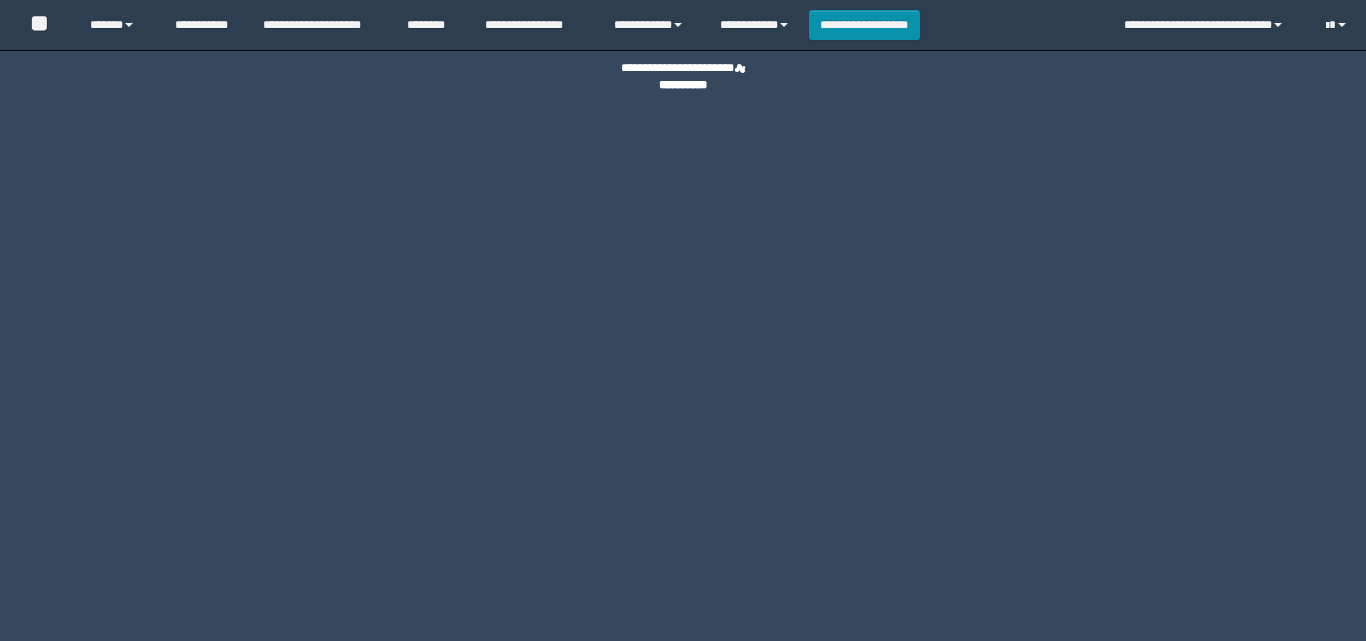 scroll, scrollTop: 0, scrollLeft: 0, axis: both 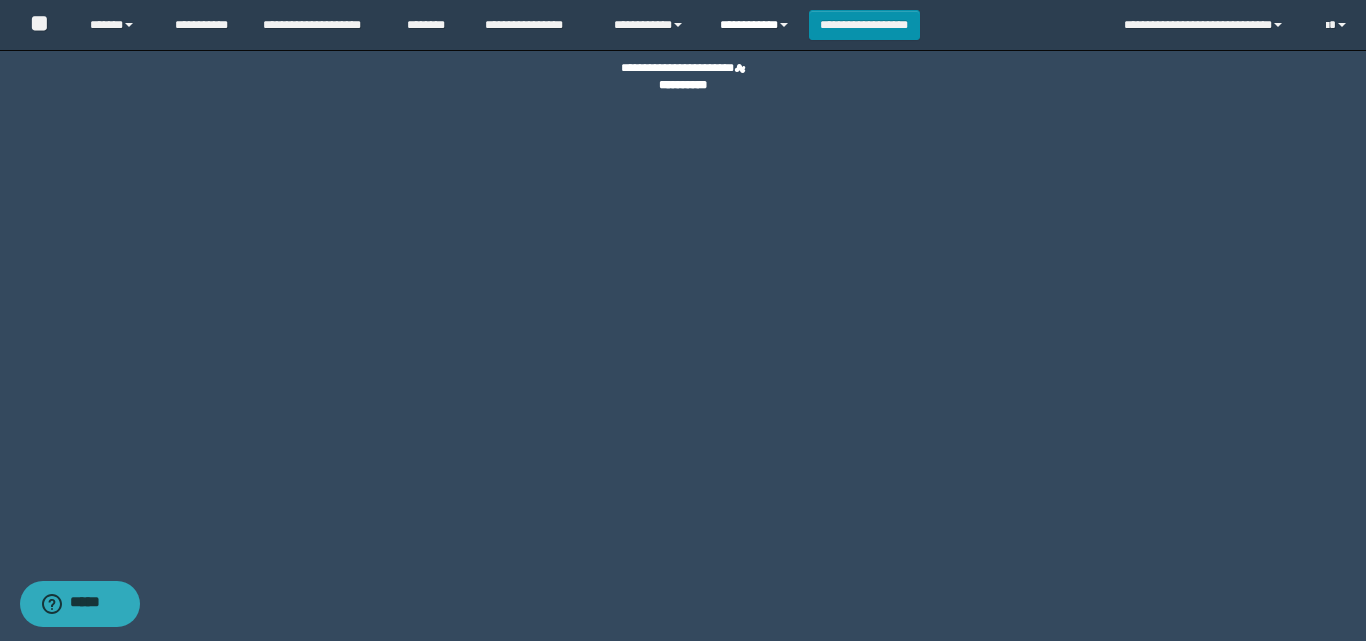 click on "**********" at bounding box center [757, 25] 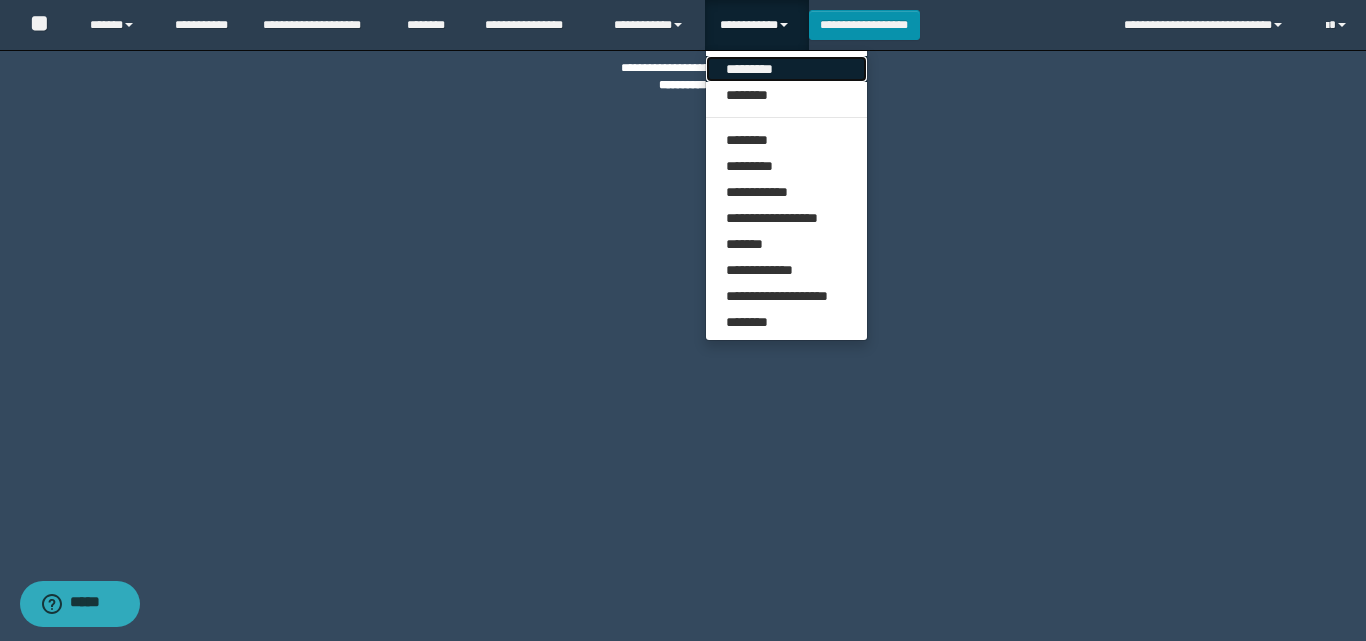 click on "*********" at bounding box center [786, 69] 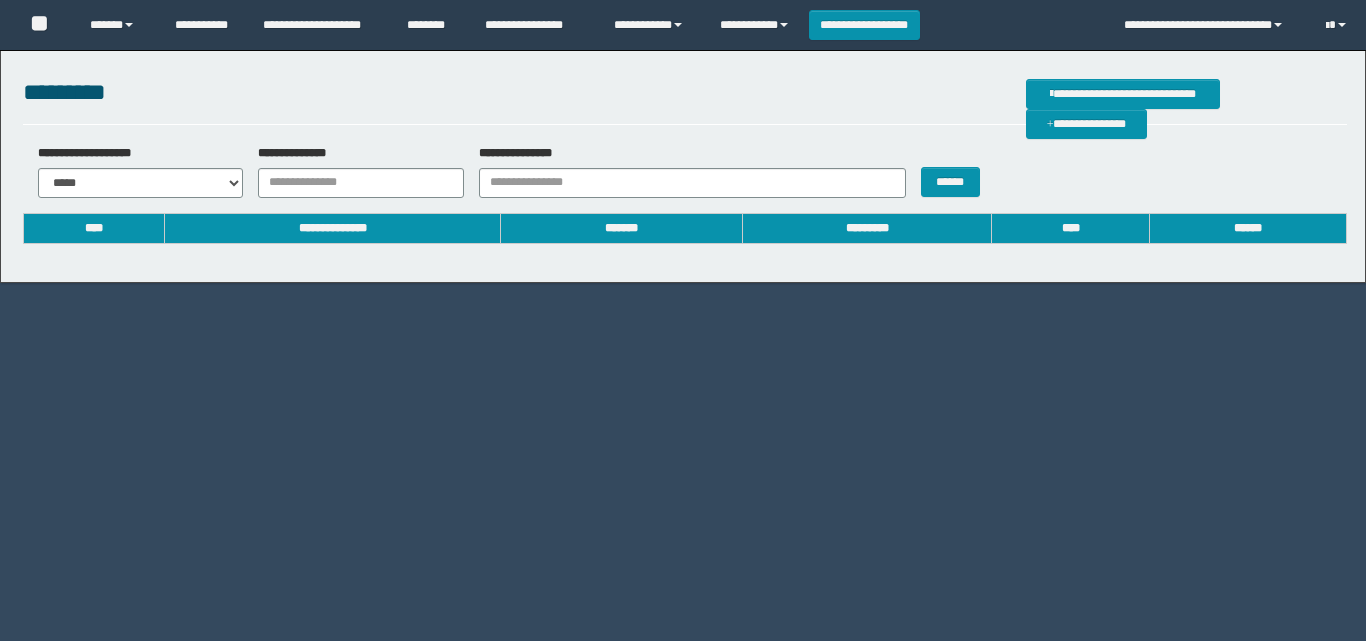 scroll, scrollTop: 0, scrollLeft: 0, axis: both 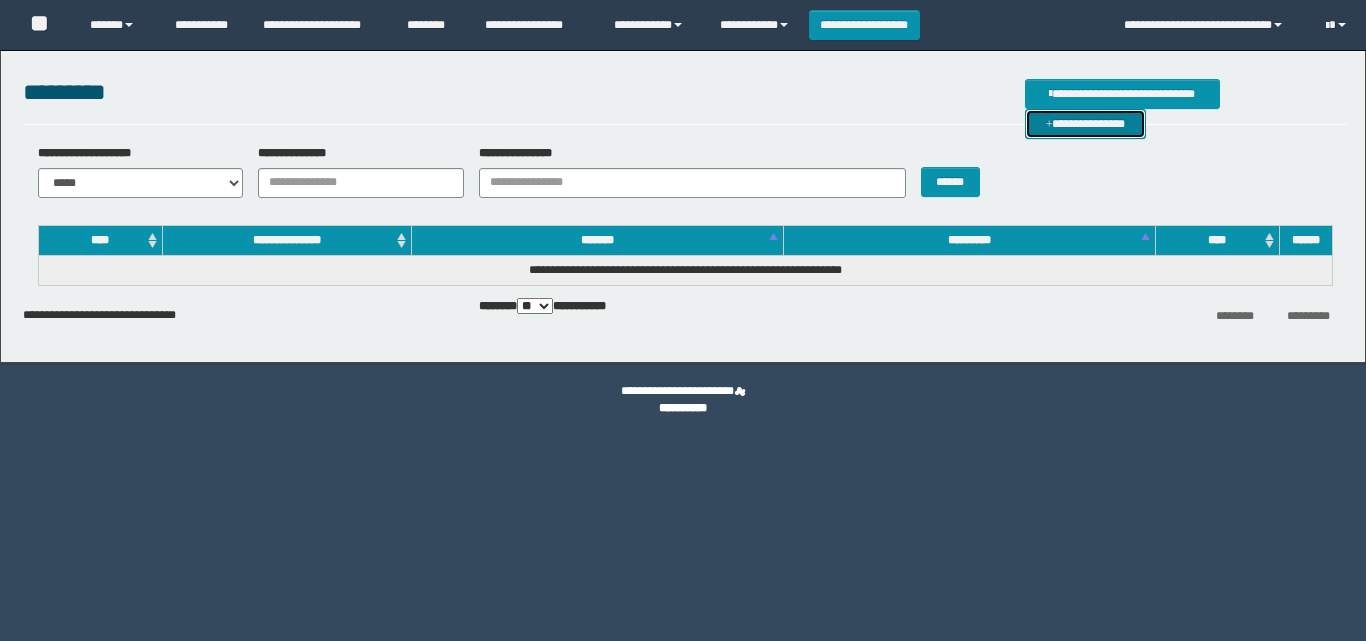 click on "**********" at bounding box center [1085, 124] 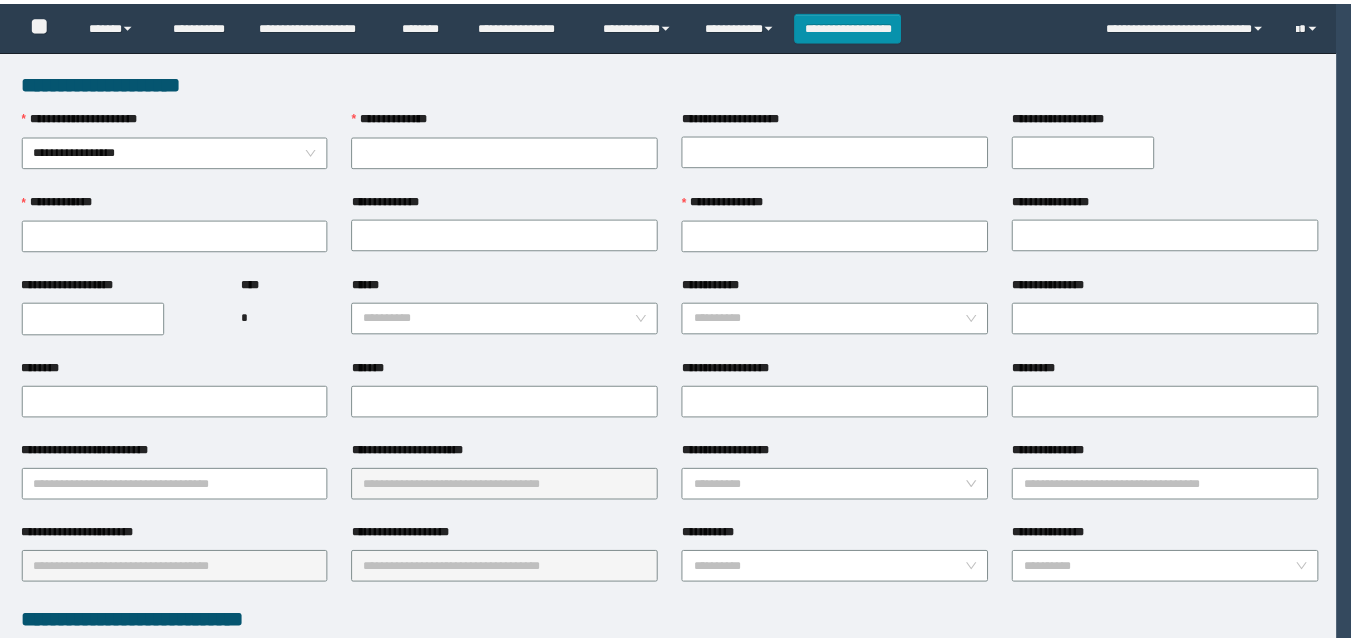 scroll, scrollTop: 0, scrollLeft: 0, axis: both 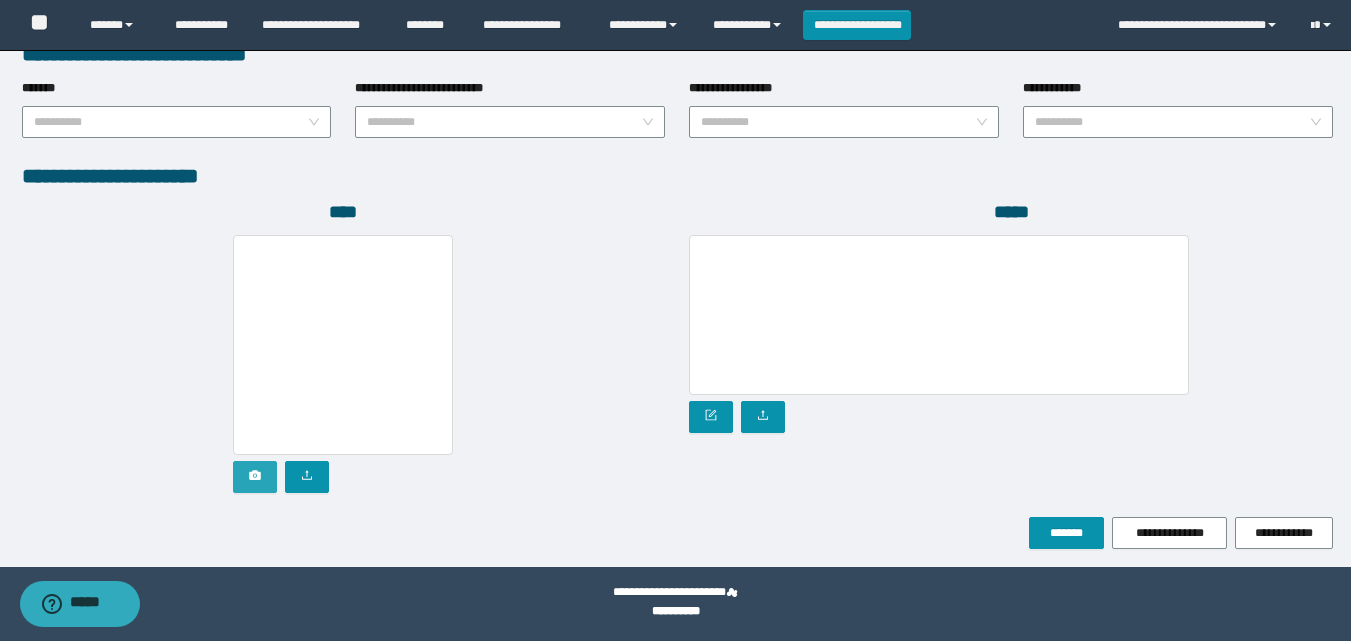 click at bounding box center [255, 477] 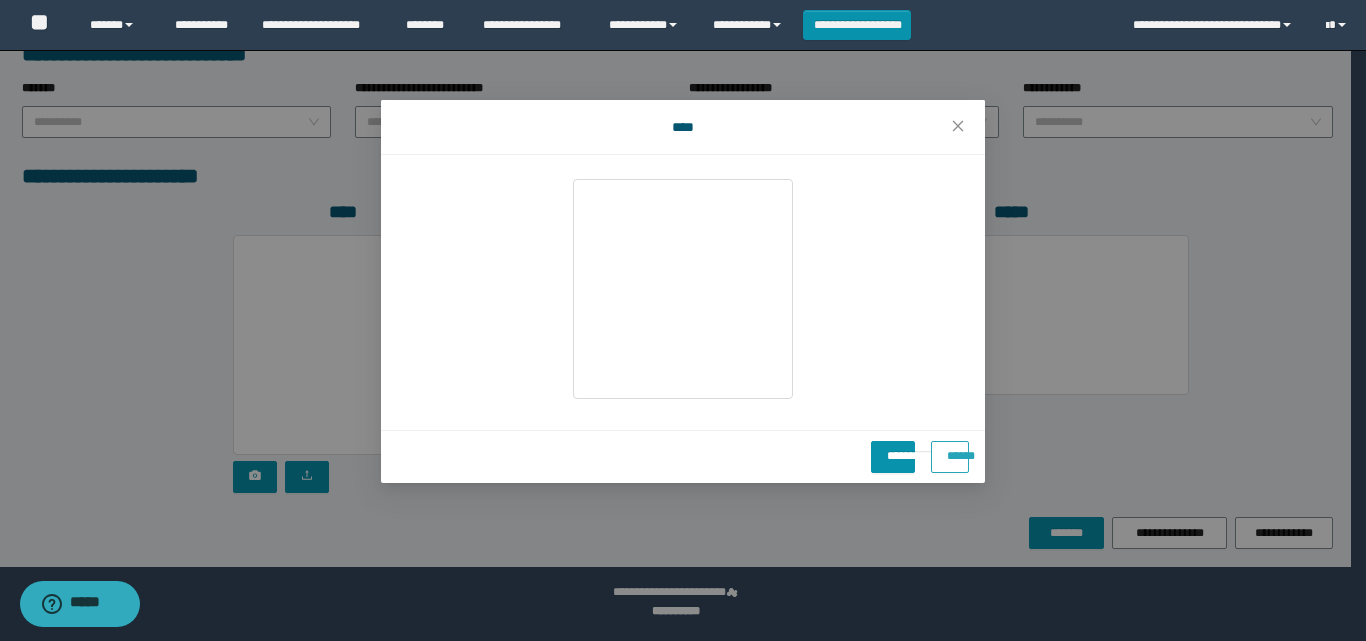 click on "******" at bounding box center [950, 457] 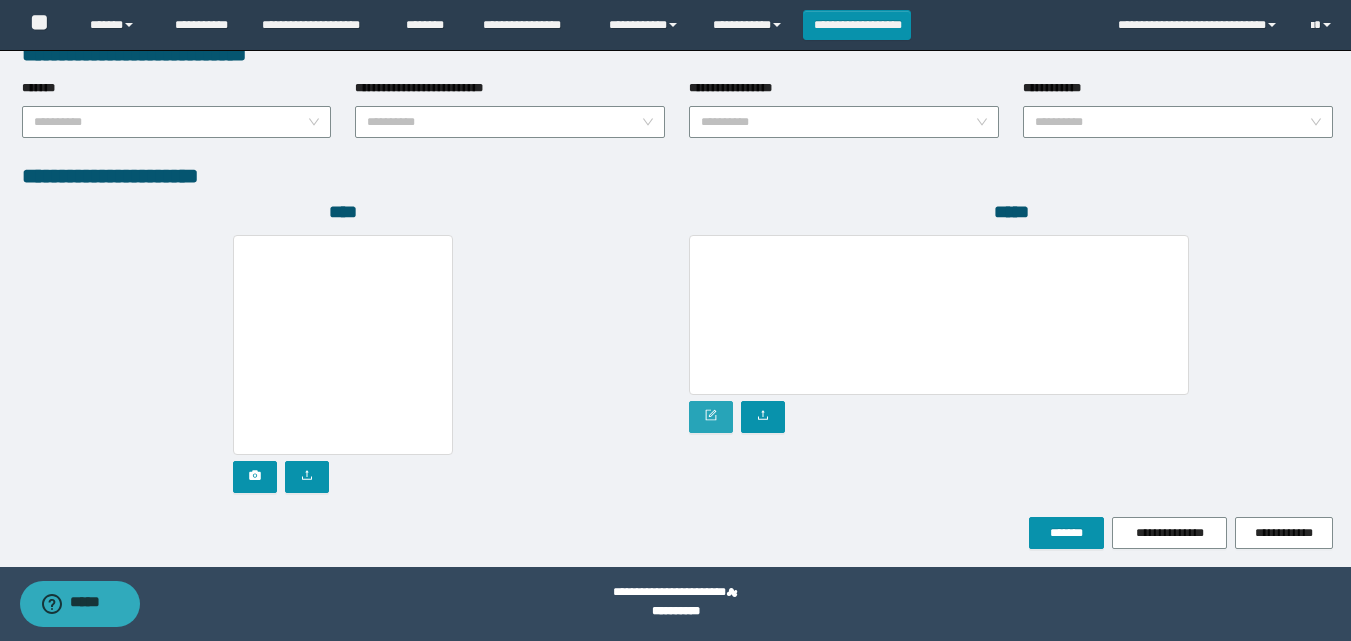click at bounding box center [711, 417] 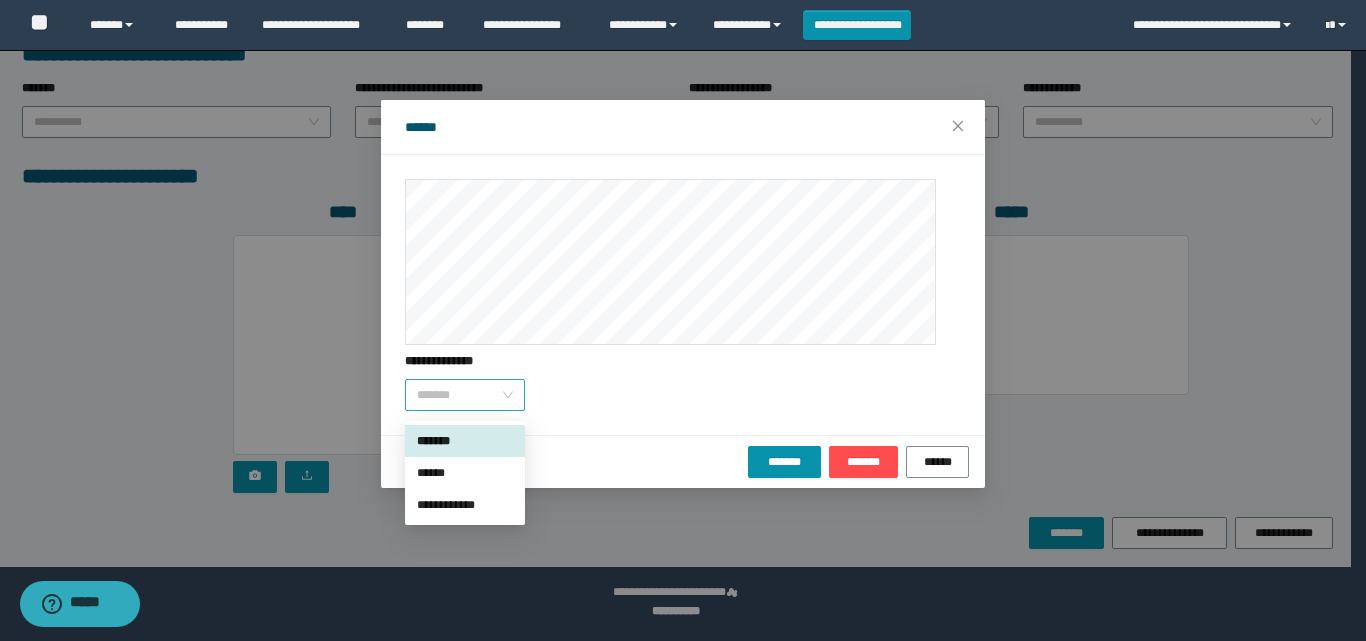 click on "*******" at bounding box center [465, 395] 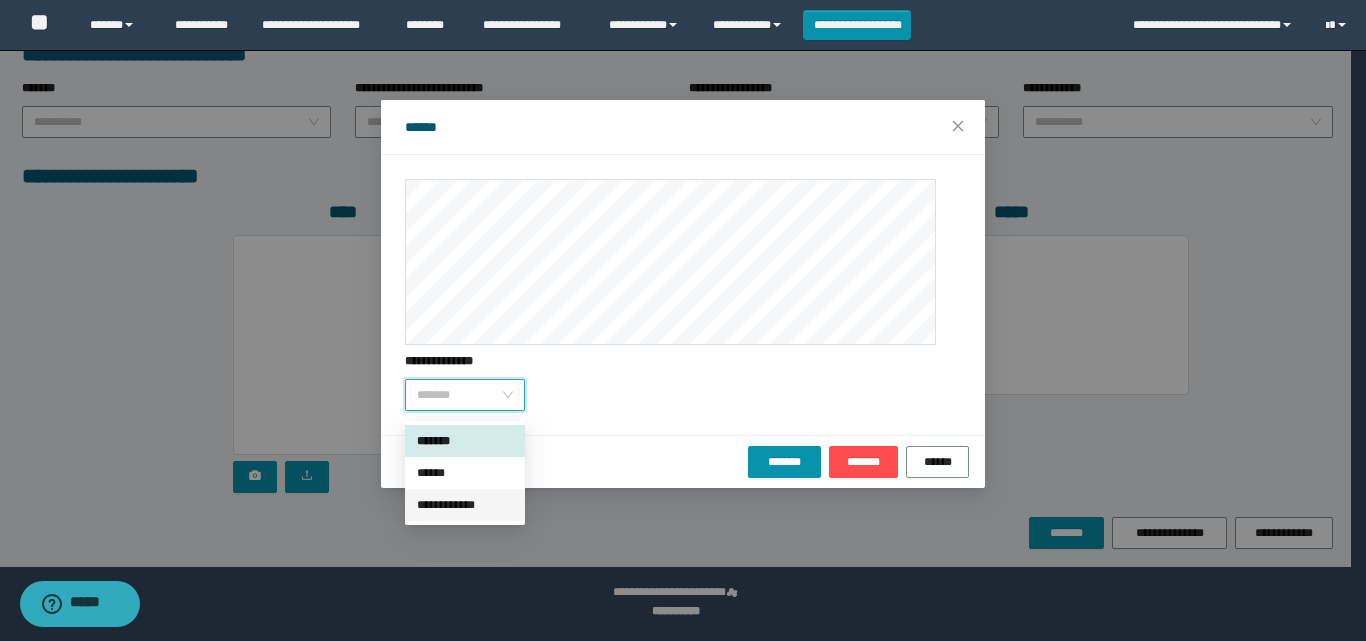 click on "**********" at bounding box center (465, 505) 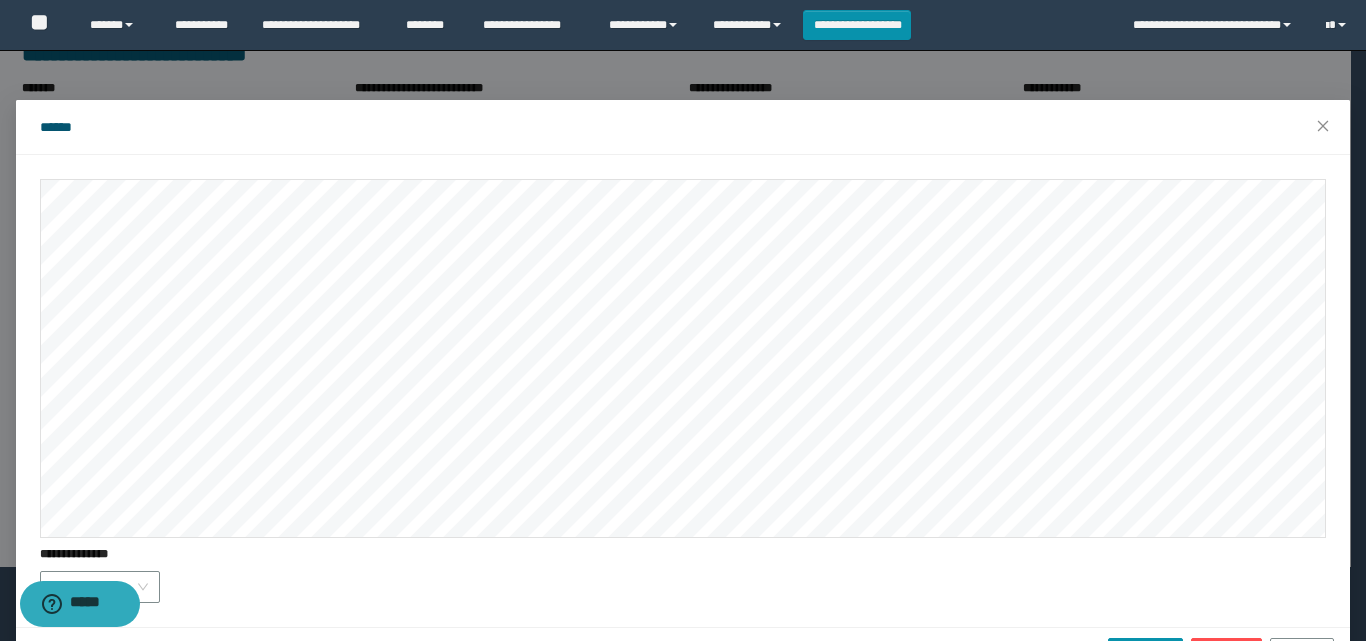 scroll, scrollTop: 61, scrollLeft: 0, axis: vertical 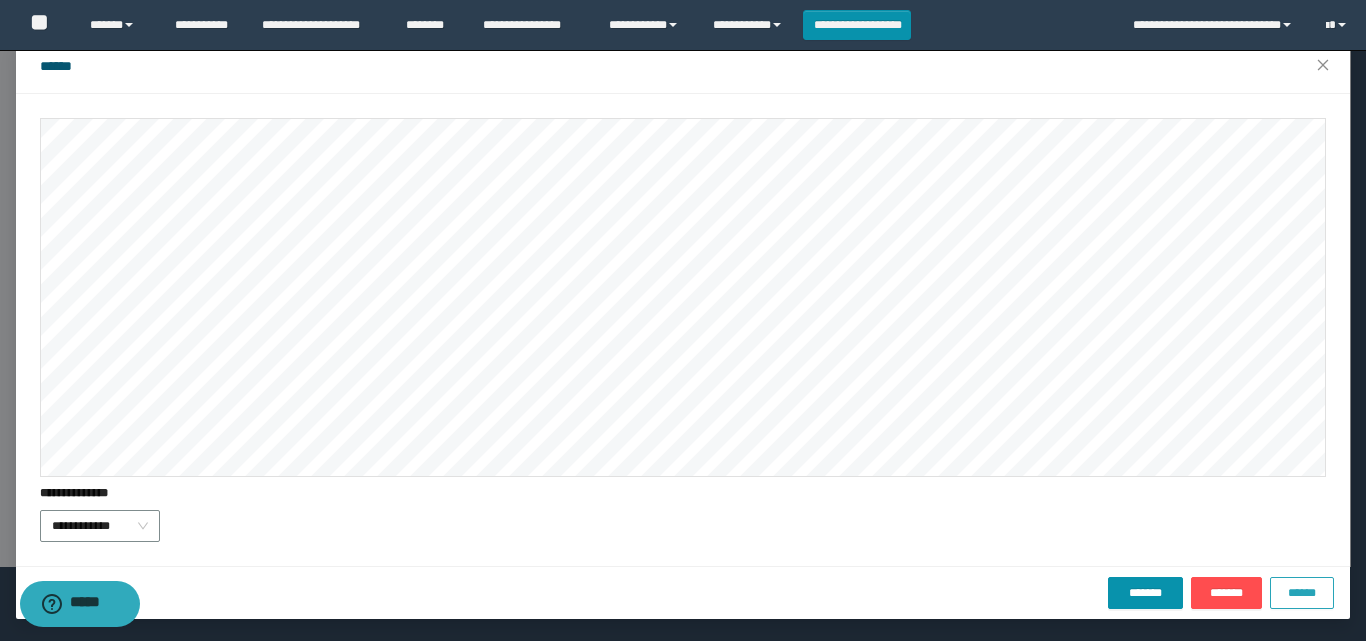 click on "******" at bounding box center (1302, 593) 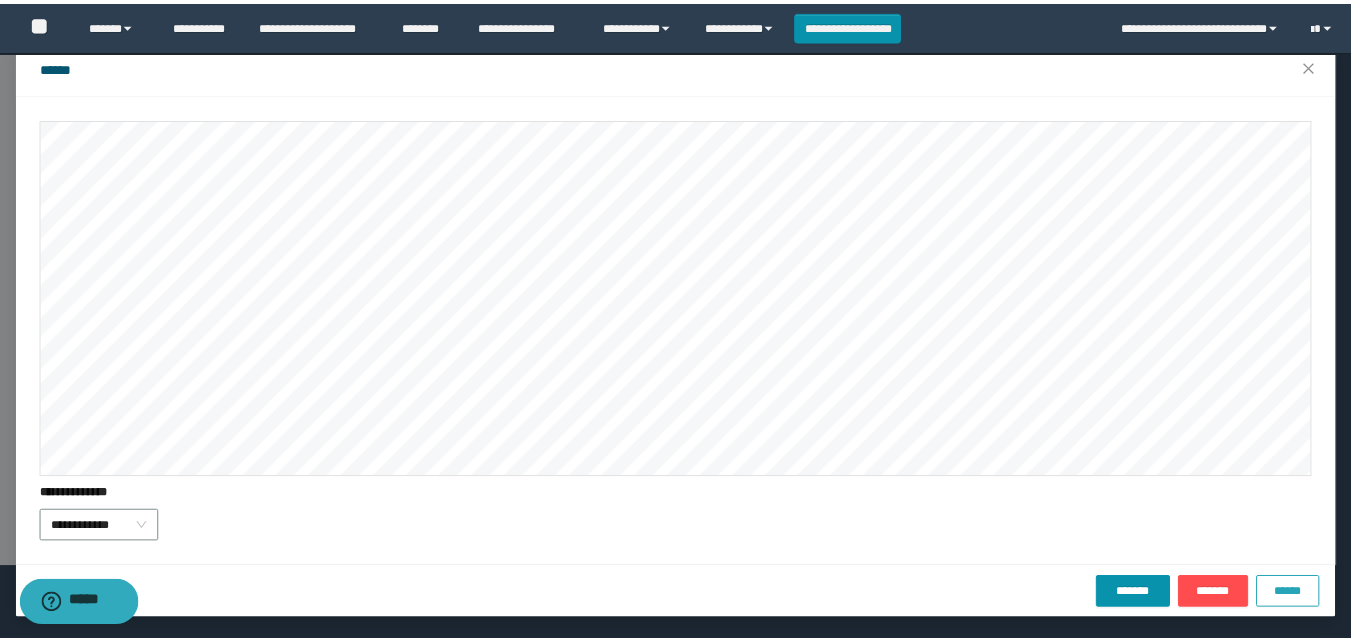 scroll, scrollTop: 0, scrollLeft: 0, axis: both 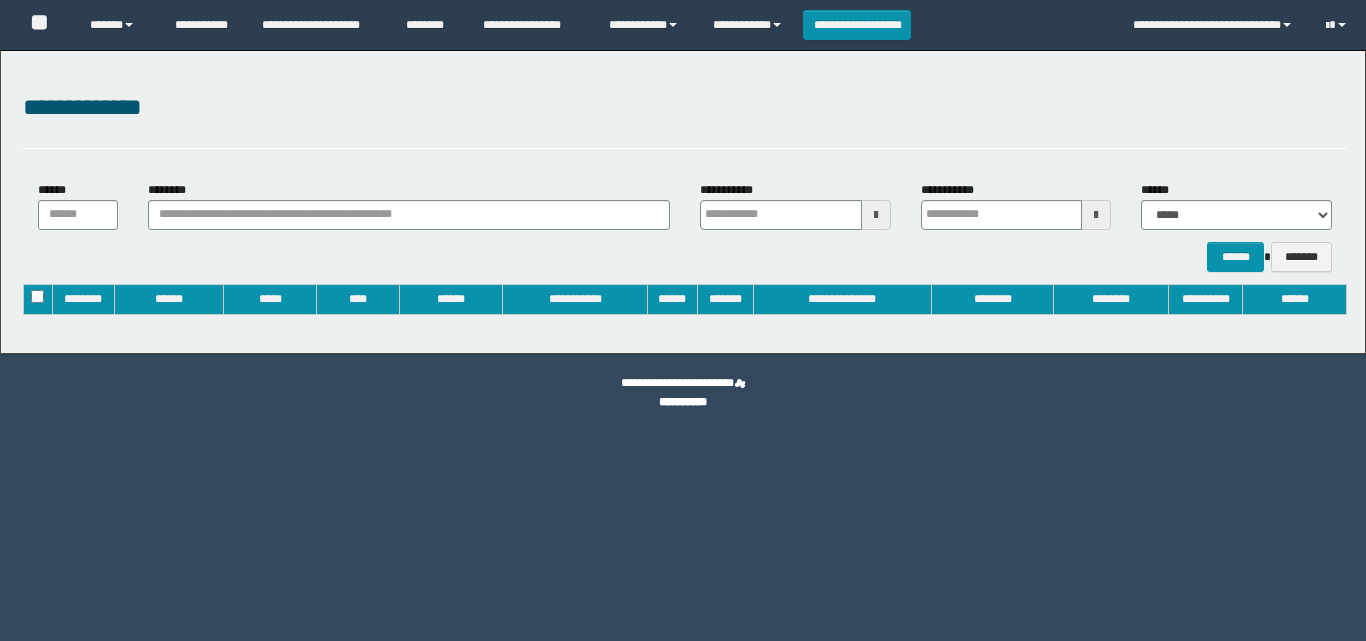 type on "**********" 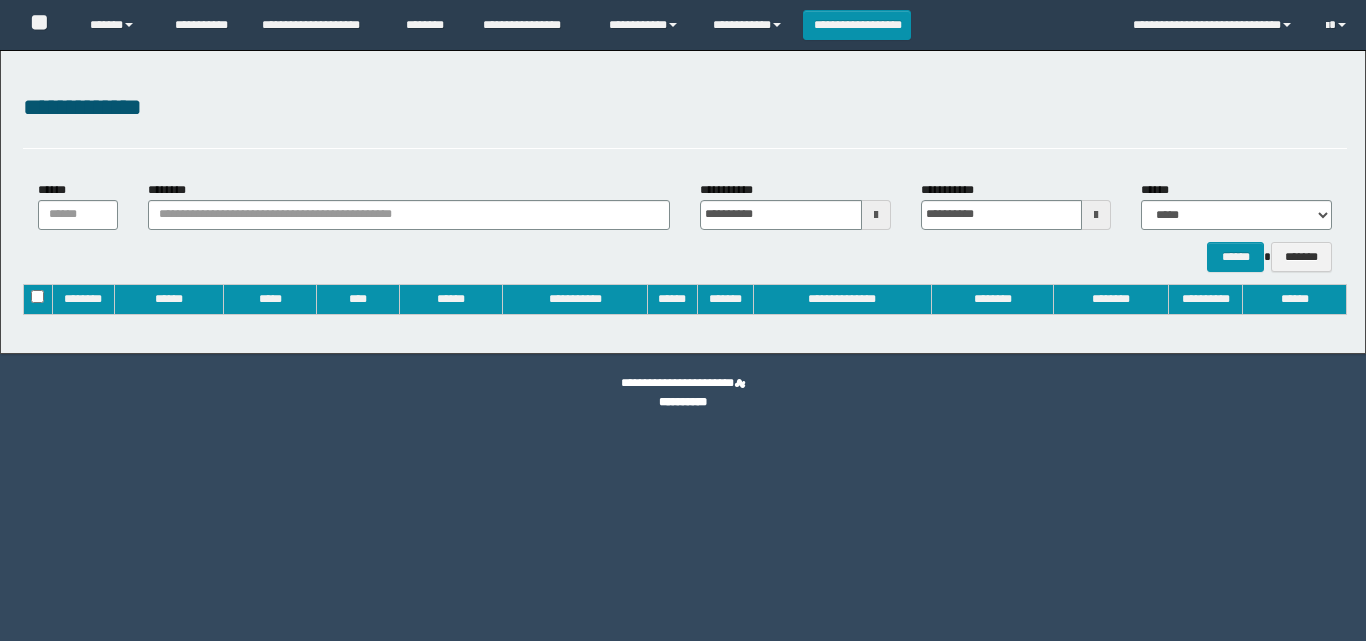 scroll, scrollTop: 0, scrollLeft: 0, axis: both 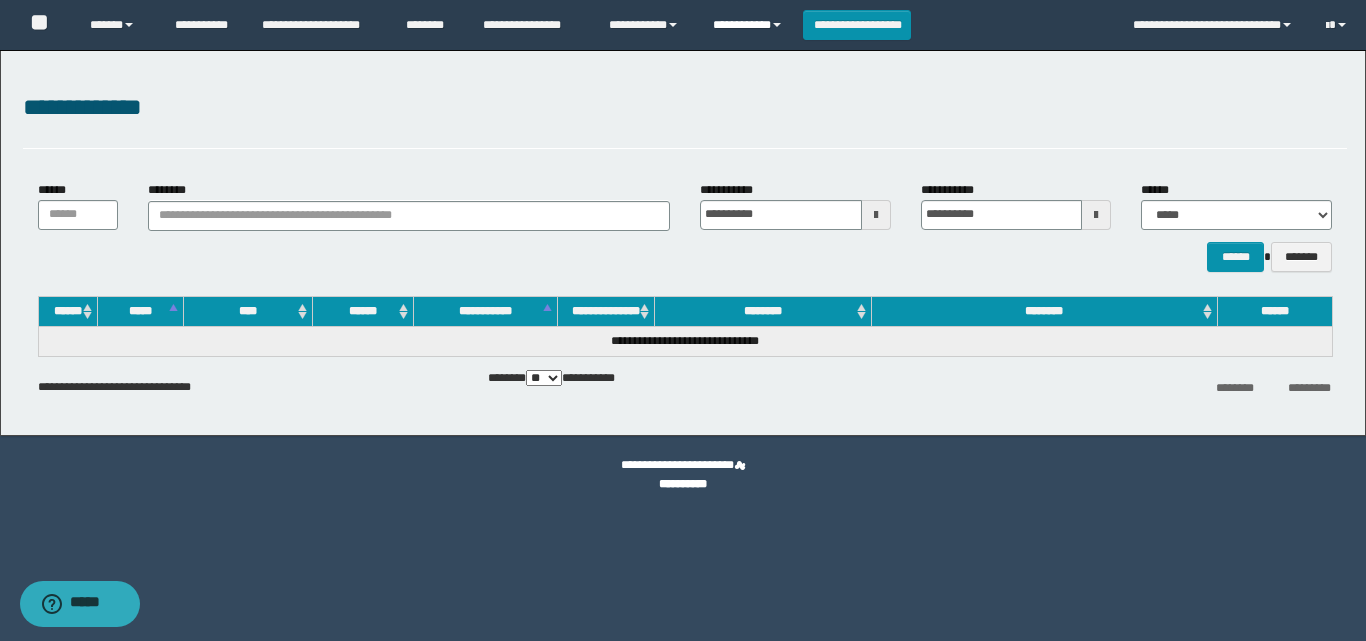 click on "**********" at bounding box center [750, 25] 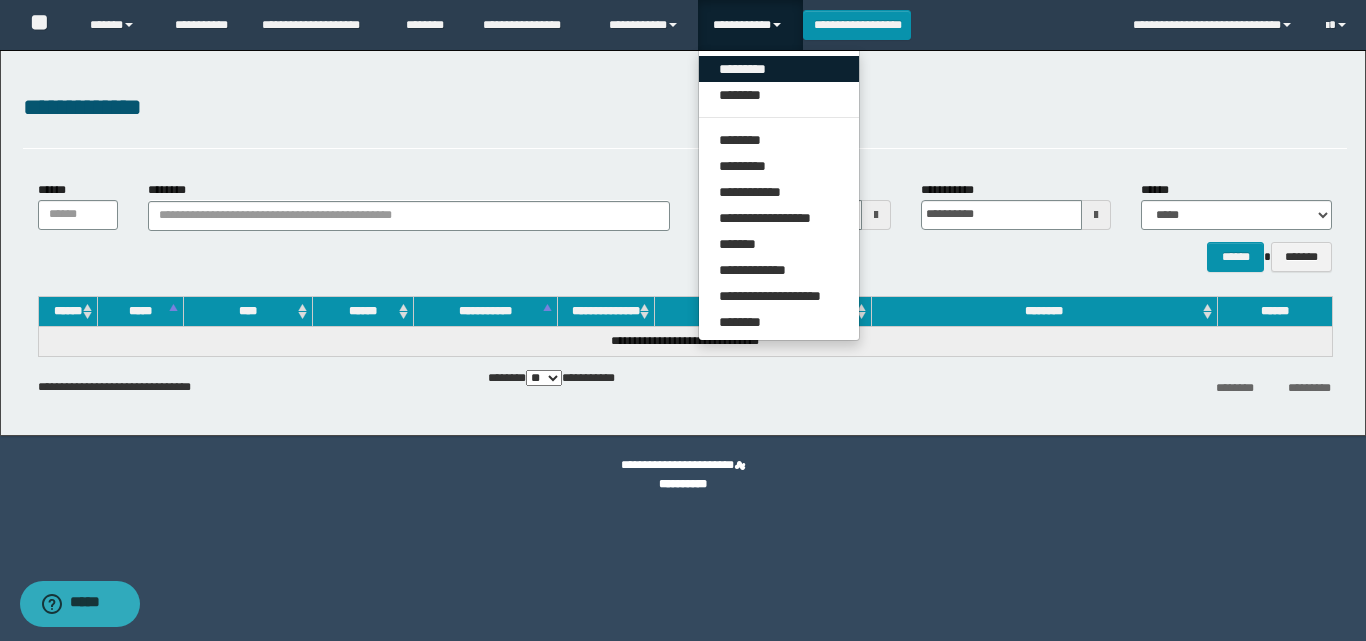 click on "*********" at bounding box center (779, 69) 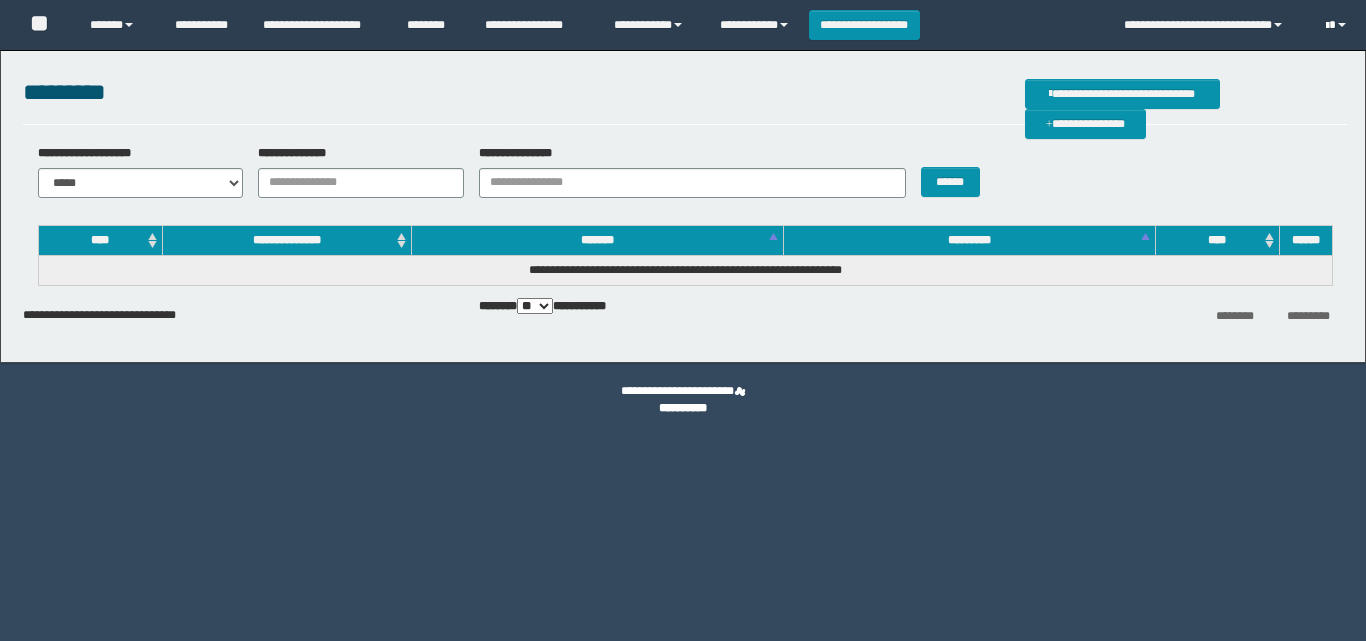 scroll, scrollTop: 0, scrollLeft: 0, axis: both 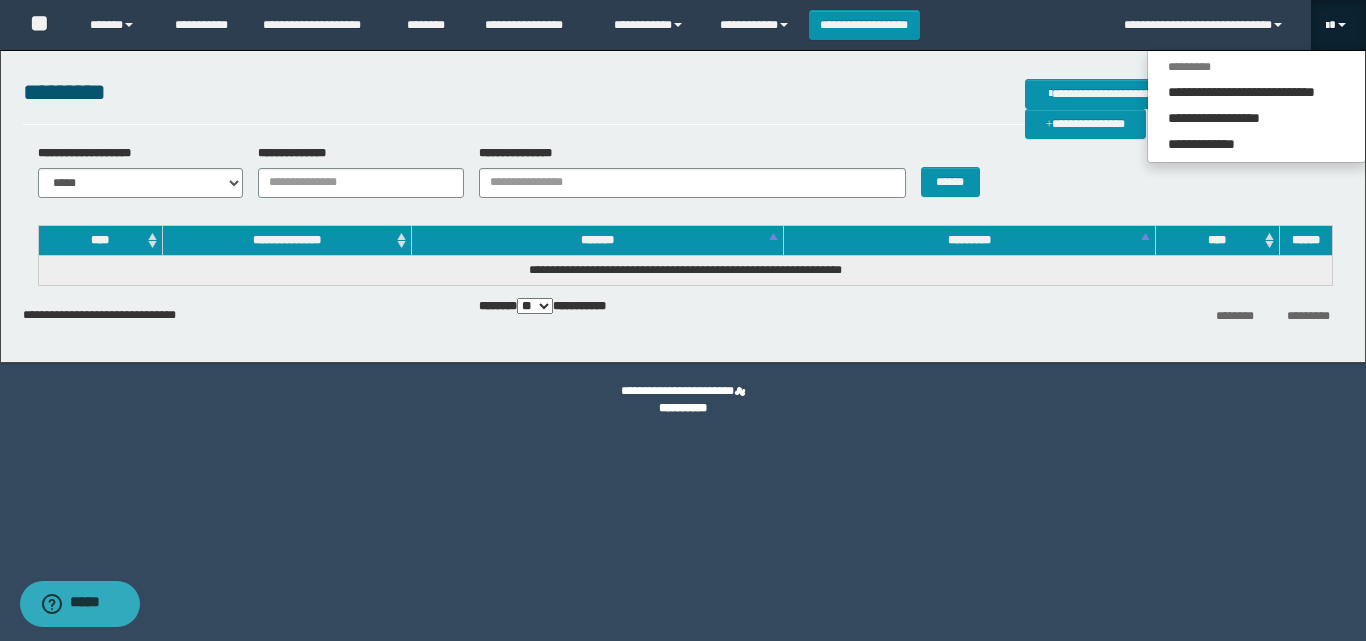 click on "**********" at bounding box center (683, 201) 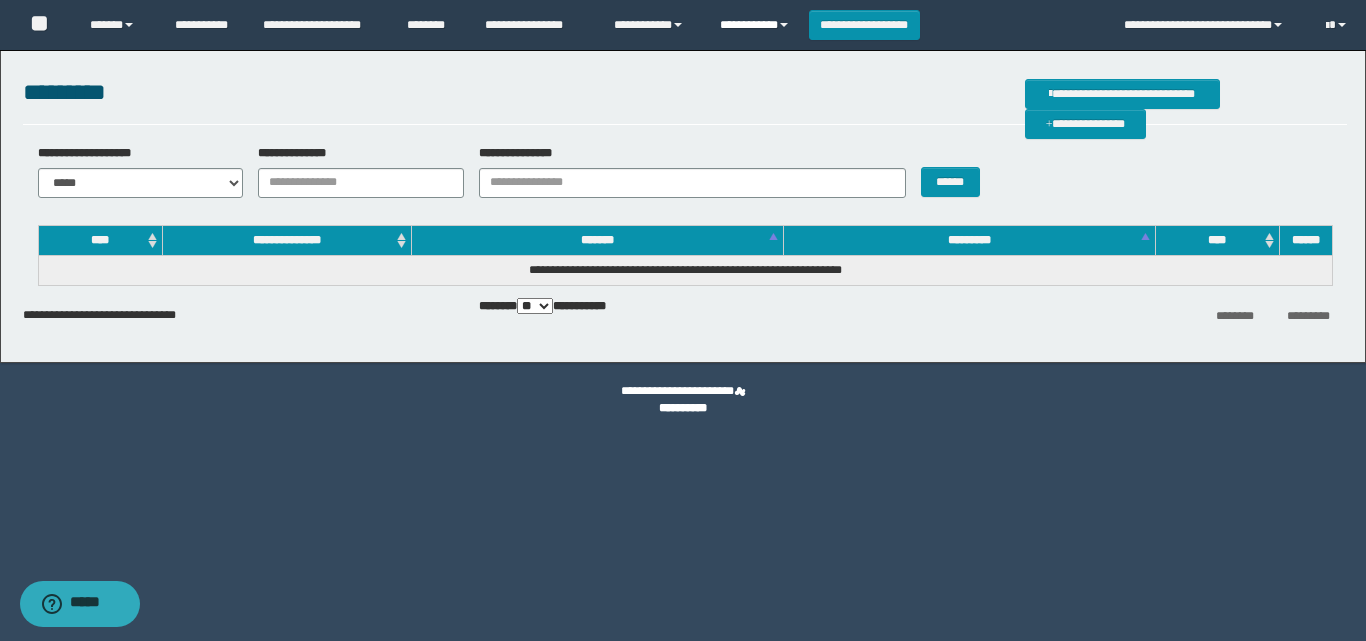 click on "**********" at bounding box center (757, 25) 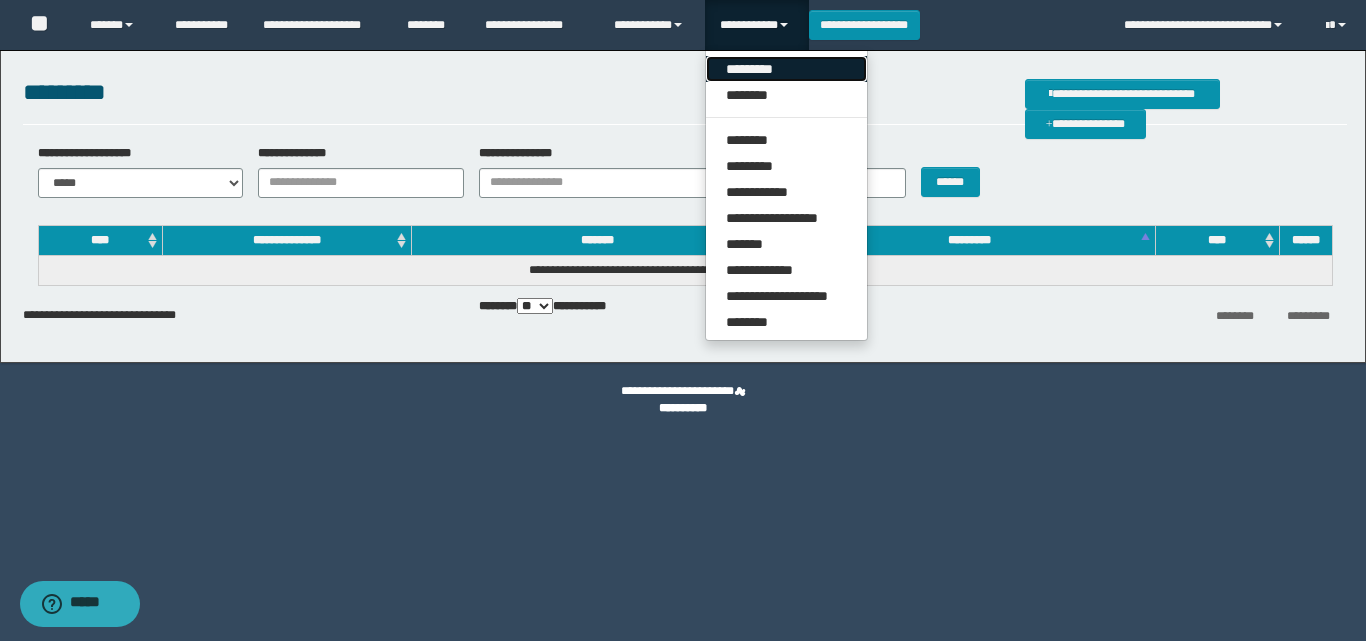 click on "*********" at bounding box center (786, 69) 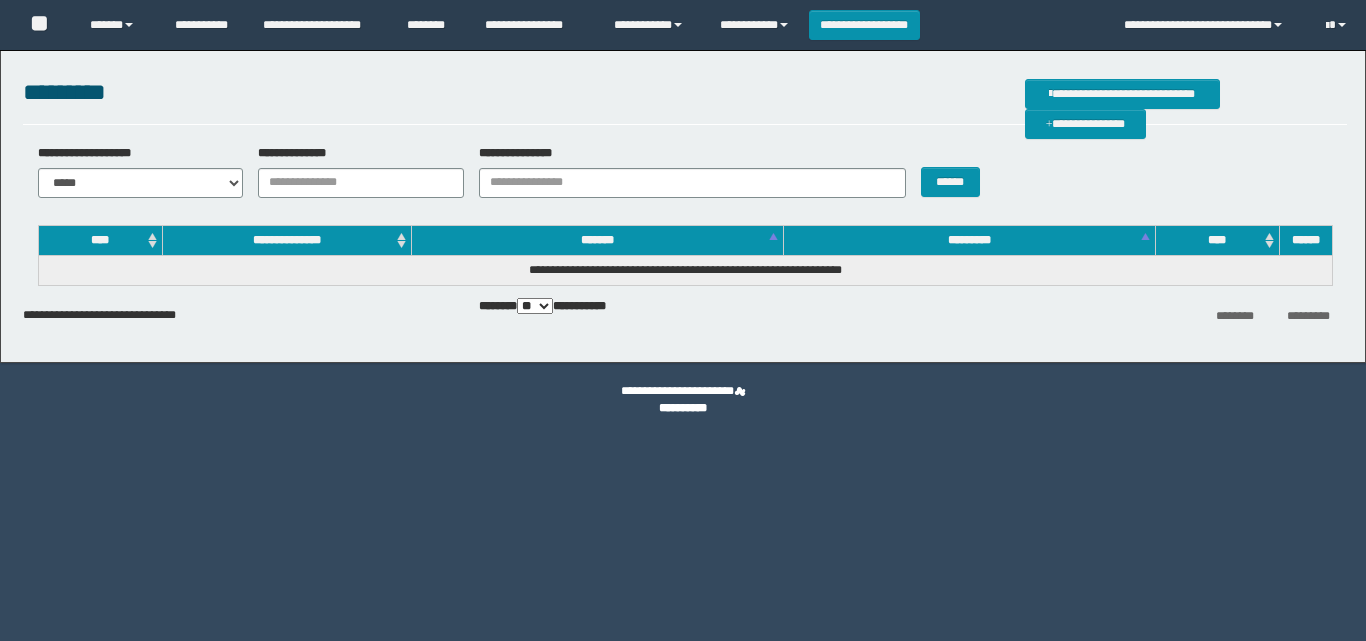 scroll, scrollTop: 0, scrollLeft: 0, axis: both 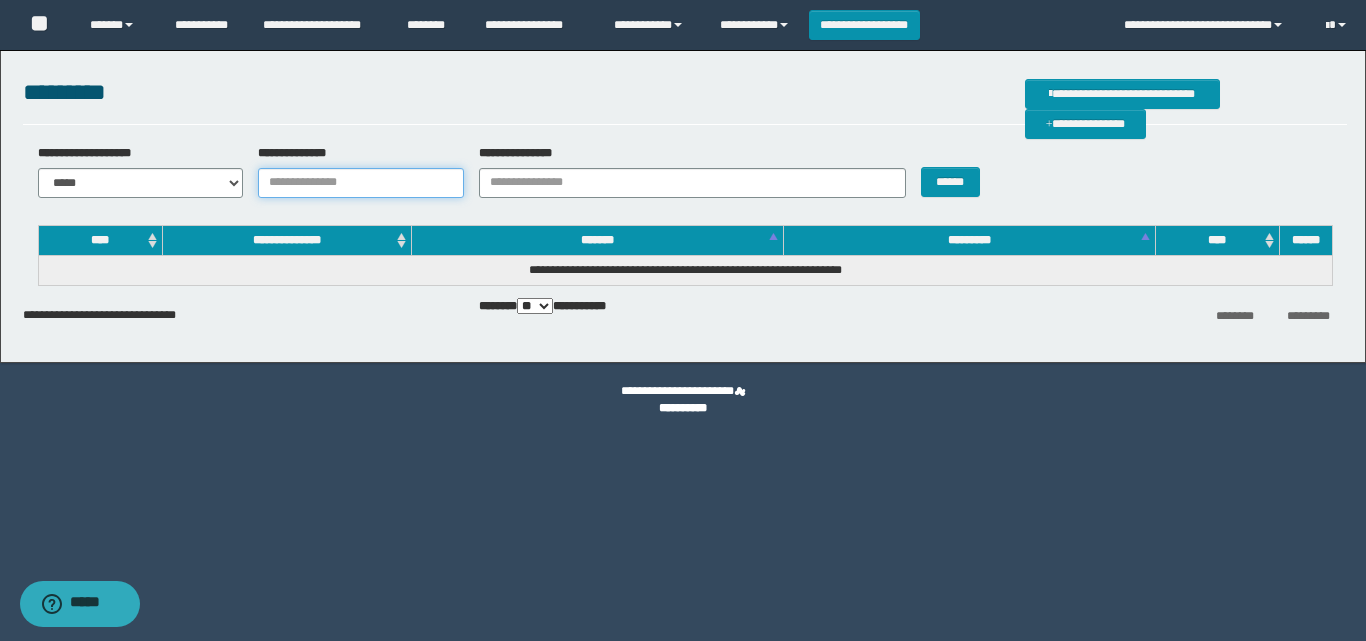 click on "**********" at bounding box center [361, 183] 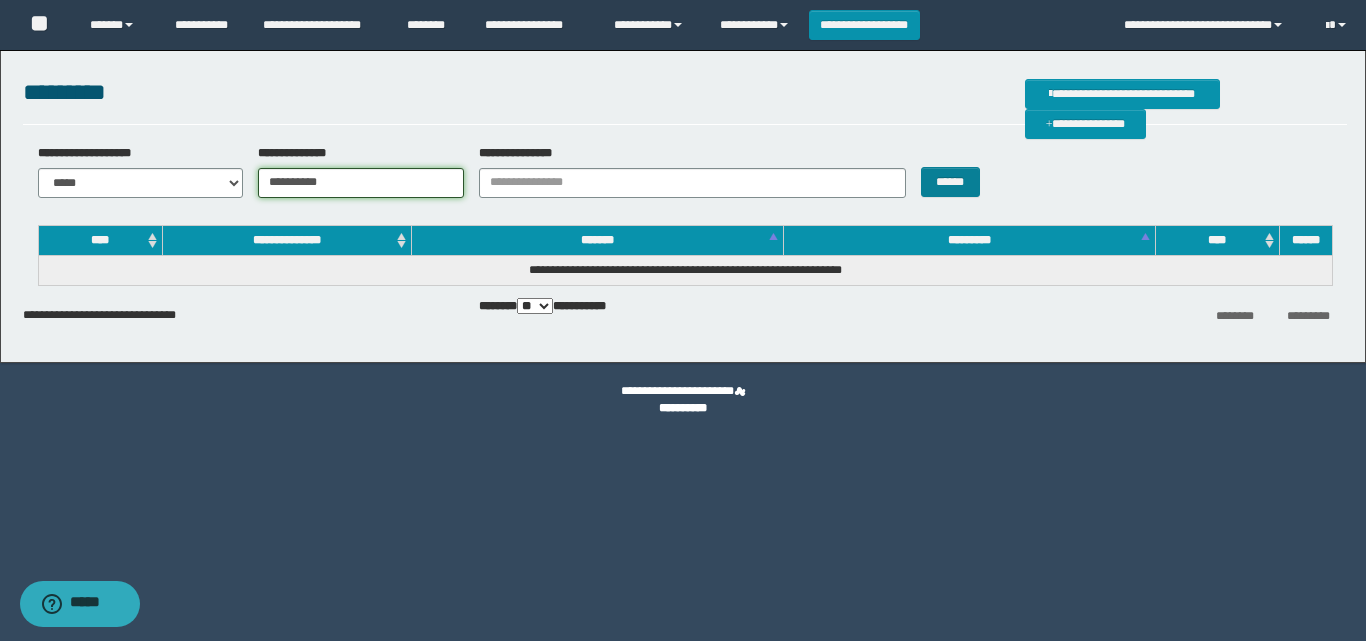 type on "**********" 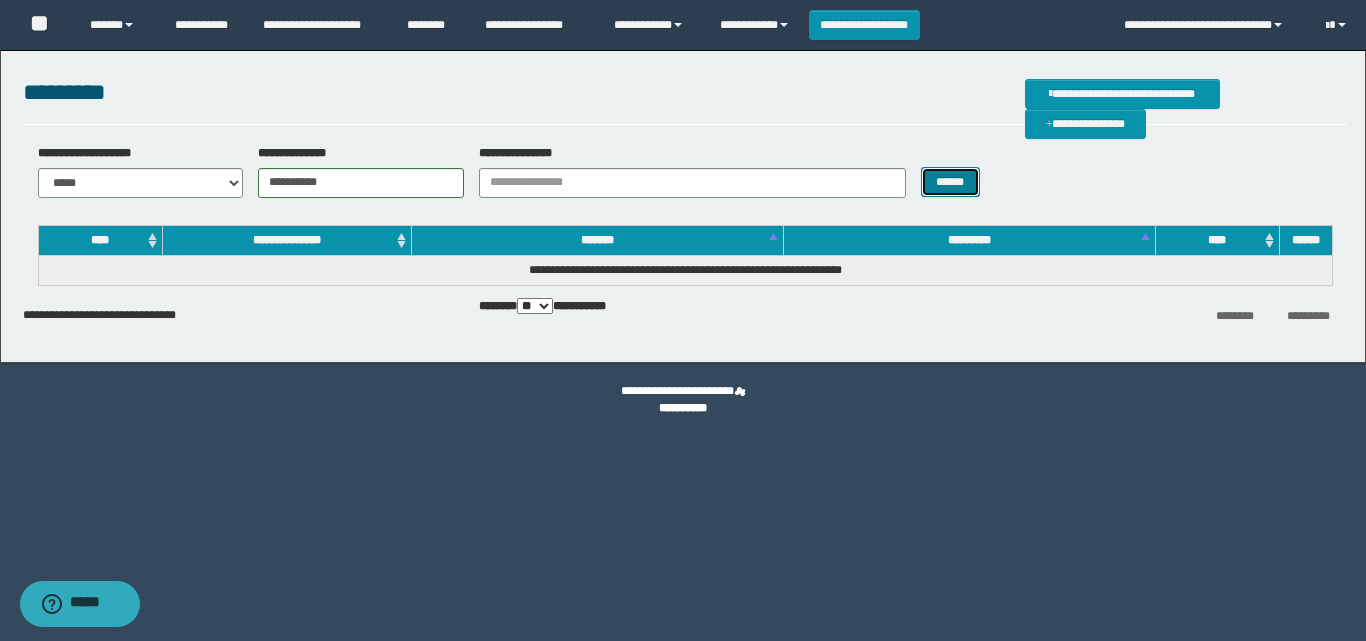 click on "******" at bounding box center (950, 182) 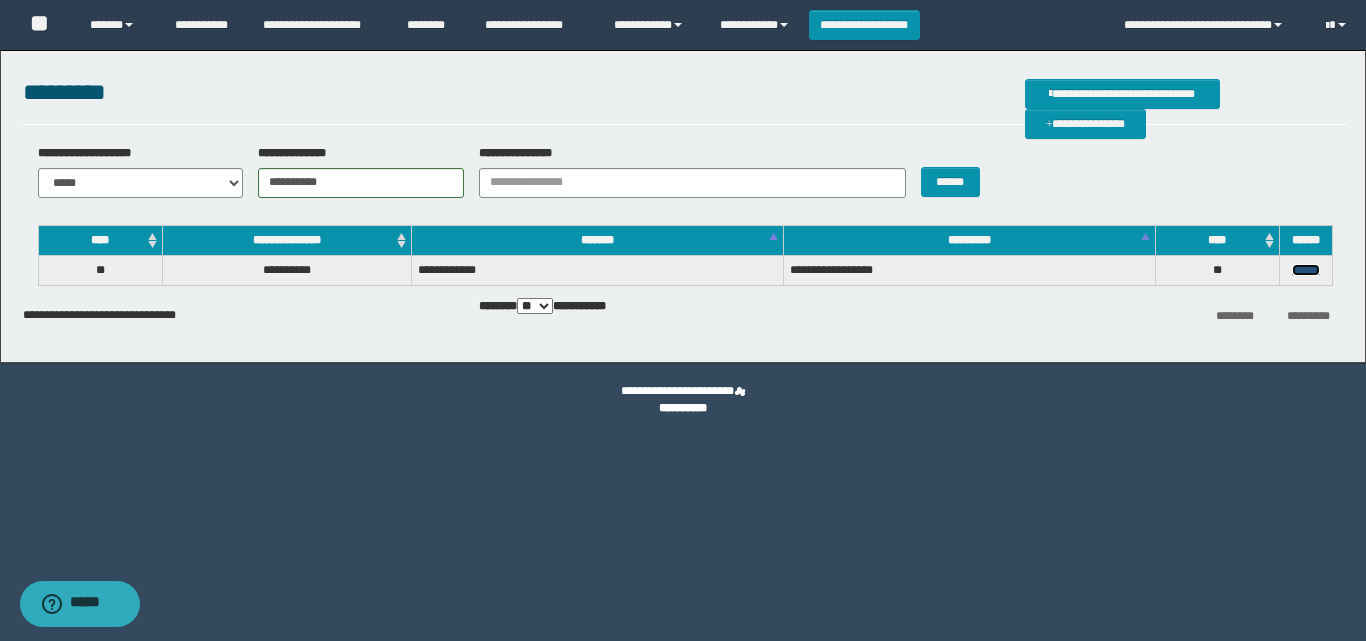 click on "******" at bounding box center (1306, 270) 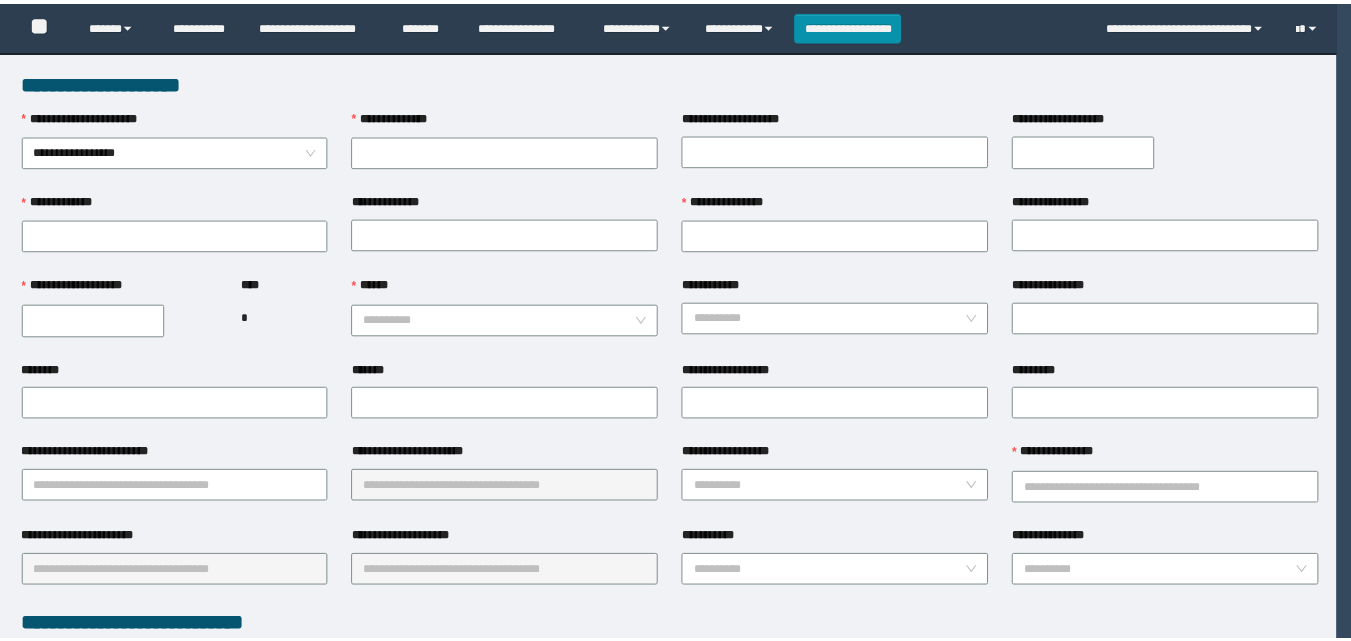 scroll, scrollTop: 0, scrollLeft: 0, axis: both 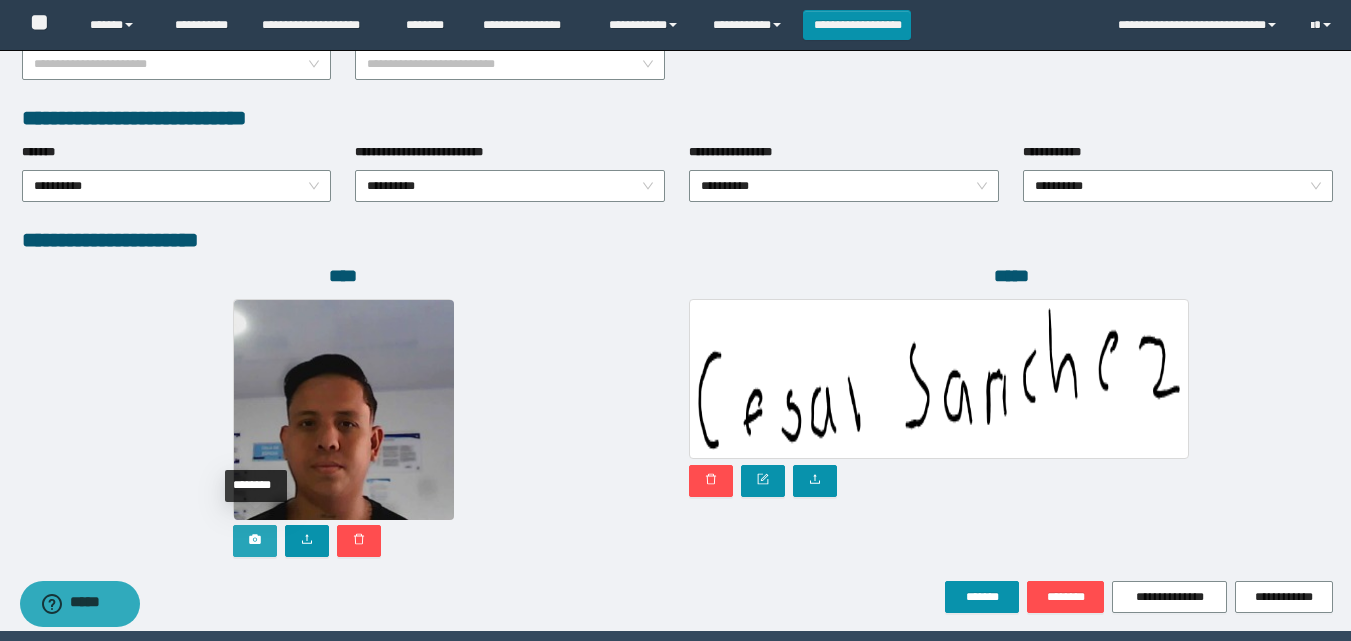 click at bounding box center [255, 541] 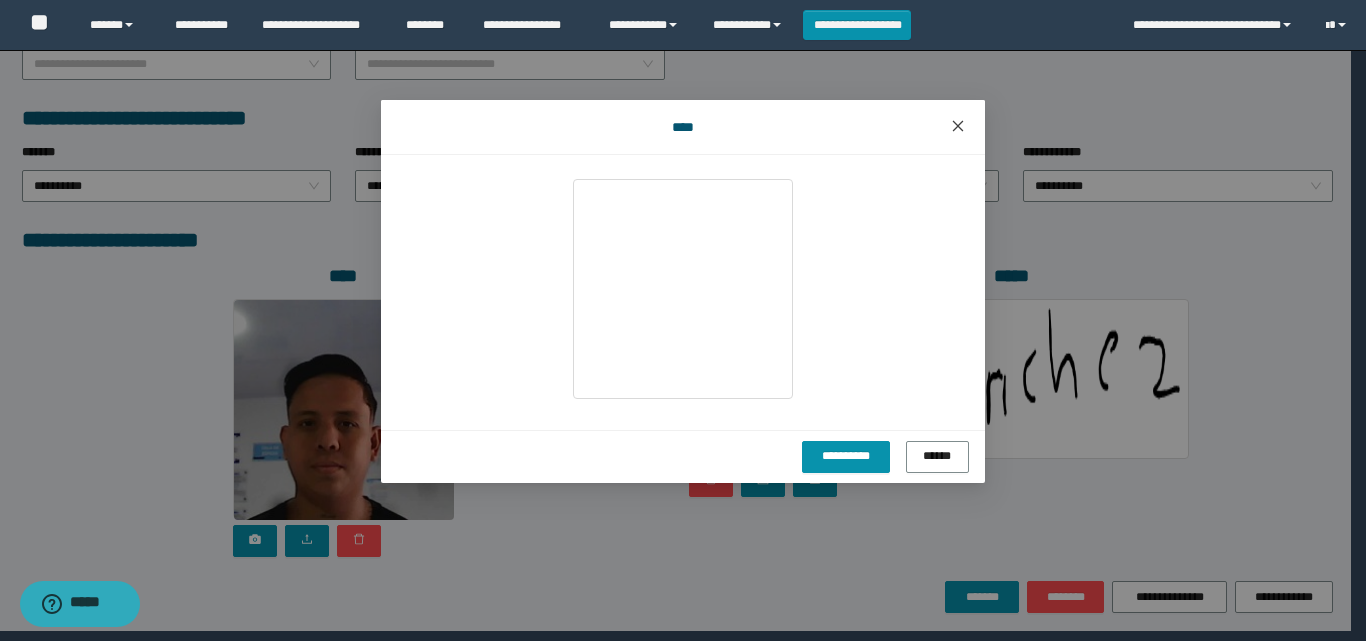 click at bounding box center [958, 127] 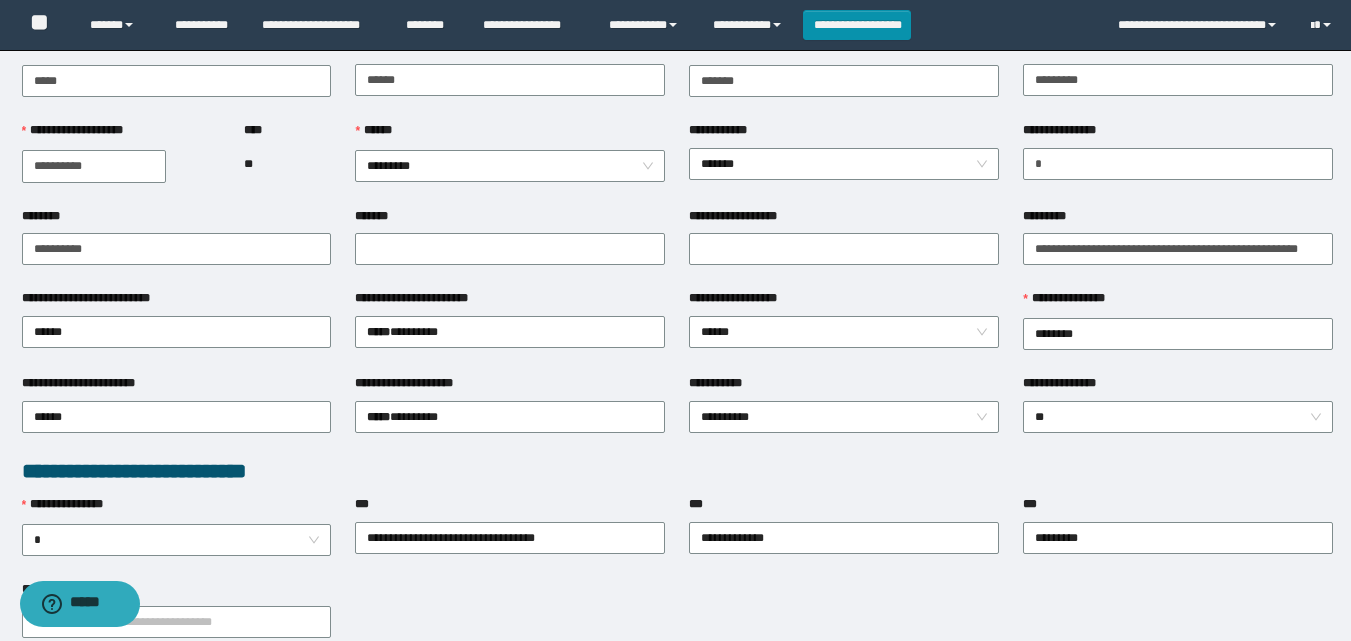 scroll, scrollTop: 0, scrollLeft: 0, axis: both 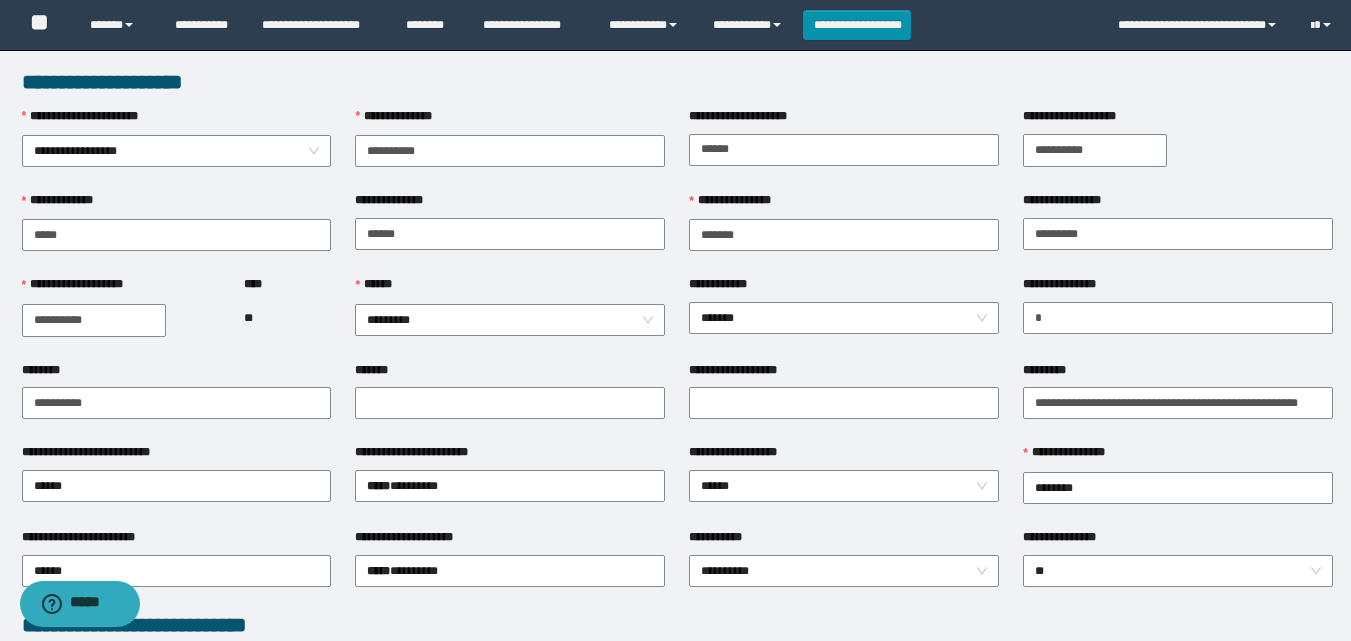 click on "******" at bounding box center (510, 289) 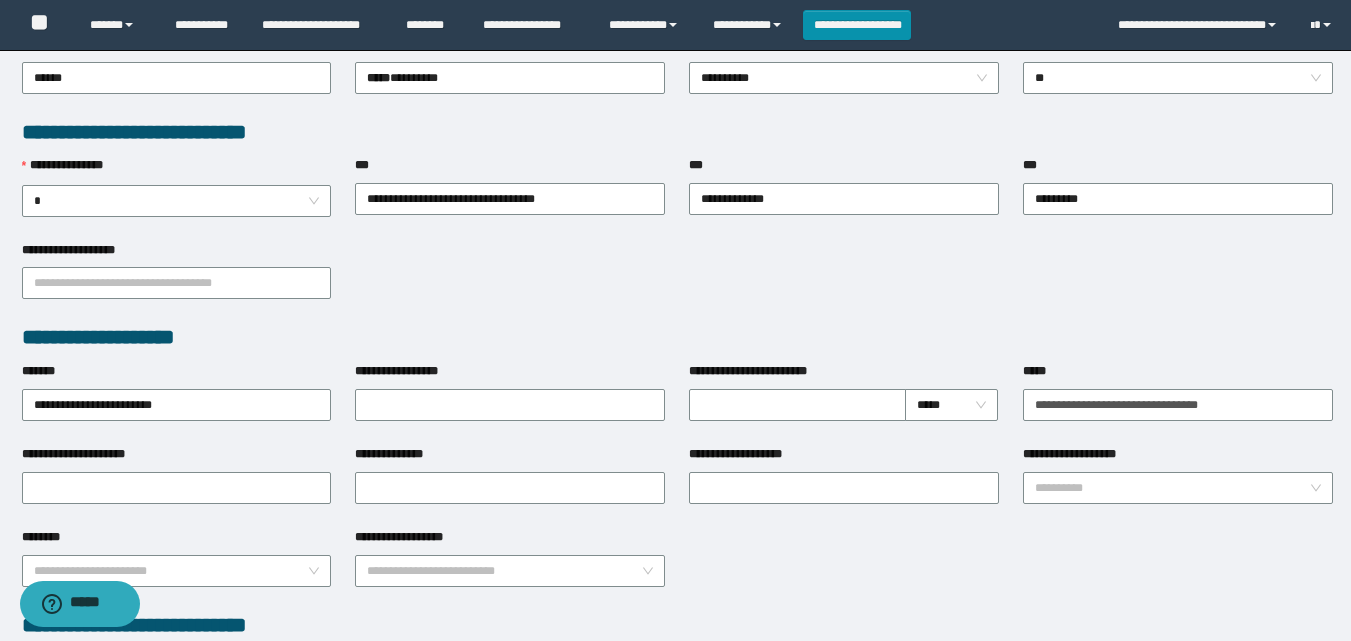 scroll, scrollTop: 500, scrollLeft: 0, axis: vertical 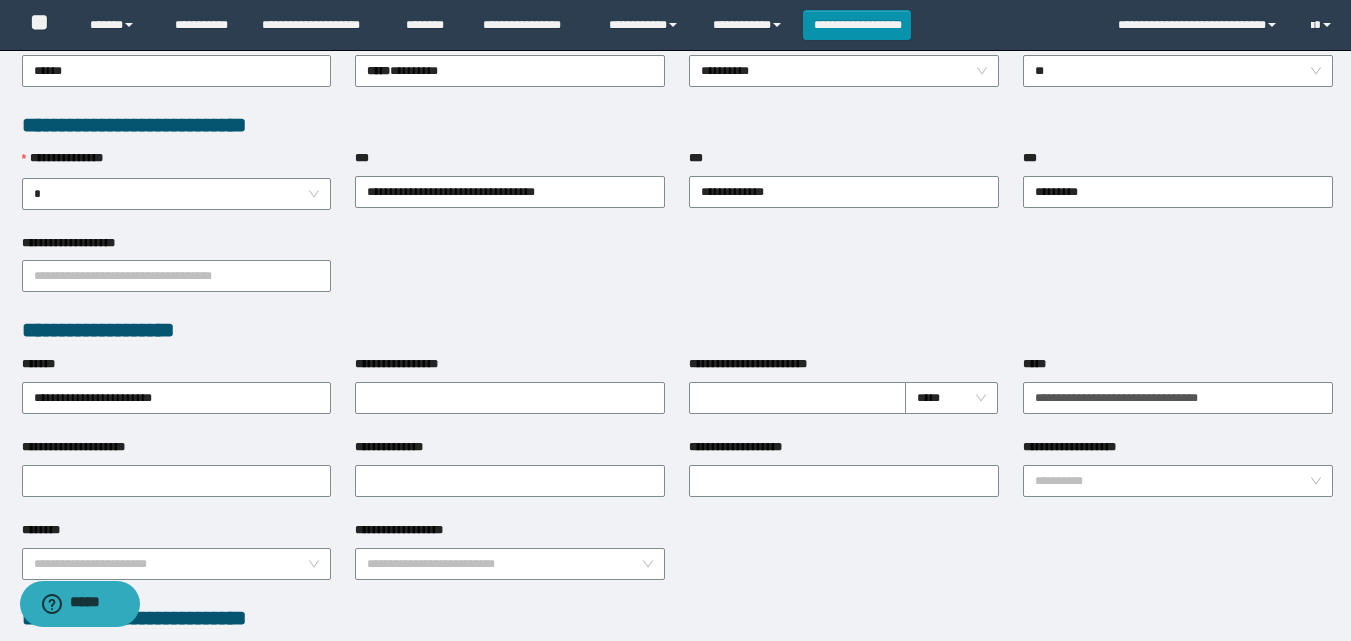 click on "**********" at bounding box center (677, 275) 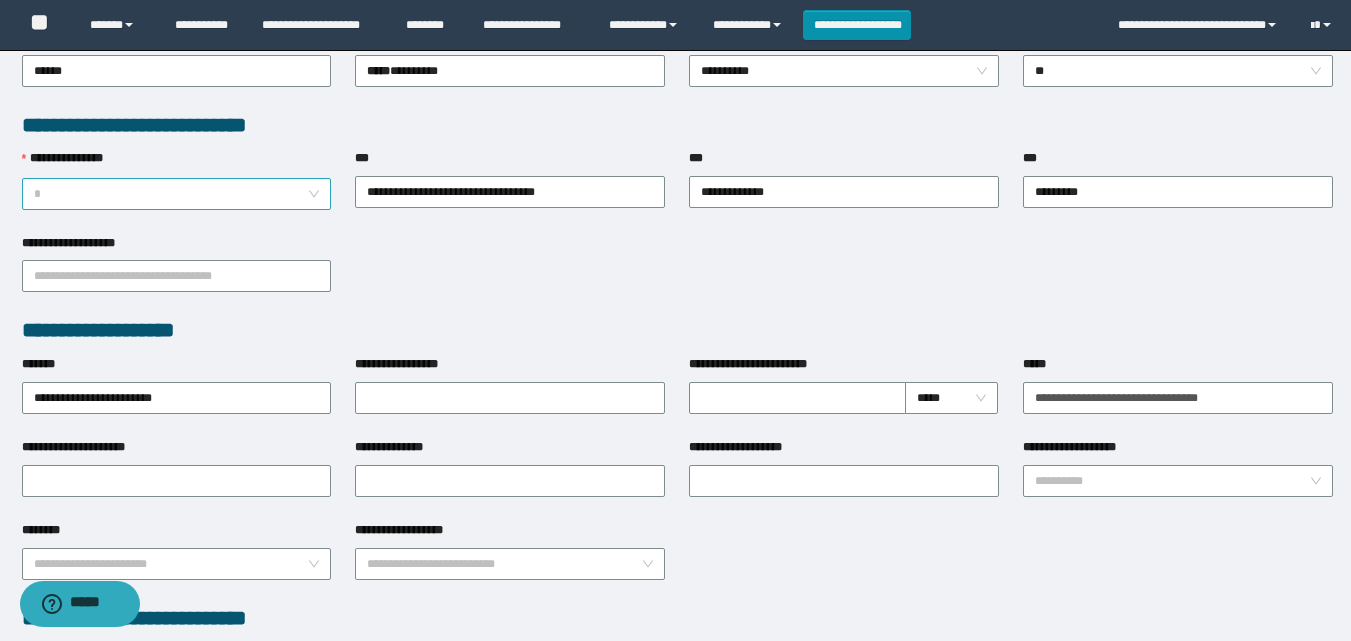 click on "*" at bounding box center [177, 194] 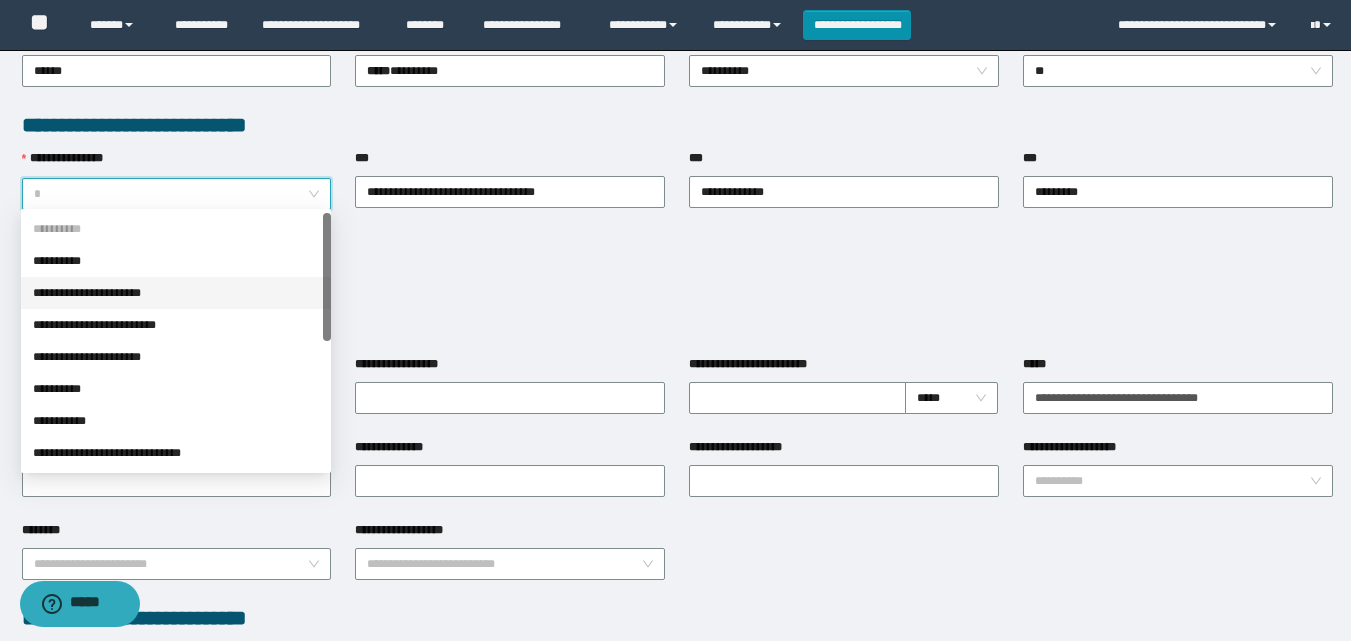 click on "**********" at bounding box center (176, 293) 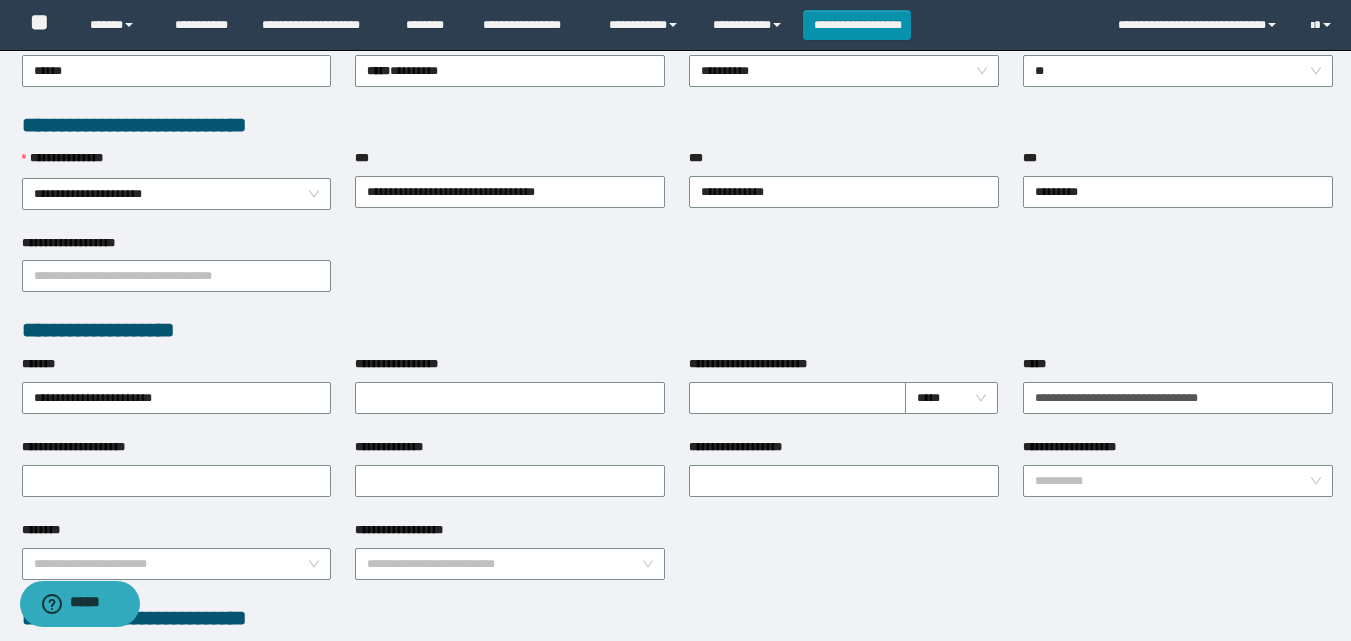 click on "**********" at bounding box center [677, 275] 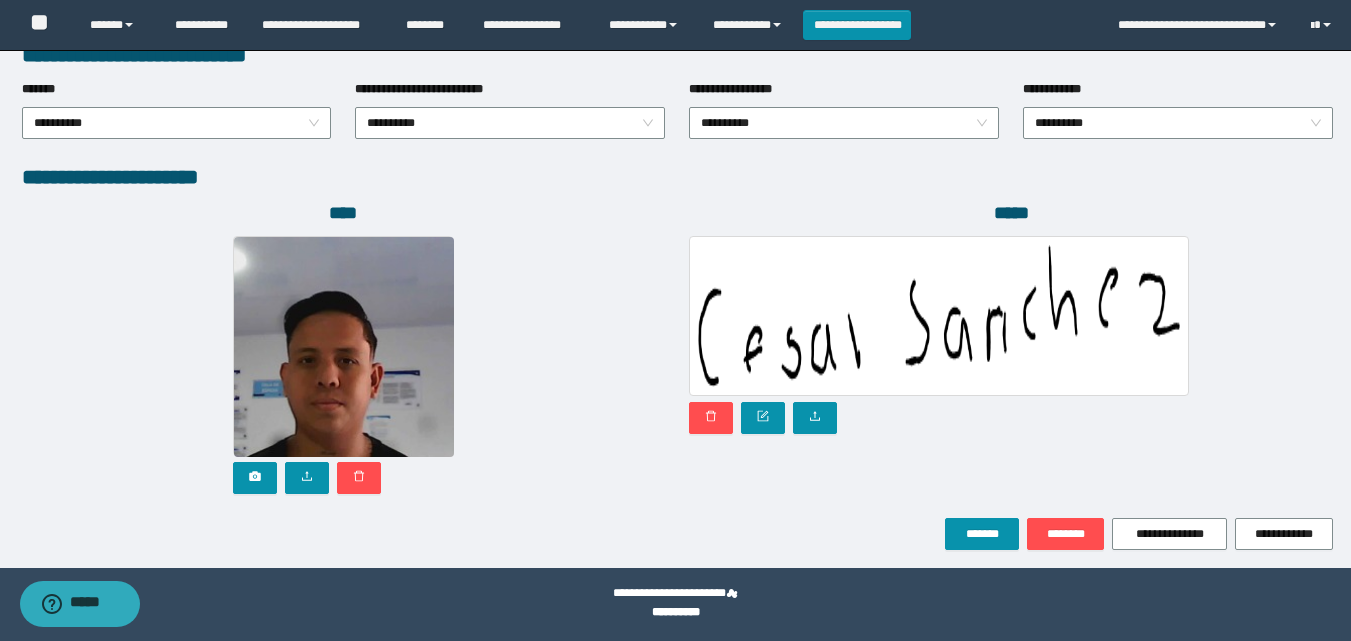 scroll, scrollTop: 1064, scrollLeft: 0, axis: vertical 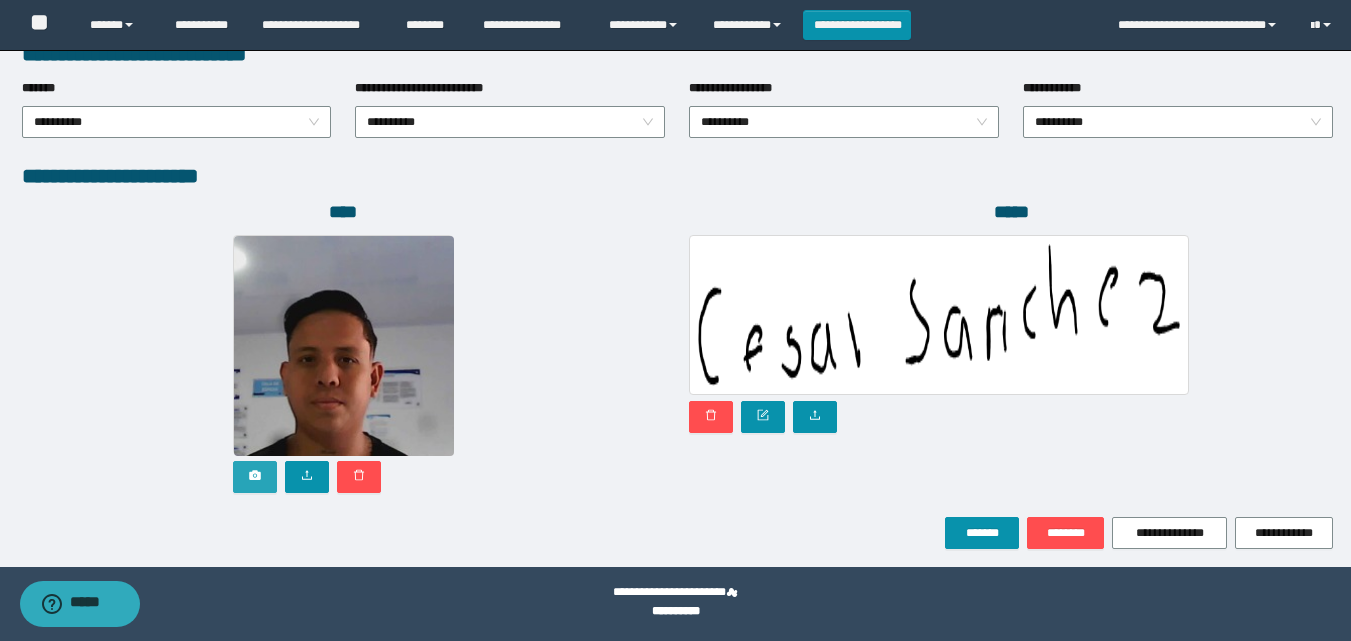 click 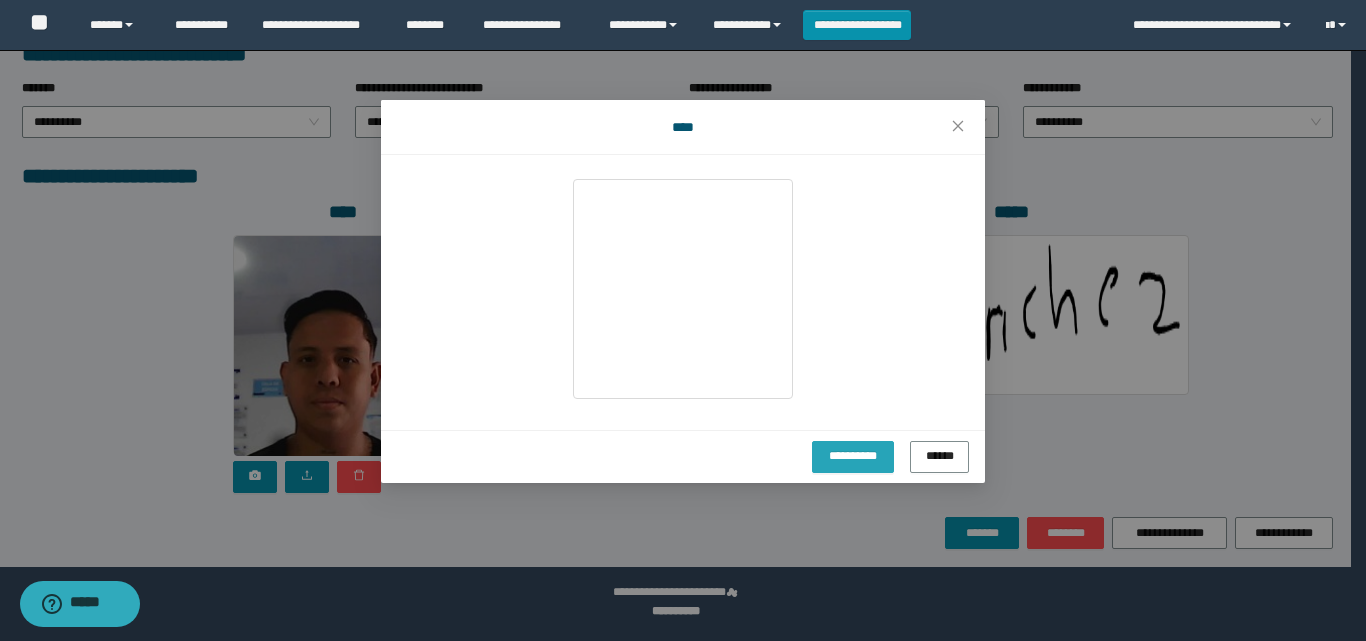 click on "**********" at bounding box center (852, 455) 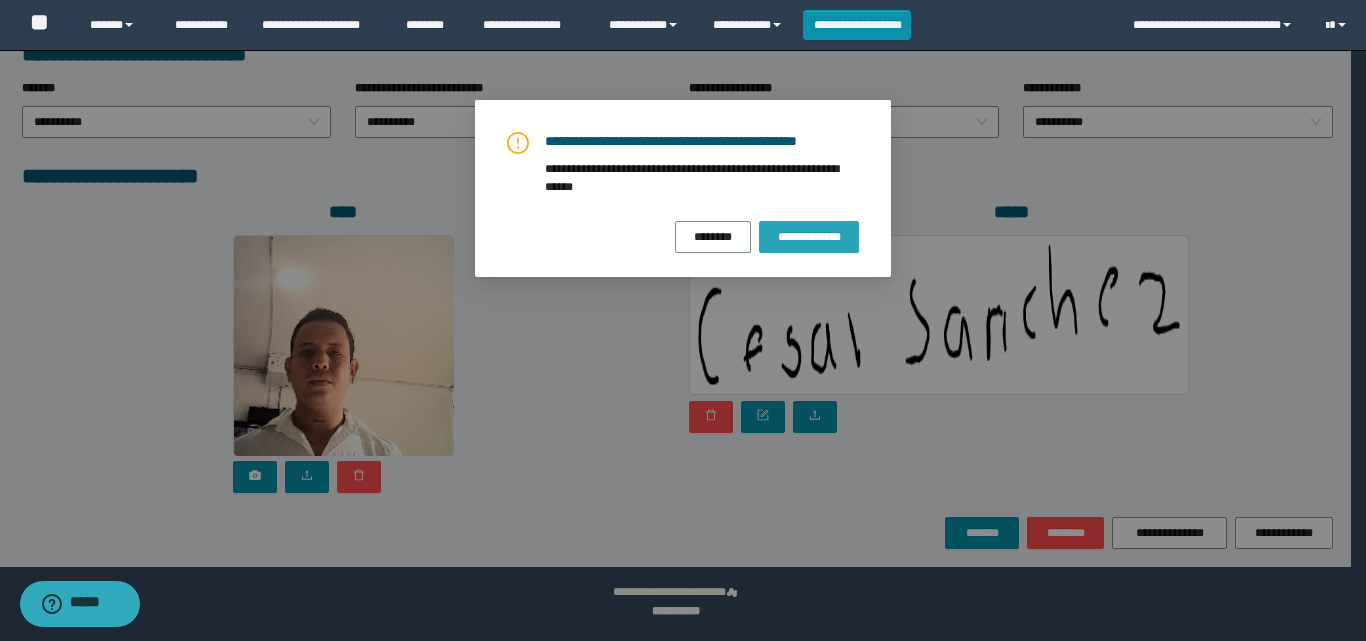 click on "**********" at bounding box center [809, 237] 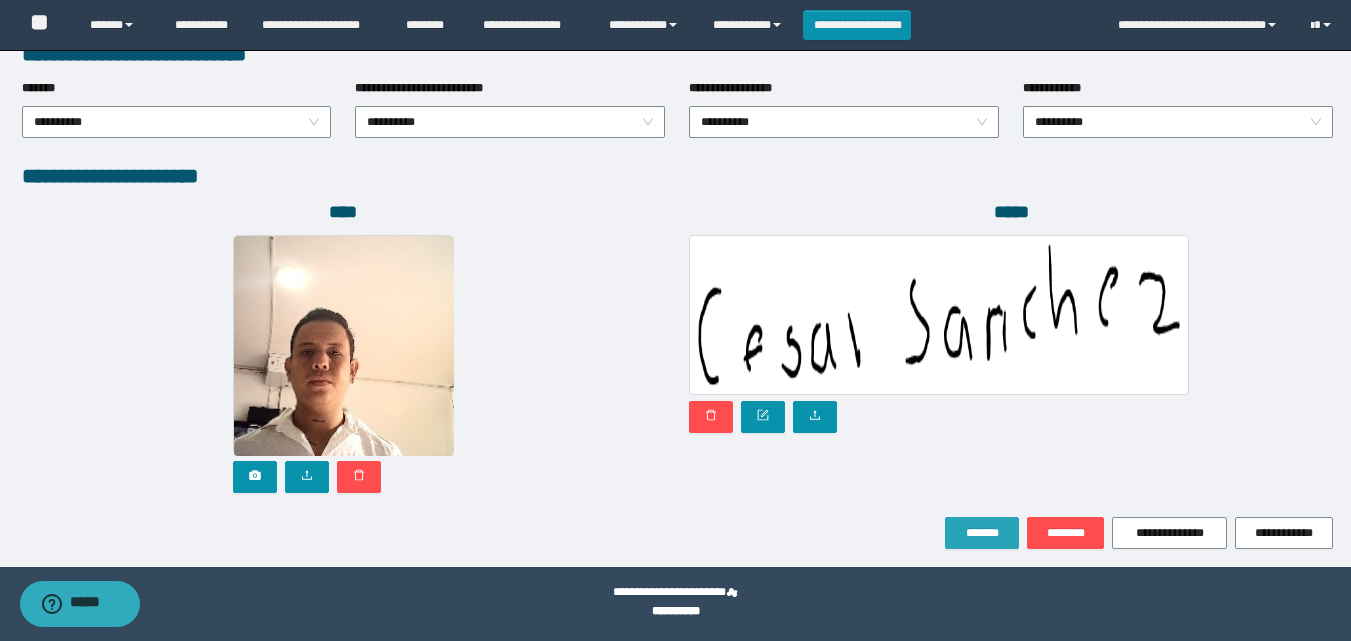 click on "*******" at bounding box center (982, 533) 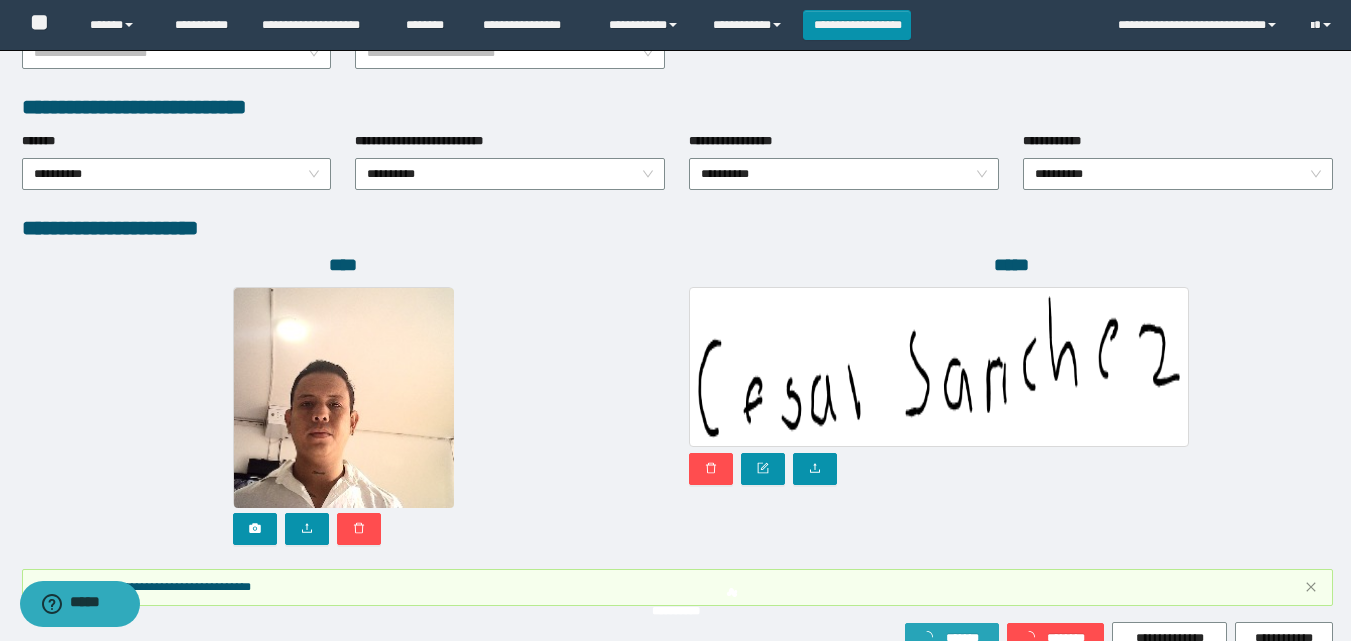 scroll, scrollTop: 1117, scrollLeft: 0, axis: vertical 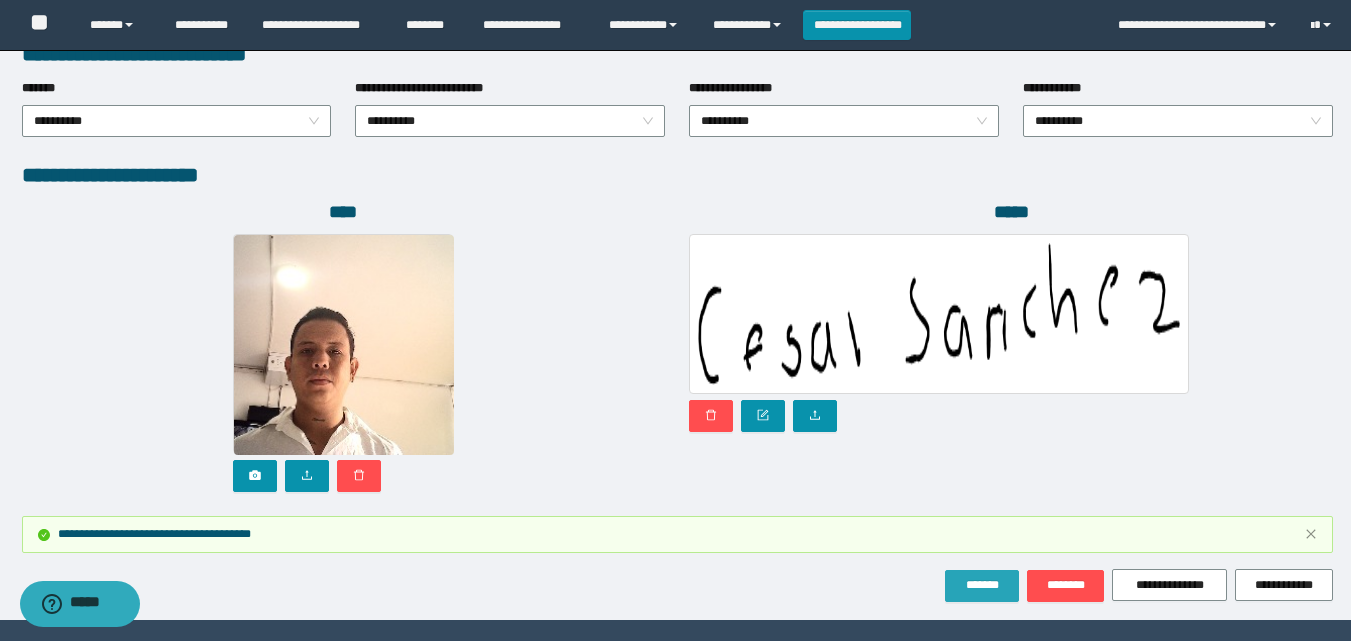 click on "*******" at bounding box center (982, 585) 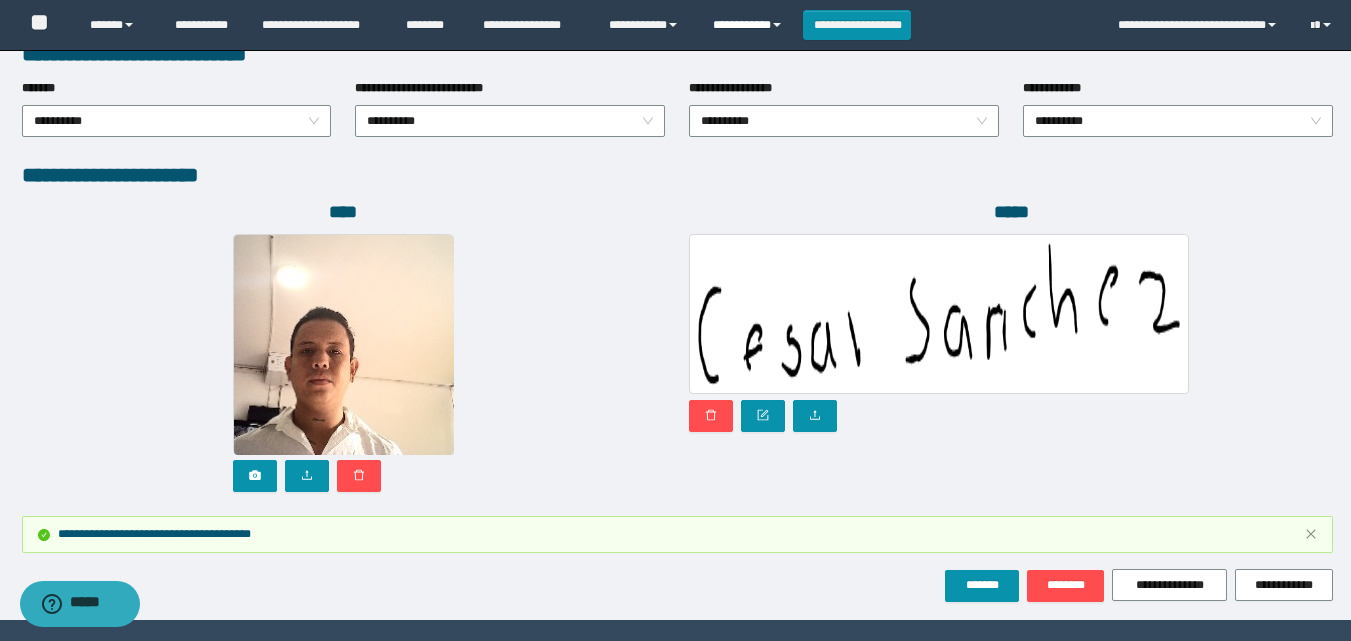 click on "**********" at bounding box center (750, 25) 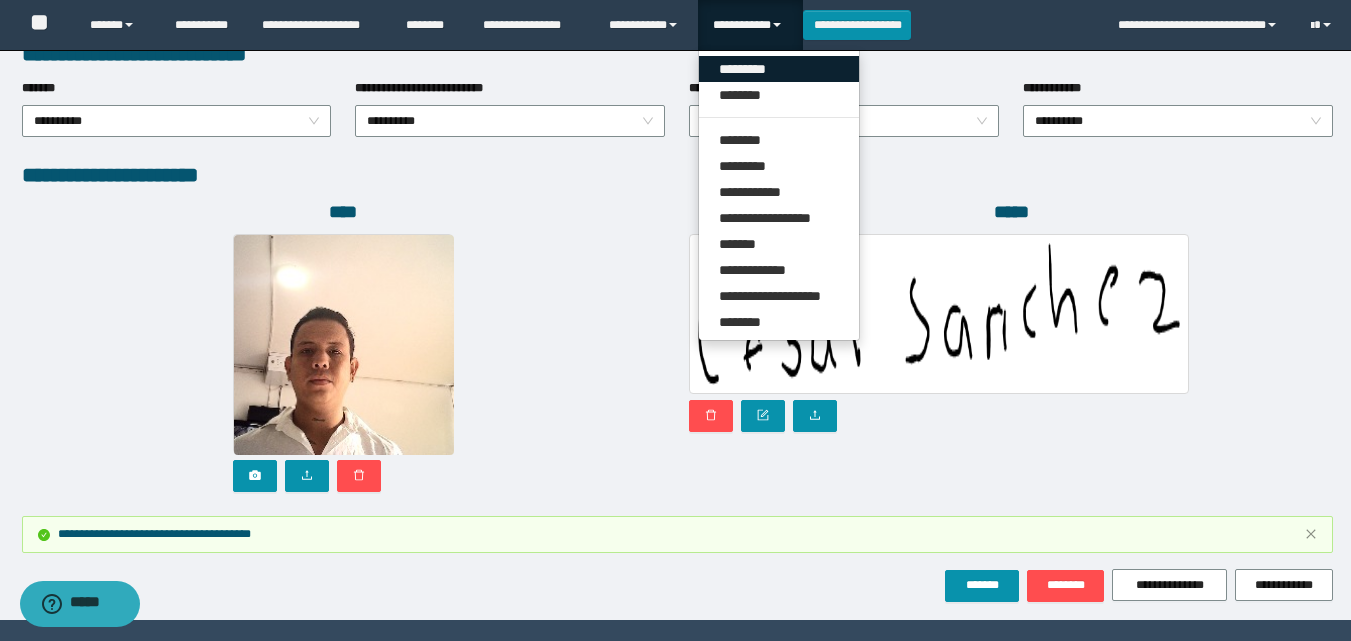 click on "*********" at bounding box center (779, 69) 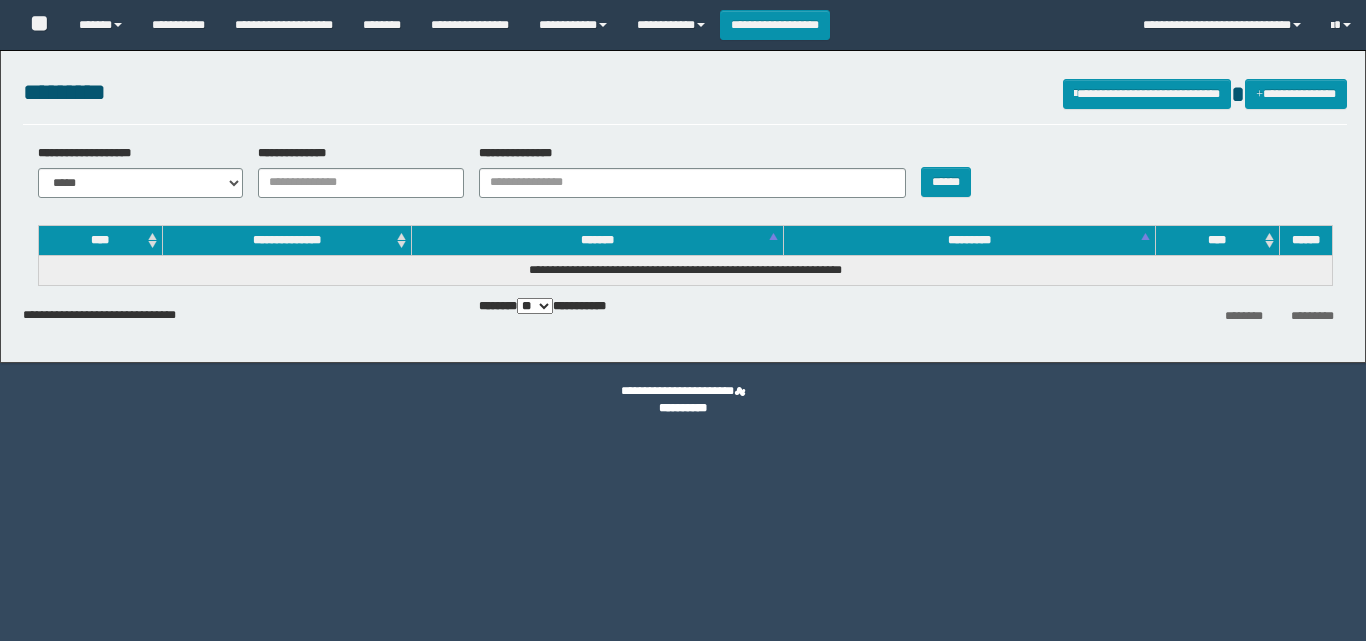 scroll, scrollTop: 0, scrollLeft: 0, axis: both 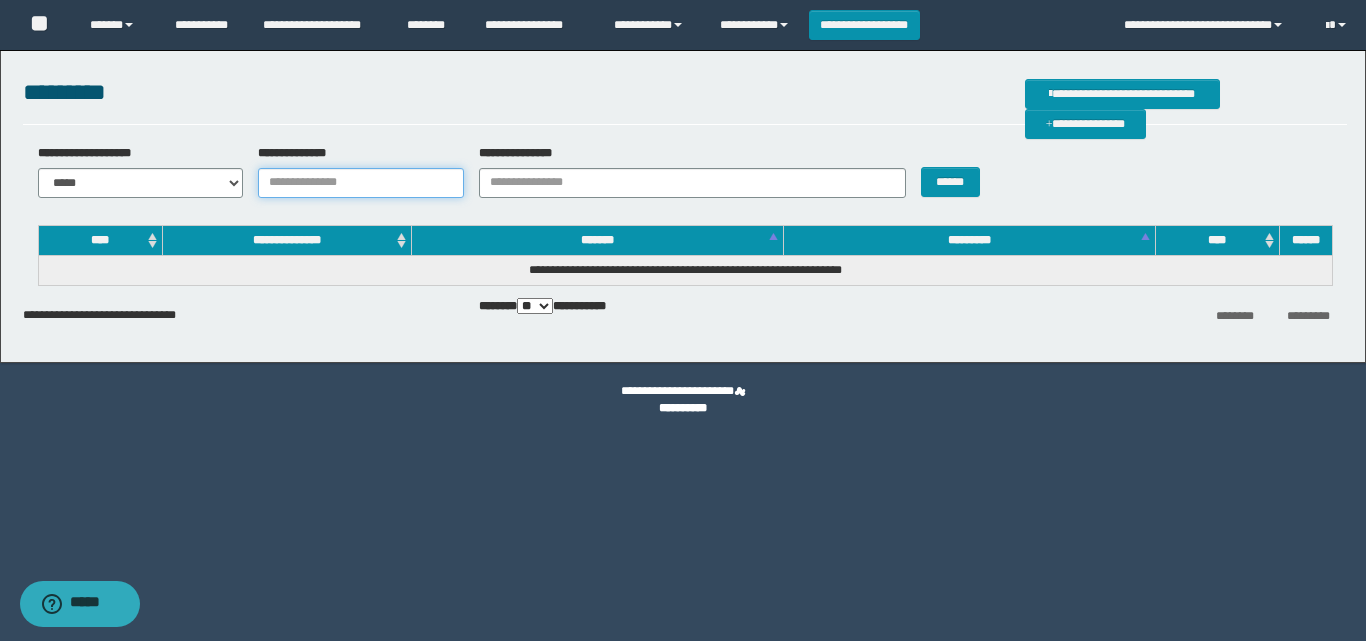 click on "**********" at bounding box center [361, 183] 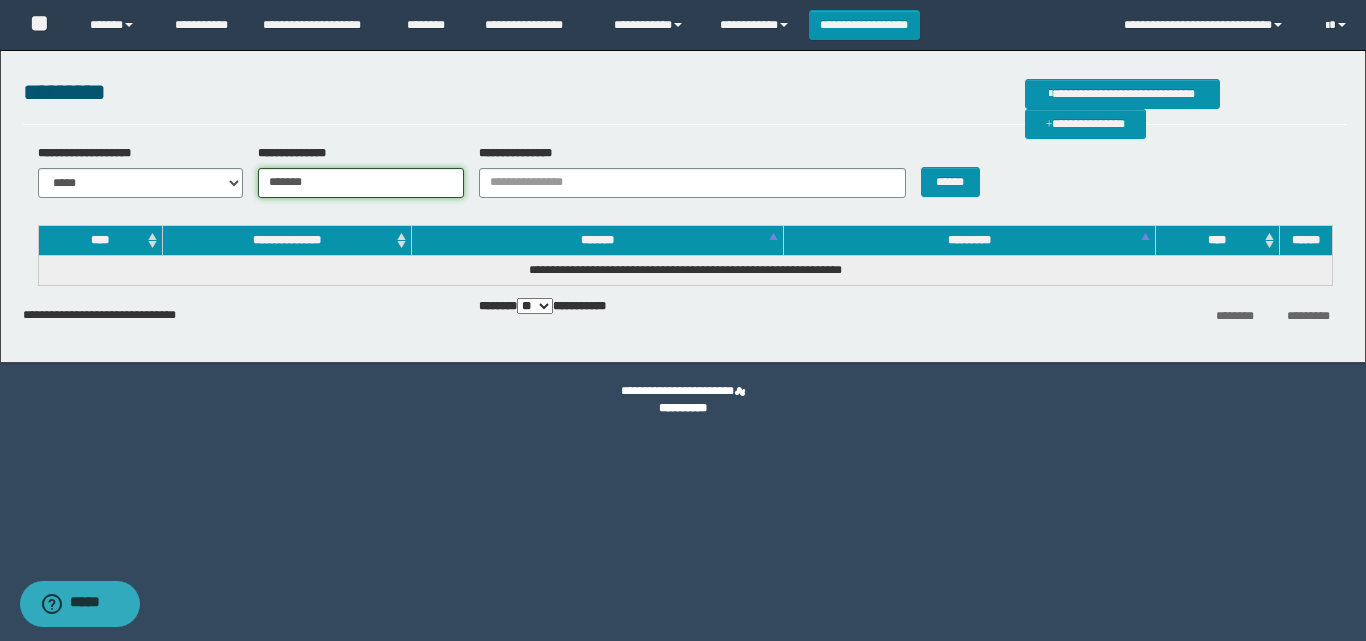 type on "*******" 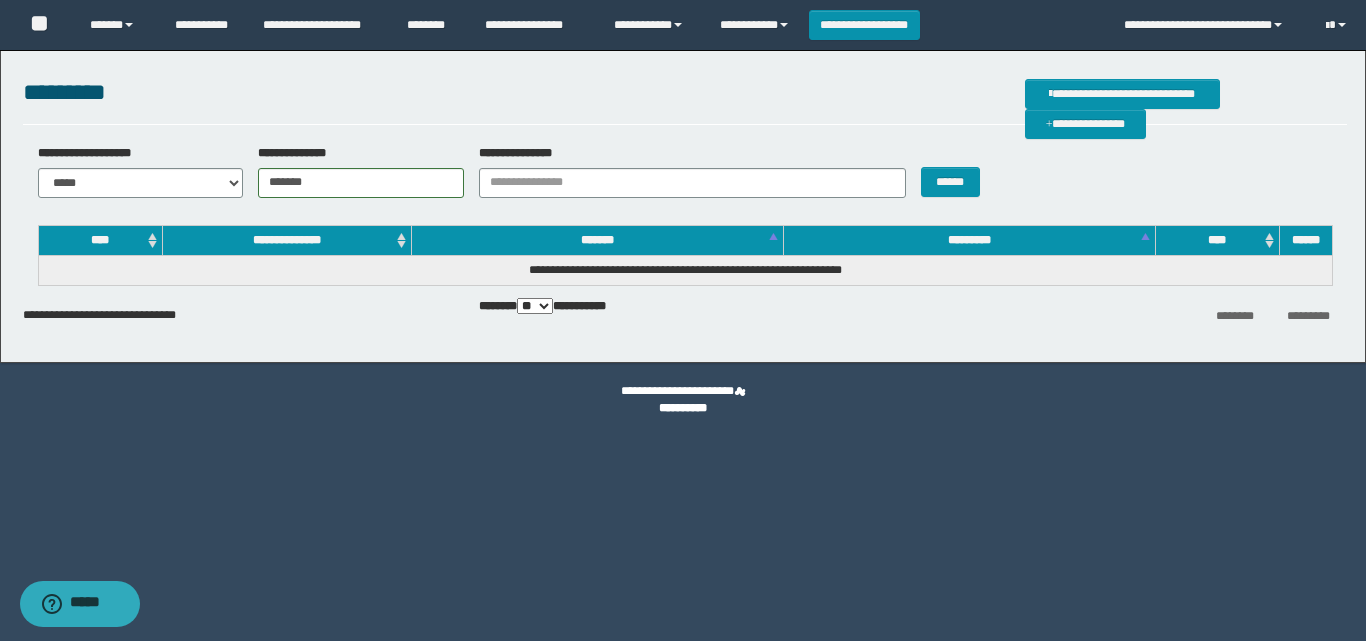 click on "**********" at bounding box center (685, 178) 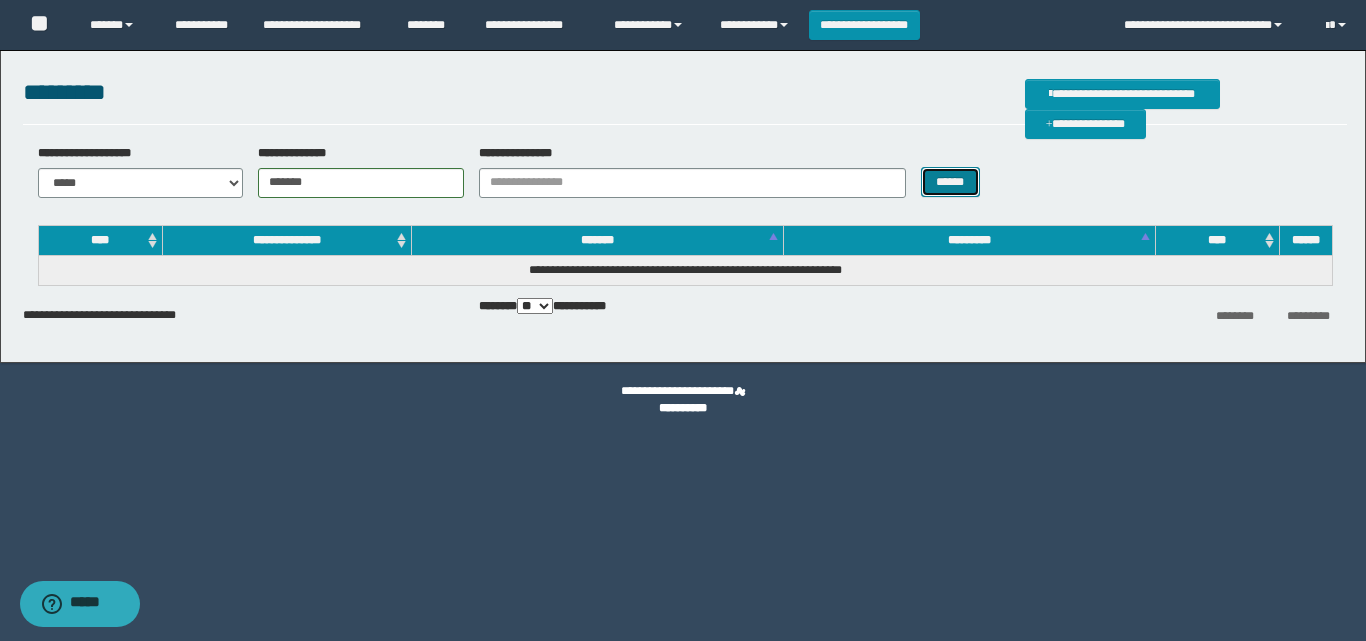 click on "******" at bounding box center [950, 182] 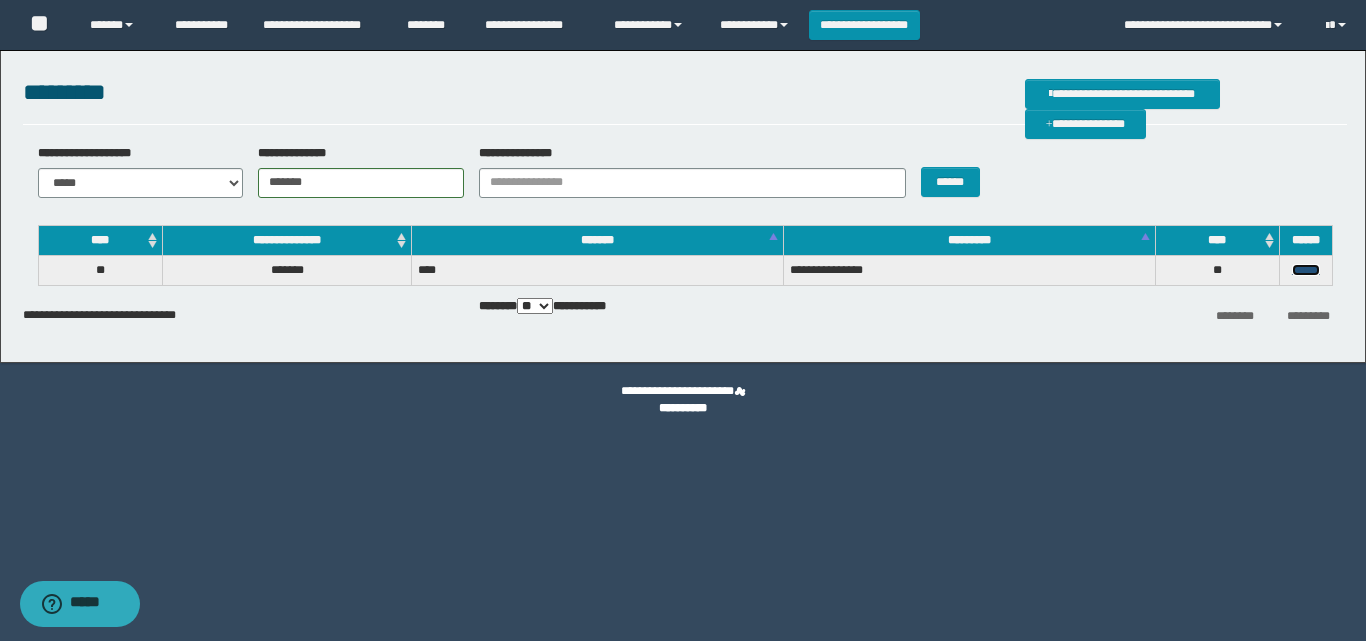 click on "******" at bounding box center (1306, 270) 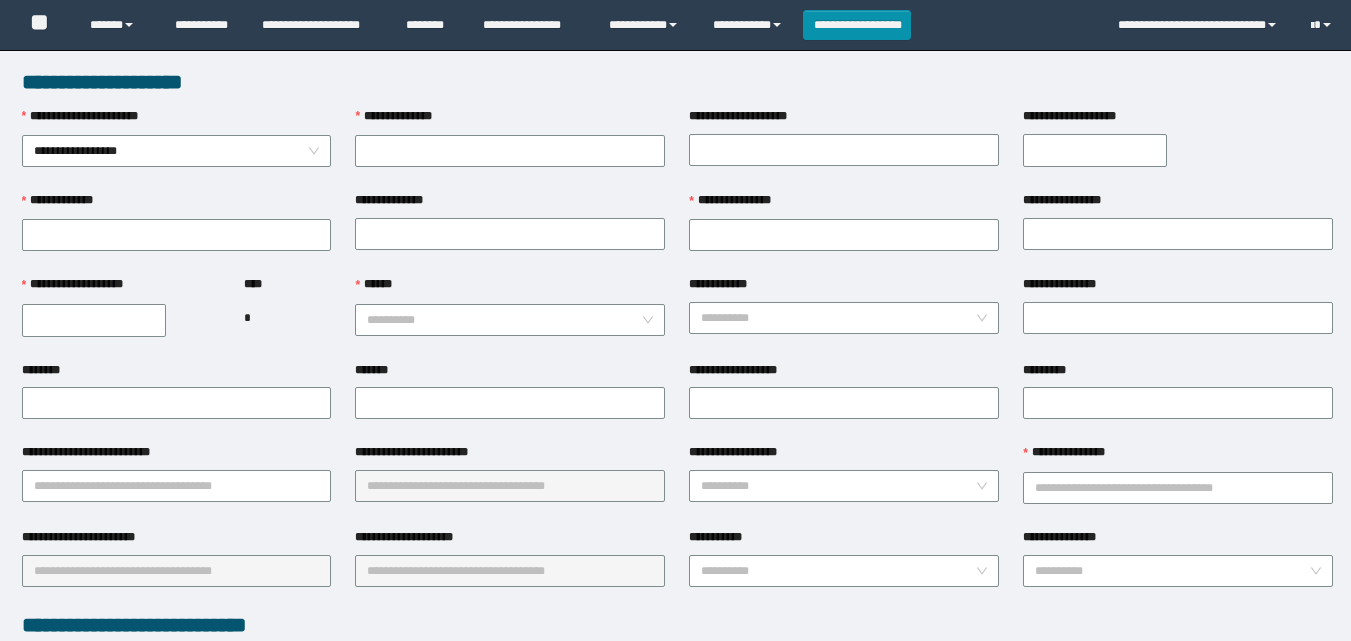 scroll, scrollTop: 0, scrollLeft: 0, axis: both 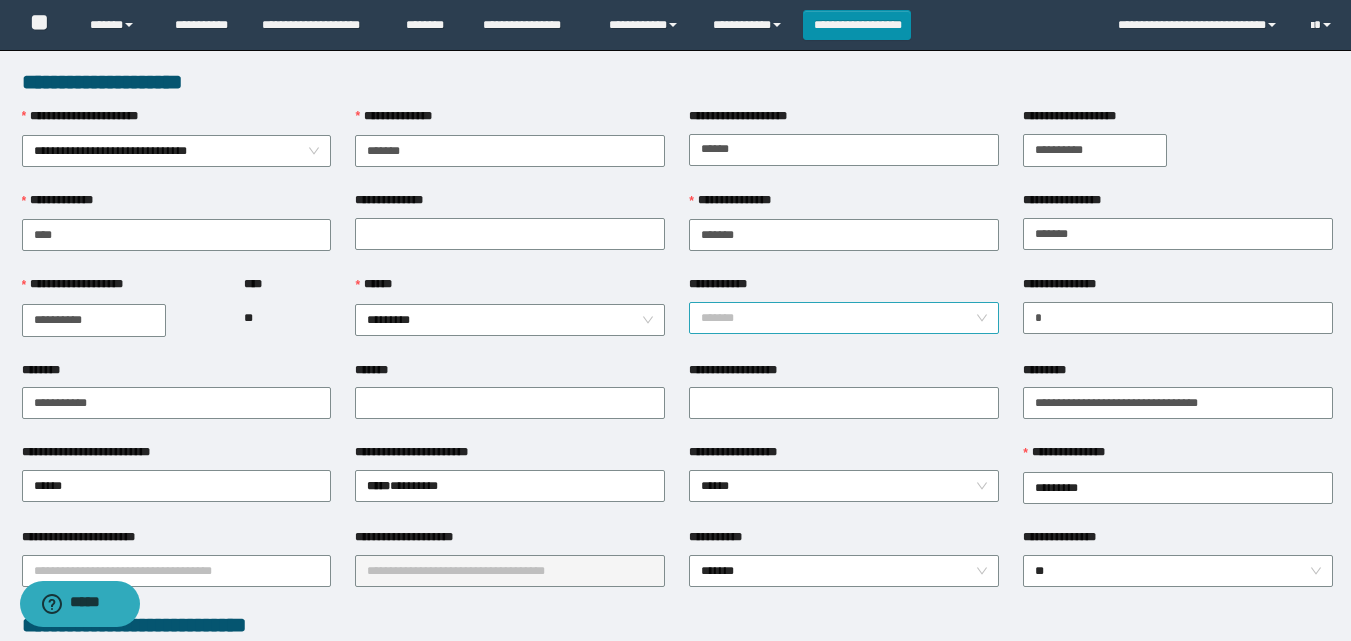 click on "*******" at bounding box center [844, 318] 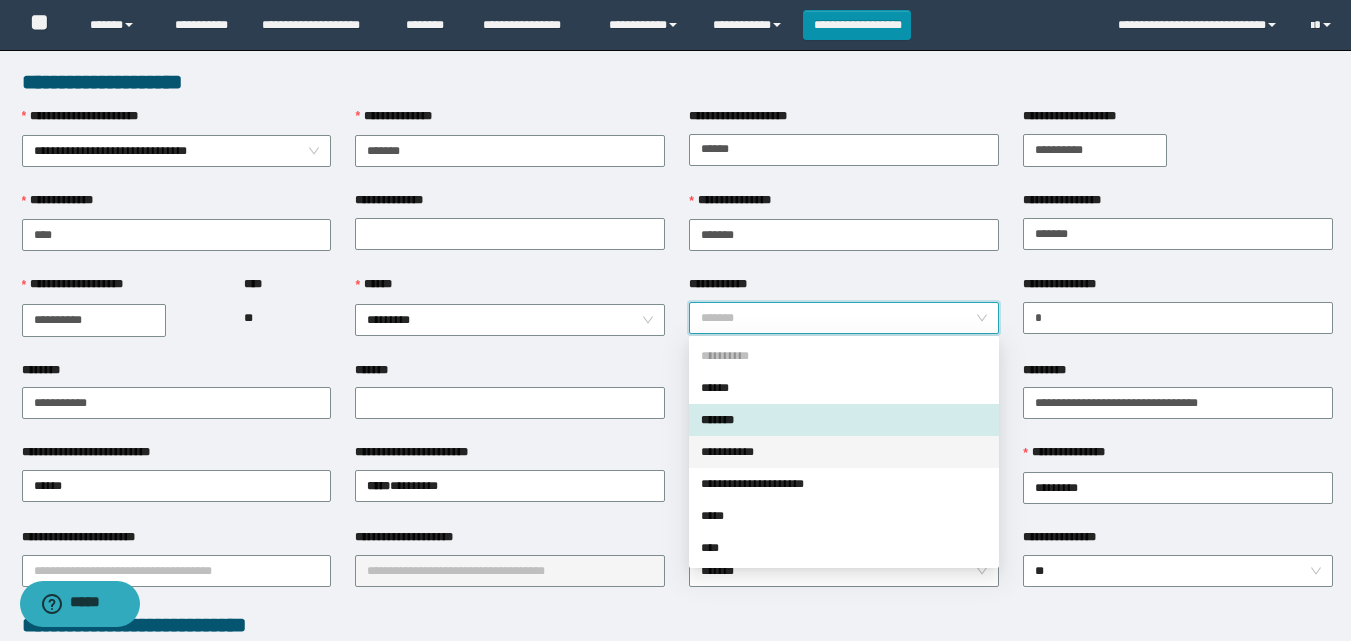 click on "**********" at bounding box center [844, 452] 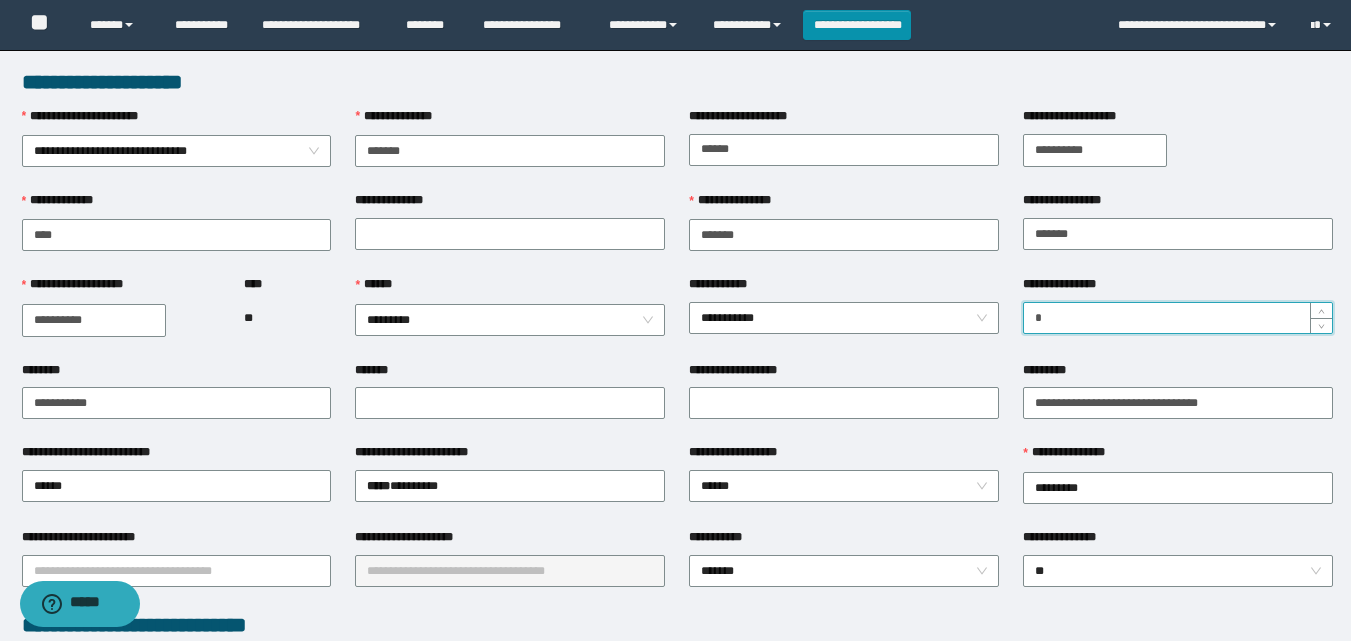 click on "**********" at bounding box center (1178, 318) 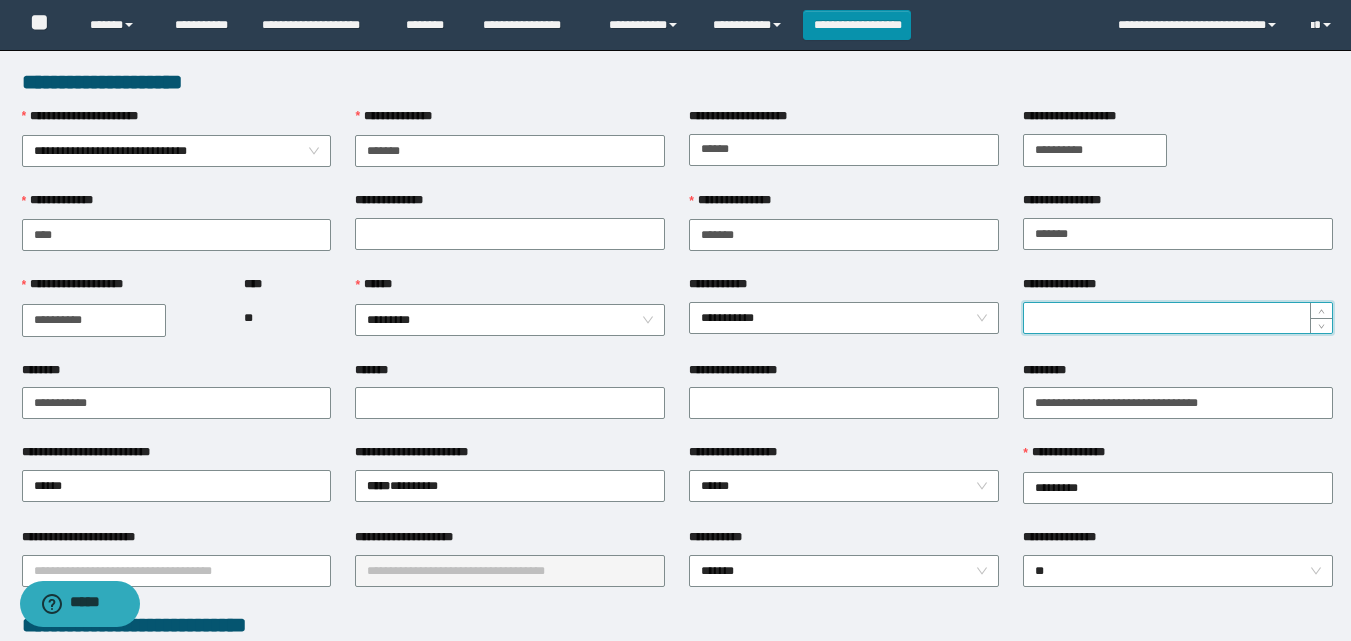 type on "*" 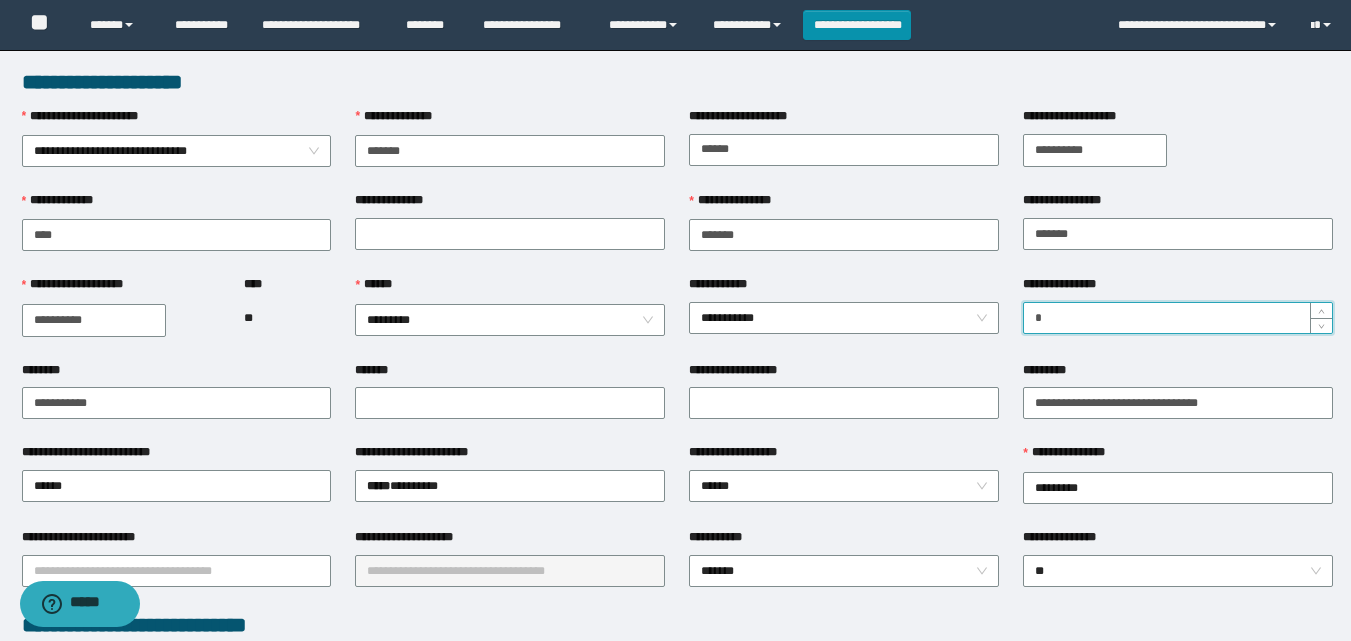 click on "*" at bounding box center [1178, 318] 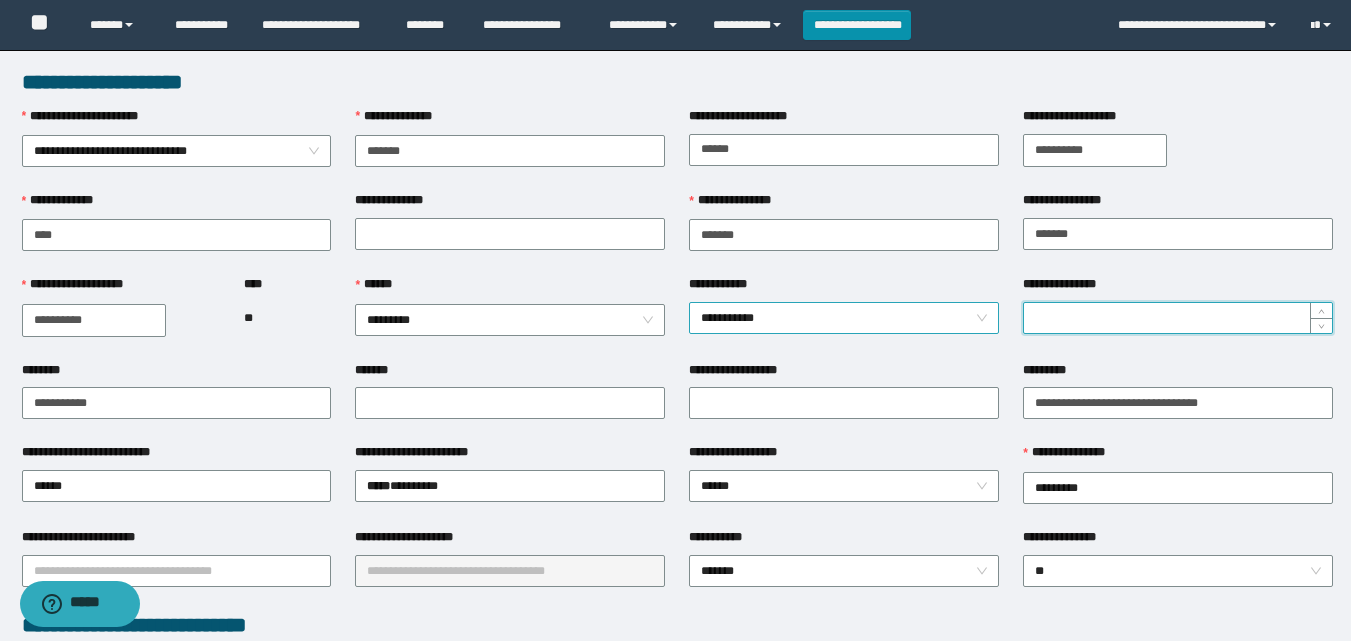 type on "*" 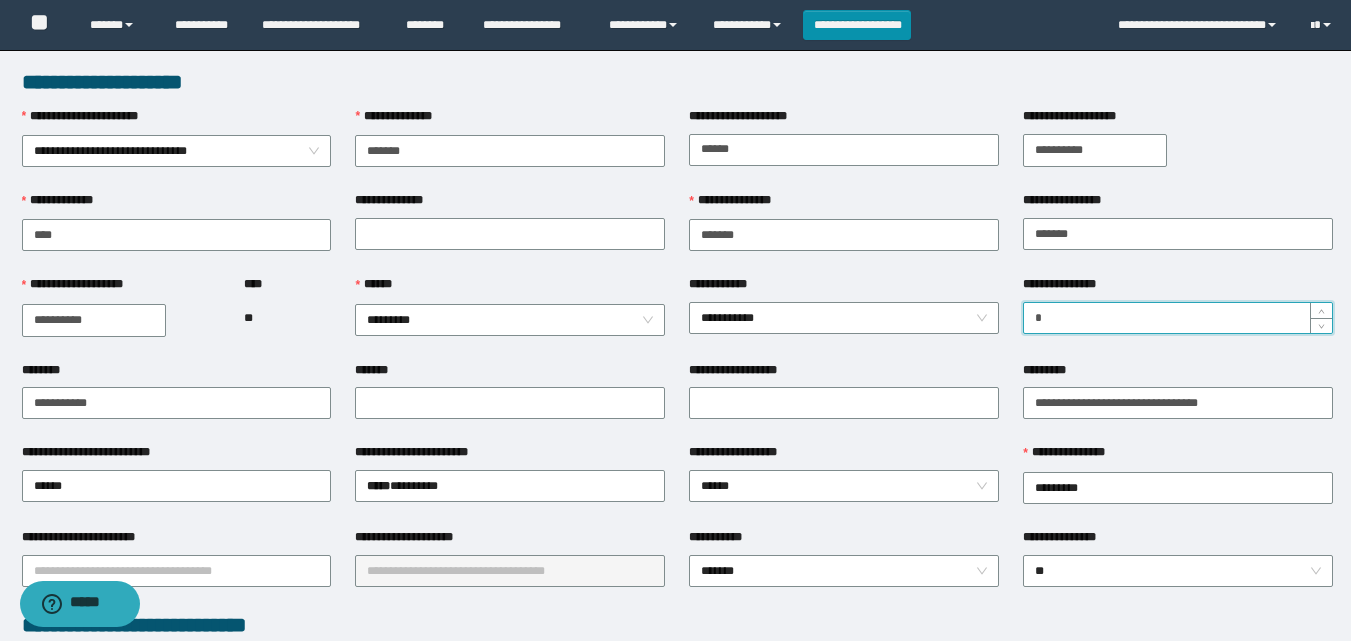 click on "********" at bounding box center [177, 374] 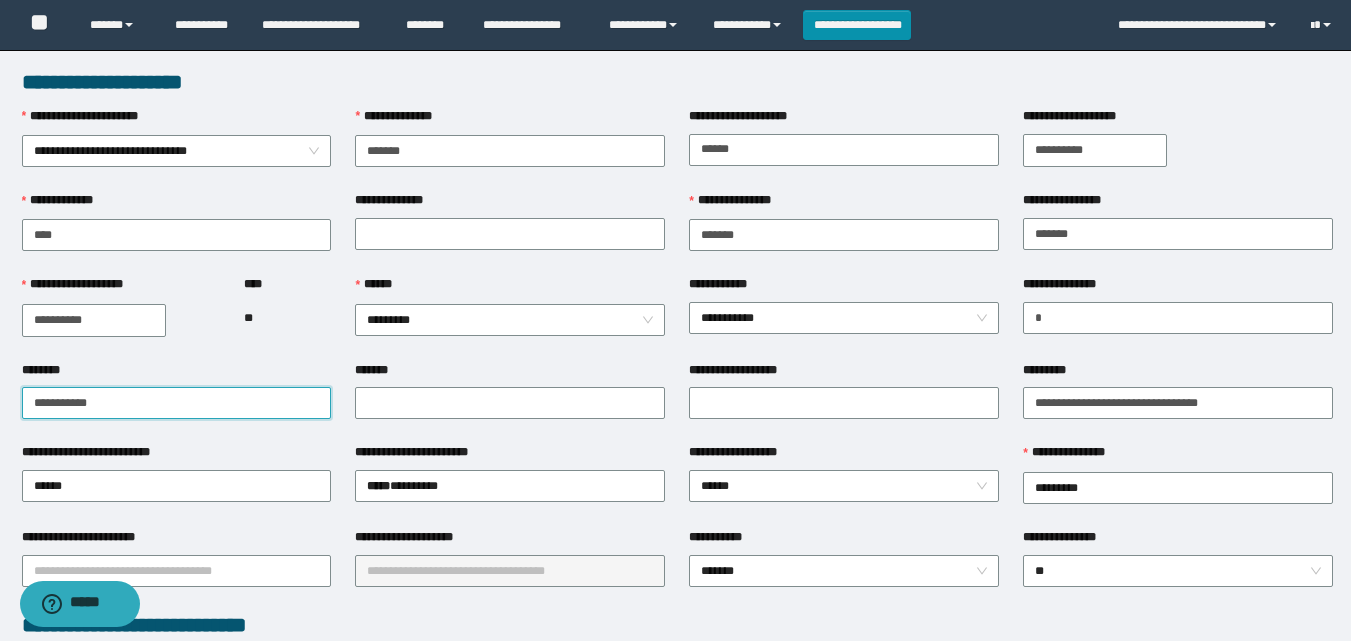 drag, startPoint x: 194, startPoint y: 400, endPoint x: 16, endPoint y: 405, distance: 178.0702 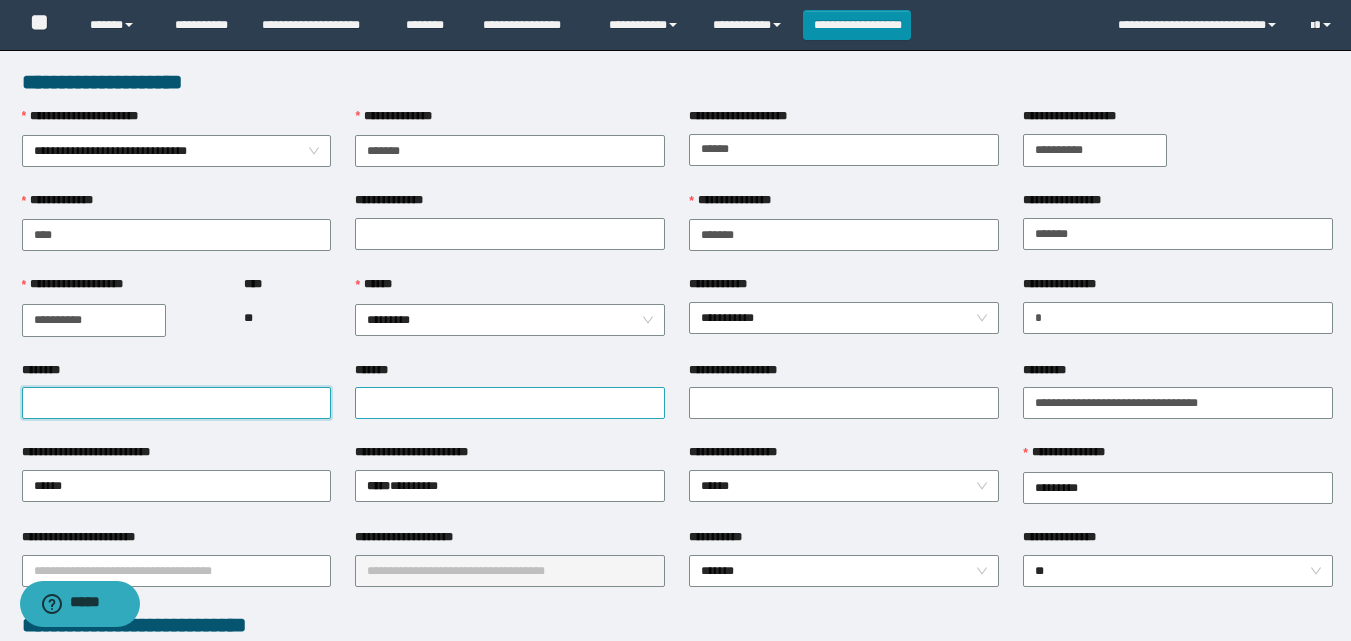 type 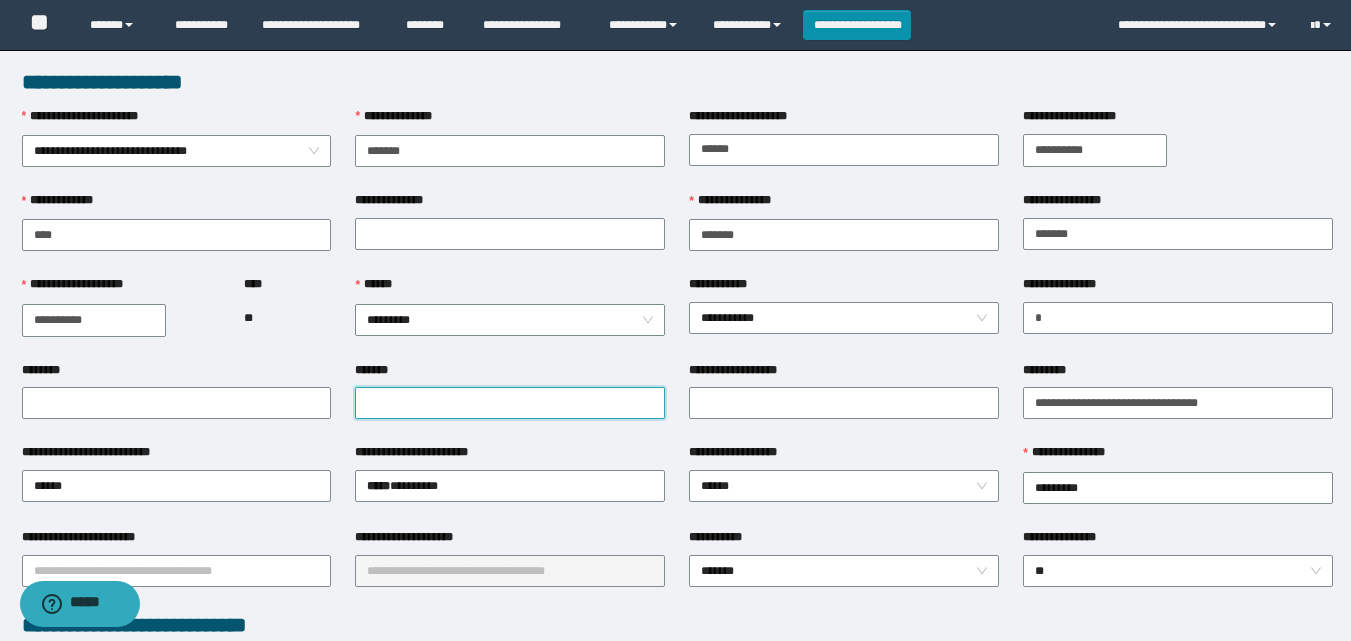 click on "*******" at bounding box center (510, 403) 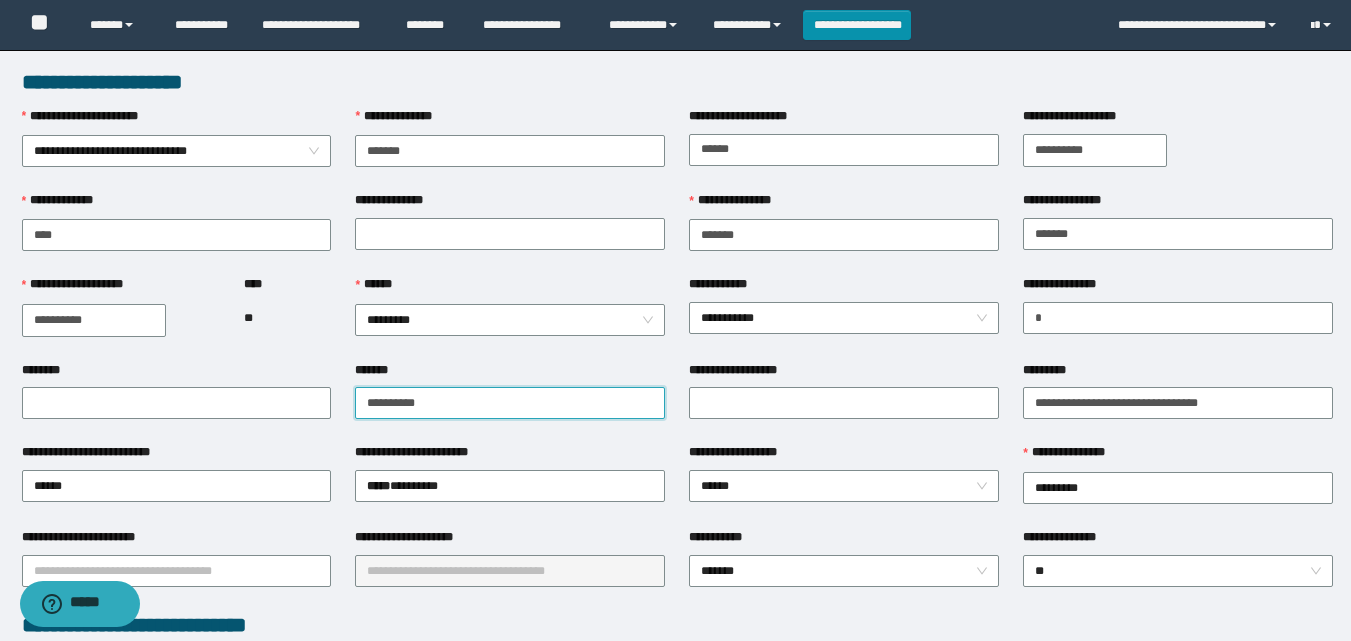 type on "**********" 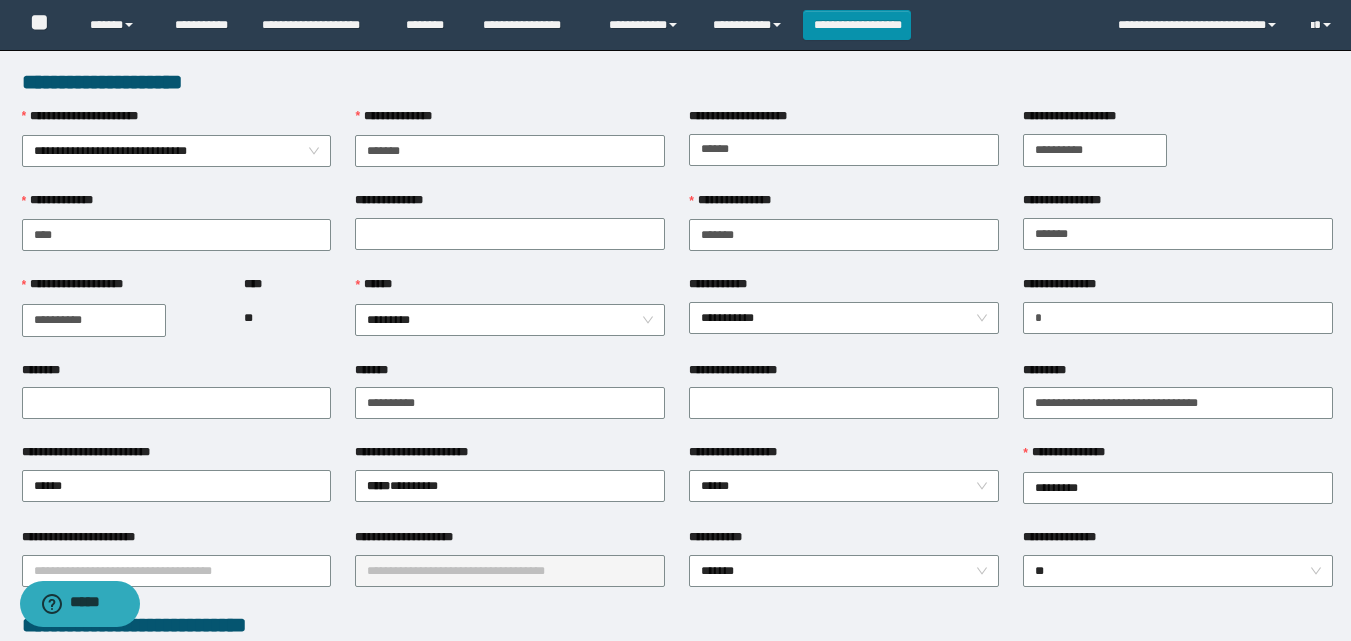 click on "*******" at bounding box center [510, 374] 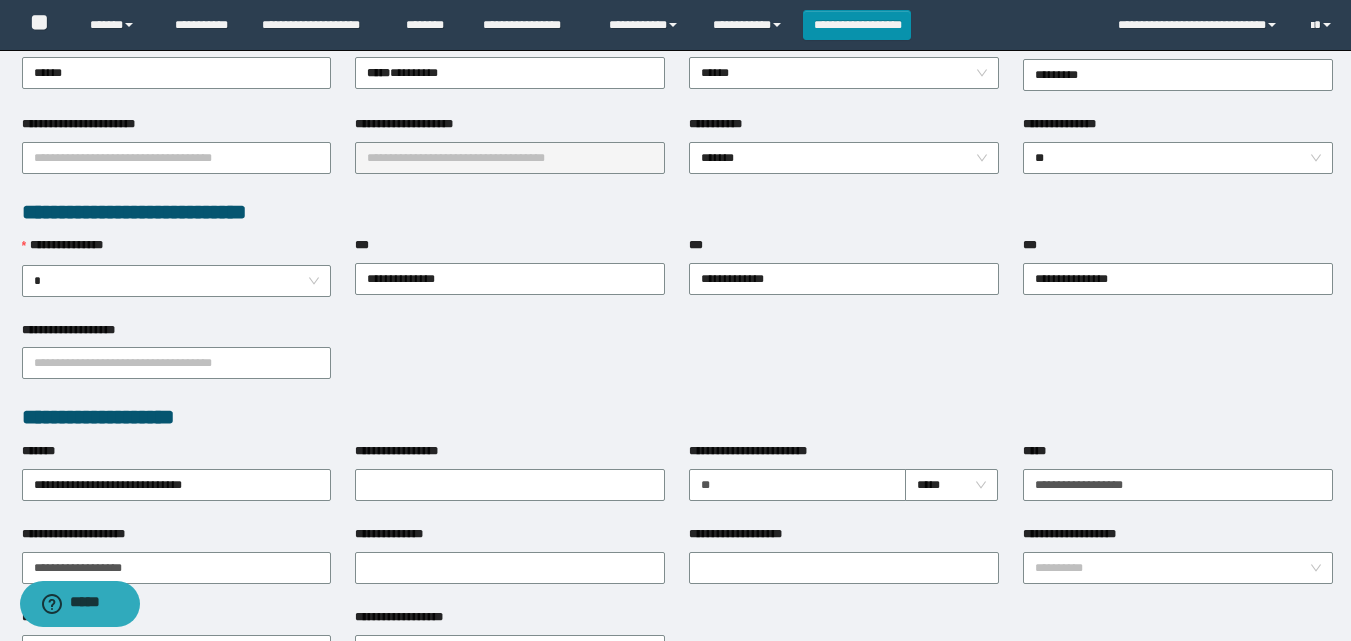 scroll, scrollTop: 400, scrollLeft: 0, axis: vertical 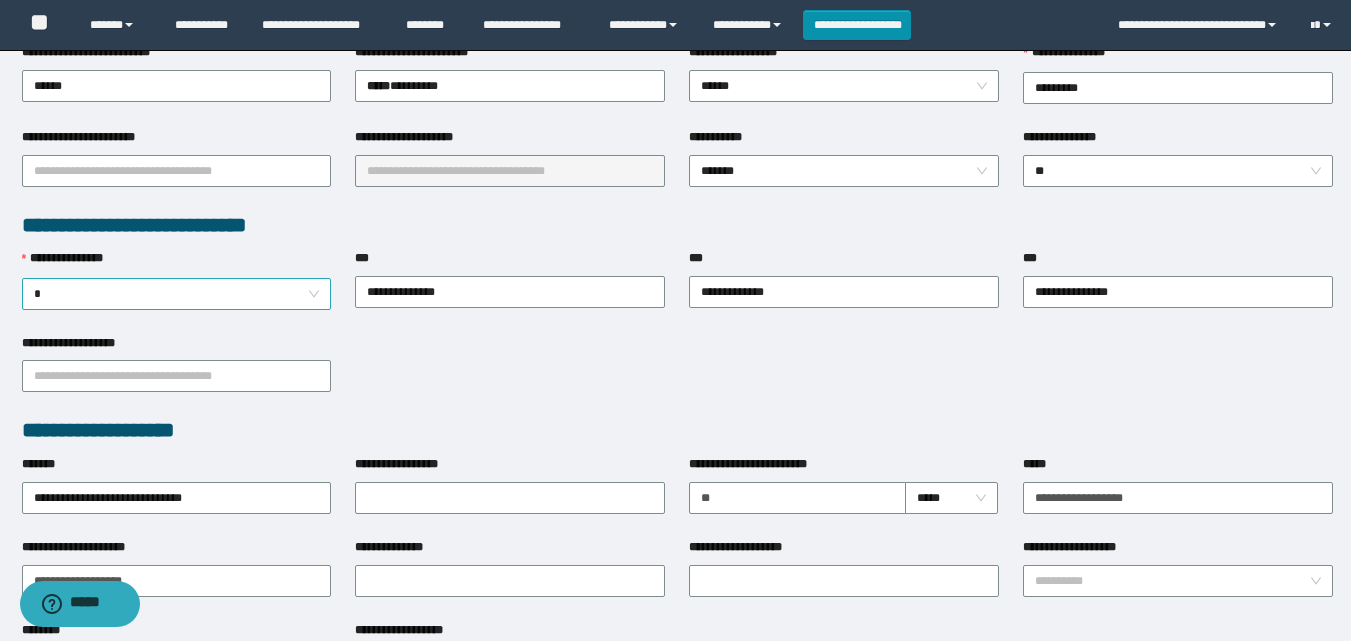 click on "*" at bounding box center [177, 294] 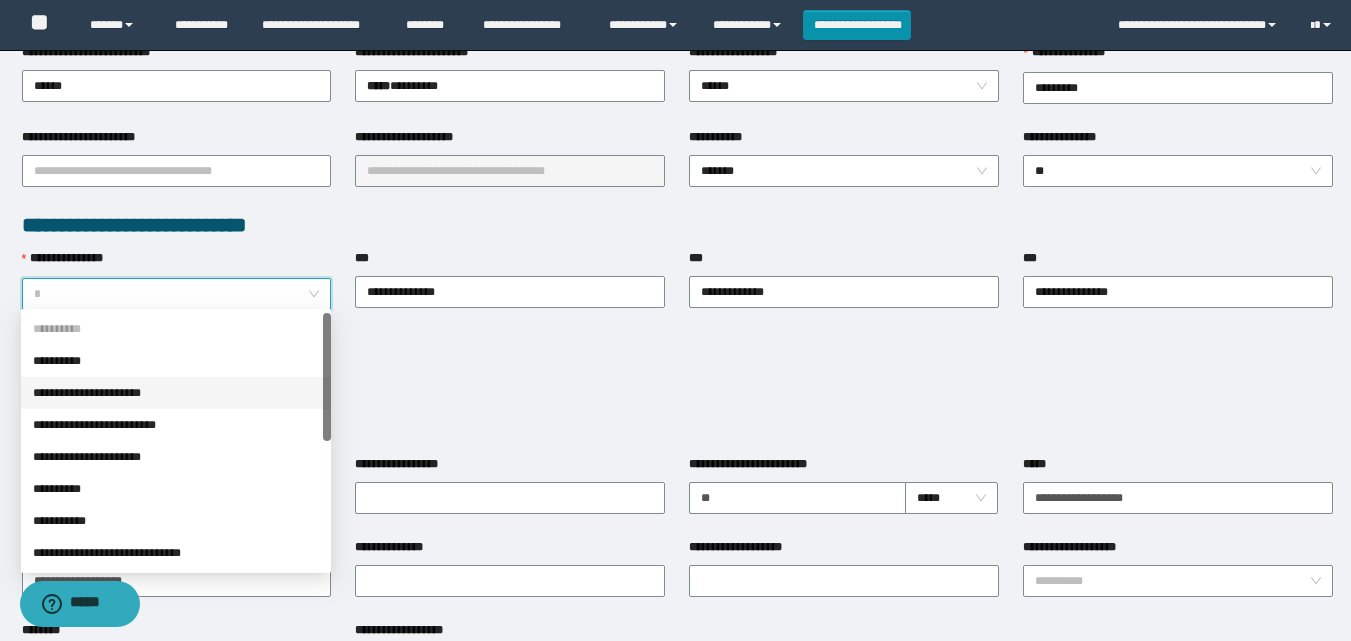 click on "**********" at bounding box center [176, 393] 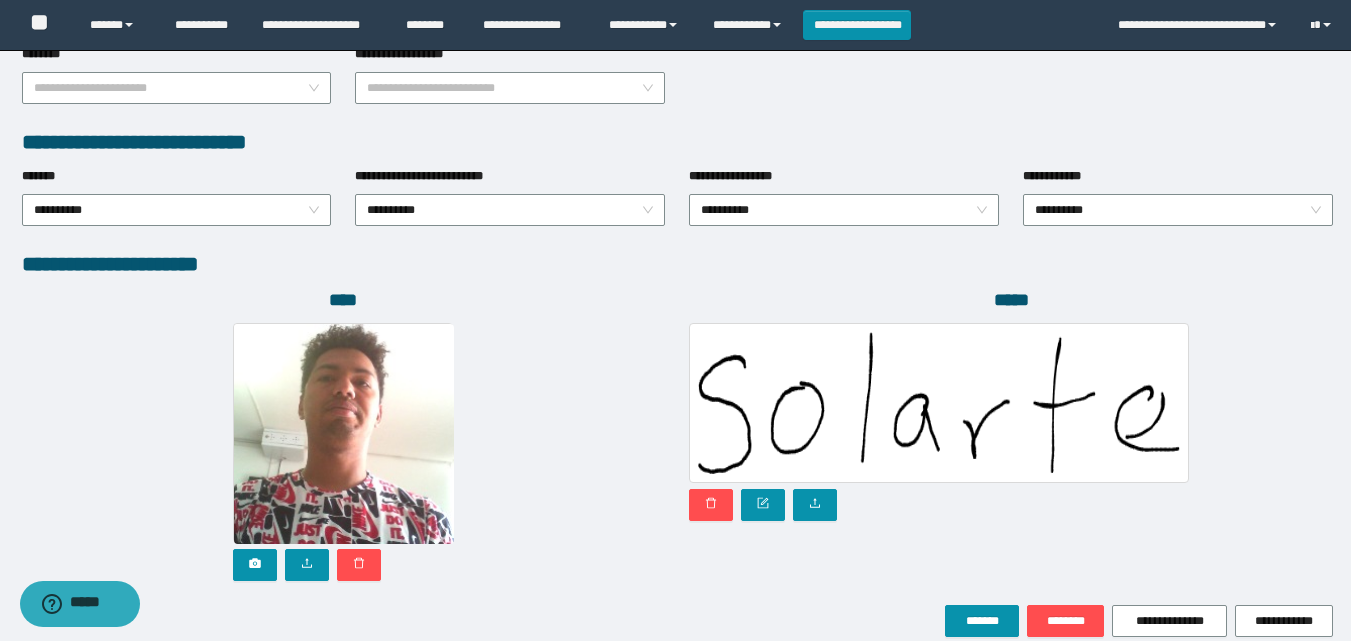 scroll, scrollTop: 1064, scrollLeft: 0, axis: vertical 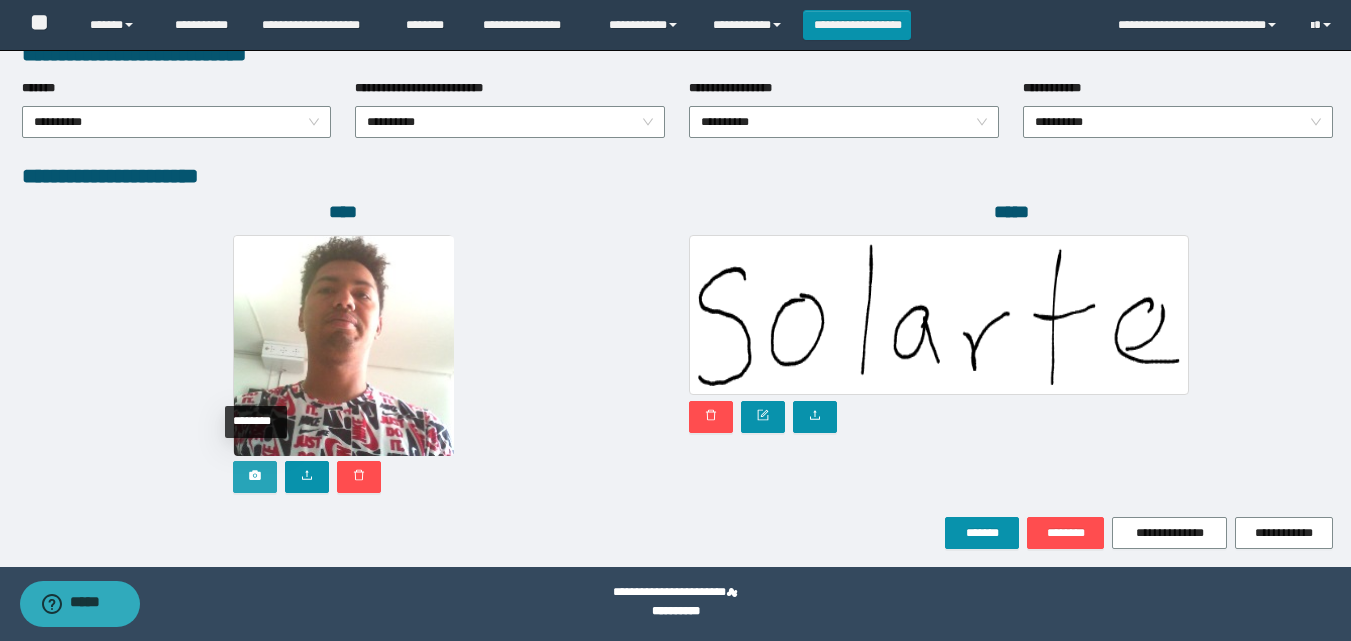 click at bounding box center (255, 477) 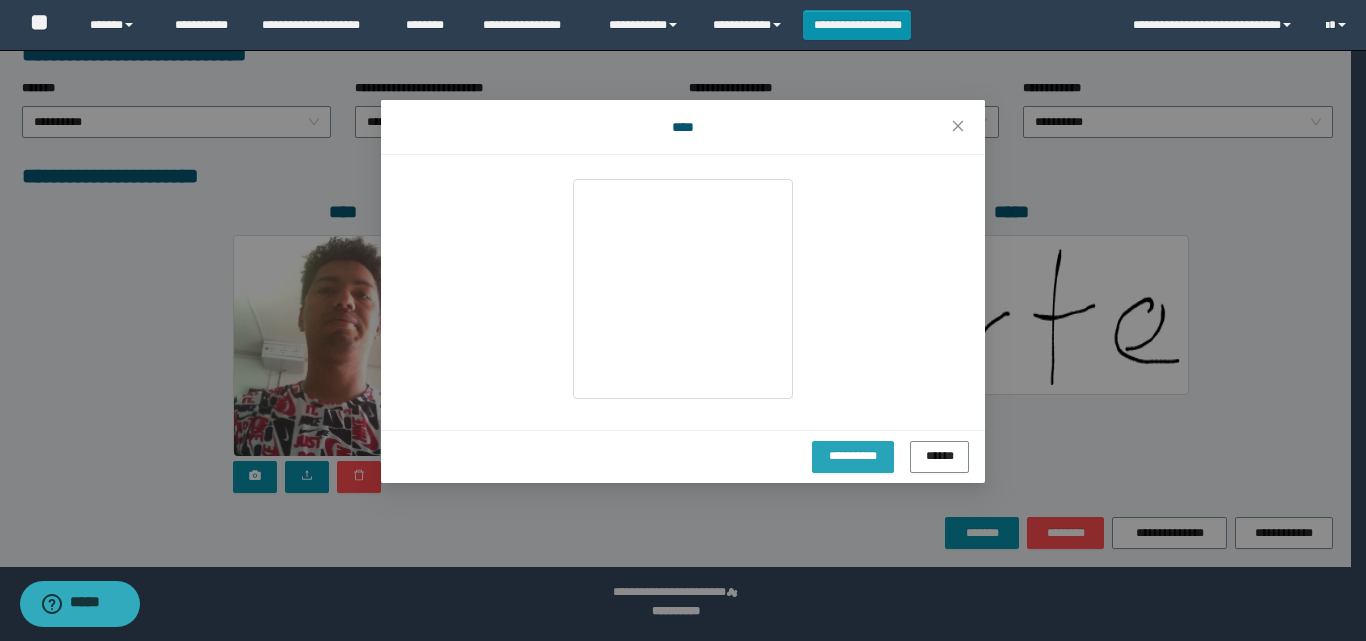 click on "**********" at bounding box center (852, 455) 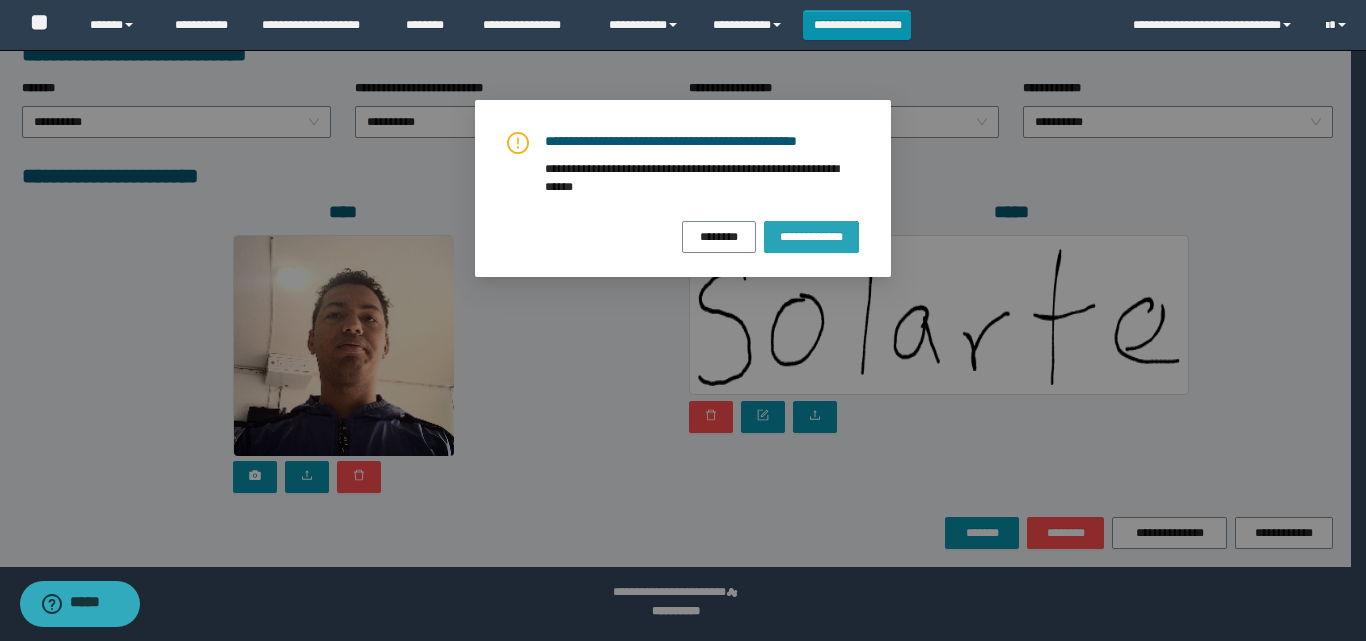 click on "**********" at bounding box center [811, 236] 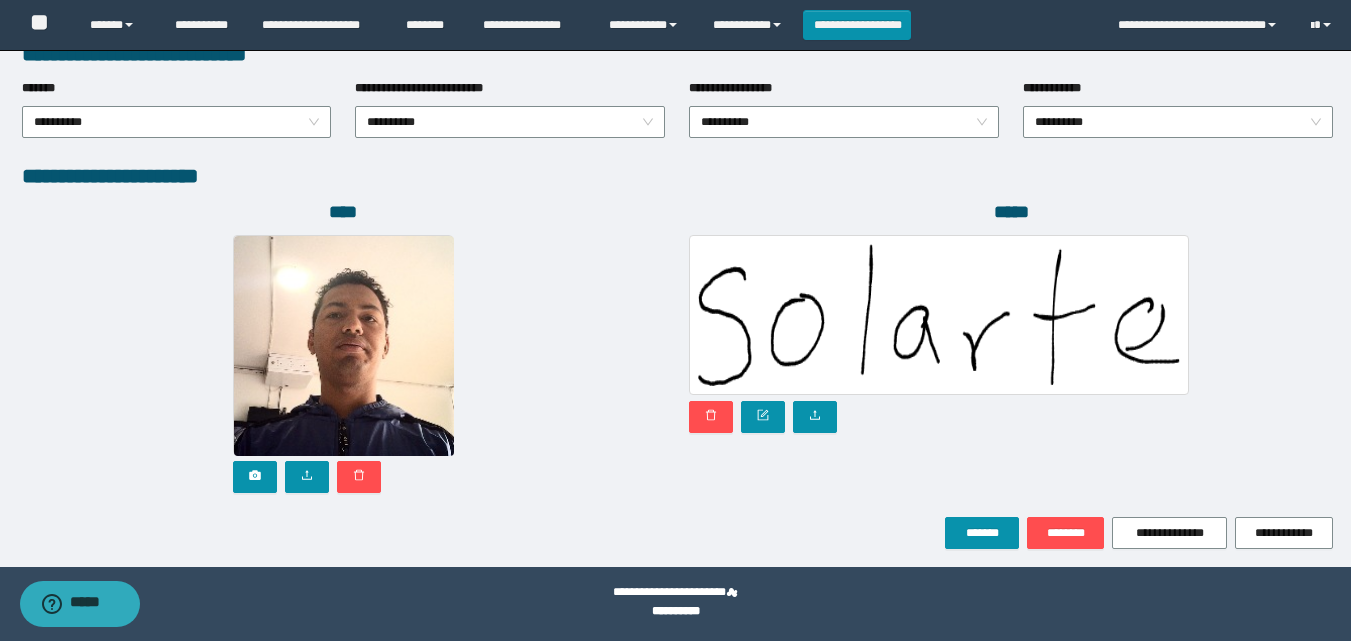 click on "*****" at bounding box center (1011, 358) 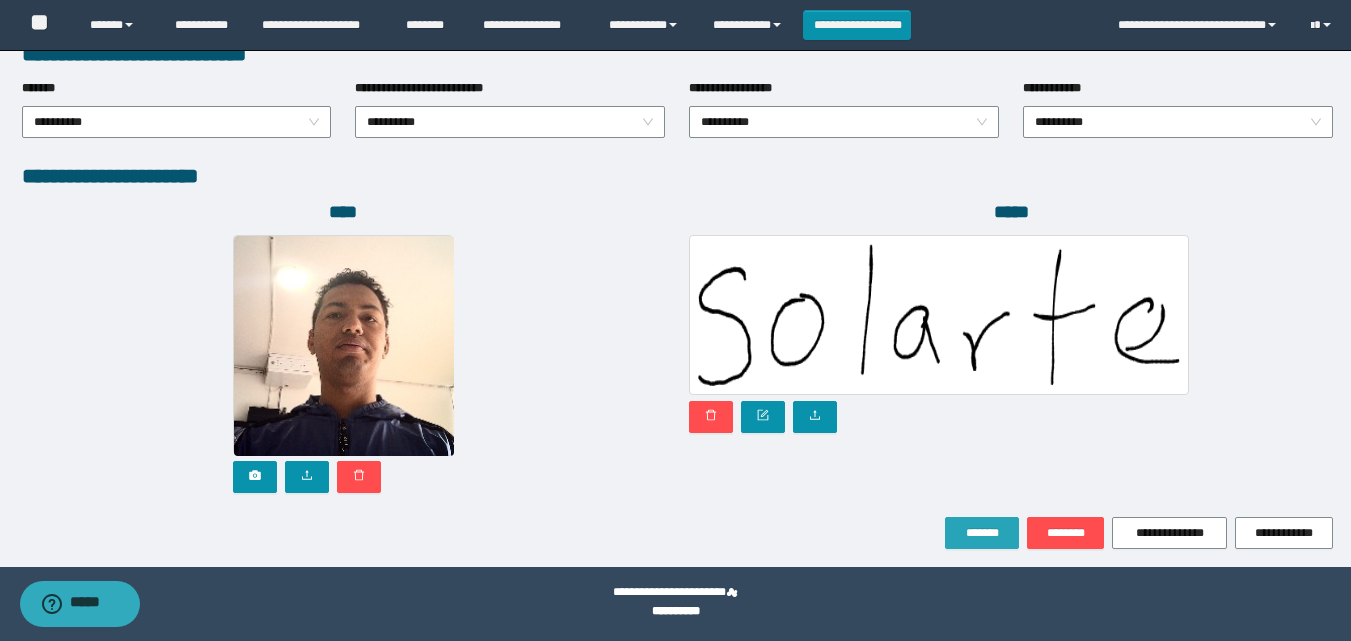 click on "*******" at bounding box center [982, 533] 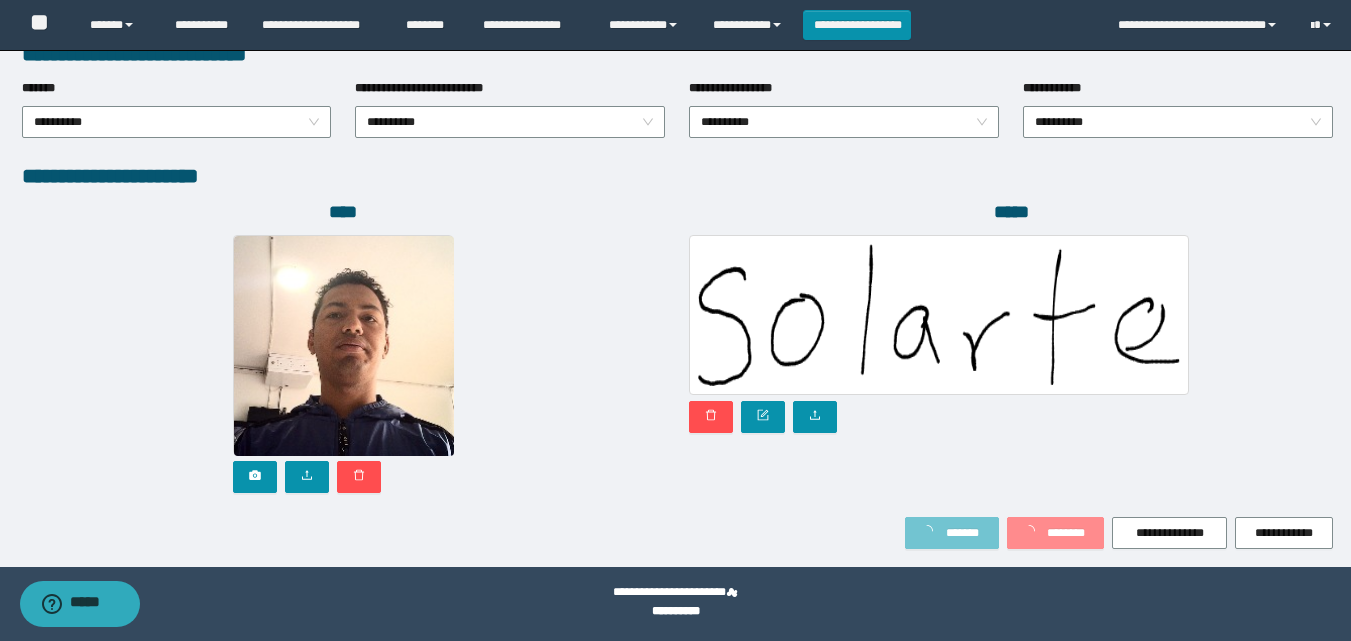 click on "**********" at bounding box center [677, -224] 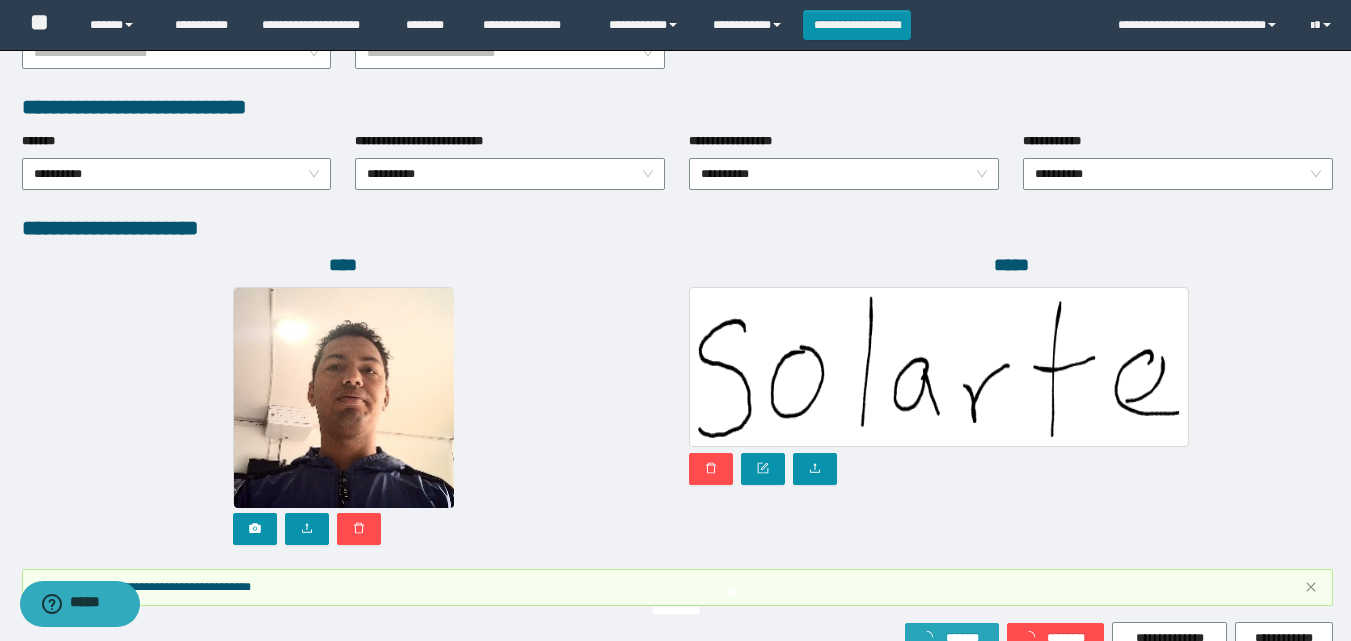 scroll, scrollTop: 1117, scrollLeft: 0, axis: vertical 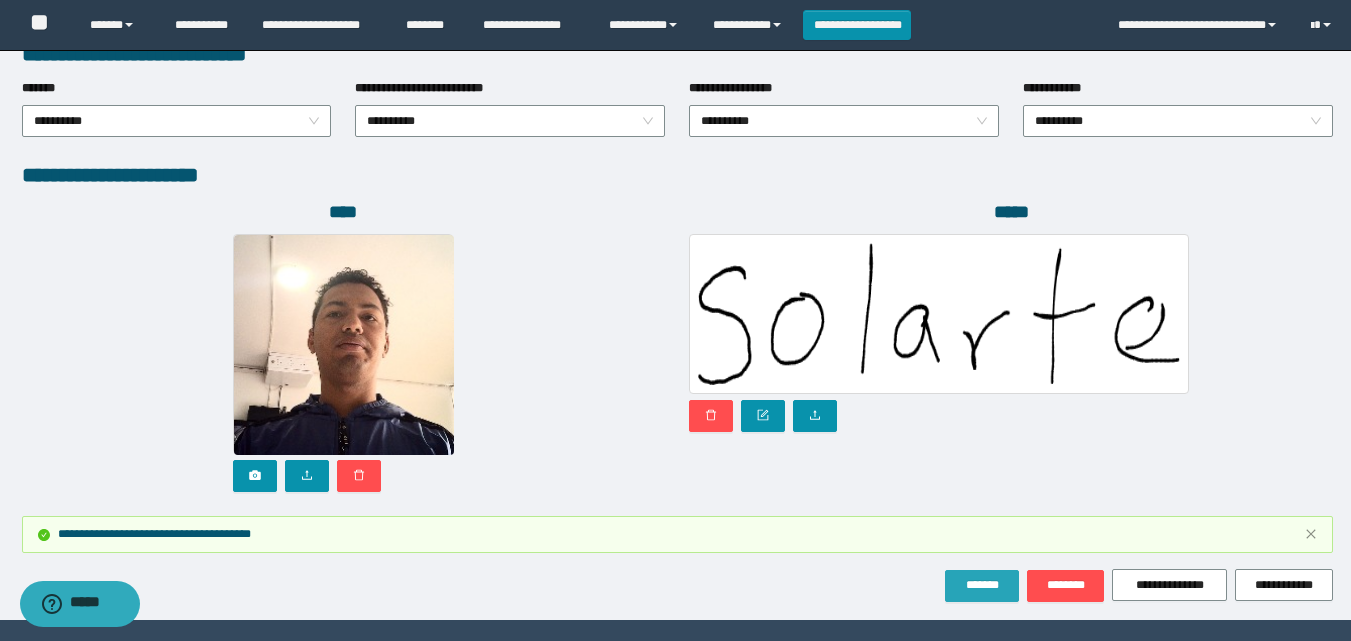 click on "*******" at bounding box center (982, 585) 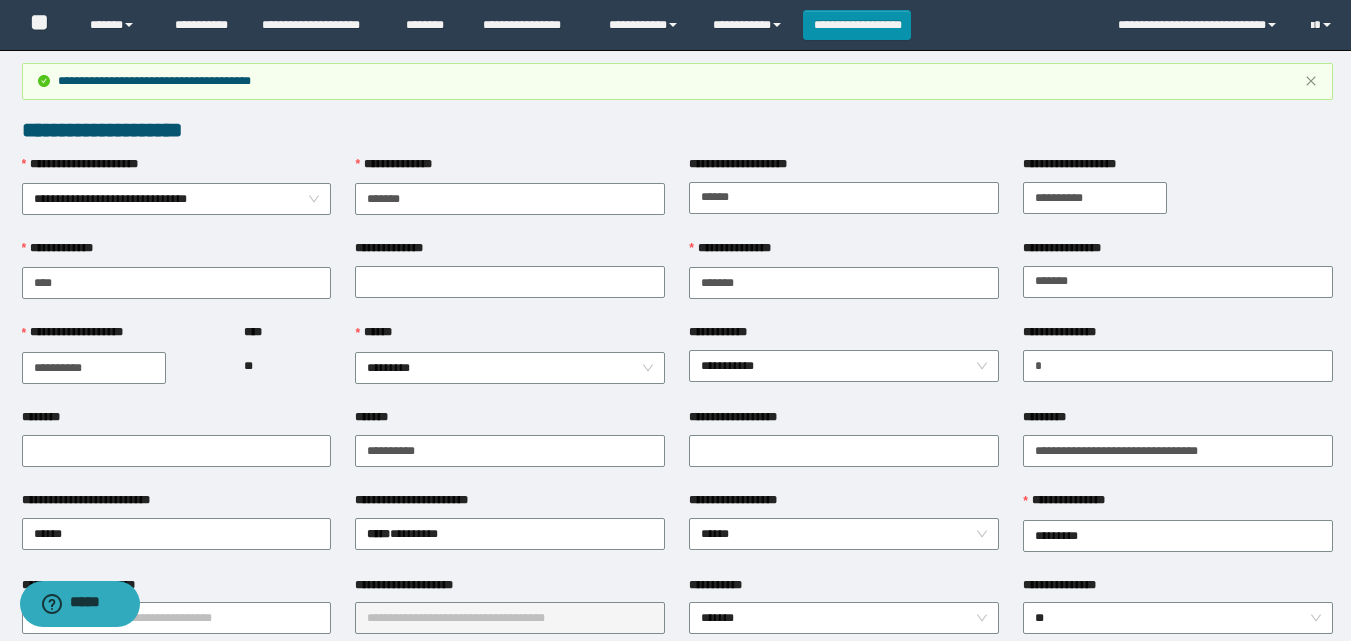scroll, scrollTop: 0, scrollLeft: 0, axis: both 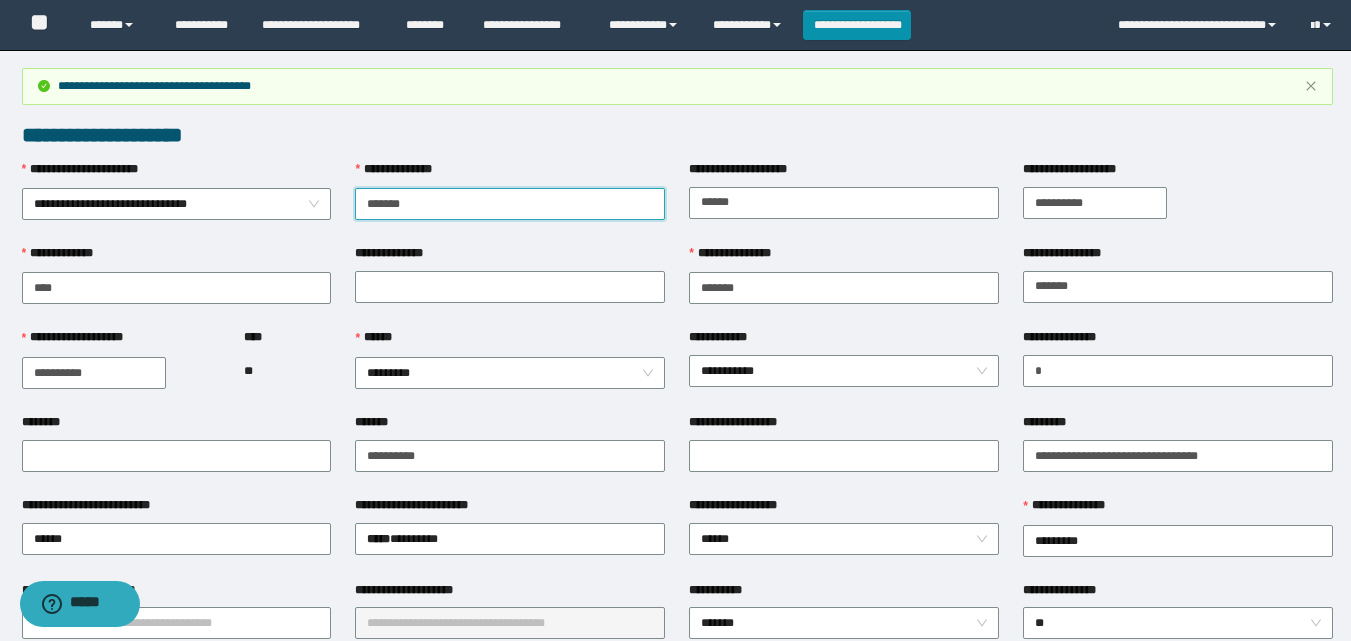 drag, startPoint x: 509, startPoint y: 209, endPoint x: 360, endPoint y: 205, distance: 149.05368 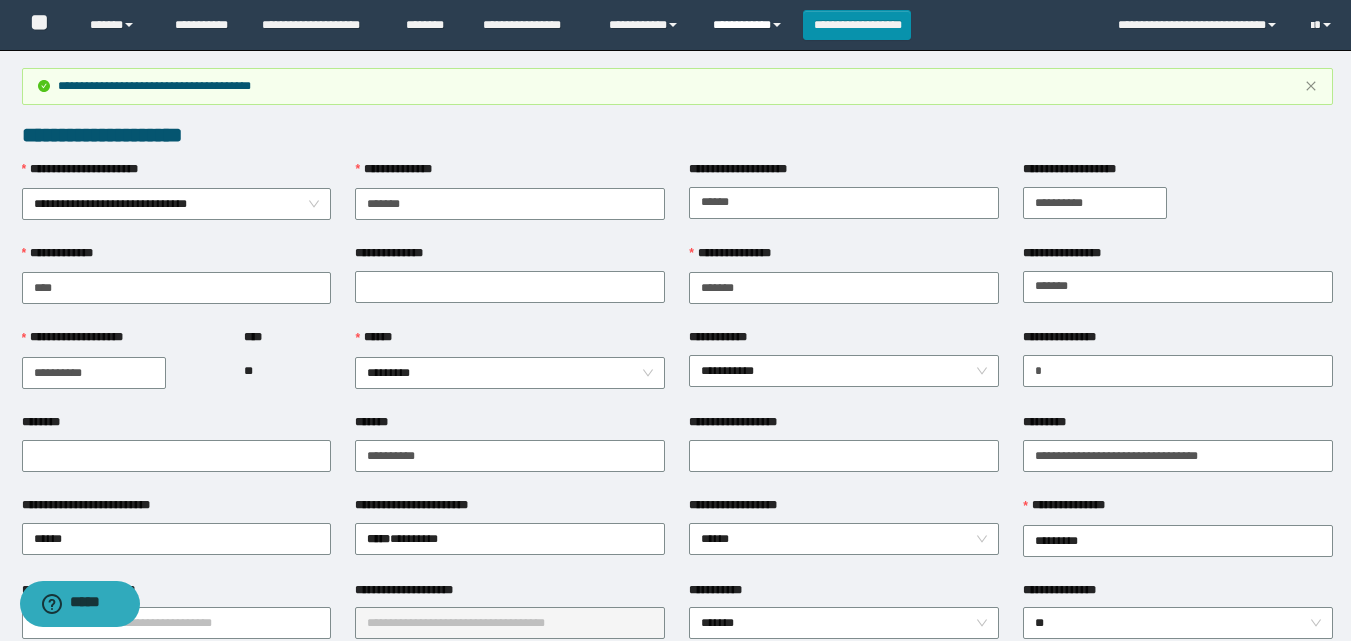 click on "**********" at bounding box center (750, 25) 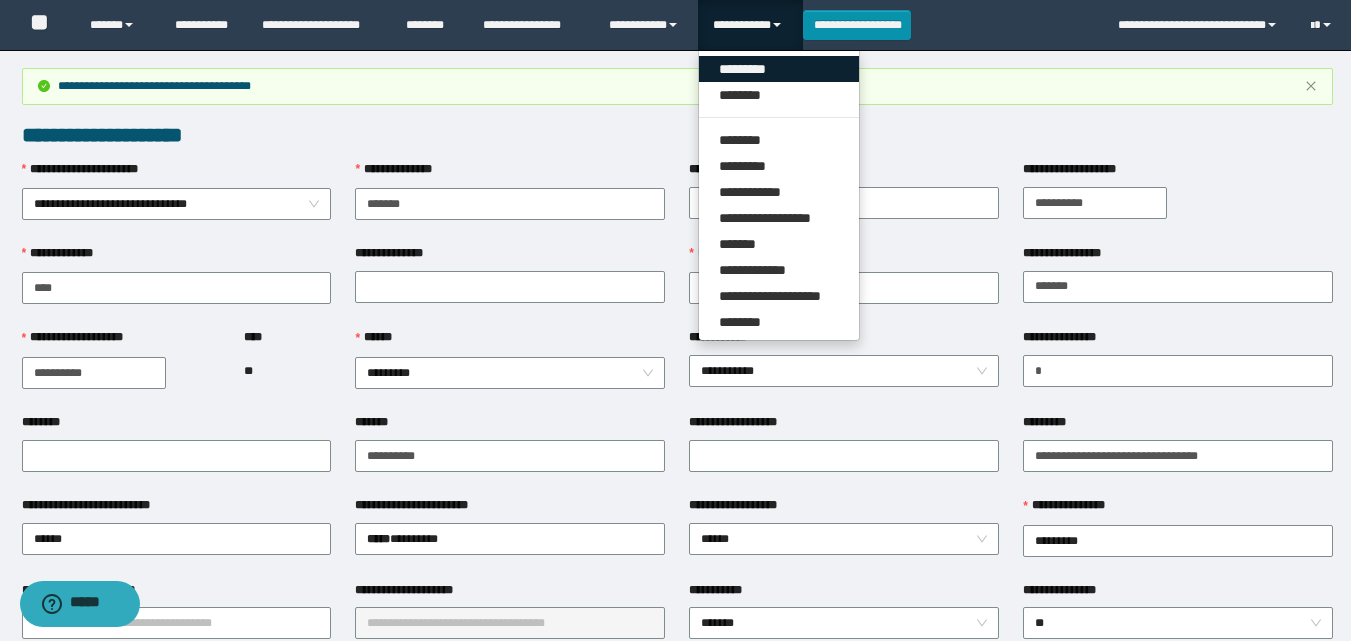 click on "*********" at bounding box center [779, 69] 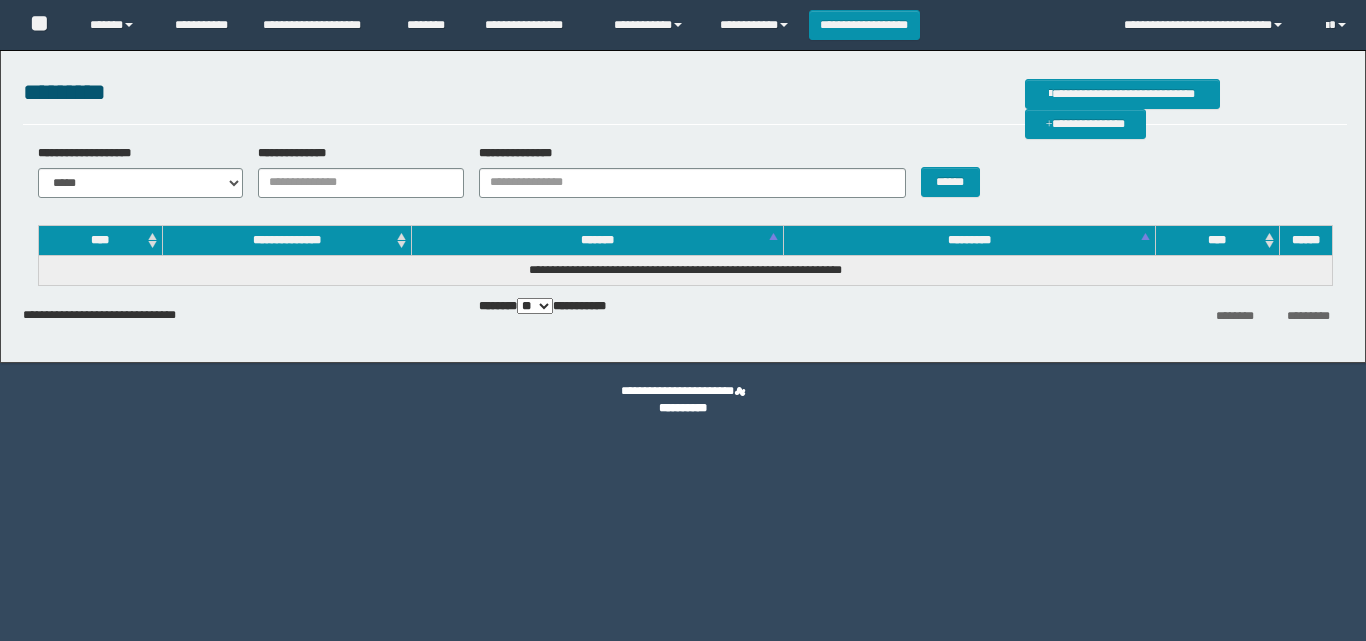 scroll, scrollTop: 0, scrollLeft: 0, axis: both 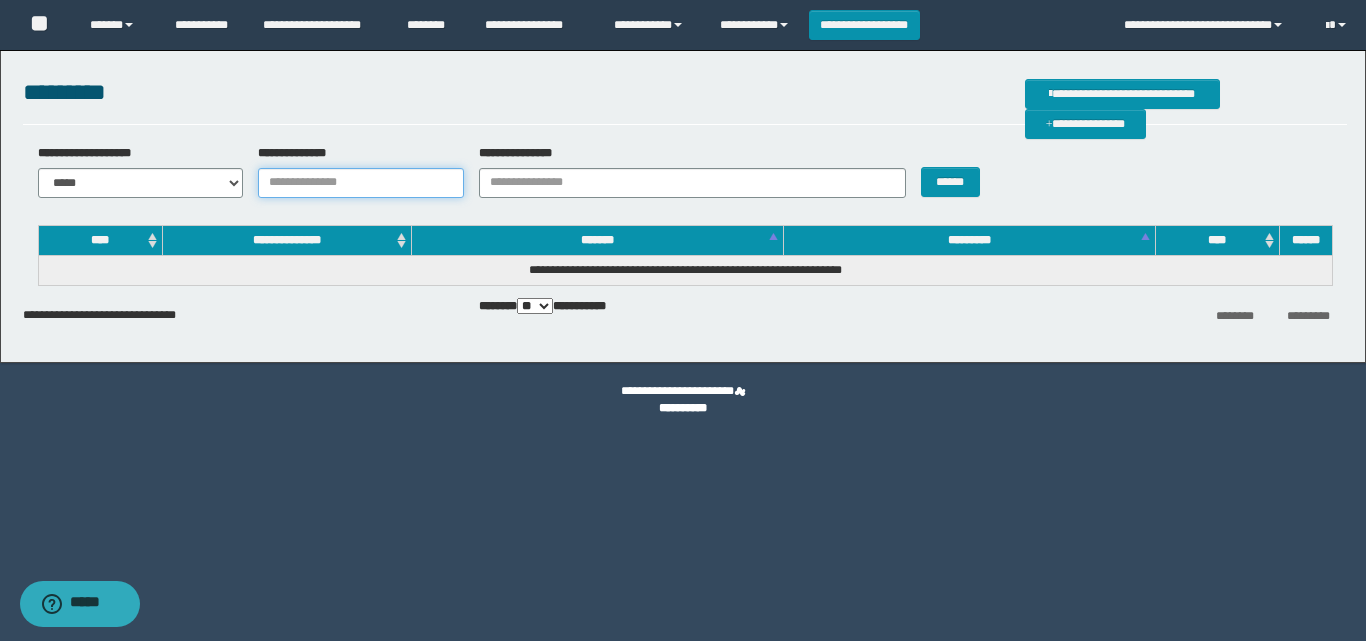 click on "**********" at bounding box center [361, 183] 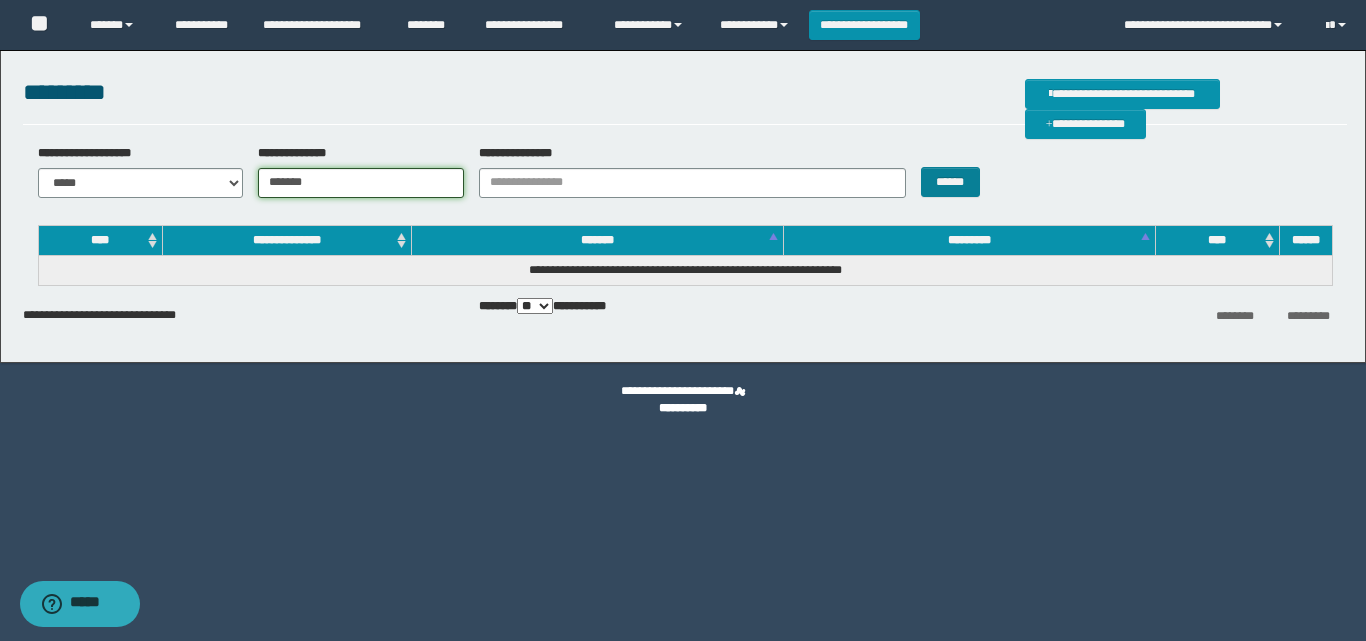 type on "*******" 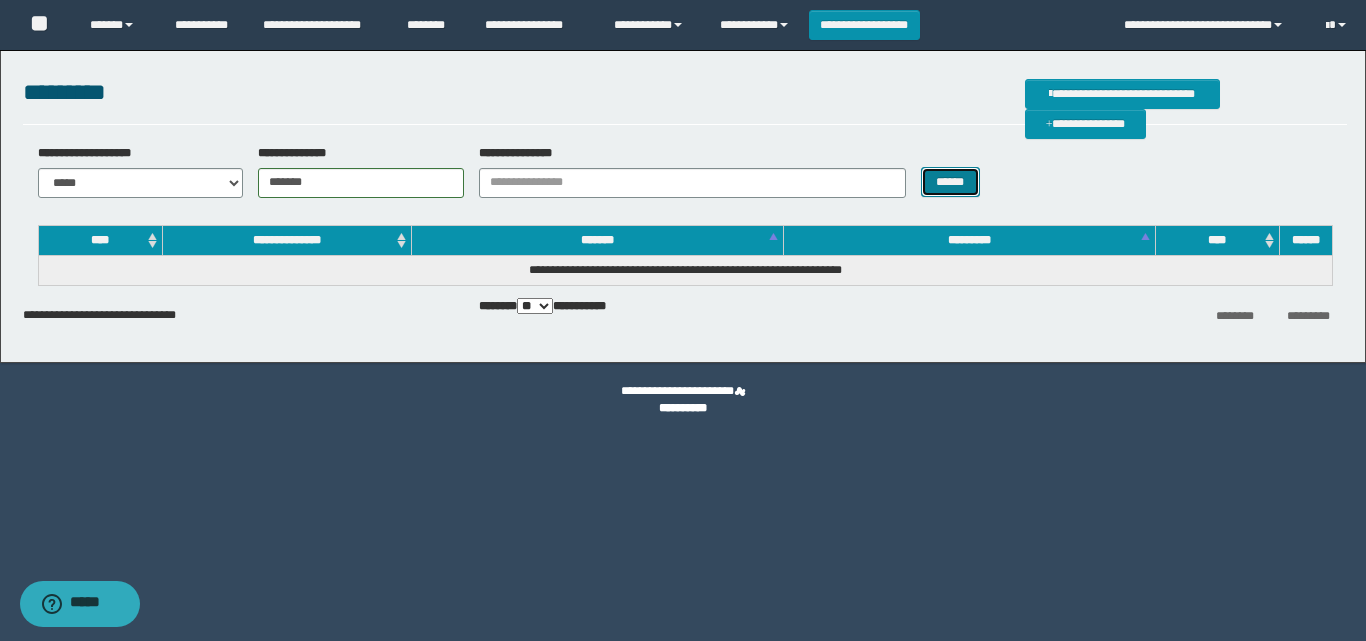 click on "******" at bounding box center (950, 182) 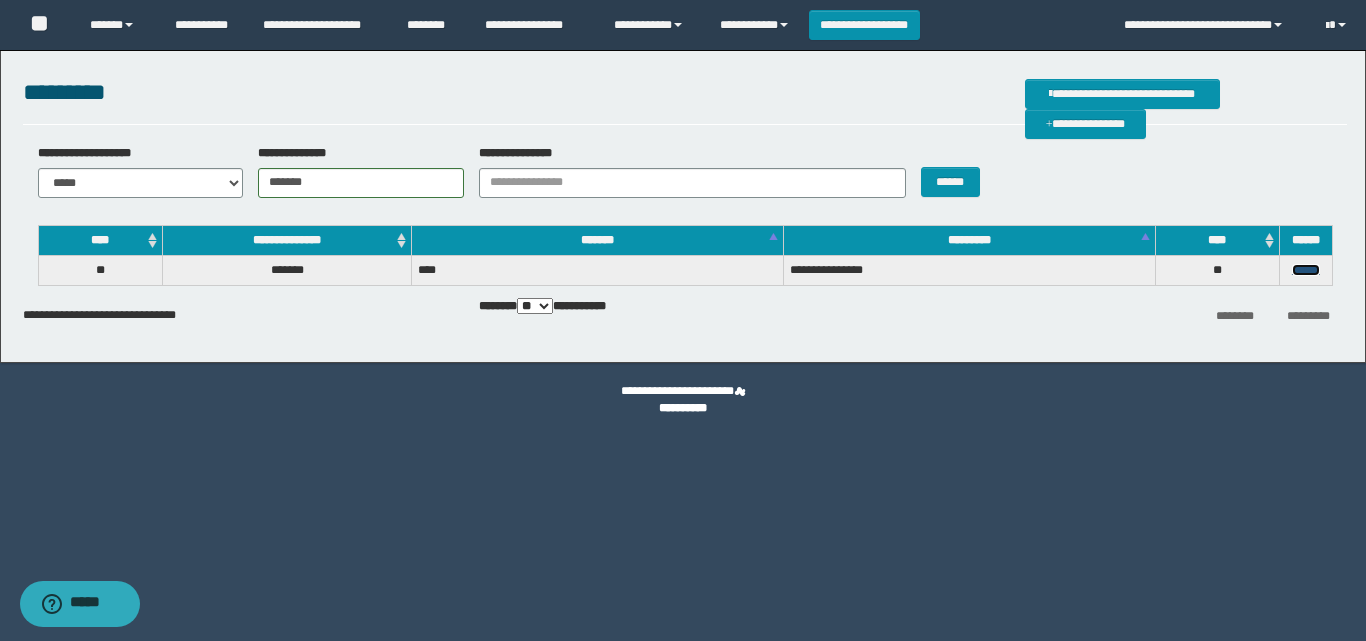 click on "******" at bounding box center (1306, 270) 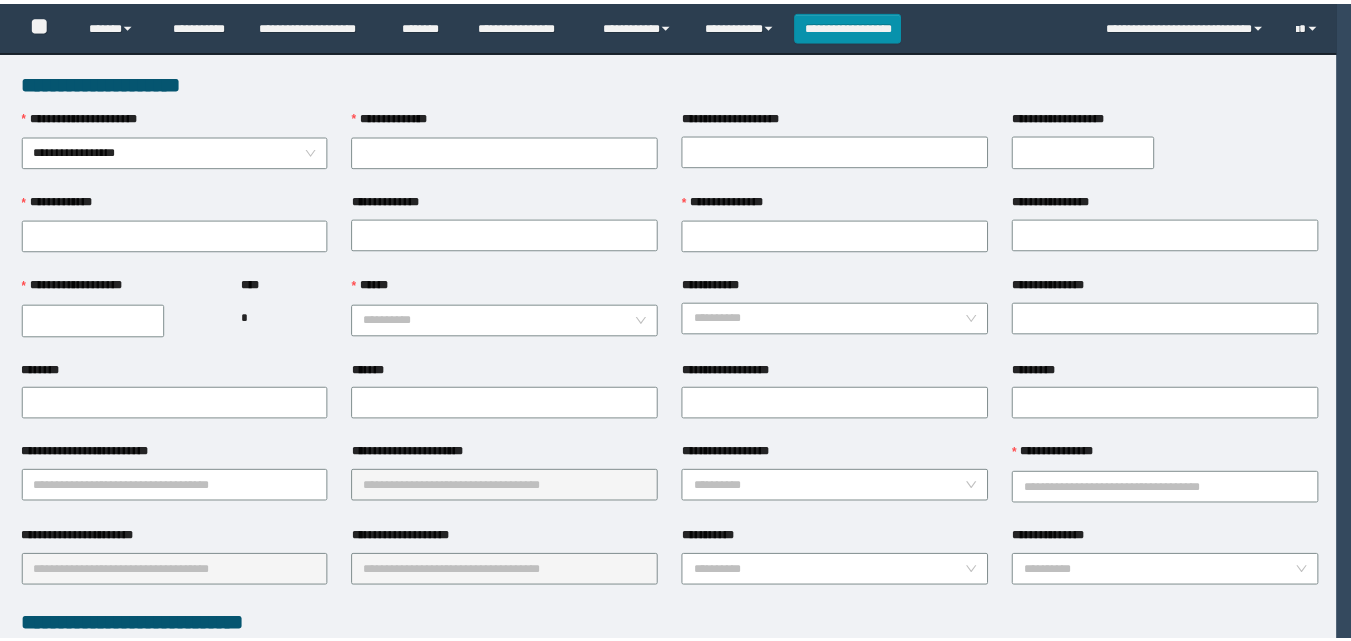 scroll, scrollTop: 0, scrollLeft: 0, axis: both 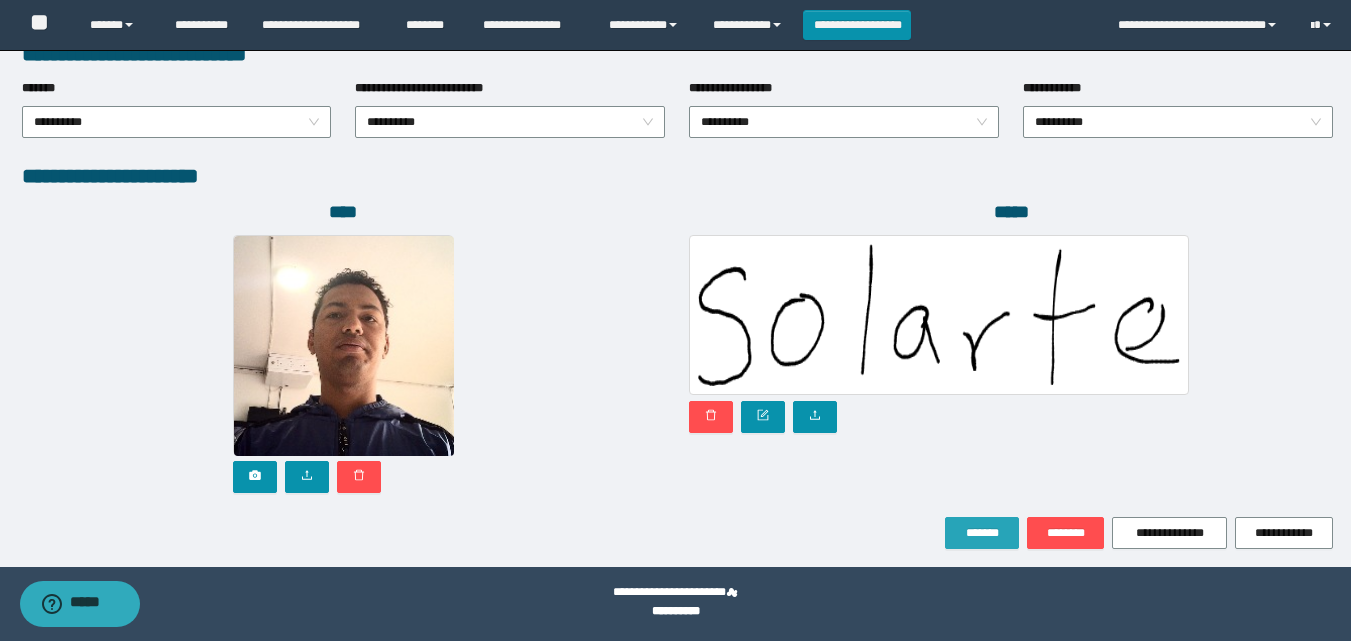 click on "*******" at bounding box center (982, 533) 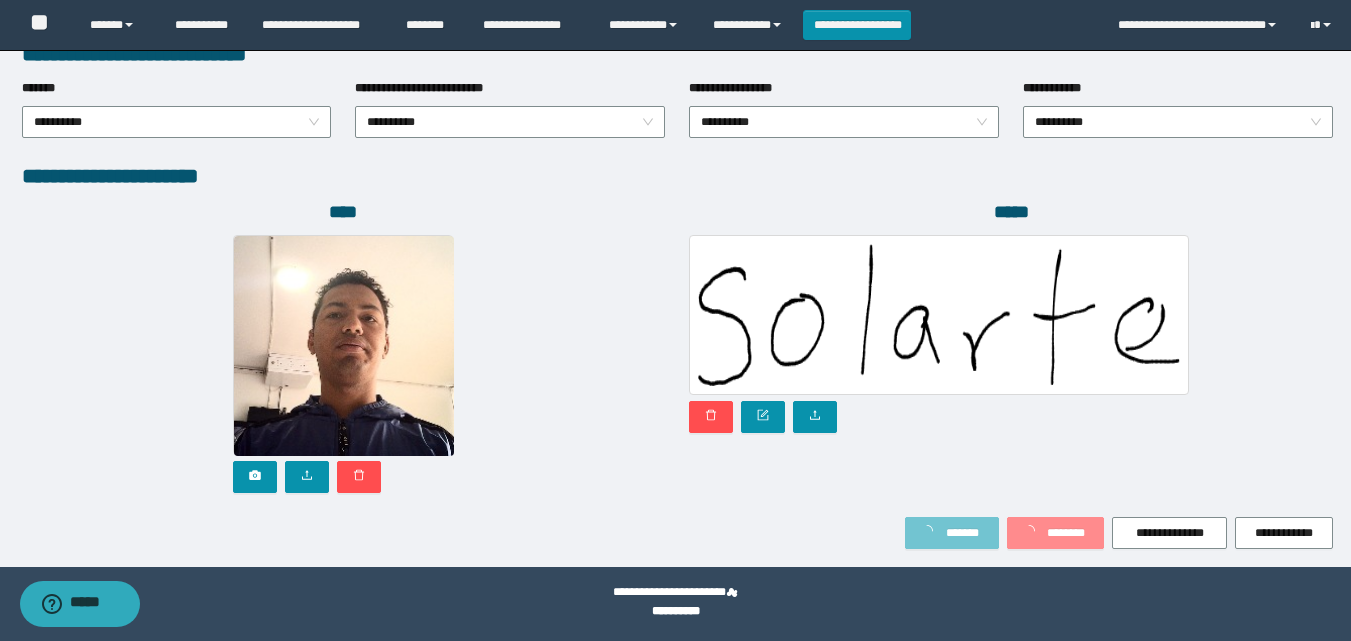 click on "*******" at bounding box center [962, 533] 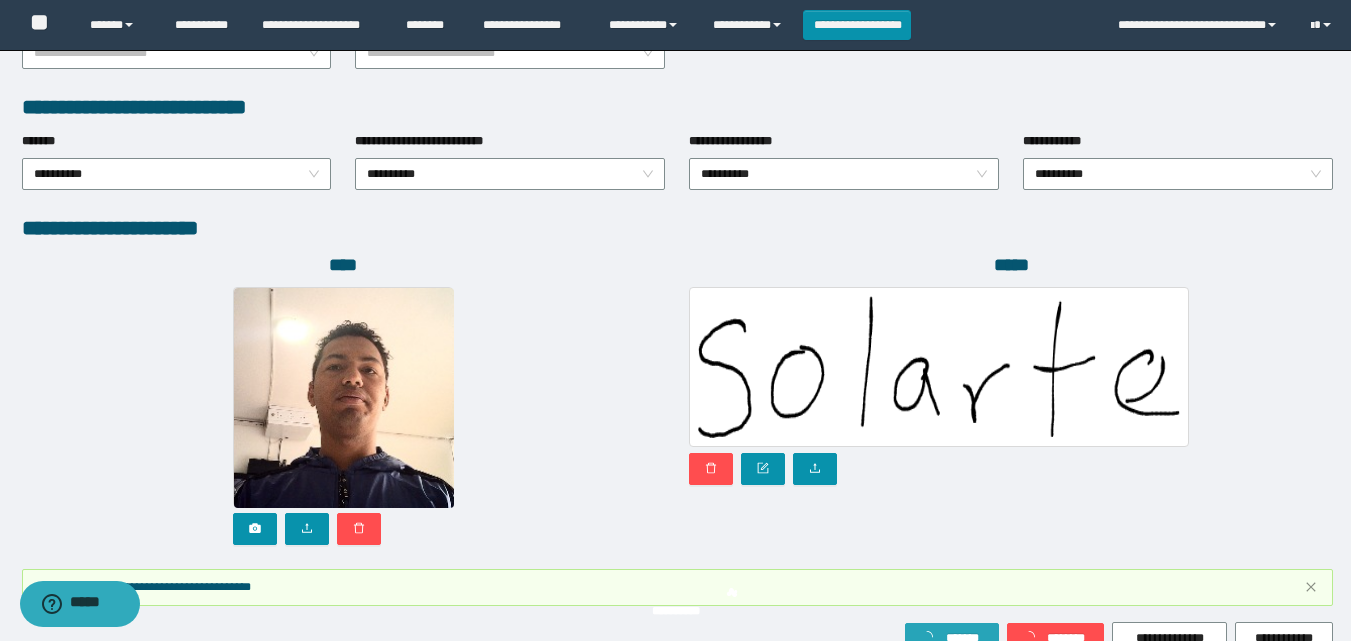 scroll, scrollTop: 1117, scrollLeft: 0, axis: vertical 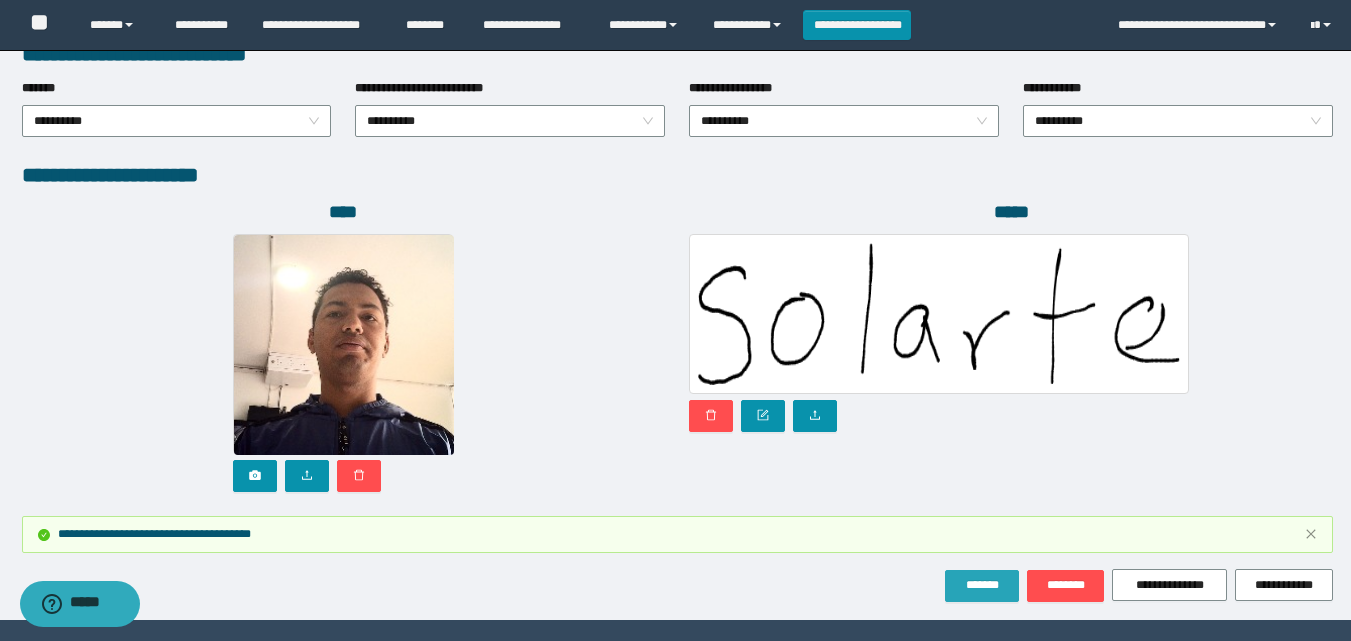 click on "*******" at bounding box center (982, 585) 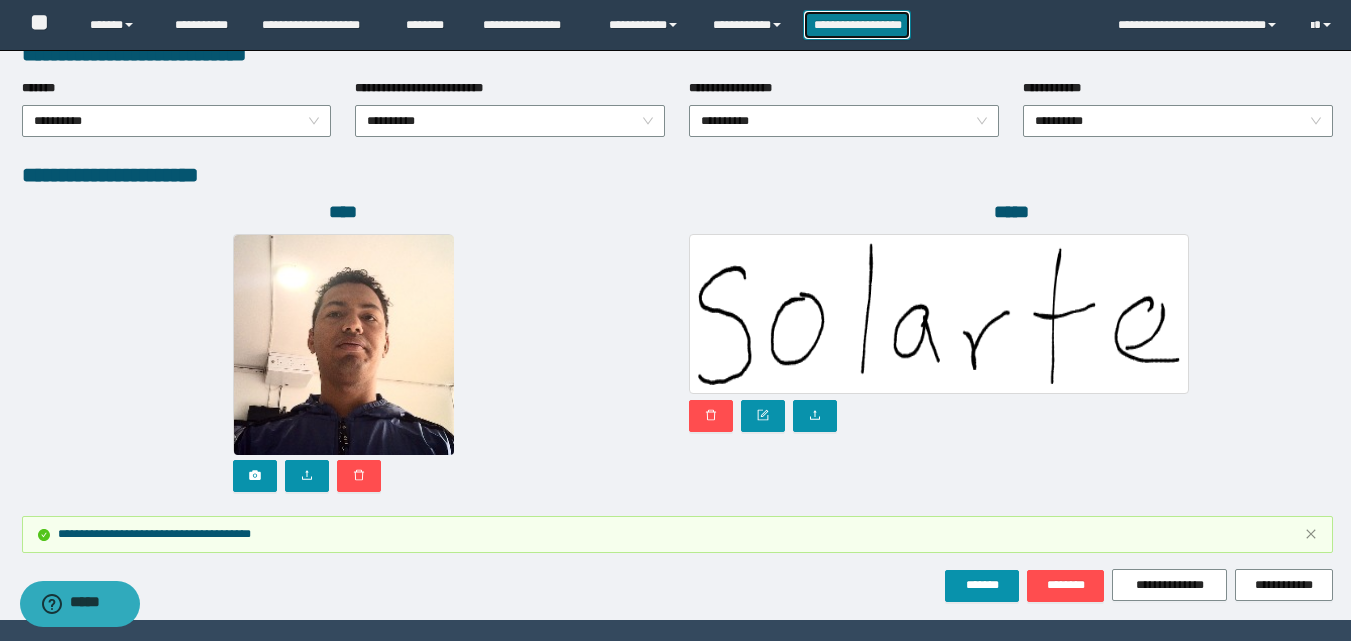 click on "**********" at bounding box center [857, 25] 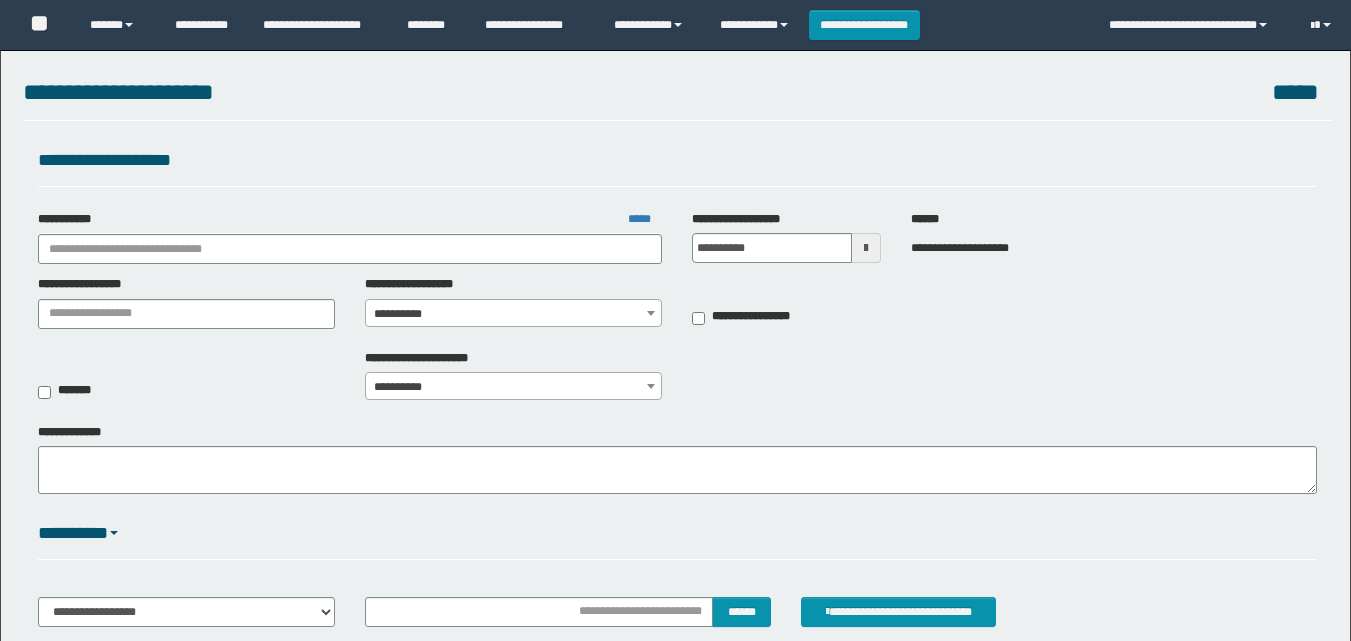 scroll, scrollTop: 0, scrollLeft: 0, axis: both 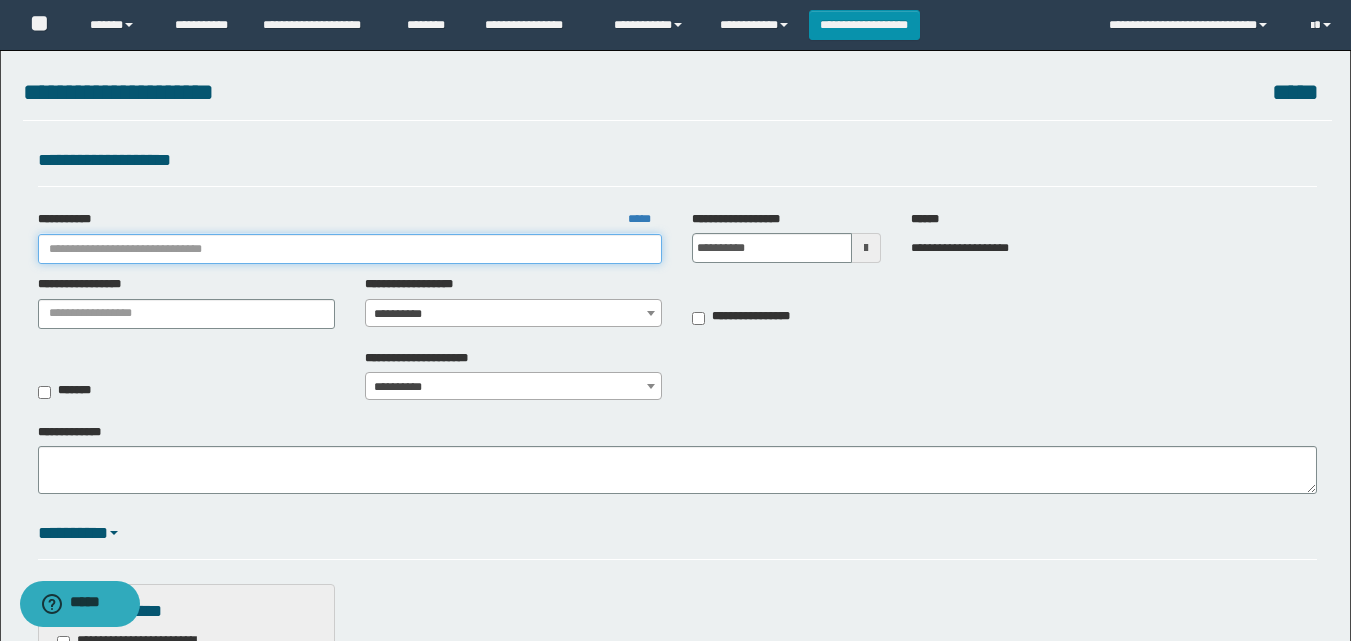 click on "**********" at bounding box center (350, 249) 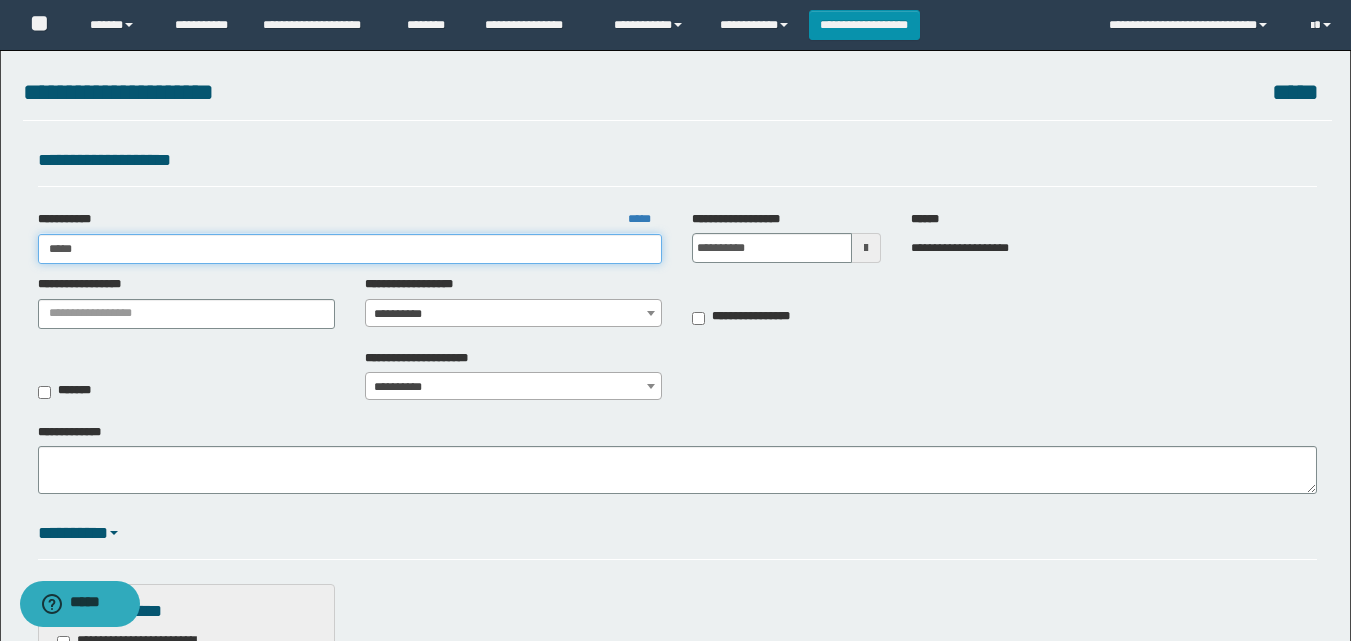 type on "******" 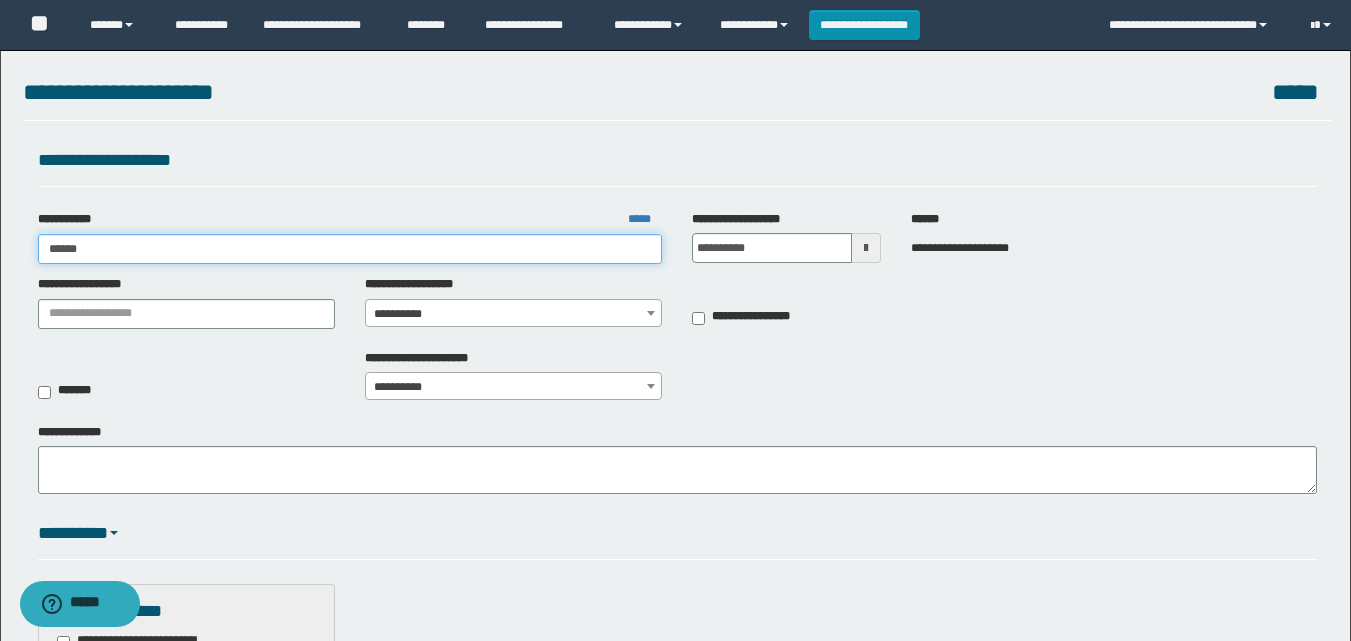 type on "******" 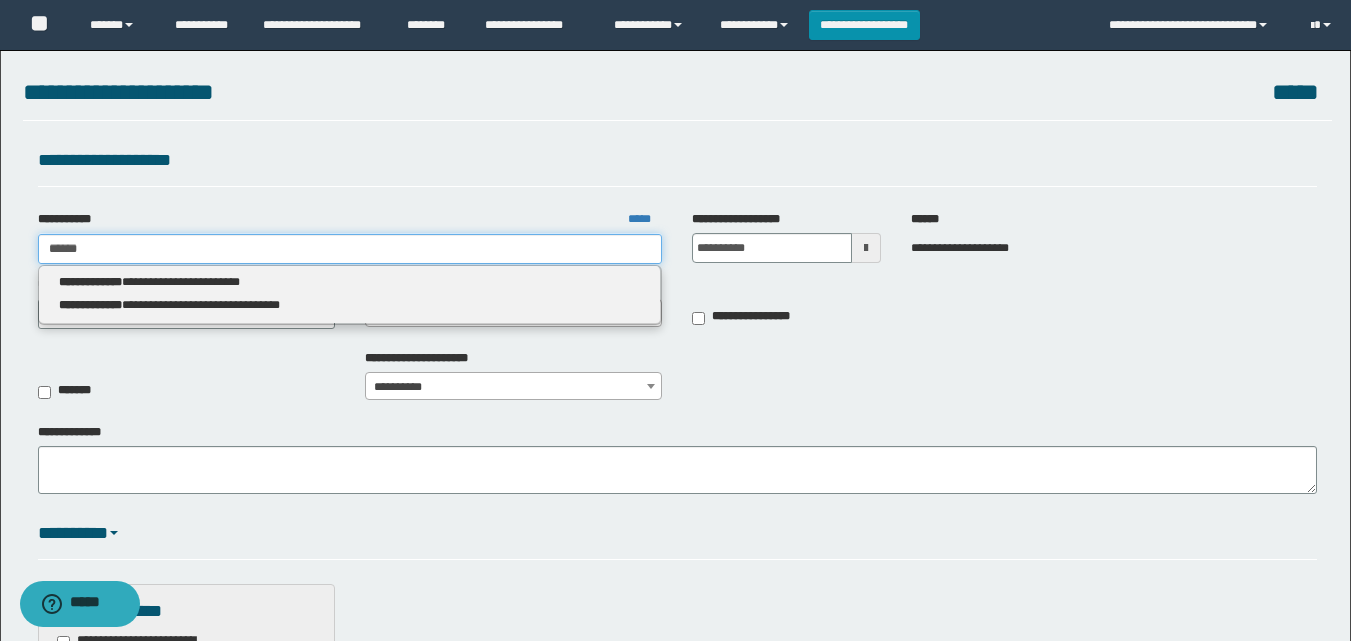 type 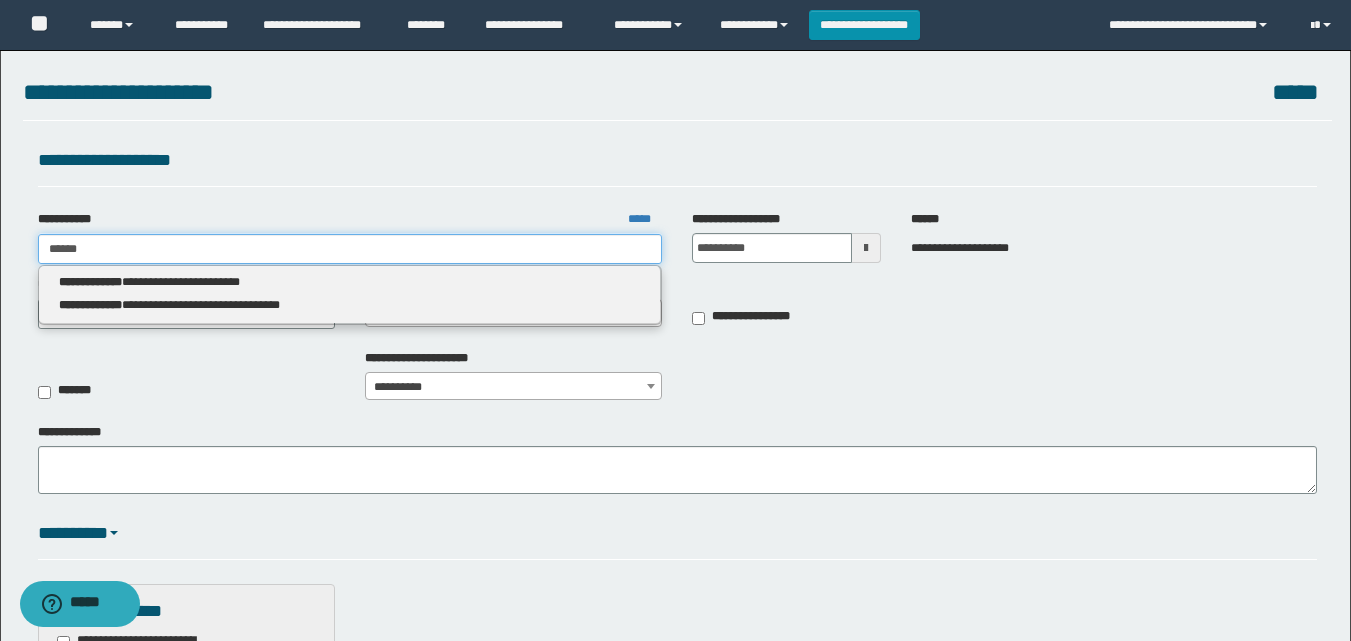 type on "*****" 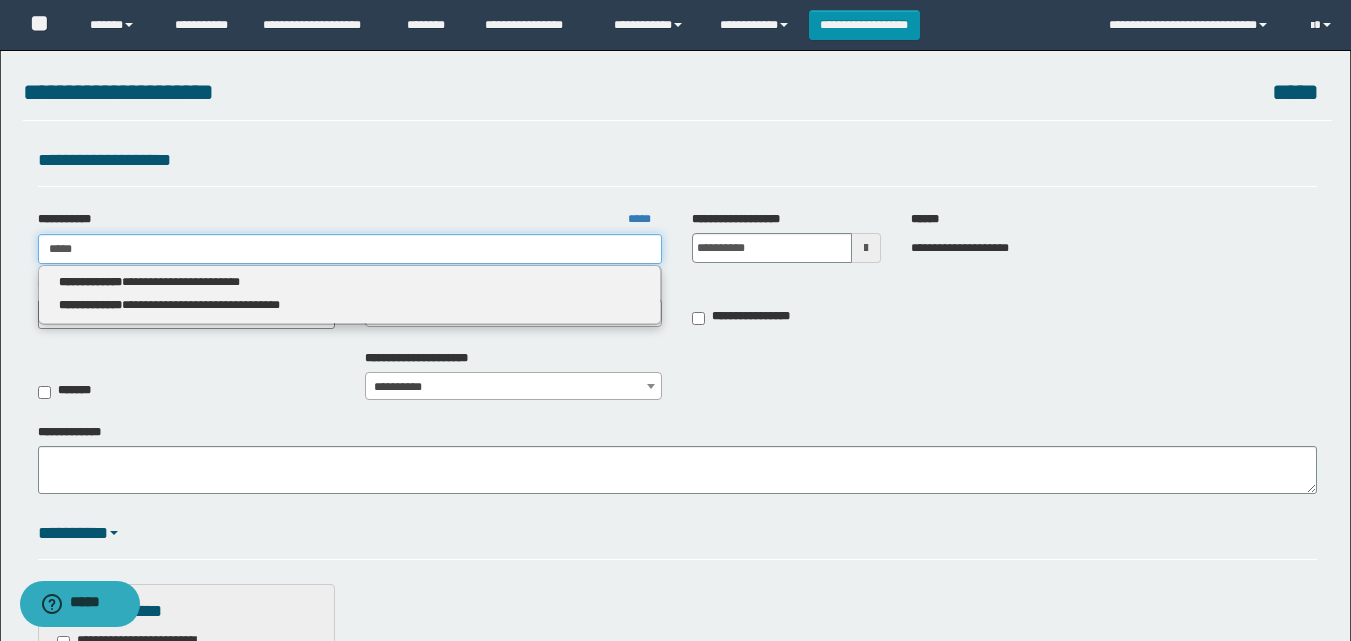 type on "*****" 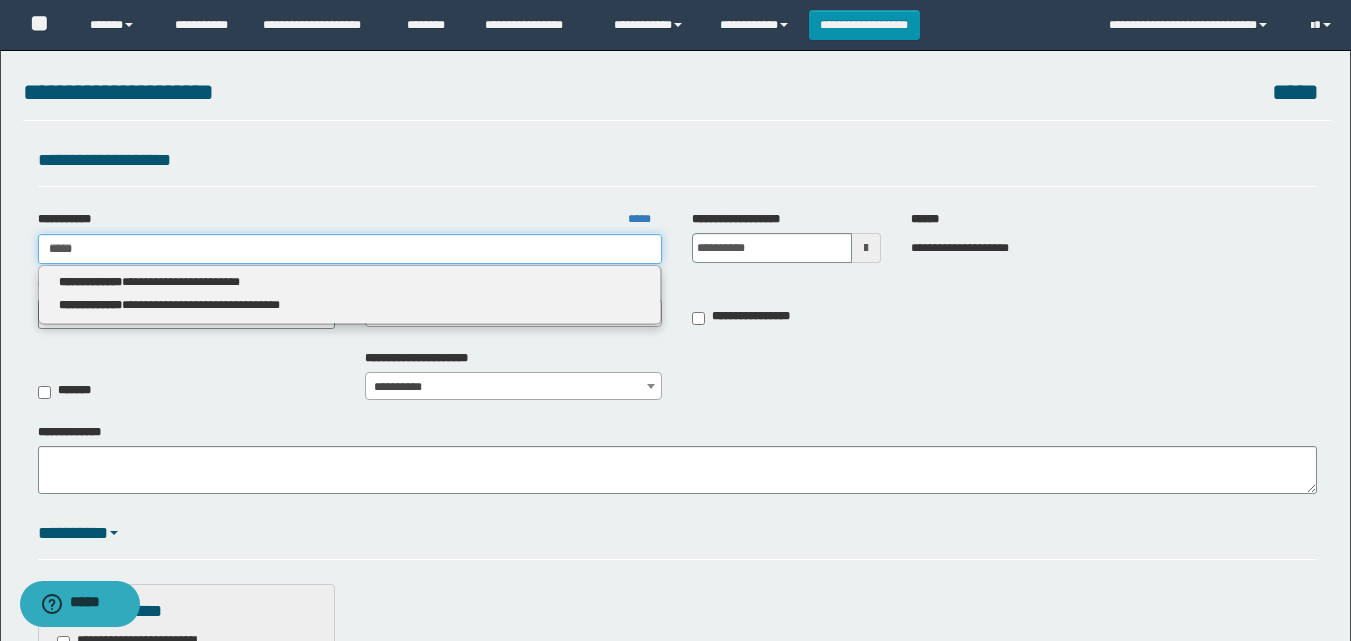 type 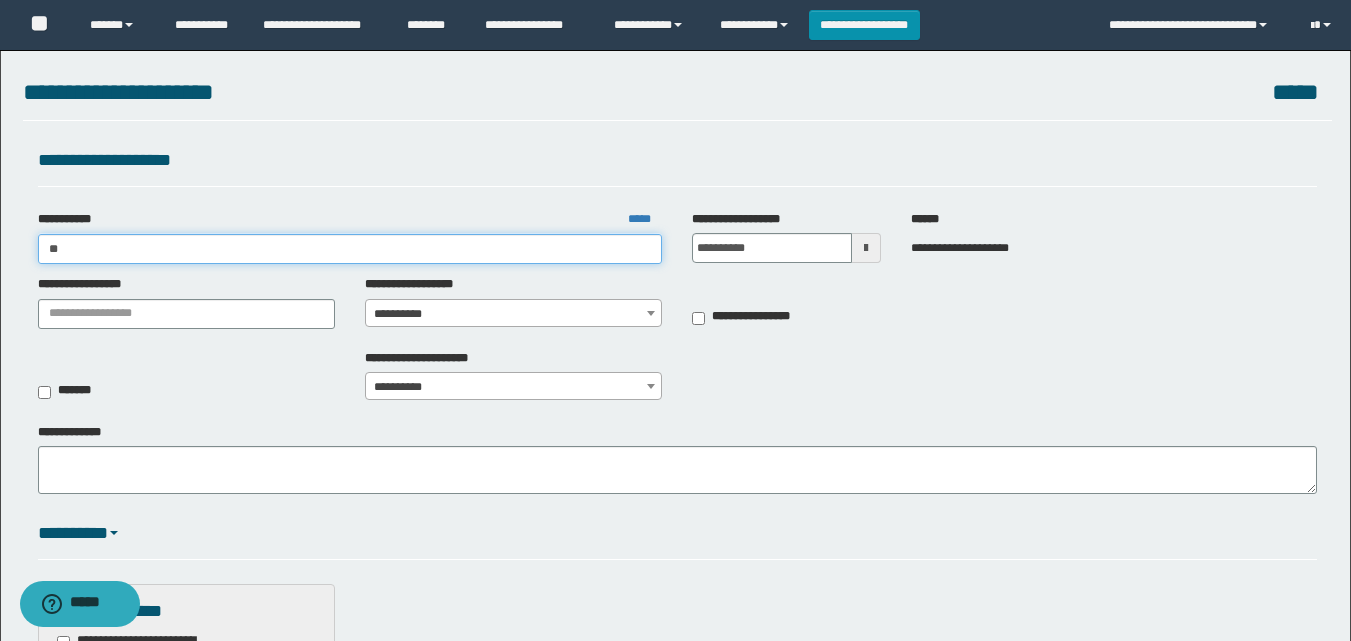 type on "*" 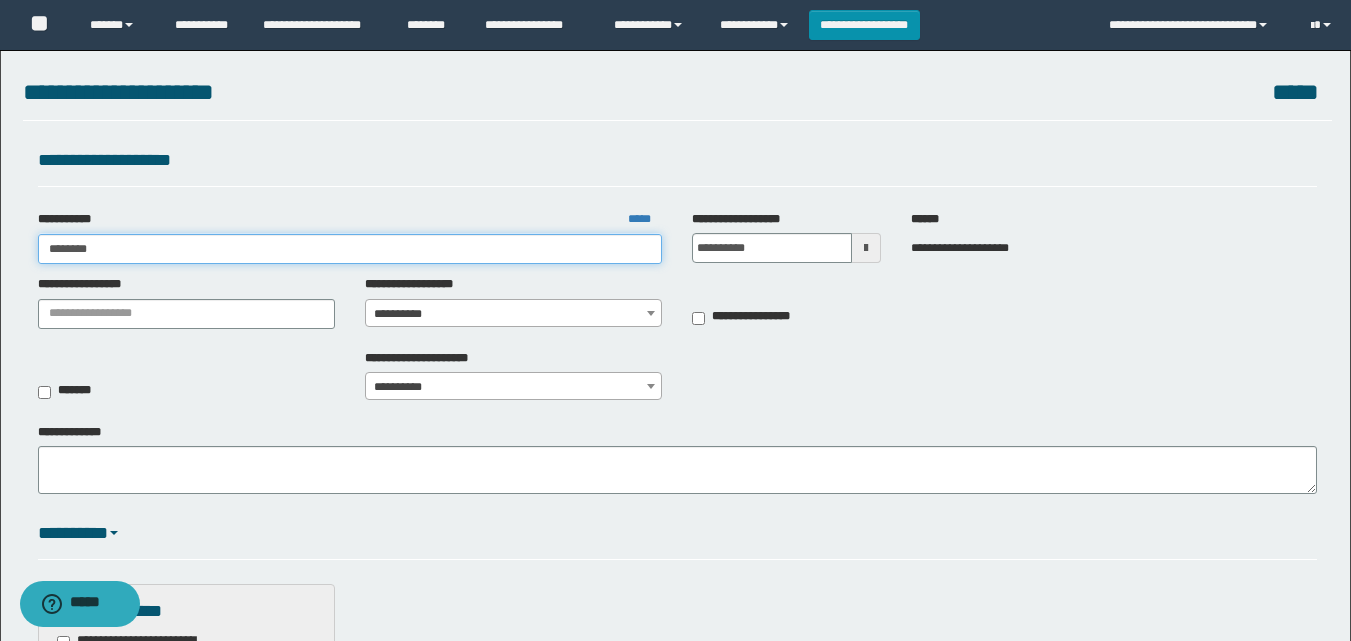 type on "*********" 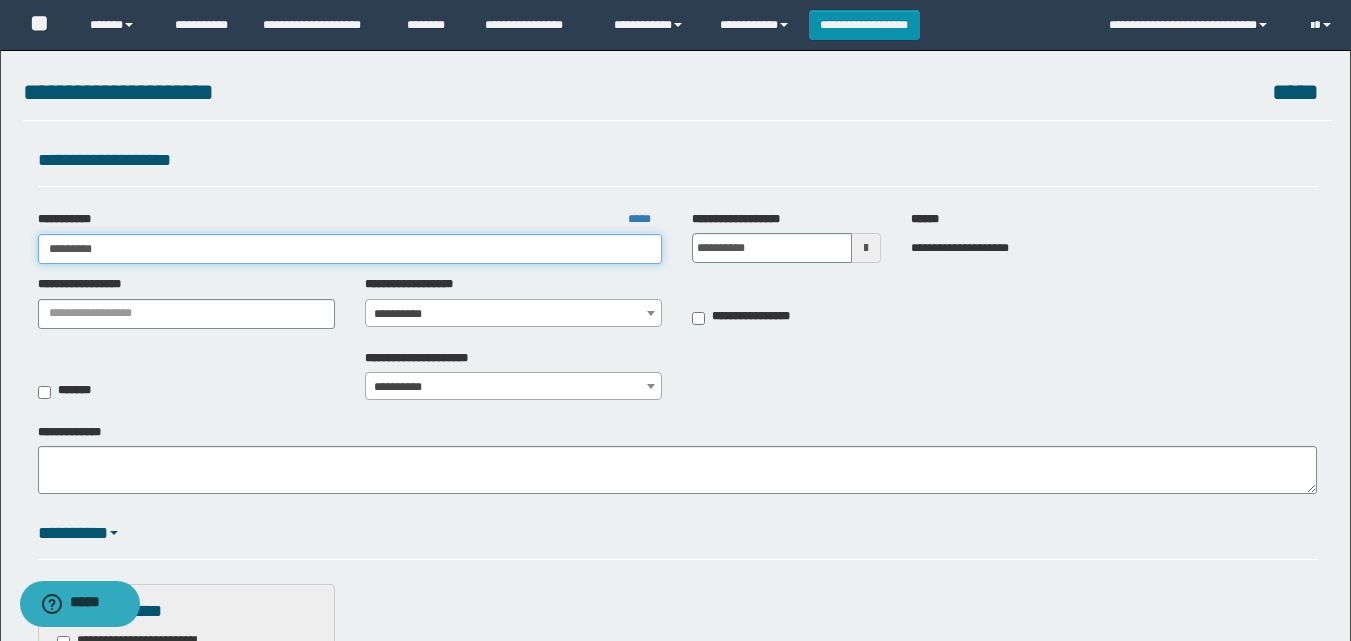 type on "*********" 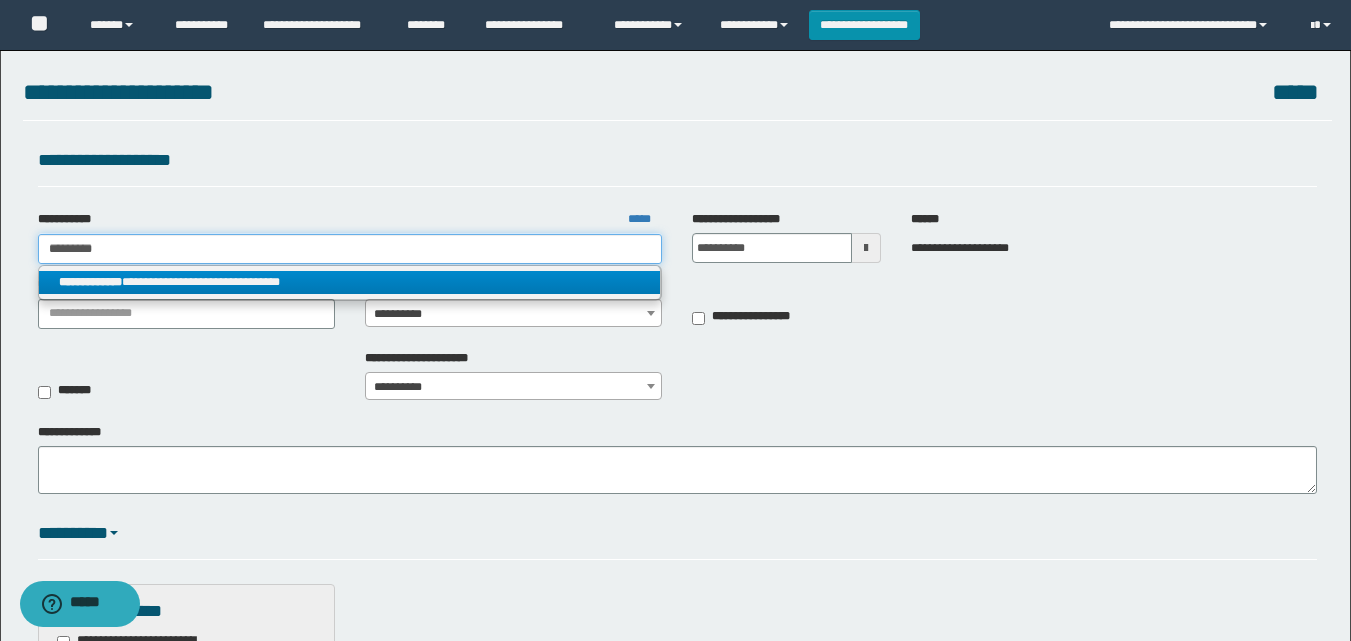 type on "*********" 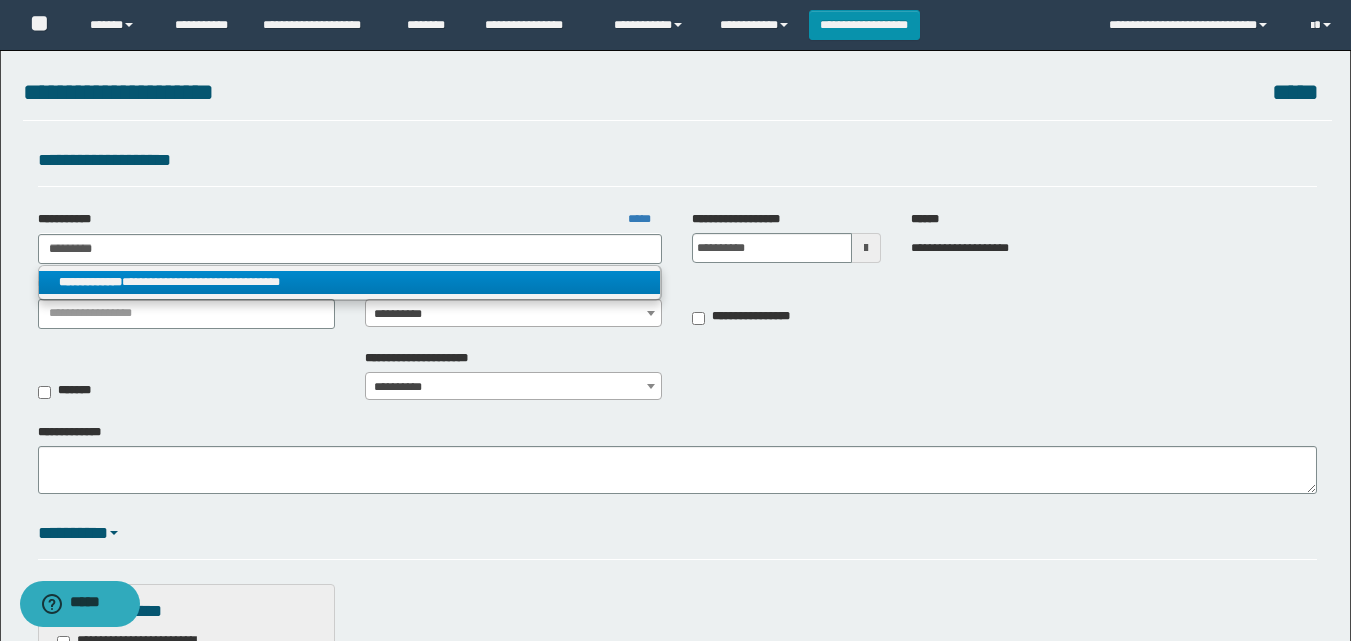 click on "**********" at bounding box center (350, 282) 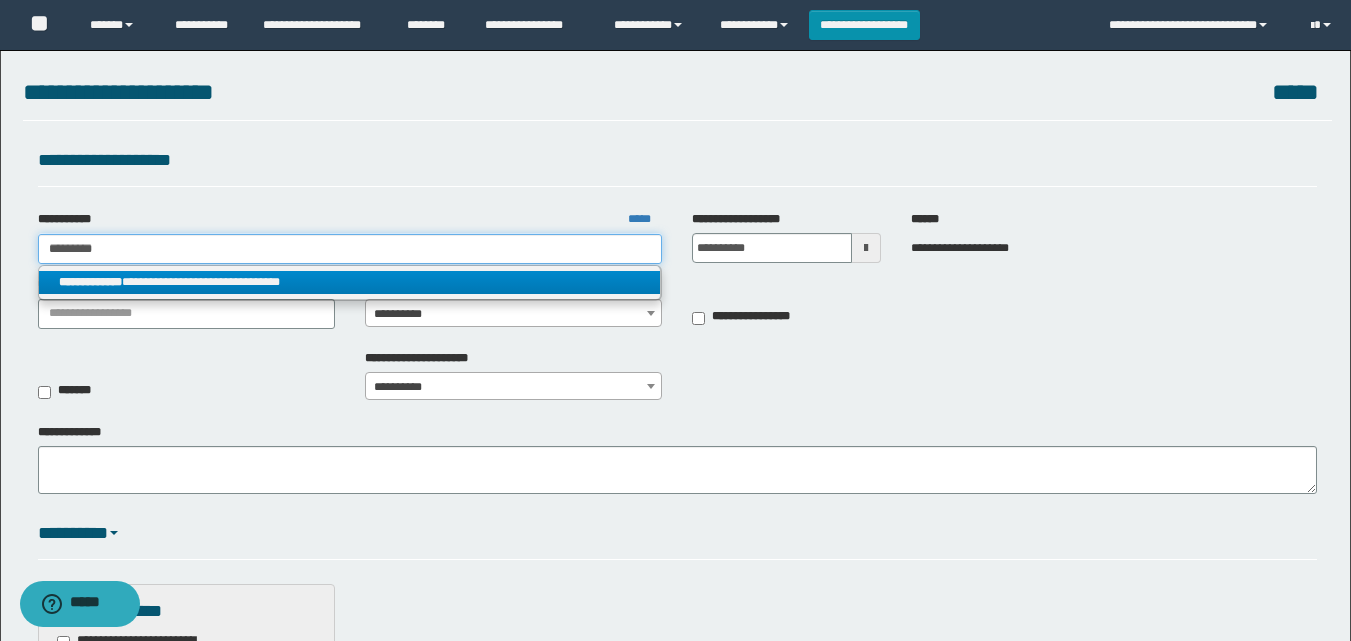 type 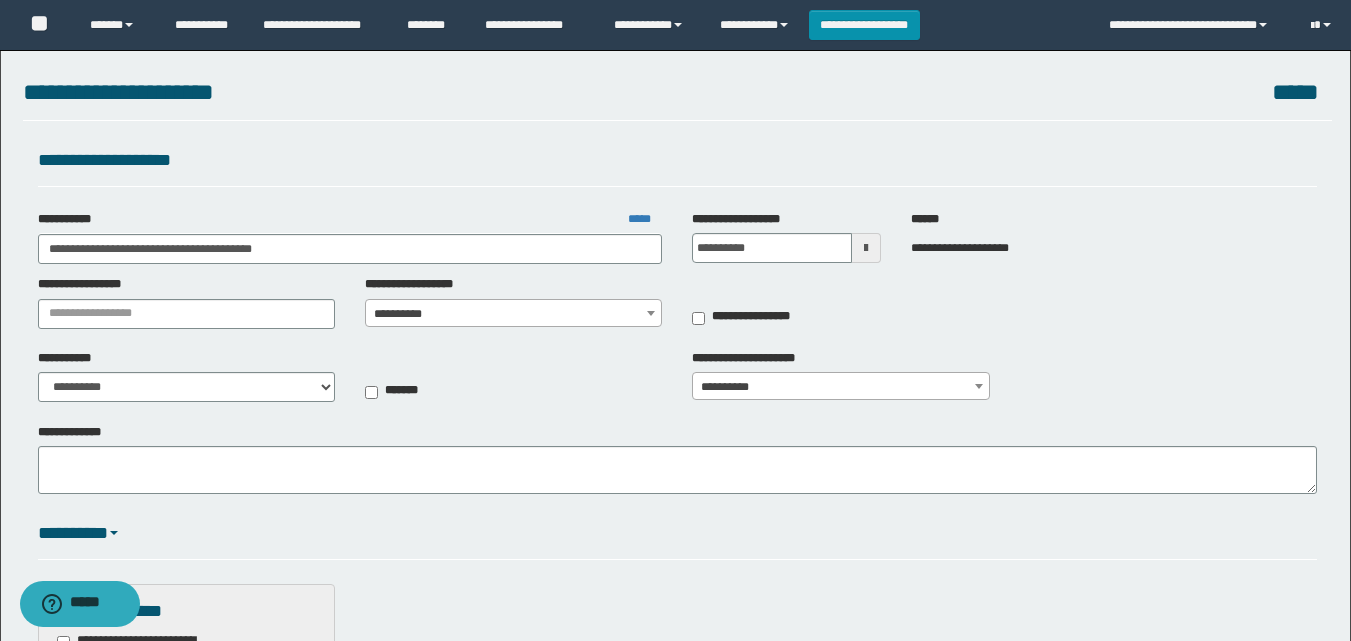 click on "**********" at bounding box center [675, 320] 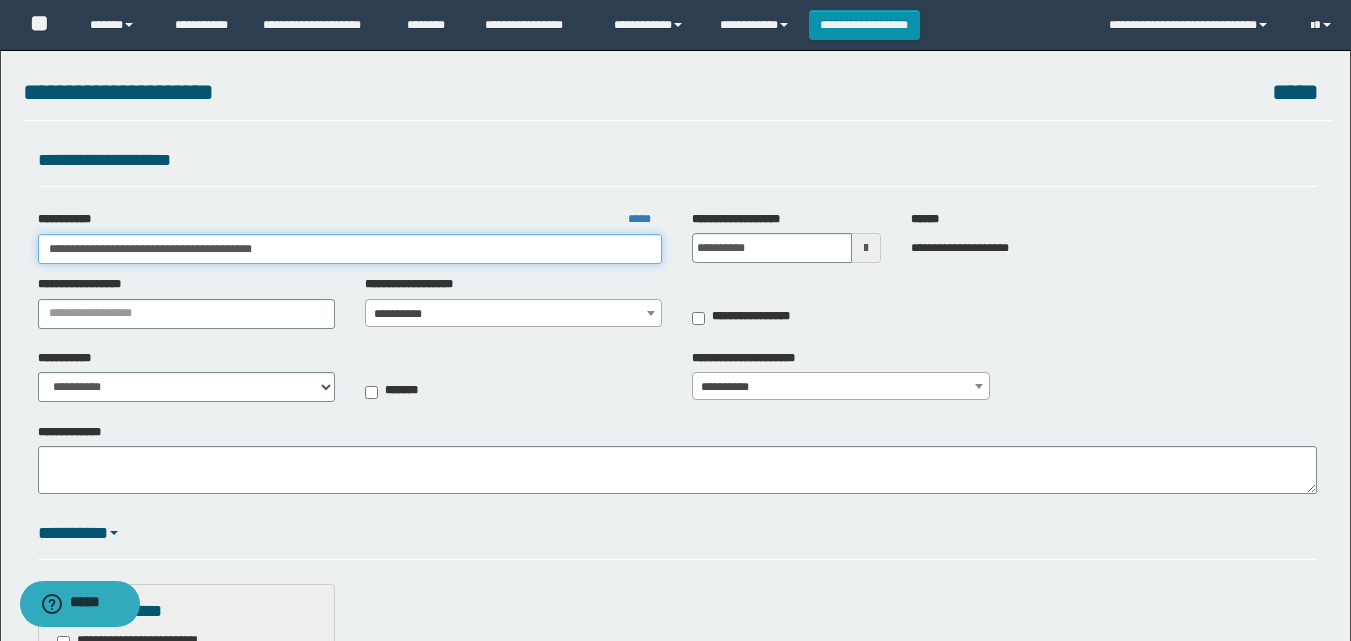 drag, startPoint x: 355, startPoint y: 259, endPoint x: 20, endPoint y: 254, distance: 335.03732 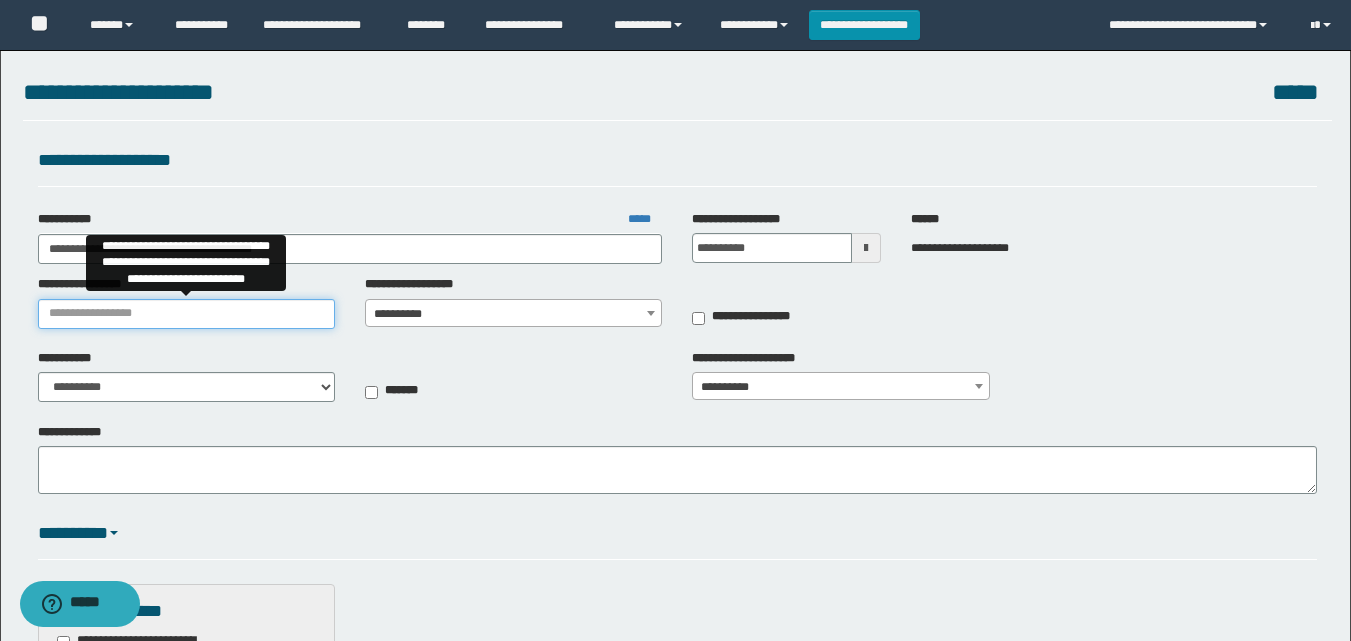 click on "**********" at bounding box center [186, 314] 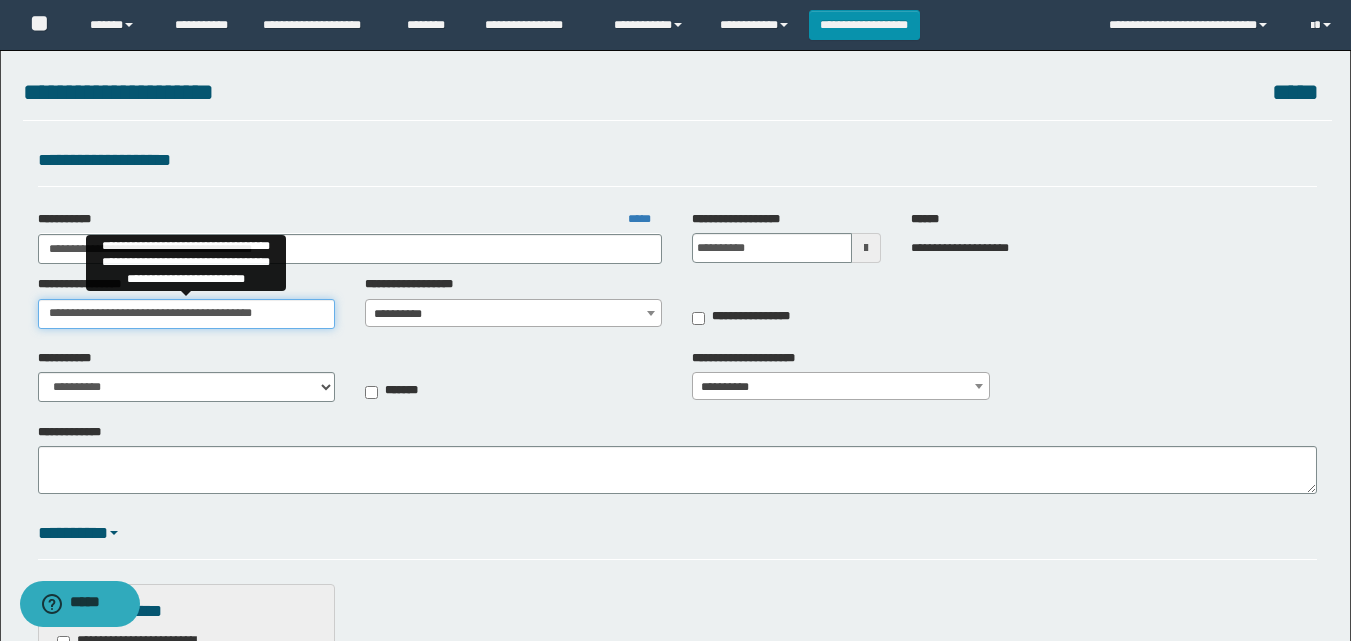 scroll, scrollTop: 0, scrollLeft: 3, axis: horizontal 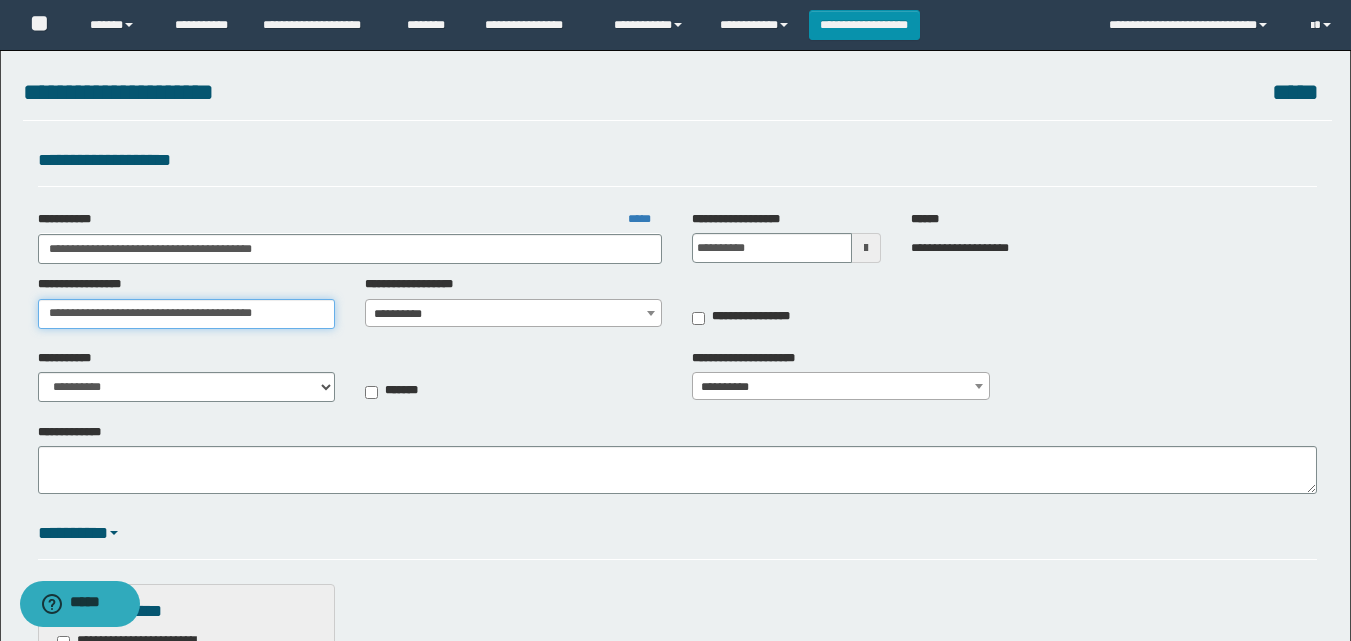 type on "**********" 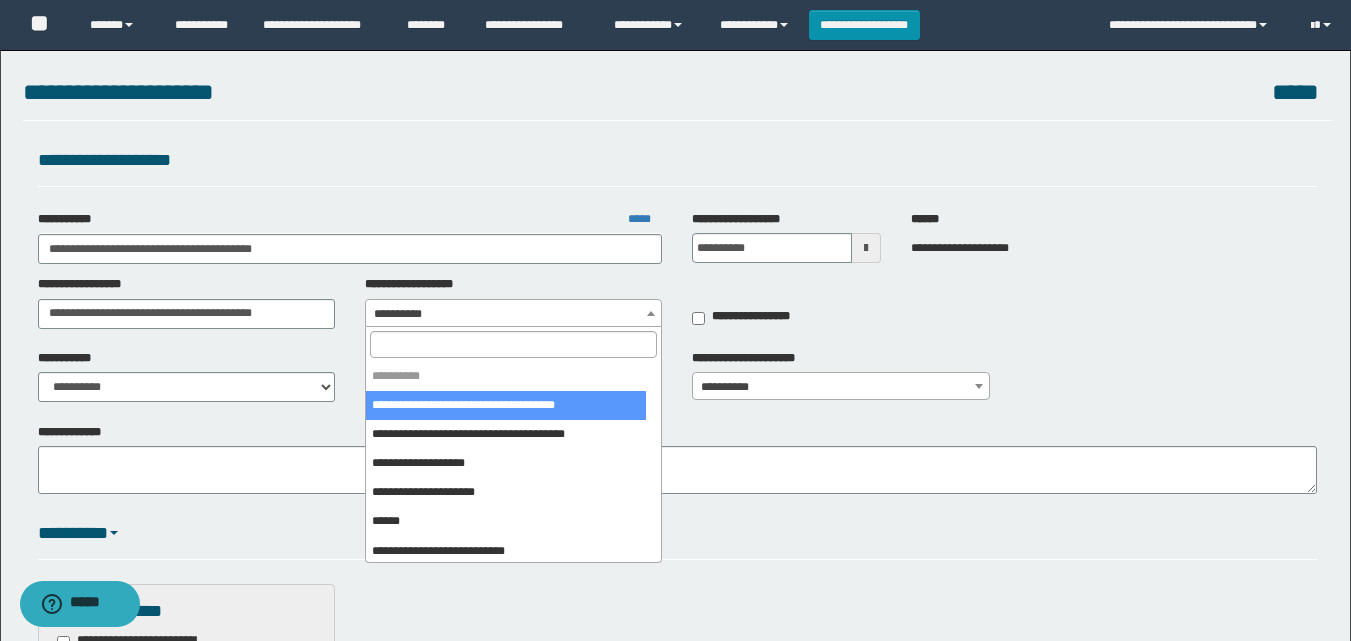 click on "**********" at bounding box center (513, 314) 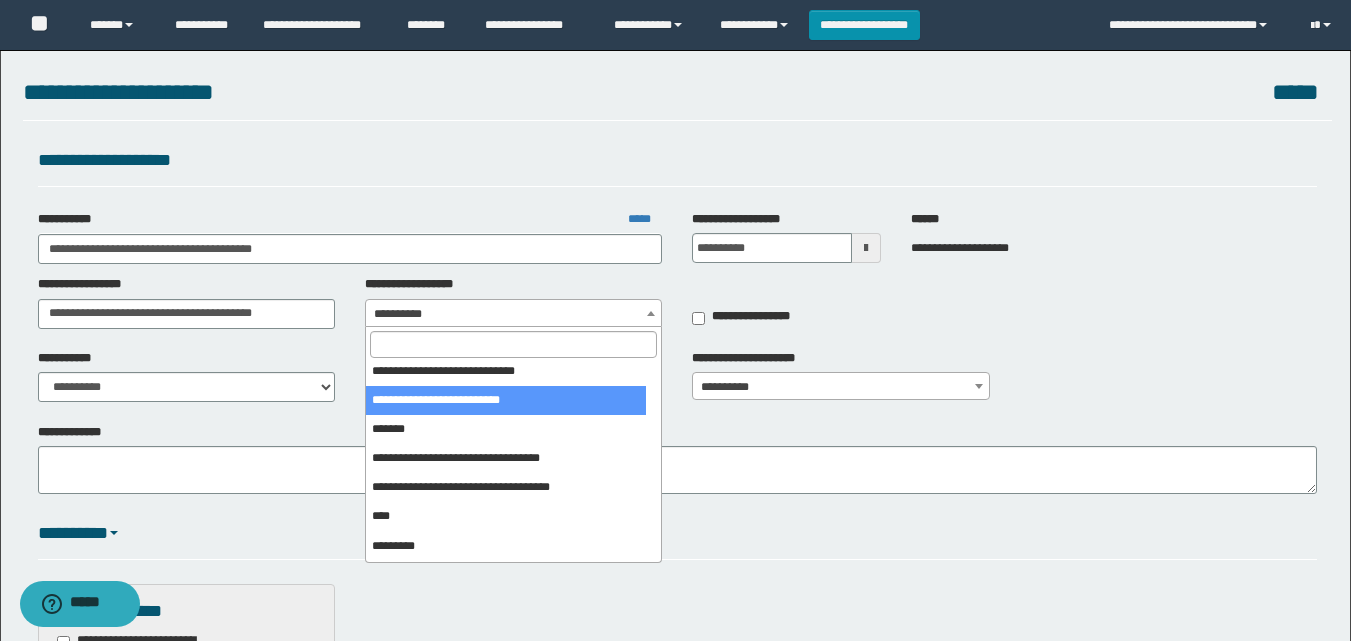 scroll, scrollTop: 309, scrollLeft: 0, axis: vertical 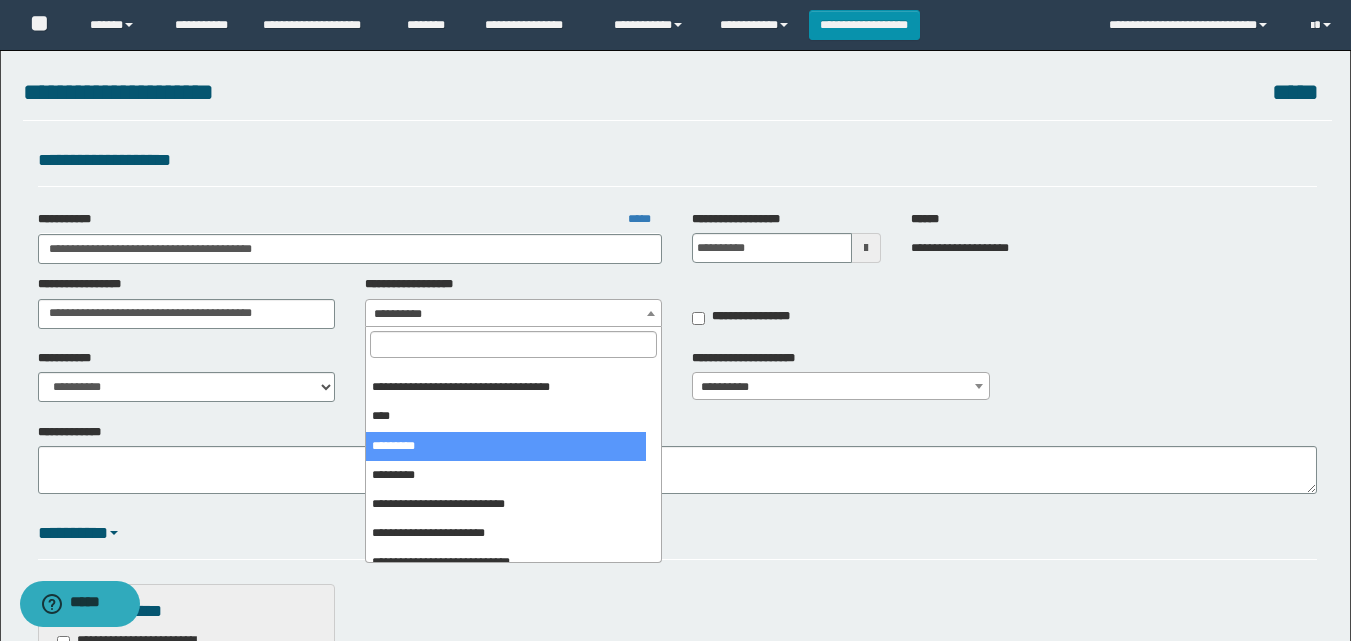 select on "***" 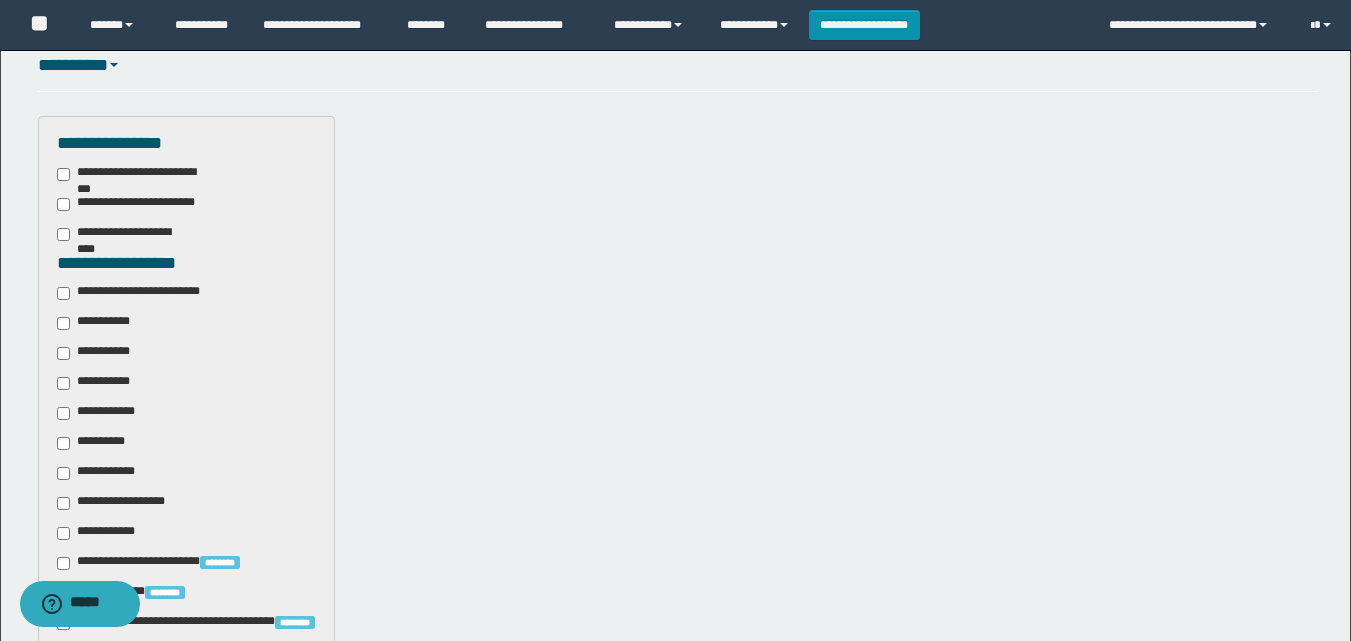 scroll, scrollTop: 600, scrollLeft: 0, axis: vertical 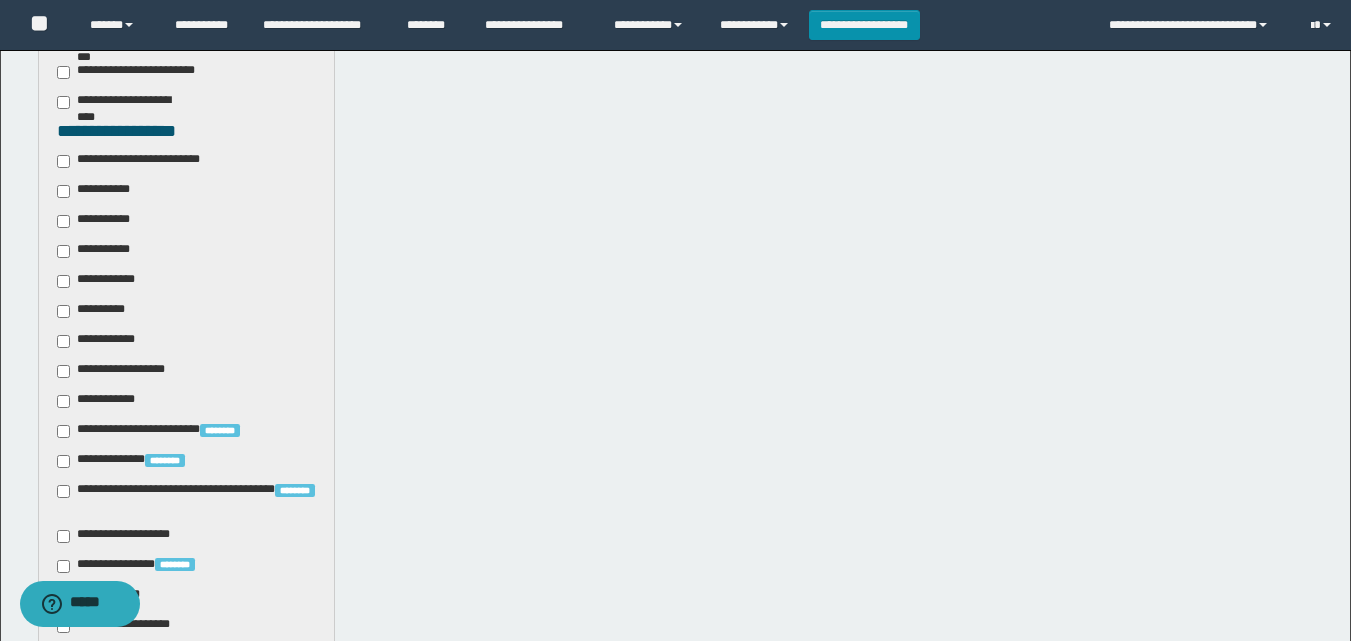 click on "**********" at bounding box center [143, 161] 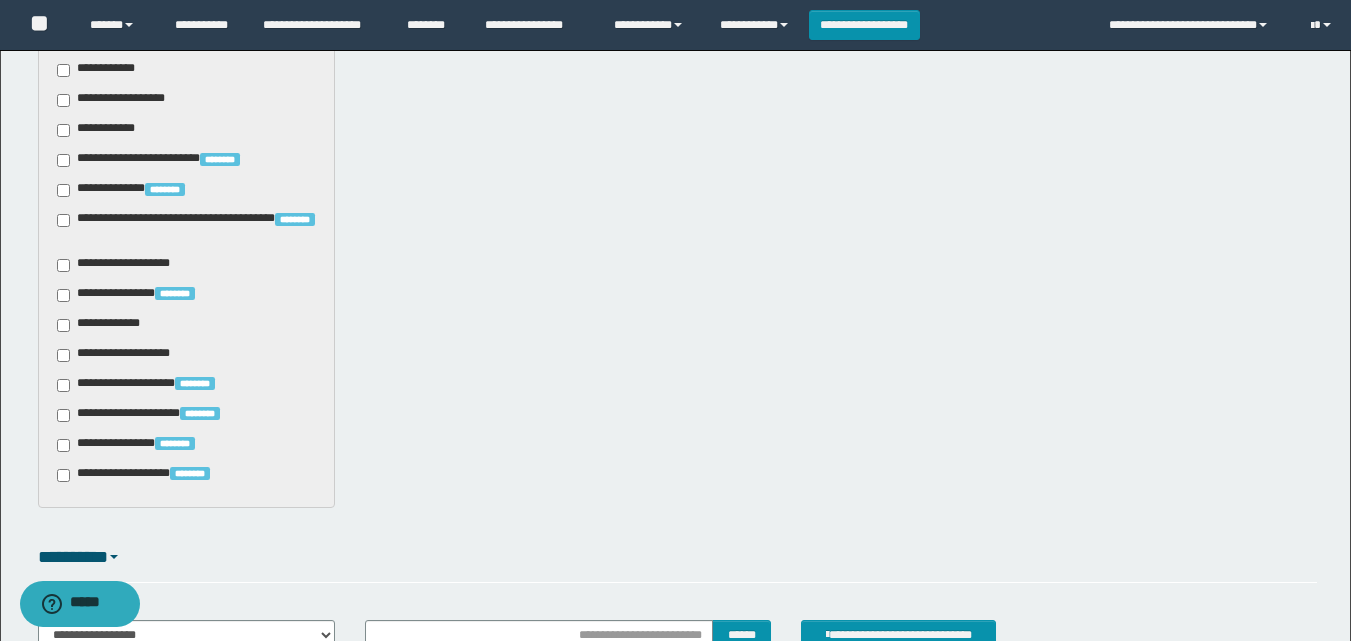 scroll, scrollTop: 1000, scrollLeft: 0, axis: vertical 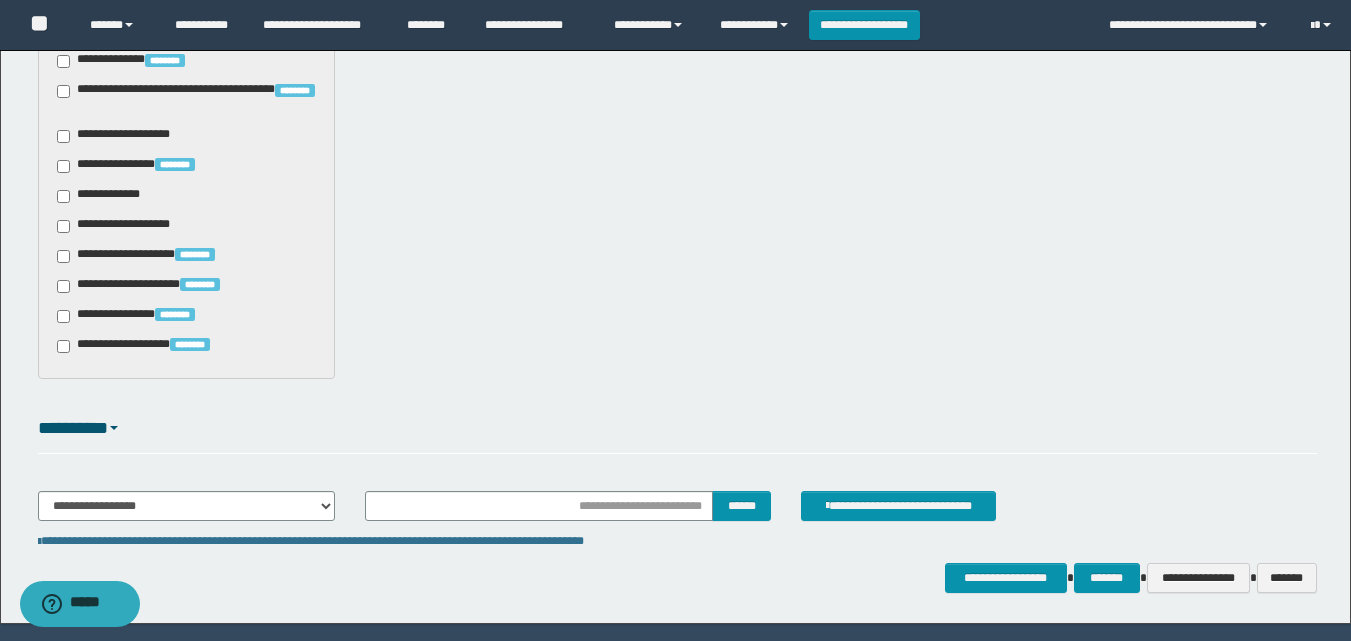 click on "**********" at bounding box center (126, 226) 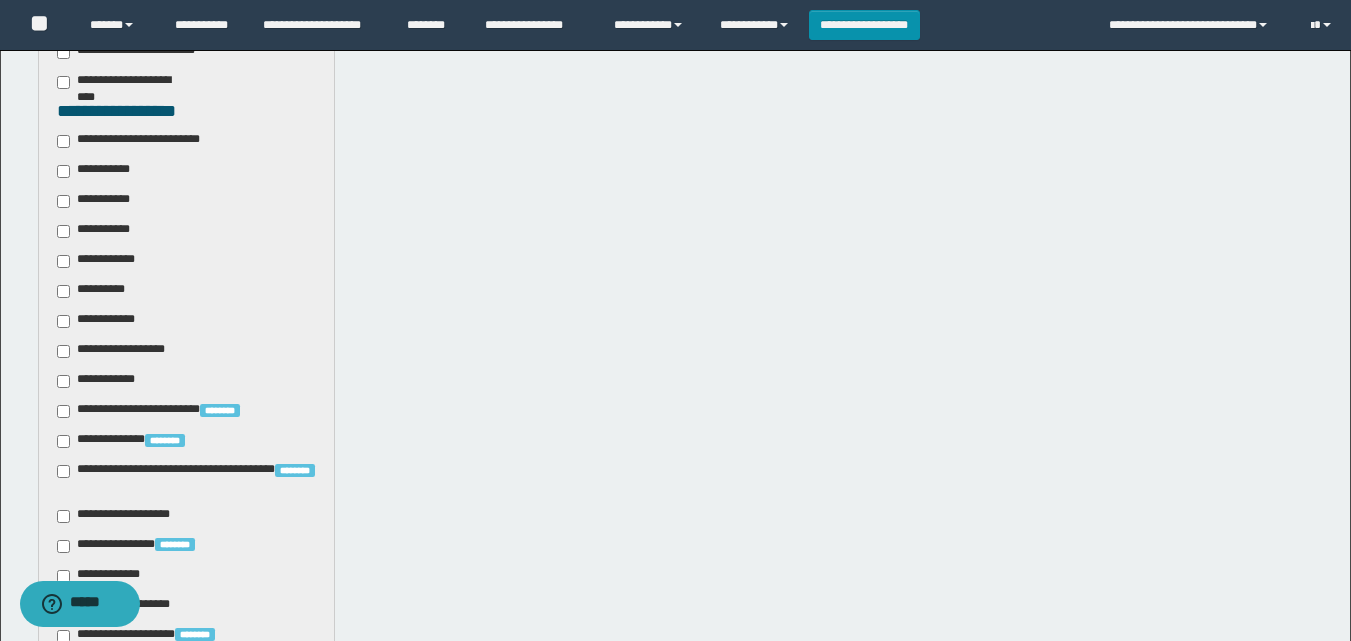 scroll, scrollTop: 600, scrollLeft: 0, axis: vertical 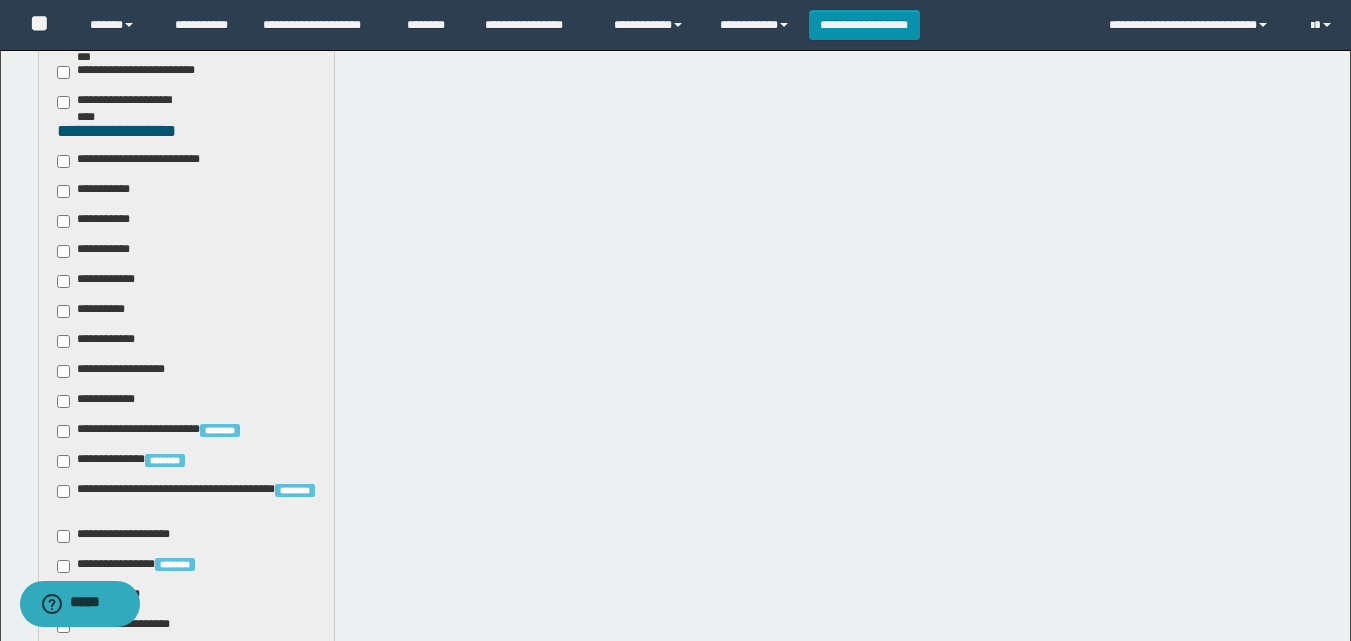 click on "**********" at bounding box center [97, 251] 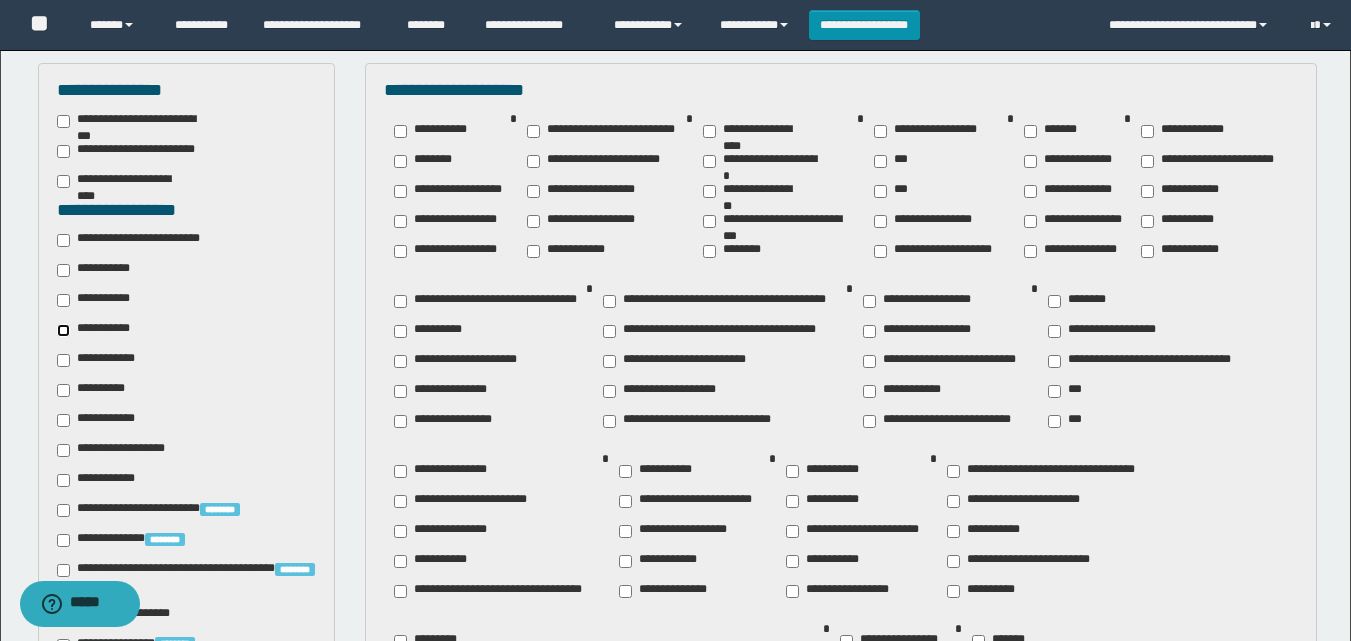 scroll, scrollTop: 400, scrollLeft: 0, axis: vertical 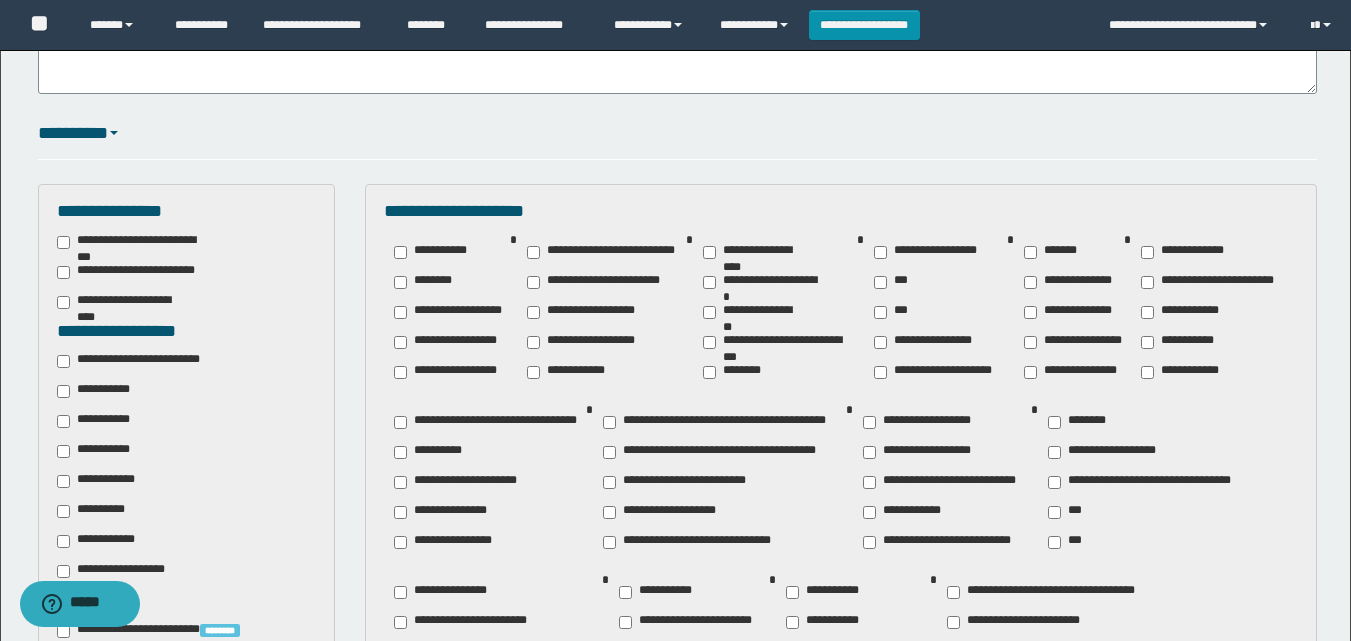 click on "********" at bounding box center [1081, 422] 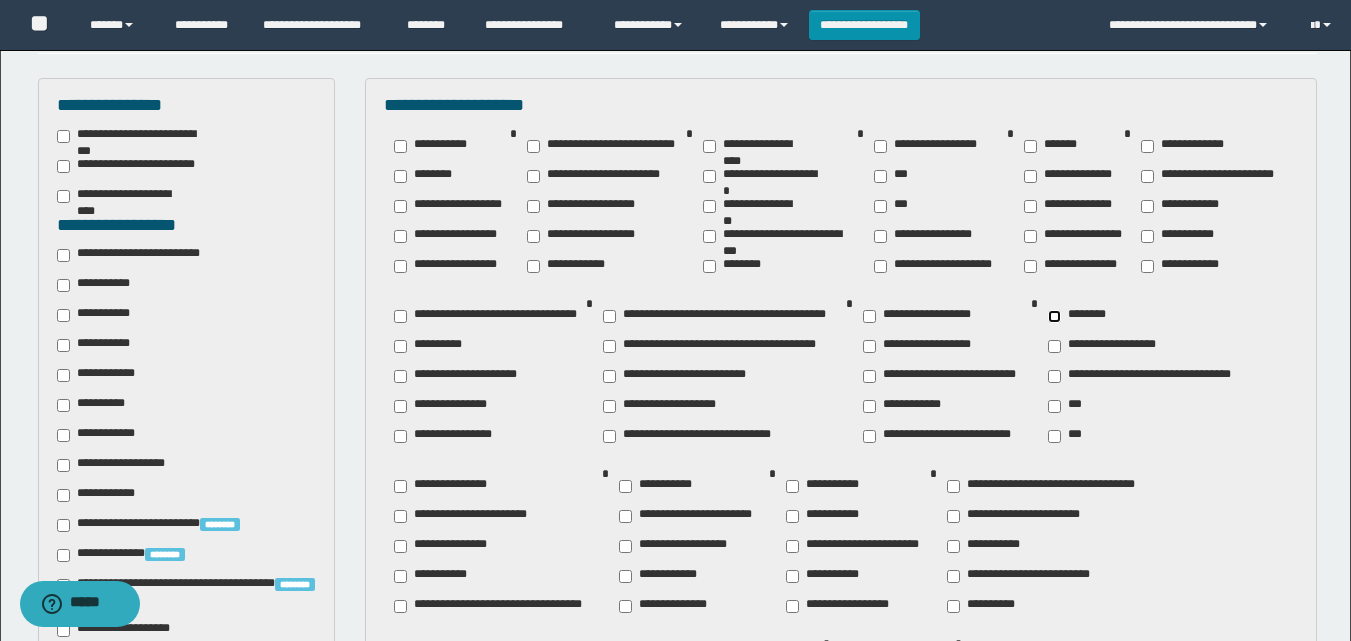 scroll, scrollTop: 600, scrollLeft: 0, axis: vertical 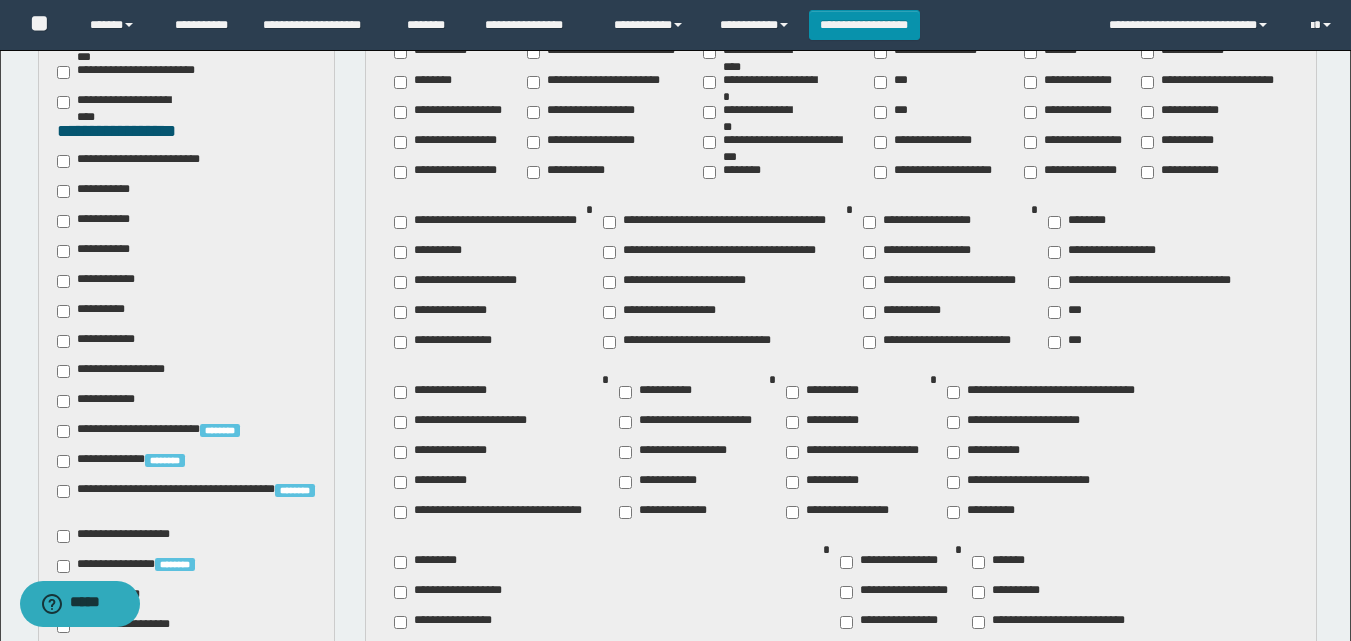 click on "**********" at bounding box center [688, 452] 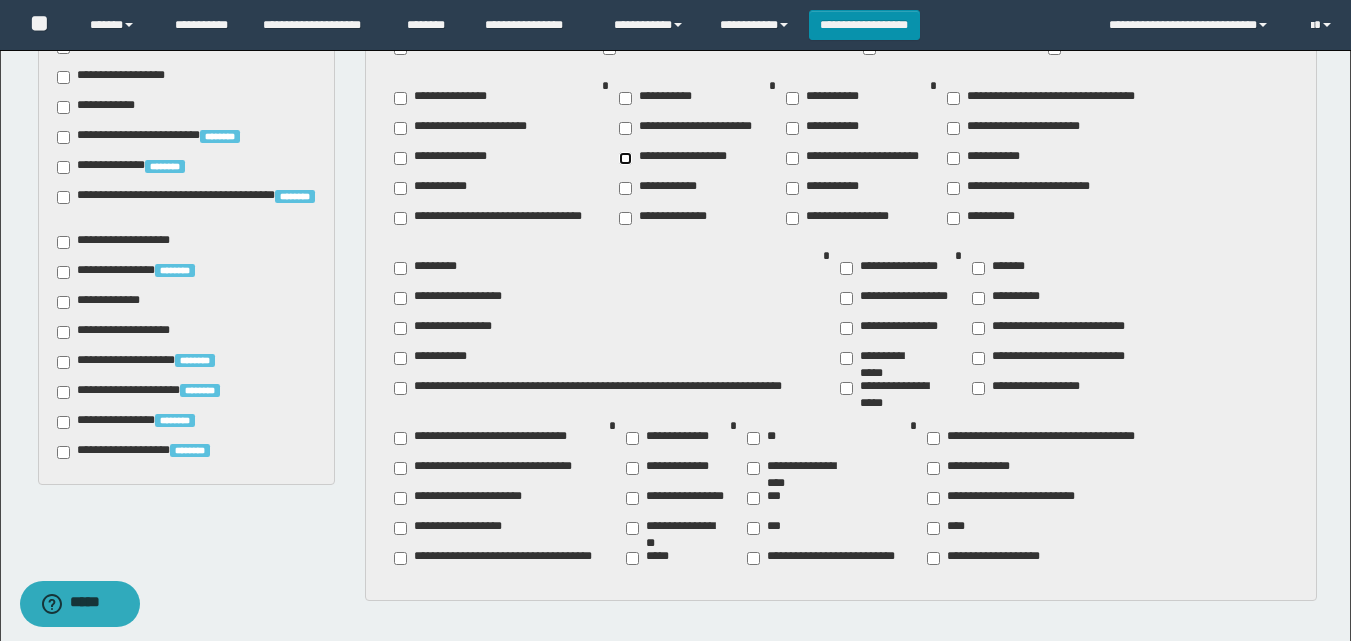 scroll, scrollTop: 900, scrollLeft: 0, axis: vertical 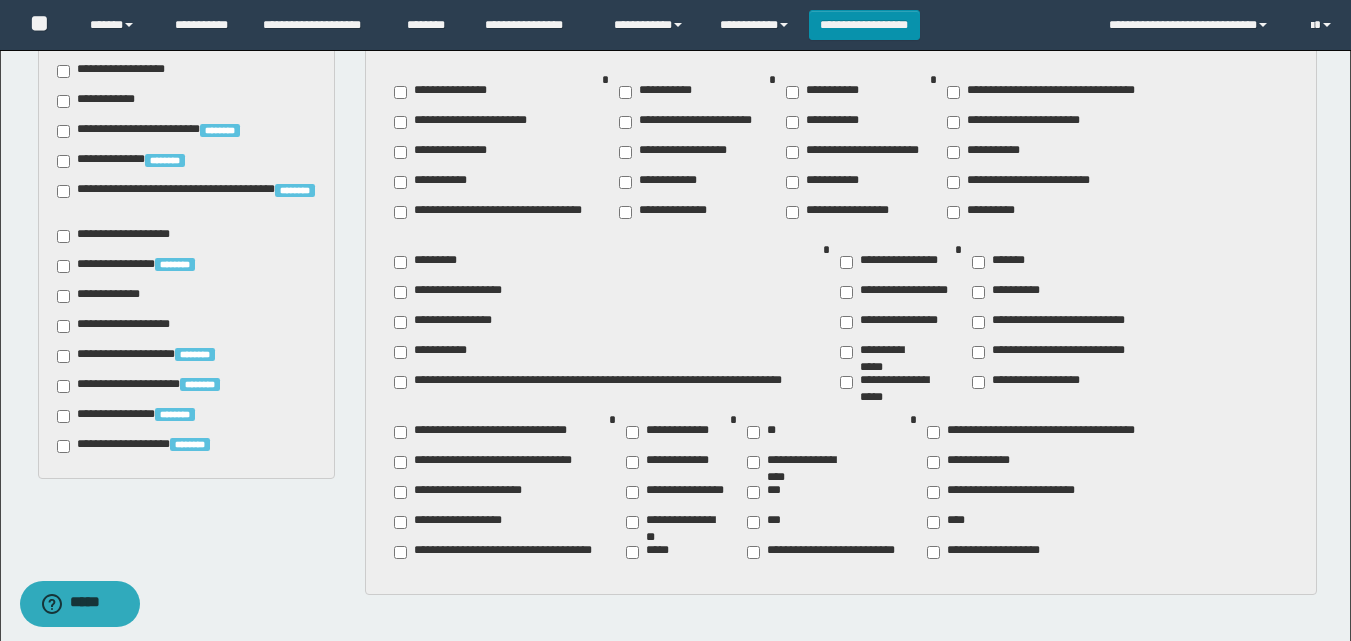 click on "**********" at bounding box center (677, 522) 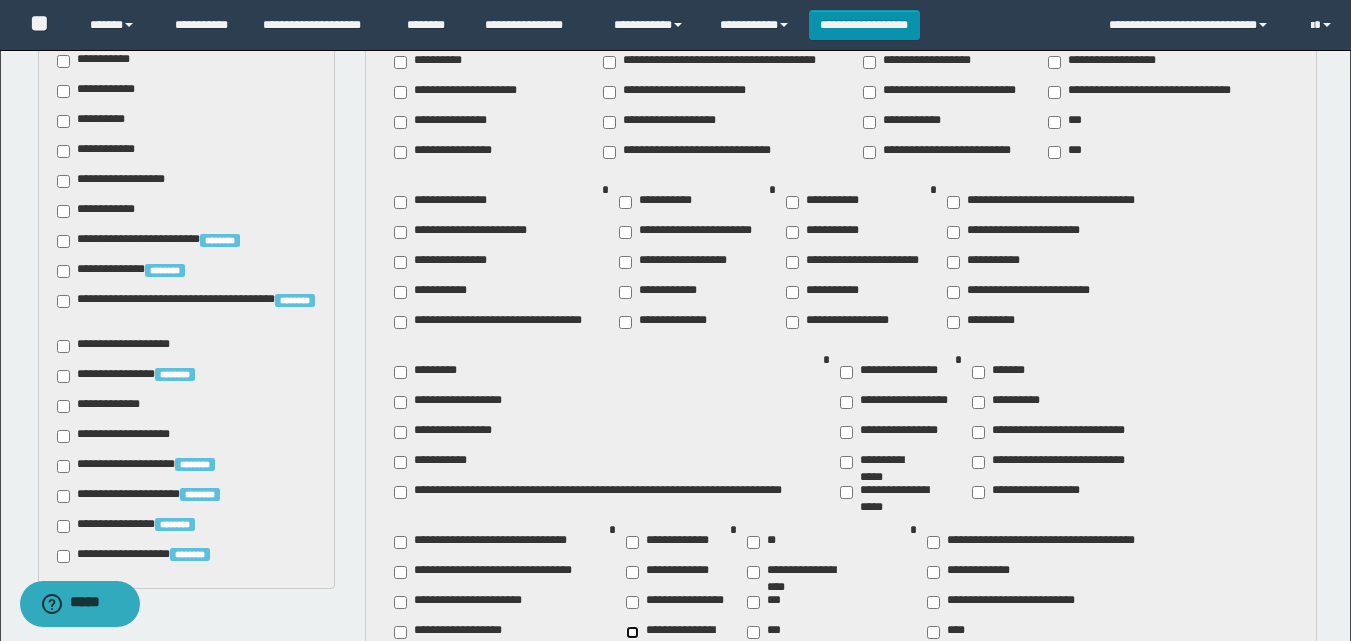 scroll, scrollTop: 900, scrollLeft: 0, axis: vertical 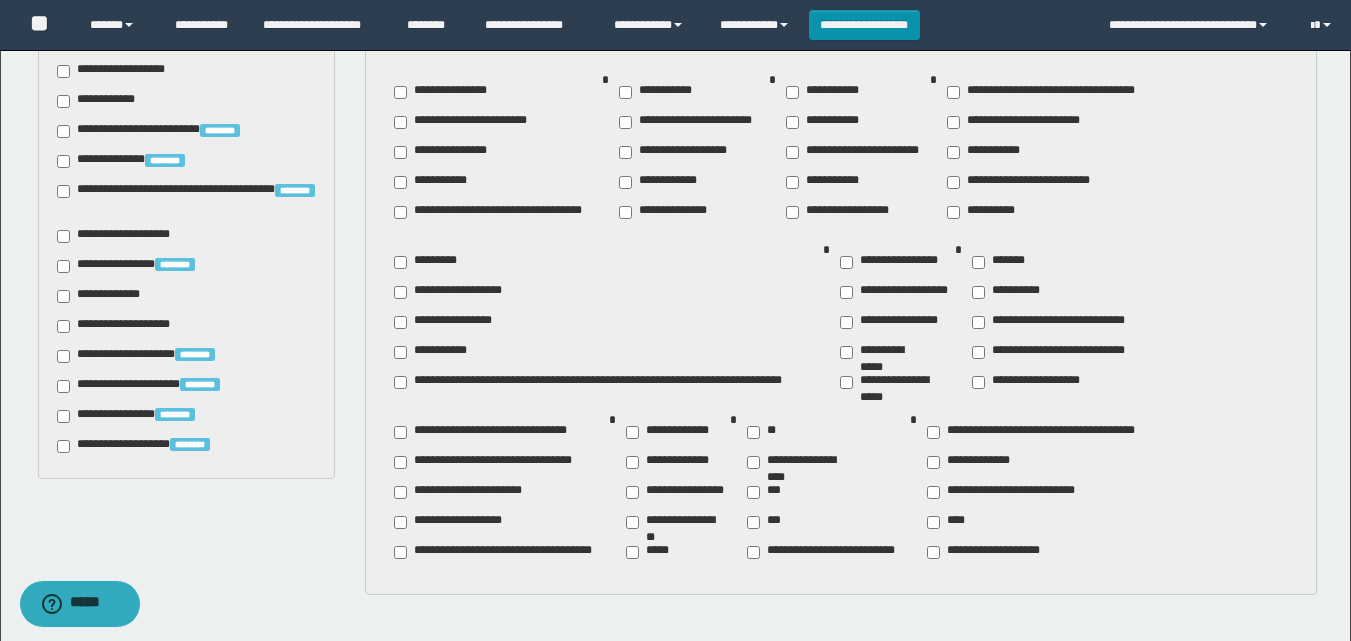 click on "**********" at bounding box center (1011, 492) 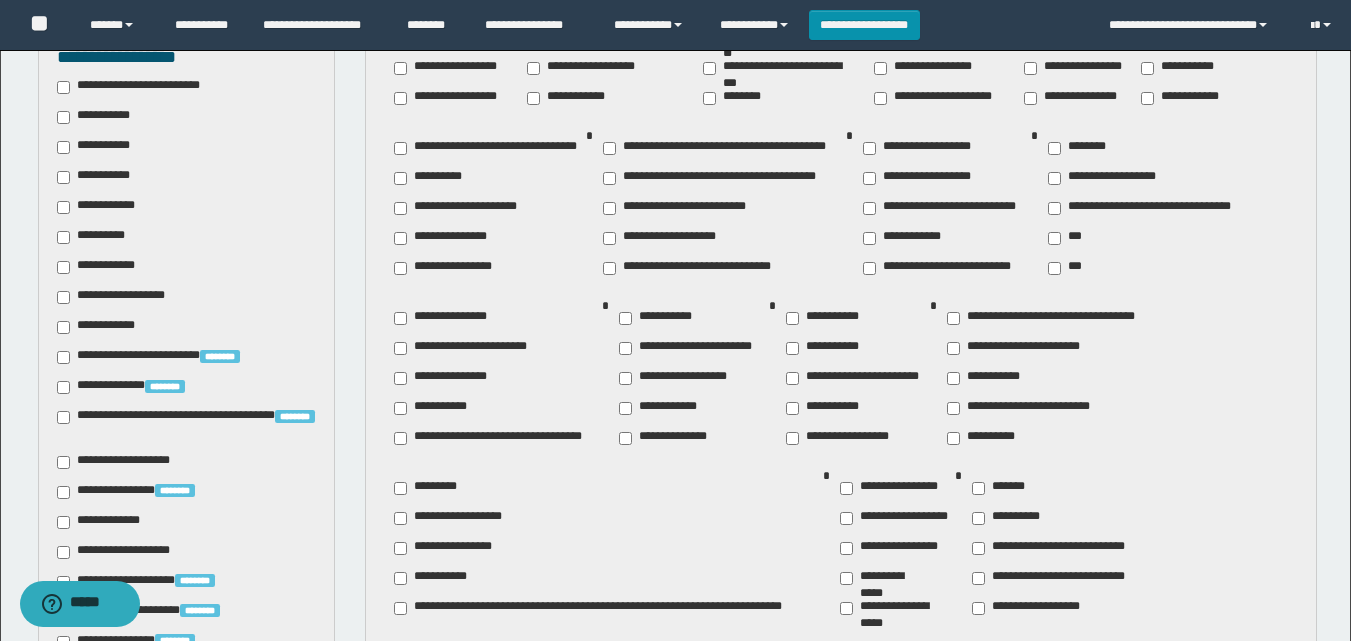 scroll, scrollTop: 500, scrollLeft: 0, axis: vertical 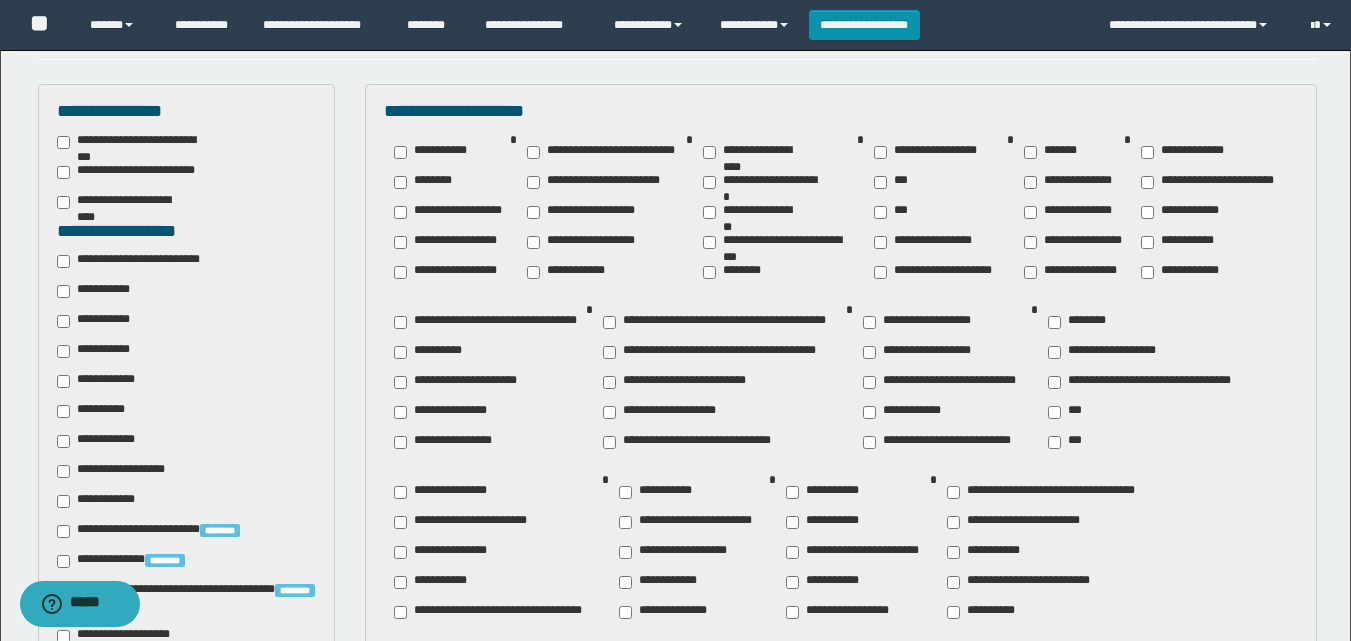 click on "**********" at bounding box center (1212, 182) 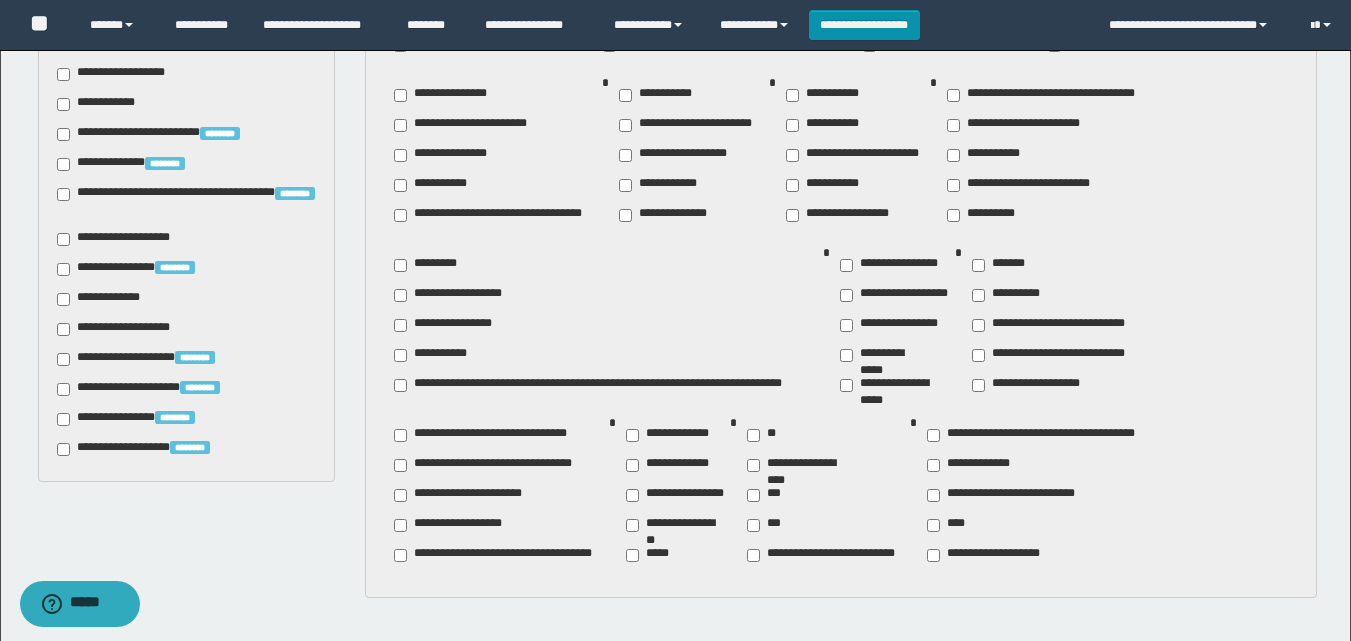 scroll, scrollTop: 900, scrollLeft: 0, axis: vertical 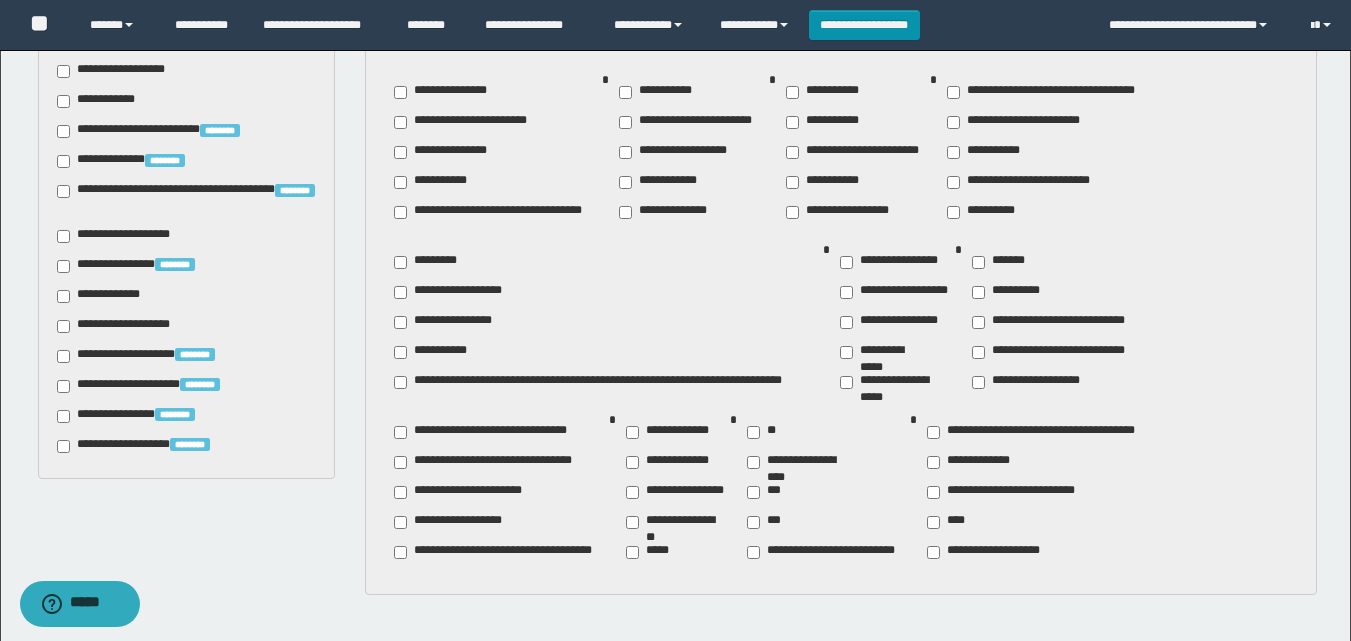 click on "**********" at bounding box center [990, 152] 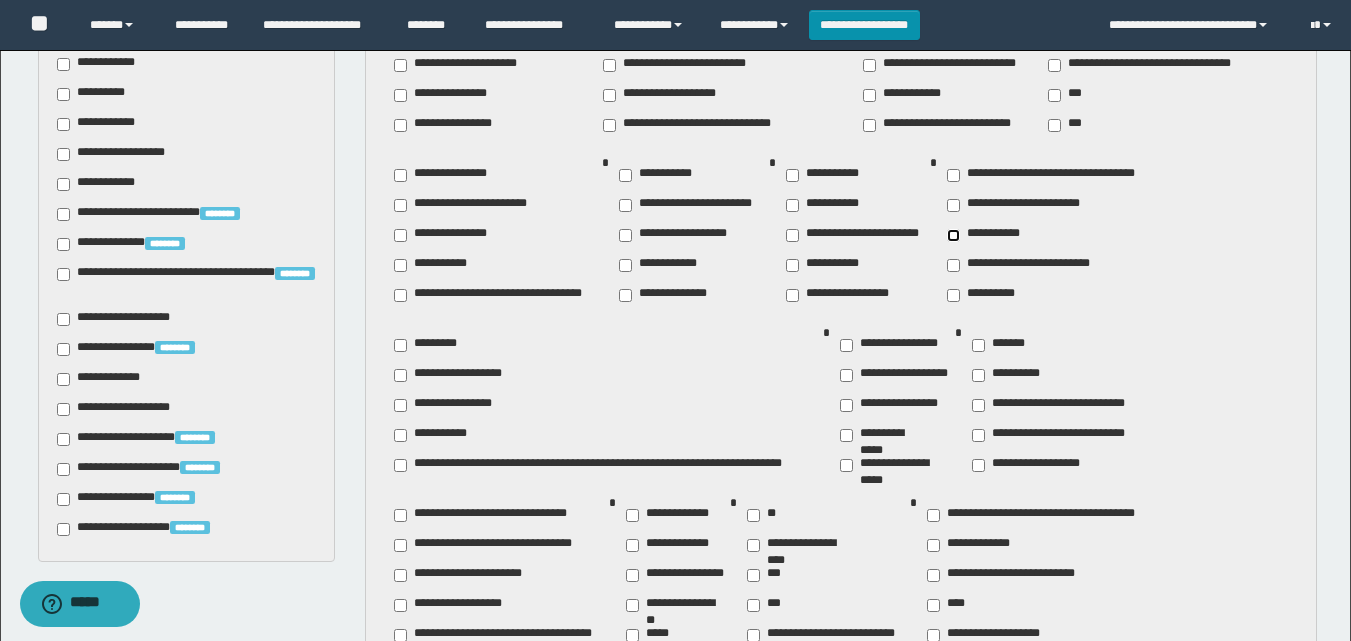 scroll, scrollTop: 700, scrollLeft: 0, axis: vertical 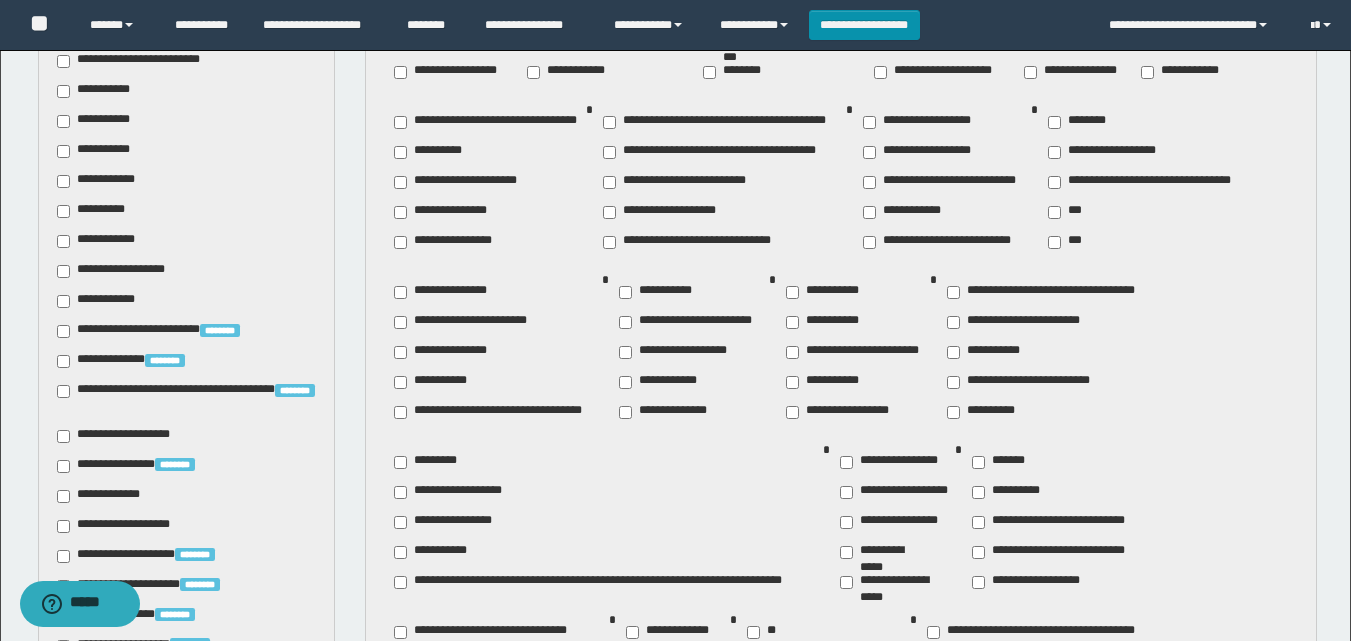 click on "**********" at bounding box center (694, 242) 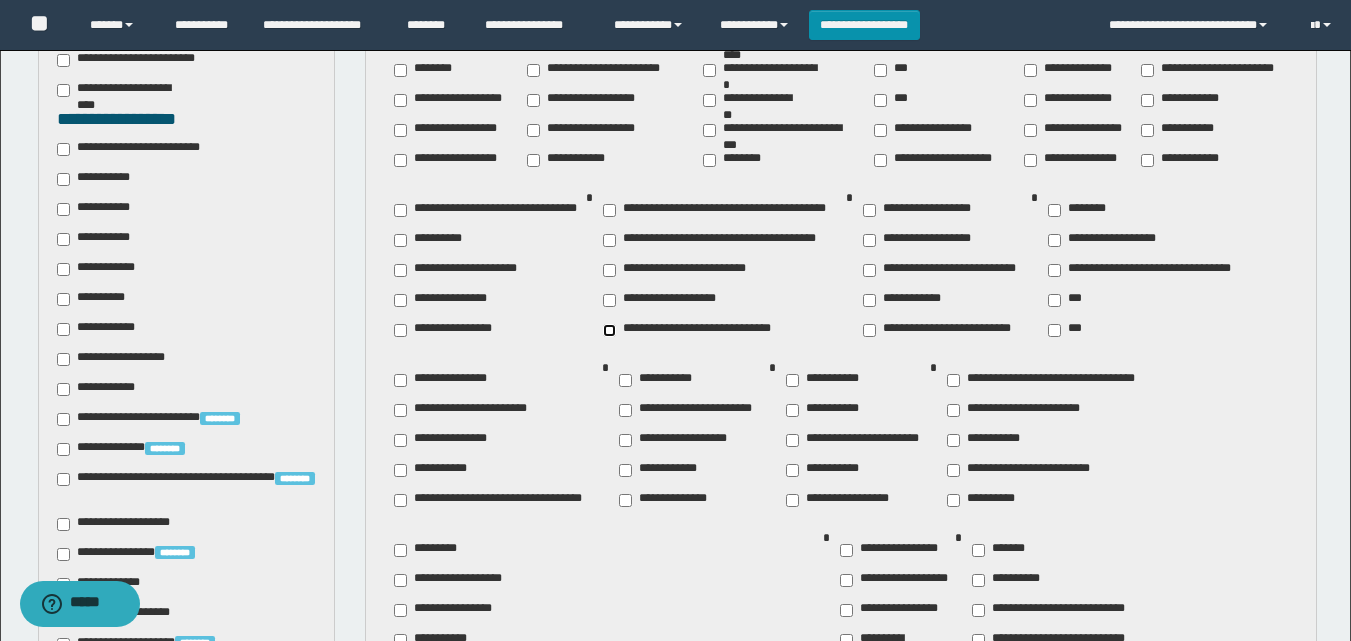 scroll, scrollTop: 500, scrollLeft: 0, axis: vertical 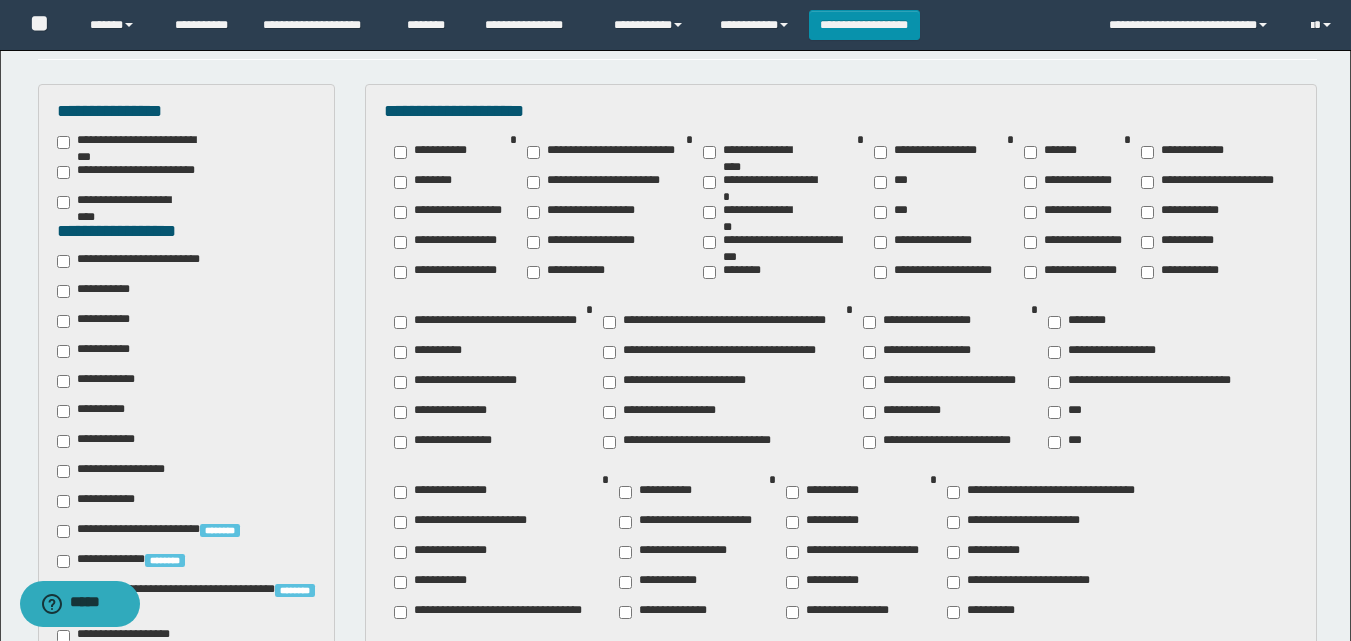 click on "**********" at bounding box center (431, 352) 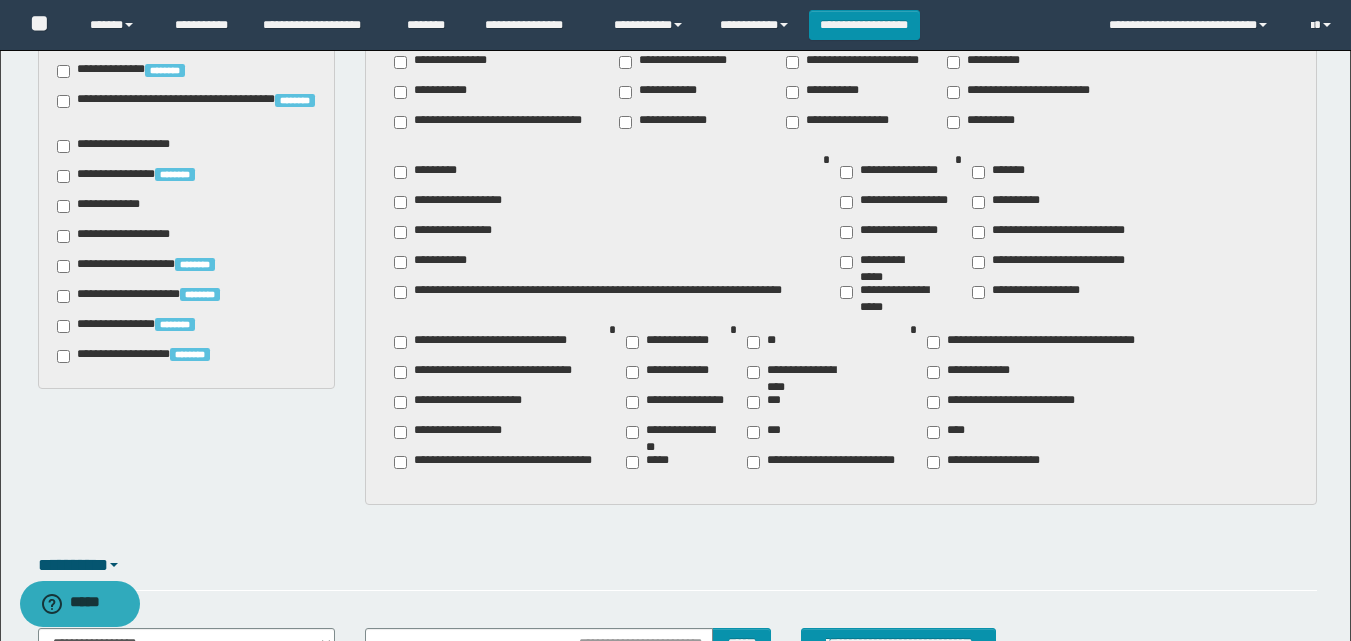 scroll, scrollTop: 1184, scrollLeft: 0, axis: vertical 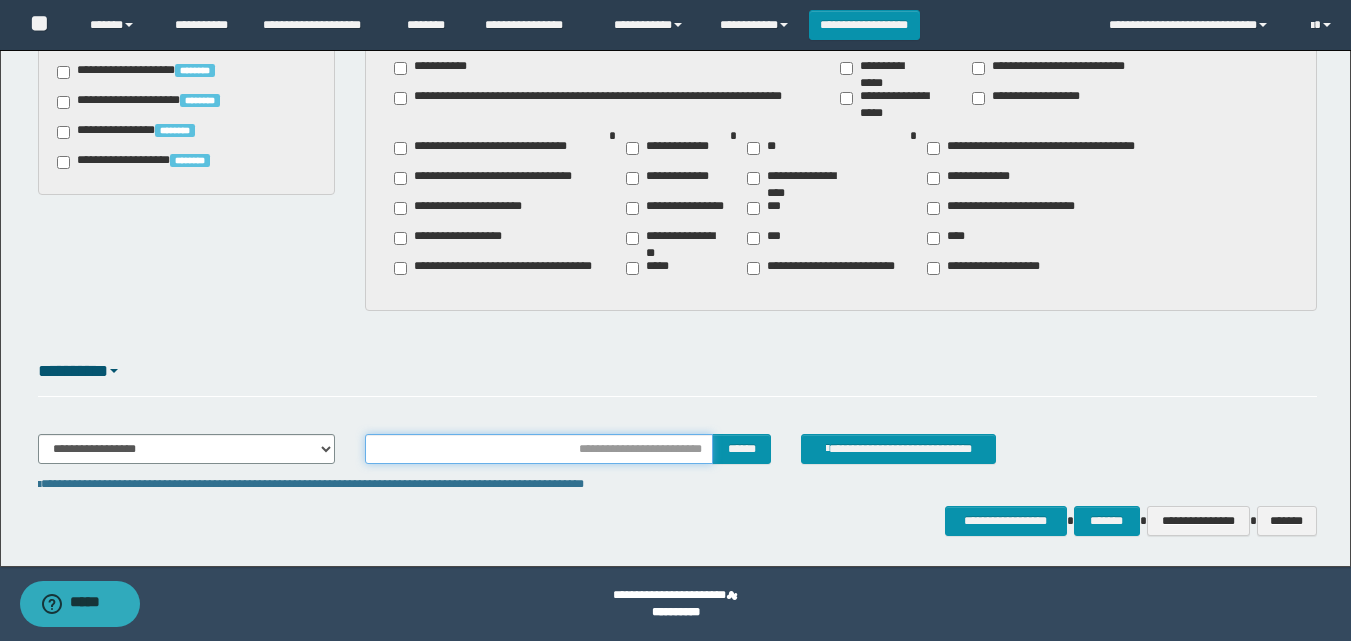 click at bounding box center (539, 449) 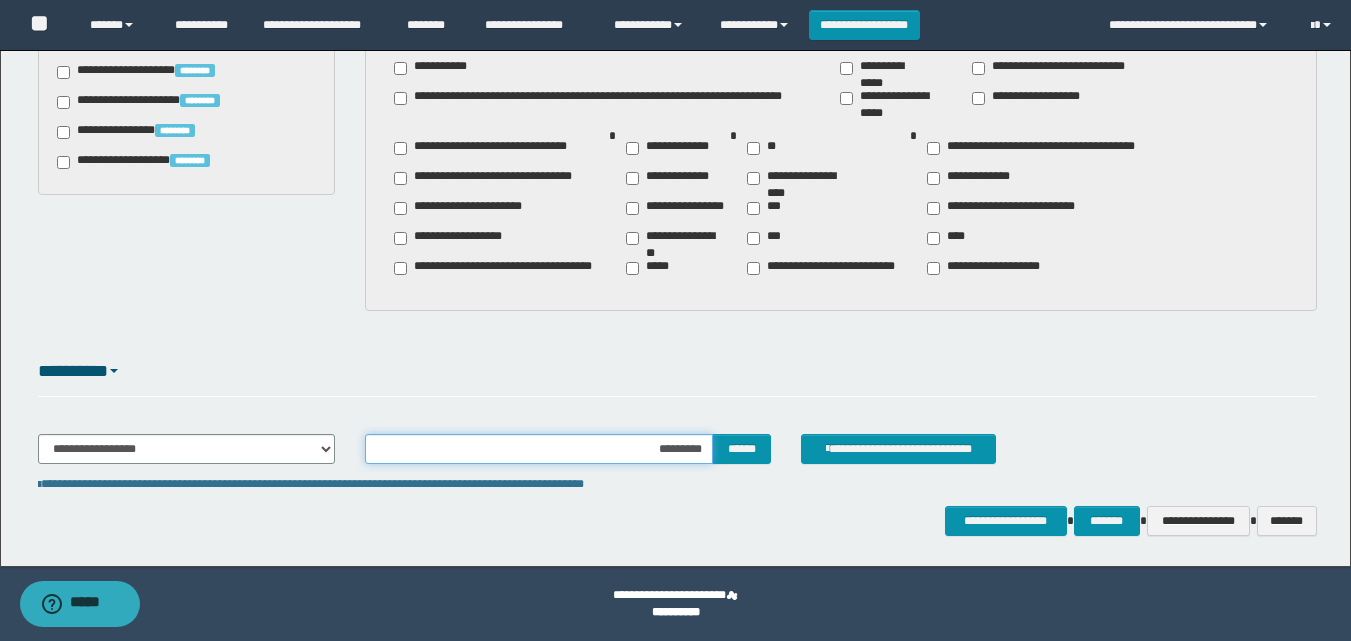 type on "**********" 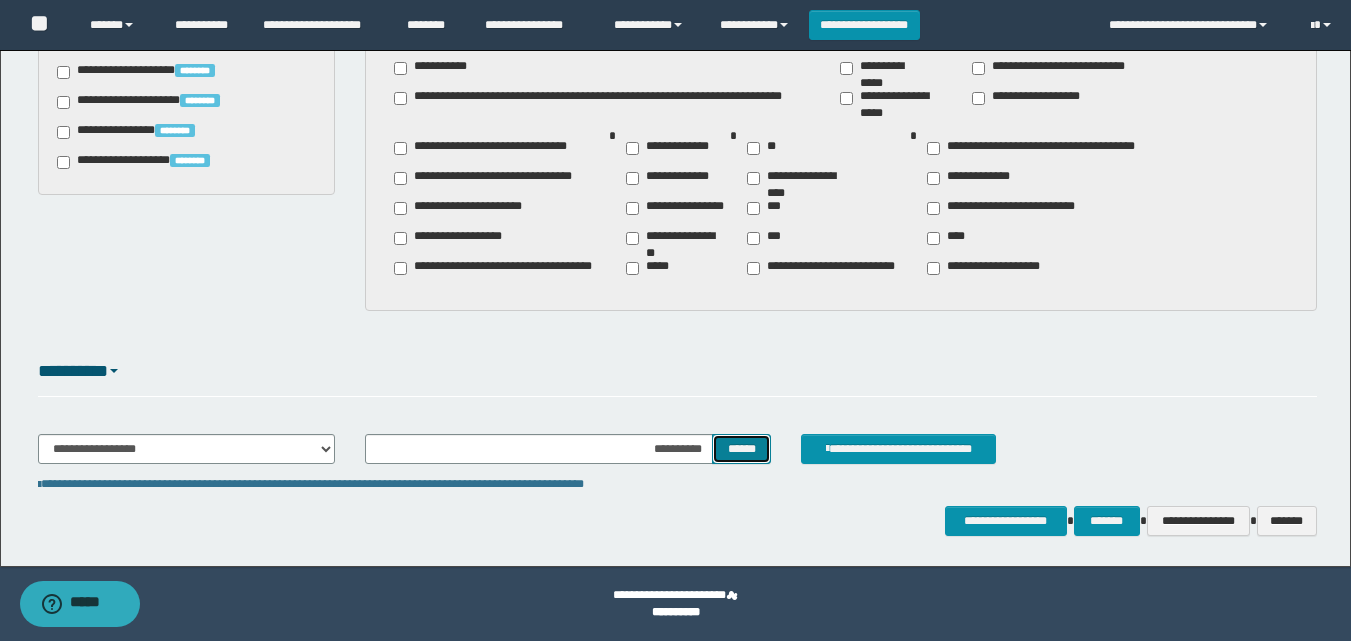 click on "******" at bounding box center [741, 449] 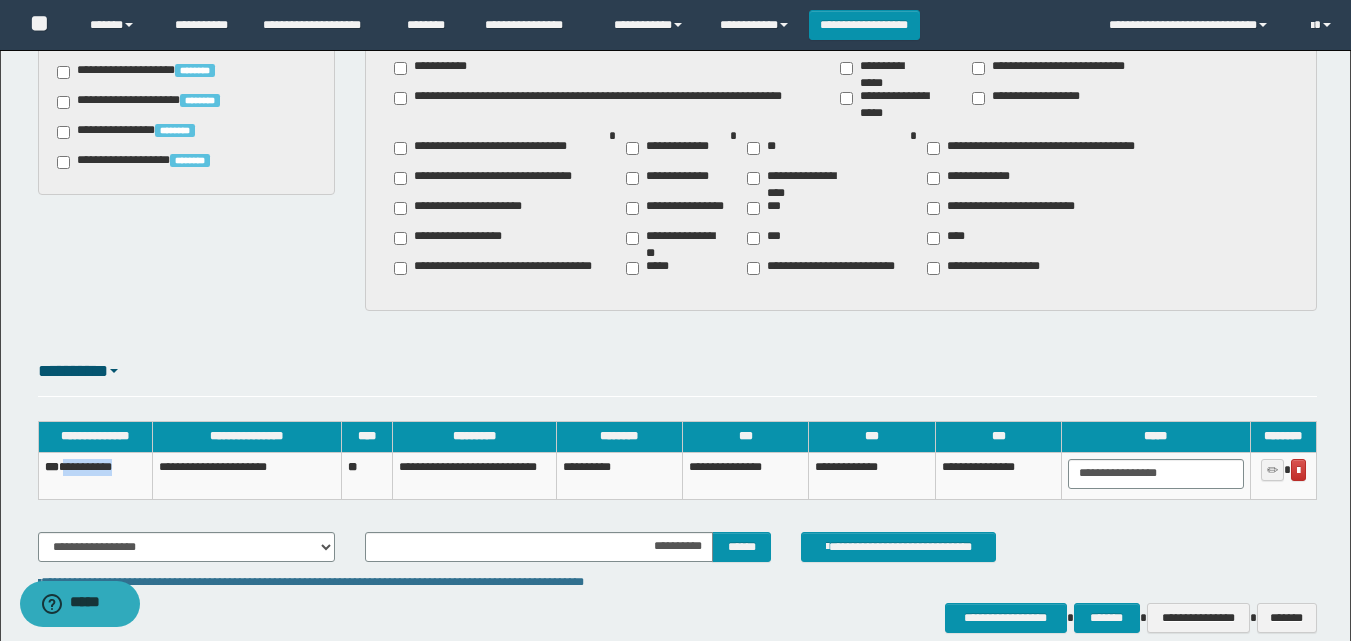 drag, startPoint x: 144, startPoint y: 465, endPoint x: 70, endPoint y: 463, distance: 74.02702 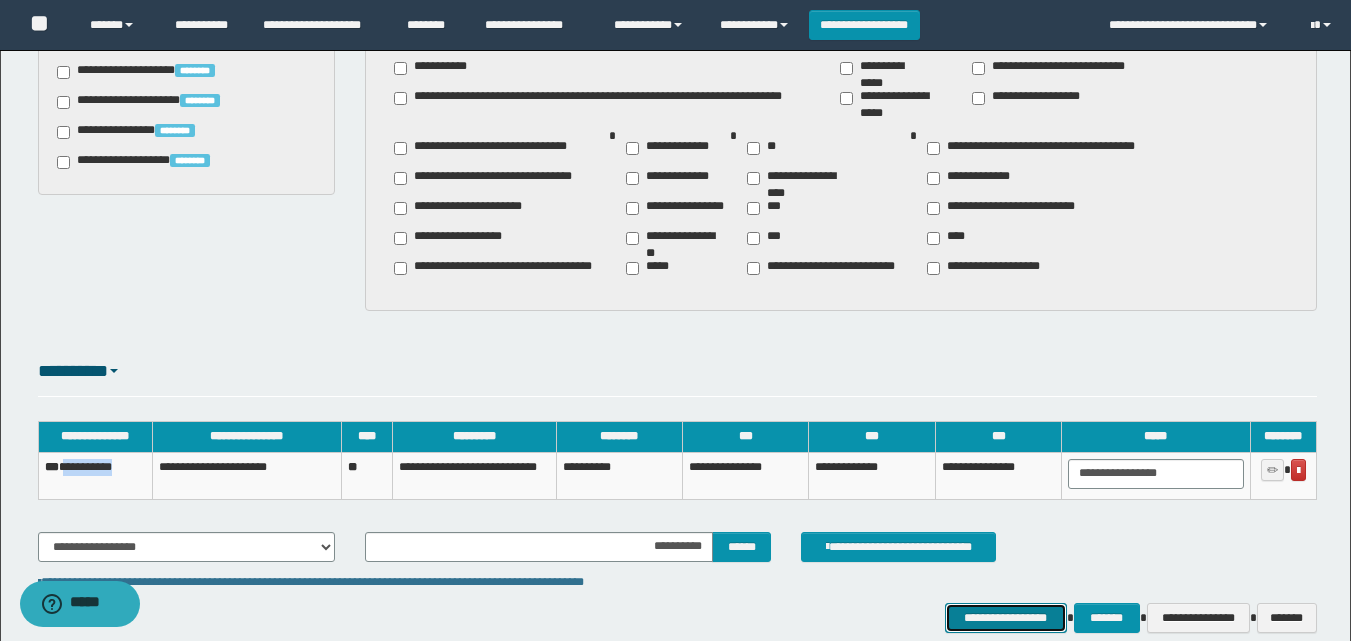 click on "**********" at bounding box center [1006, 618] 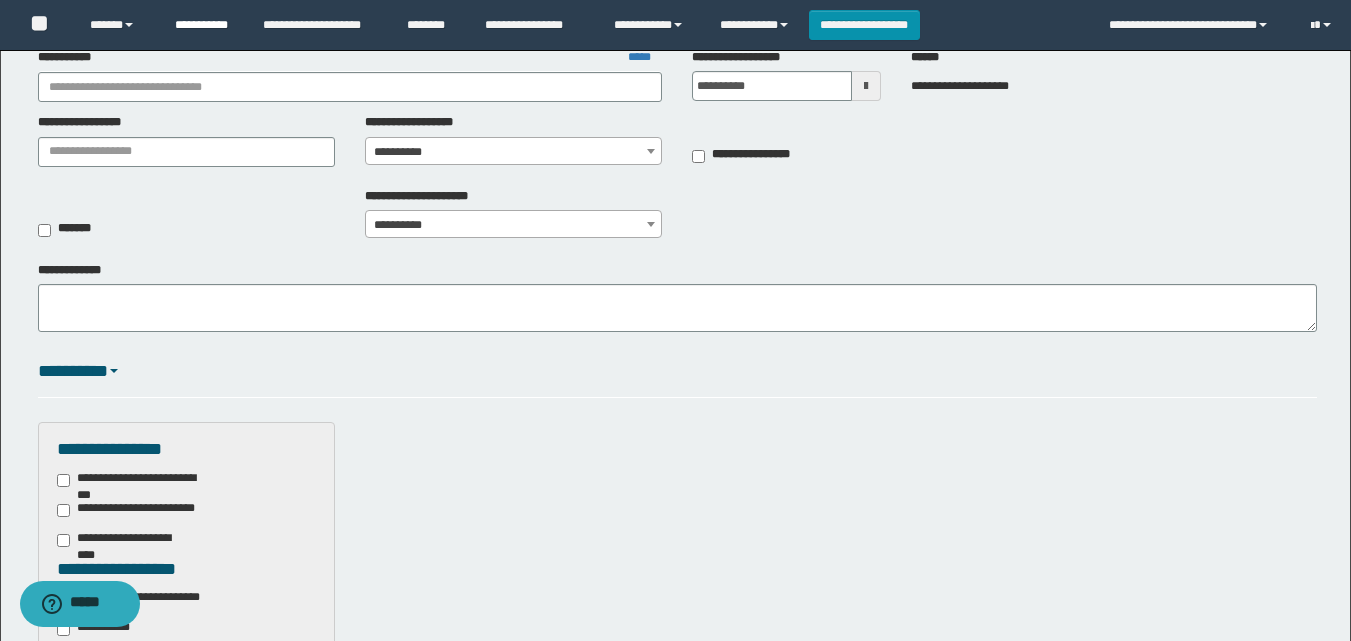 scroll, scrollTop: 162, scrollLeft: 0, axis: vertical 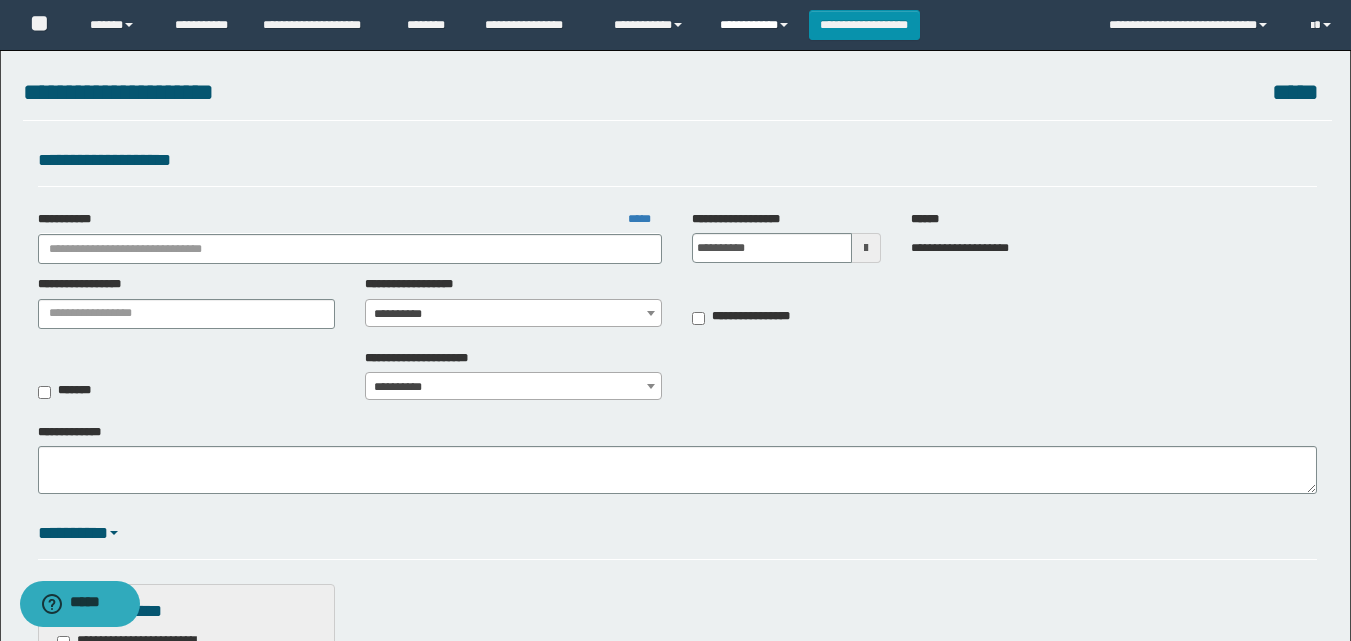 click on "**********" at bounding box center (757, 25) 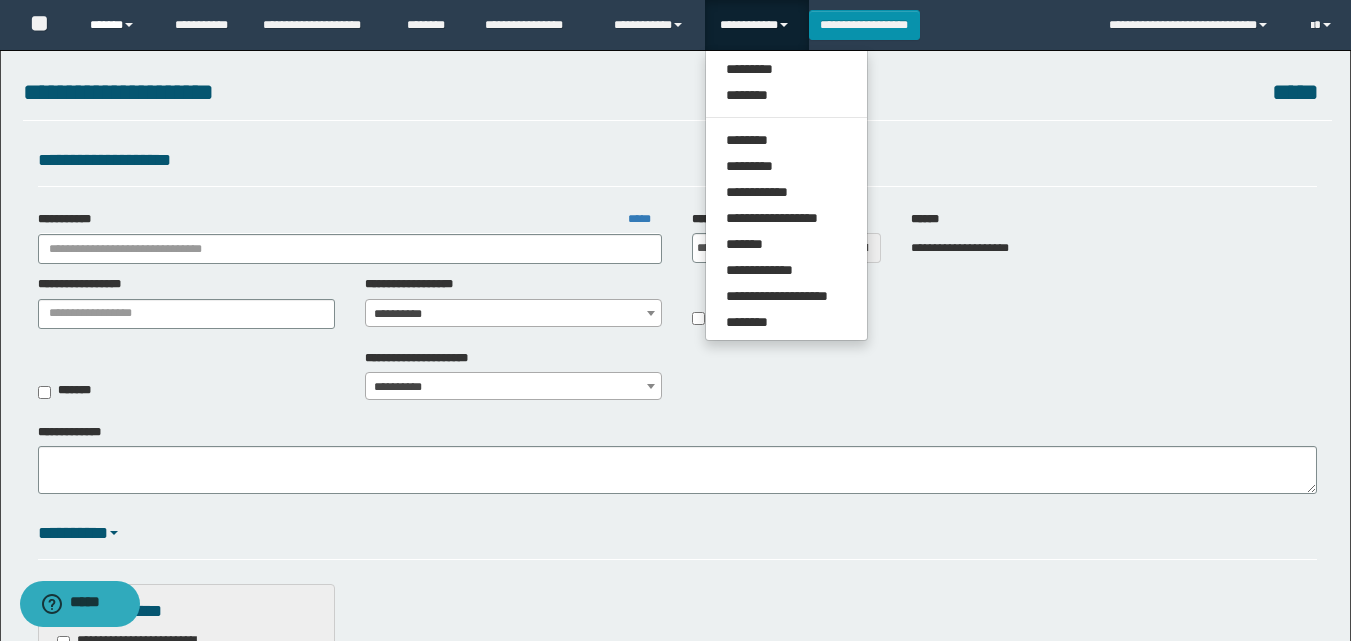 click on "******" at bounding box center (117, 25) 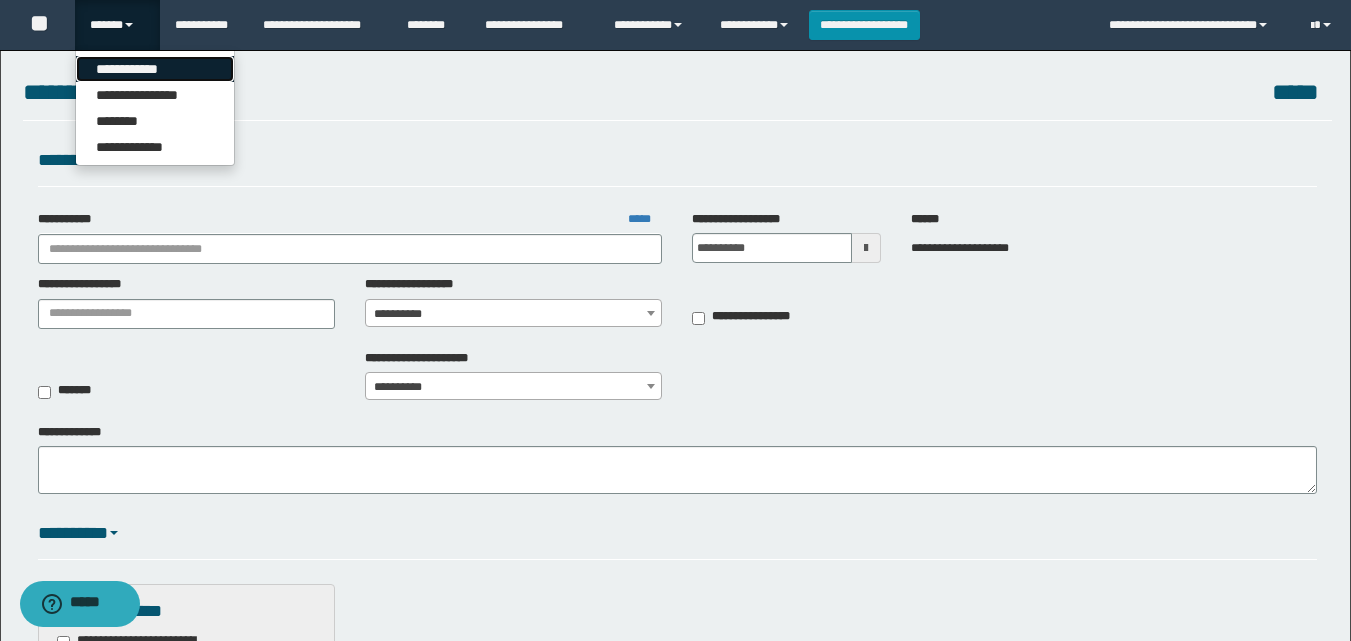 click on "**********" at bounding box center [155, 69] 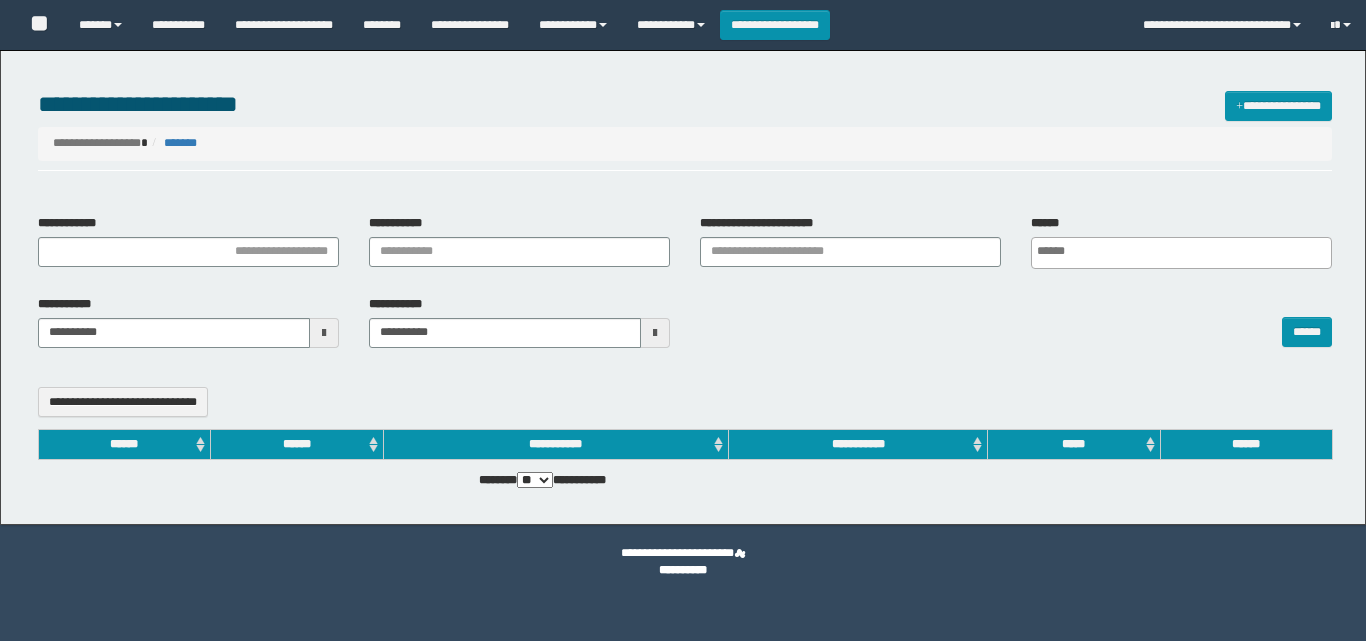 select 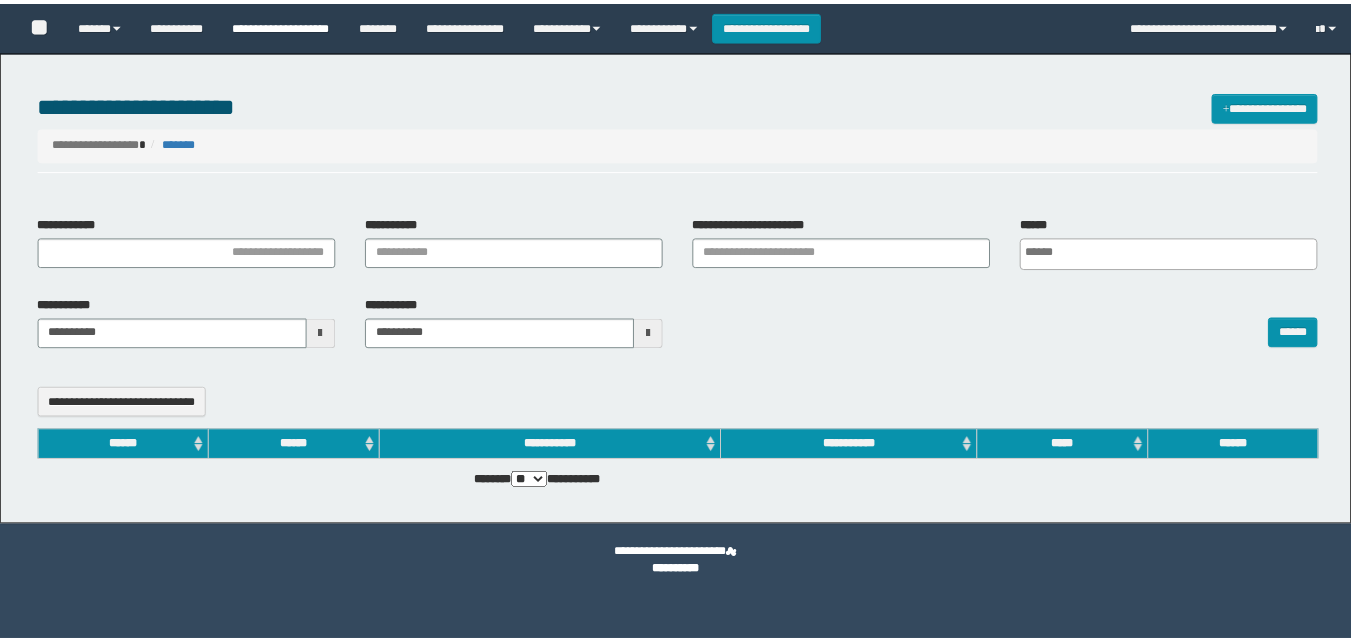 scroll, scrollTop: 0, scrollLeft: 0, axis: both 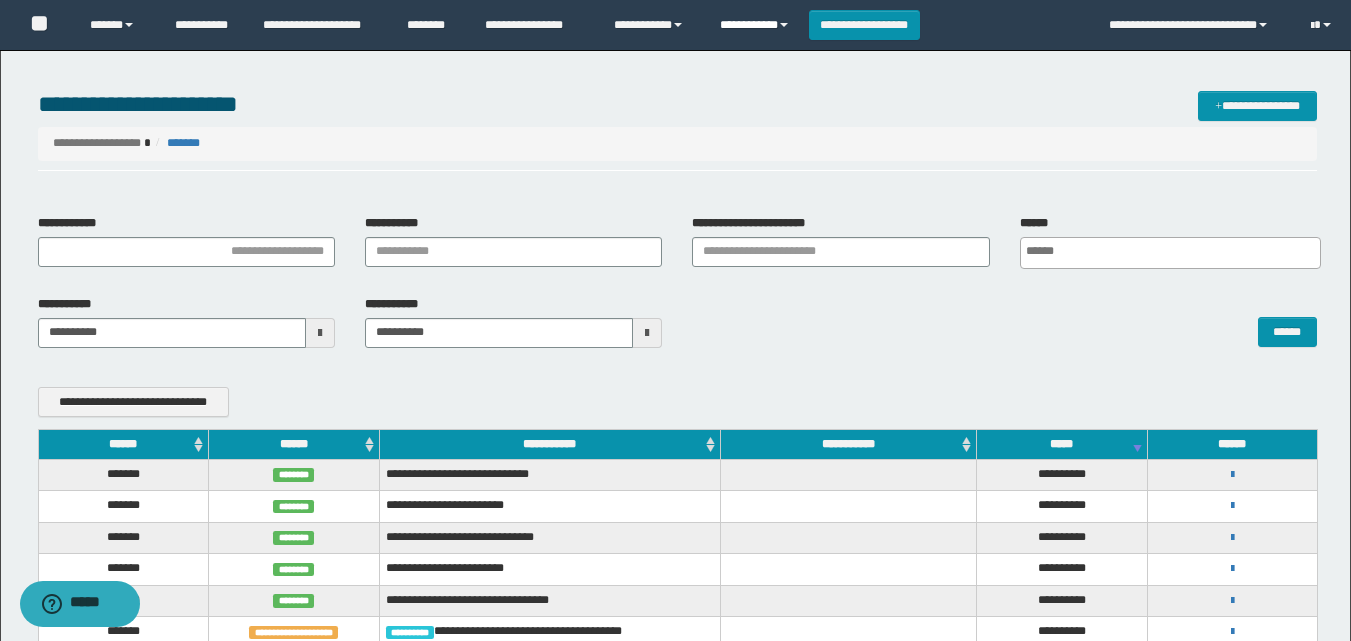 click on "**********" at bounding box center (757, 25) 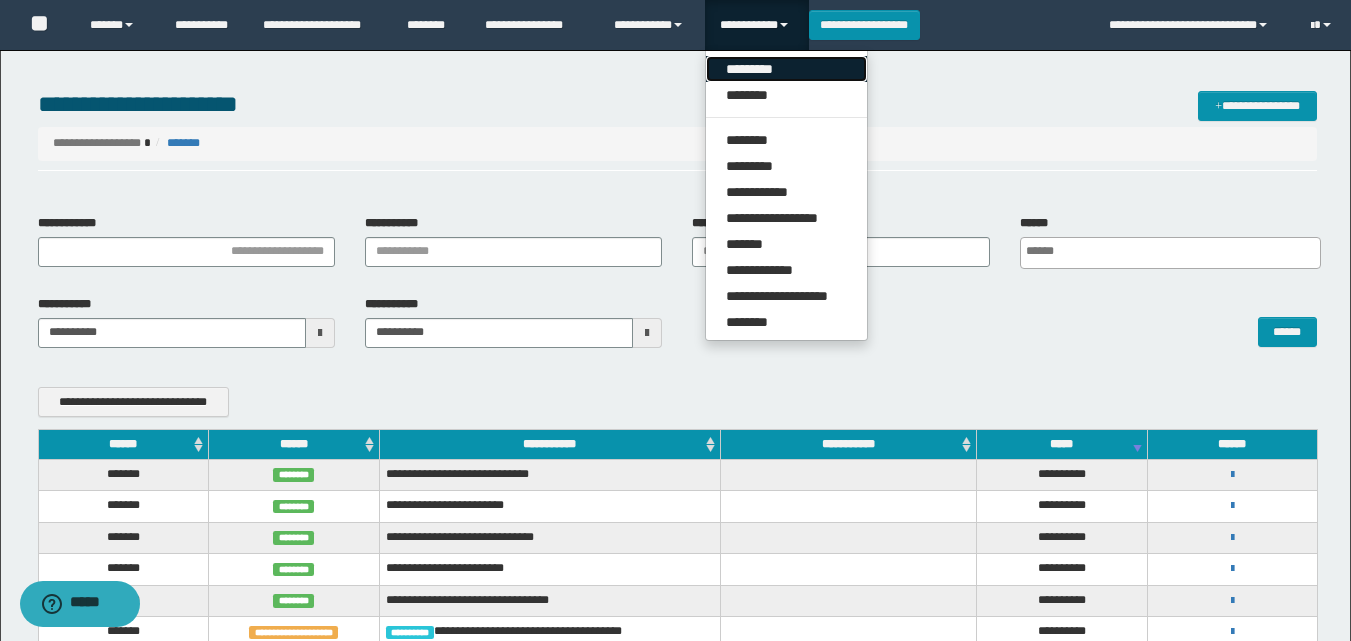 click on "*********" at bounding box center [786, 69] 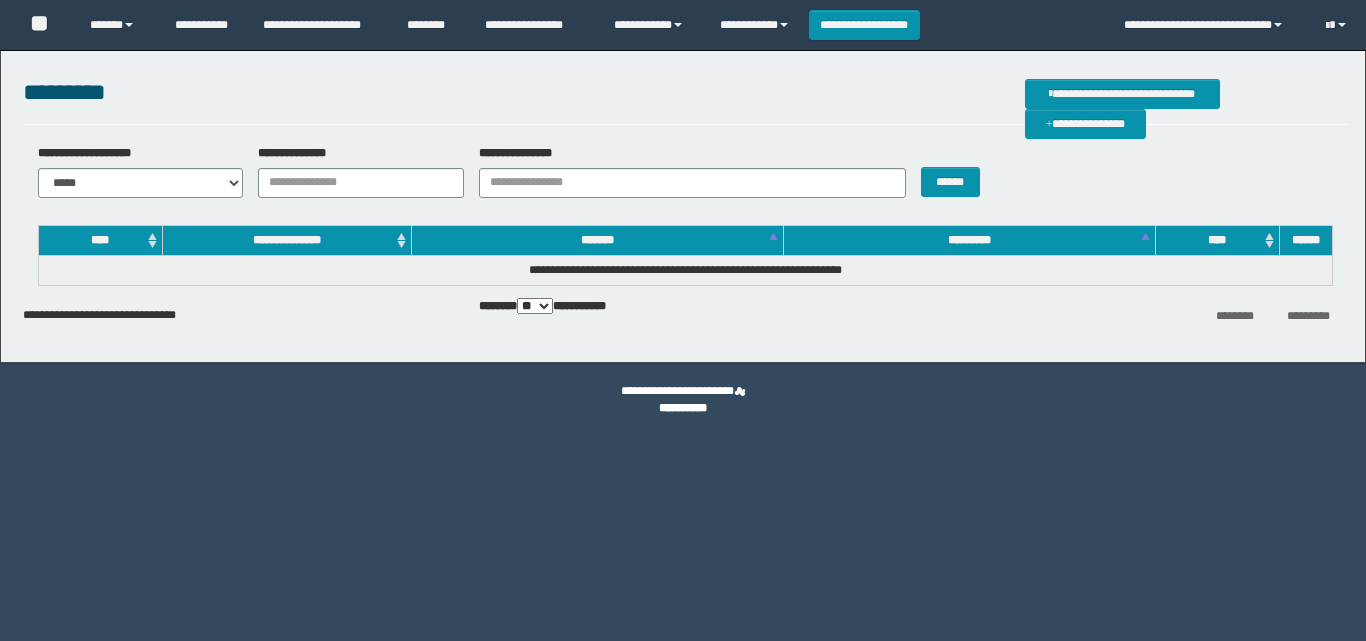 scroll, scrollTop: 0, scrollLeft: 0, axis: both 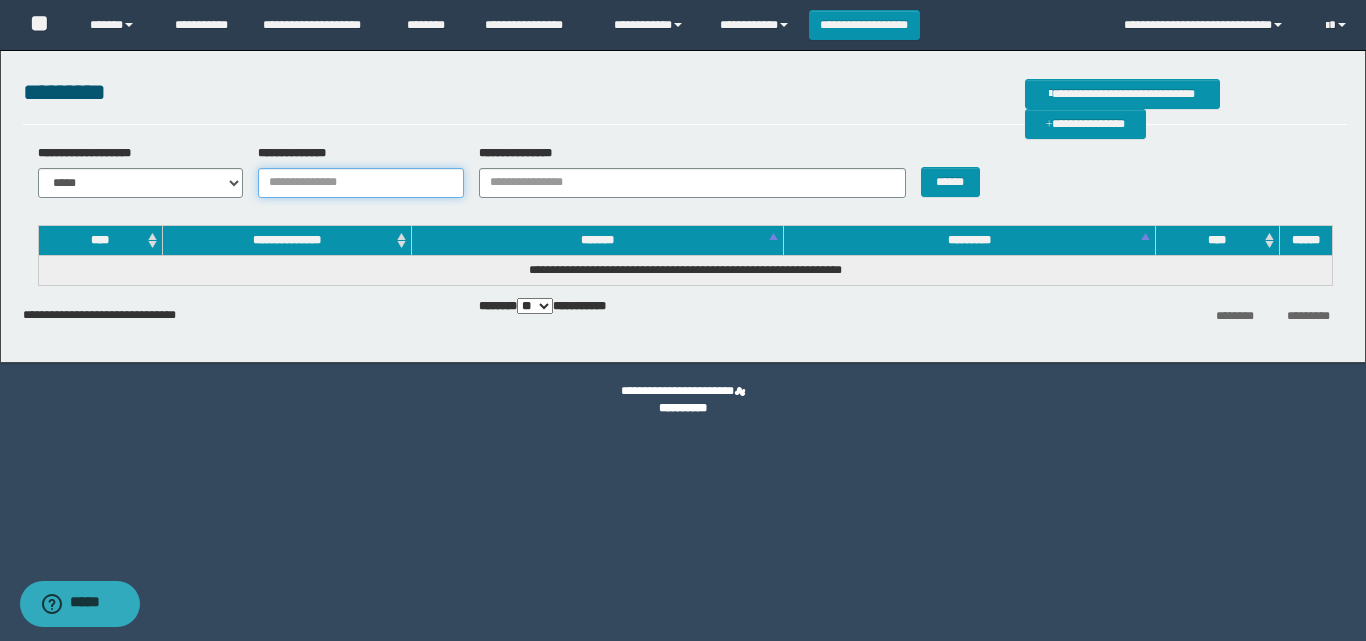 click on "**********" at bounding box center [361, 183] 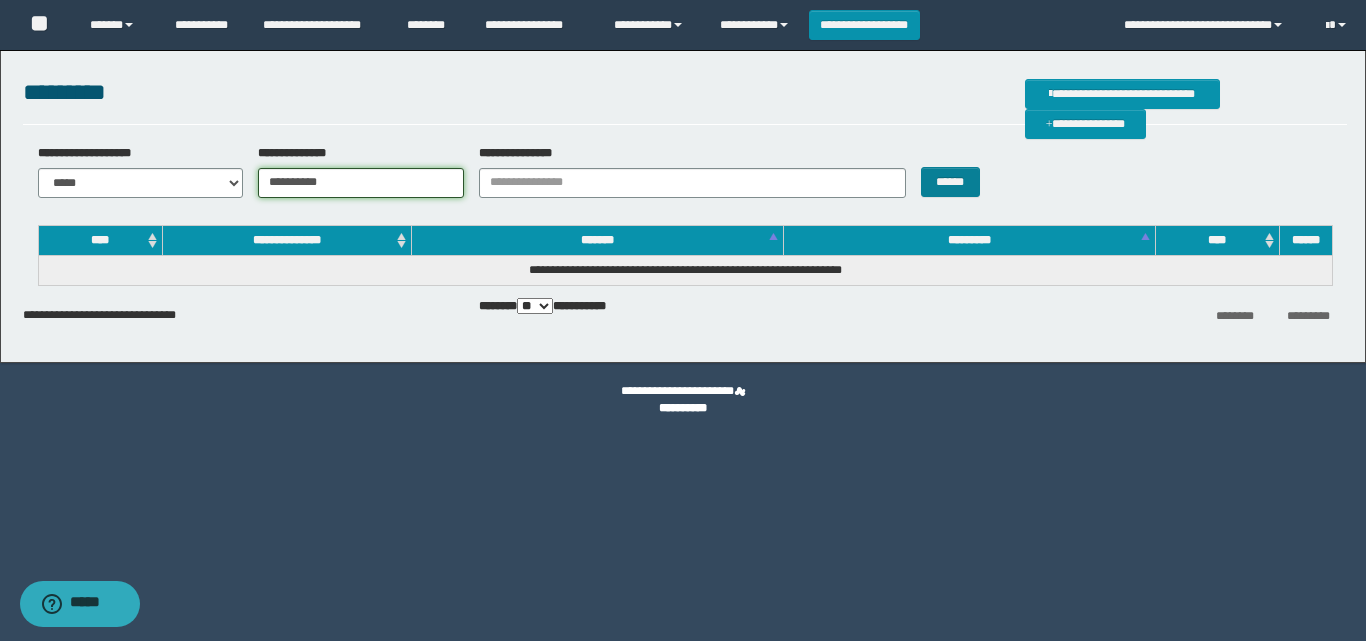 type on "**********" 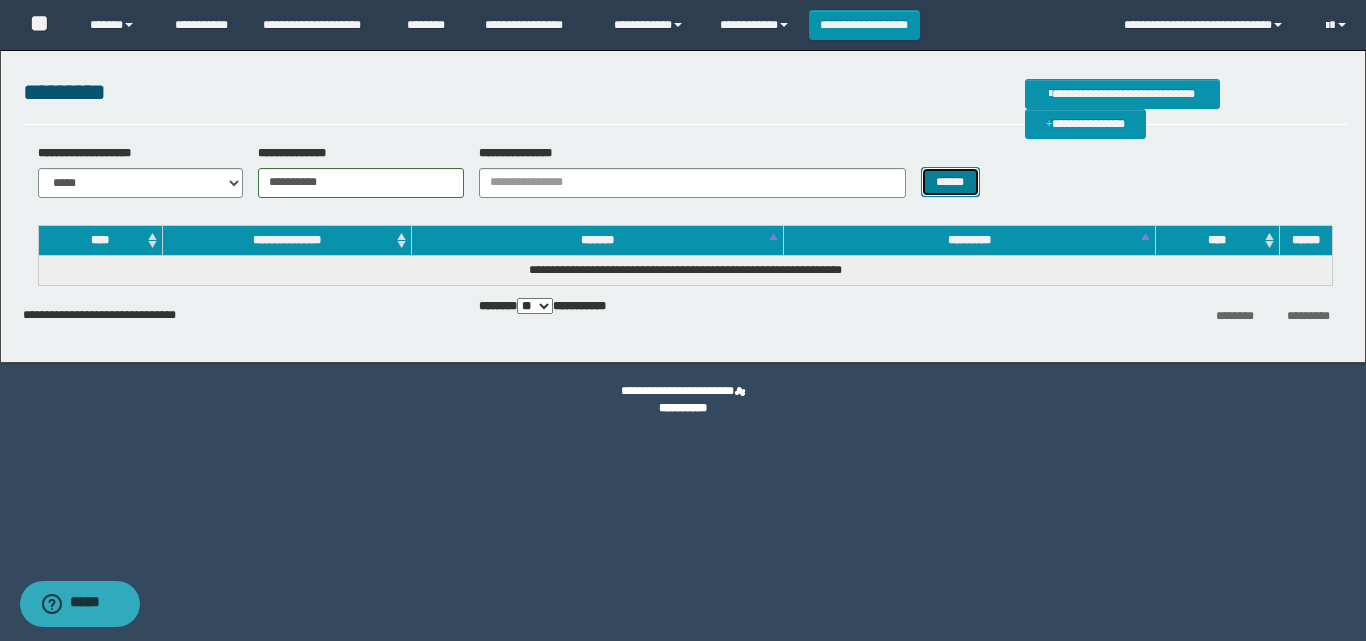 click on "******" at bounding box center (950, 182) 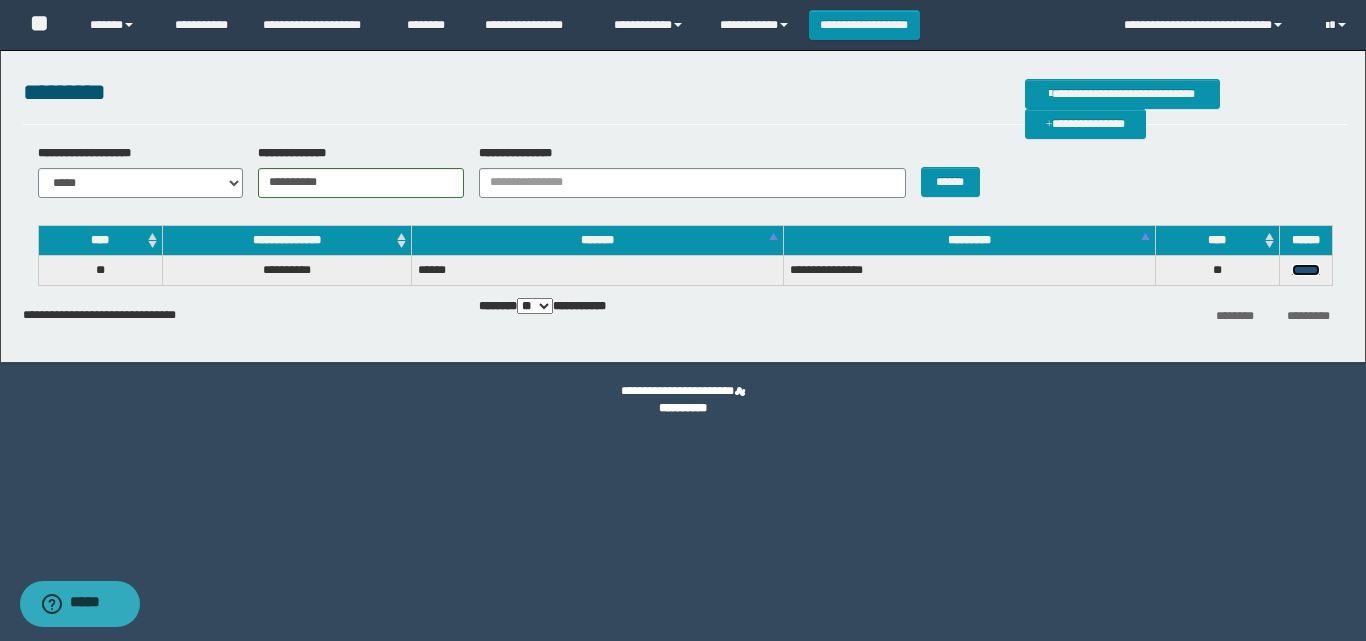 click on "******" at bounding box center (1306, 270) 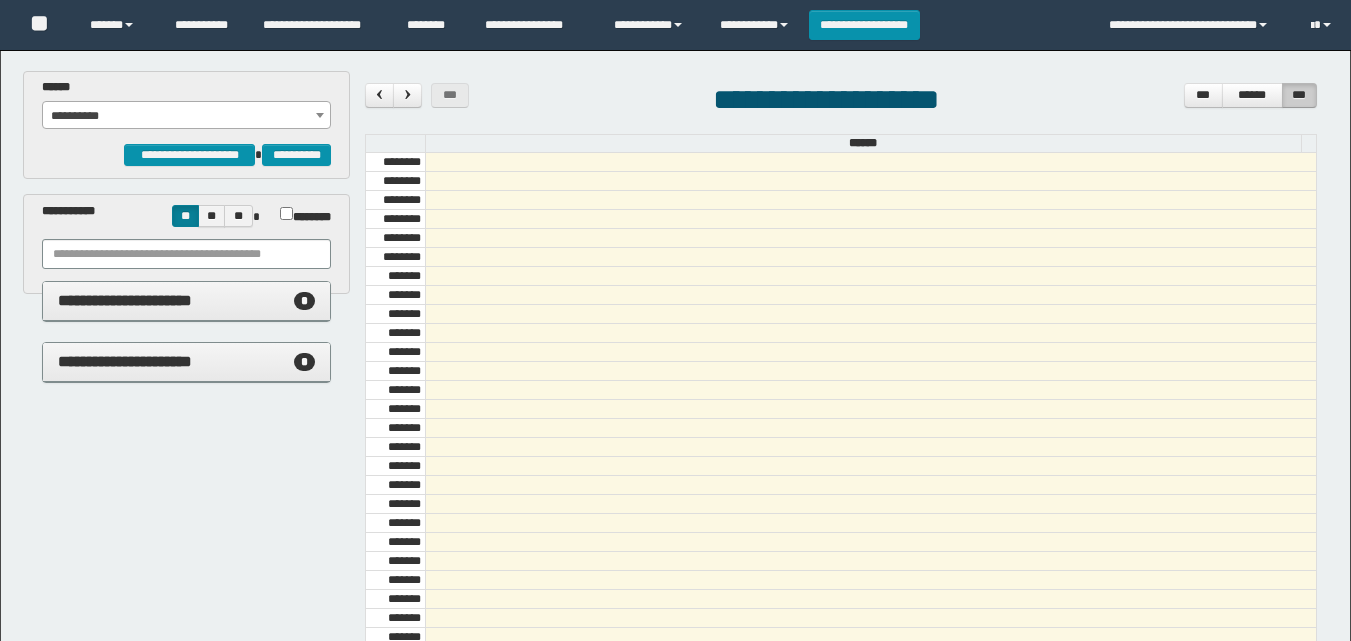 scroll, scrollTop: 0, scrollLeft: 0, axis: both 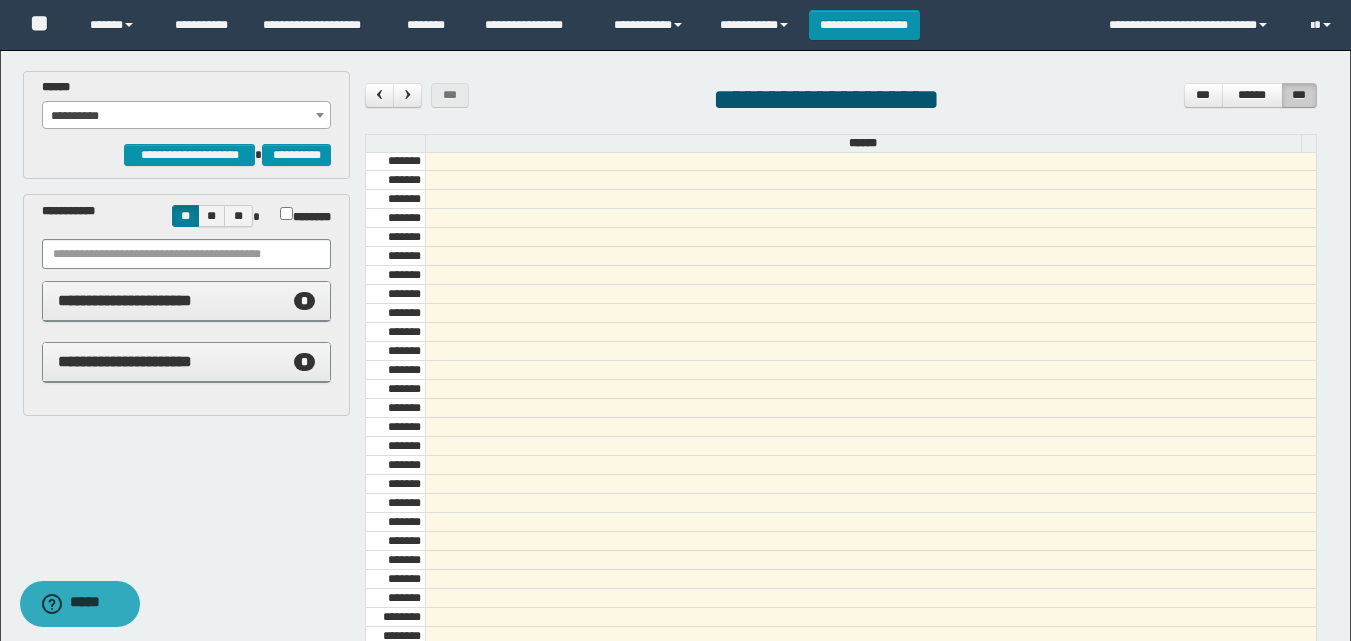 click on "**********" at bounding box center [186, 116] 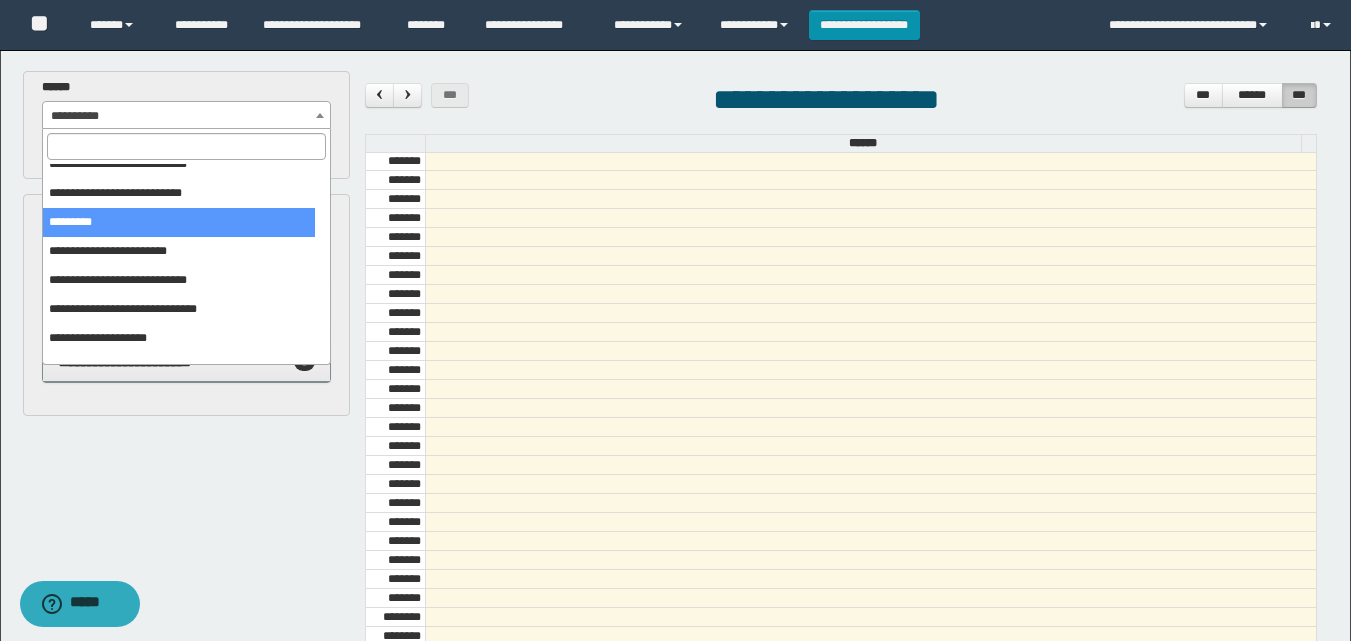 scroll, scrollTop: 325, scrollLeft: 0, axis: vertical 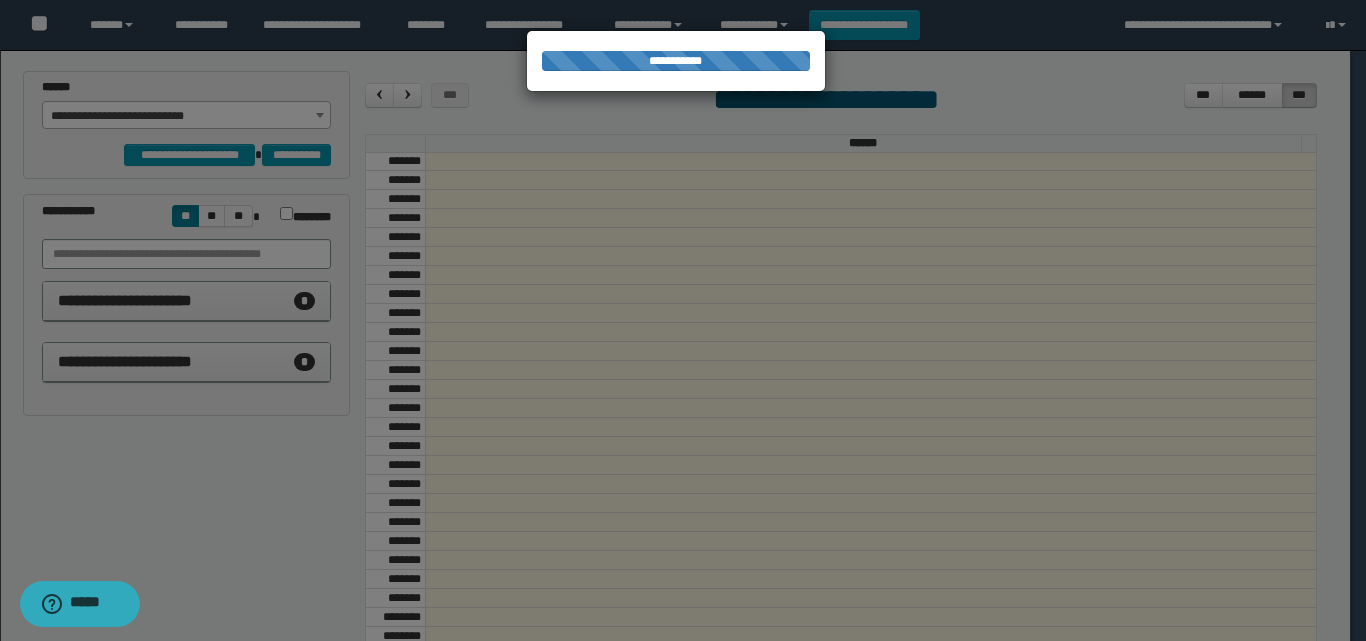 click at bounding box center [683, 320] 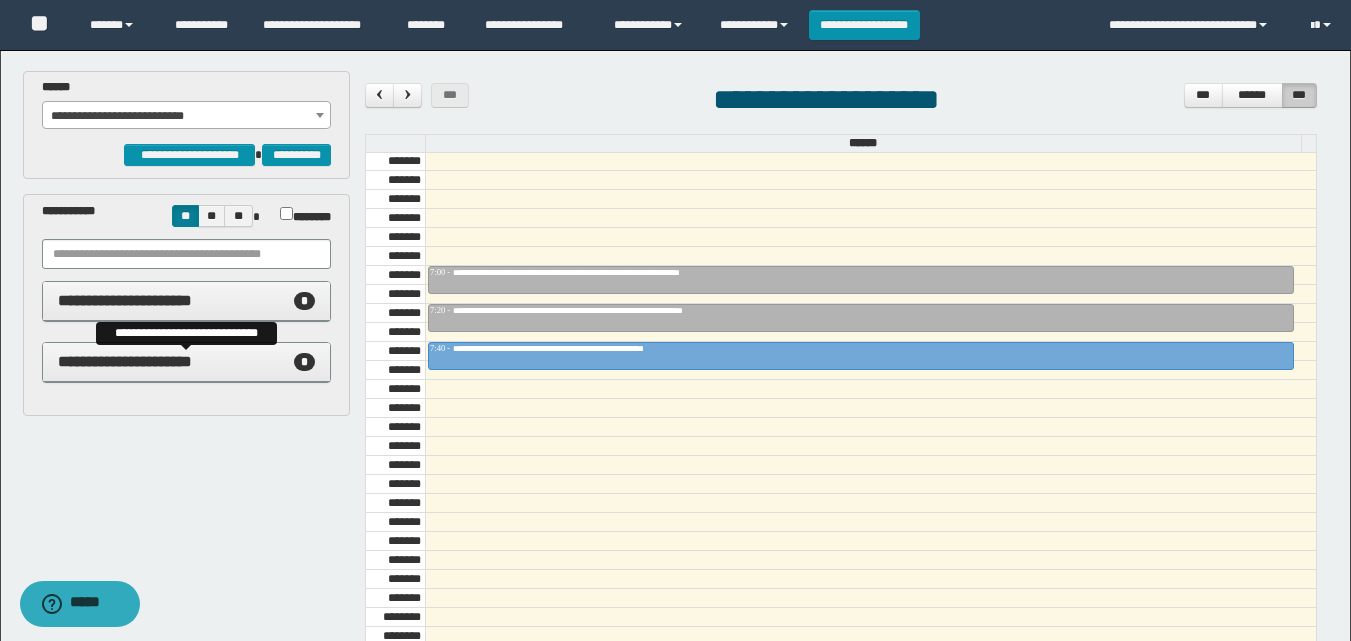 click on "**********" at bounding box center [186, 362] 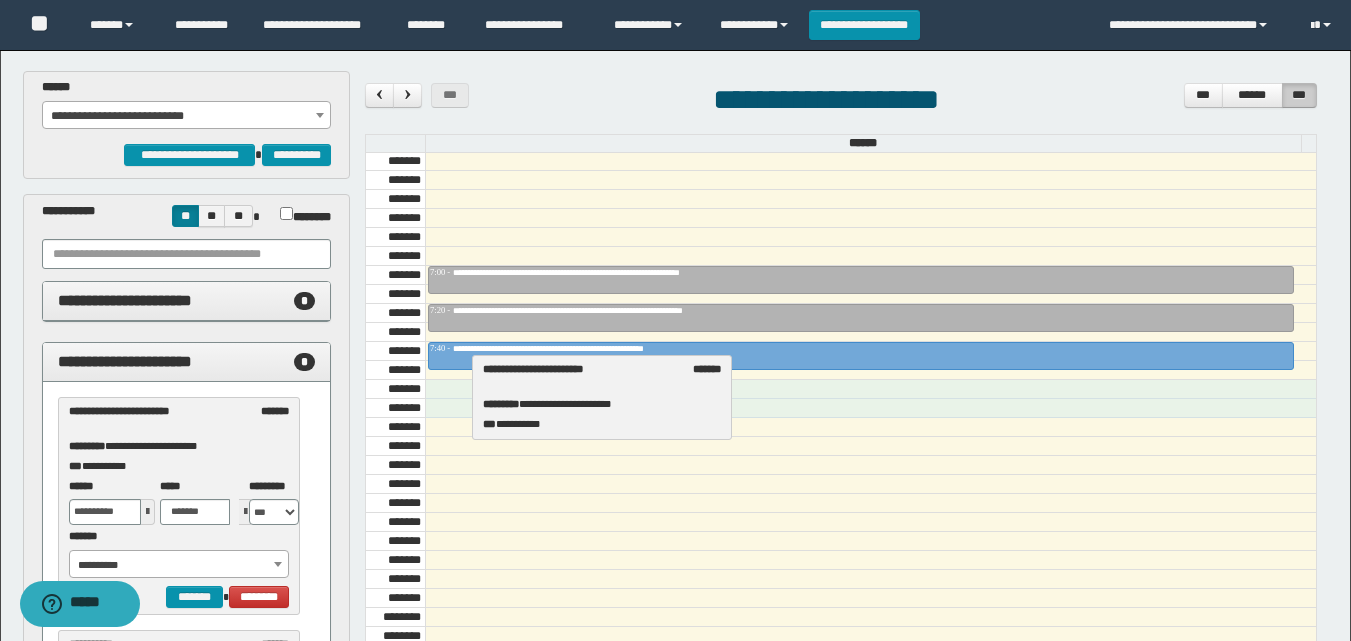 drag, startPoint x: 101, startPoint y: 429, endPoint x: 515, endPoint y: 387, distance: 416.12497 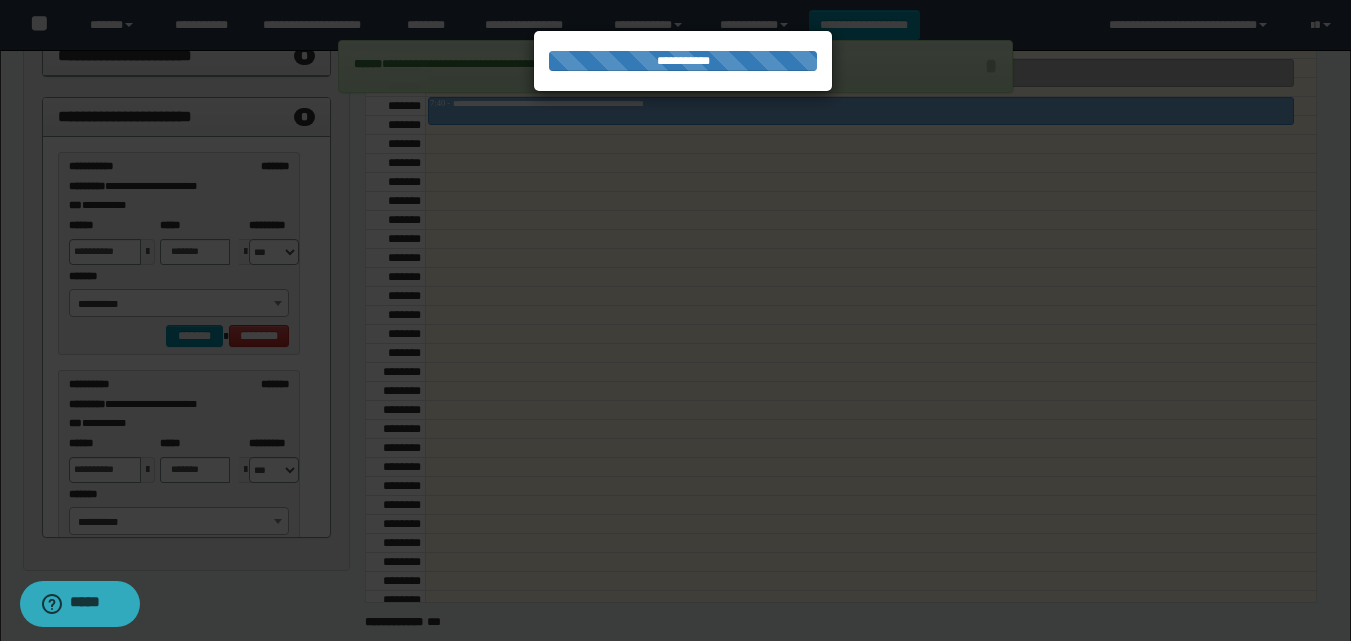 scroll, scrollTop: 300, scrollLeft: 0, axis: vertical 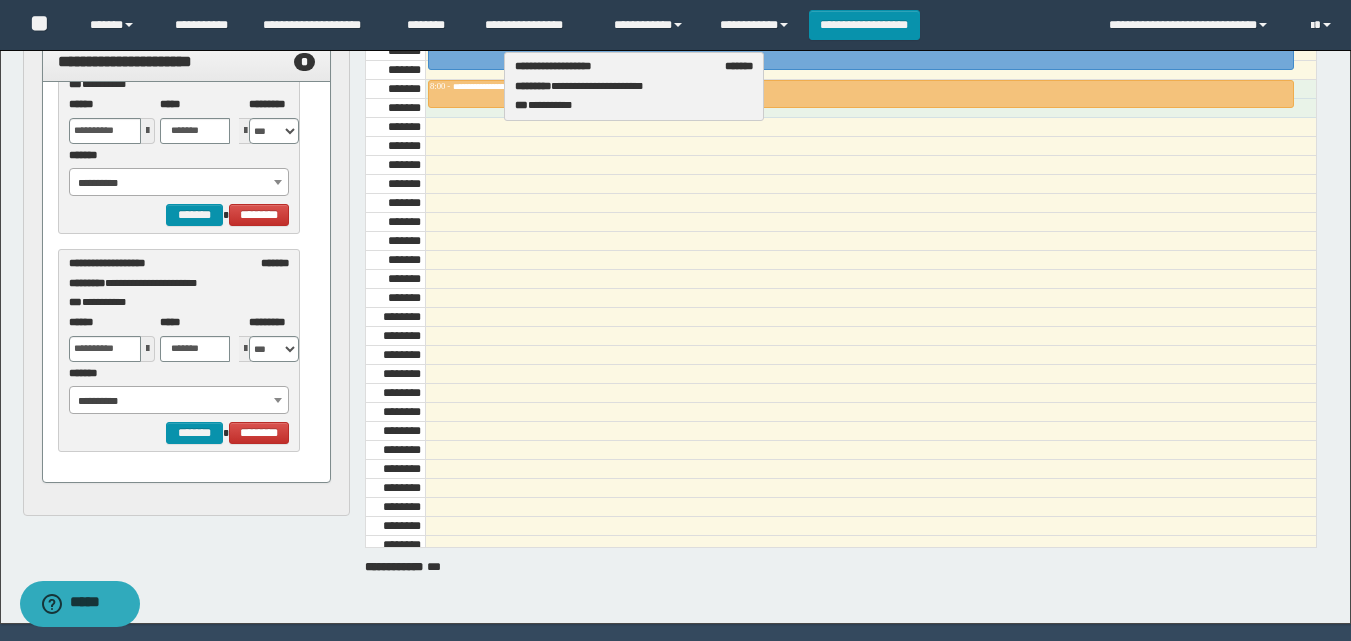 drag, startPoint x: 112, startPoint y: 283, endPoint x: 558, endPoint y: 86, distance: 487.5705 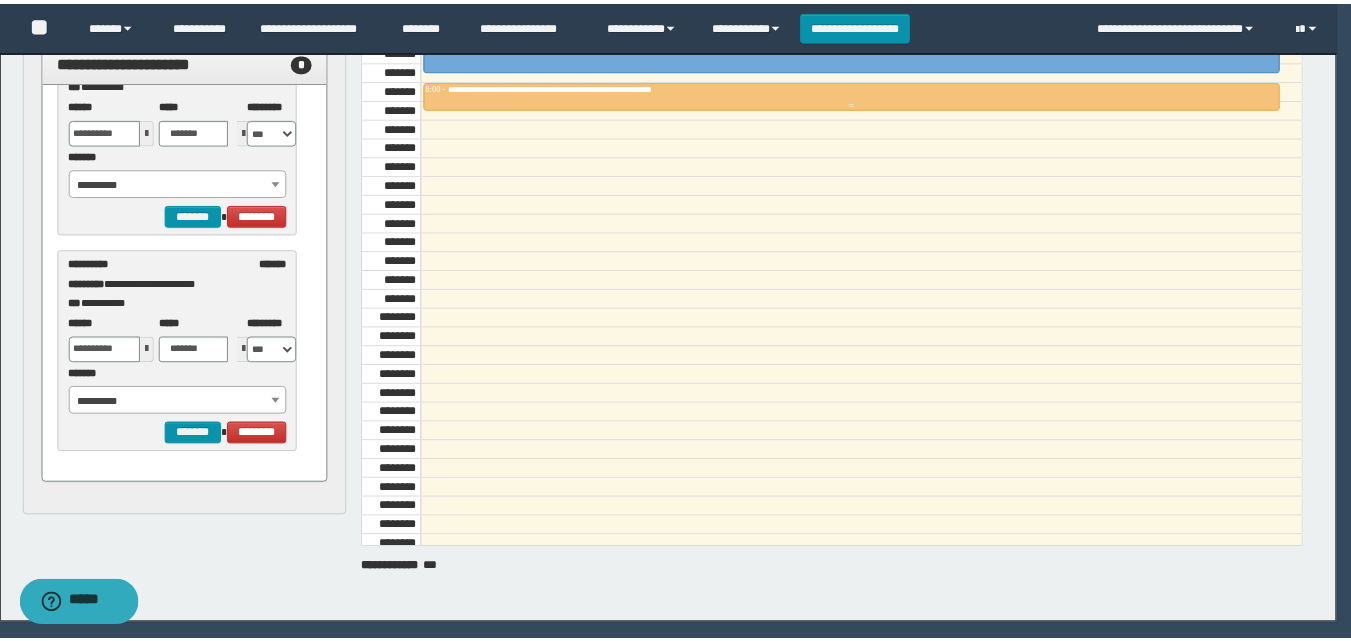 scroll, scrollTop: 66, scrollLeft: 0, axis: vertical 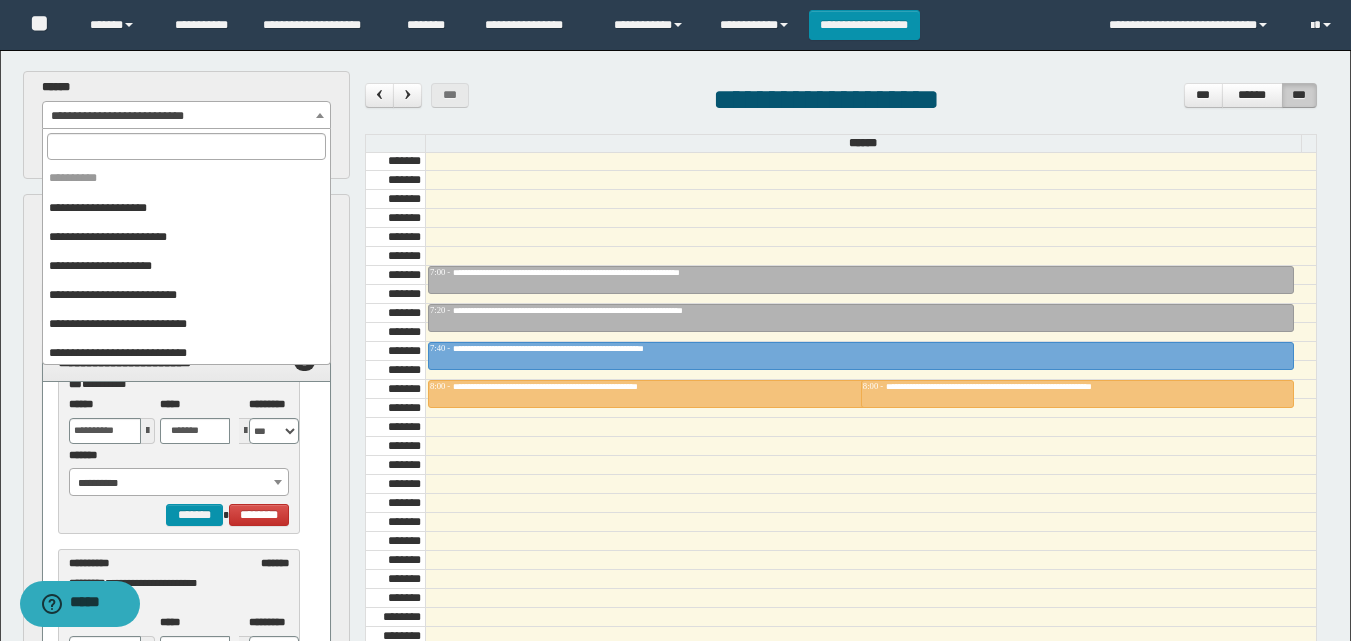 click on "**********" at bounding box center [186, 116] 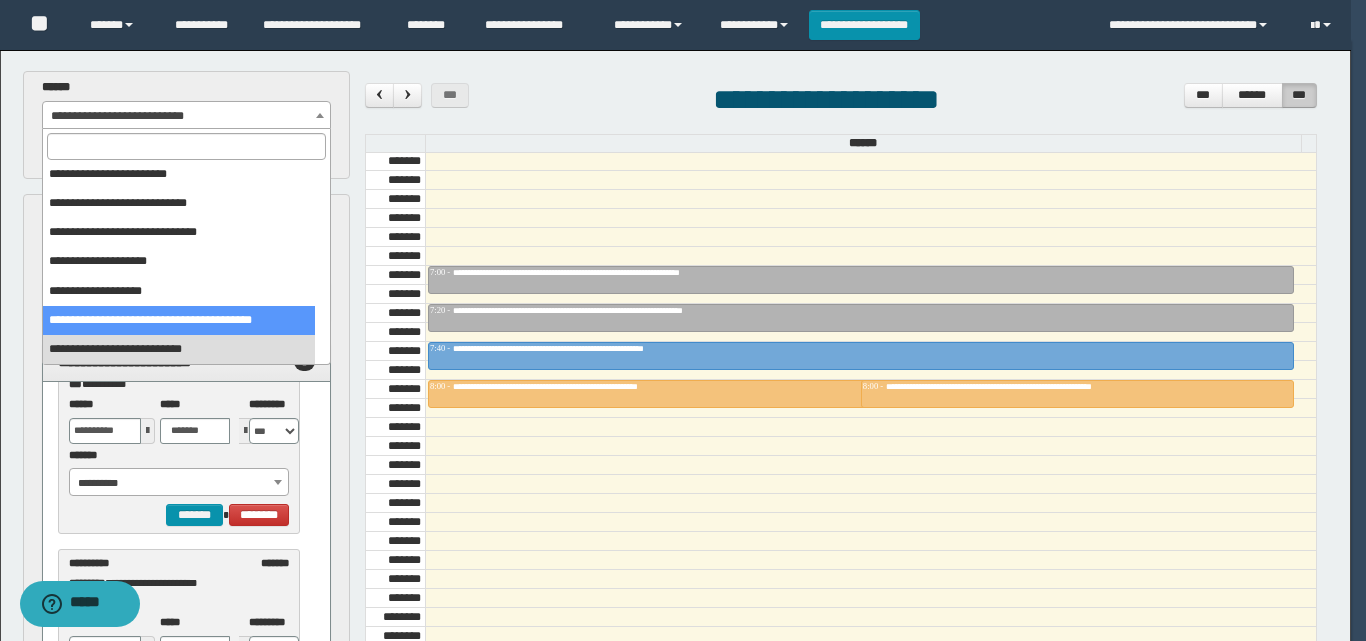 click on "**********" at bounding box center (125, 300) 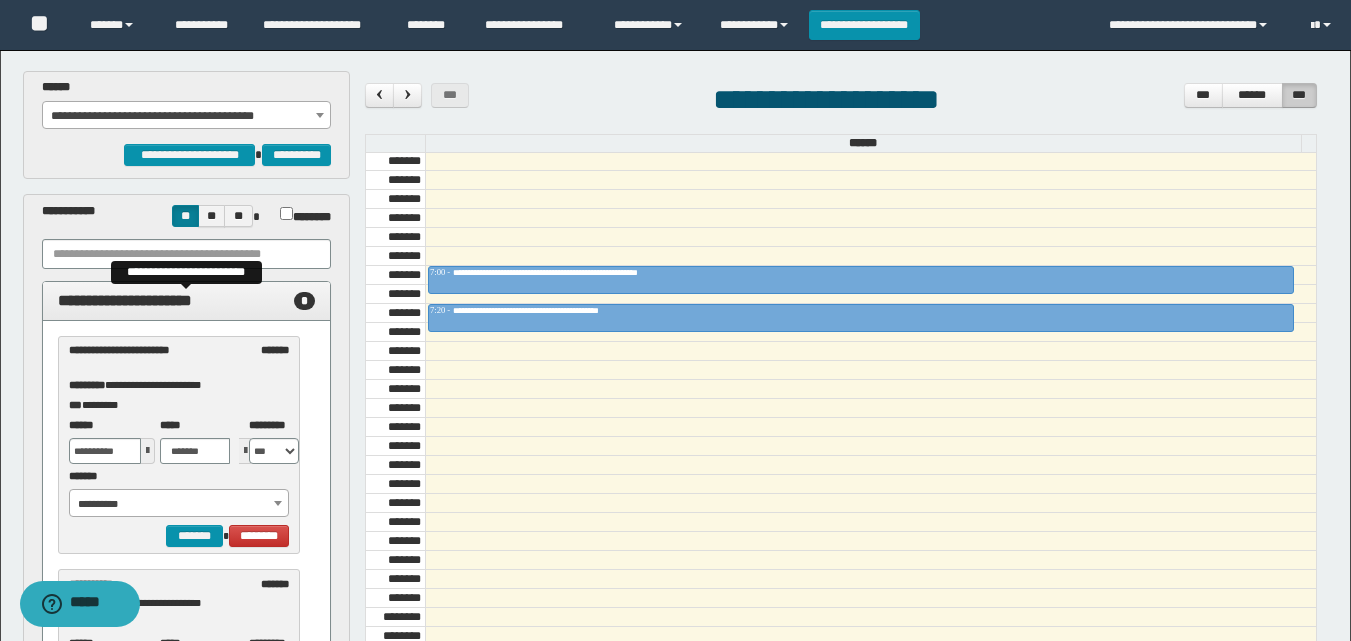 click on "**********" at bounding box center (186, 301) 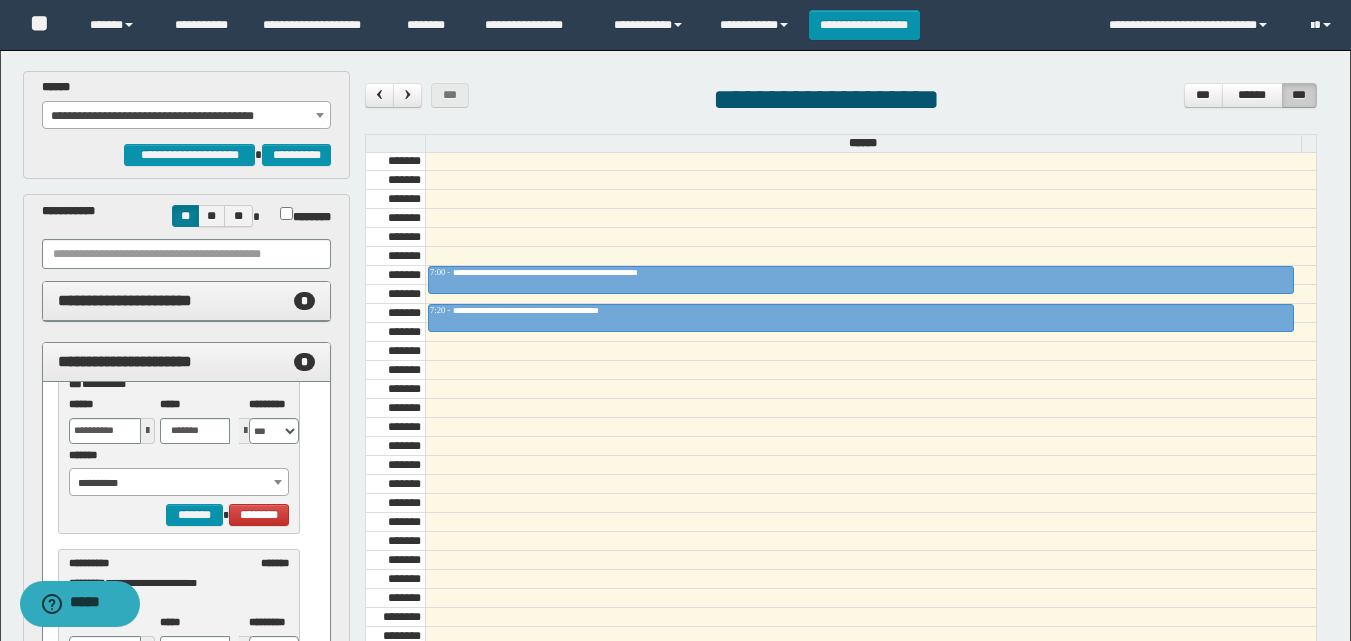 scroll, scrollTop: 0, scrollLeft: 0, axis: both 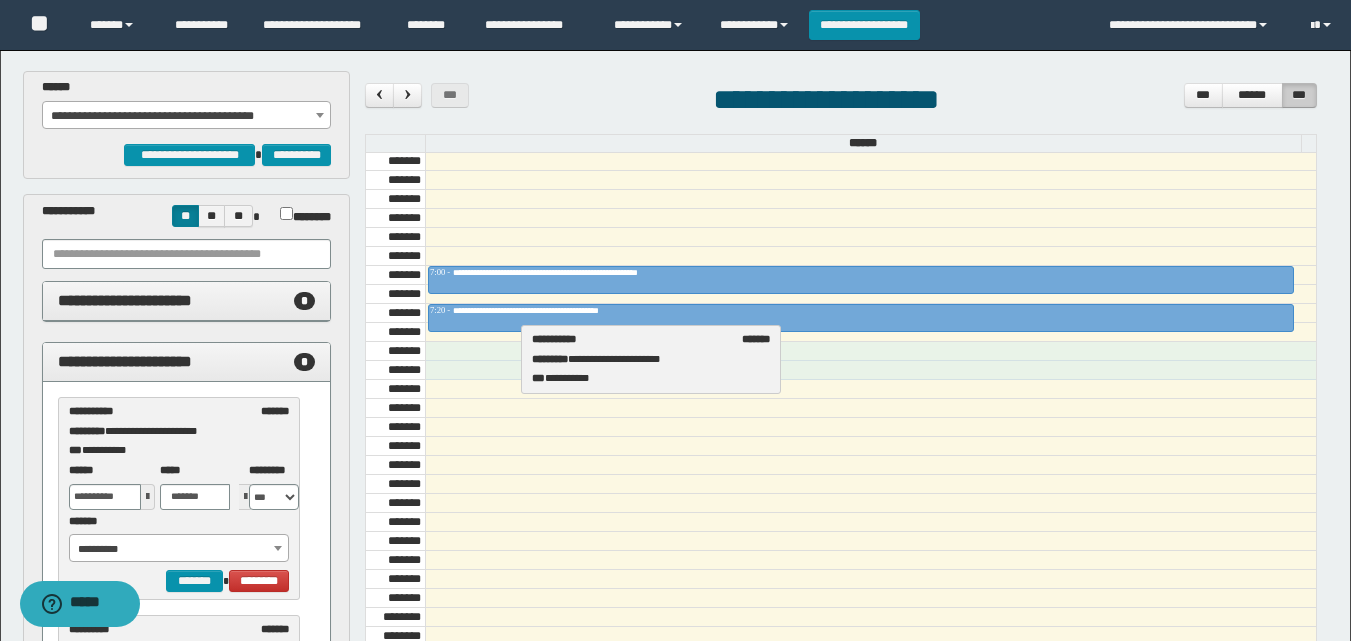 drag, startPoint x: 107, startPoint y: 426, endPoint x: 570, endPoint y: 354, distance: 468.56482 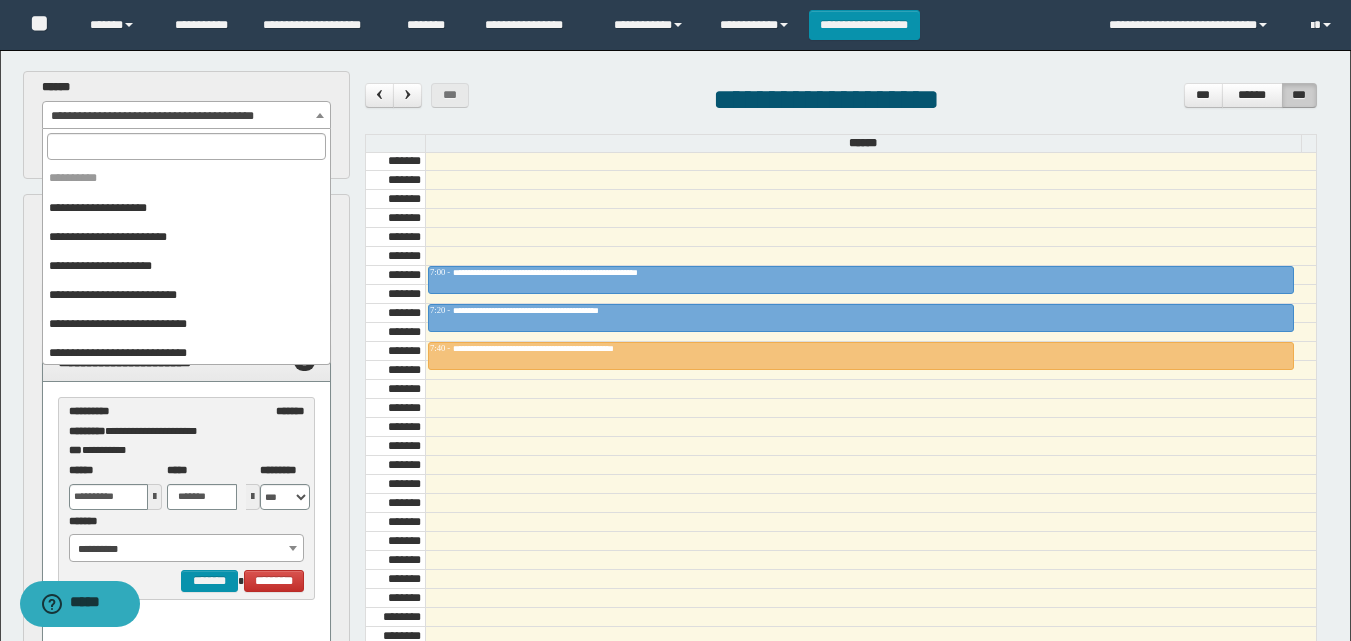 click on "**********" at bounding box center [186, 116] 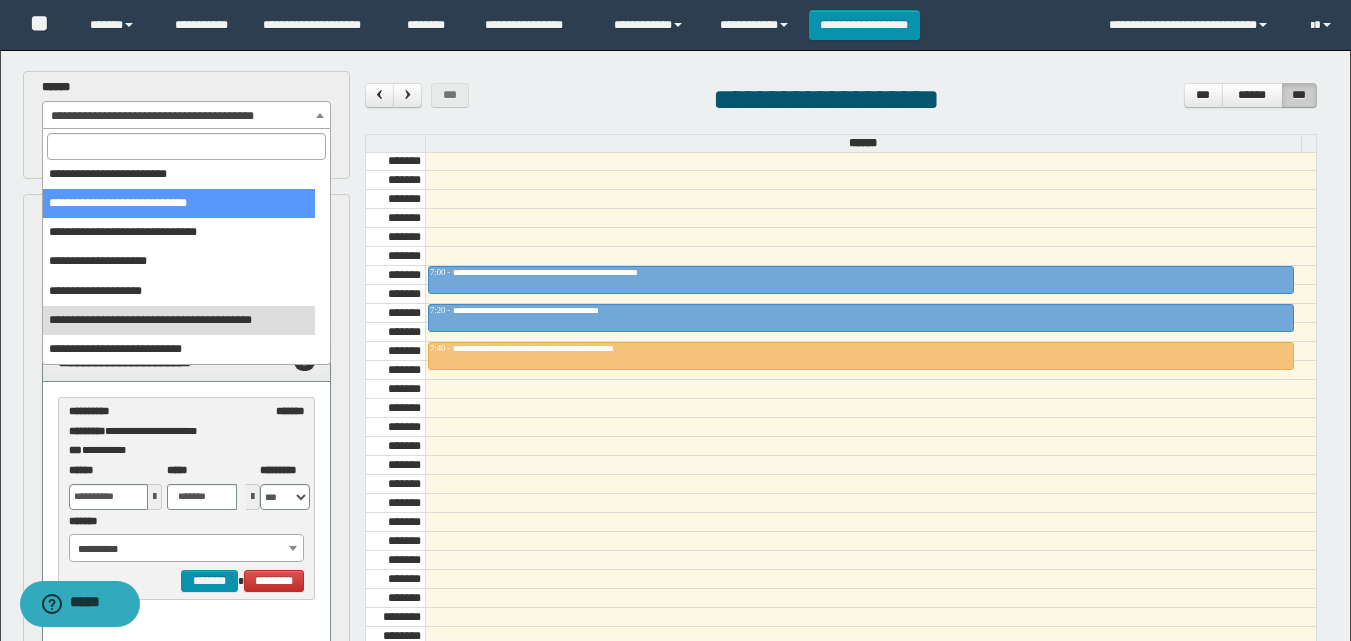 select on "******" 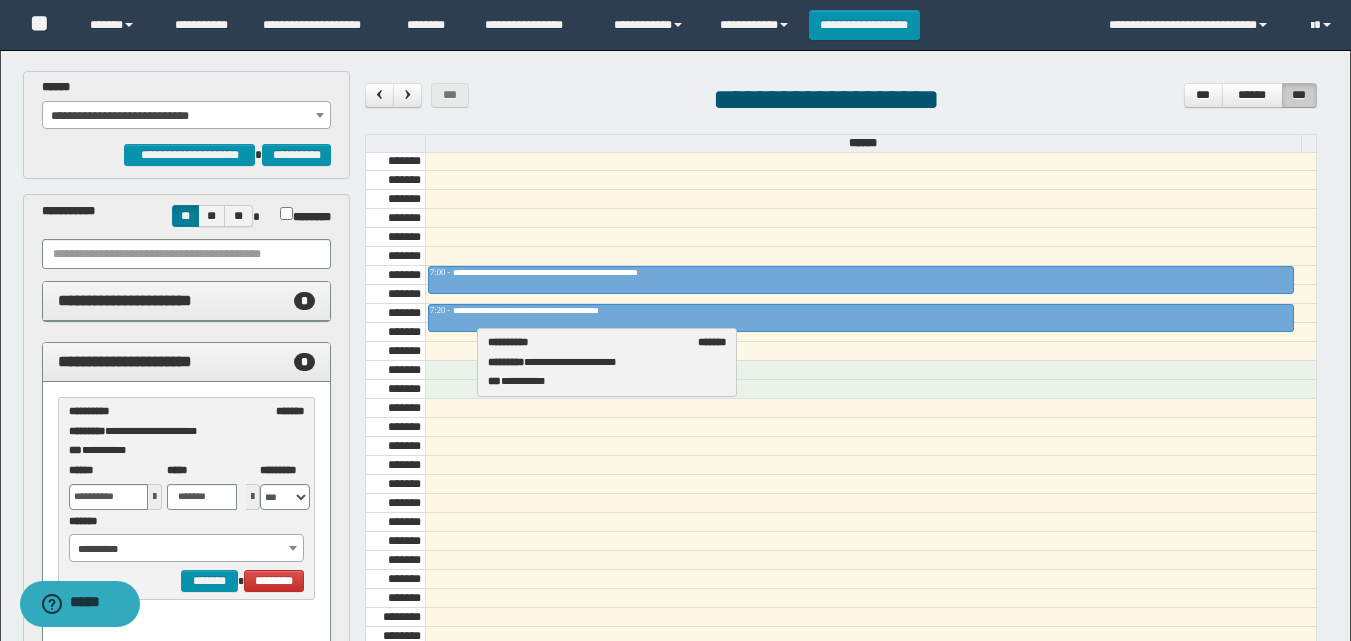 drag, startPoint x: 138, startPoint y: 433, endPoint x: 557, endPoint y: 364, distance: 424.64337 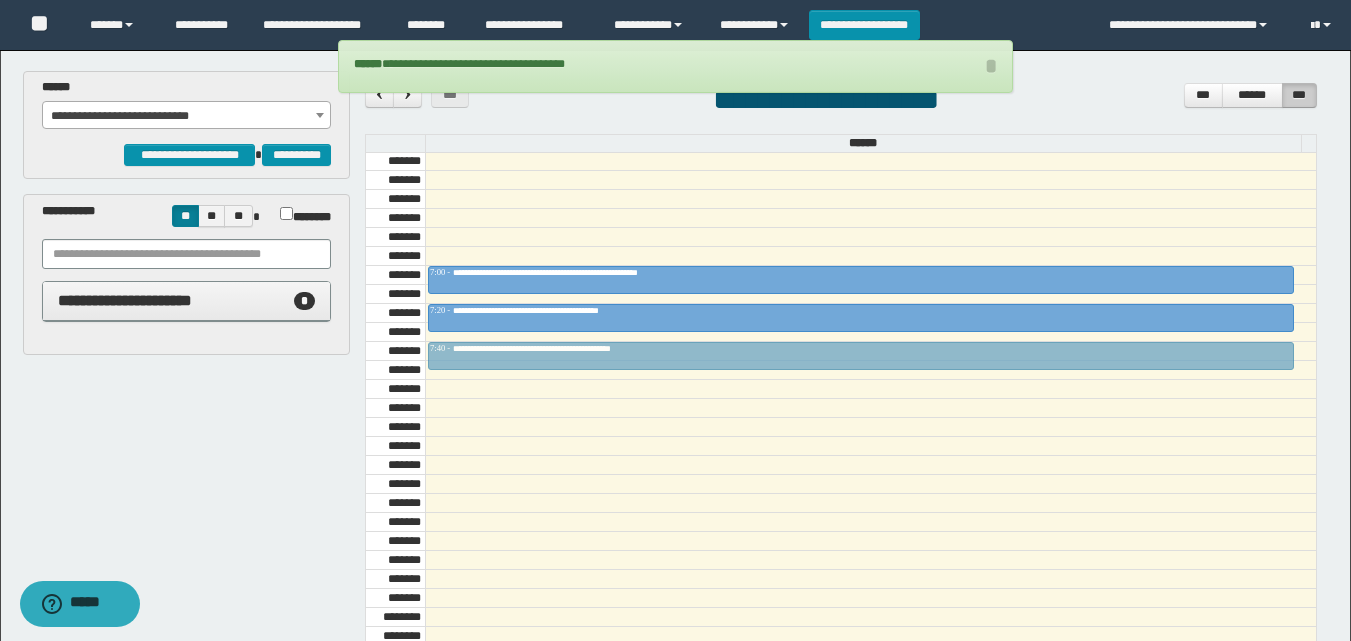 drag, startPoint x: 661, startPoint y: 367, endPoint x: 663, endPoint y: 356, distance: 11.18034 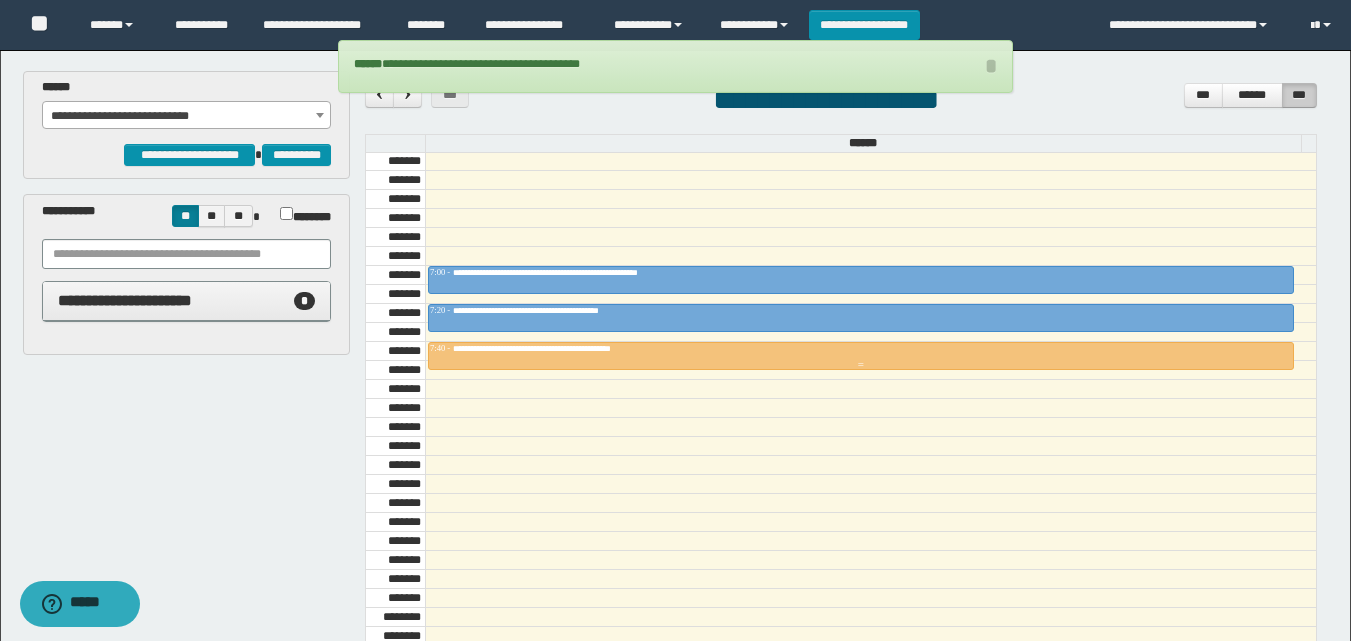 click at bounding box center (861, 365) 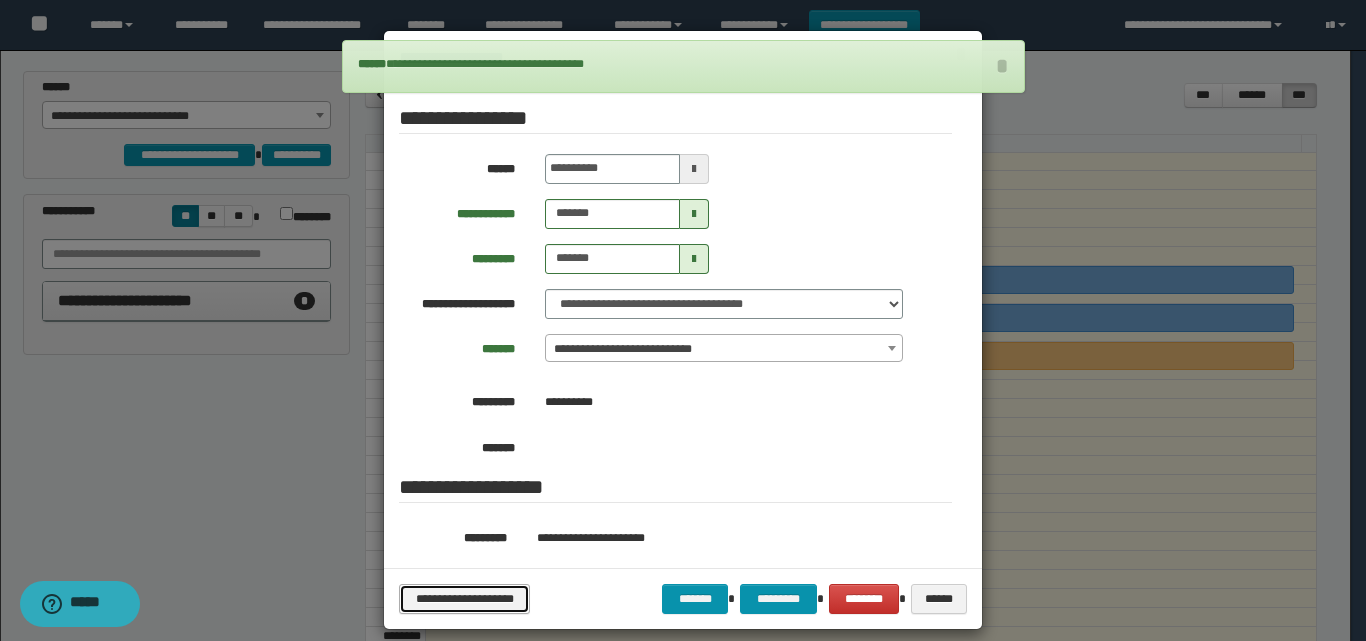click on "**********" at bounding box center (464, 599) 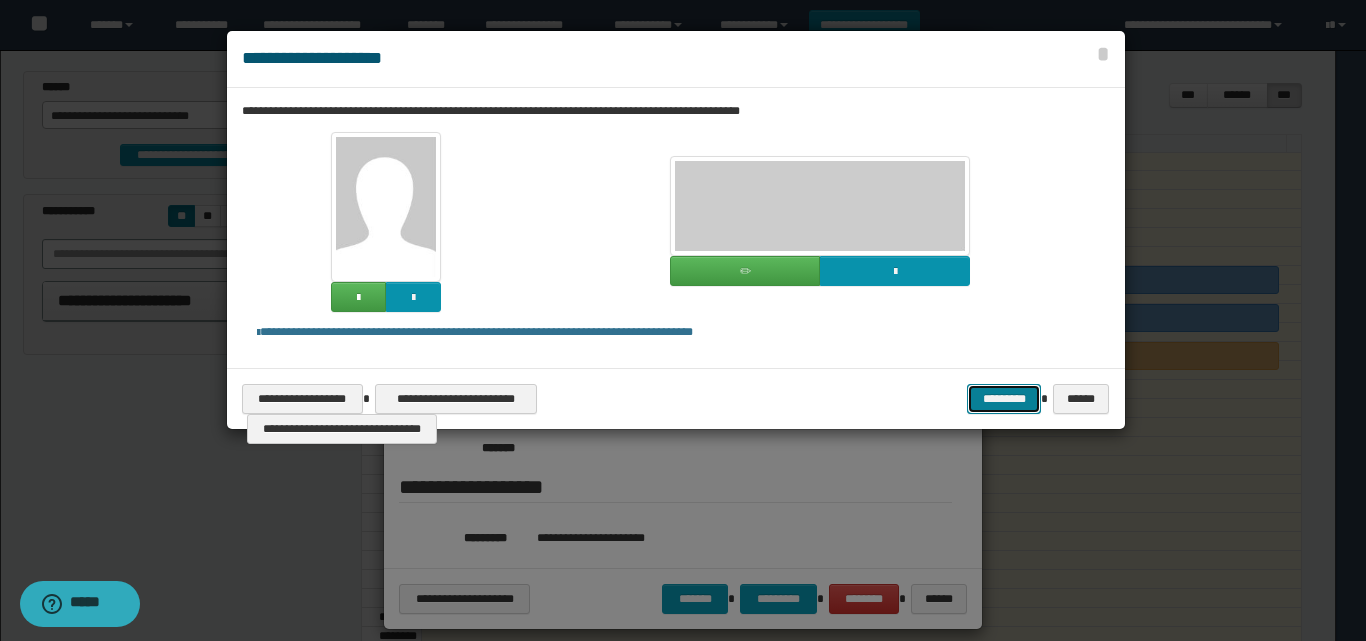 click on "*********" at bounding box center (1004, 399) 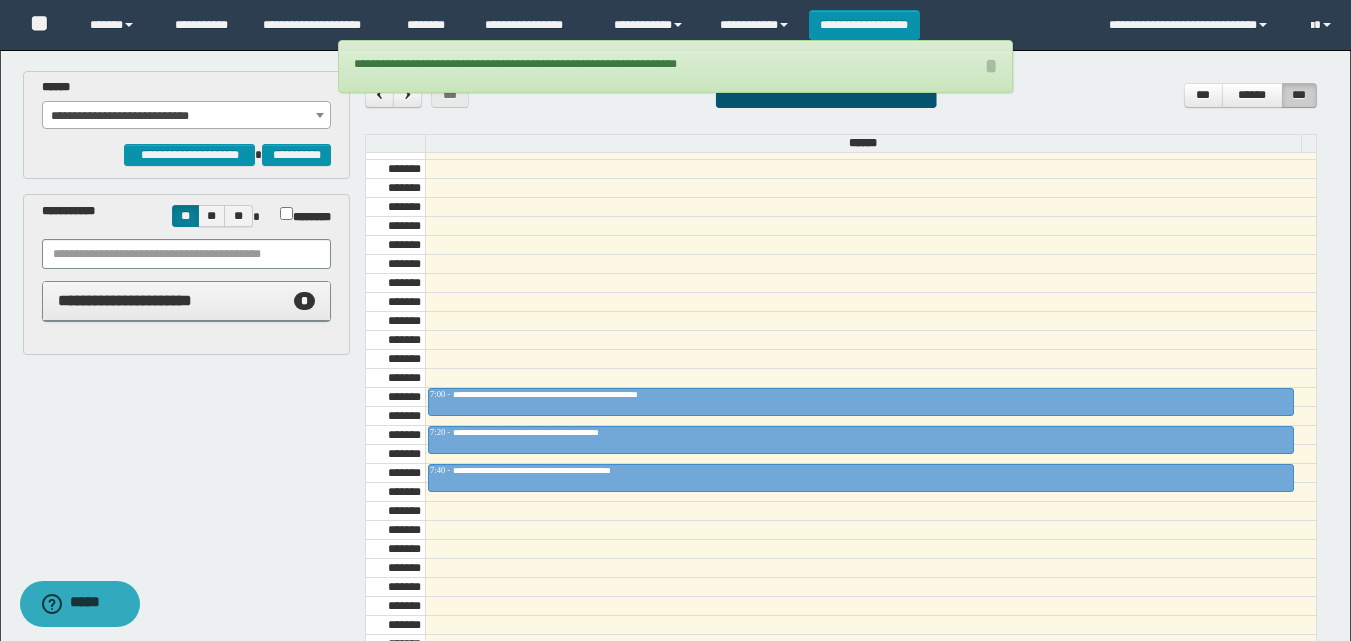 scroll, scrollTop: 285, scrollLeft: 0, axis: vertical 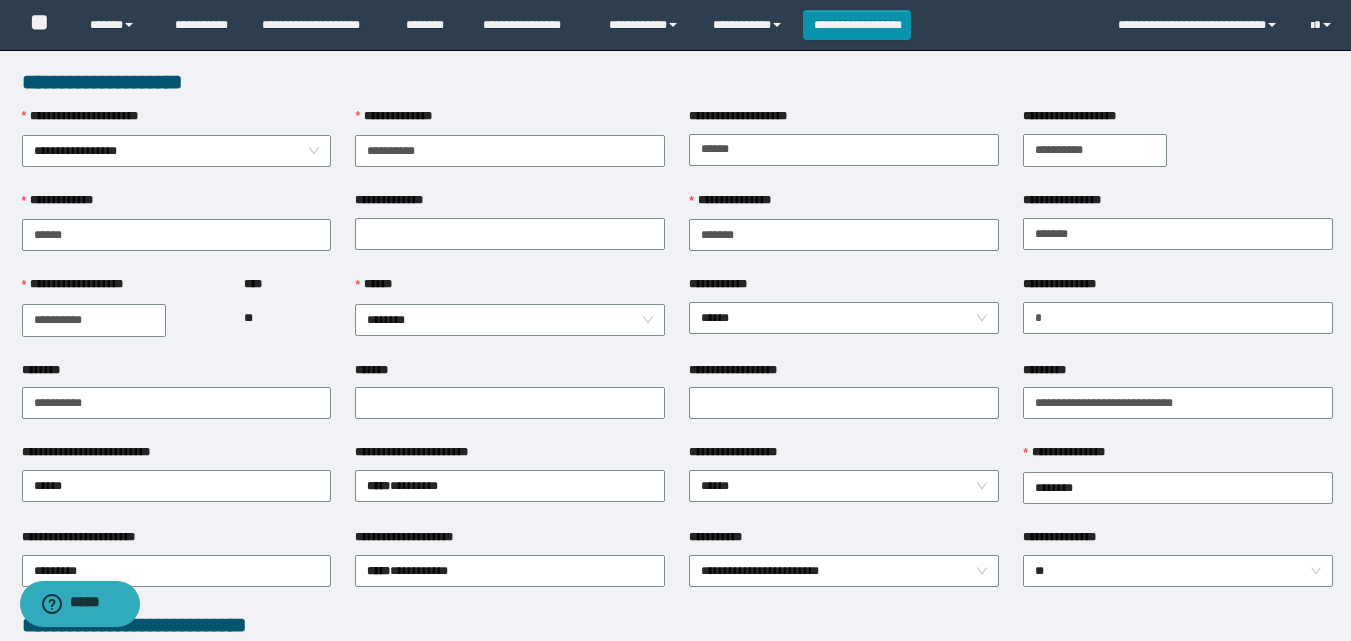 click on "**********" at bounding box center [510, 121] 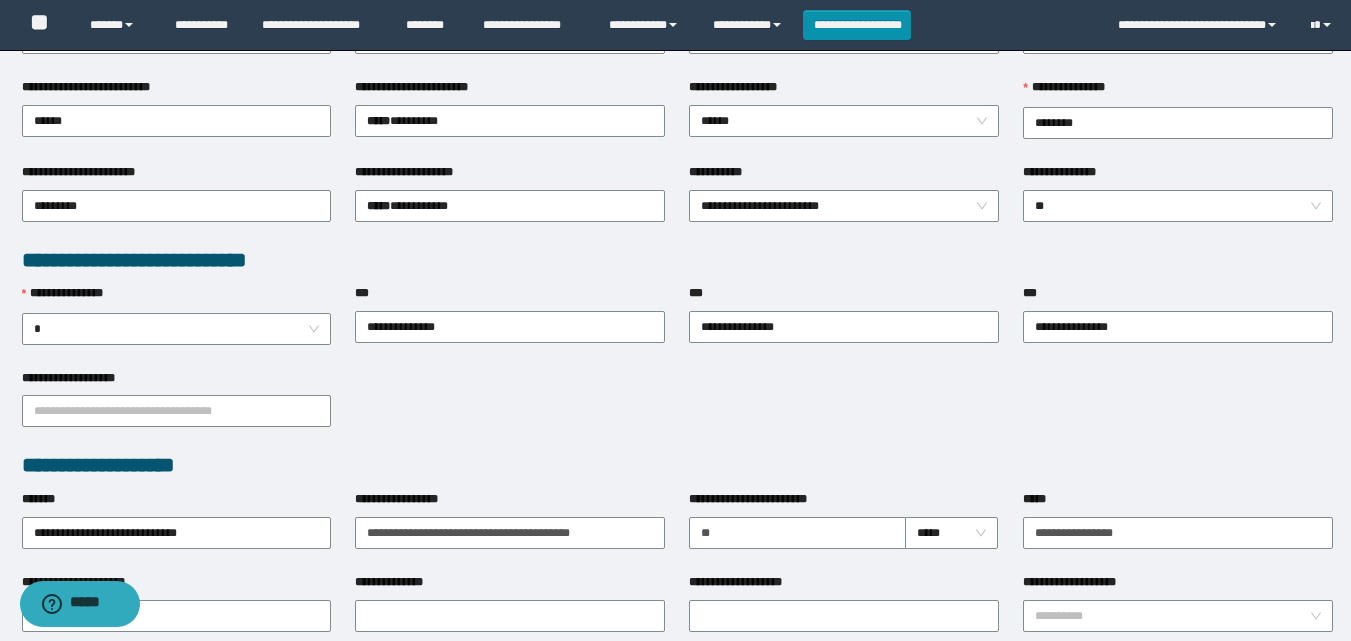 scroll, scrollTop: 400, scrollLeft: 0, axis: vertical 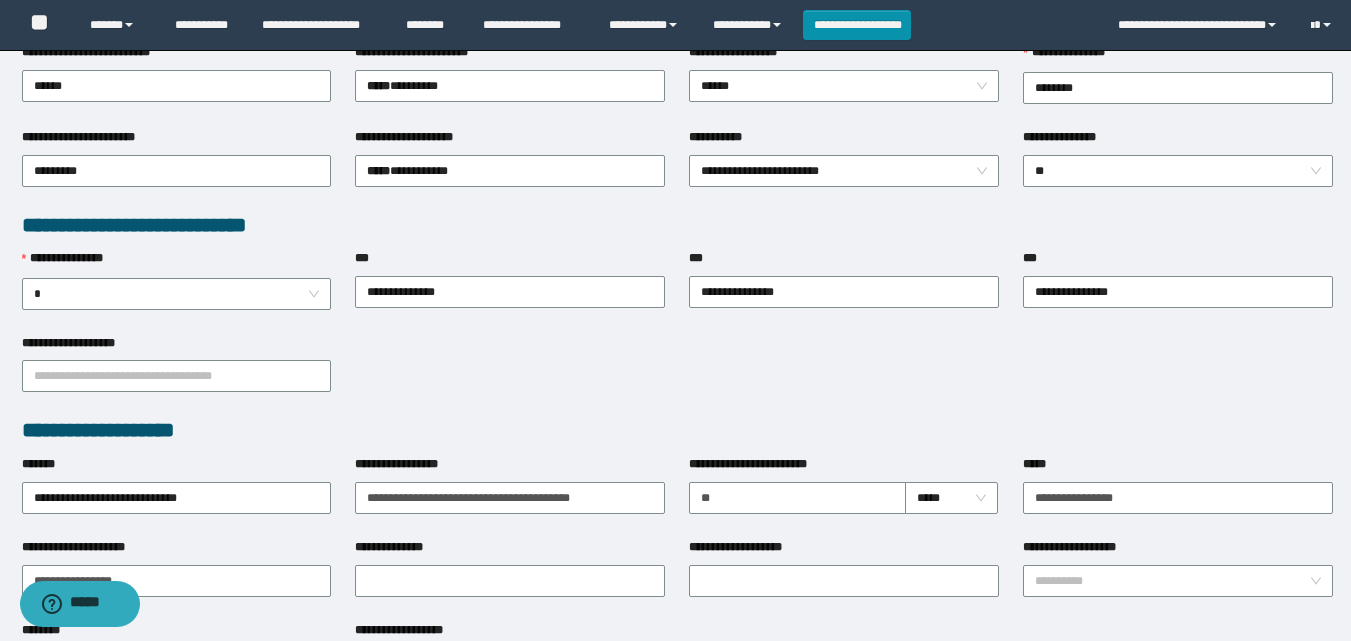 click on "**********" at bounding box center (677, 375) 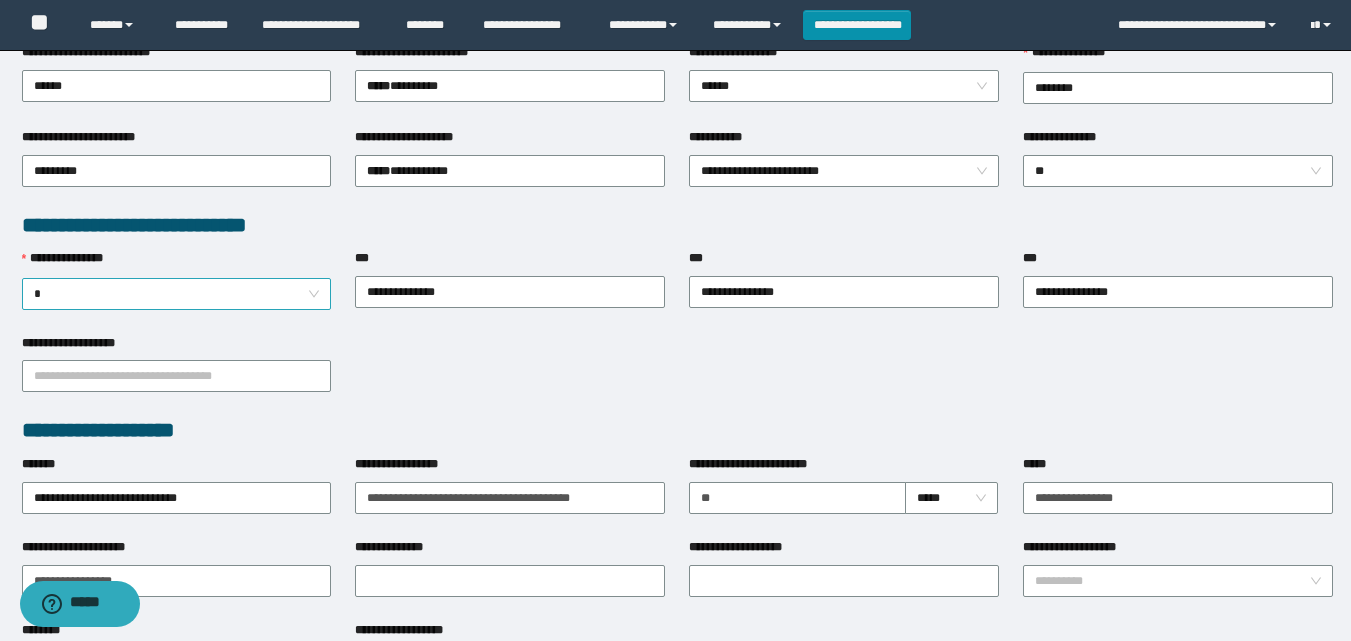 click on "*" at bounding box center [177, 294] 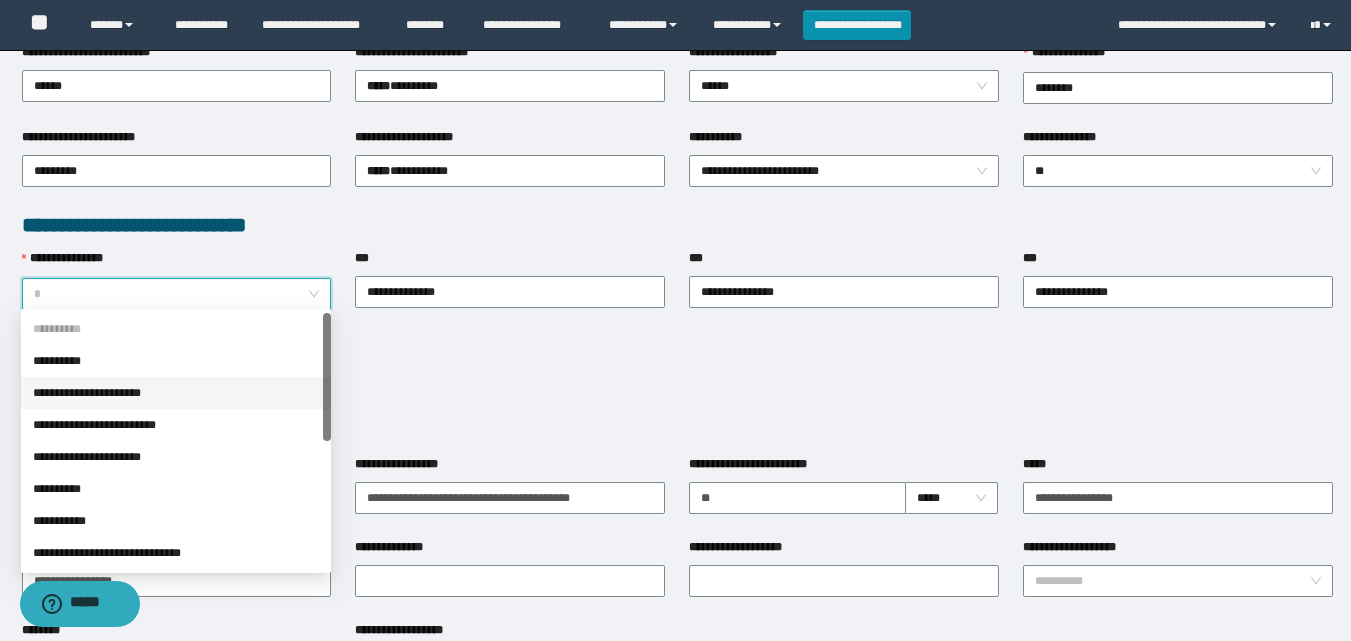 click on "**********" at bounding box center (176, 393) 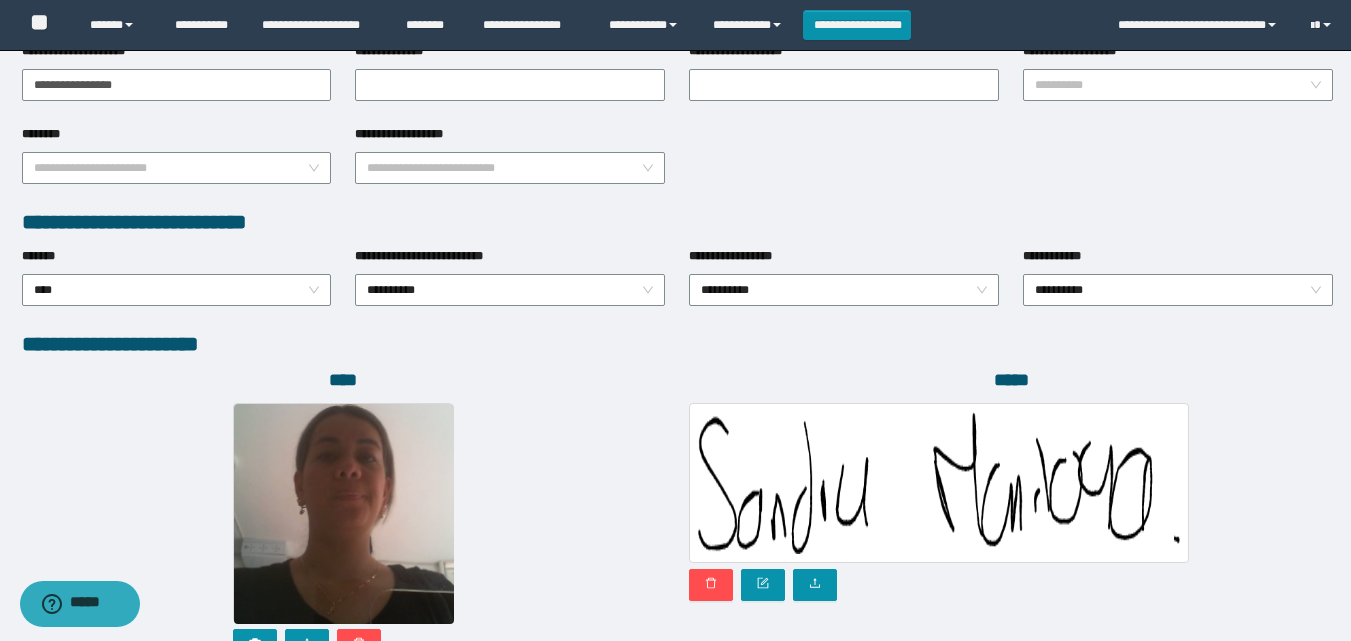 scroll, scrollTop: 1064, scrollLeft: 0, axis: vertical 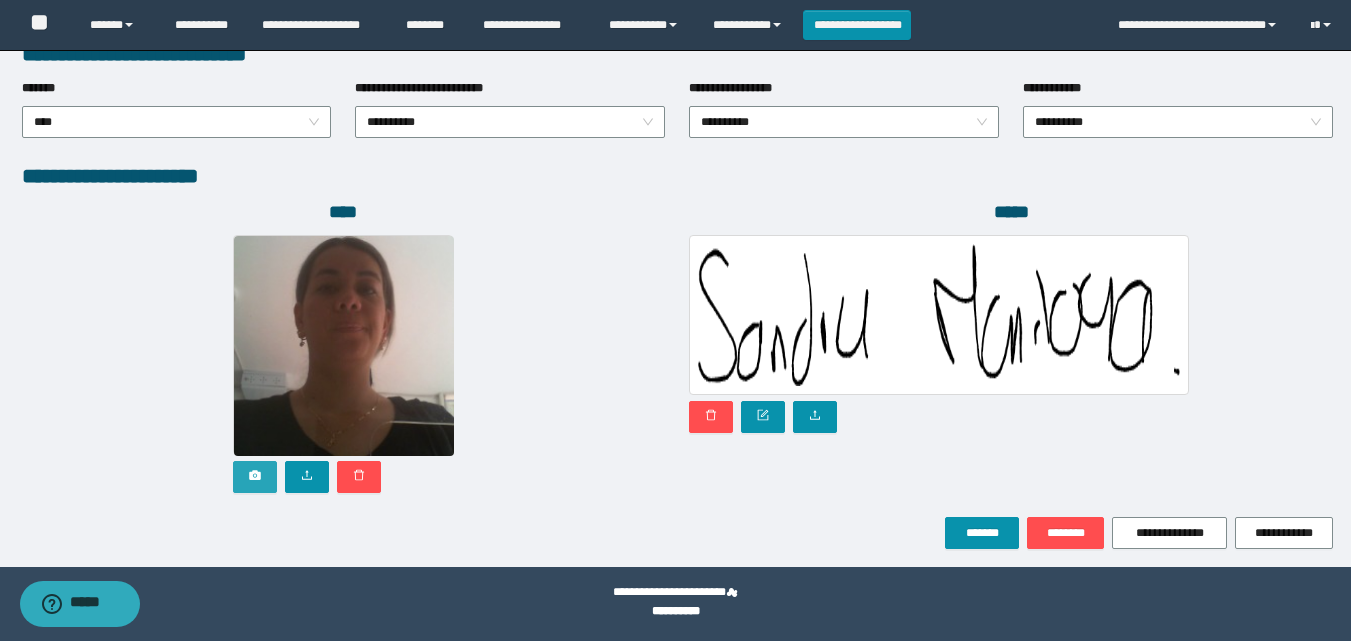 click 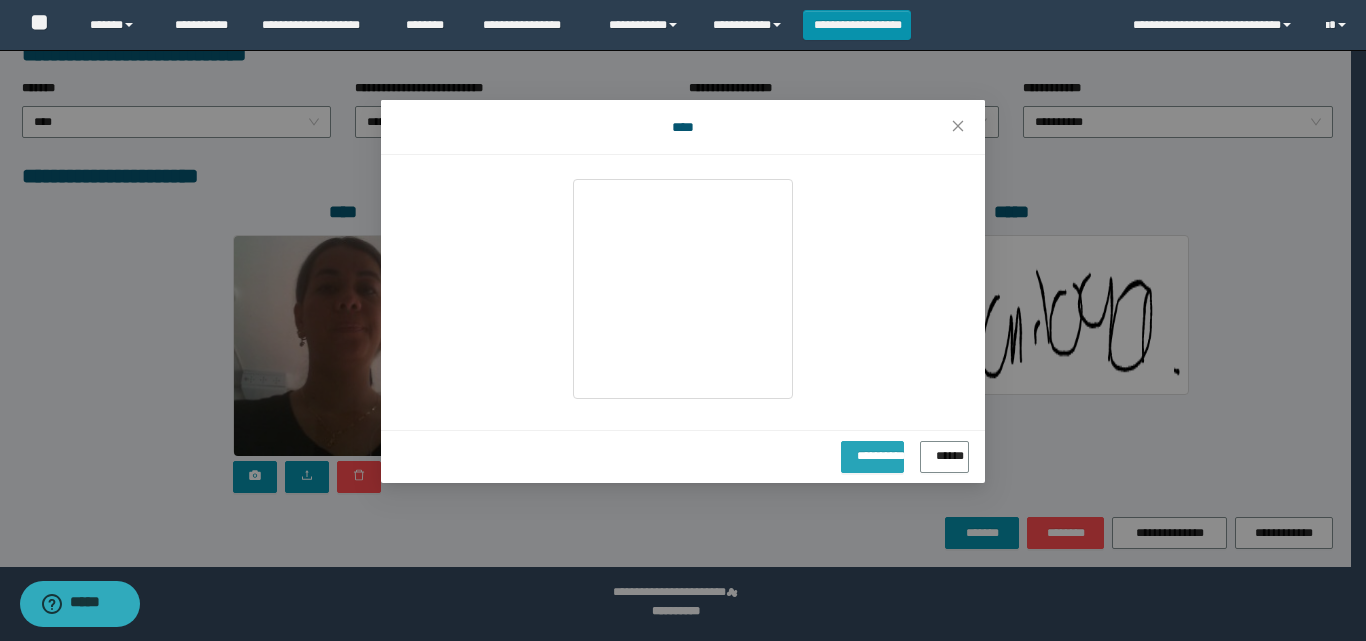 click on "**********" at bounding box center (872, 452) 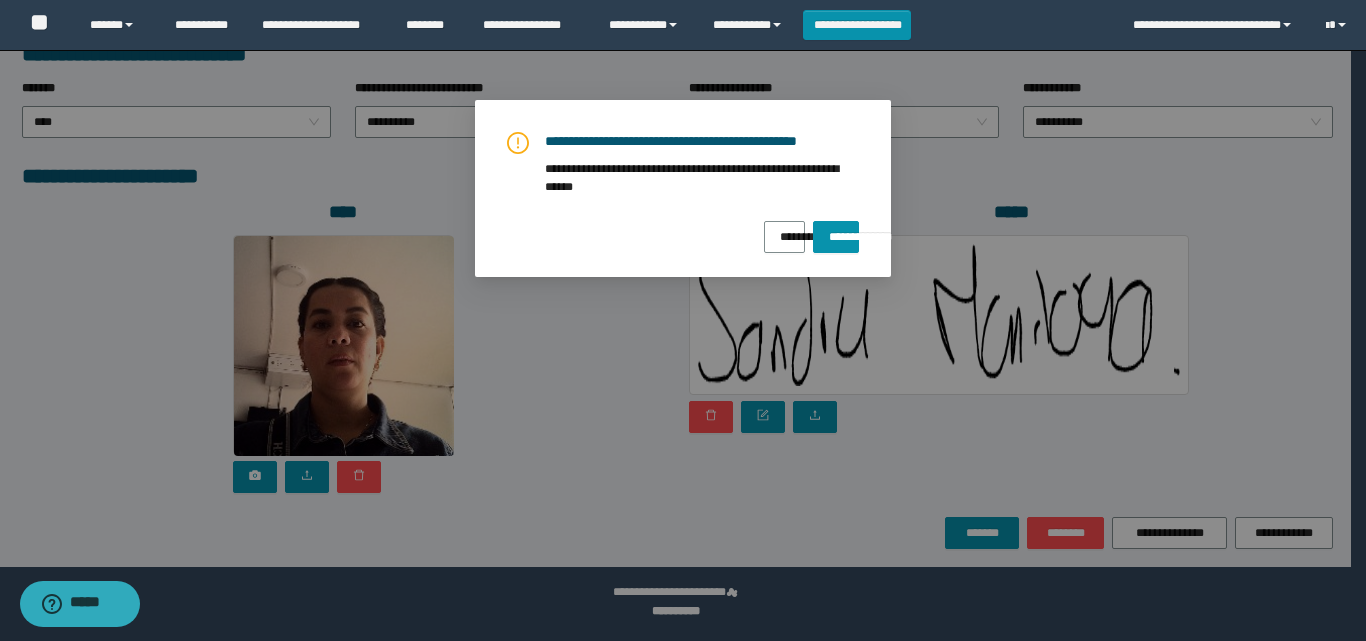 click on "**********" at bounding box center [683, 188] 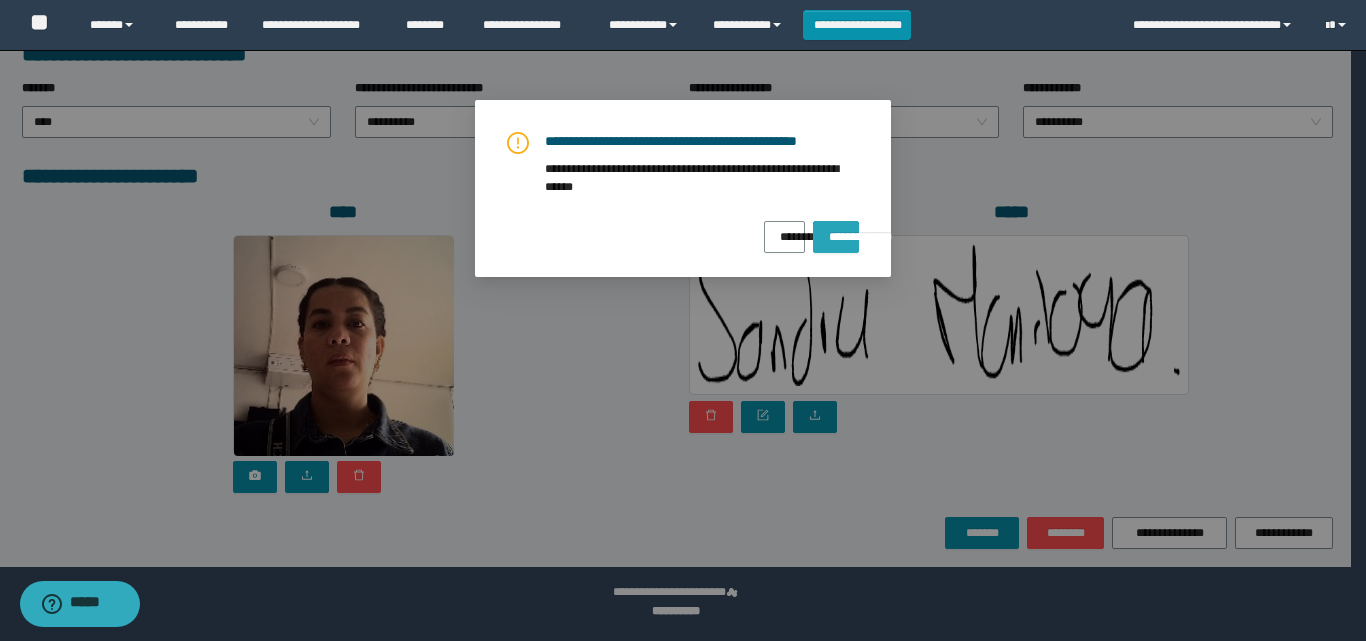click on "**********" at bounding box center [836, 230] 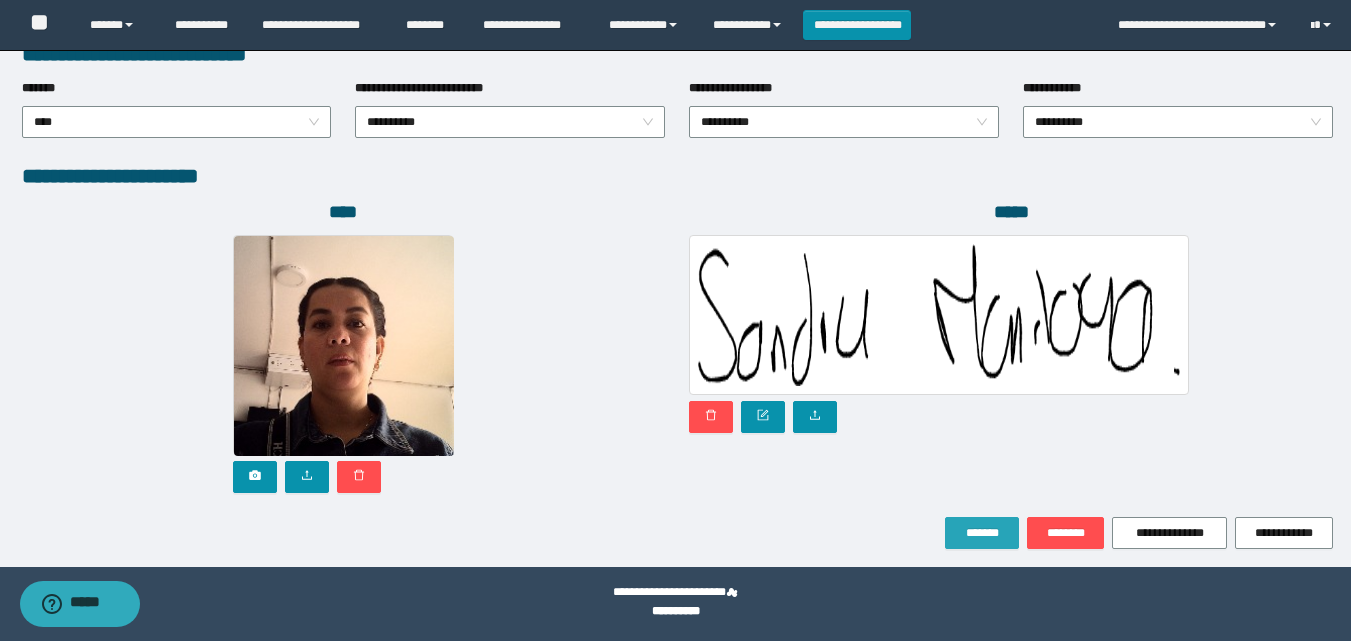 click on "*******" at bounding box center (982, 533) 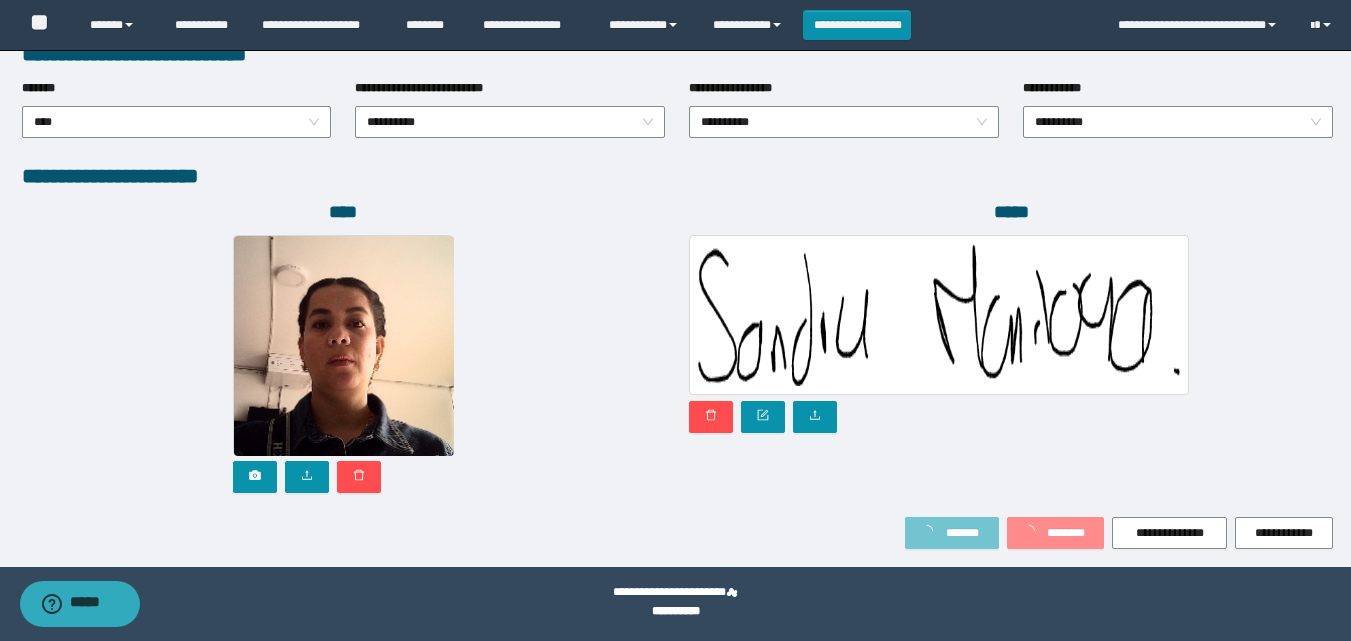 click on "*******" at bounding box center [952, 533] 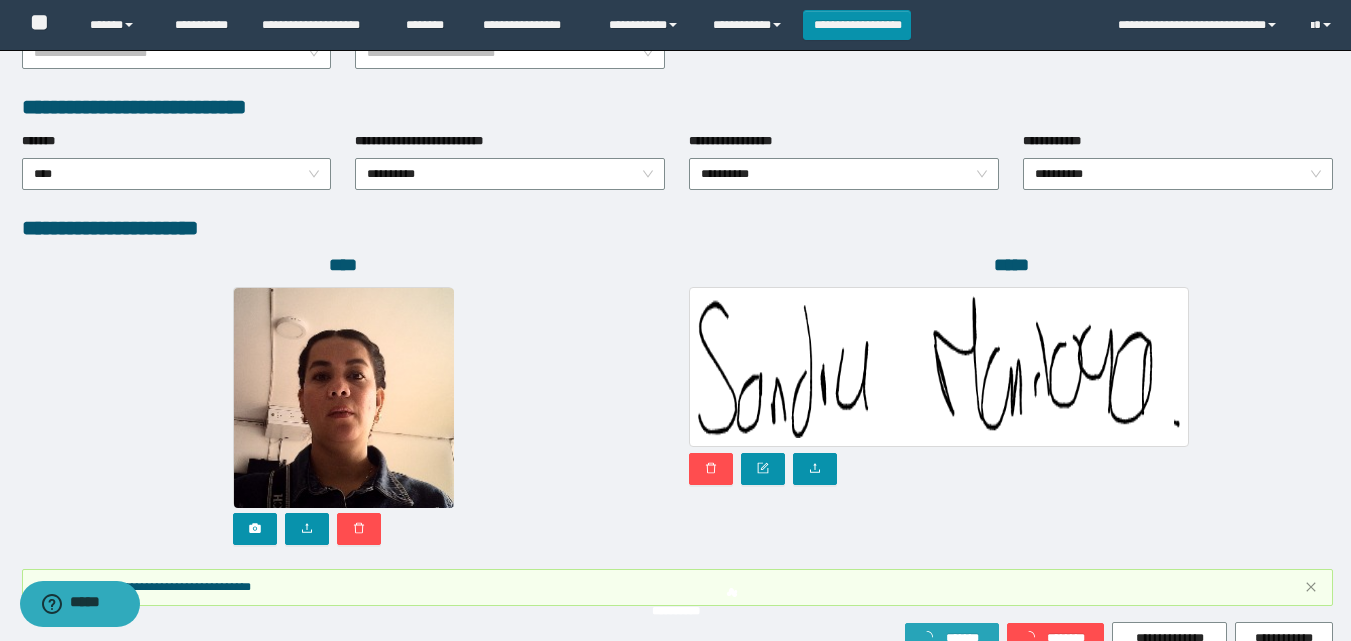 scroll, scrollTop: 1117, scrollLeft: 0, axis: vertical 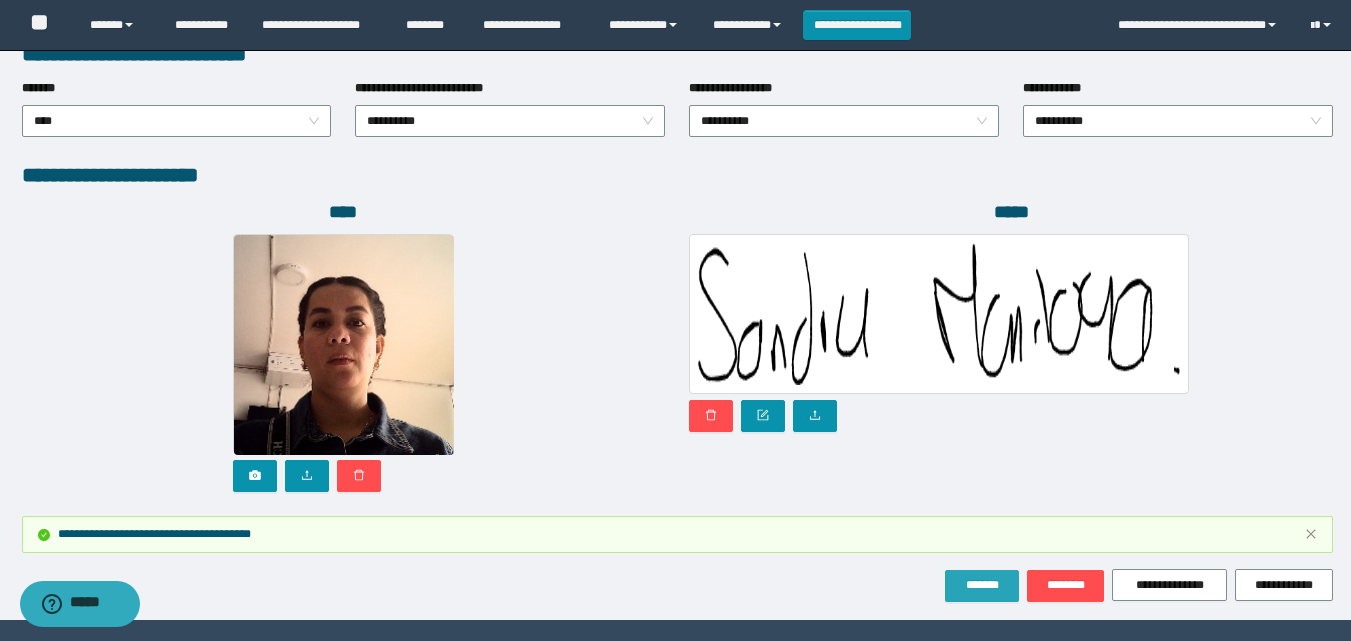 click on "*******" at bounding box center (982, 585) 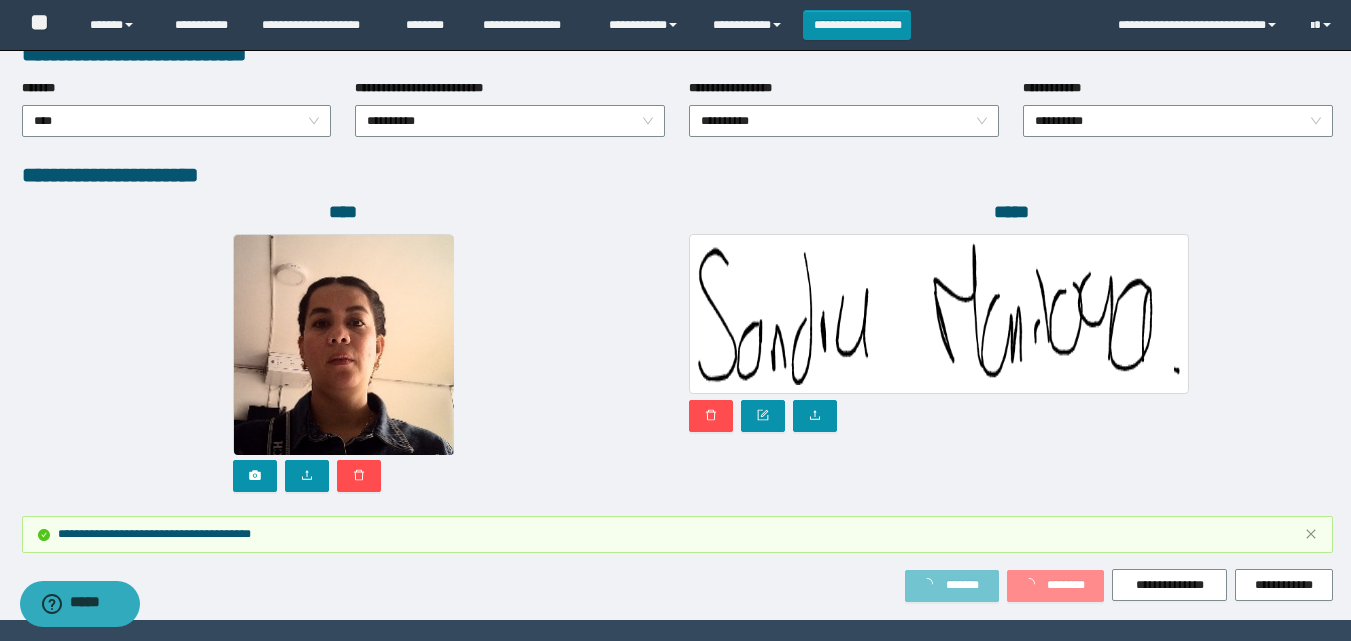 click on "*******" at bounding box center (962, 585) 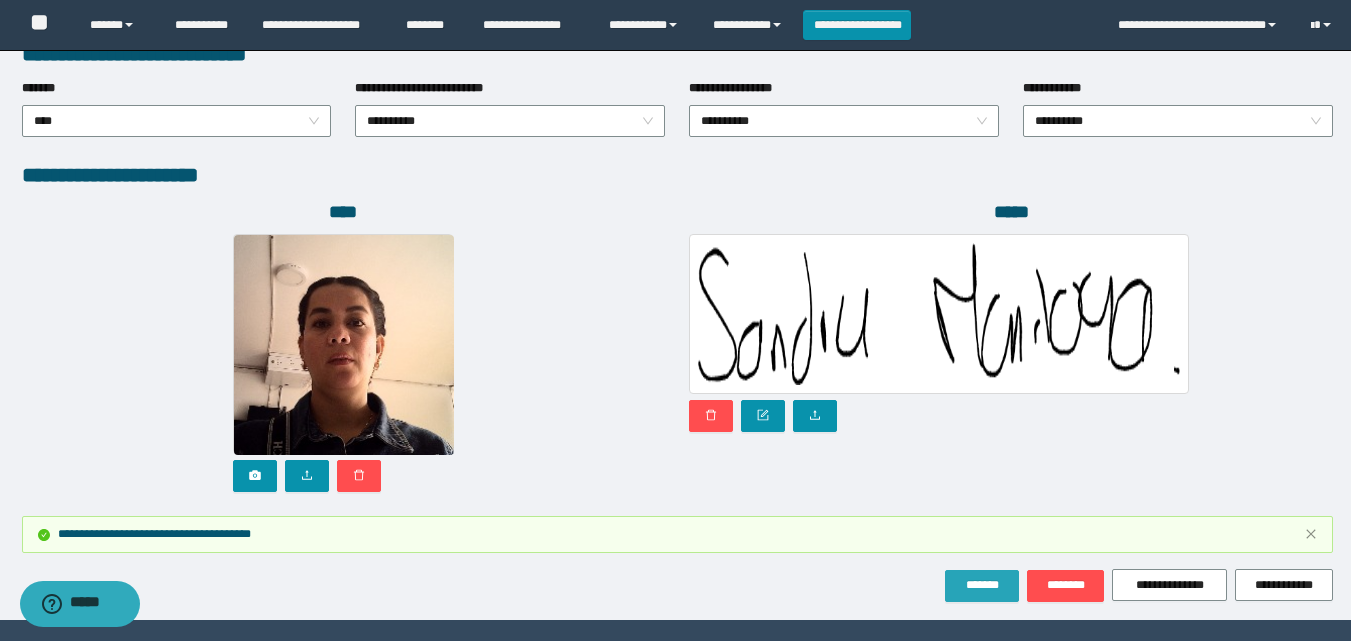 click on "*******" at bounding box center [982, 585] 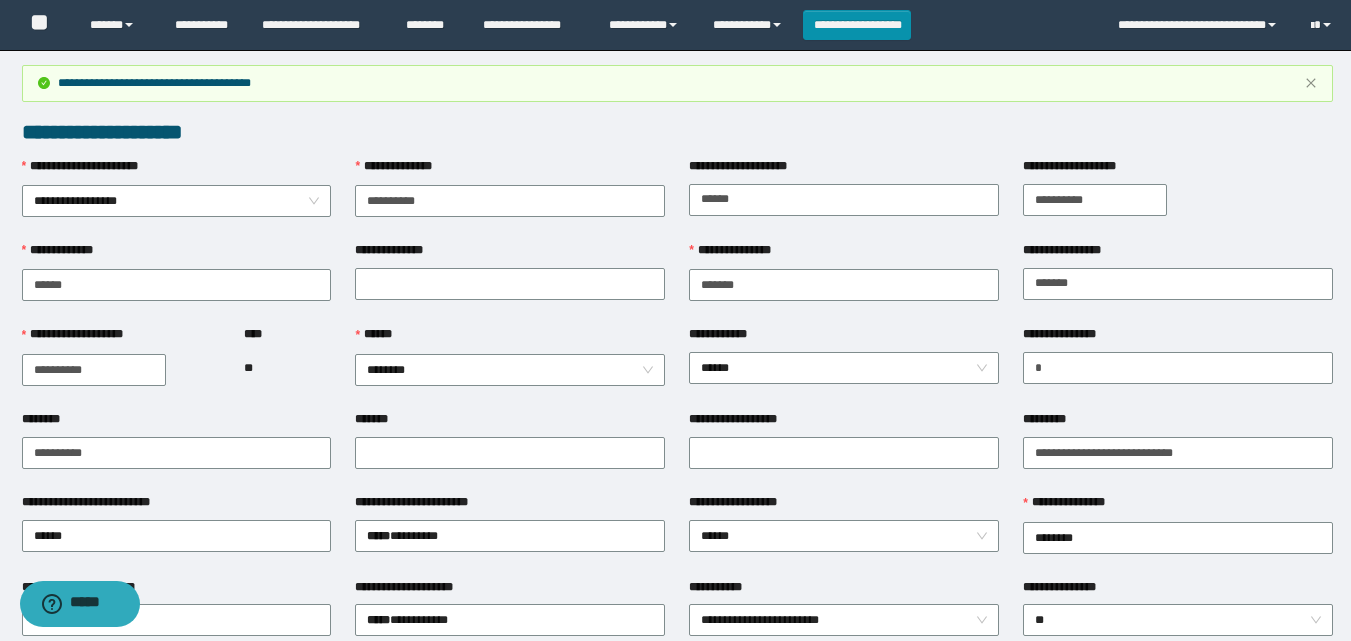 scroll, scrollTop: 0, scrollLeft: 0, axis: both 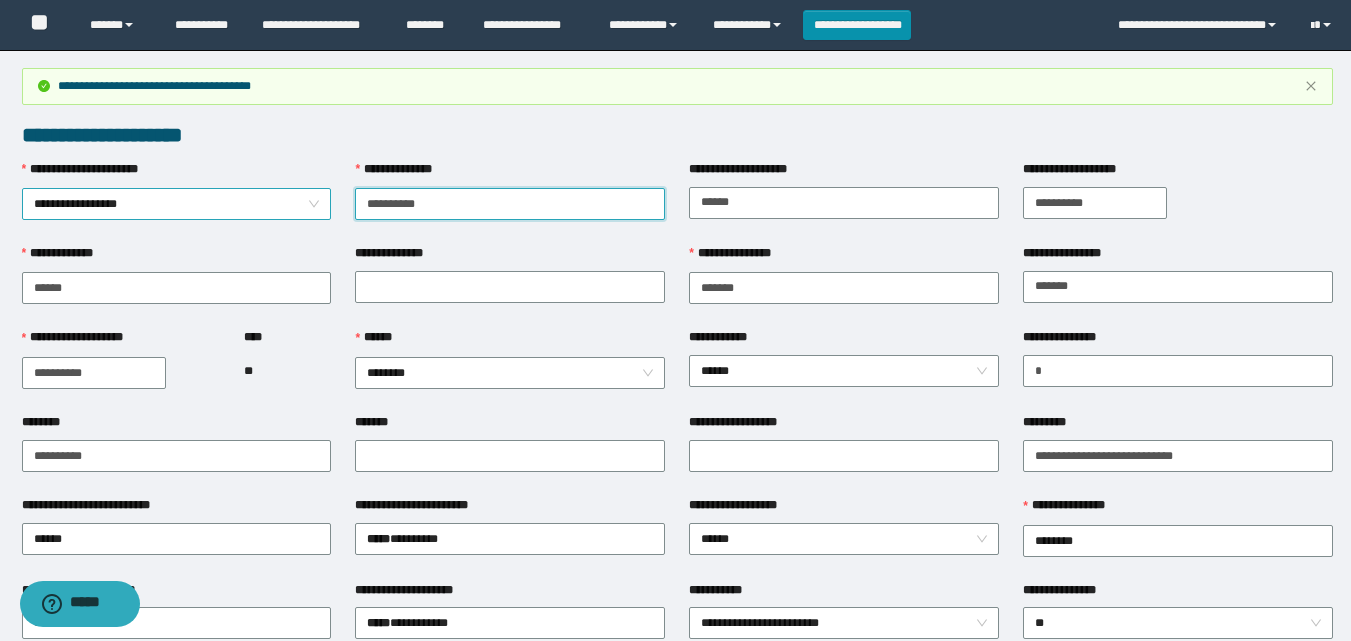 drag, startPoint x: 469, startPoint y: 207, endPoint x: 301, endPoint y: 201, distance: 168.1071 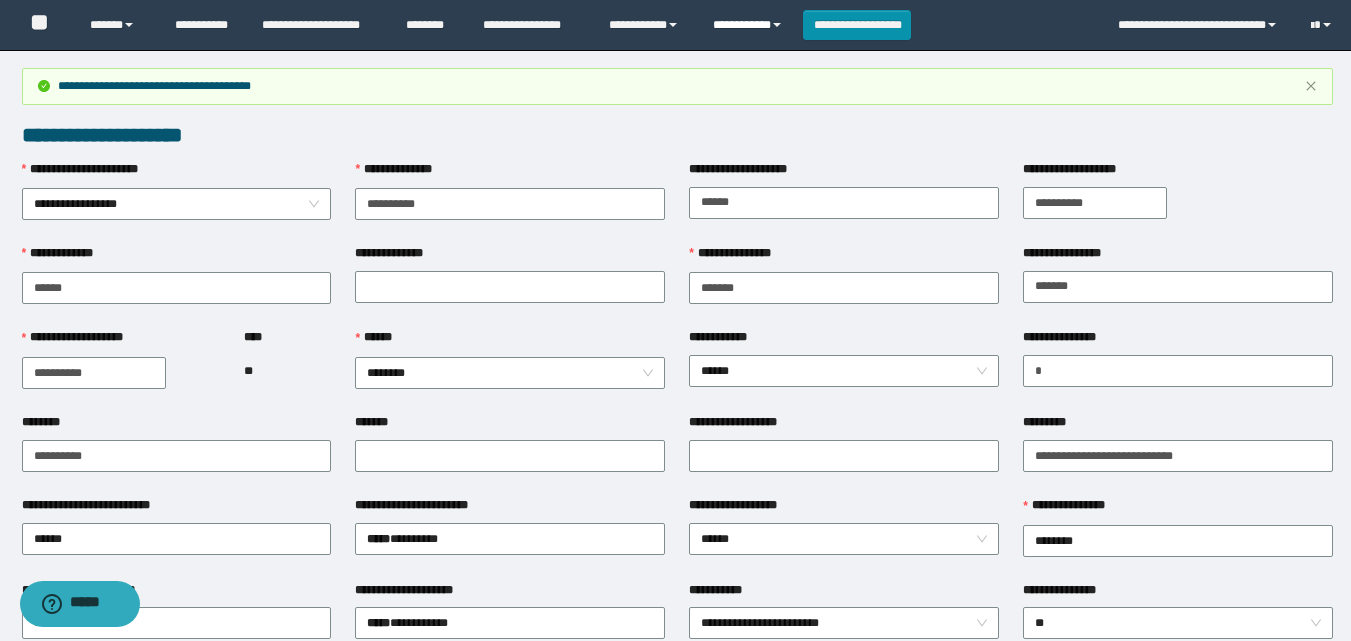 click on "**********" at bounding box center [750, 25] 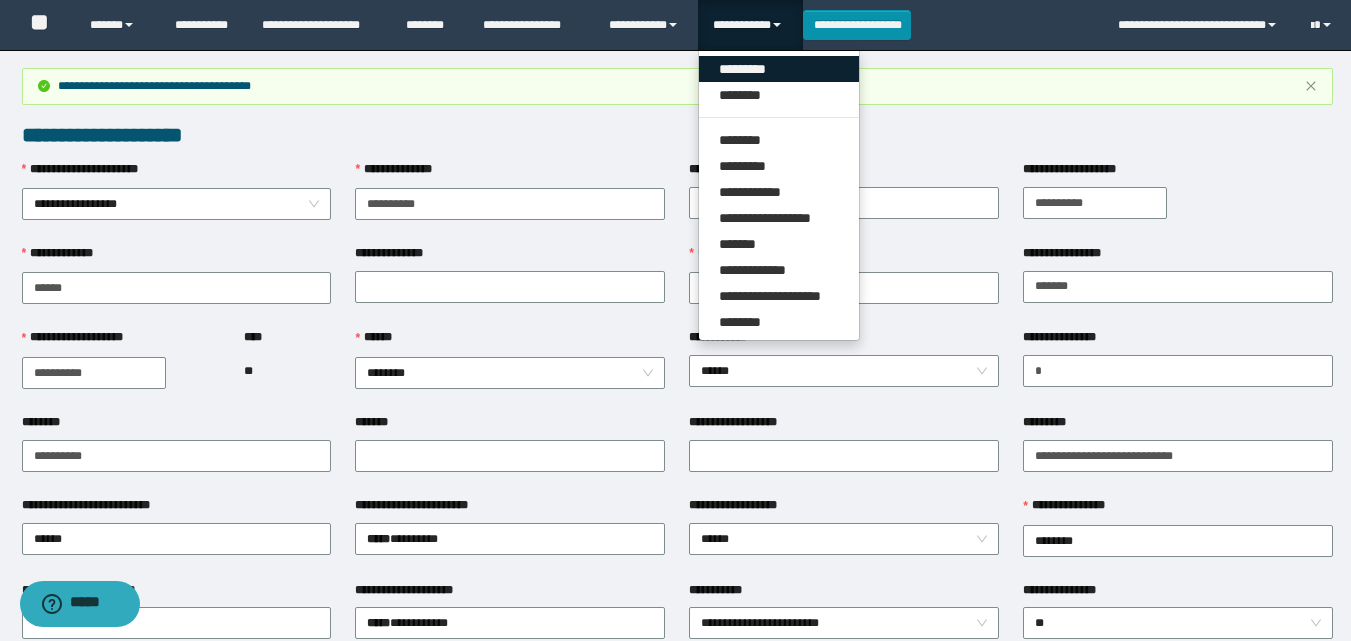 click on "*********" at bounding box center [779, 69] 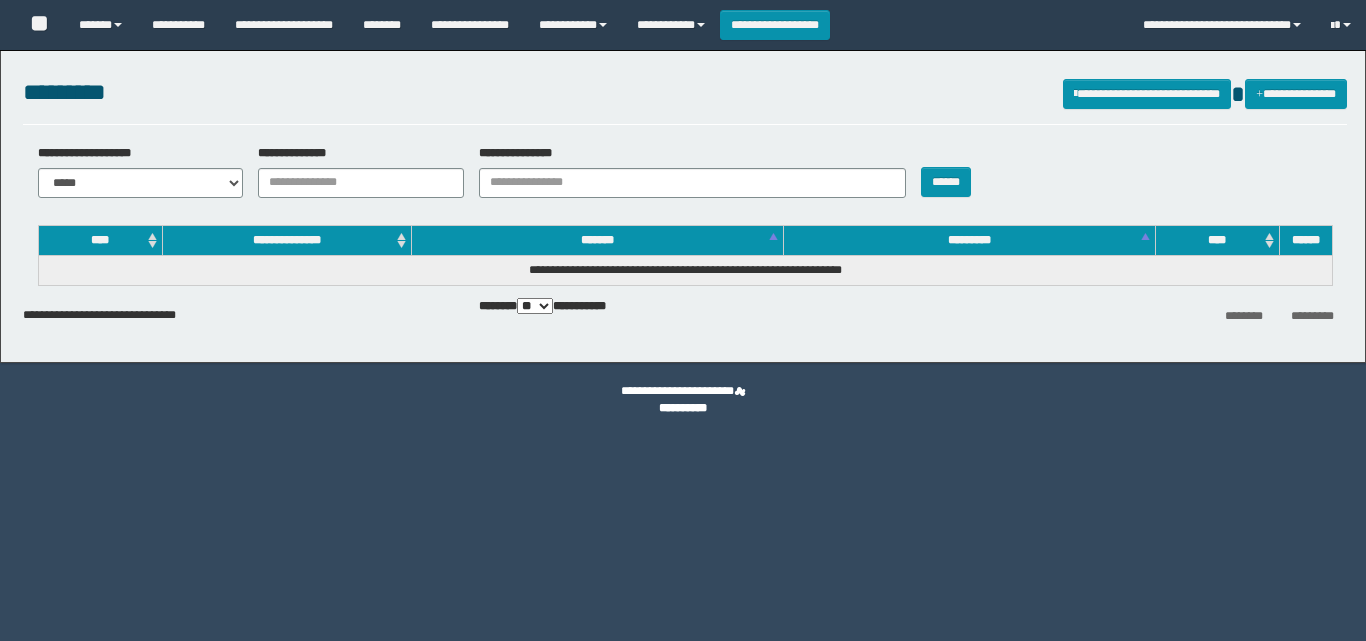 scroll, scrollTop: 0, scrollLeft: 0, axis: both 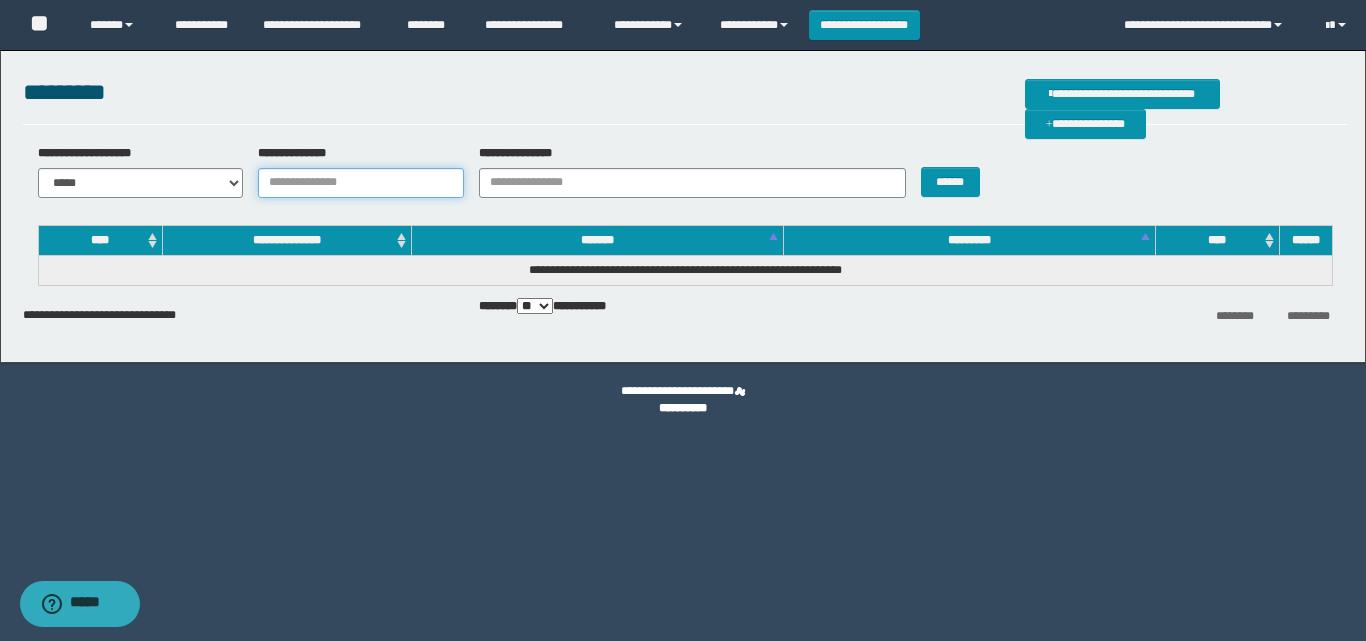 click on "**********" at bounding box center [361, 183] 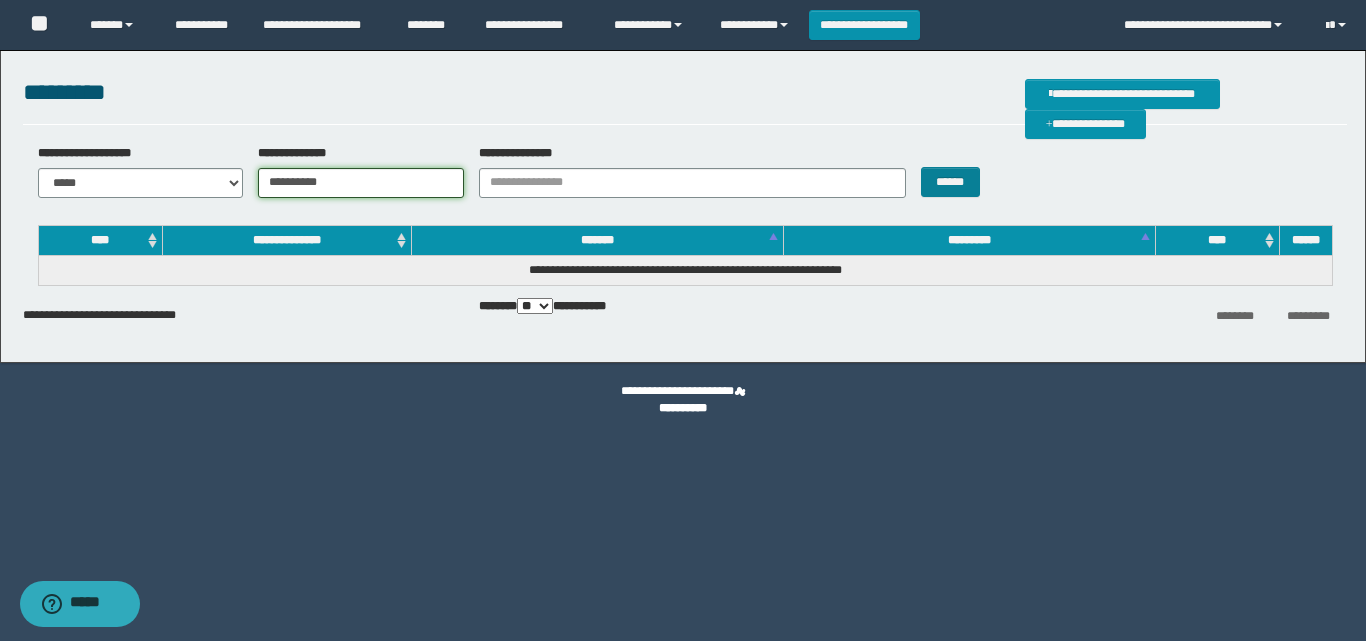 type on "**********" 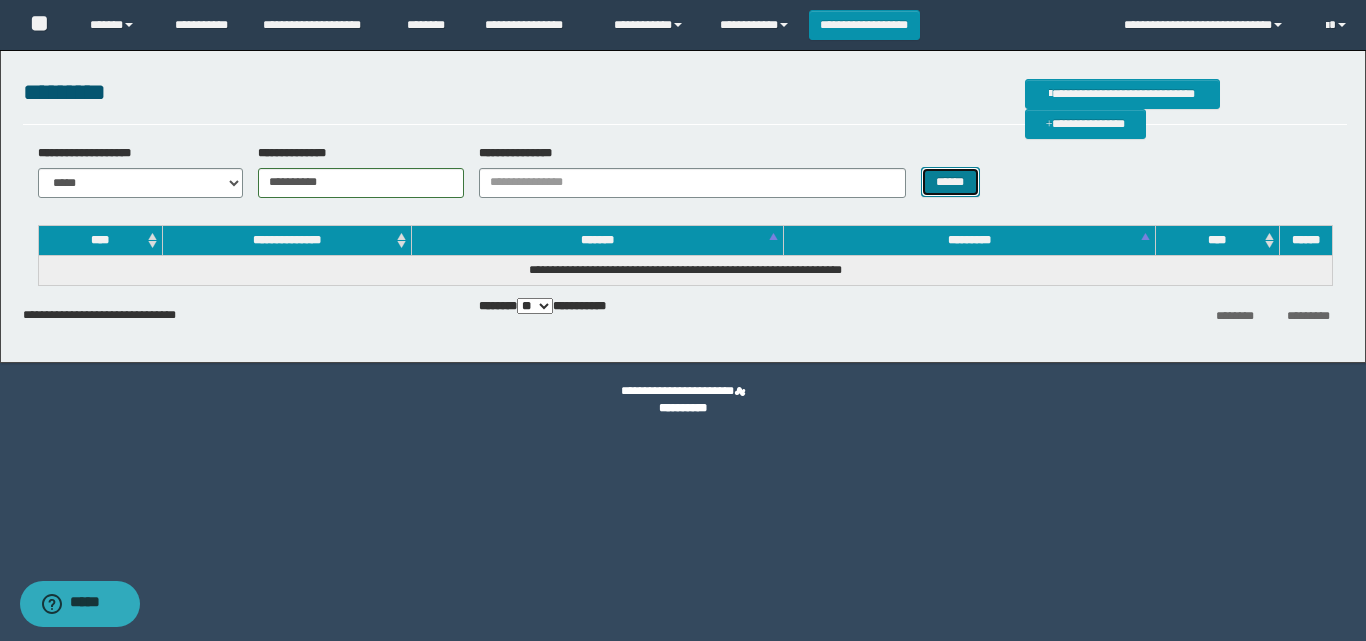 click on "******" at bounding box center (950, 182) 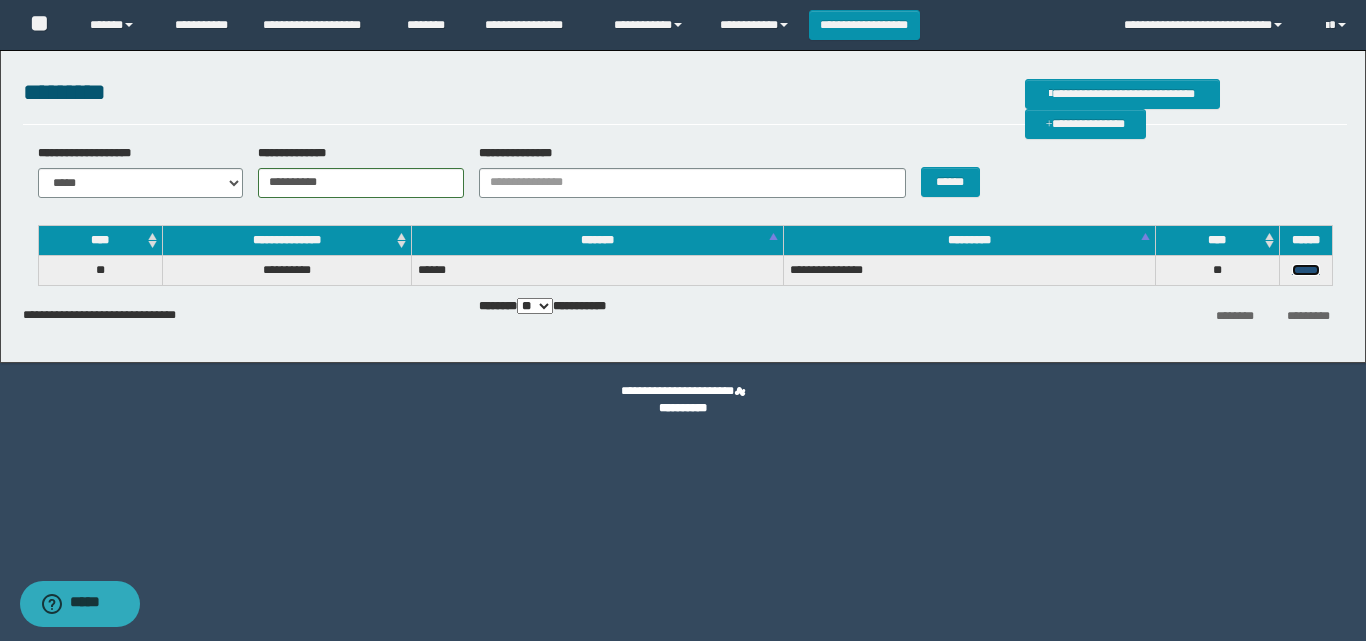 click on "******" at bounding box center (1306, 270) 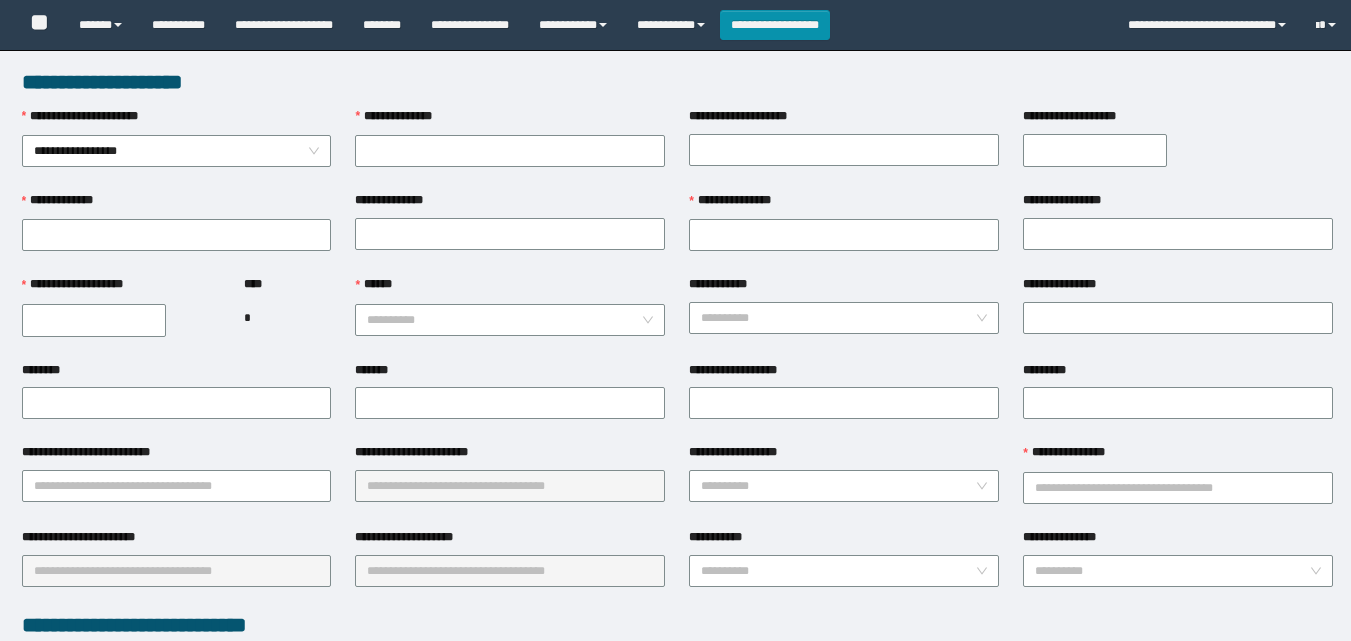 scroll, scrollTop: 0, scrollLeft: 0, axis: both 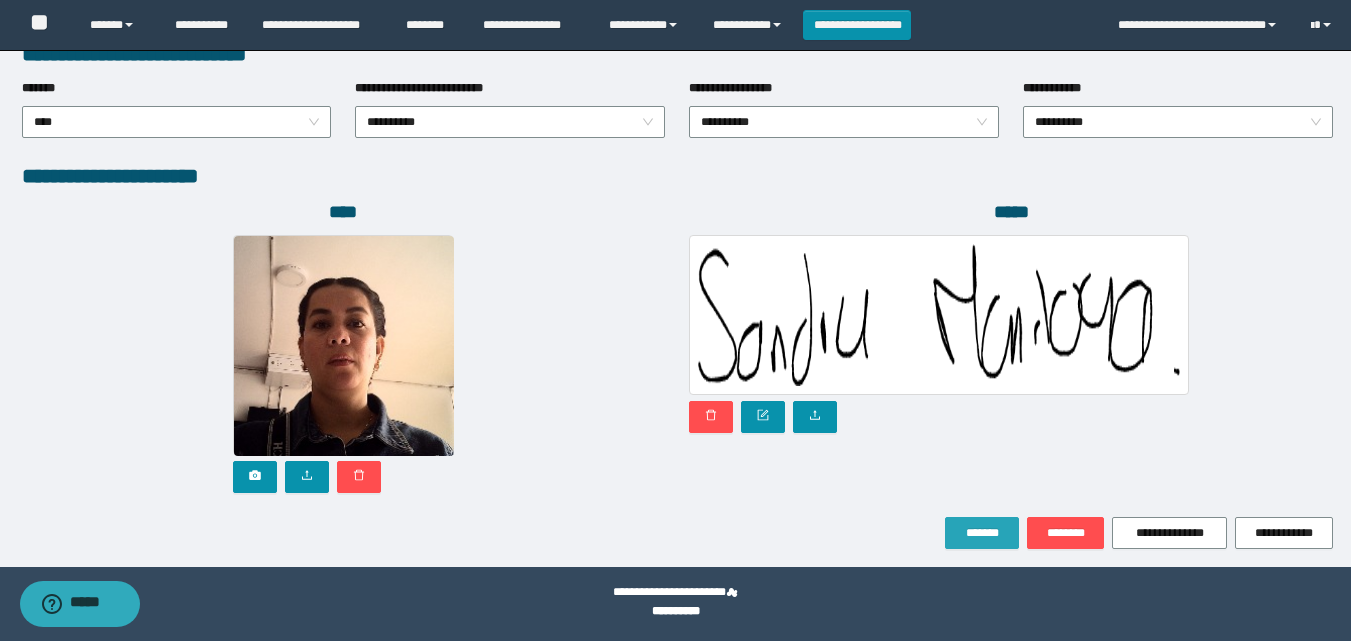 click on "*******" at bounding box center [982, 533] 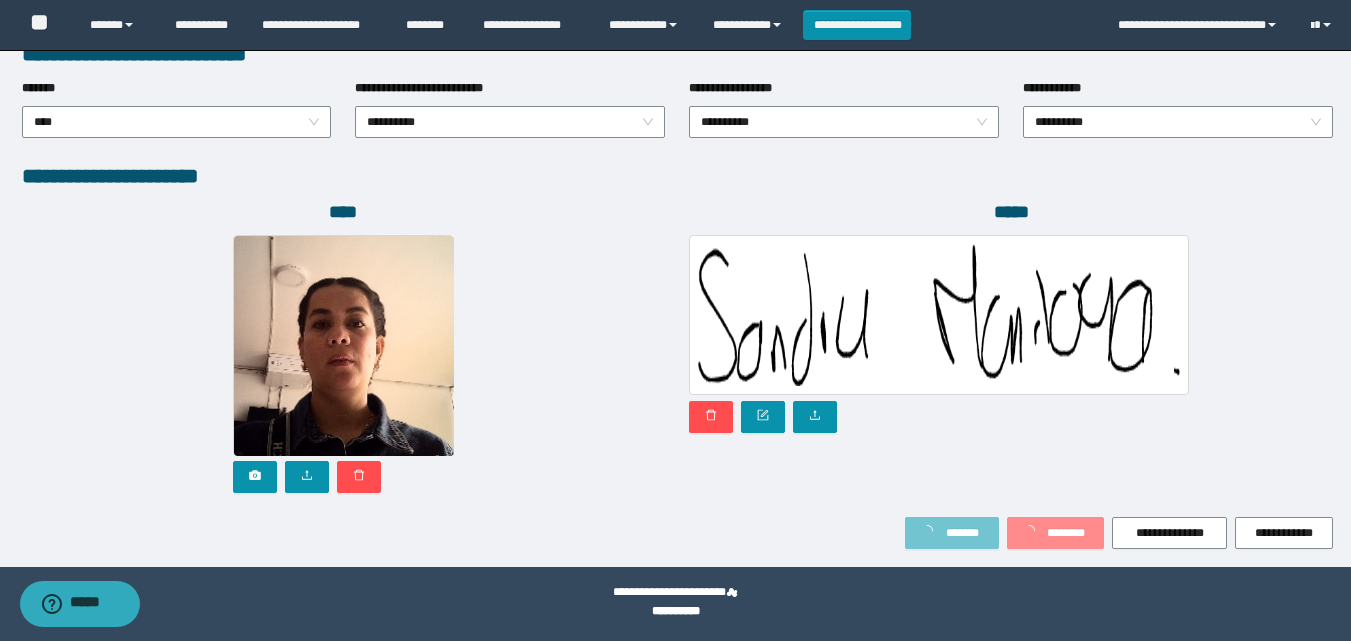 click on "*******" at bounding box center (952, 533) 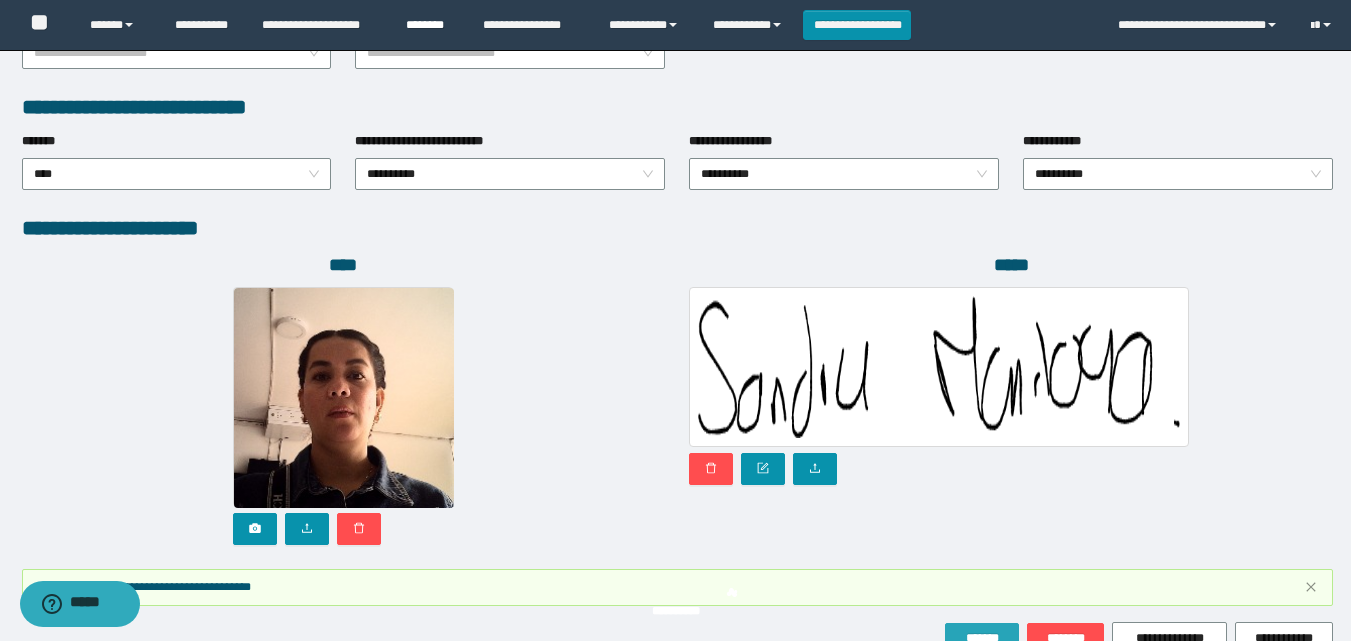scroll, scrollTop: 1117, scrollLeft: 0, axis: vertical 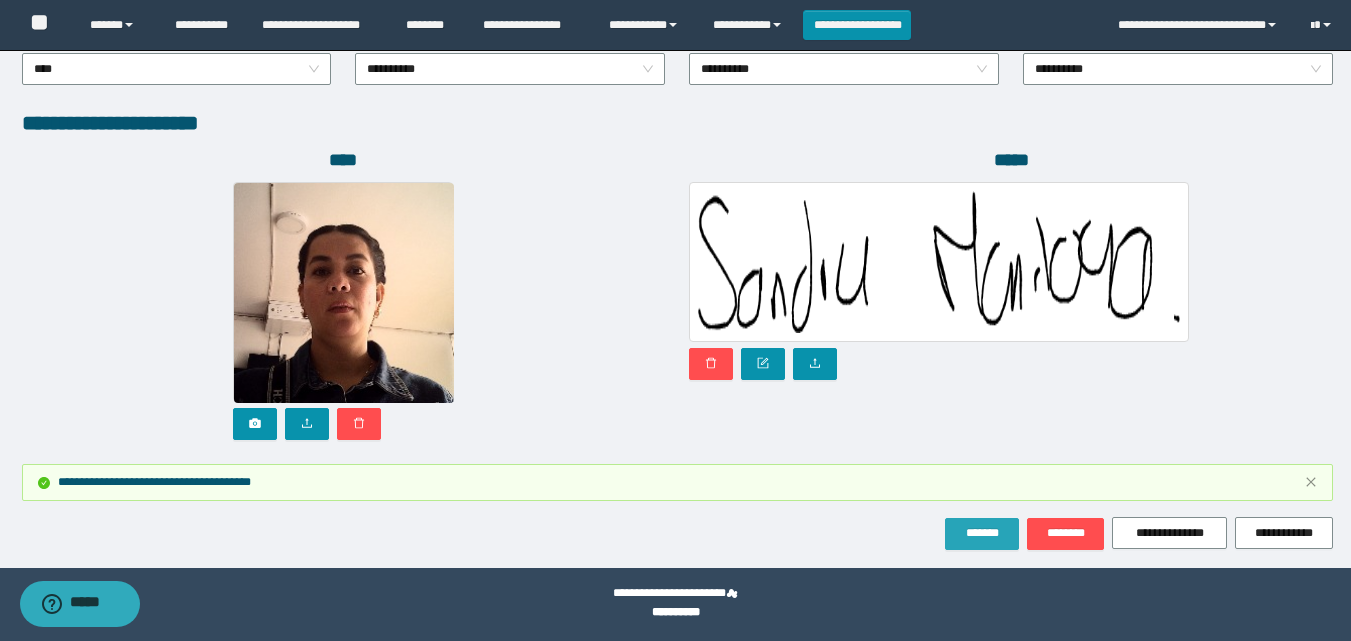 click on "*******" at bounding box center (982, 533) 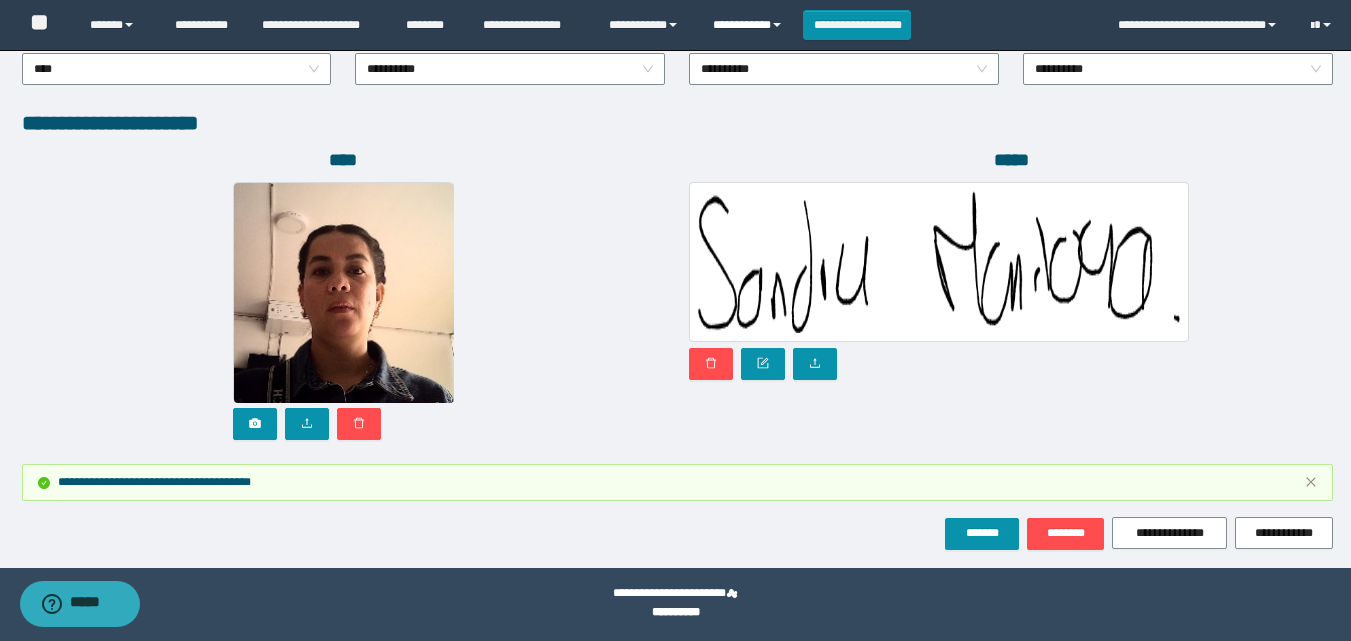 click on "**********" at bounding box center [750, 25] 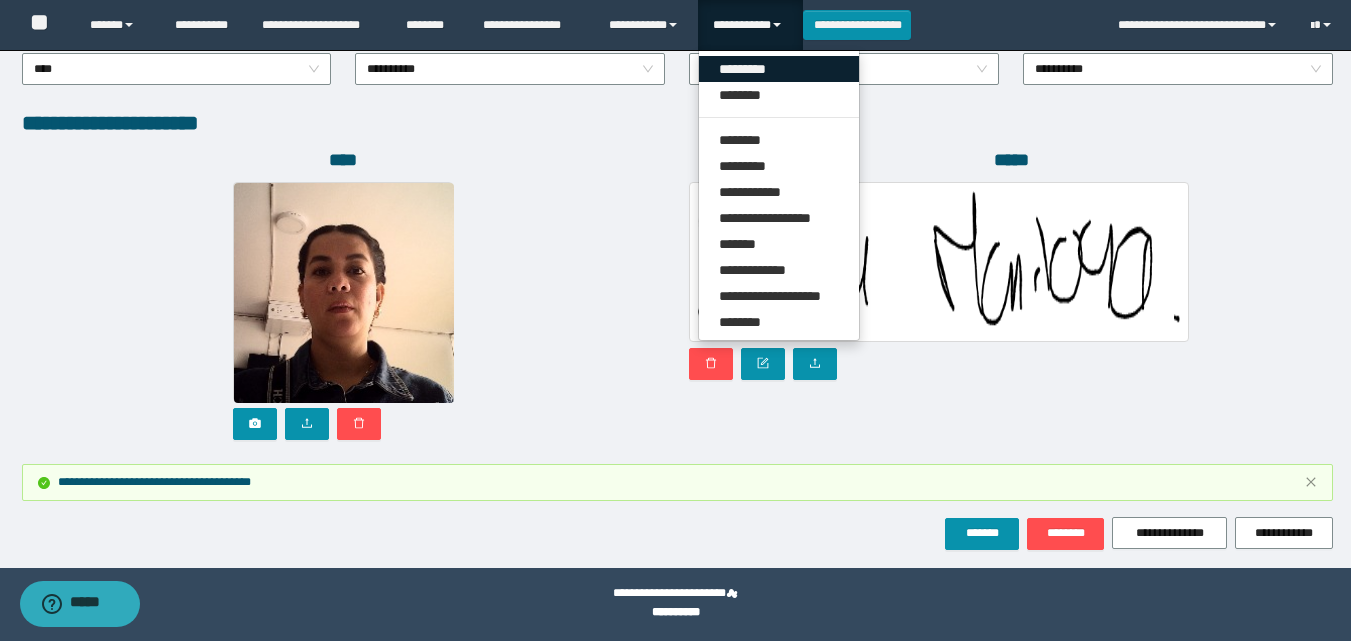 click on "*********" at bounding box center (779, 69) 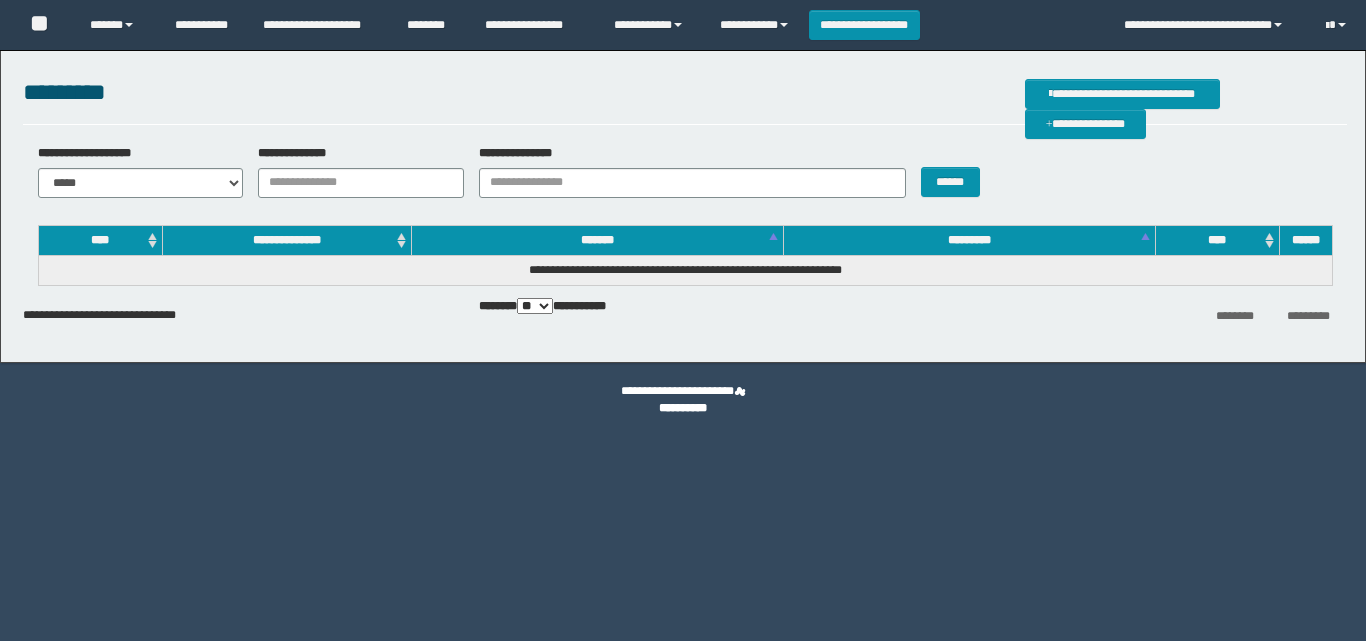 scroll, scrollTop: 0, scrollLeft: 0, axis: both 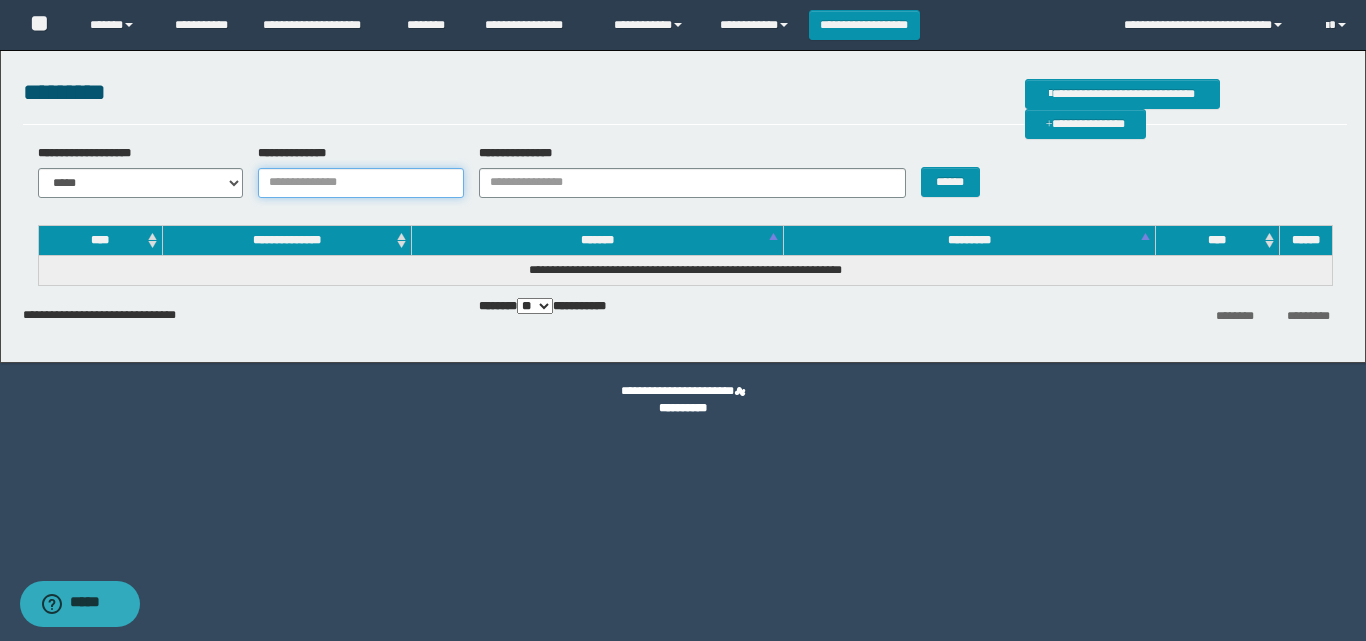 click on "**********" at bounding box center [361, 183] 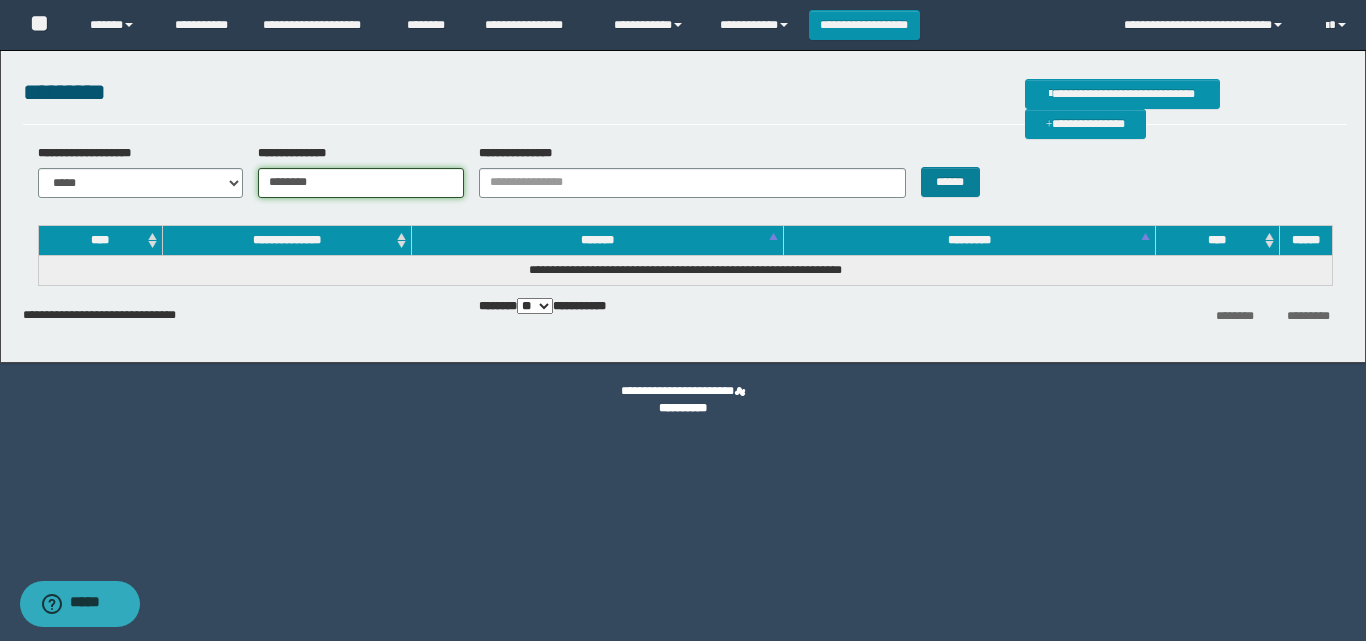 type on "********" 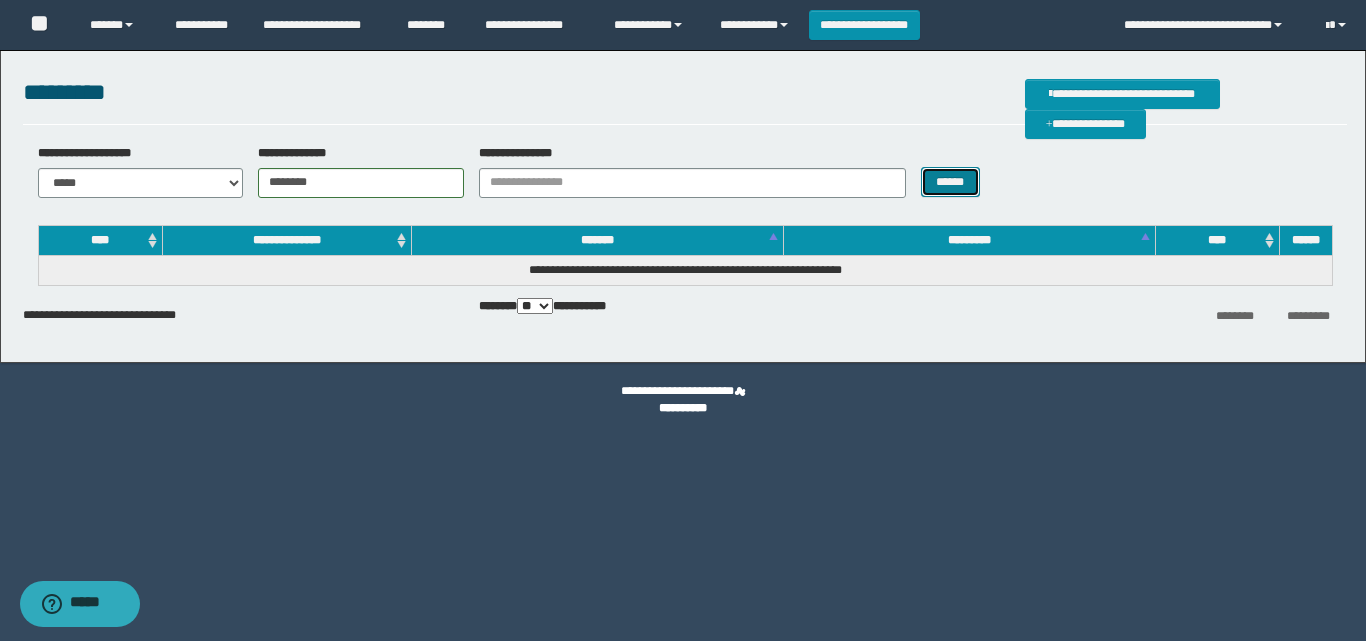 click on "******" at bounding box center [950, 182] 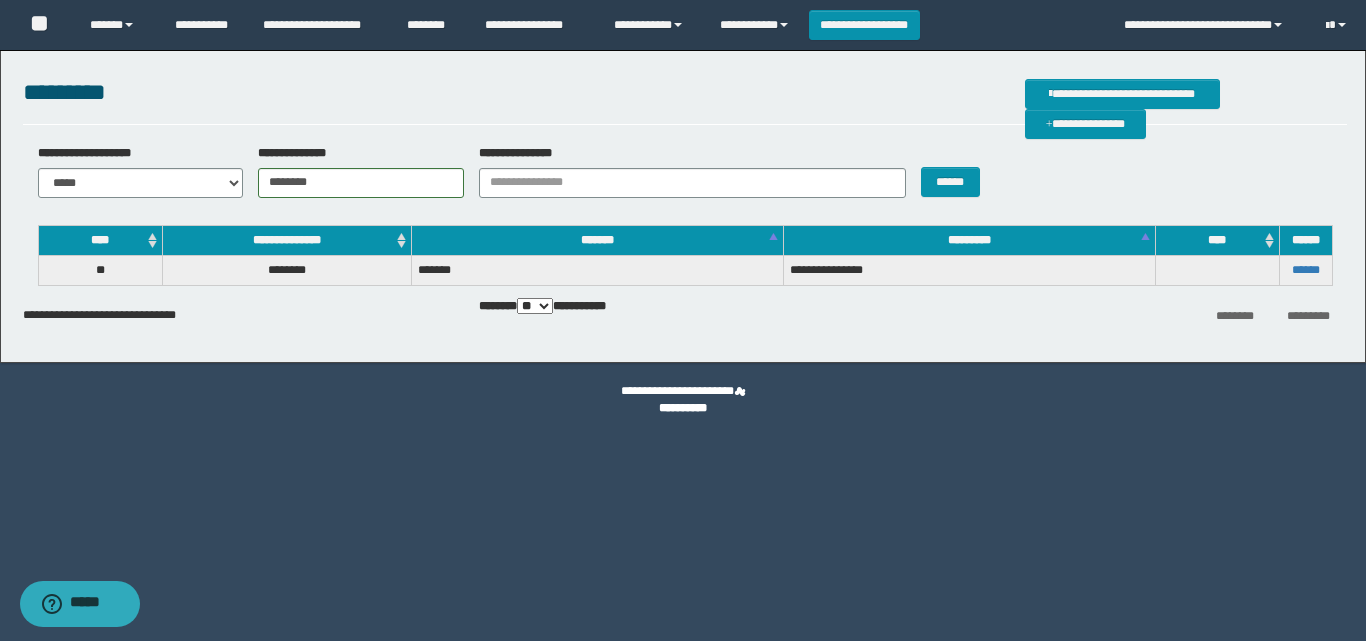 click on "******" at bounding box center [1305, 270] 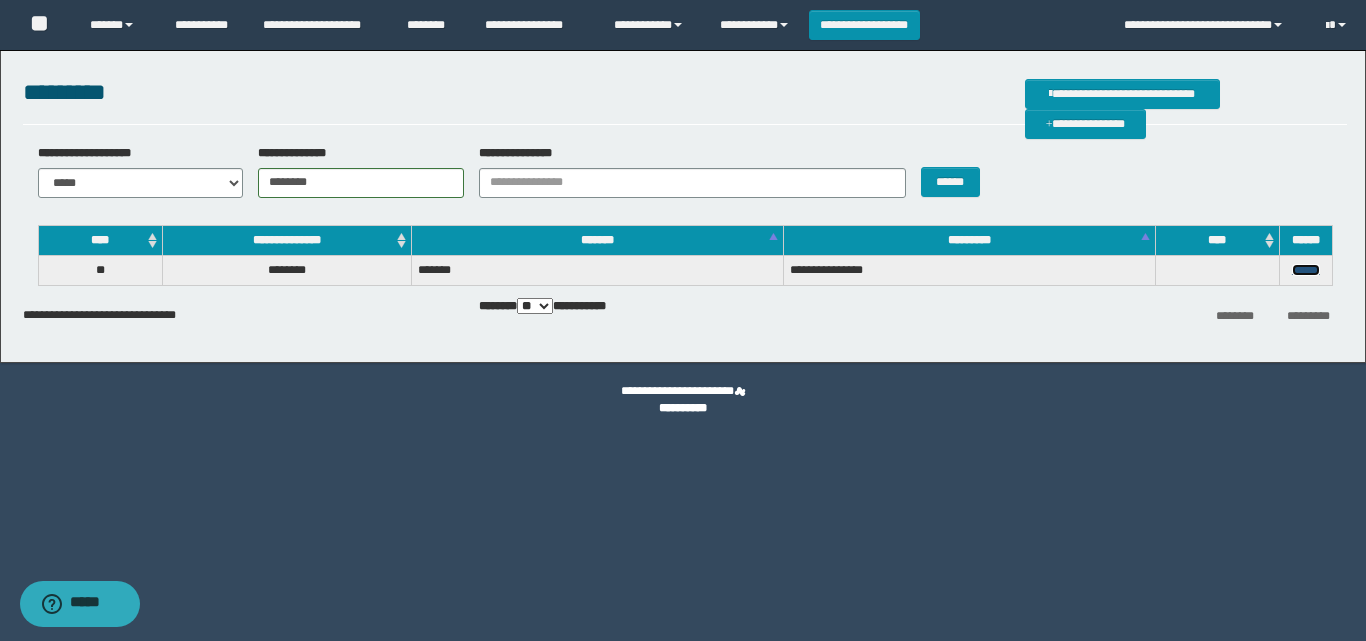 click on "******" at bounding box center (1306, 270) 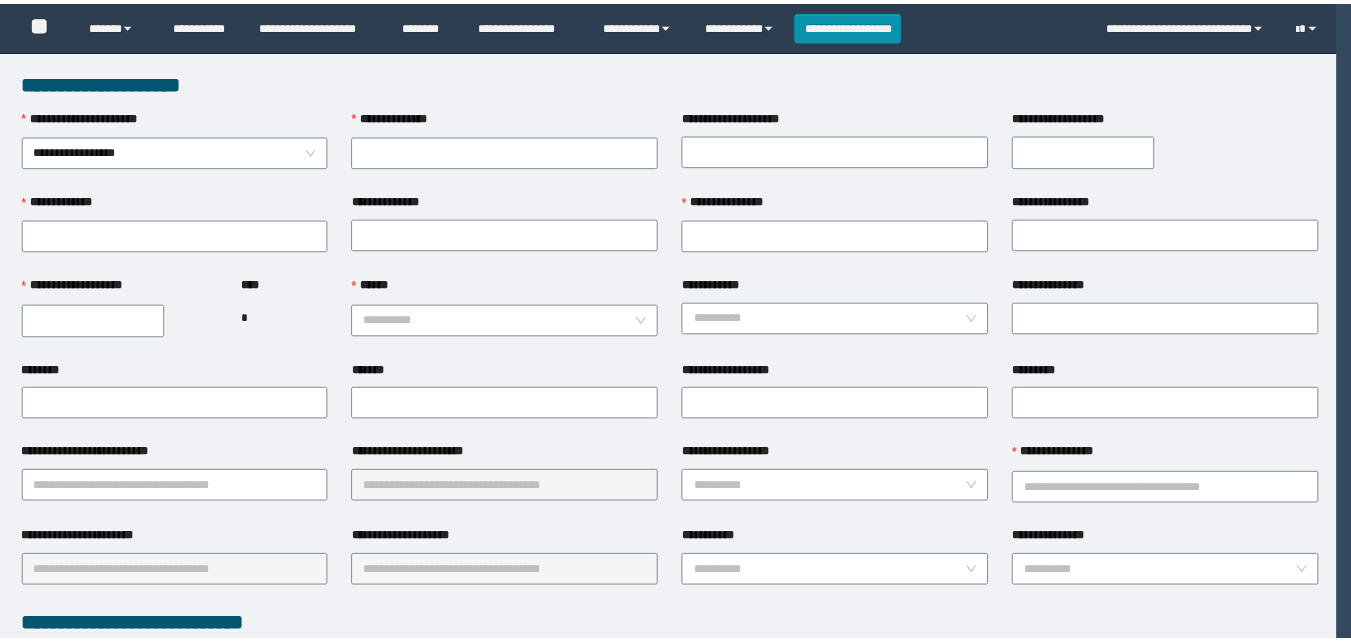 scroll, scrollTop: 0, scrollLeft: 0, axis: both 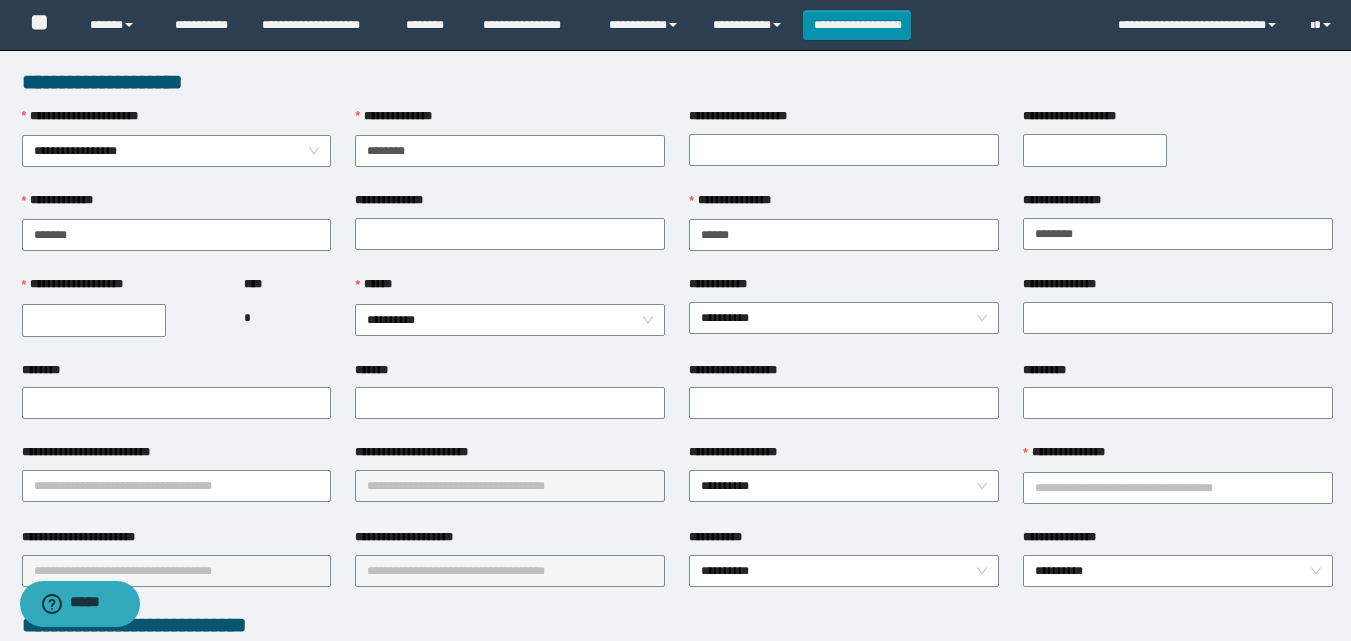 click on "**********" at bounding box center (677, 840) 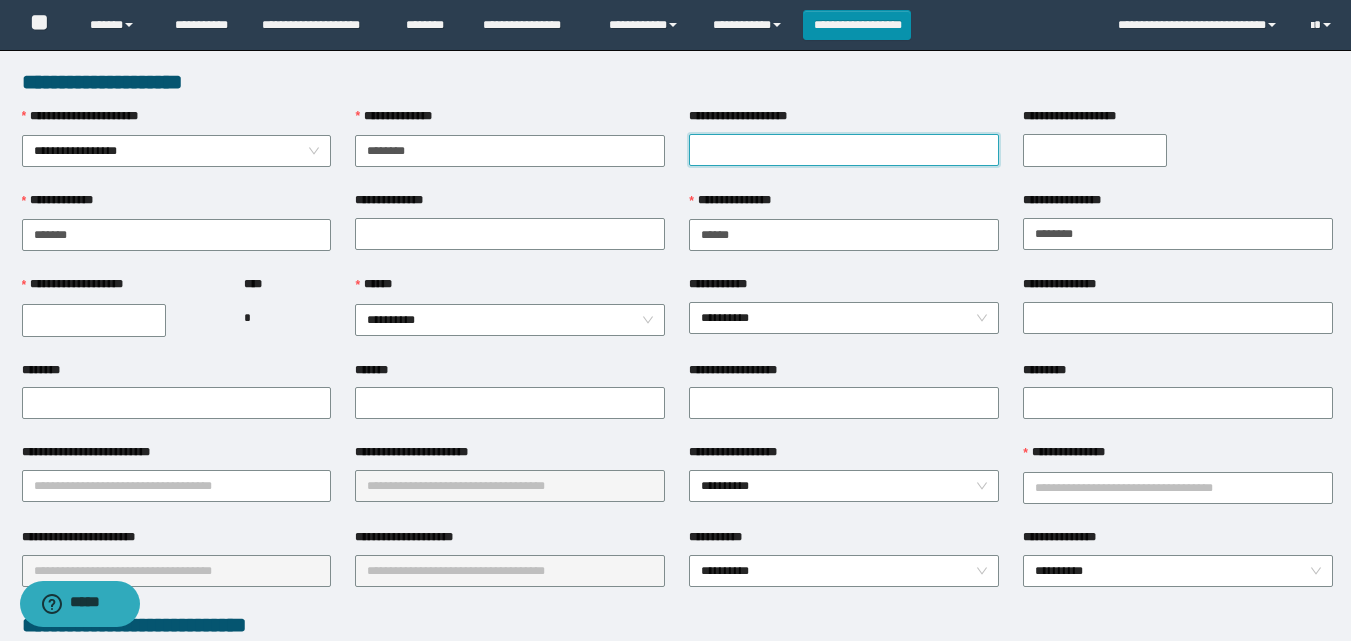 click on "**********" at bounding box center [844, 150] 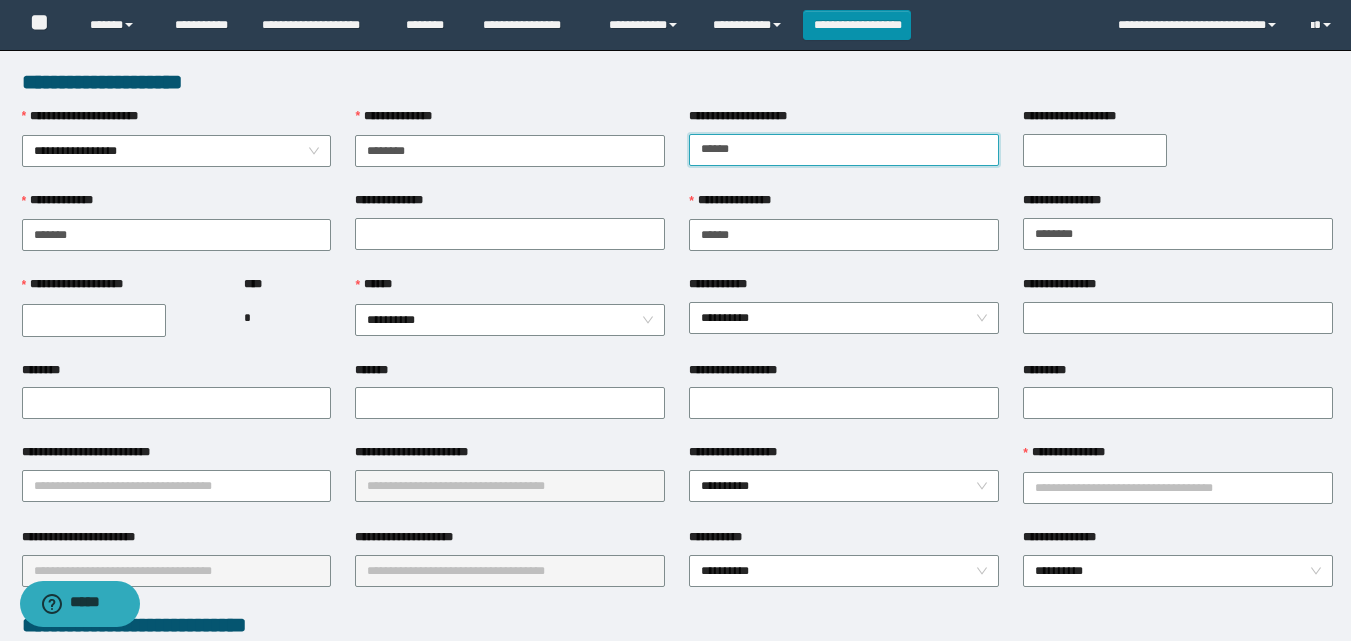 type on "******" 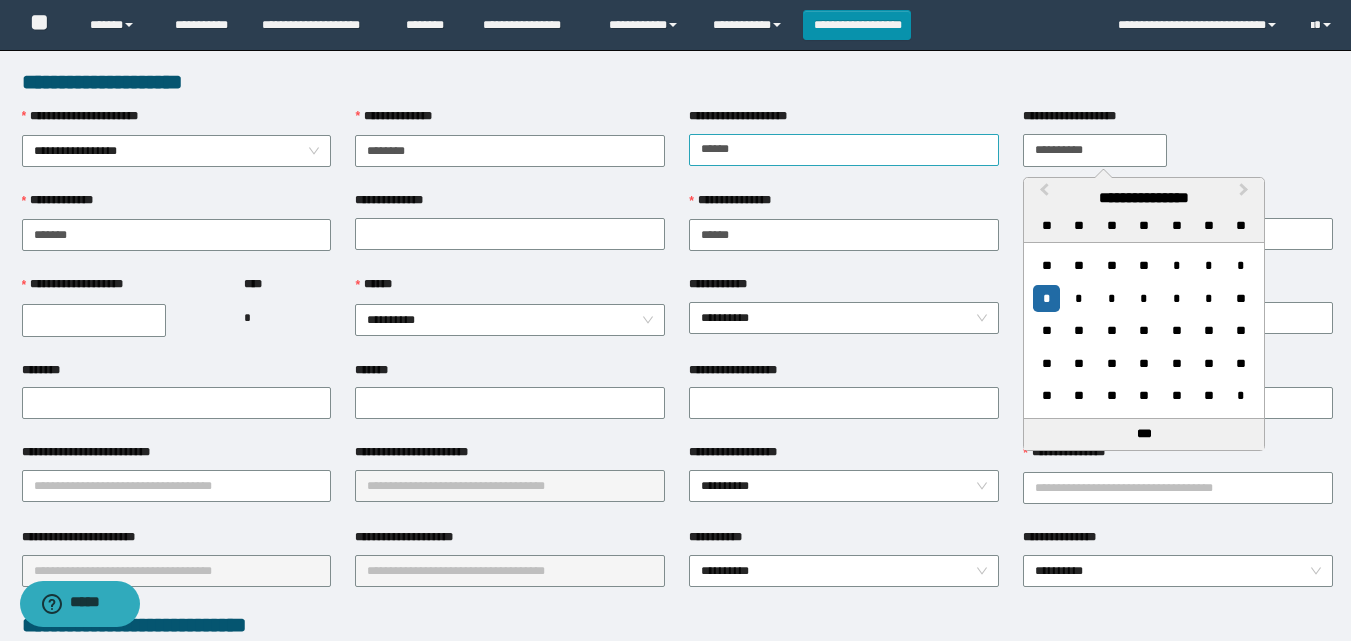 type on "**********" 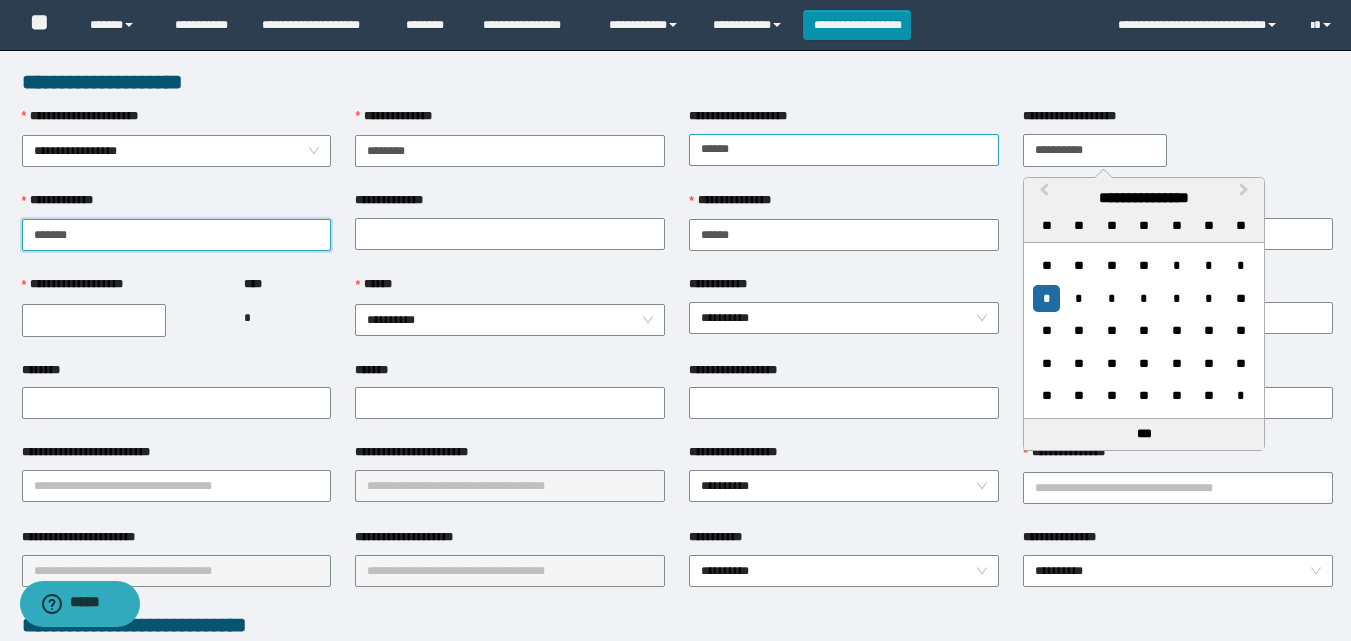 type on "*******" 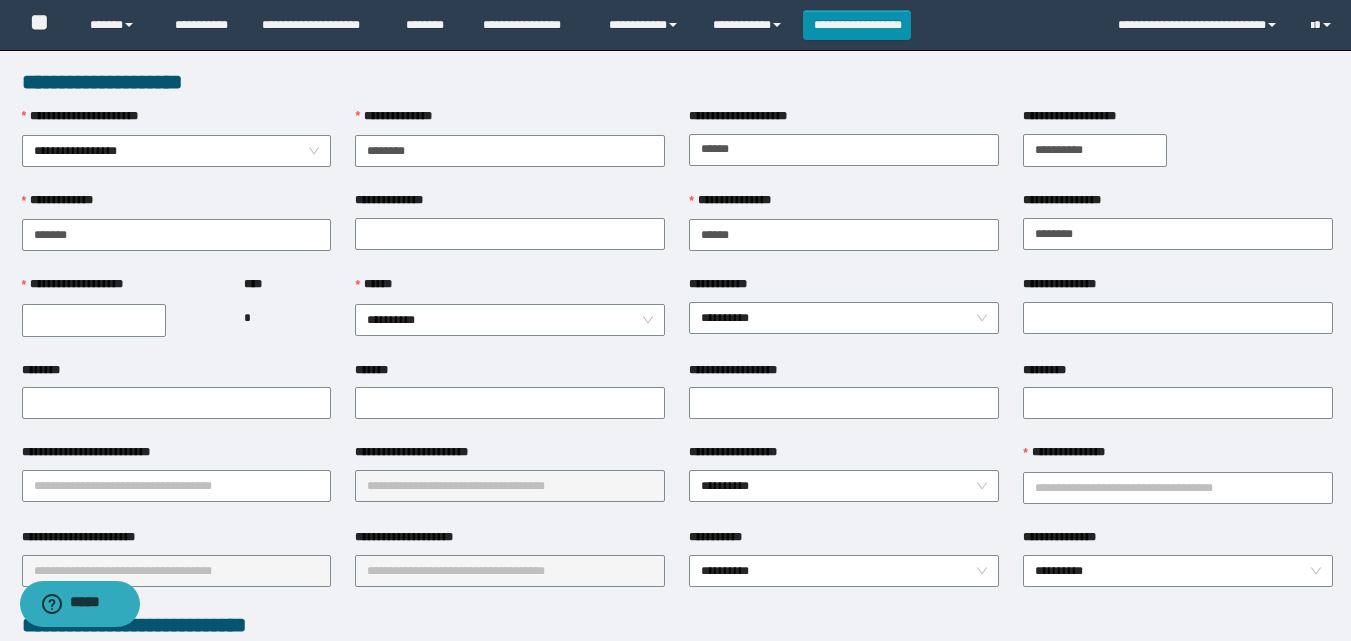 click on "**********" at bounding box center [94, 320] 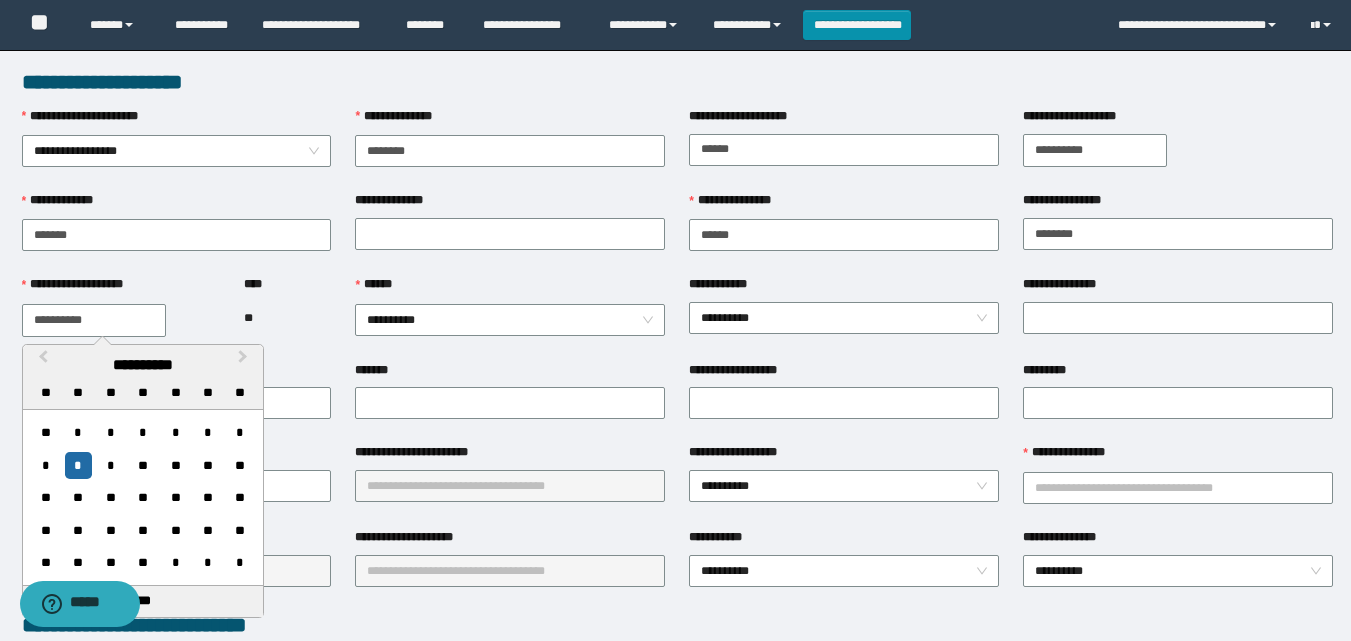 type on "**********" 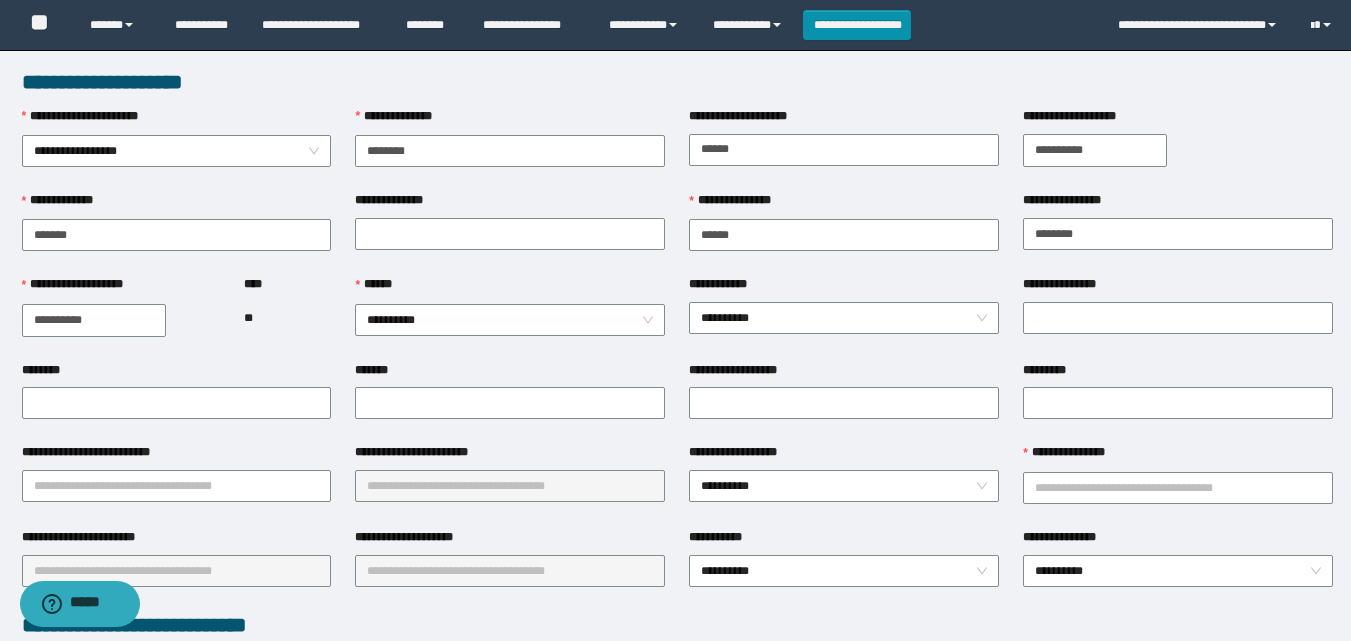 click on "**********" at bounding box center (510, 317) 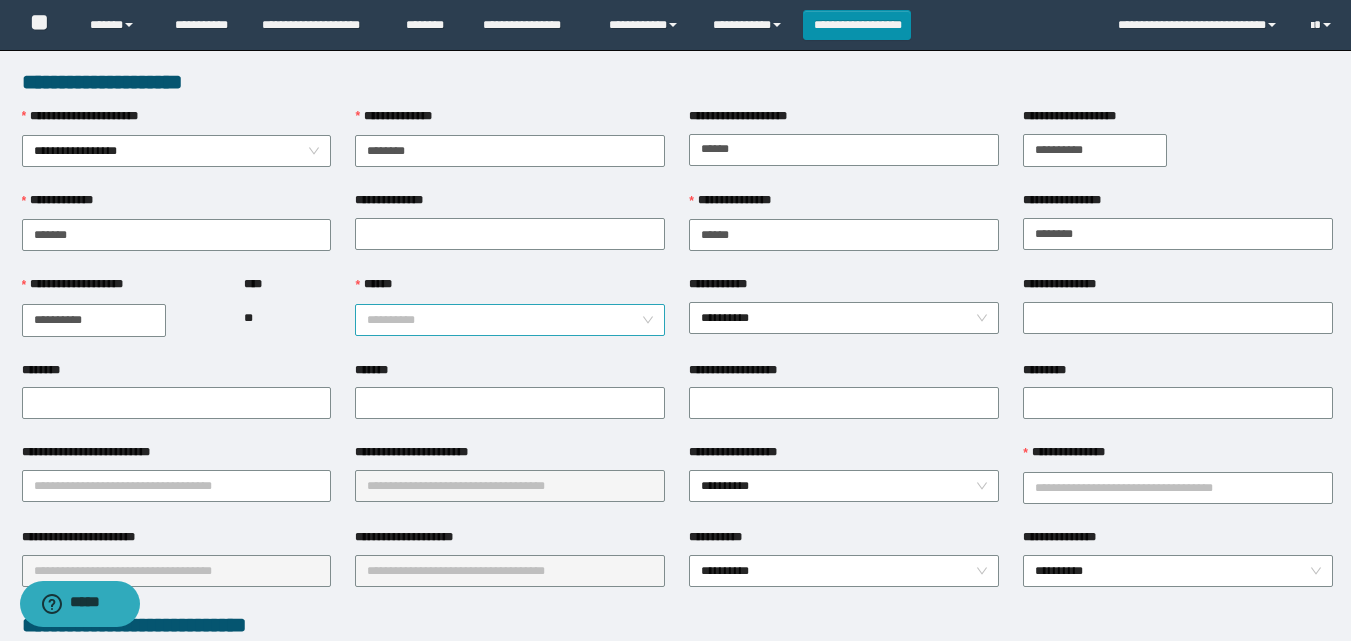 click on "**********" at bounding box center [510, 320] 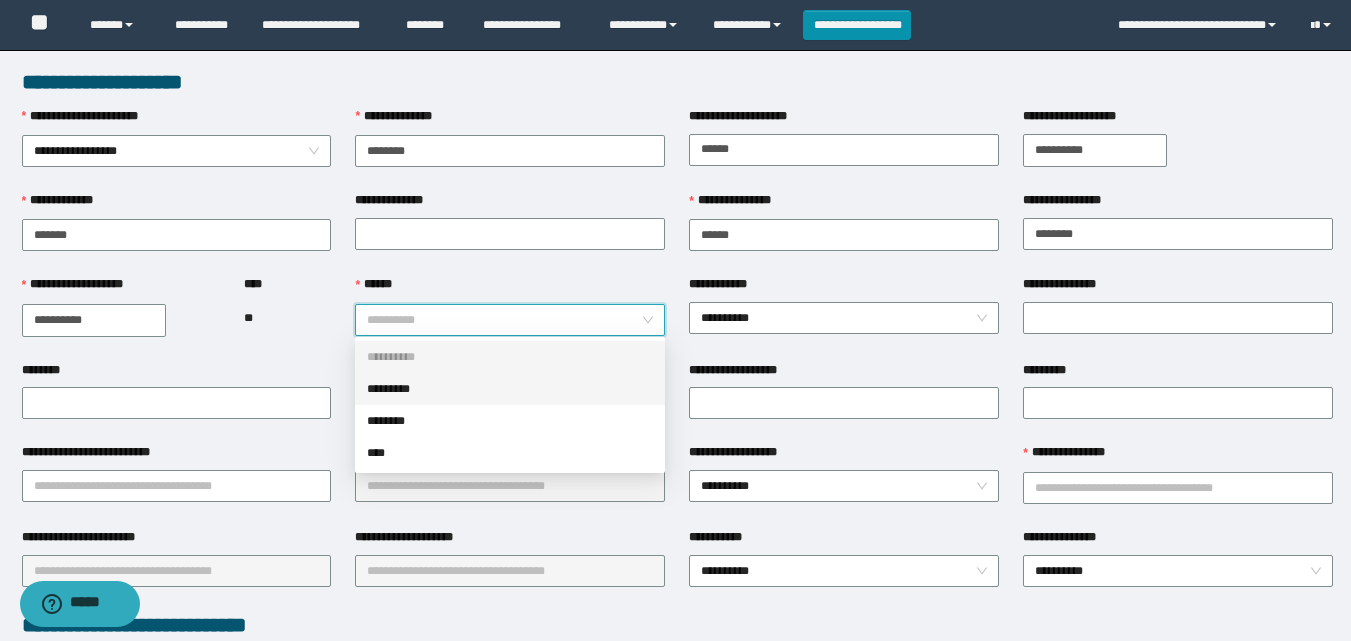 click on "*********" at bounding box center [510, 389] 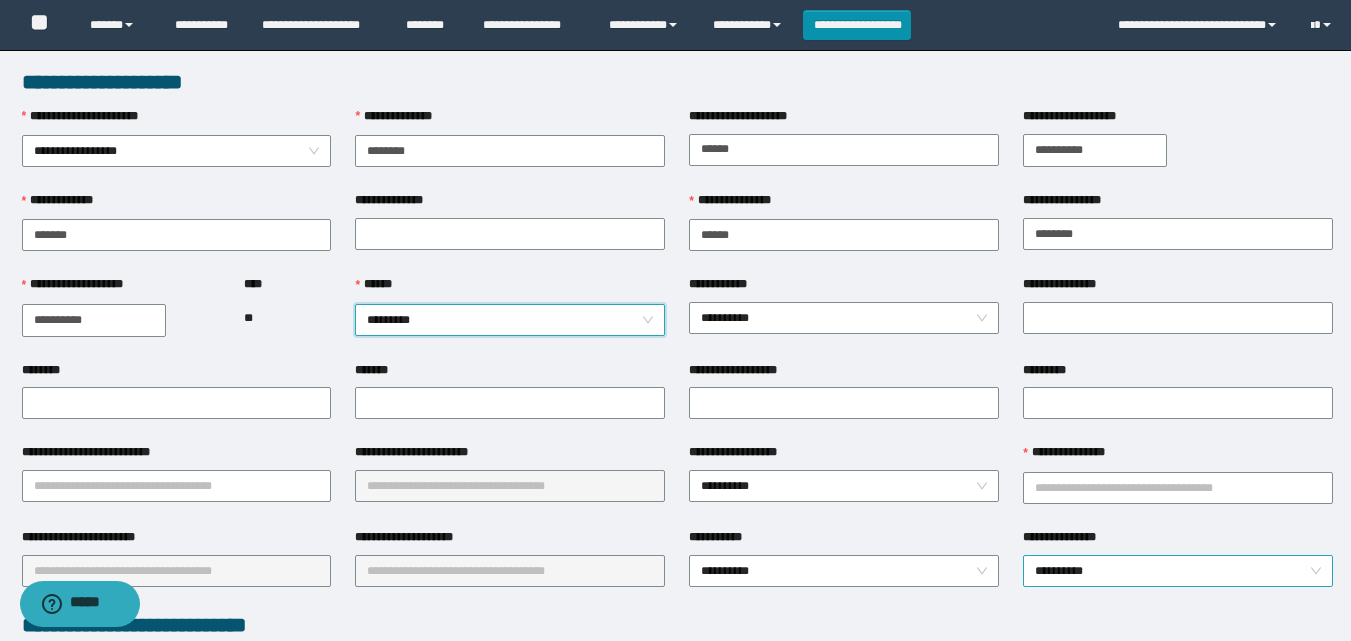 click on "**********" at bounding box center [1178, 571] 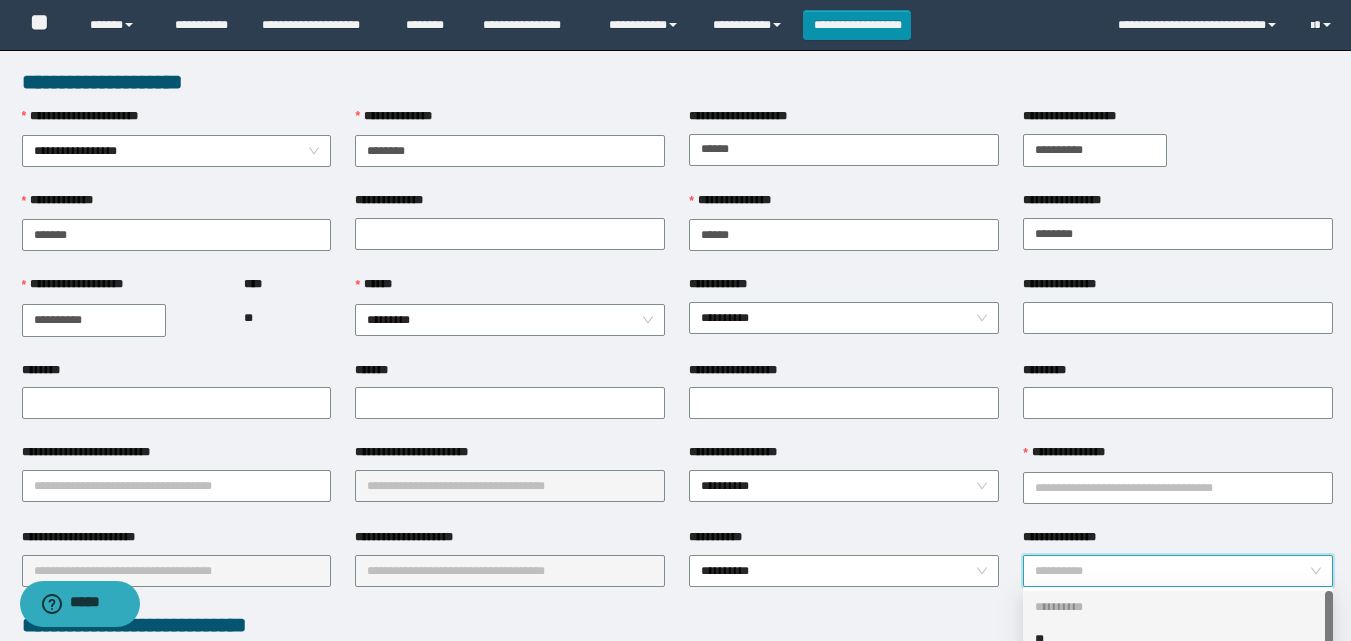 click on "**" at bounding box center (1178, 639) 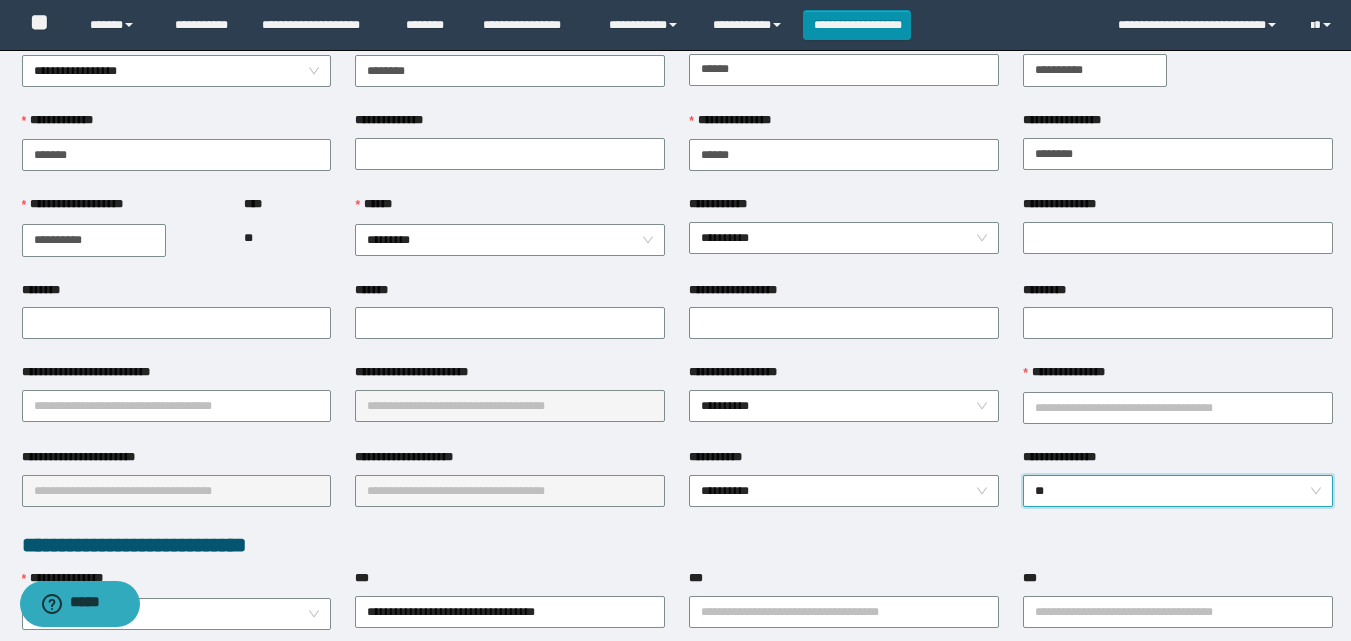 scroll, scrollTop: 200, scrollLeft: 0, axis: vertical 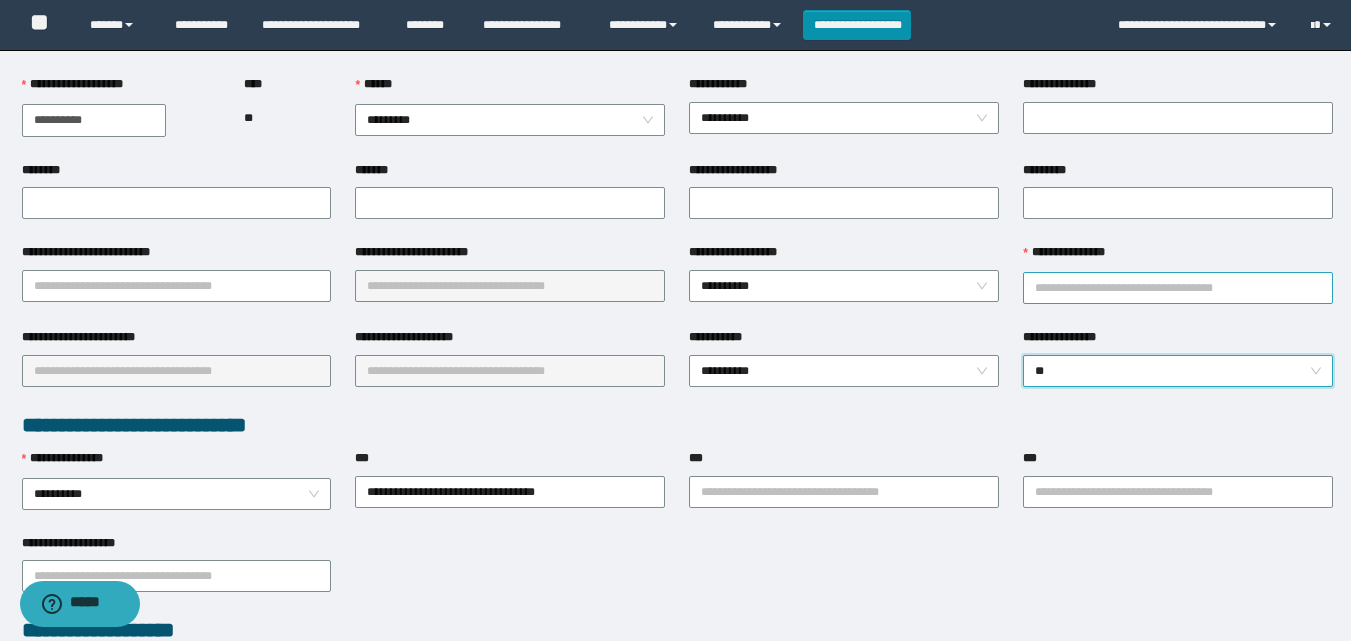 click on "**********" at bounding box center [1178, 288] 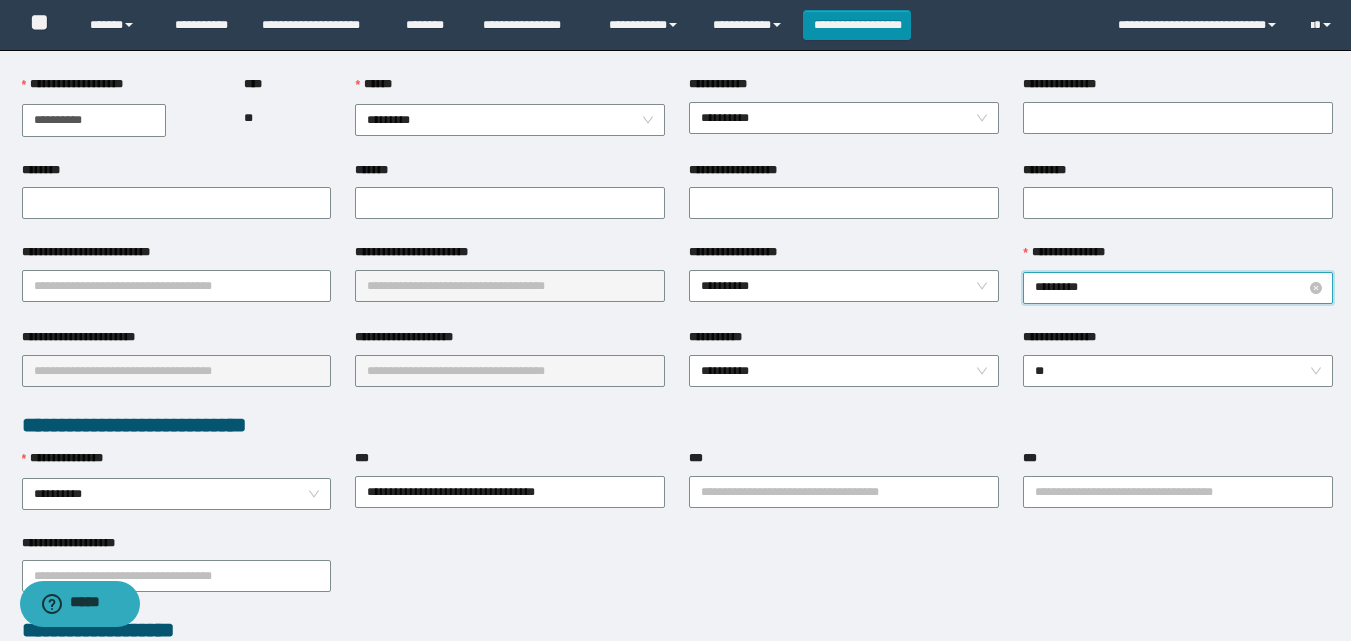 type on "********" 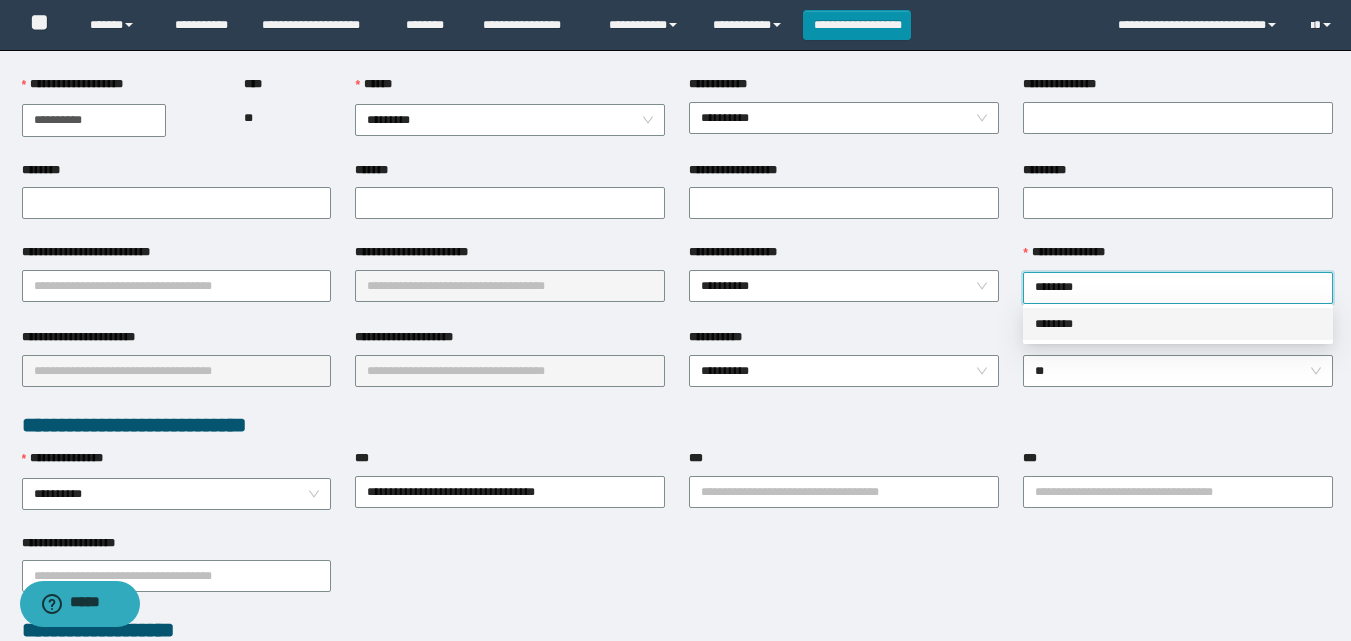 drag, startPoint x: 1060, startPoint y: 312, endPoint x: 1024, endPoint y: 307, distance: 36.345562 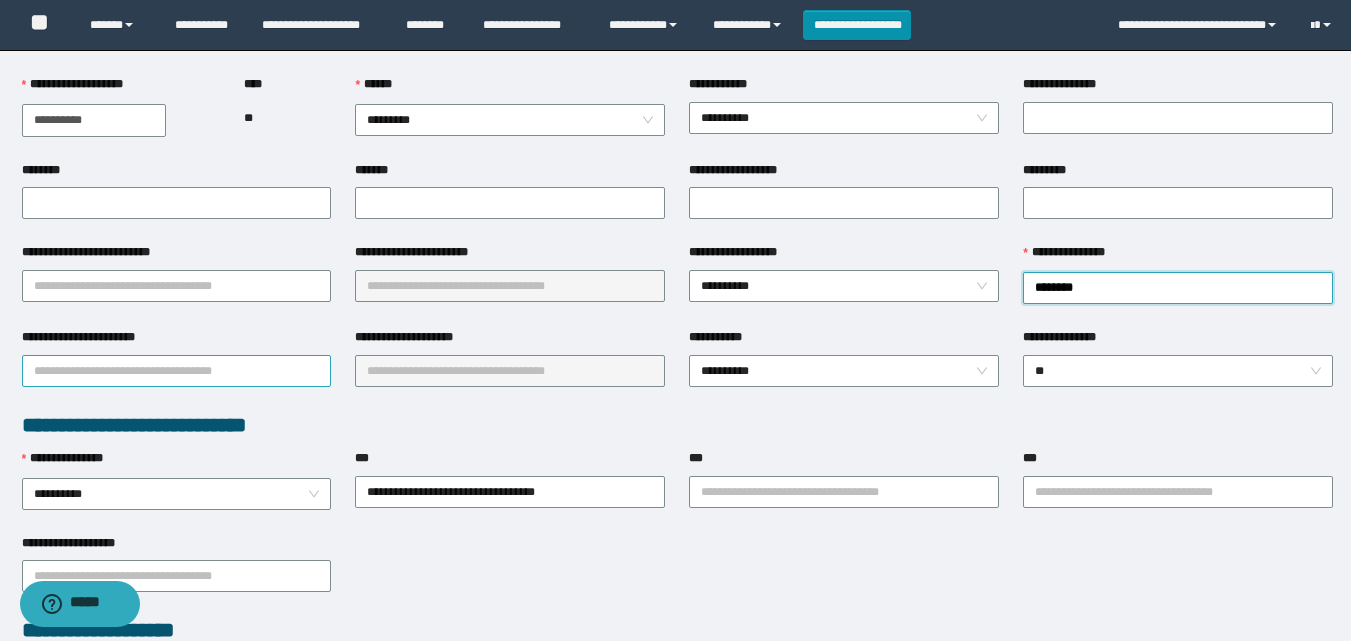 click on "**********" at bounding box center [177, 371] 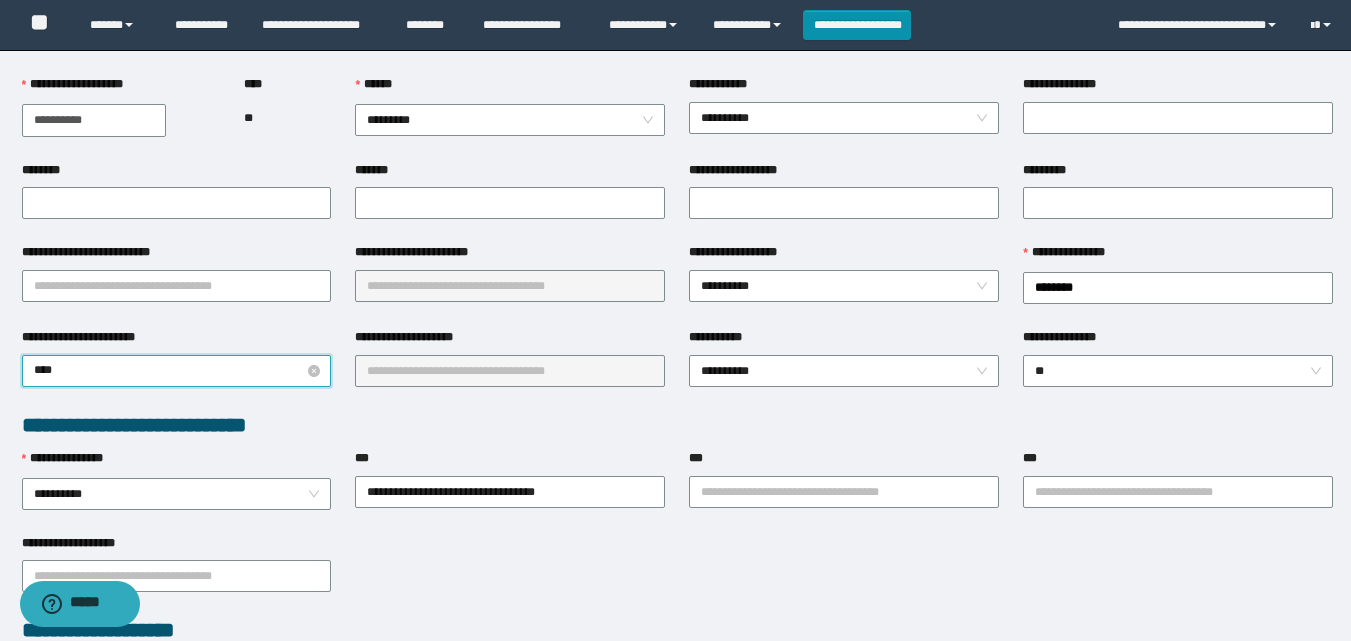 type on "*****" 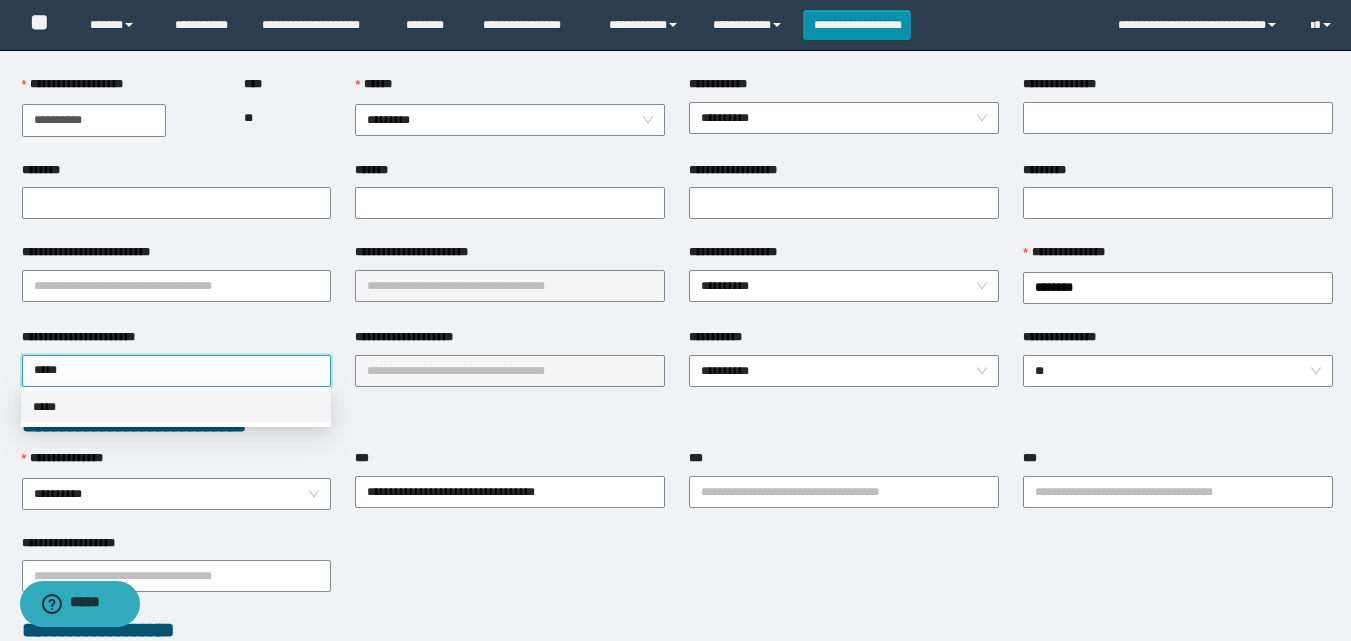 click on "*****" at bounding box center (176, 407) 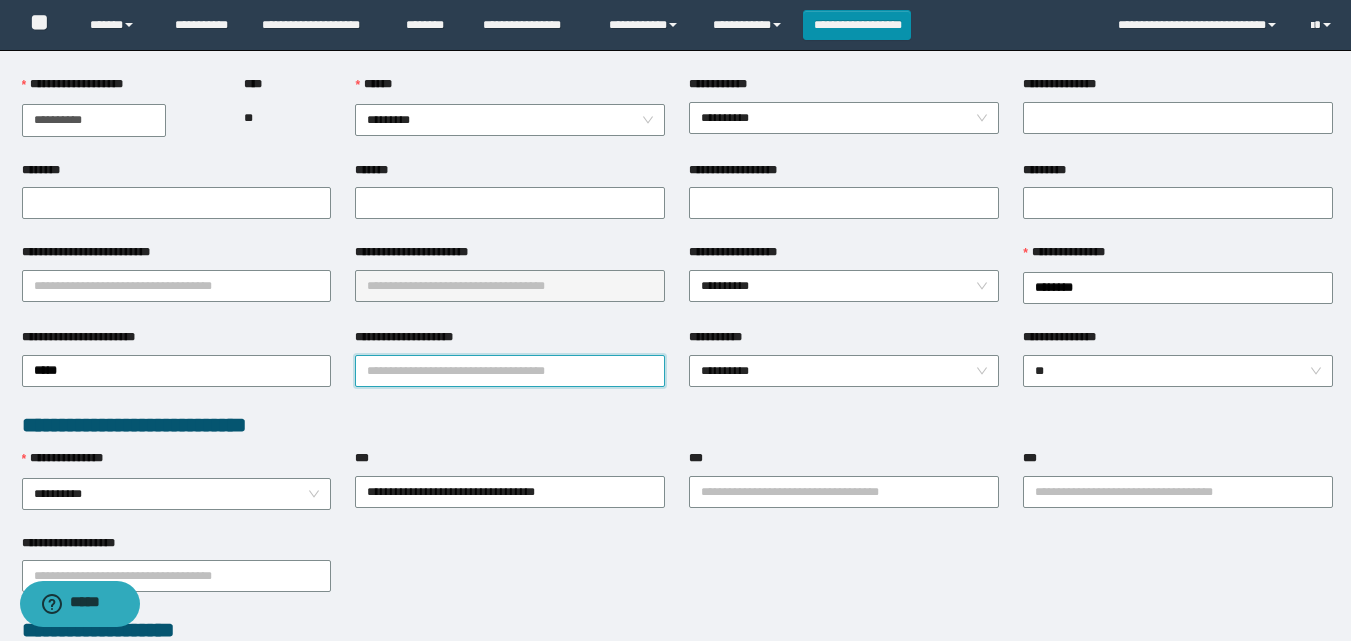 click on "**********" at bounding box center (510, 371) 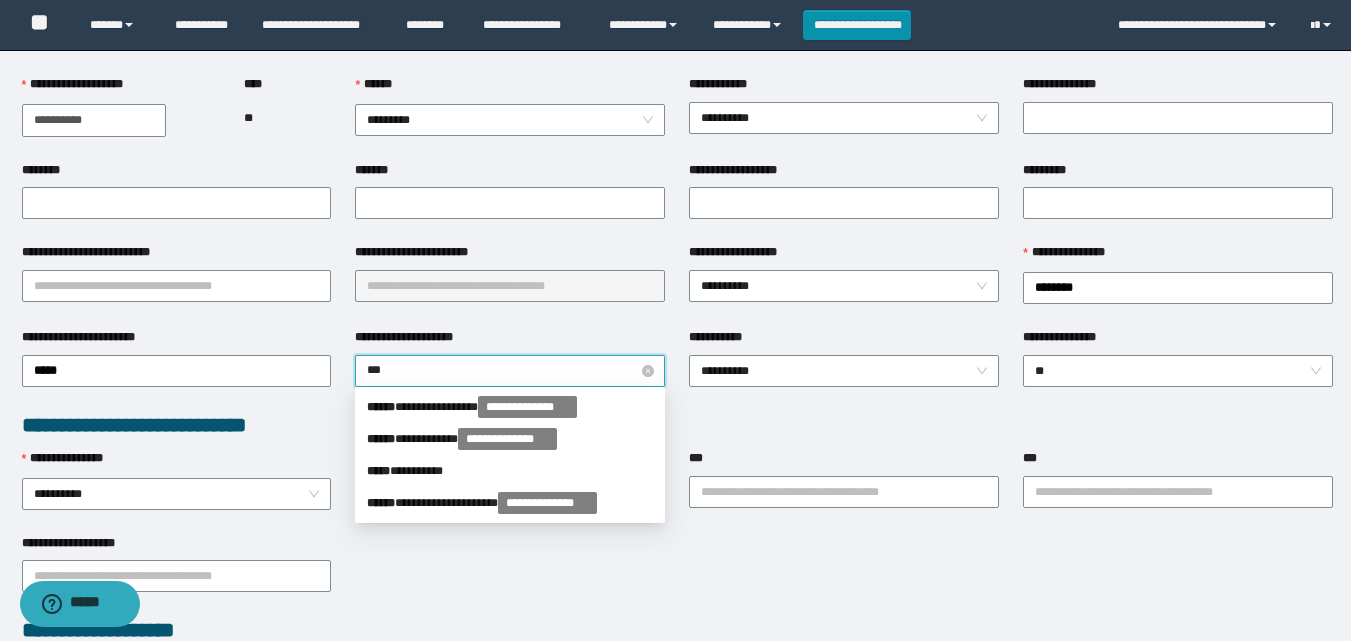 type on "***" 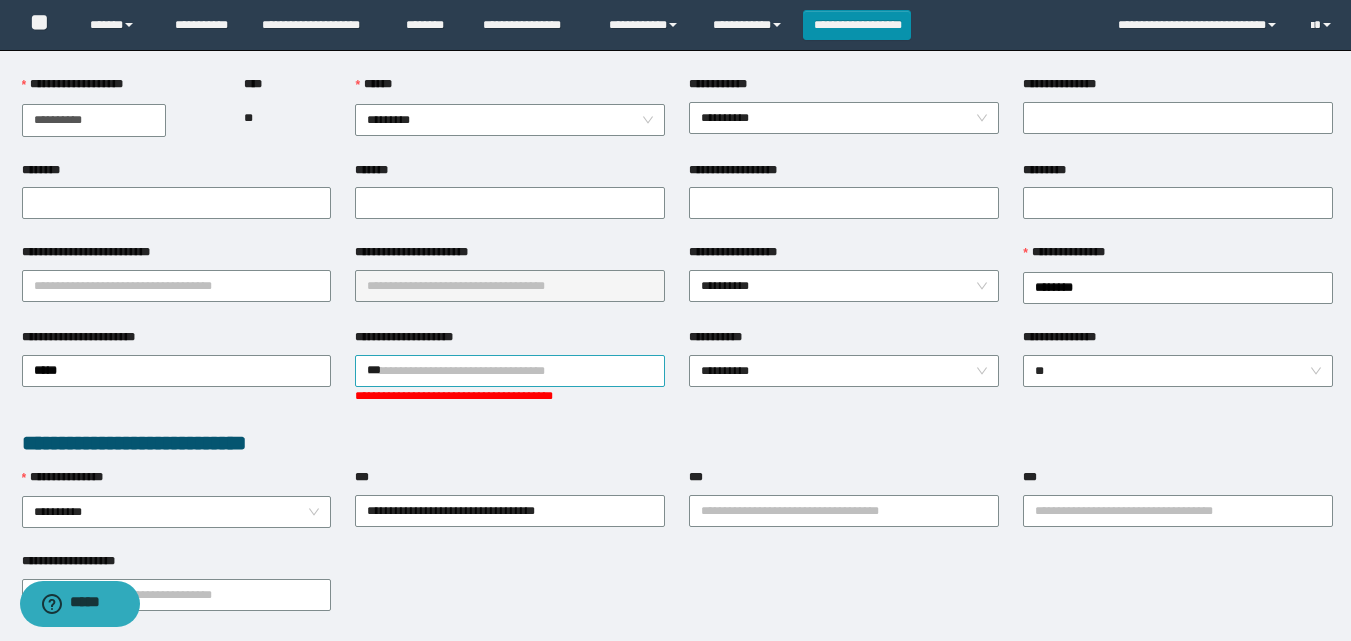 drag, startPoint x: 565, startPoint y: 380, endPoint x: 587, endPoint y: 369, distance: 24.596748 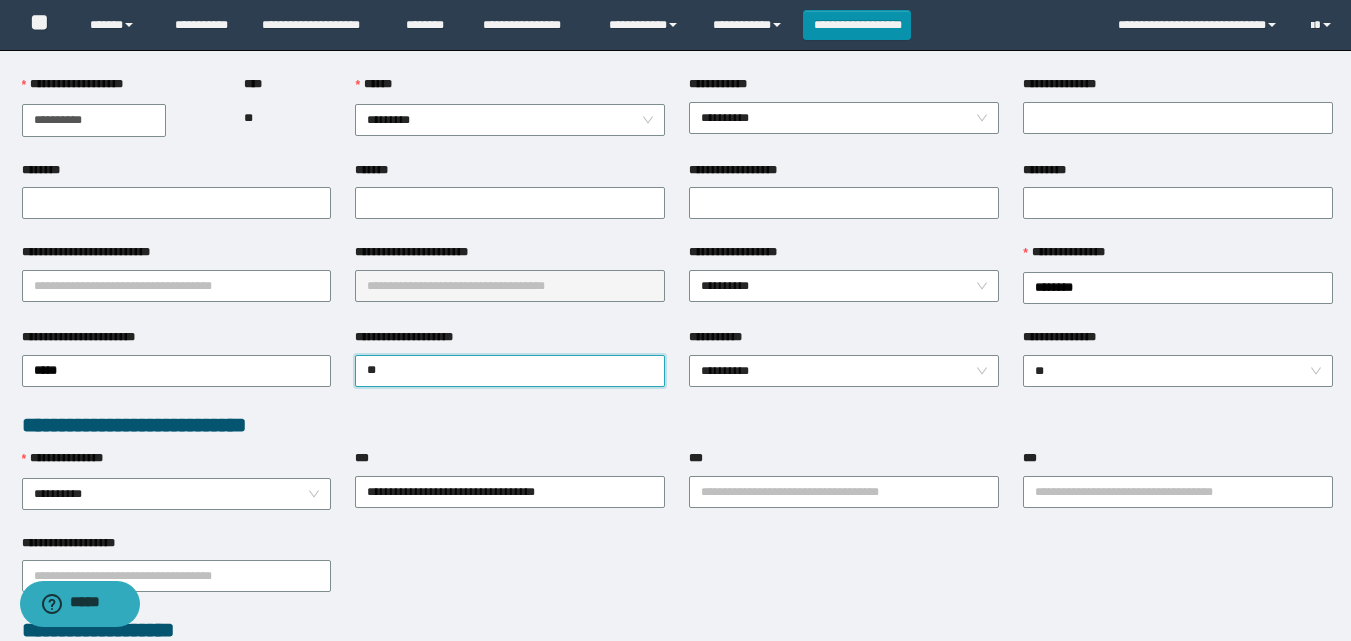 type on "*" 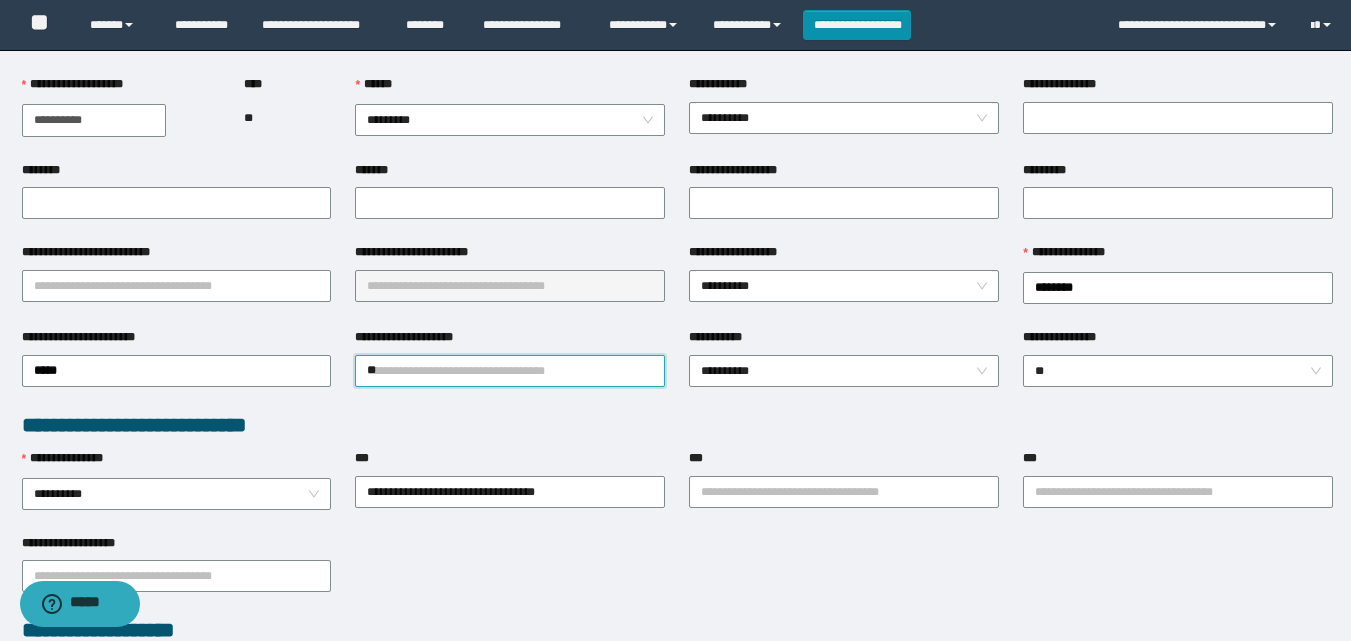 type on "***" 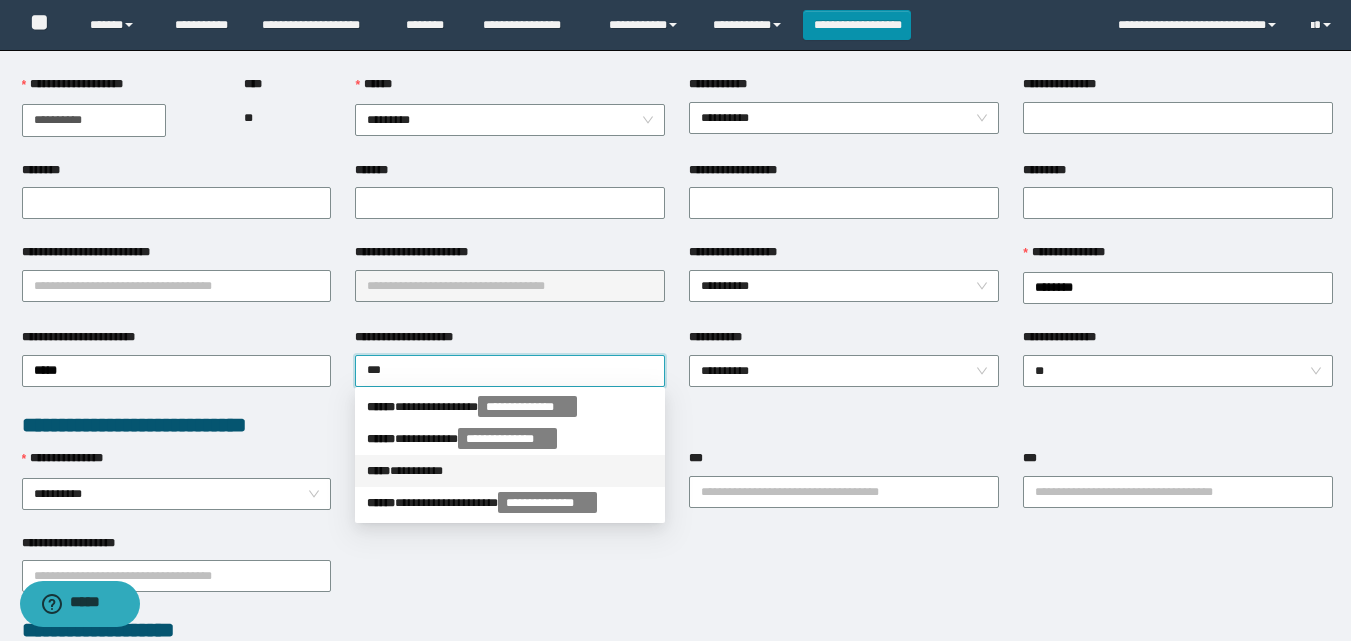 drag, startPoint x: 484, startPoint y: 361, endPoint x: 416, endPoint y: 470, distance: 128.47179 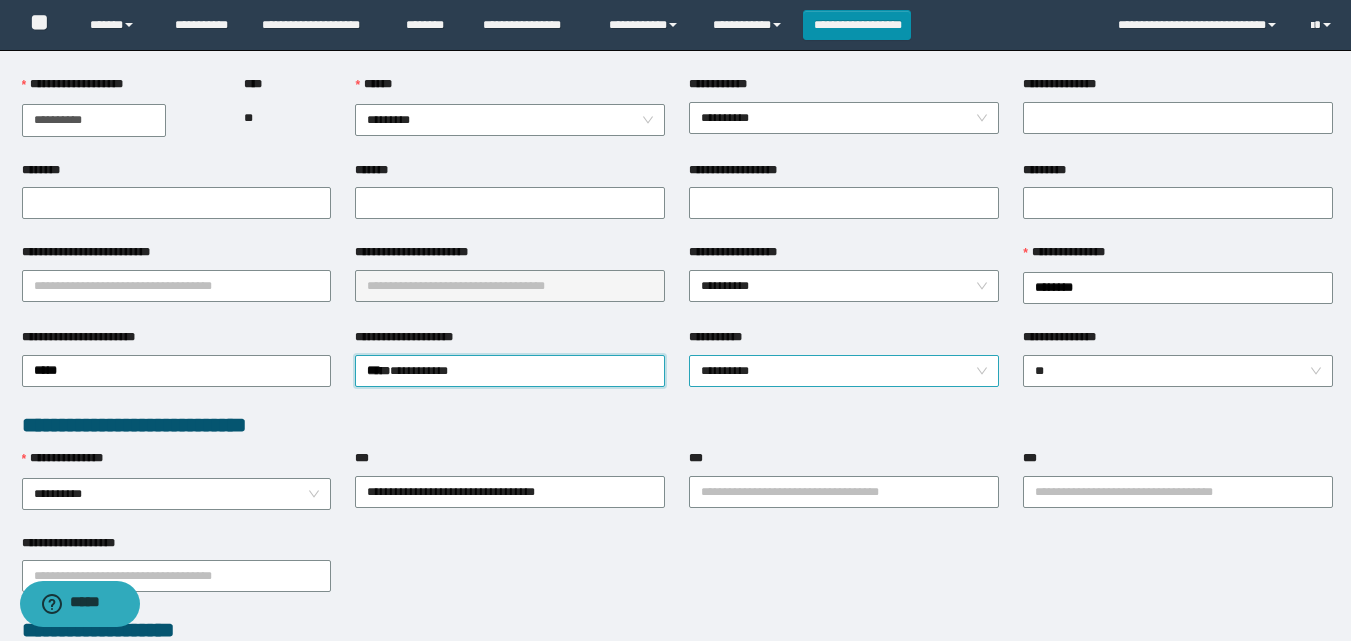 click on "**********" at bounding box center [844, 371] 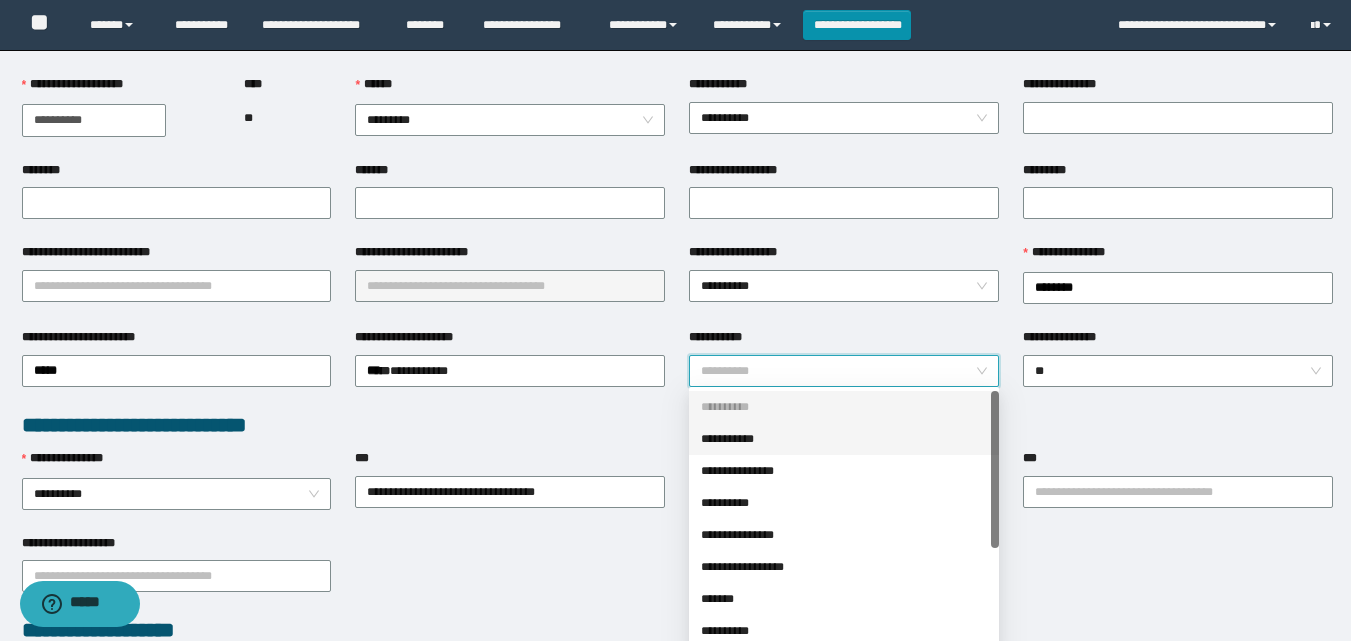 click on "**********" at bounding box center (677, 425) 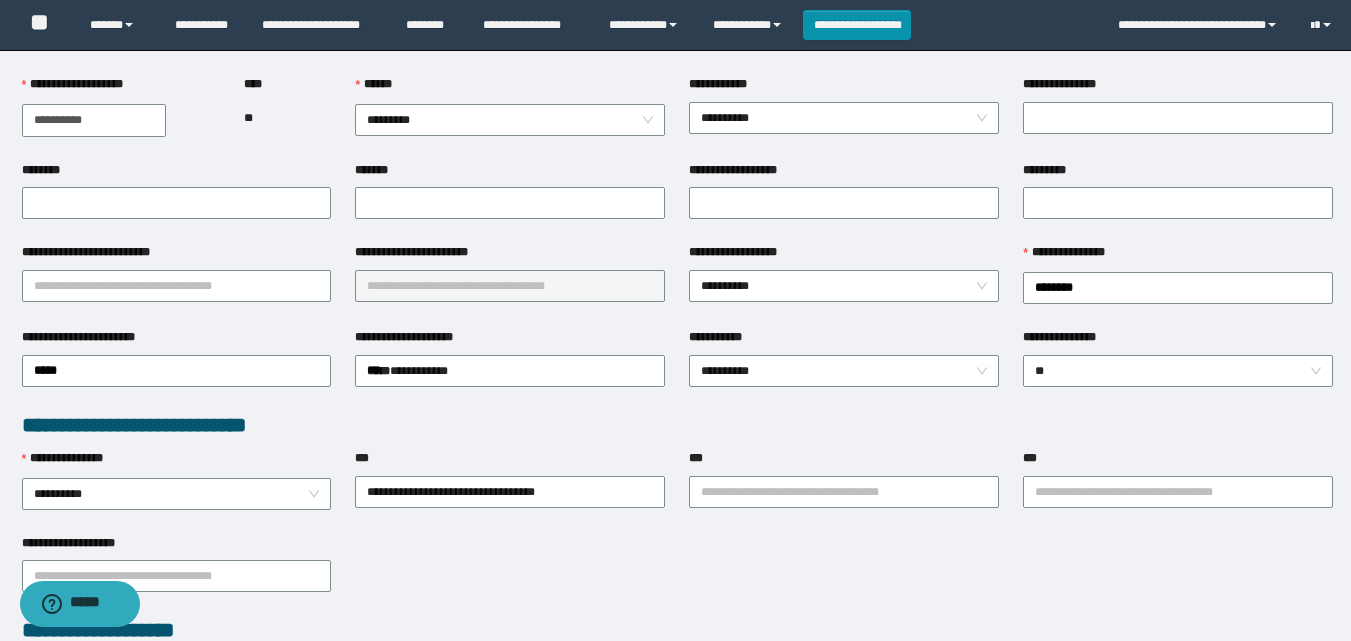 scroll, scrollTop: 0, scrollLeft: 0, axis: both 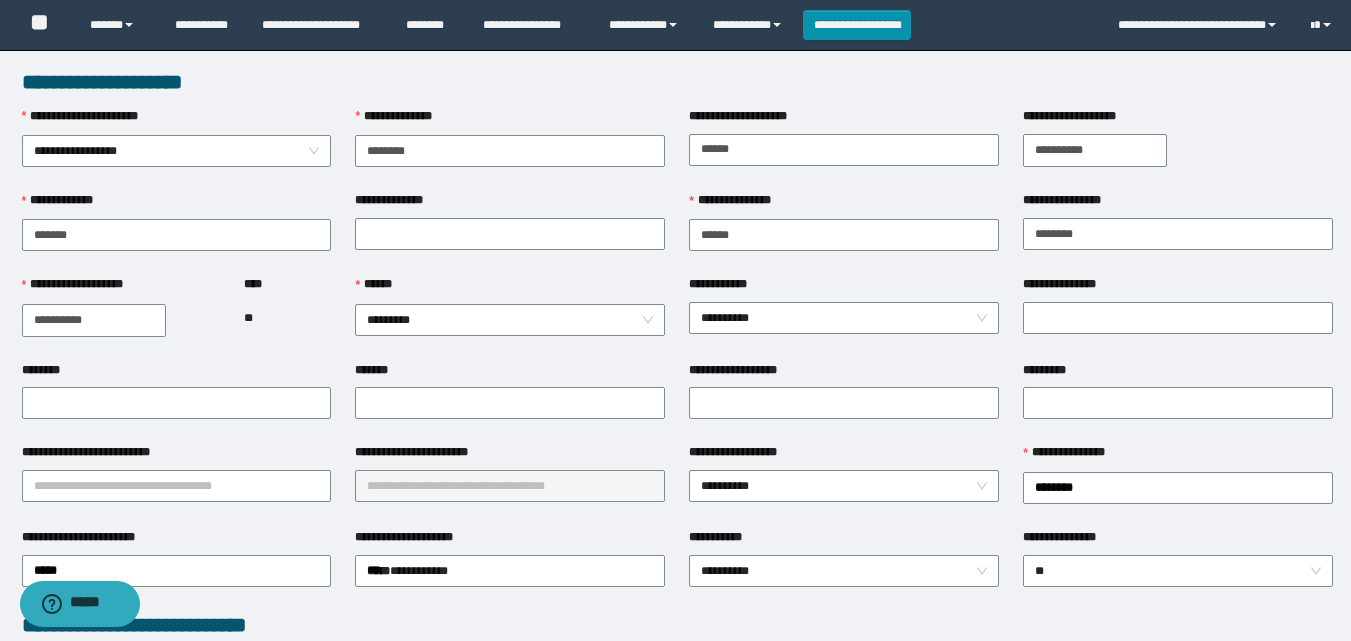 click on "**********" at bounding box center [677, 840] 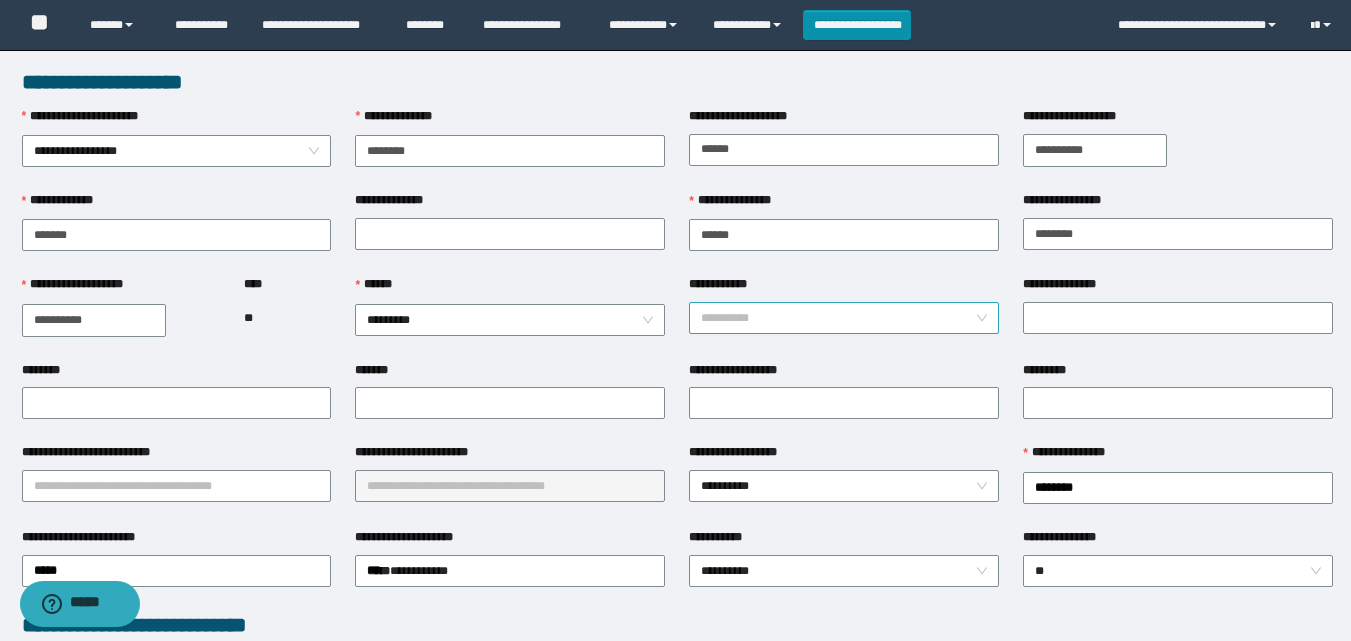 click on "**********" at bounding box center [844, 318] 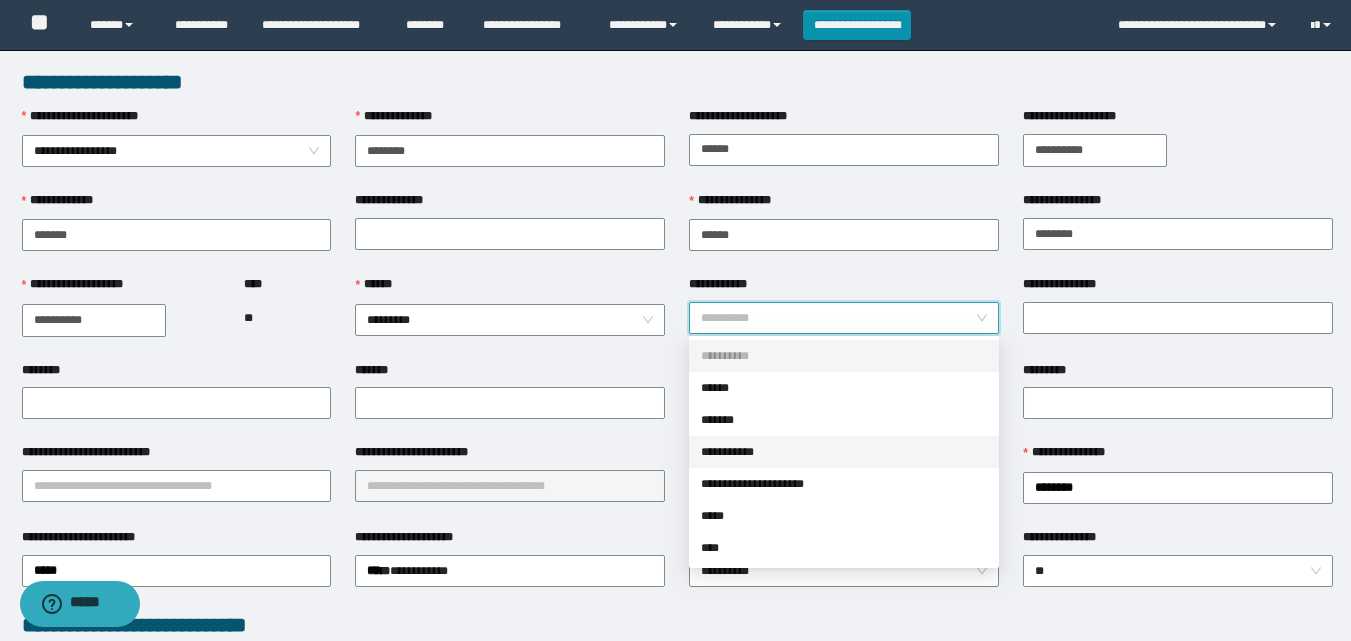 click on "**********" at bounding box center (844, 452) 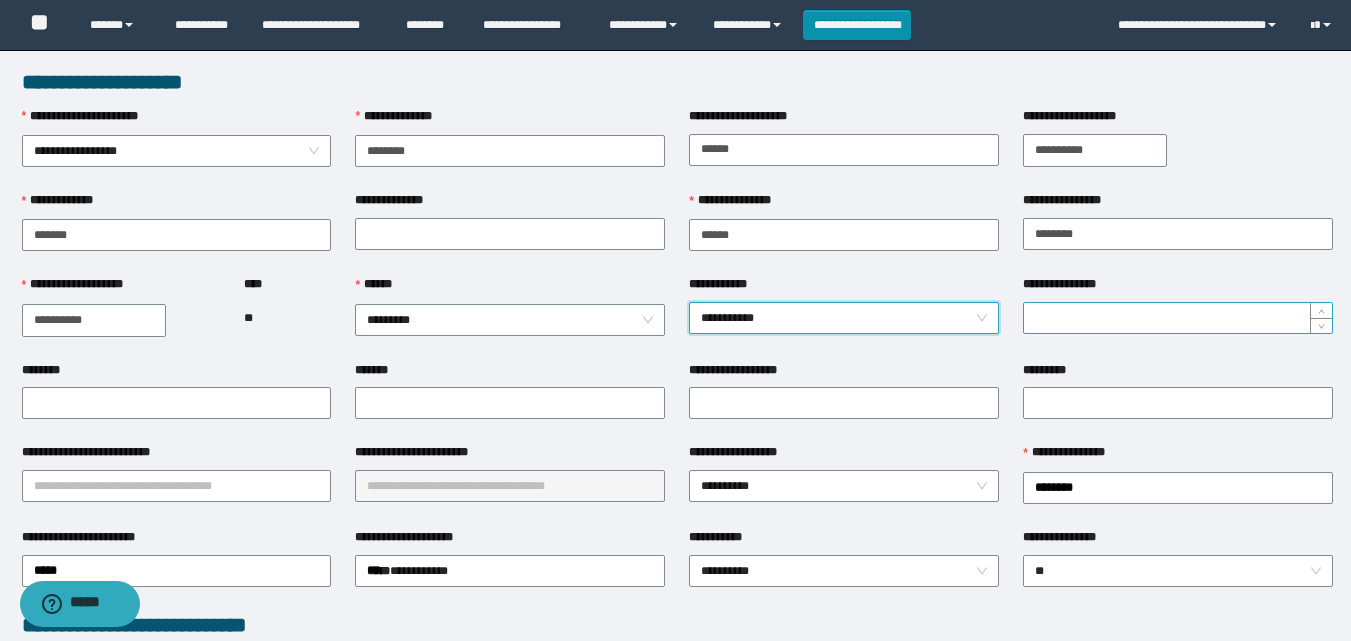 click on "**********" at bounding box center [1178, 318] 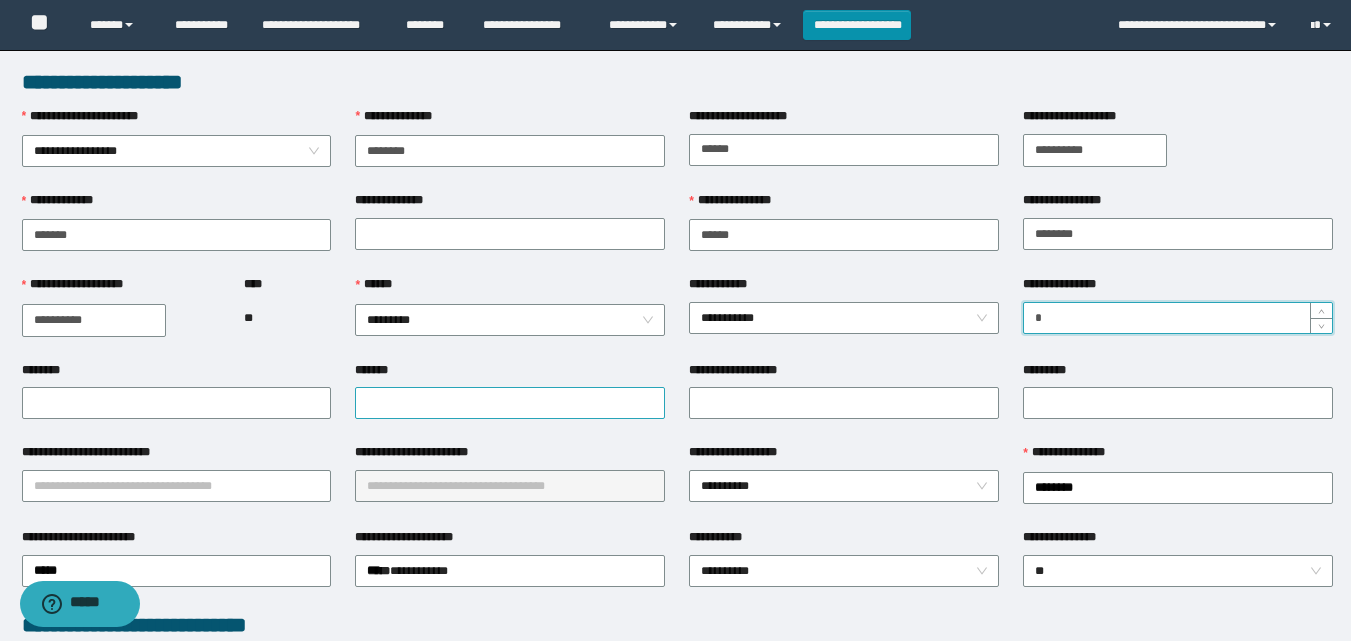 type on "*" 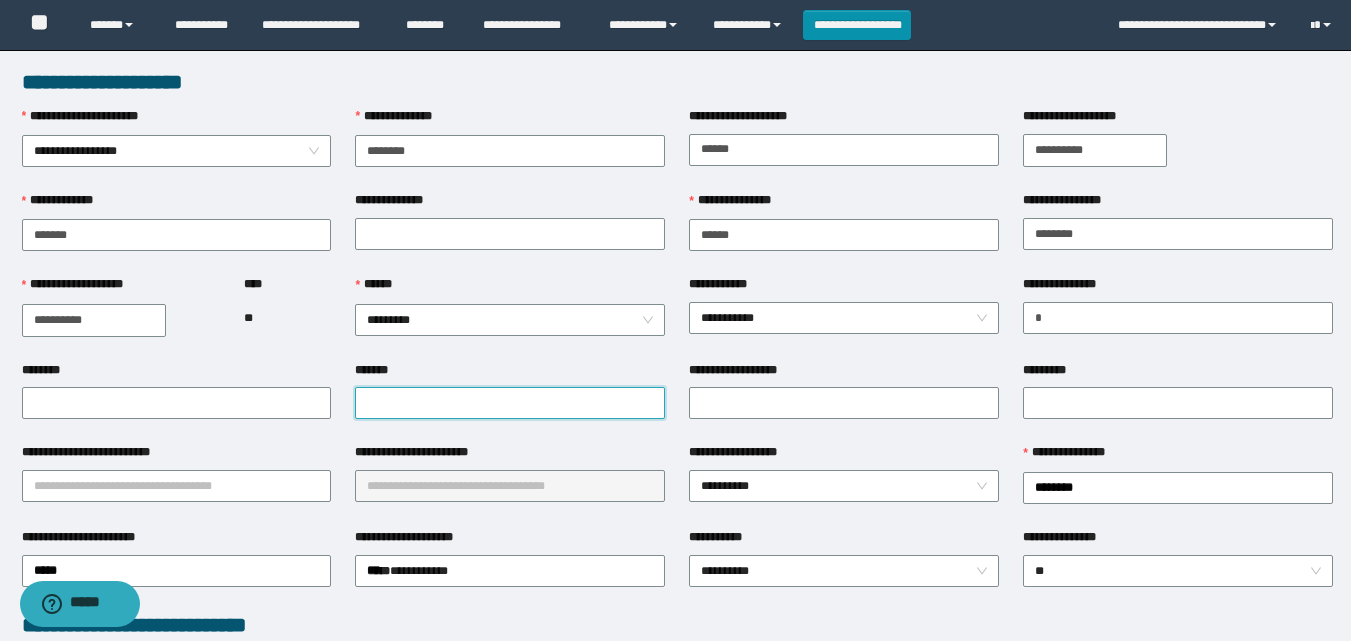 click on "*******" at bounding box center (510, 403) 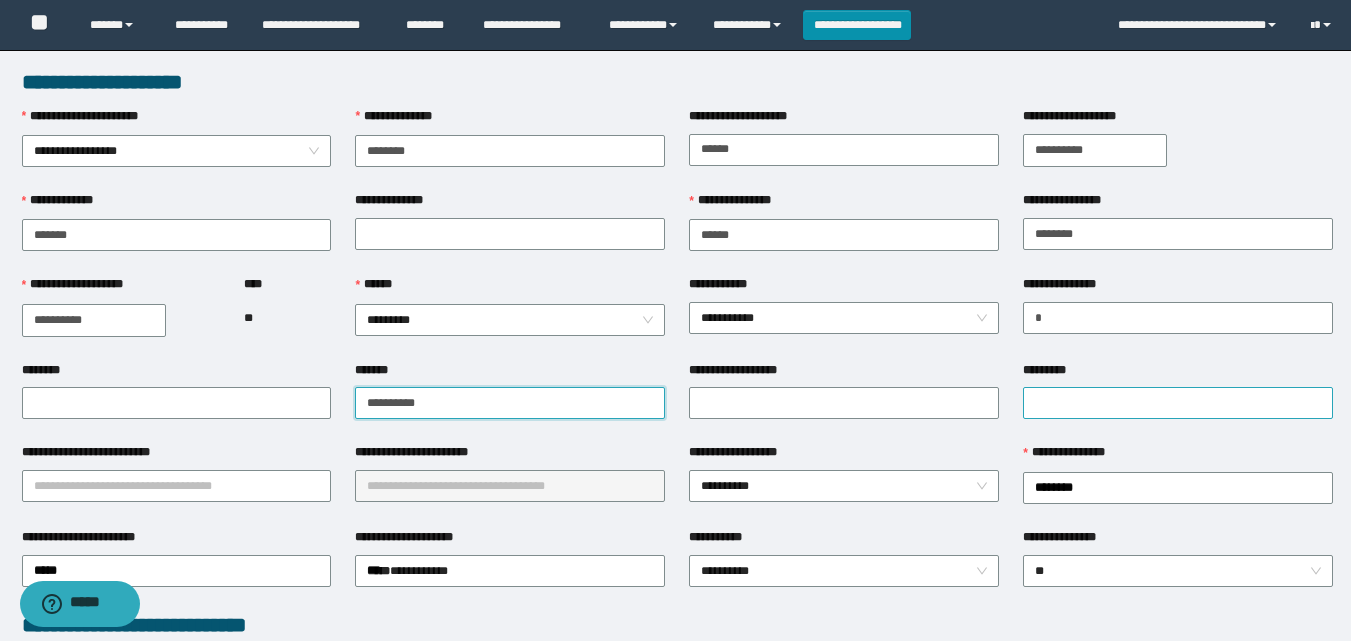 type on "**********" 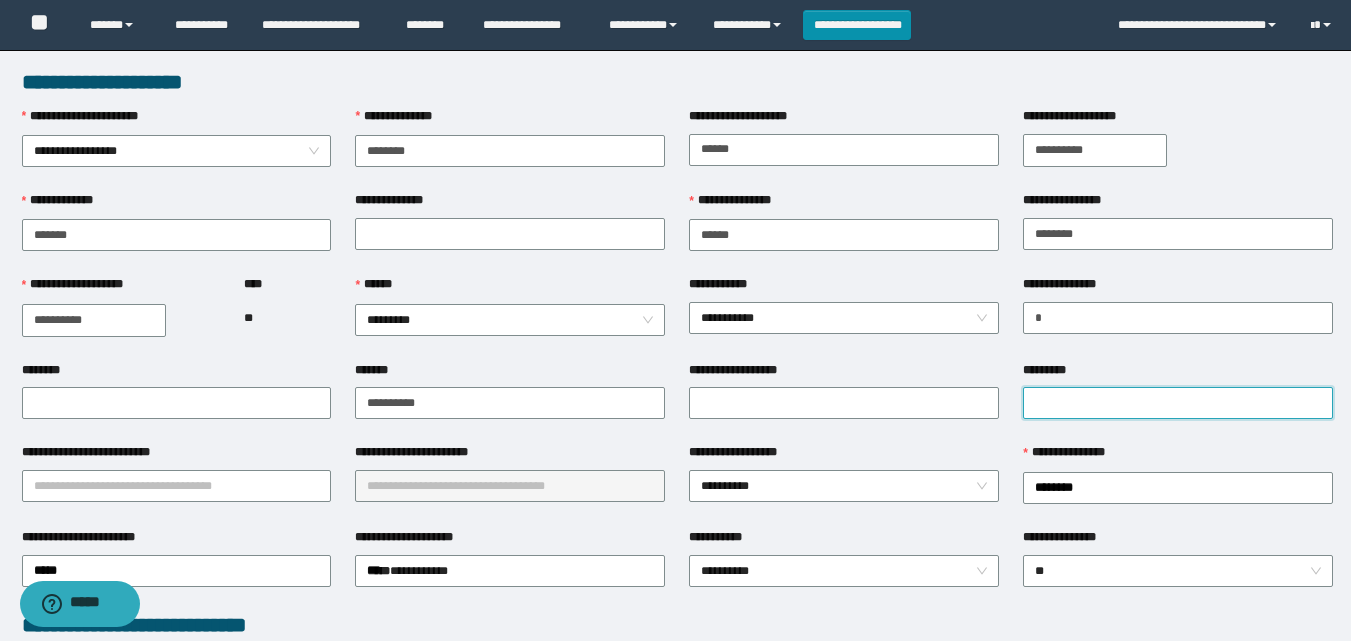 click on "*********" at bounding box center (1178, 403) 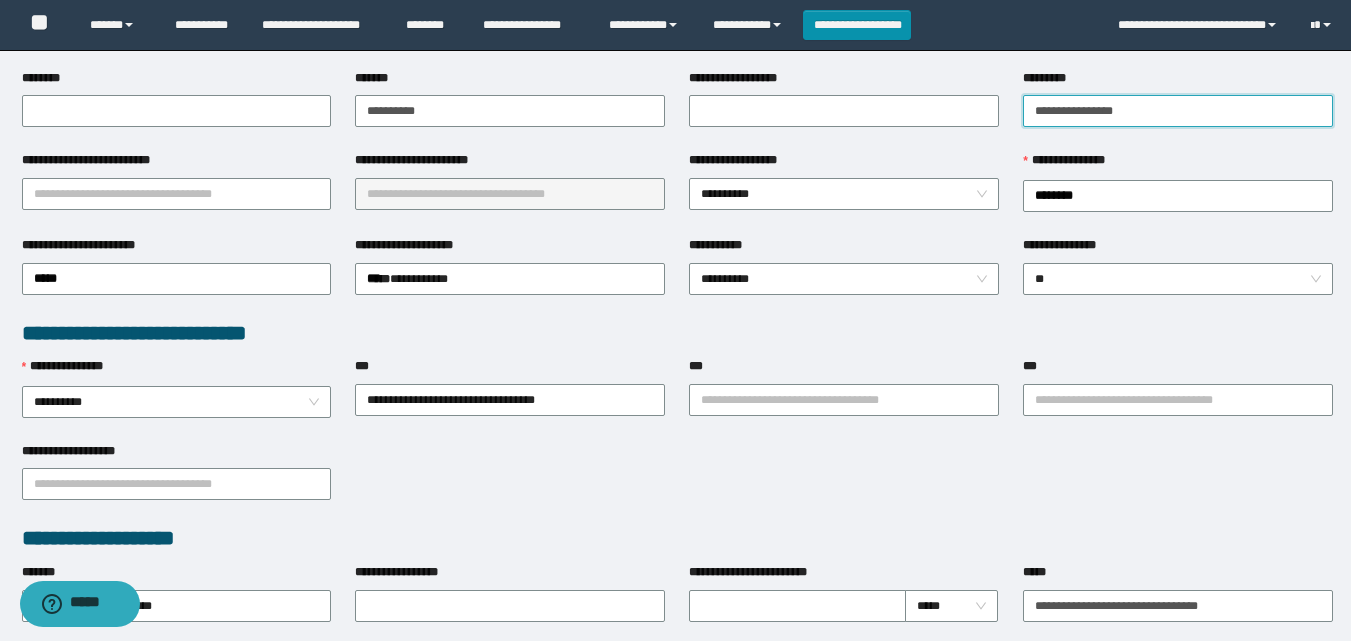 scroll, scrollTop: 300, scrollLeft: 0, axis: vertical 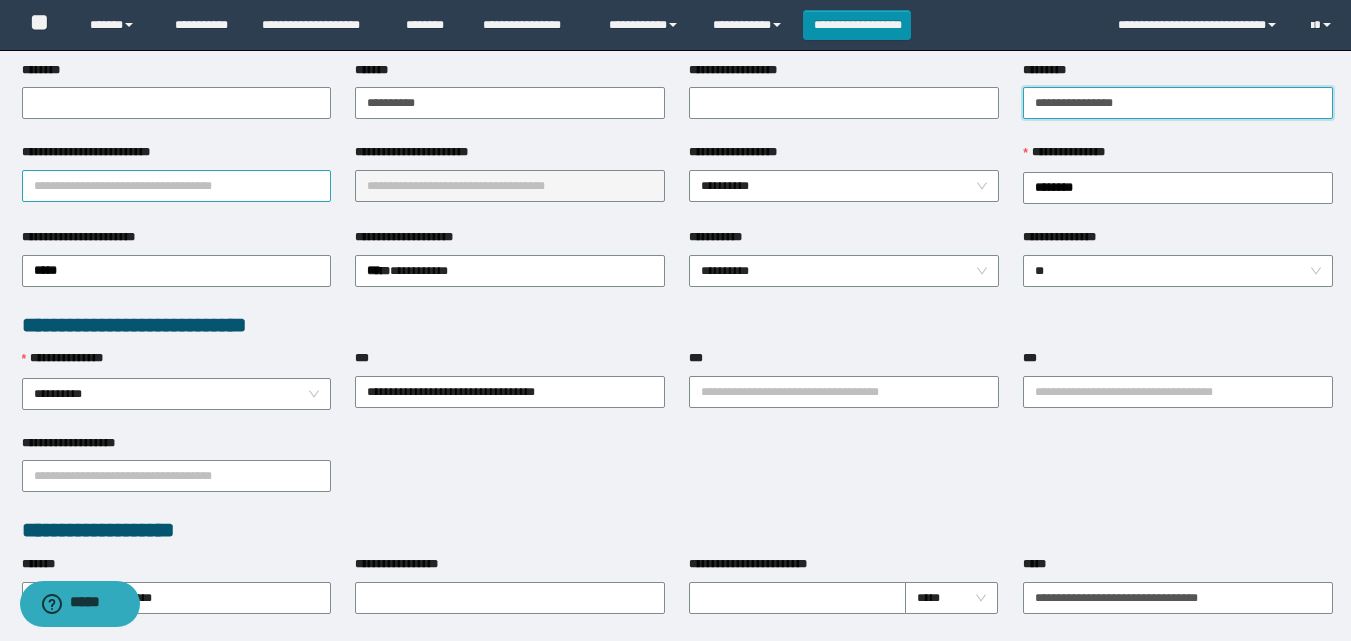 type on "**********" 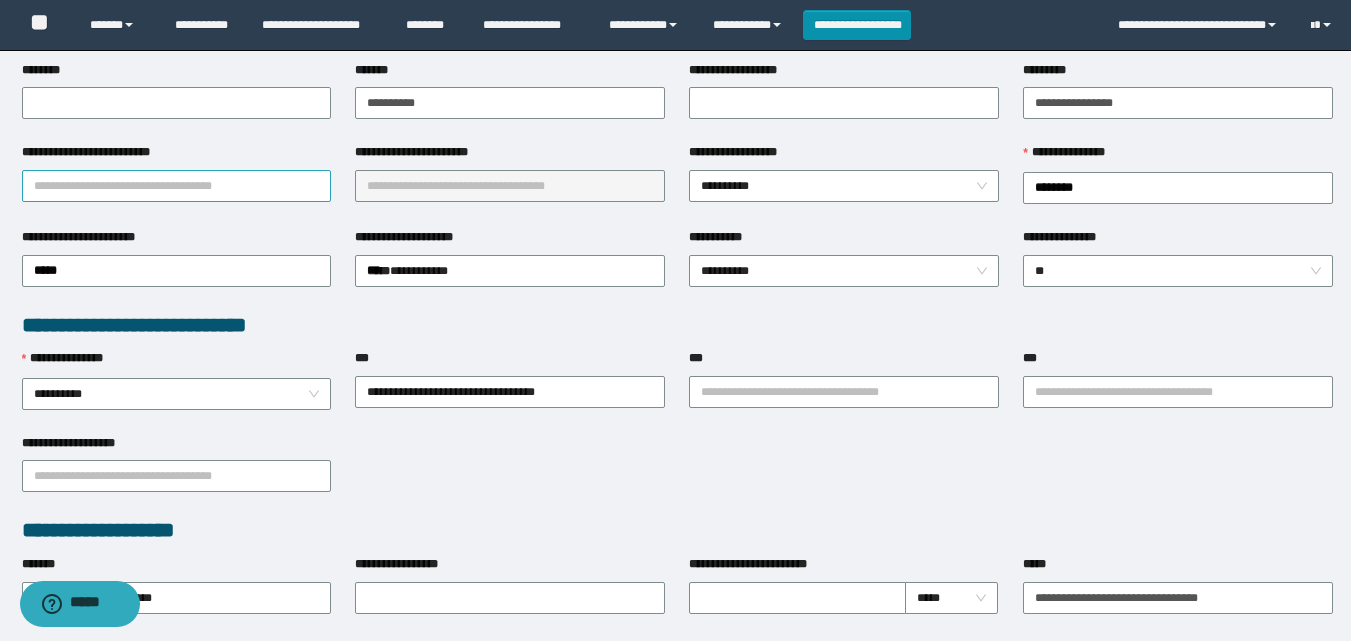 click on "**********" at bounding box center (177, 186) 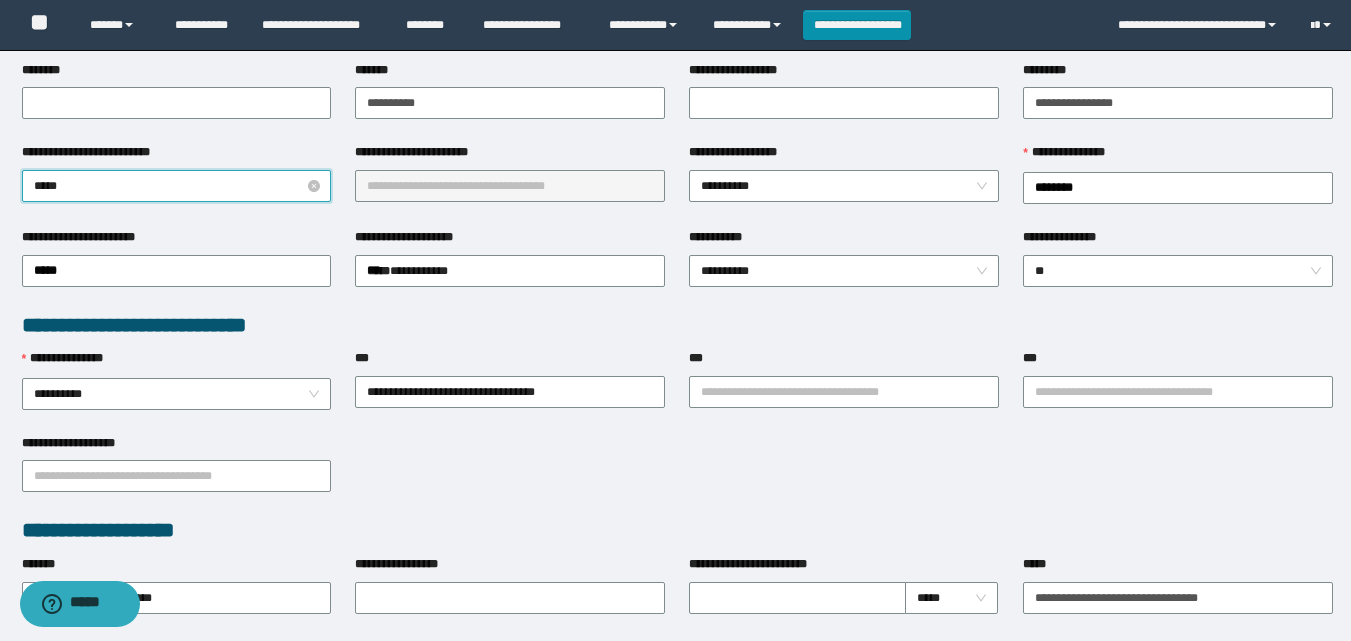type on "******" 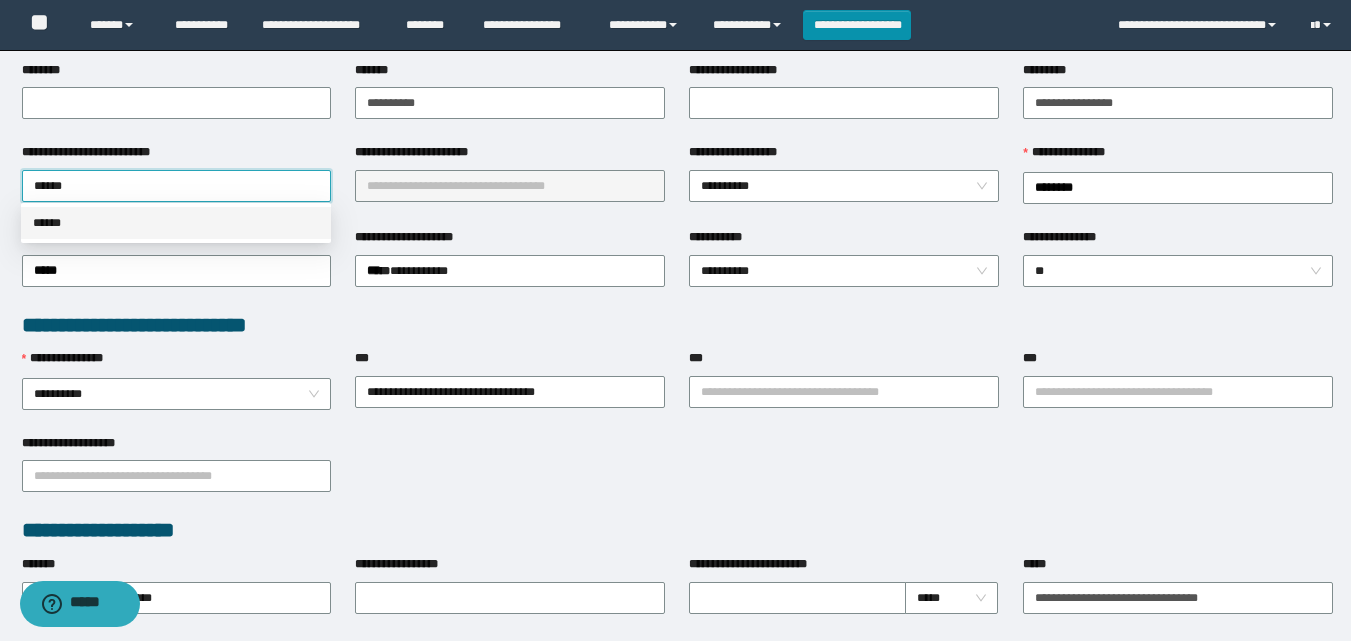 click on "******" at bounding box center (176, 223) 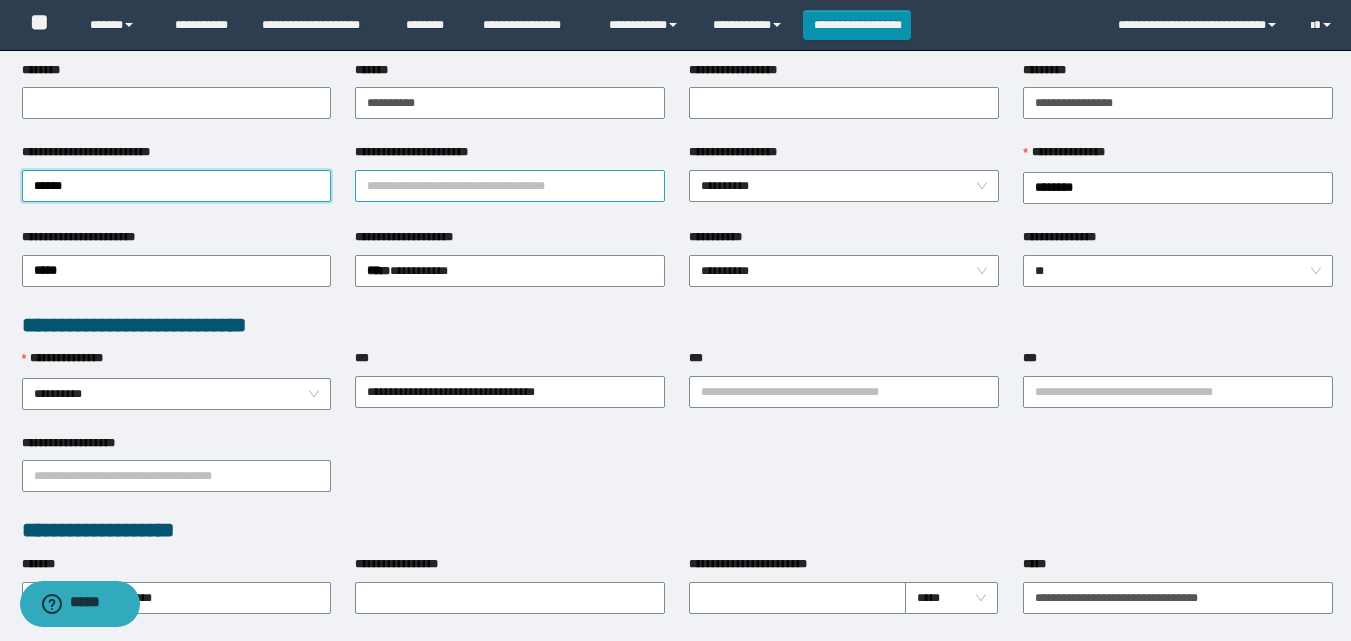 click on "**********" at bounding box center (510, 186) 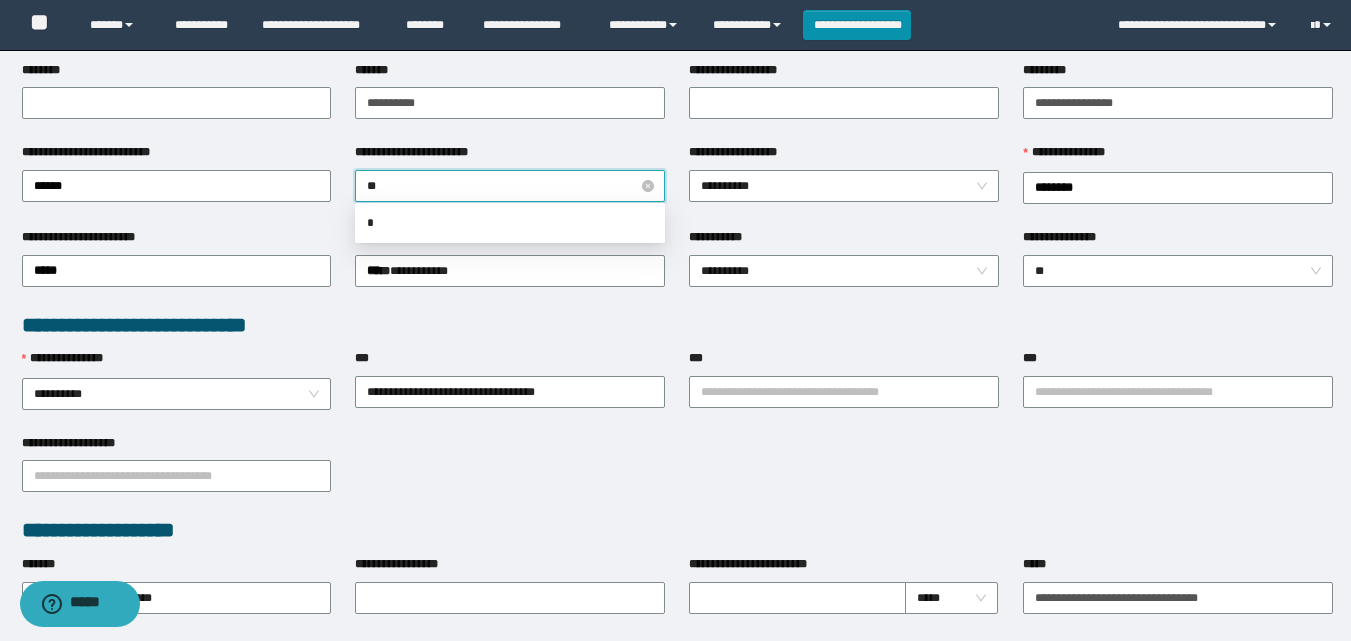 type on "***" 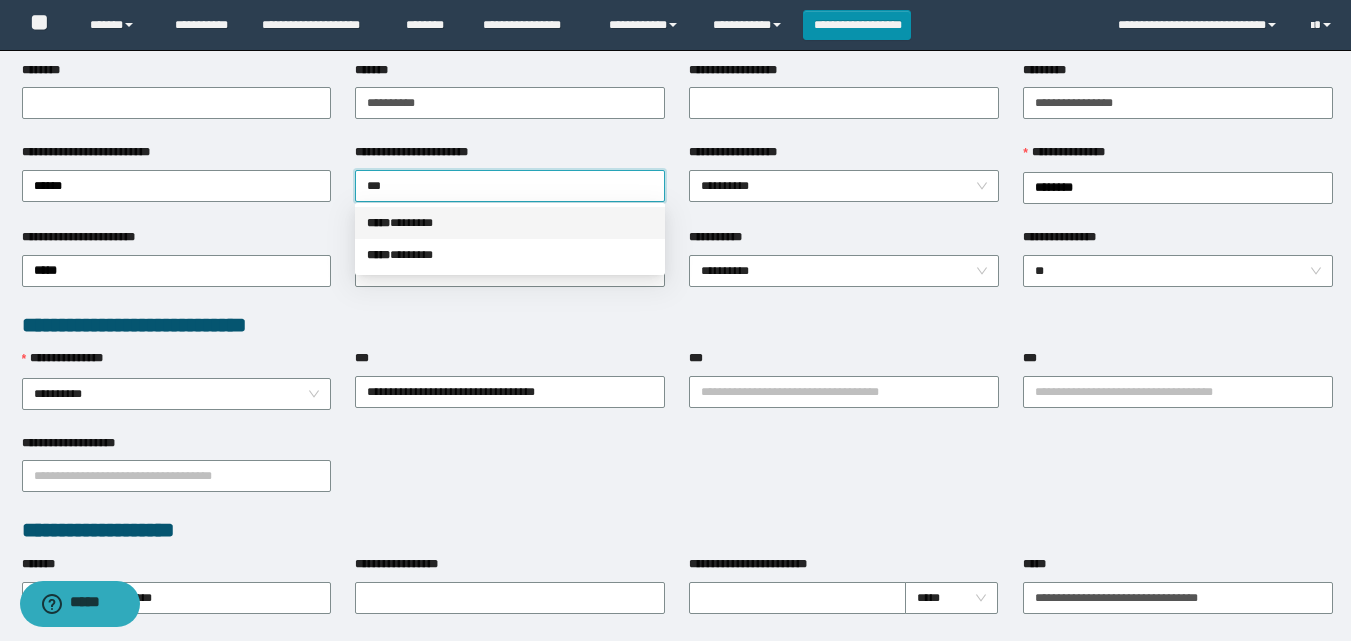 click on "***** * ******" at bounding box center [510, 223] 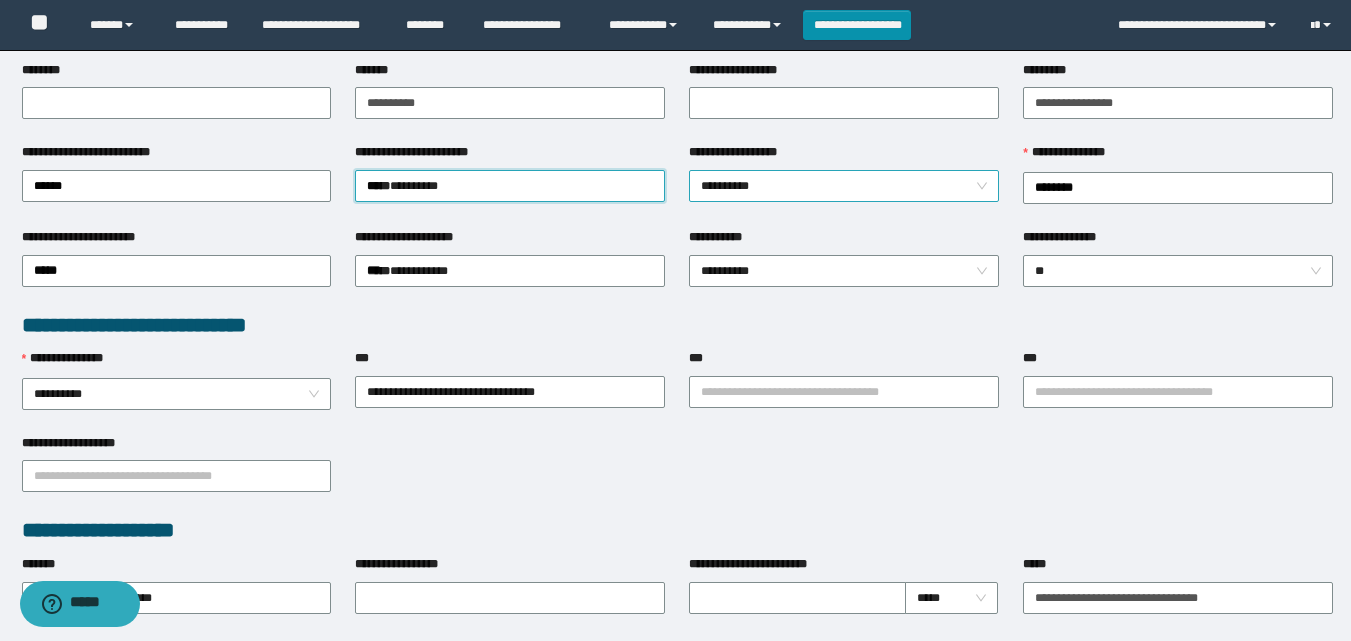 click on "**********" at bounding box center [844, 186] 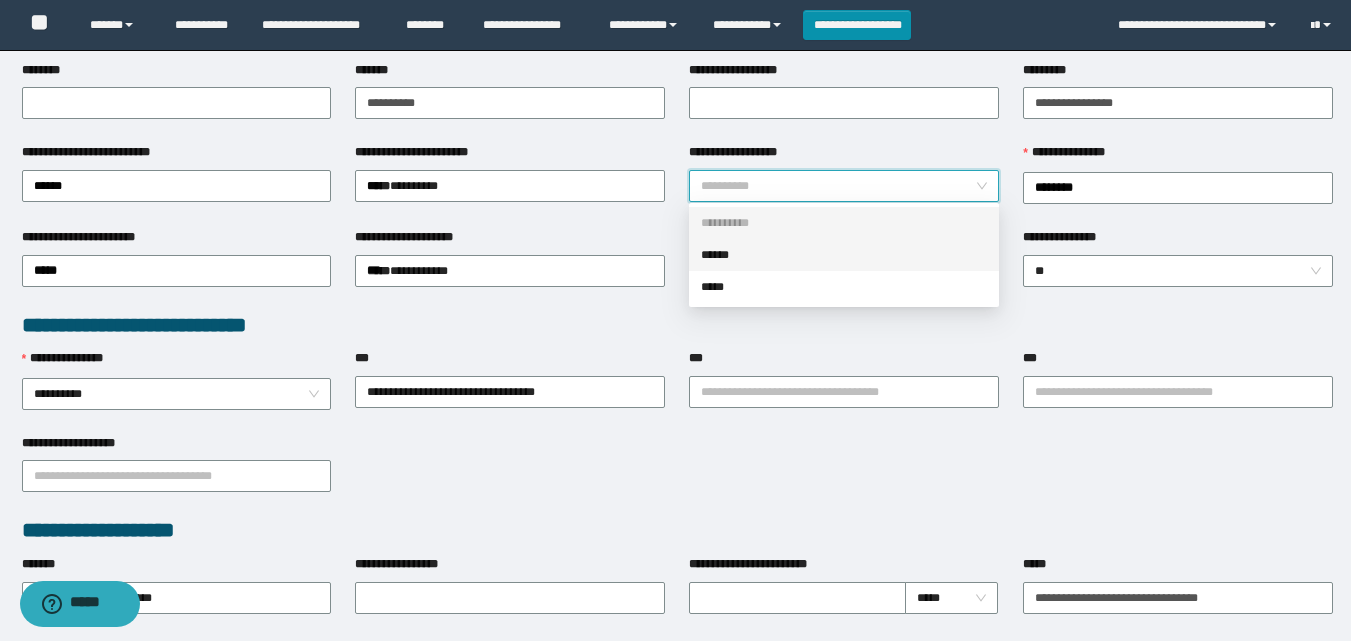 click on "******" at bounding box center [844, 255] 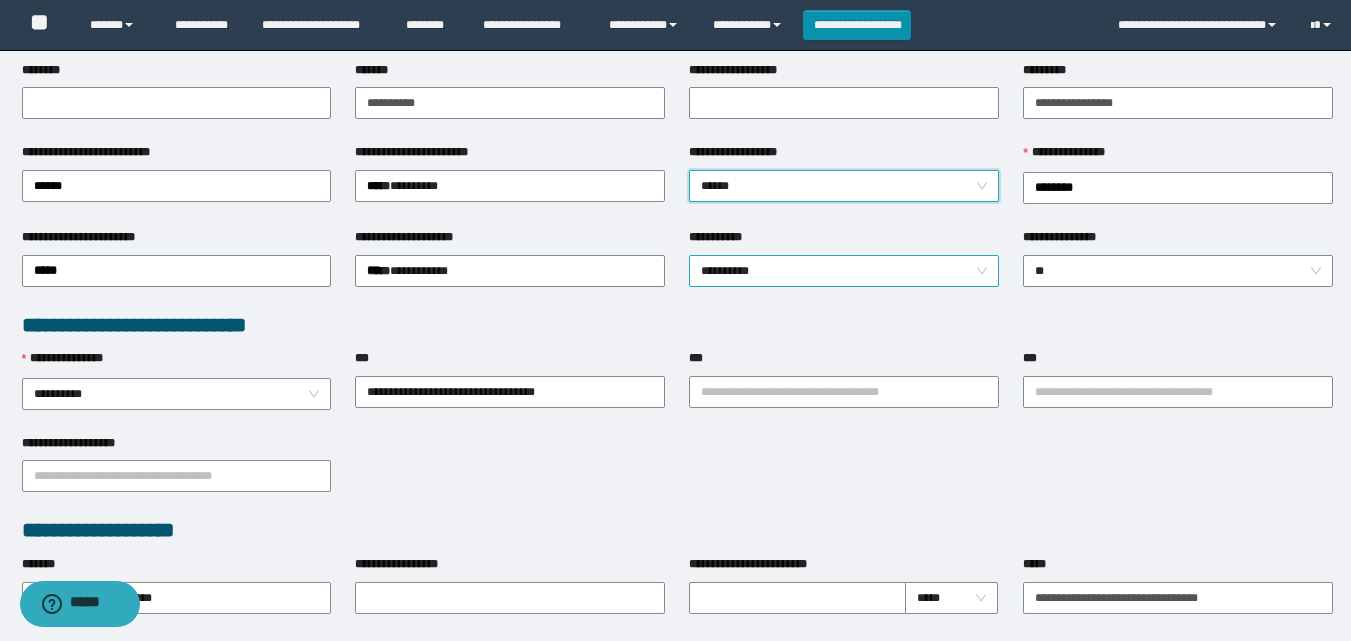 click on "**********" at bounding box center (844, 271) 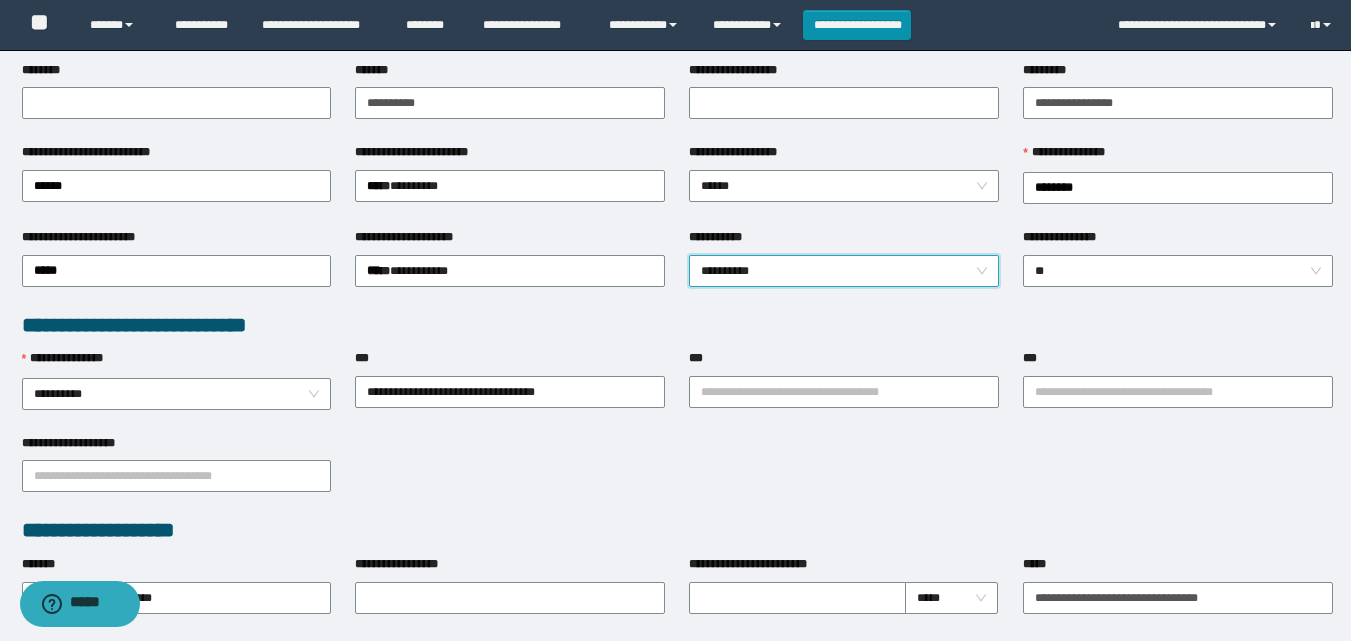 click on "**********" at bounding box center (677, 325) 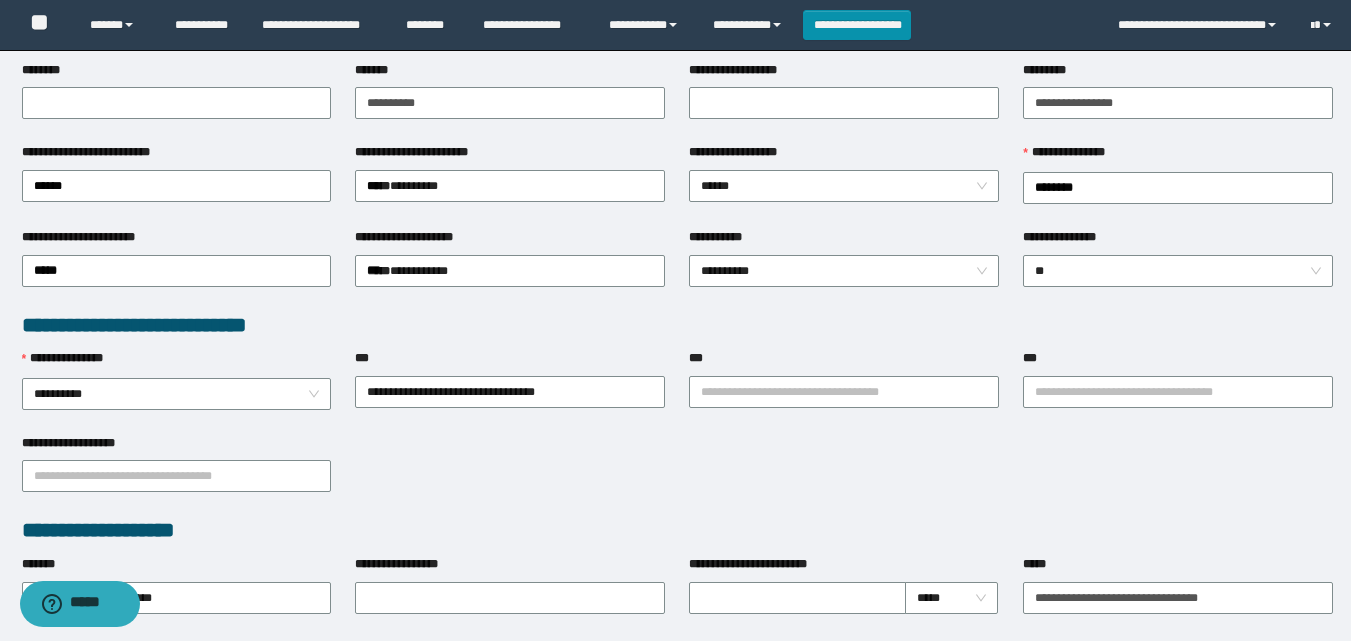 click on "**********" at bounding box center [677, 325] 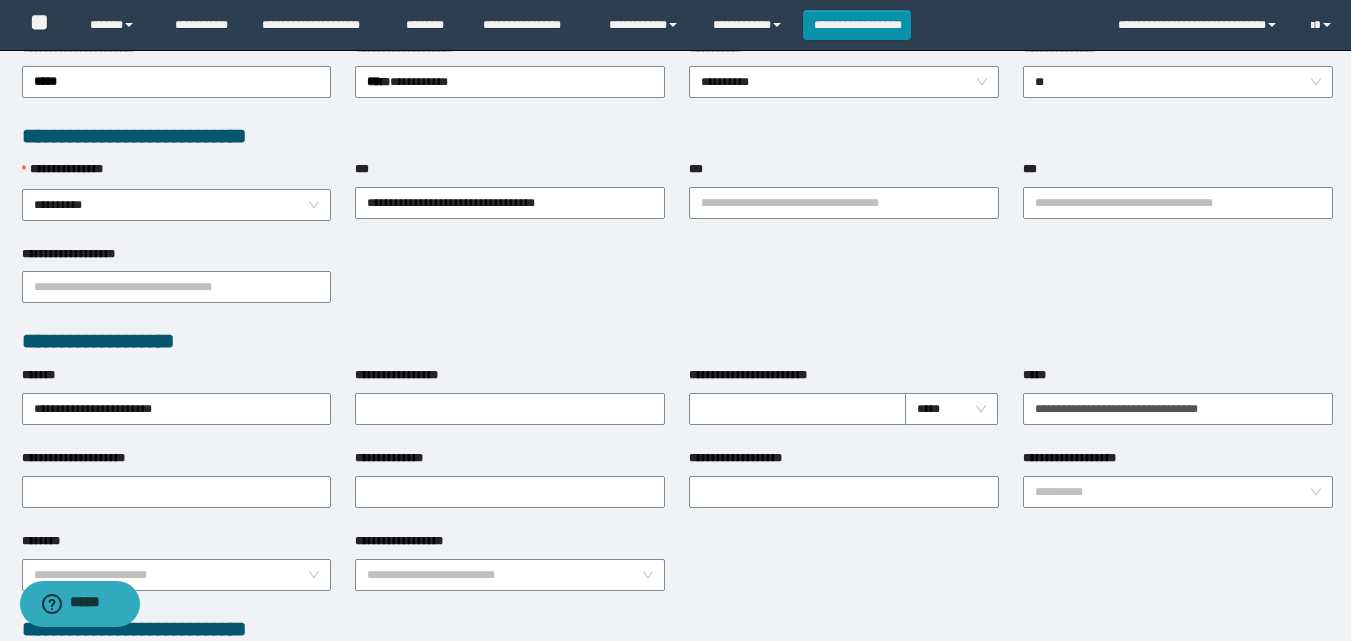 scroll, scrollTop: 500, scrollLeft: 0, axis: vertical 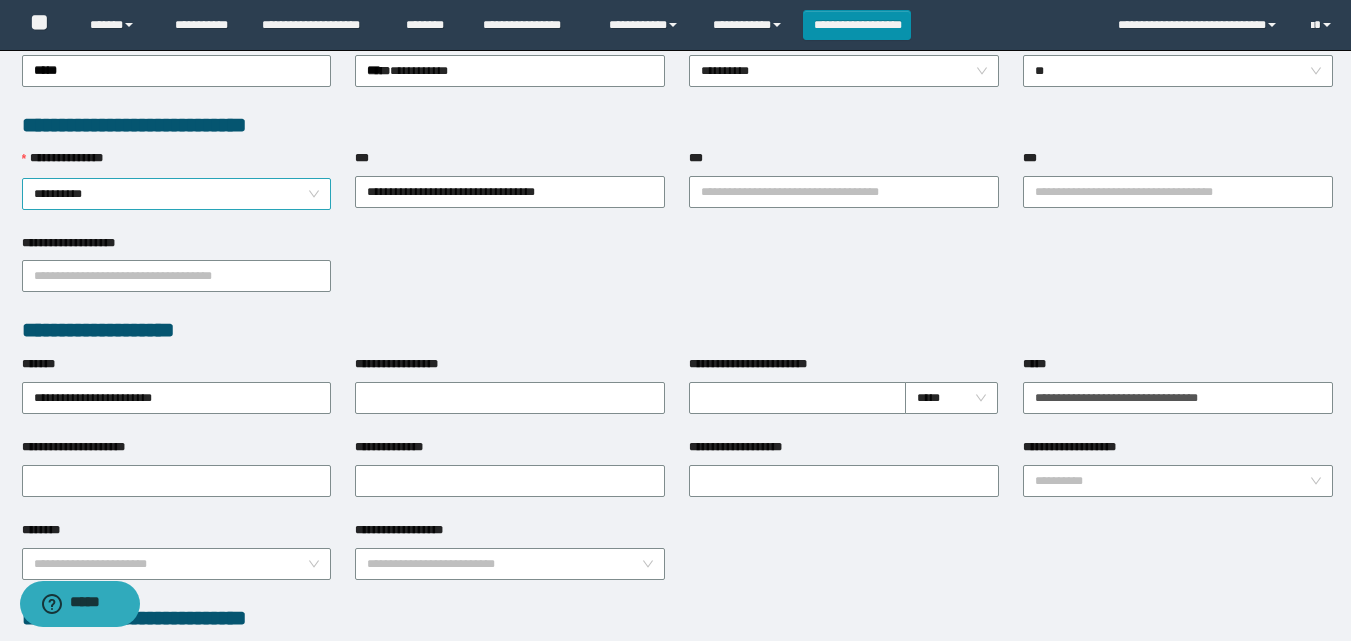 click on "**********" at bounding box center [177, 194] 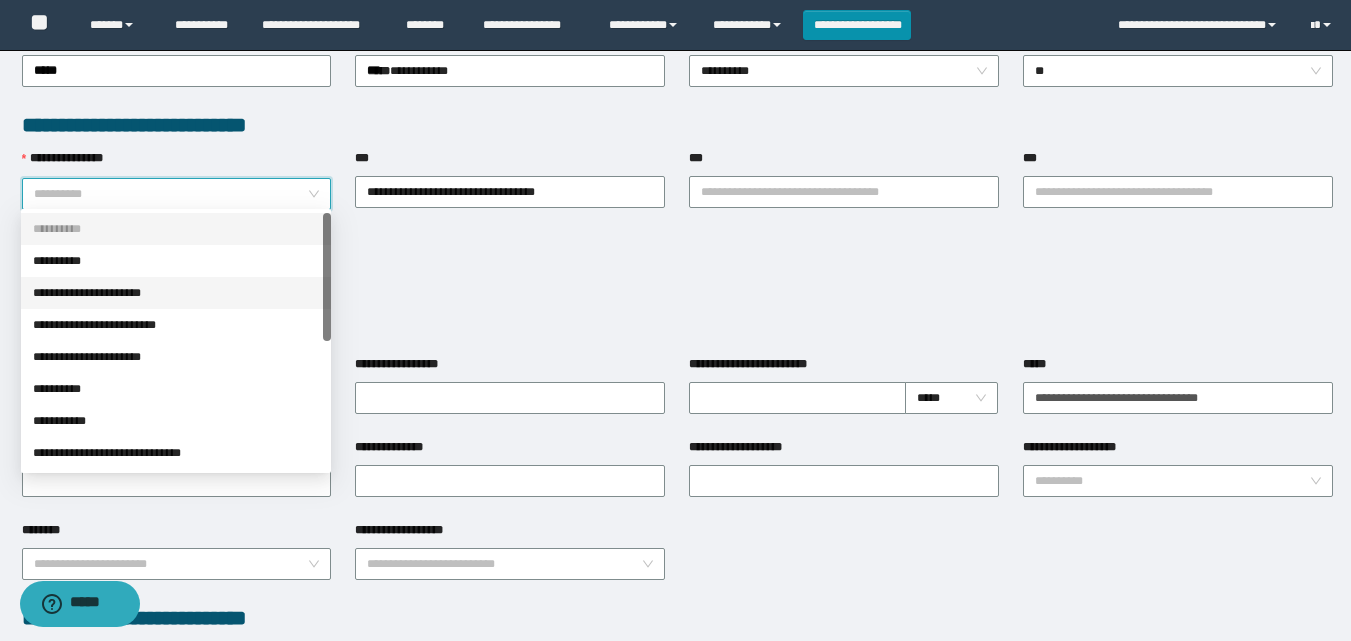 click on "**********" at bounding box center [176, 293] 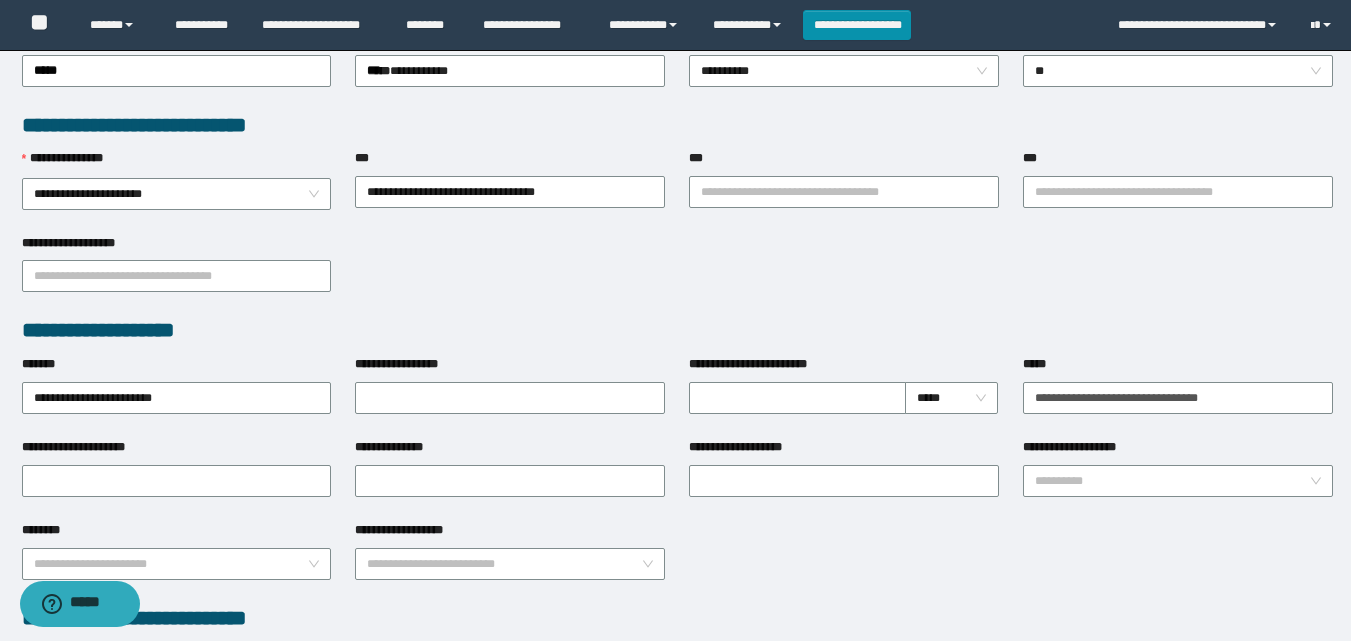 click on "**********" at bounding box center (677, 275) 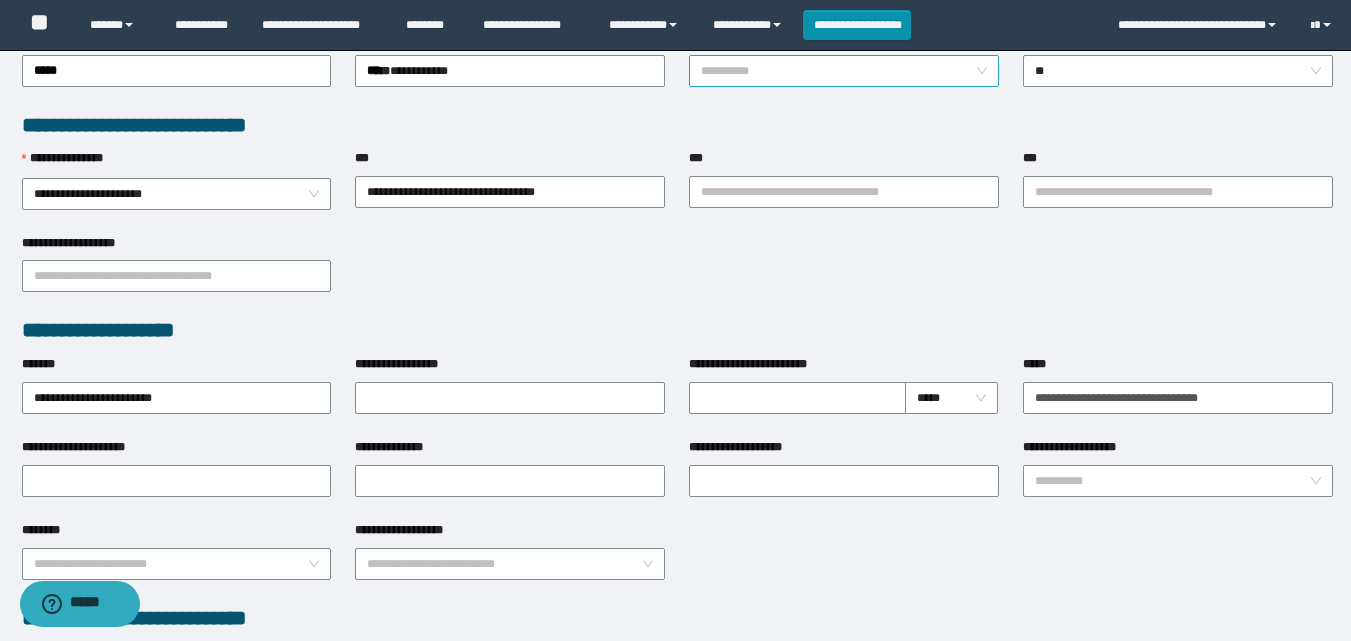 click on "**********" at bounding box center (844, 71) 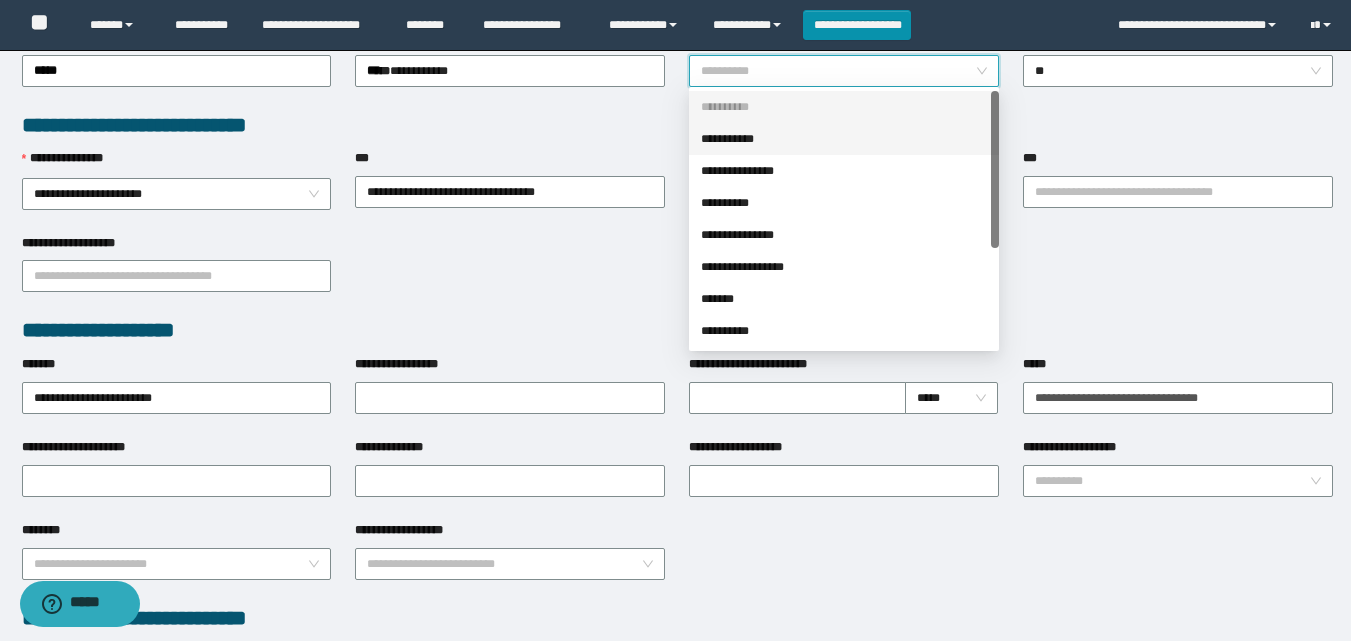 click on "**********" at bounding box center [844, 139] 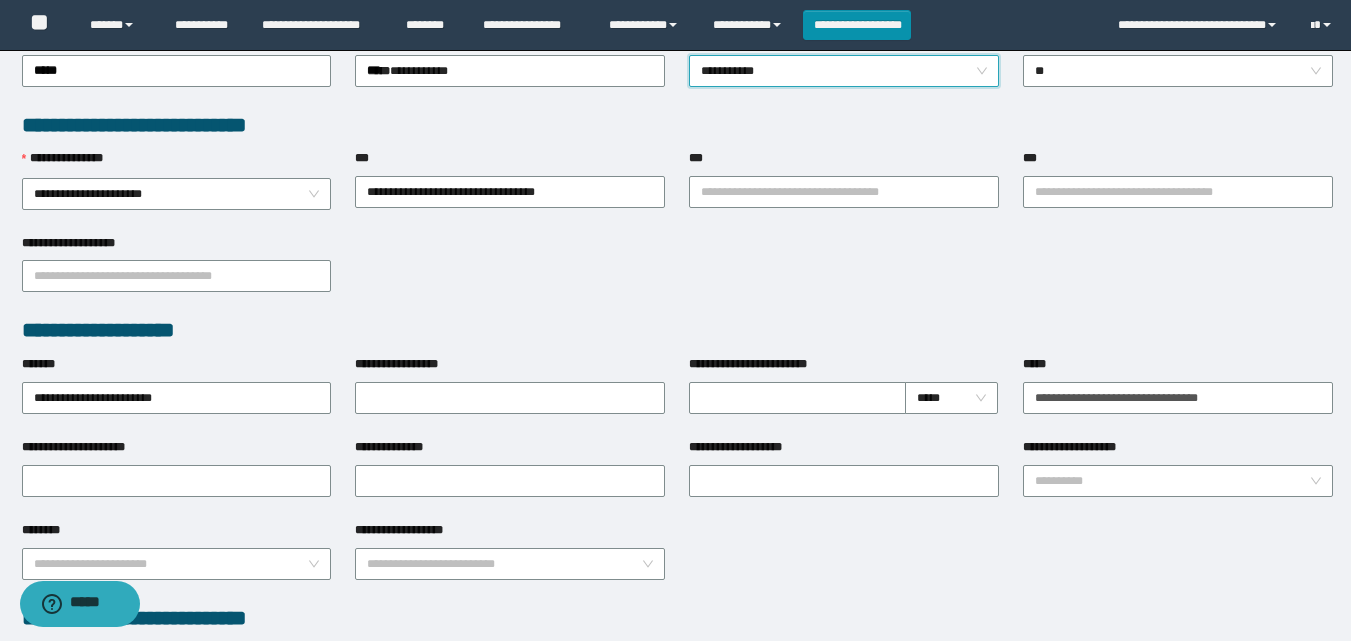 click on "**********" at bounding box center [677, 275] 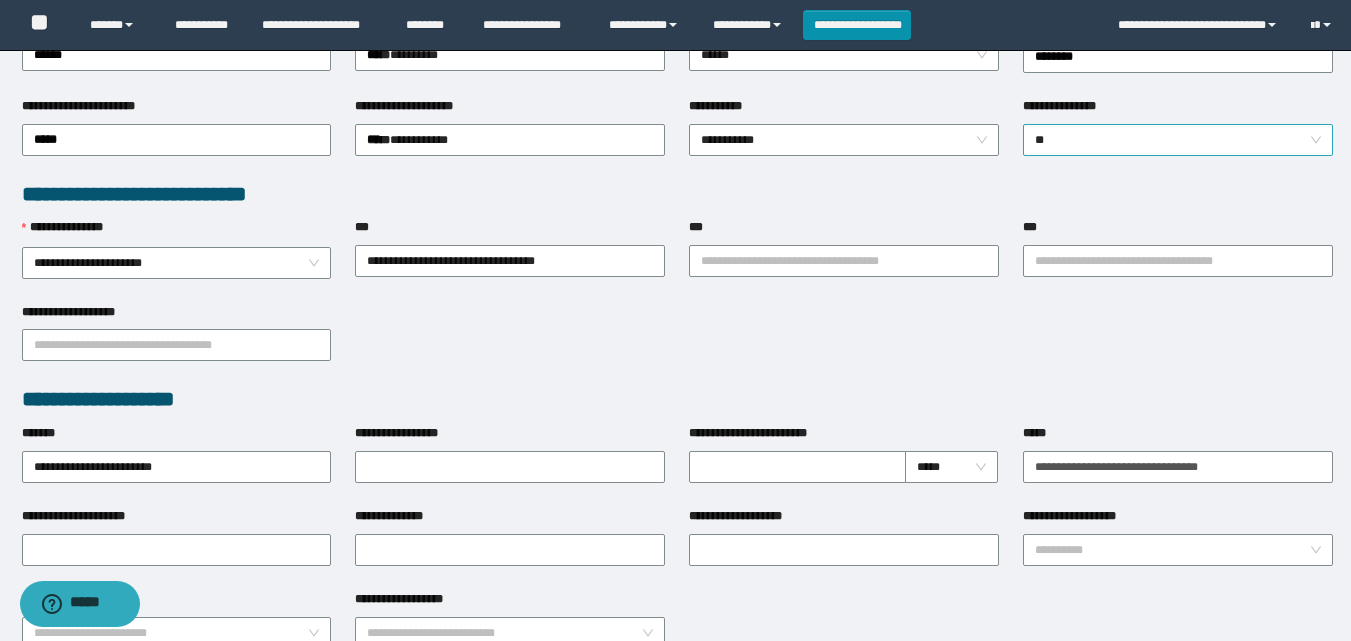 scroll, scrollTop: 300, scrollLeft: 0, axis: vertical 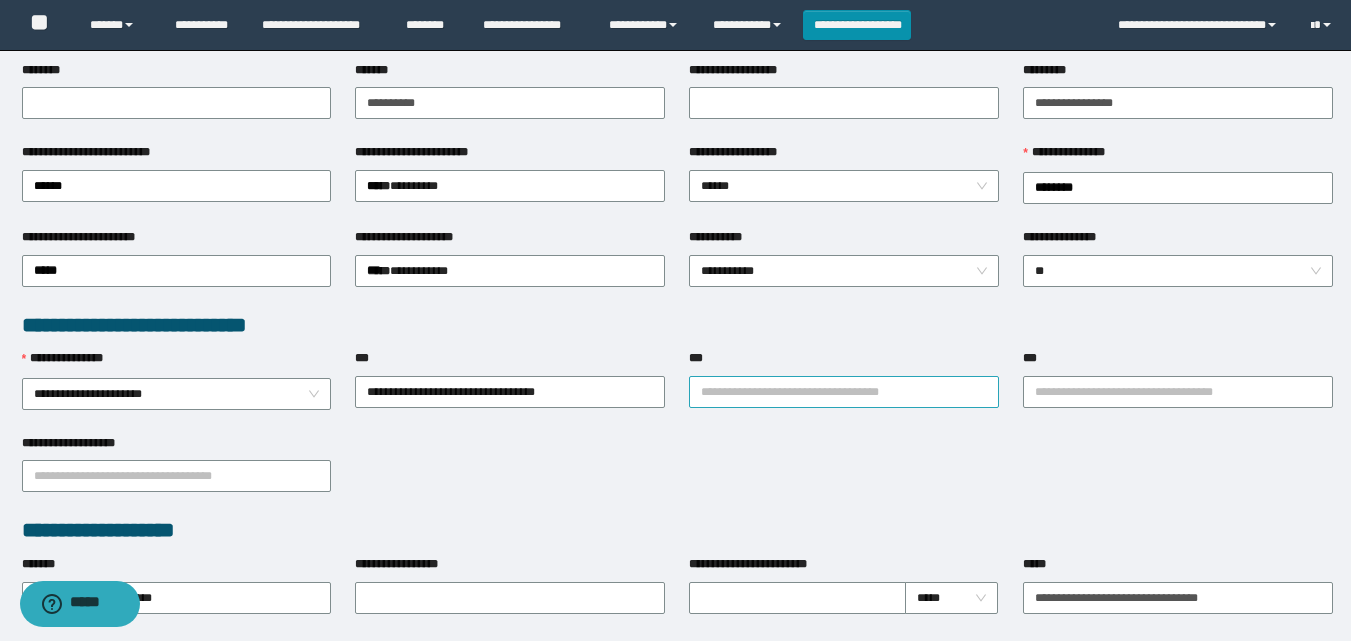 click on "***" at bounding box center (844, 392) 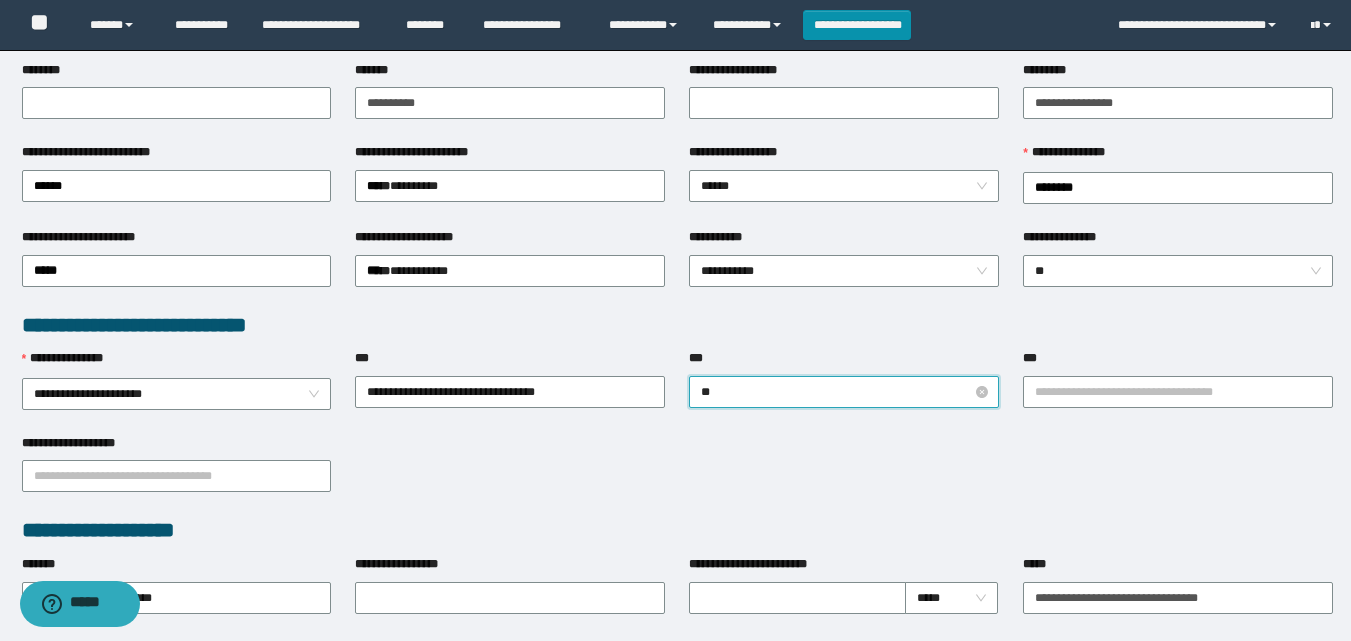 type on "*" 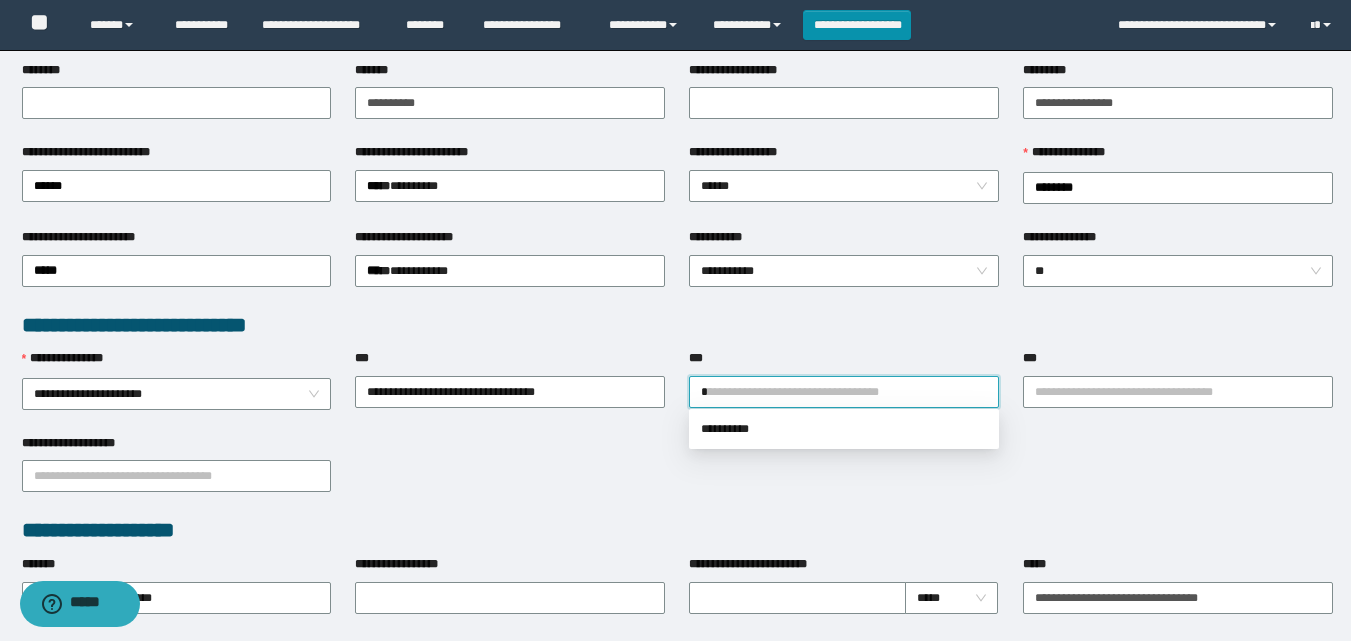 type 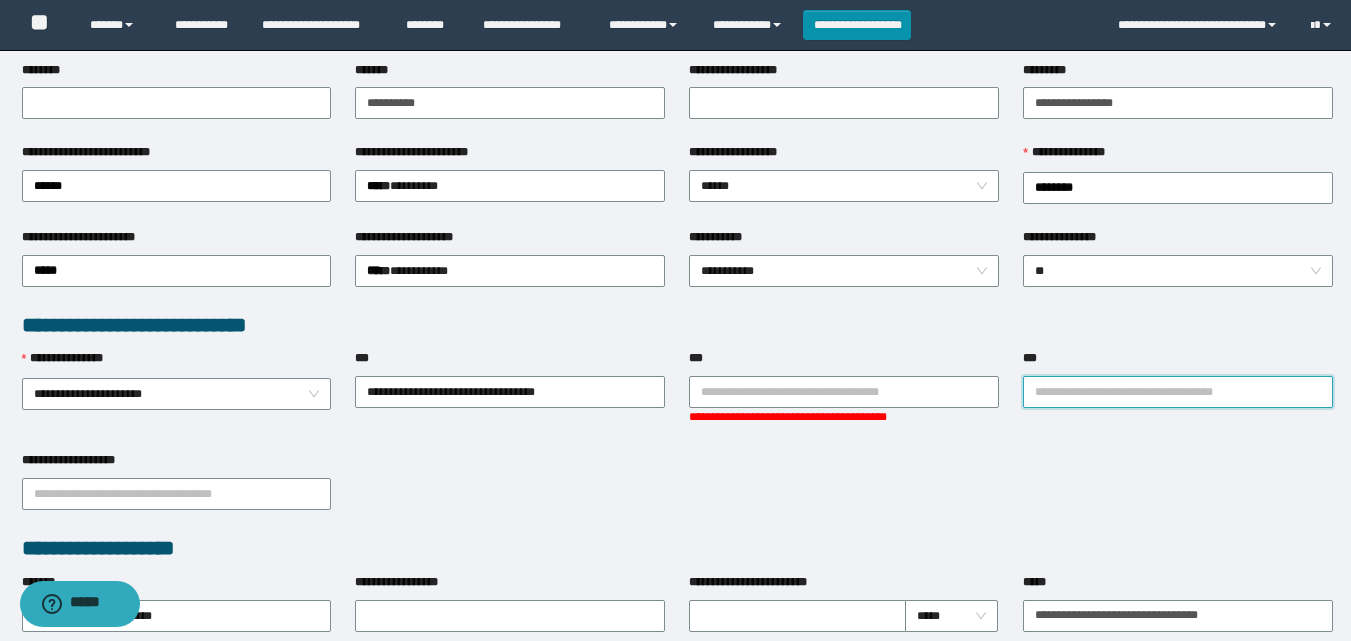 click on "***" at bounding box center [1178, 392] 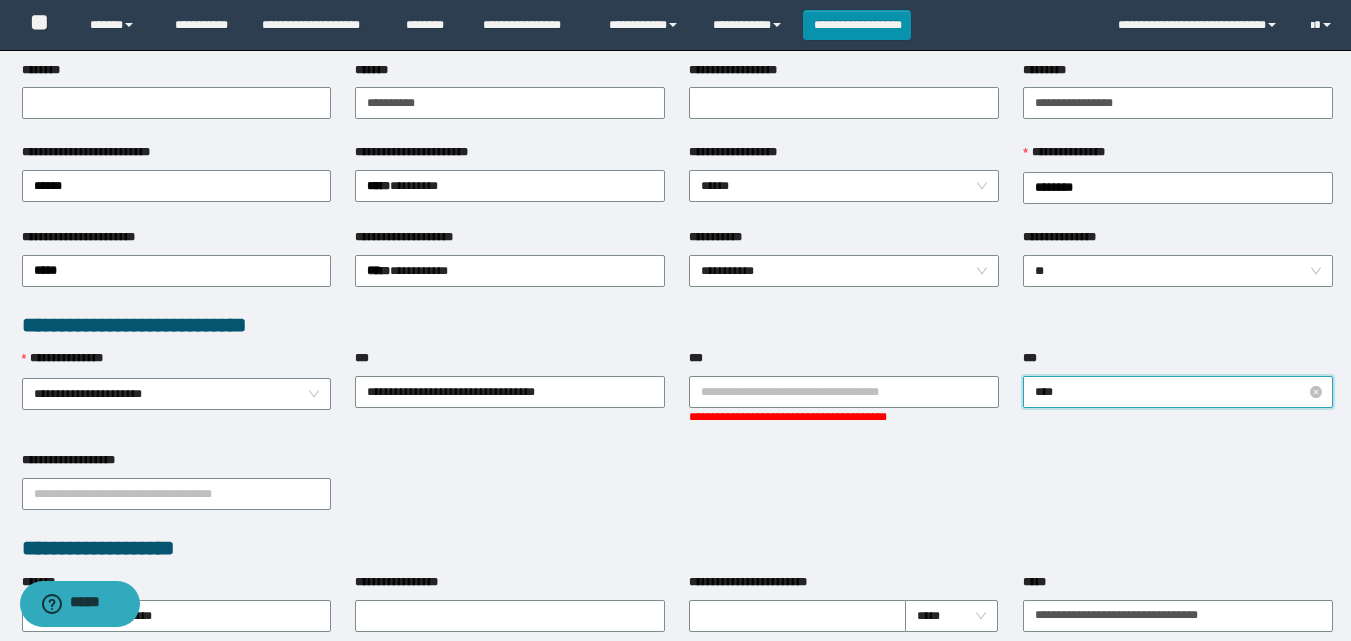 type on "*****" 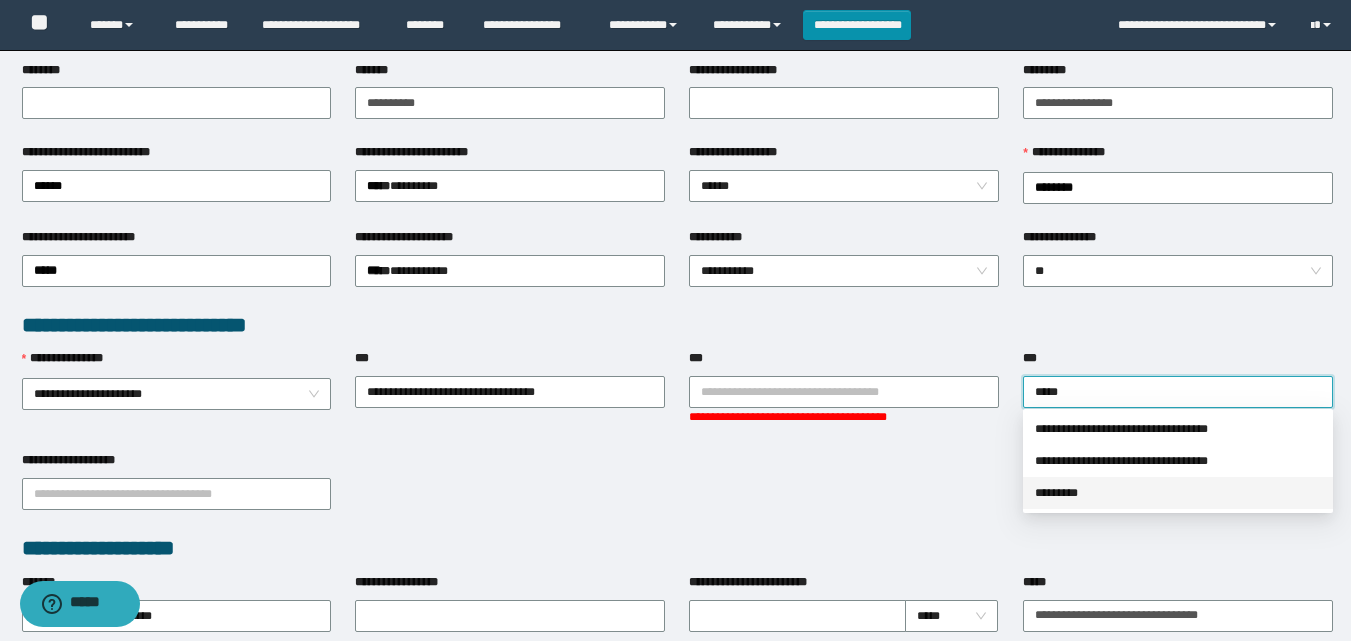 click on "*********" at bounding box center [1178, 493] 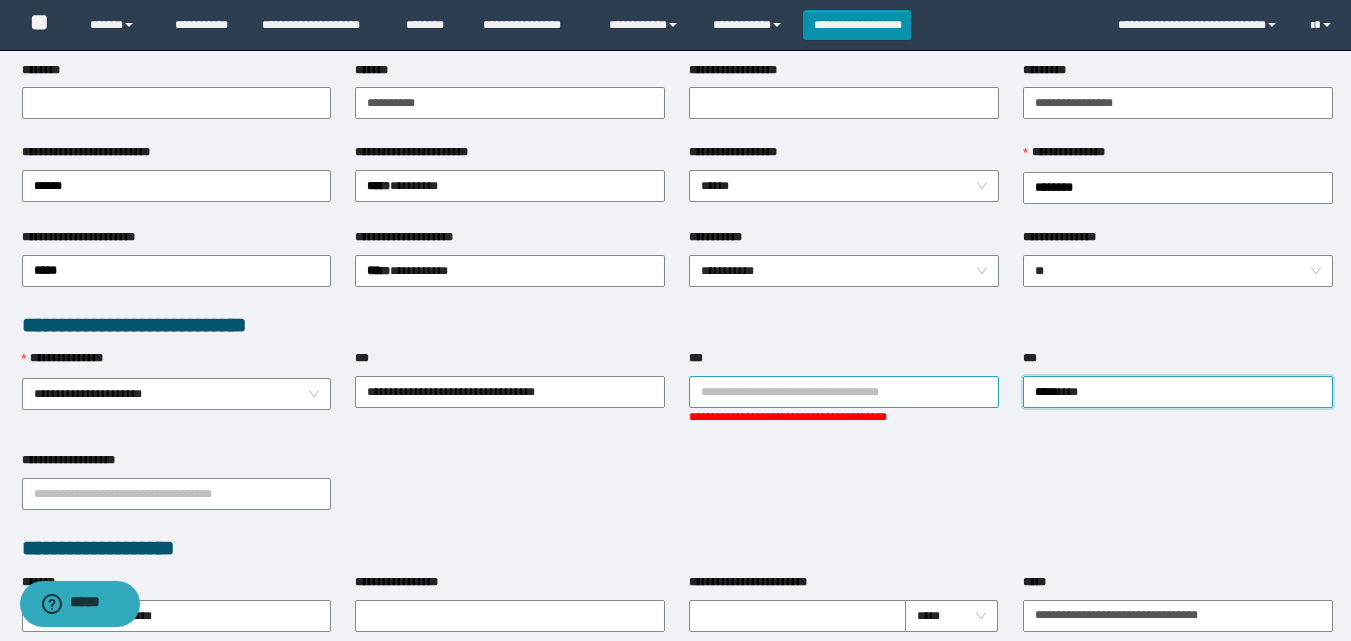 click on "***" at bounding box center [844, 392] 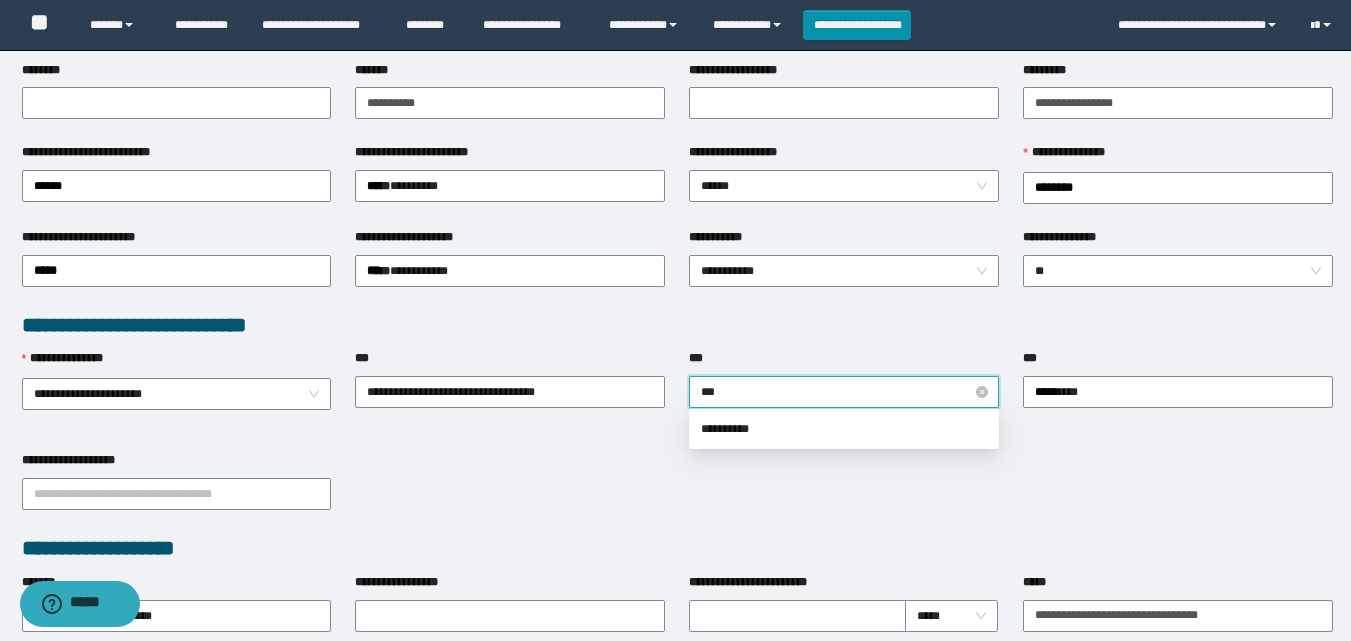 type on "****" 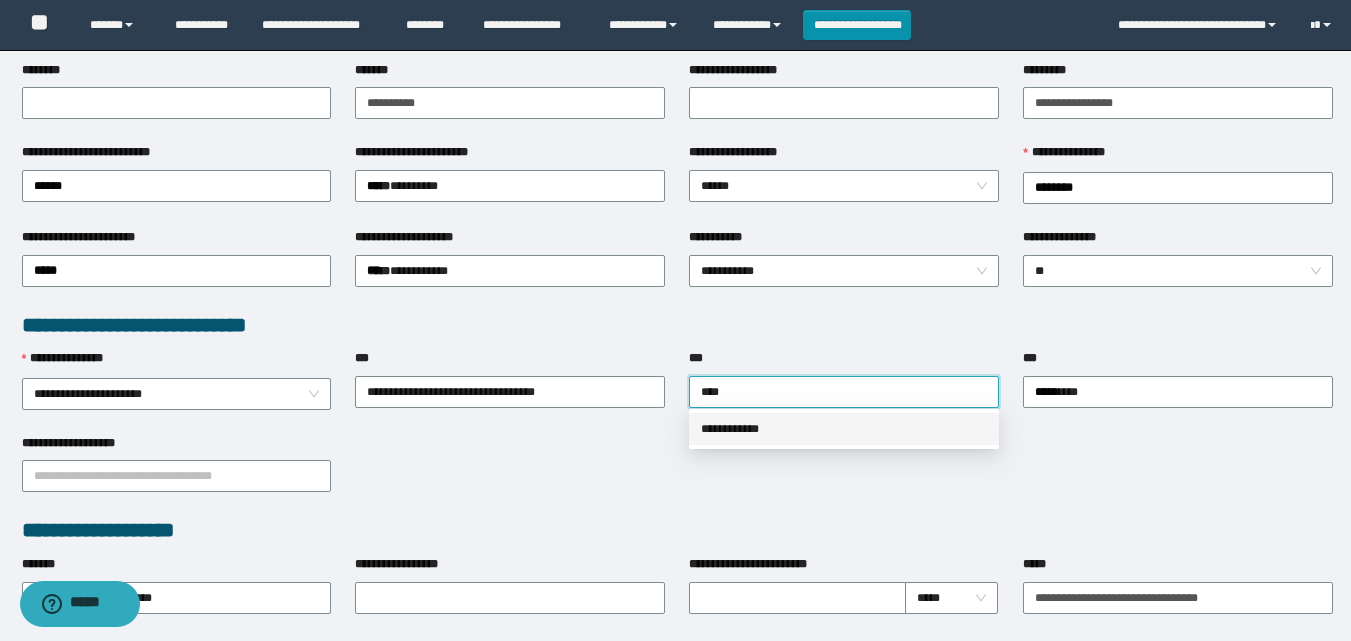click on "**********" at bounding box center (844, 429) 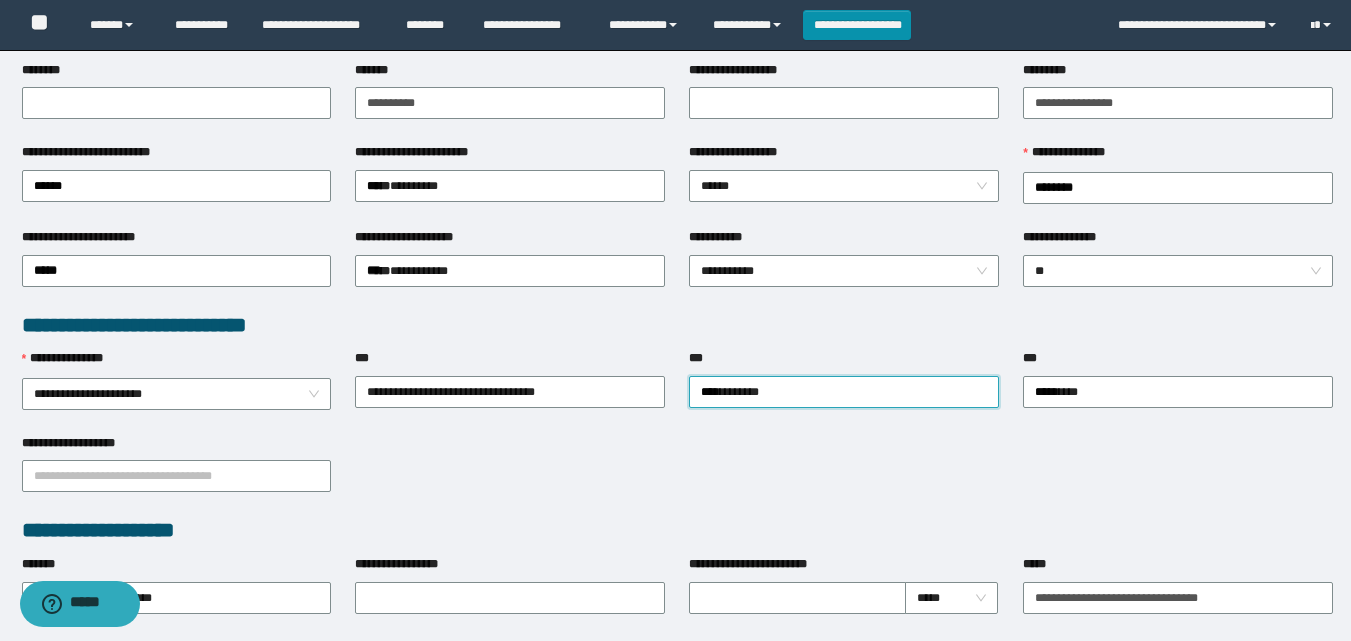 click on "**********" at bounding box center [677, 475] 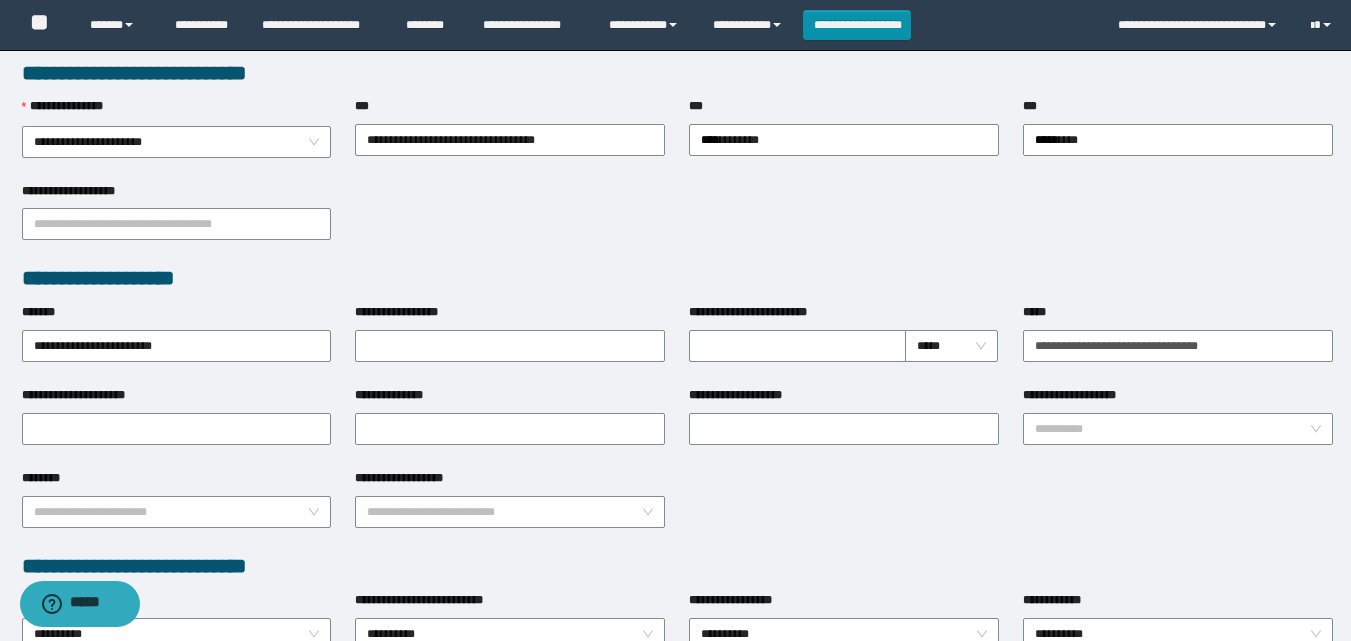 scroll, scrollTop: 600, scrollLeft: 0, axis: vertical 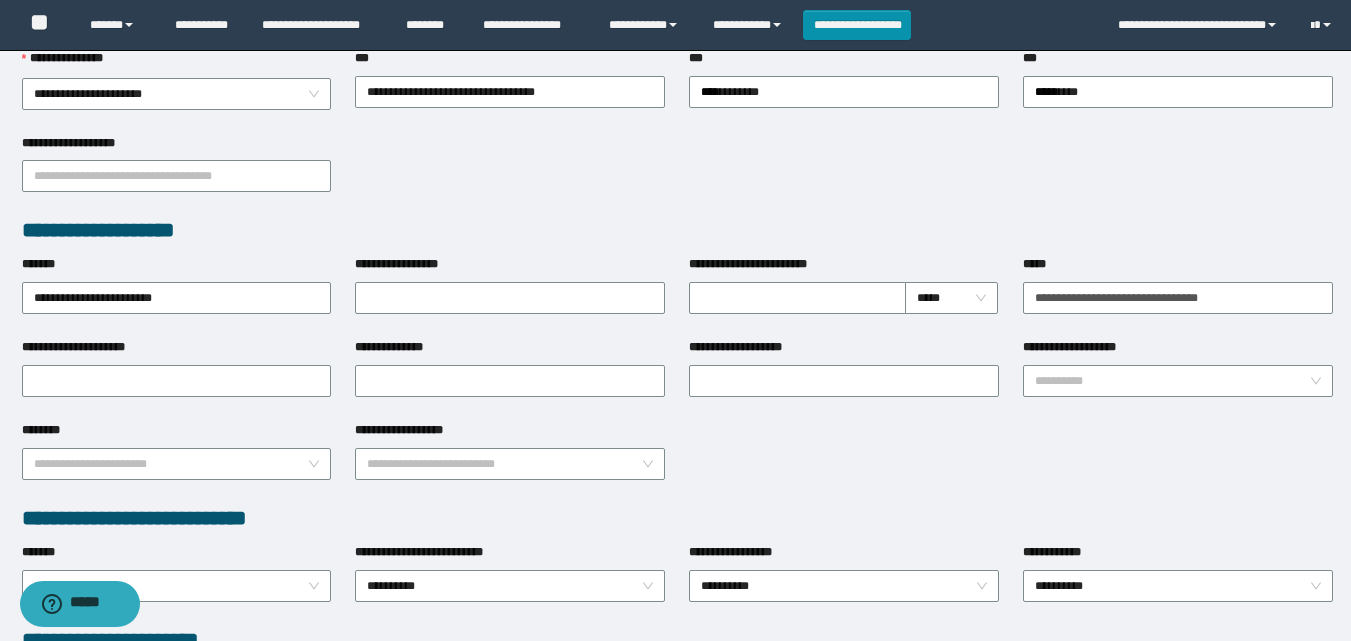 click on "**********" at bounding box center (677, 175) 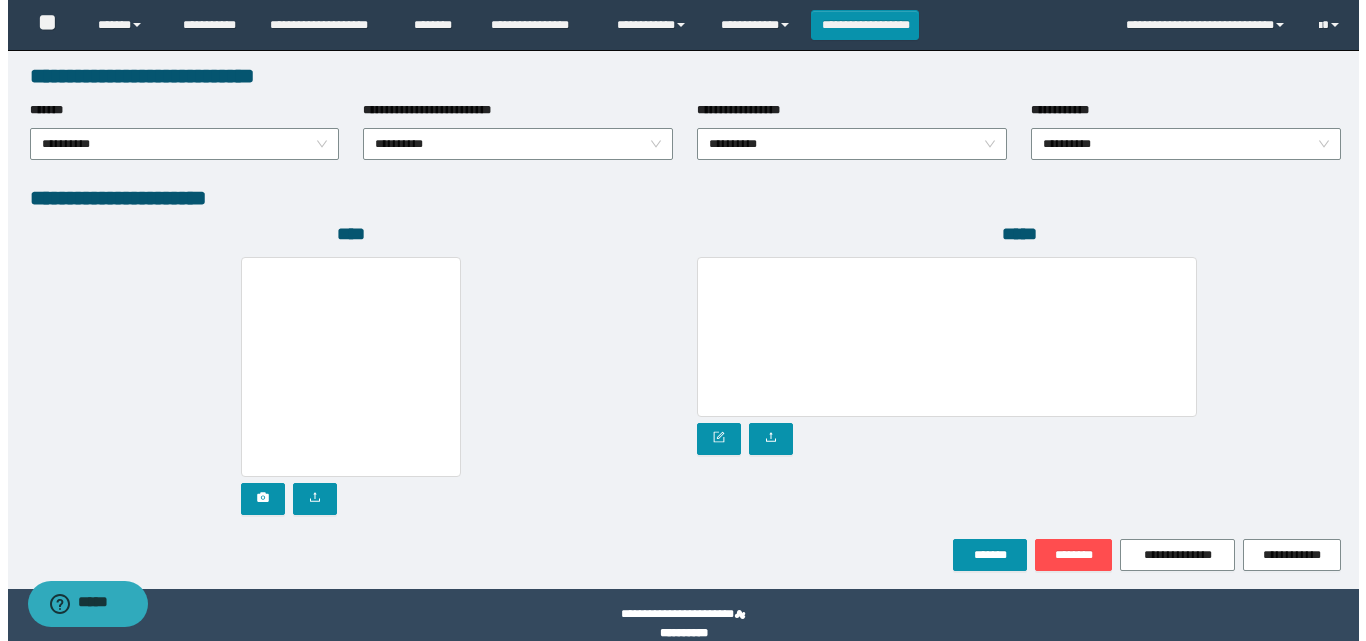 scroll, scrollTop: 1064, scrollLeft: 0, axis: vertical 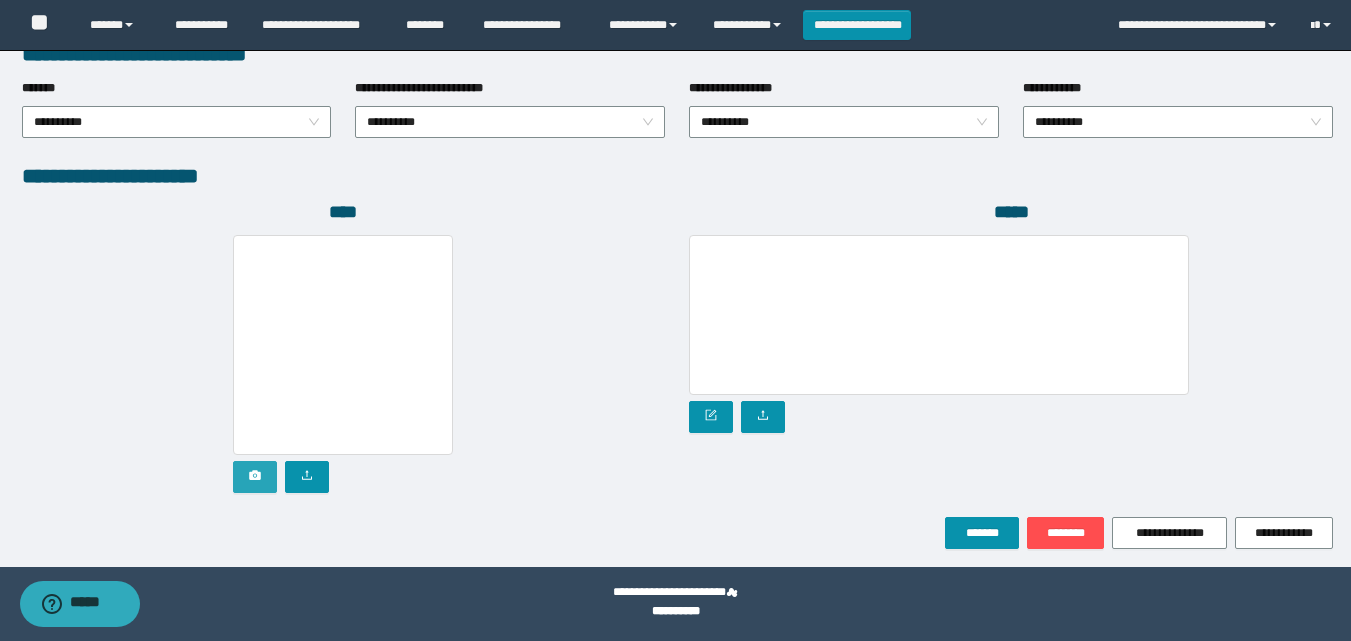 click at bounding box center [255, 477] 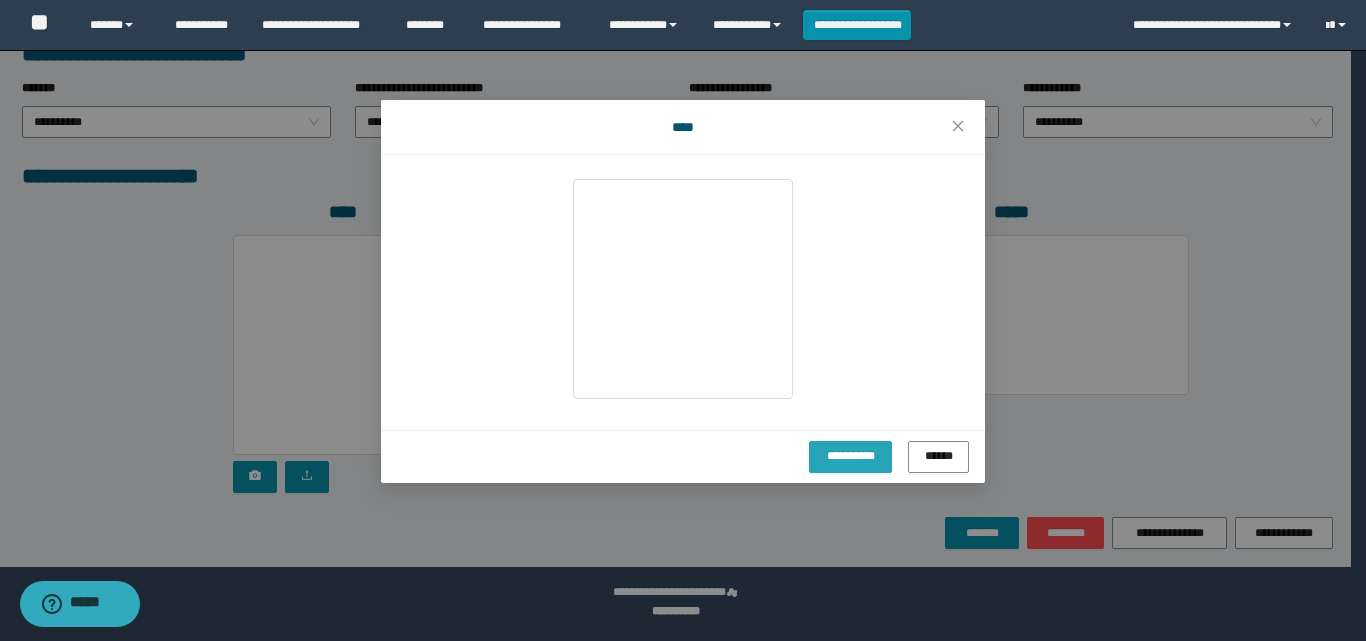 click on "**********" at bounding box center (850, 455) 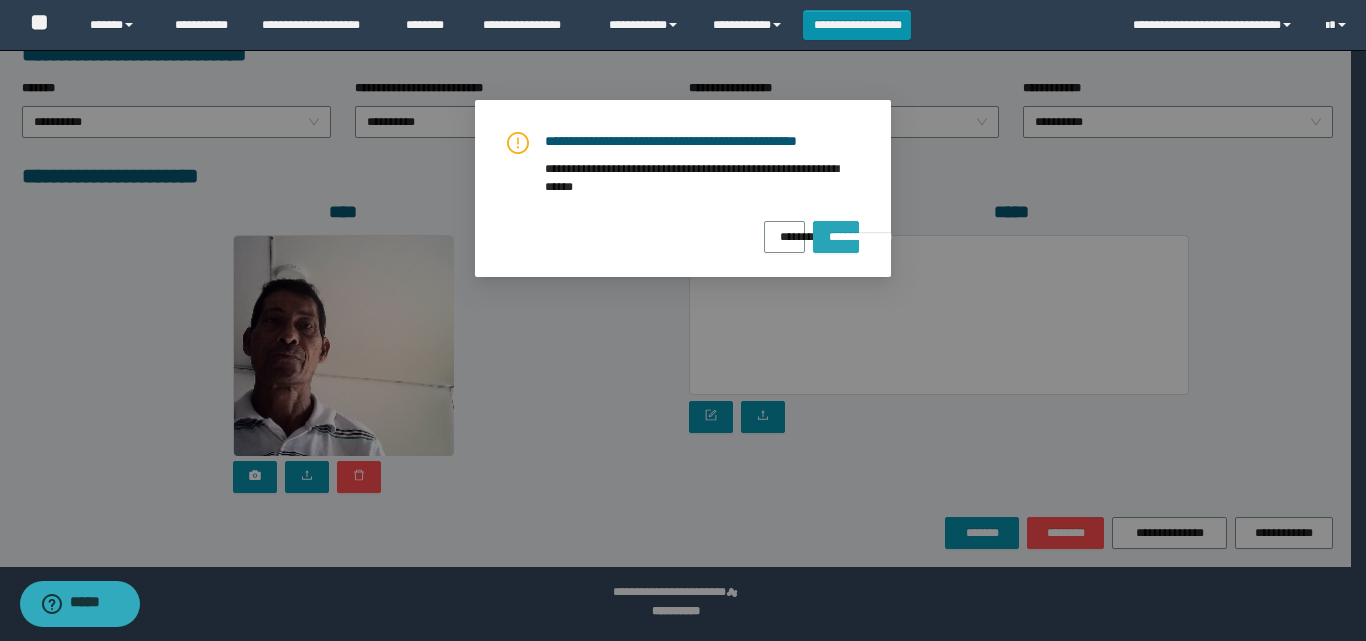 click on "**********" at bounding box center (836, 237) 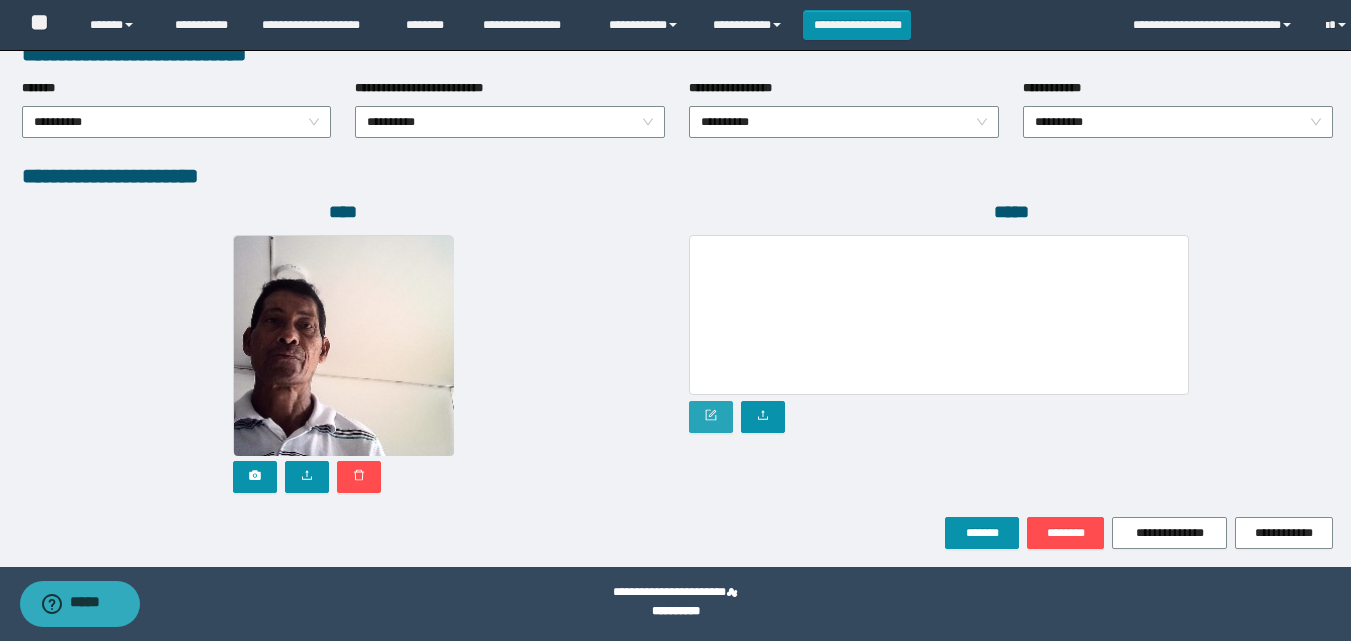 click 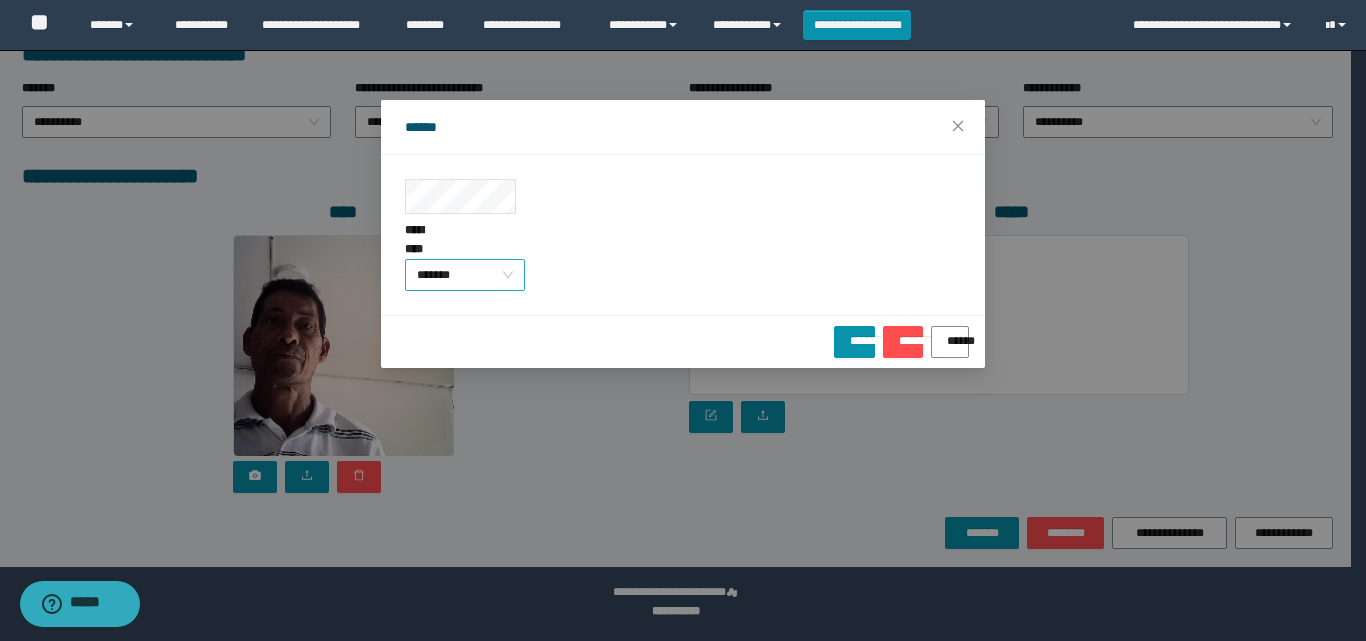 click on "*******" at bounding box center (465, 275) 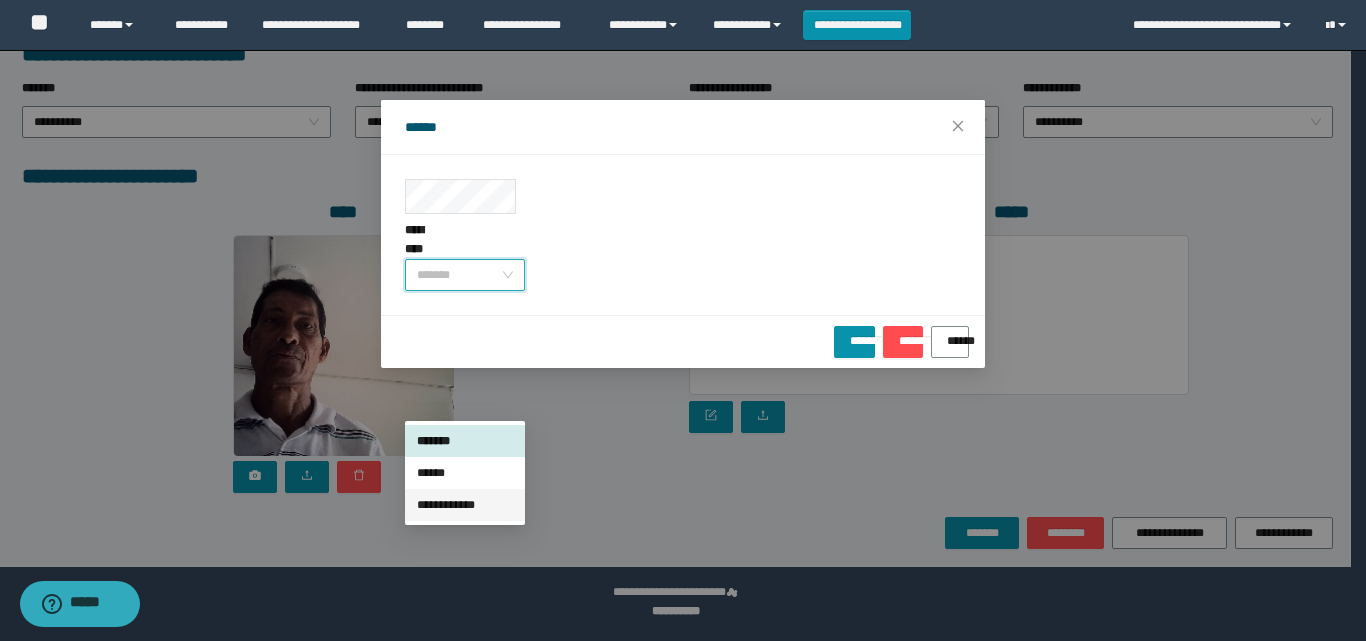 click on "**********" at bounding box center (465, 505) 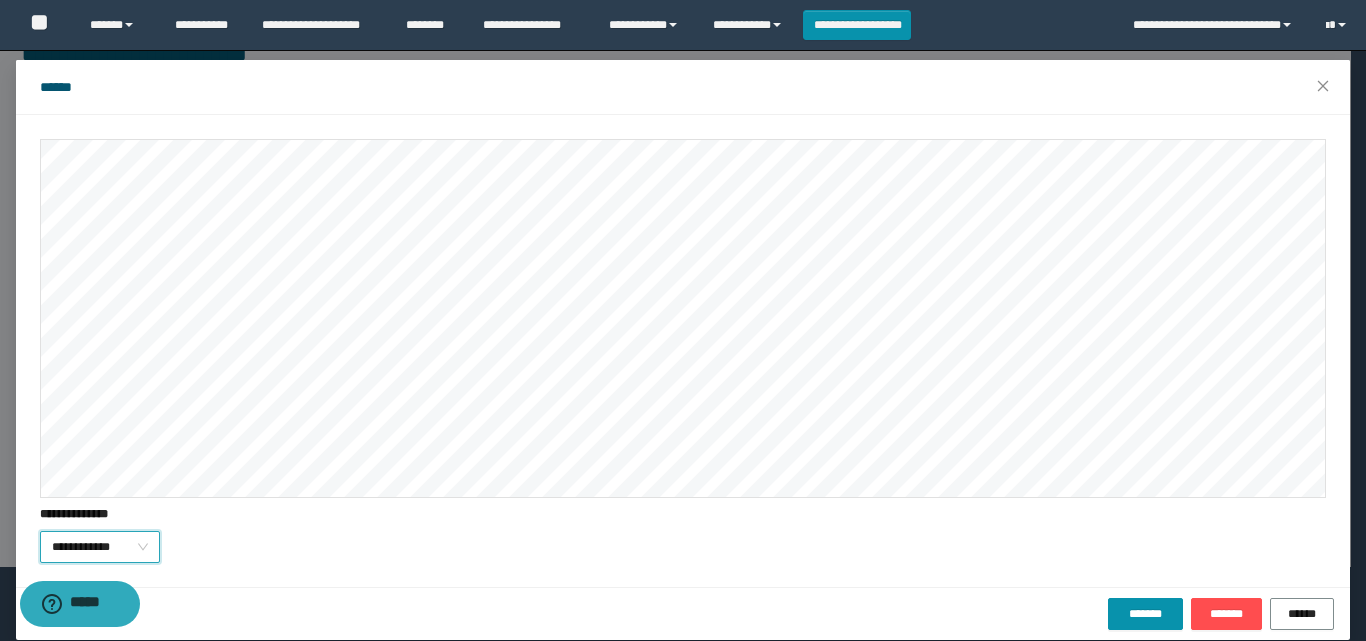 scroll, scrollTop: 61, scrollLeft: 0, axis: vertical 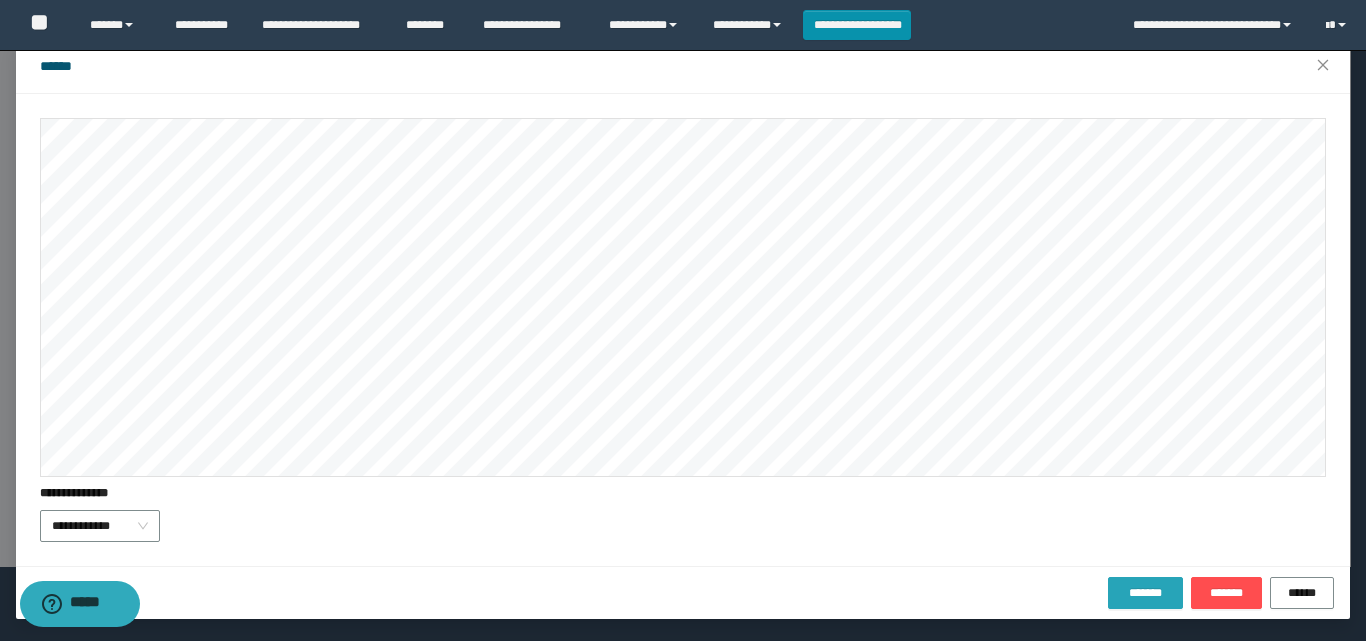 click on "*******" at bounding box center (1145, 593) 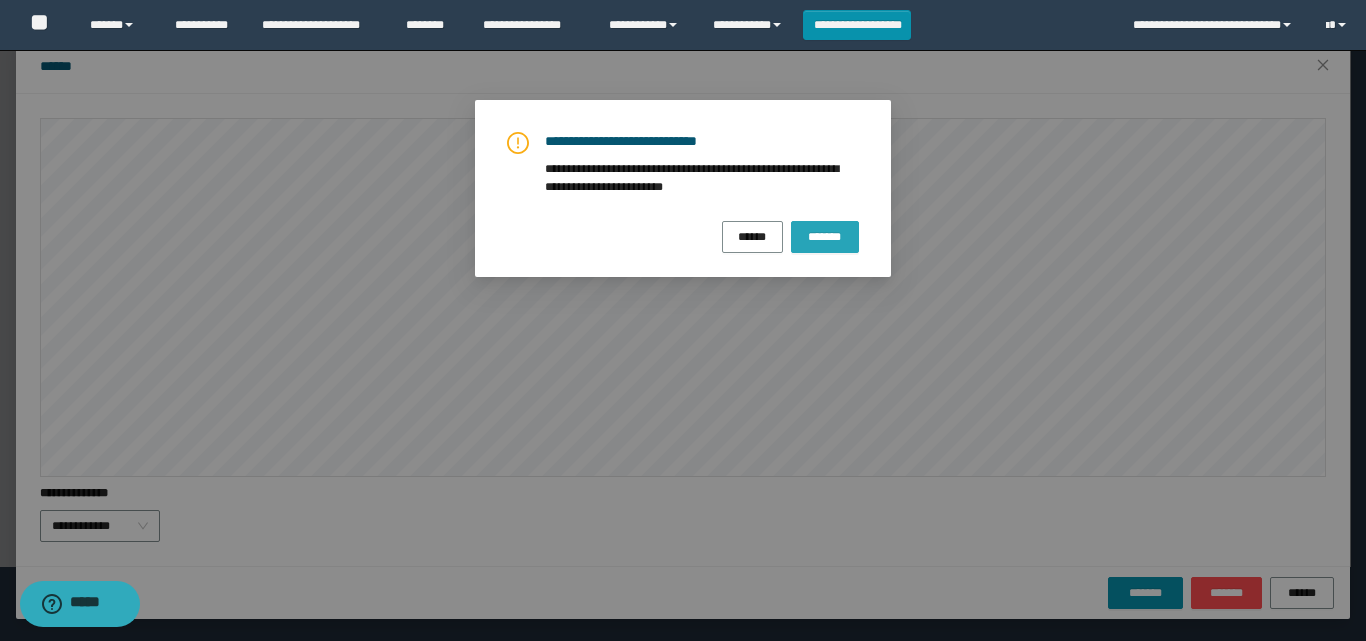 click on "*******" at bounding box center (825, 236) 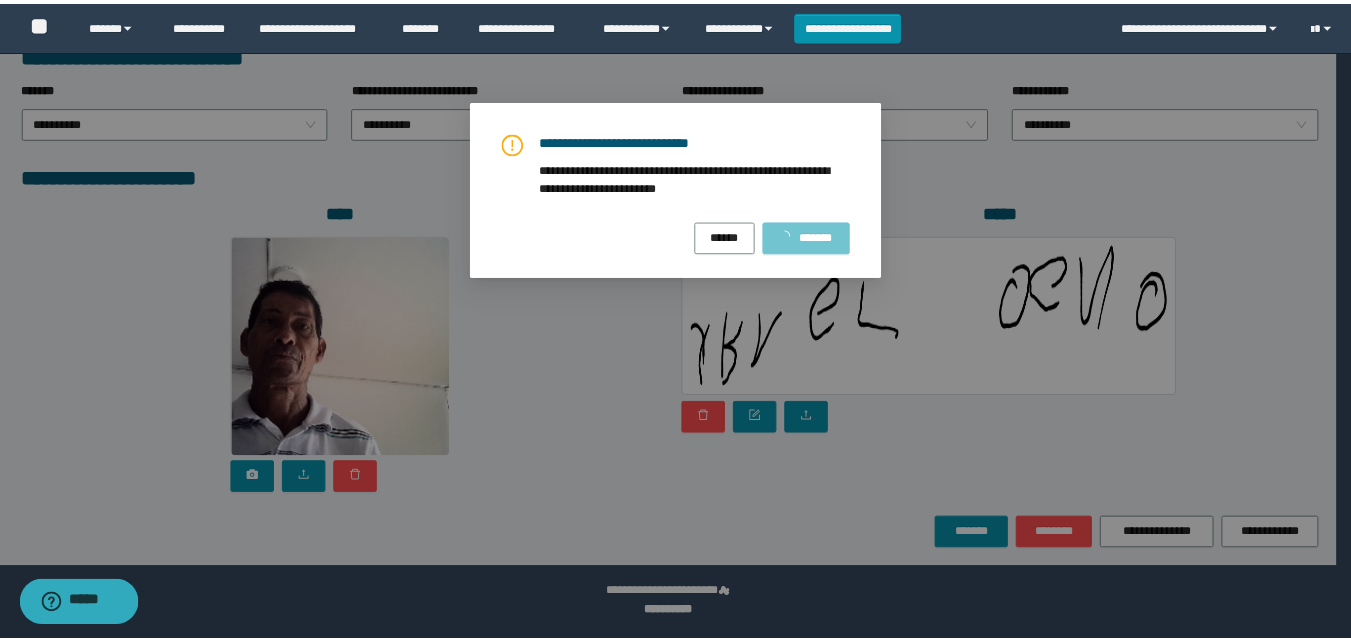 scroll, scrollTop: 0, scrollLeft: 0, axis: both 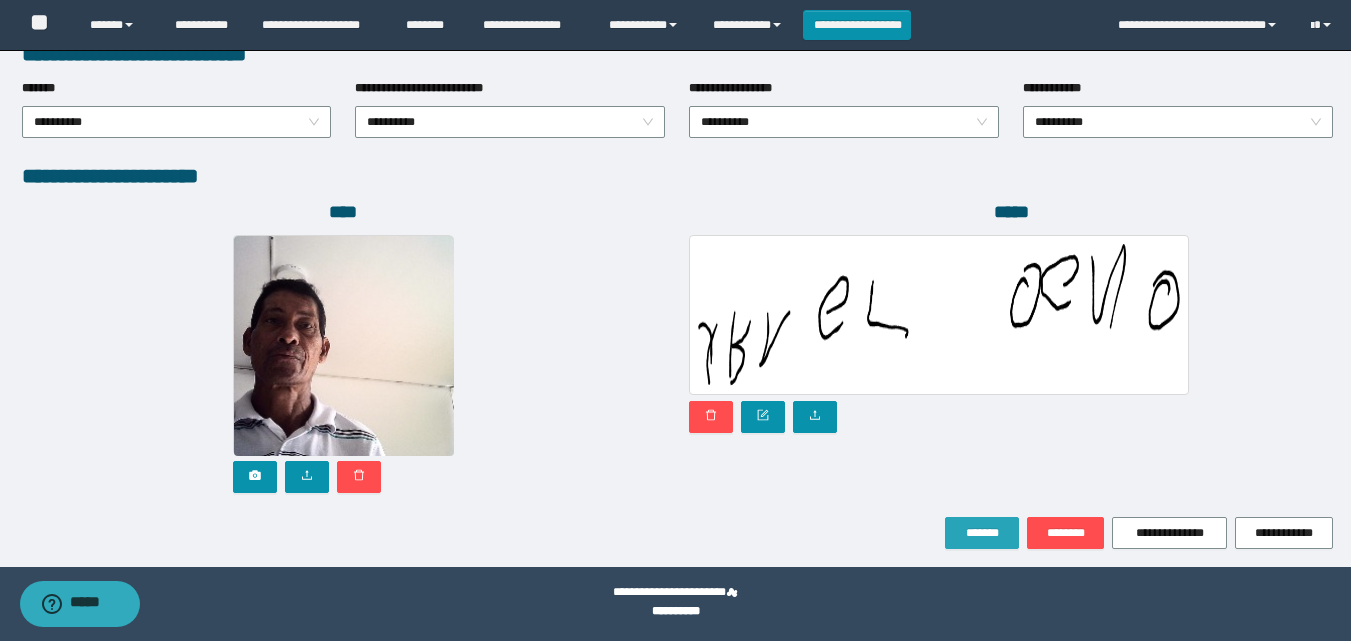 click on "*******" at bounding box center (982, 533) 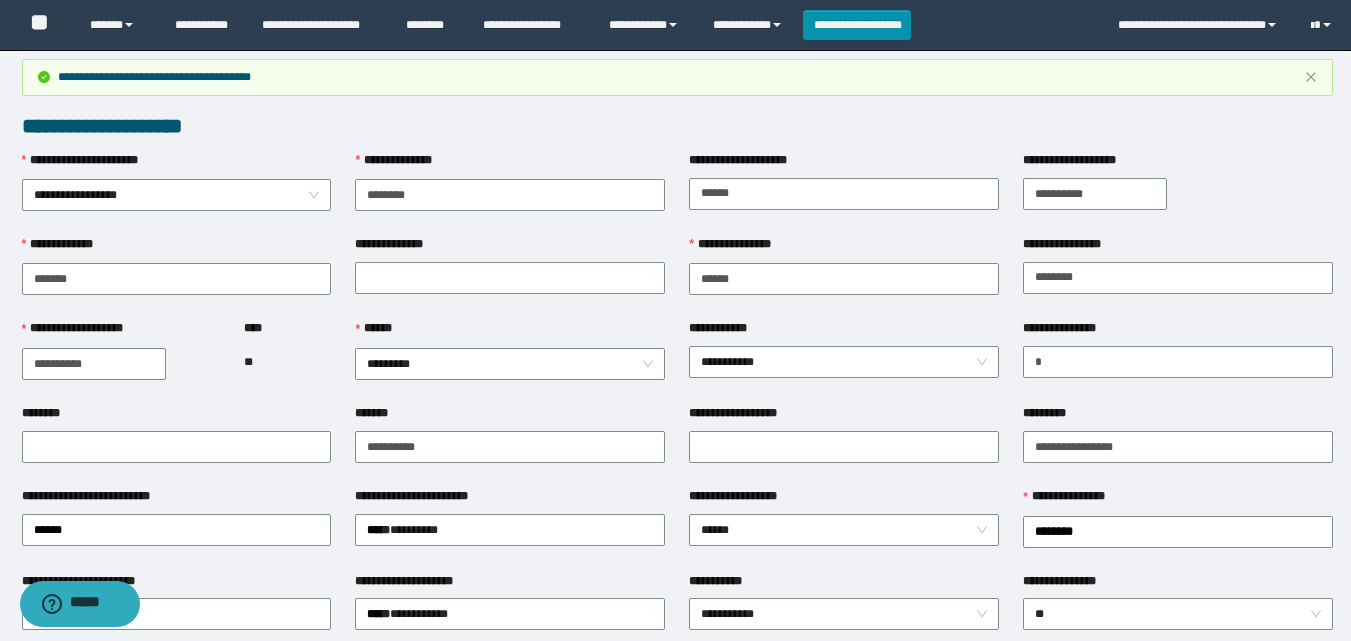scroll, scrollTop: 0, scrollLeft: 0, axis: both 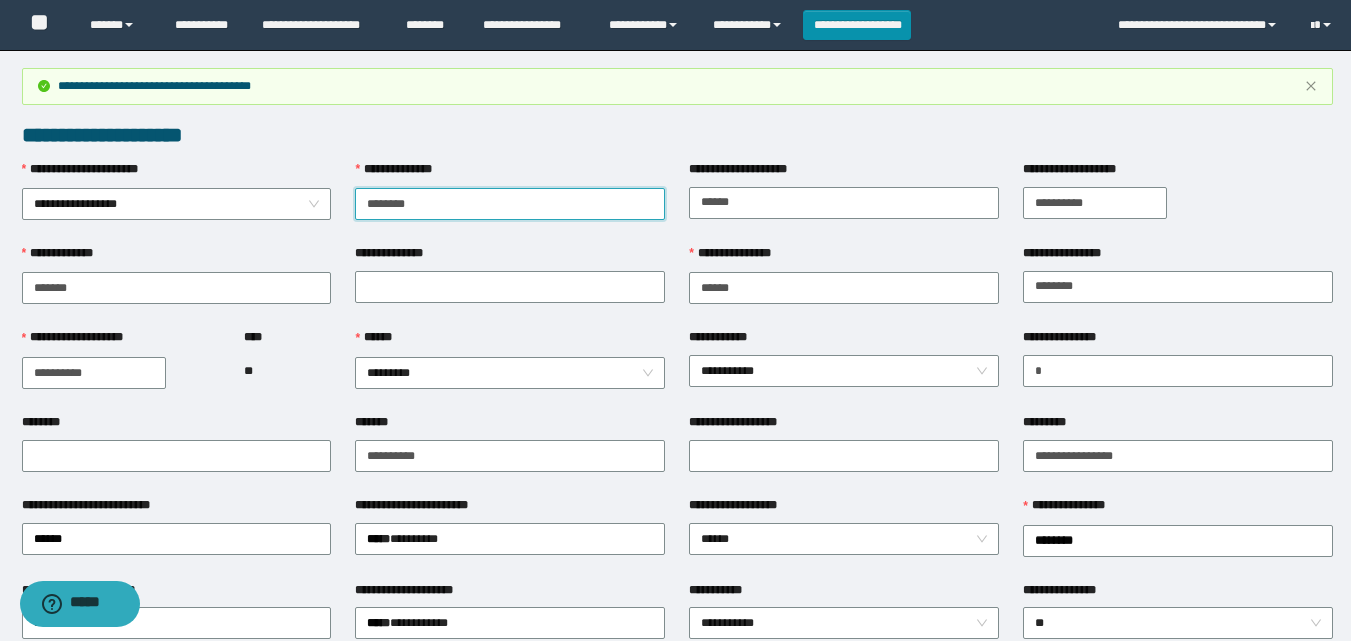drag, startPoint x: 445, startPoint y: 202, endPoint x: 335, endPoint y: 198, distance: 110.0727 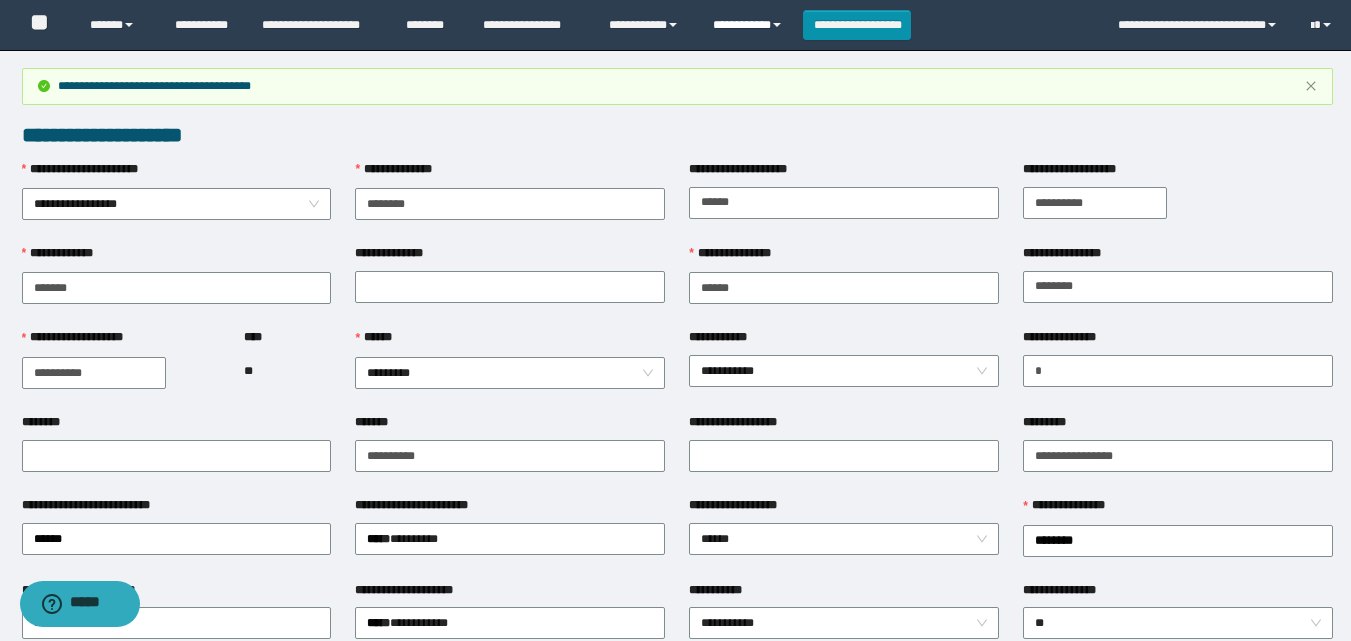 click on "**********" at bounding box center [750, 25] 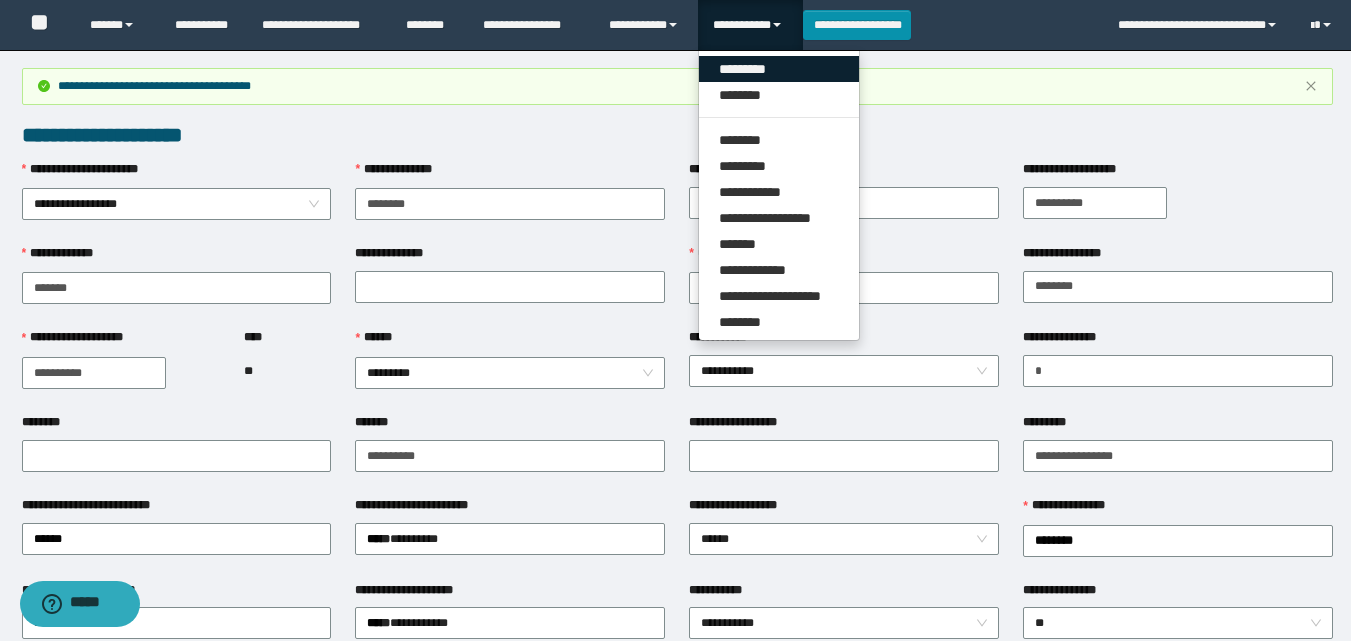click on "*********" at bounding box center [779, 69] 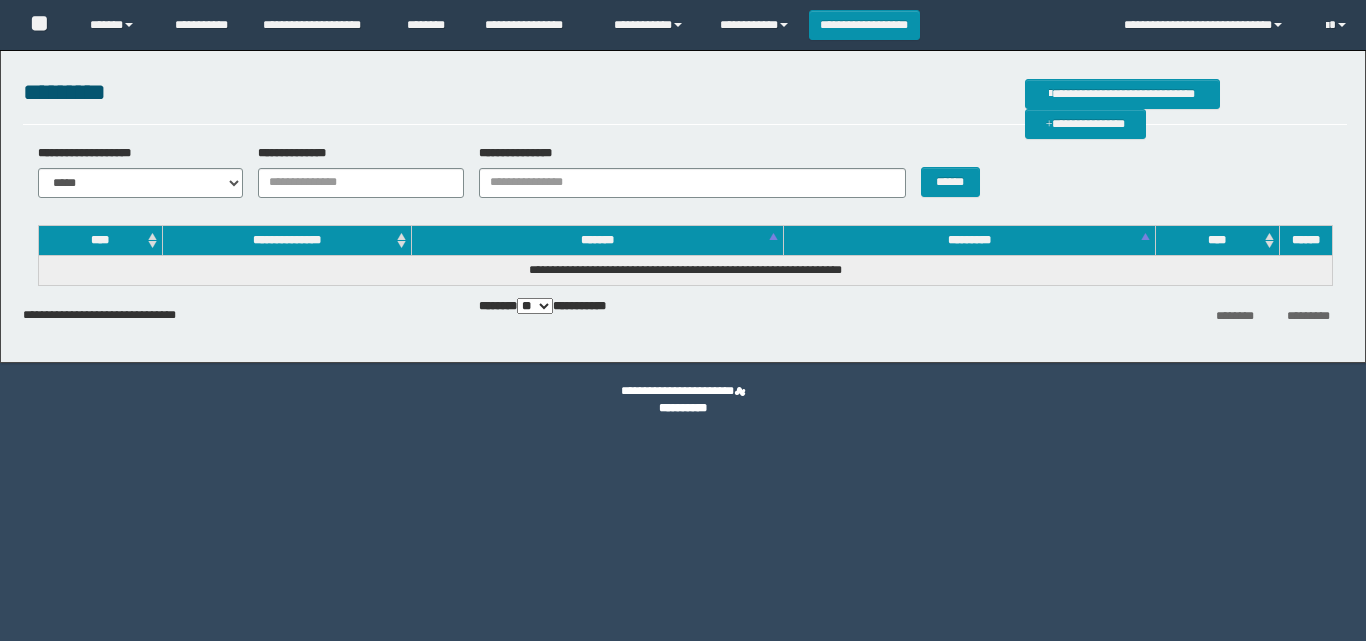scroll, scrollTop: 0, scrollLeft: 0, axis: both 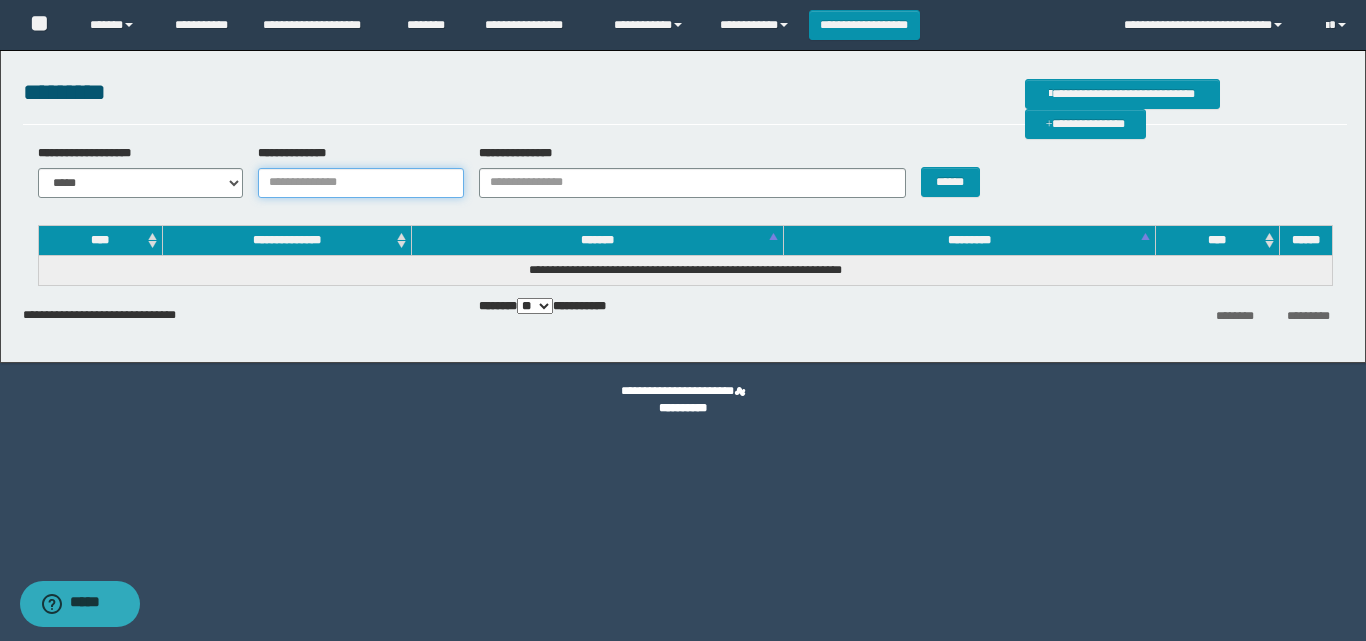 click on "**********" at bounding box center [361, 183] 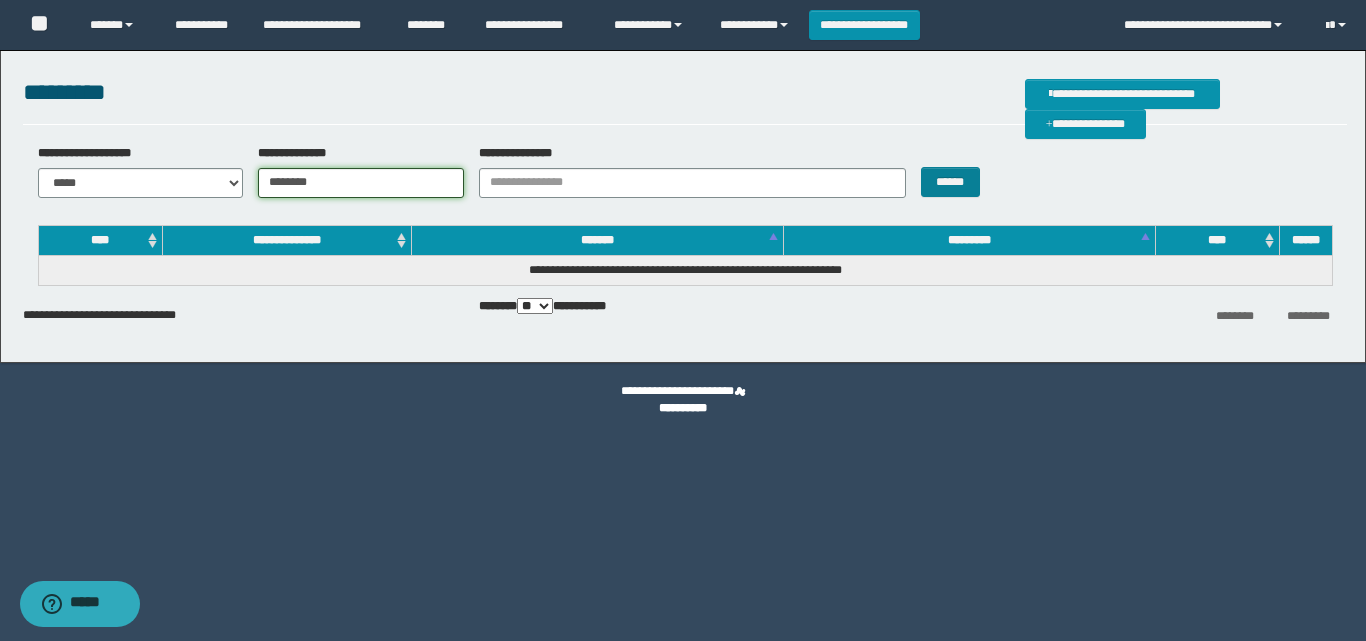 type on "********" 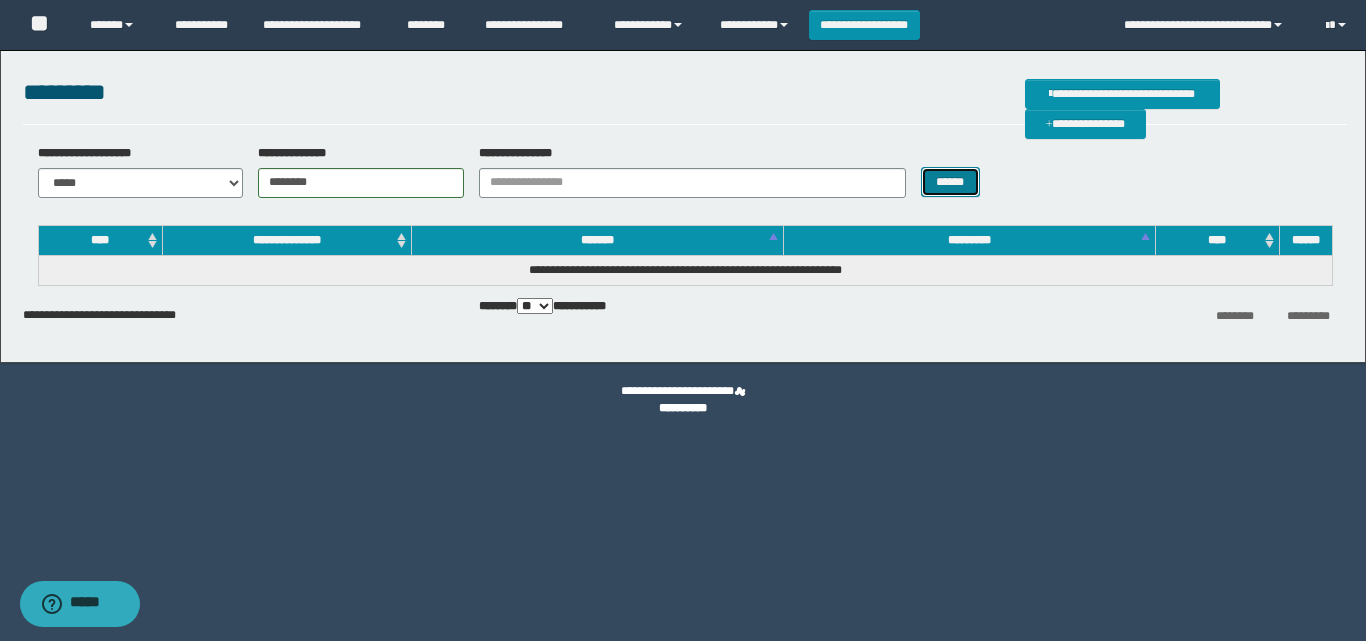 click on "******" at bounding box center [950, 182] 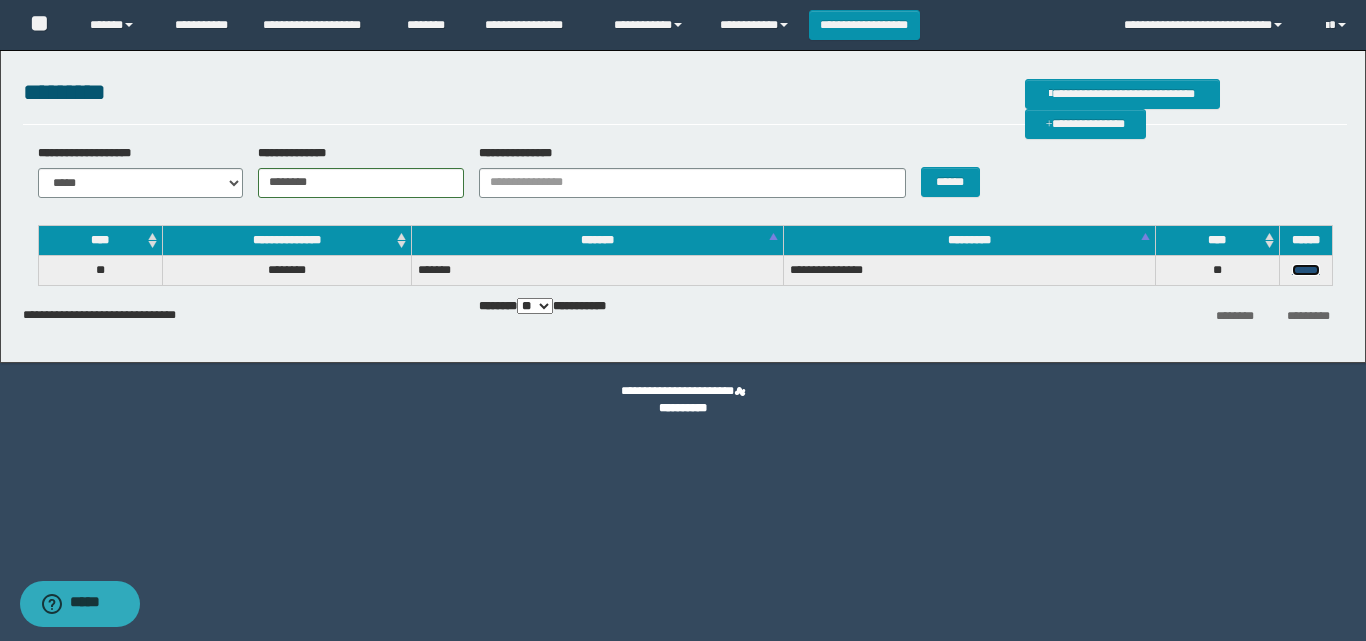 click on "******" at bounding box center (1306, 270) 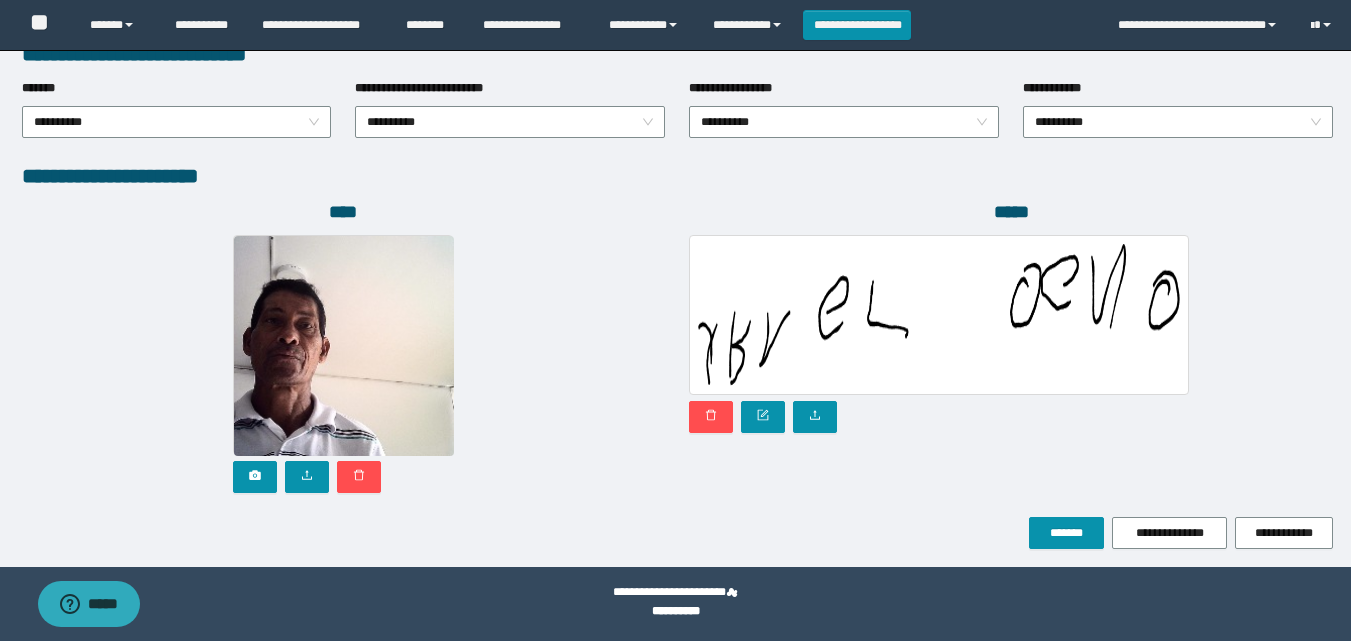 scroll, scrollTop: 1064, scrollLeft: 0, axis: vertical 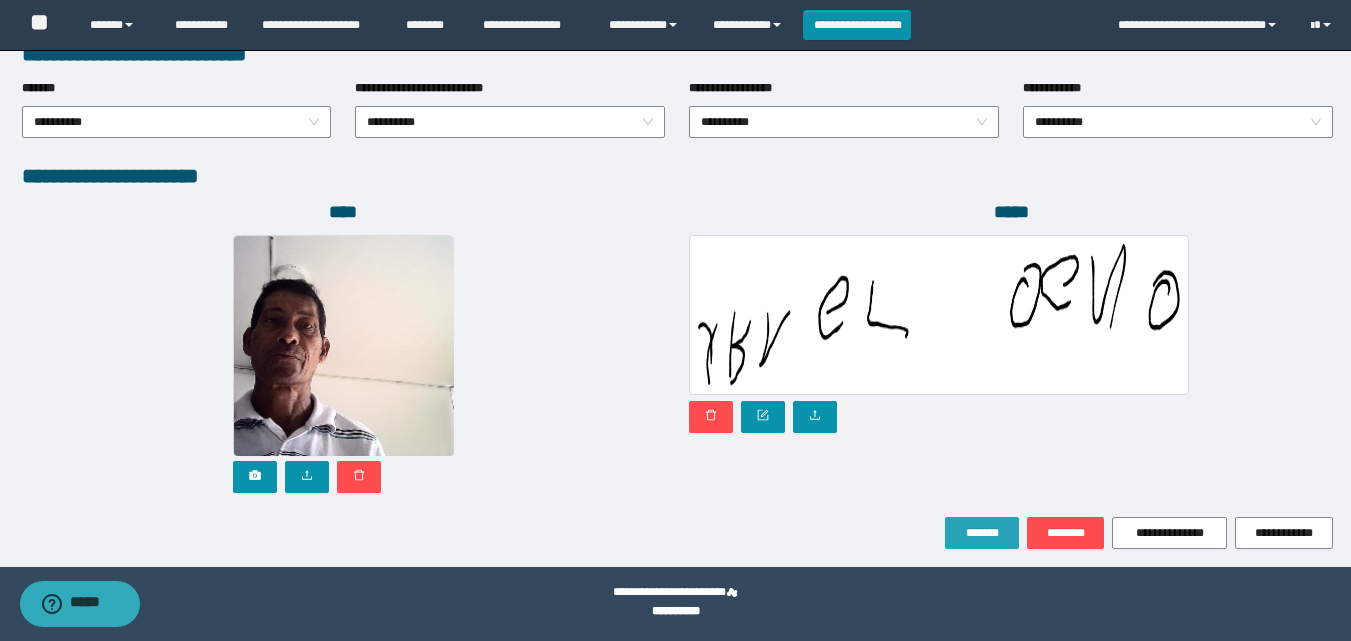 click on "*******" at bounding box center (982, 533) 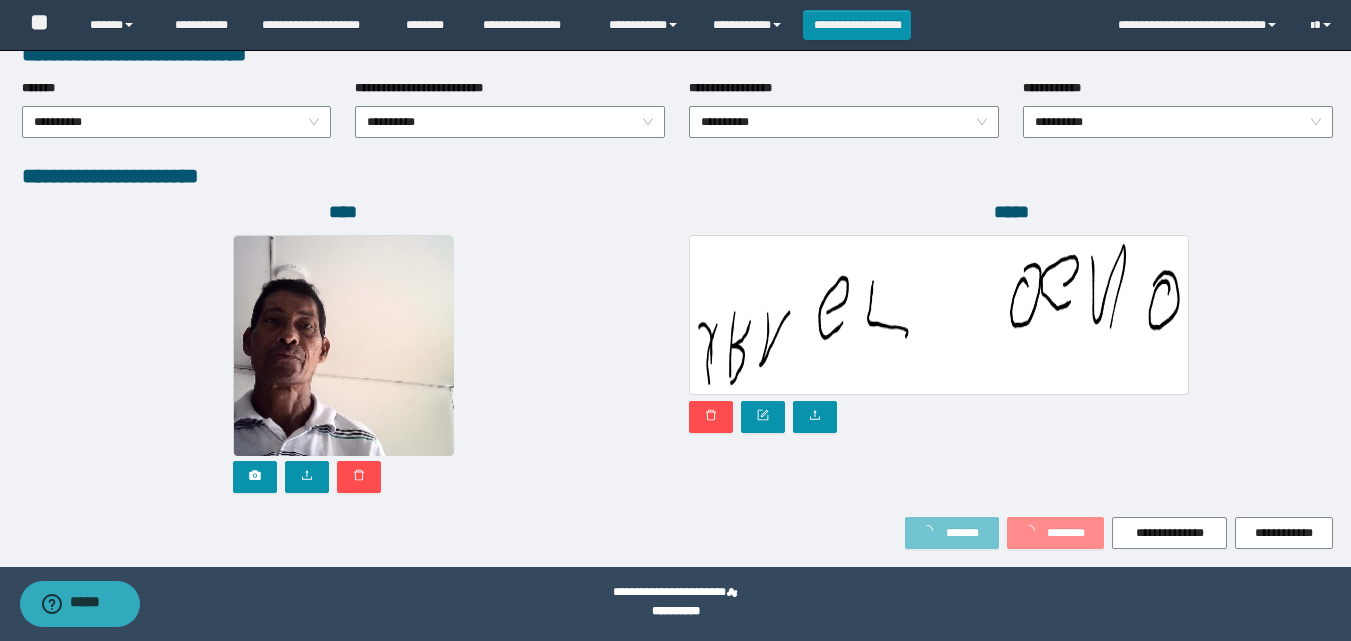 click on "*******" at bounding box center (952, 533) 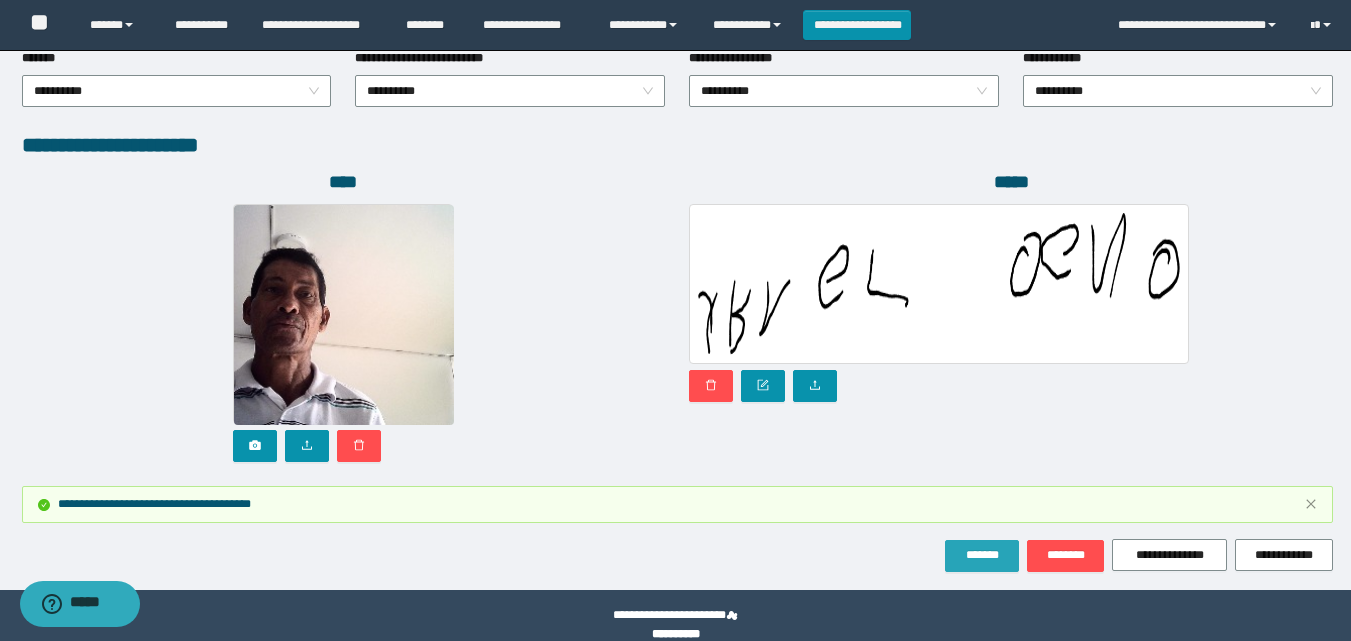 scroll, scrollTop: 1169, scrollLeft: 0, axis: vertical 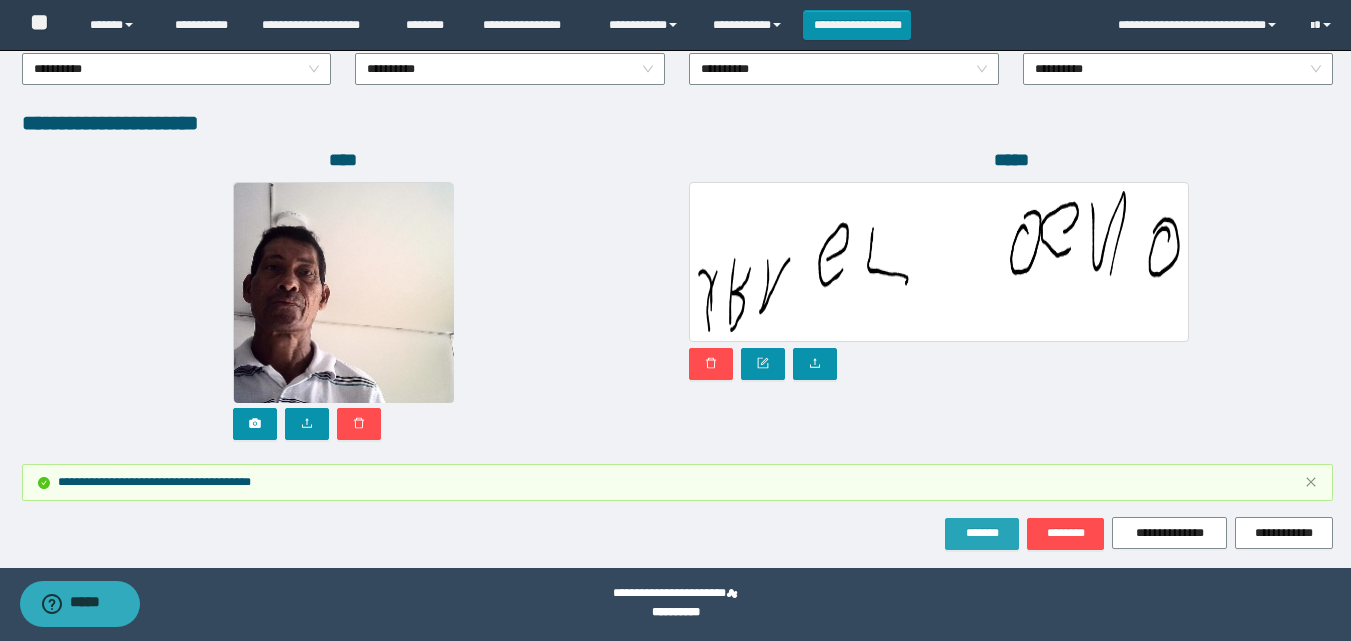 click on "*******" at bounding box center (982, 533) 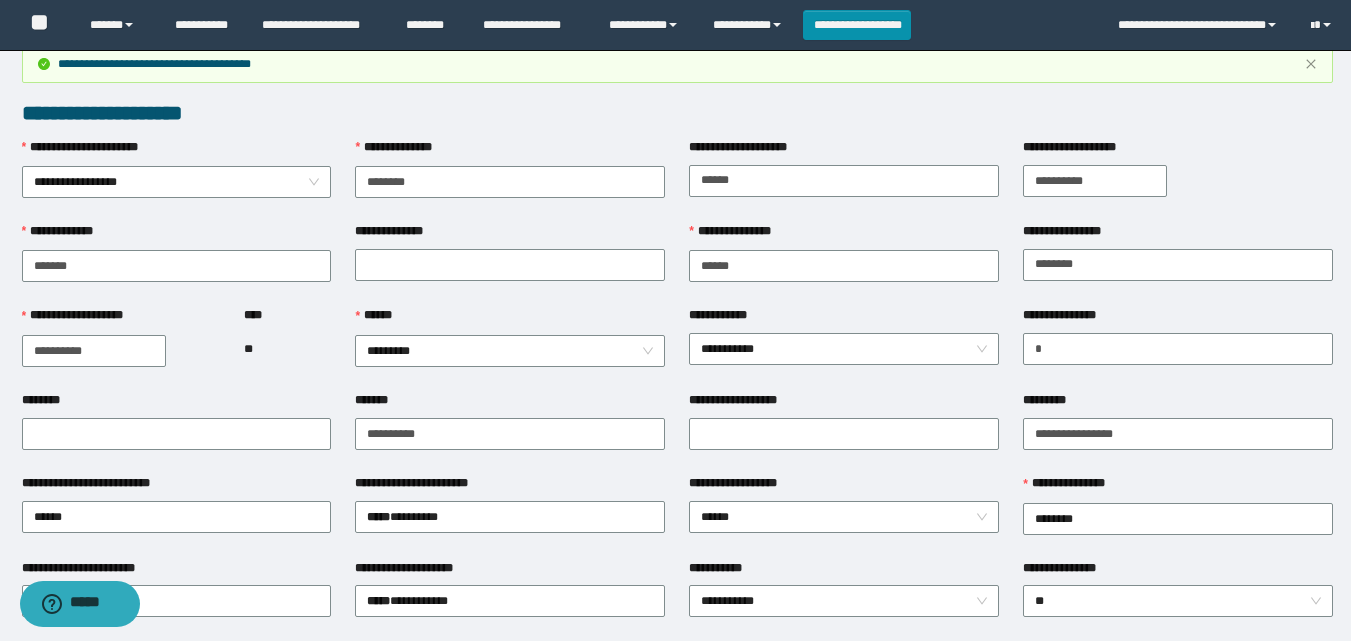 scroll, scrollTop: 0, scrollLeft: 0, axis: both 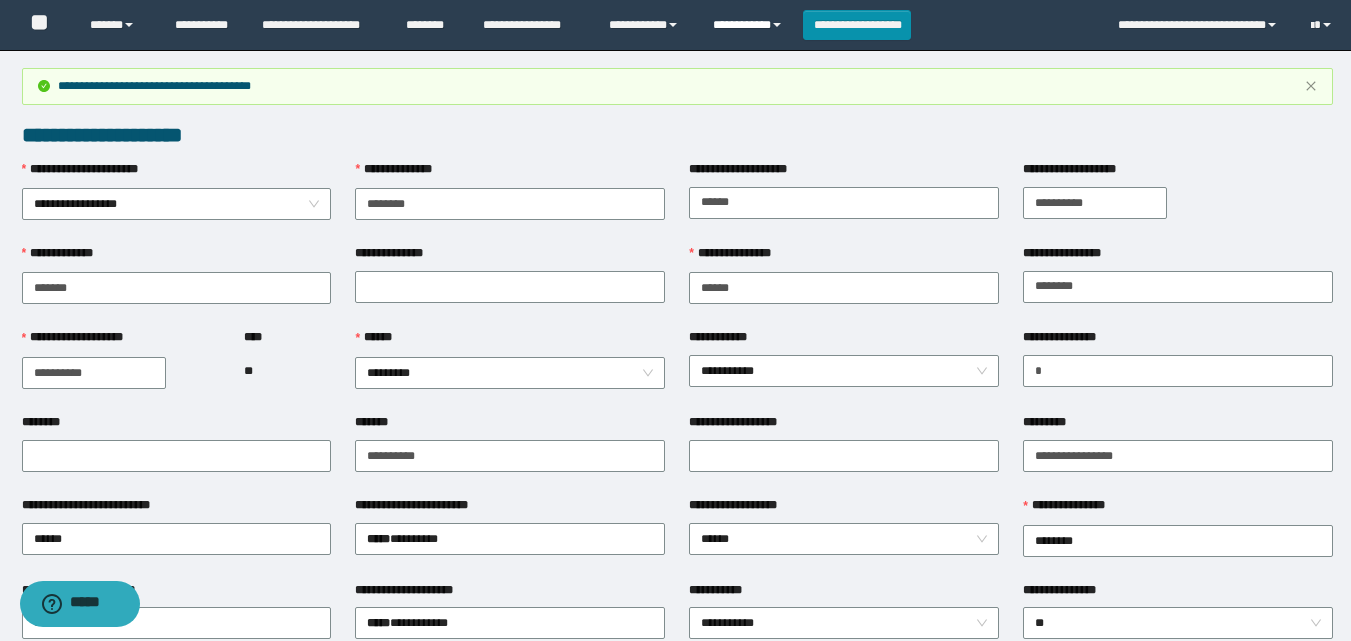 click on "**********" at bounding box center (750, 25) 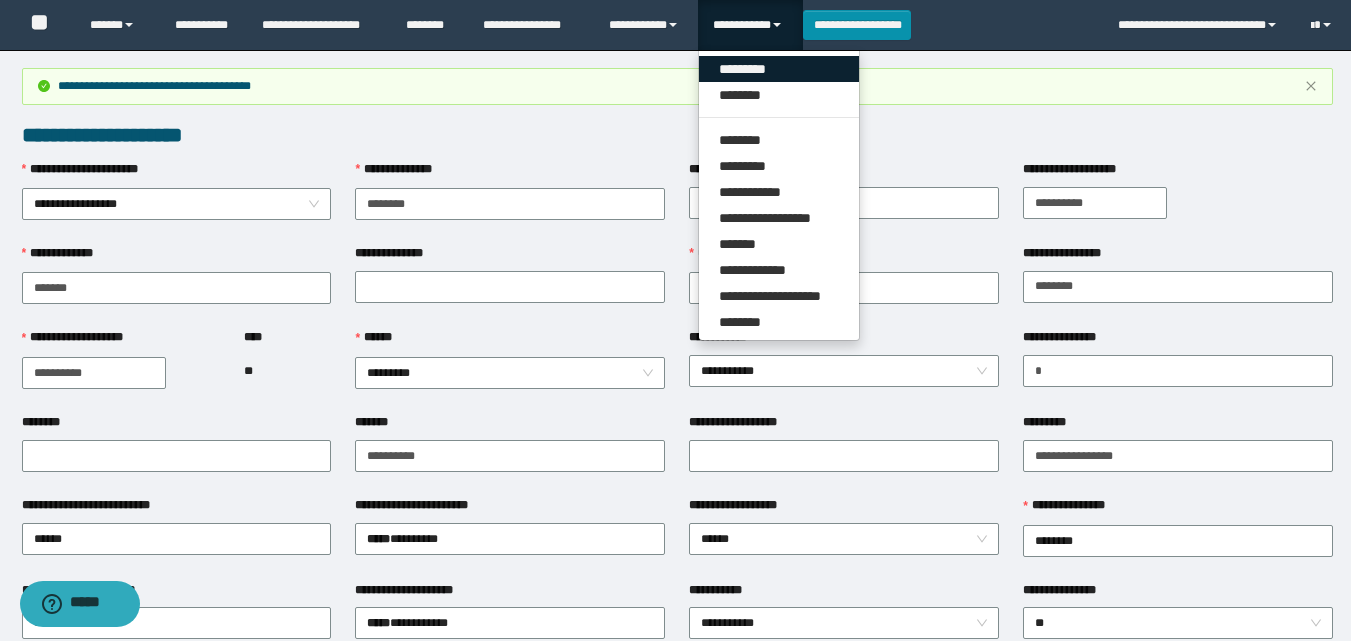 click on "*********" at bounding box center (779, 69) 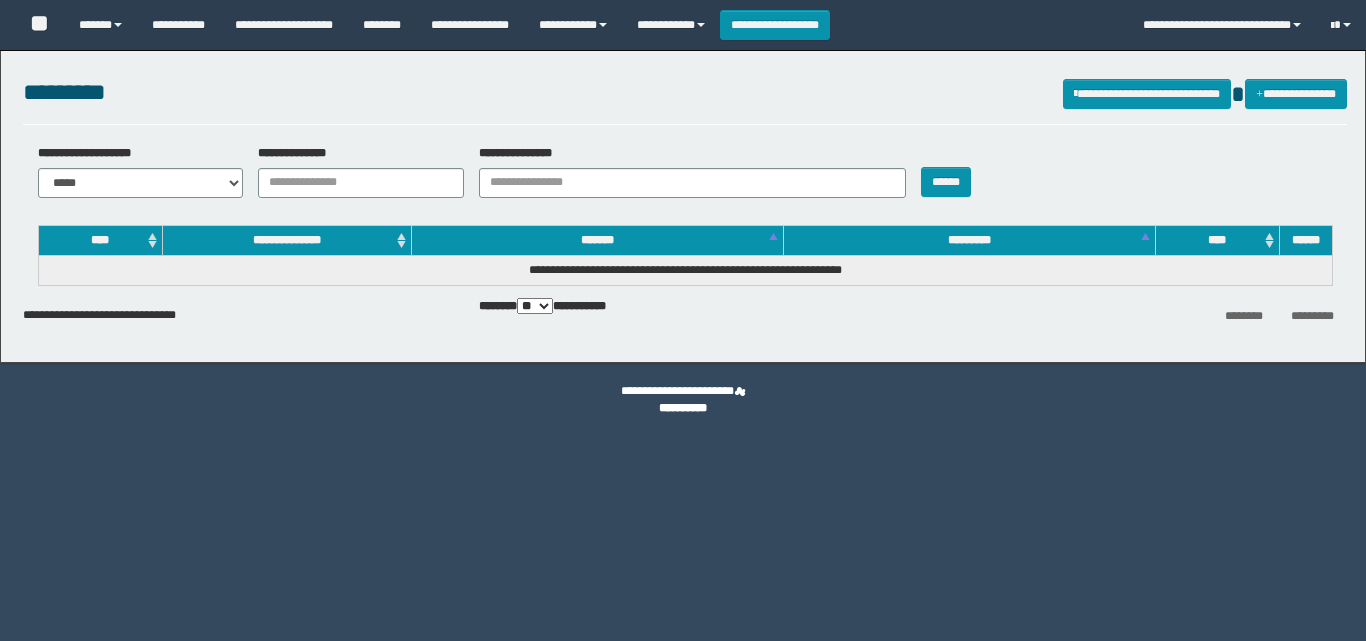 scroll, scrollTop: 0, scrollLeft: 0, axis: both 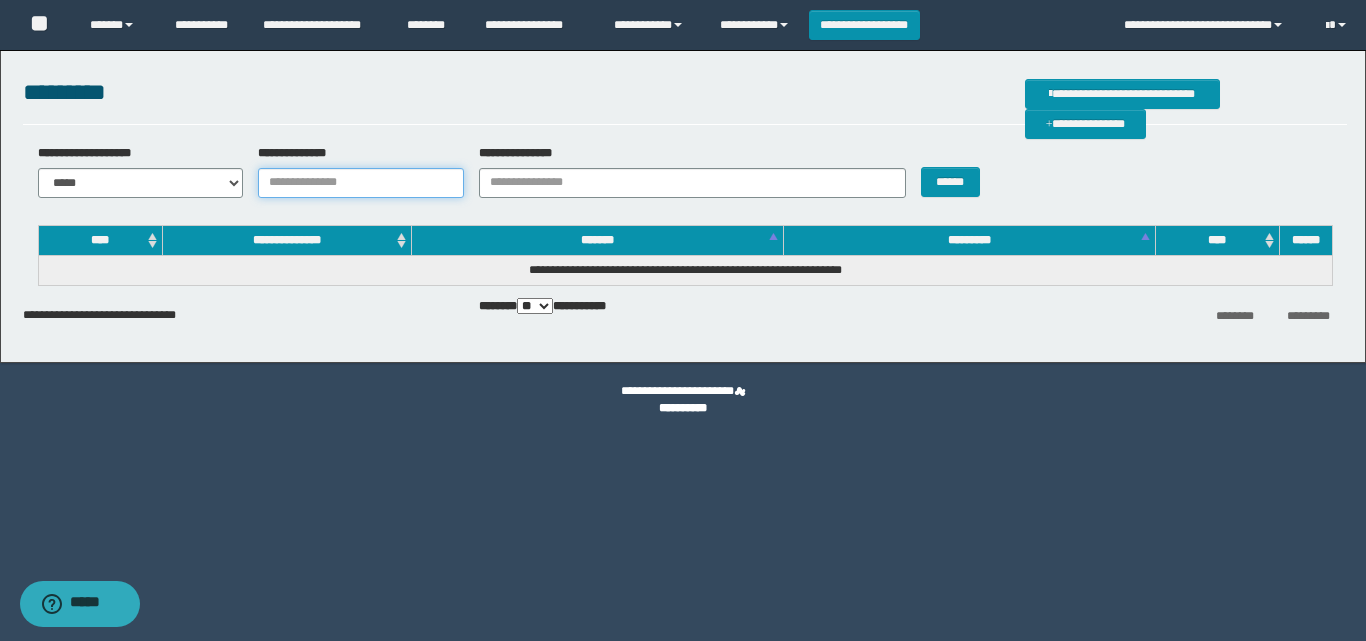 click on "**********" at bounding box center (361, 183) 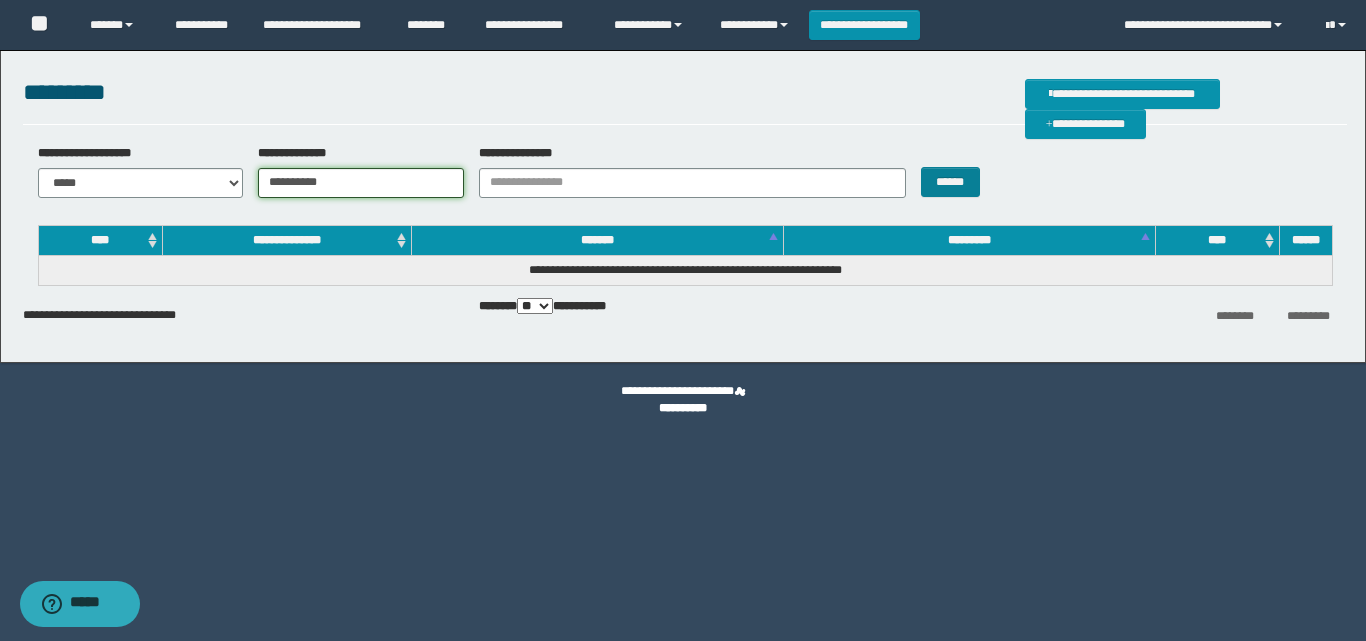 type on "**********" 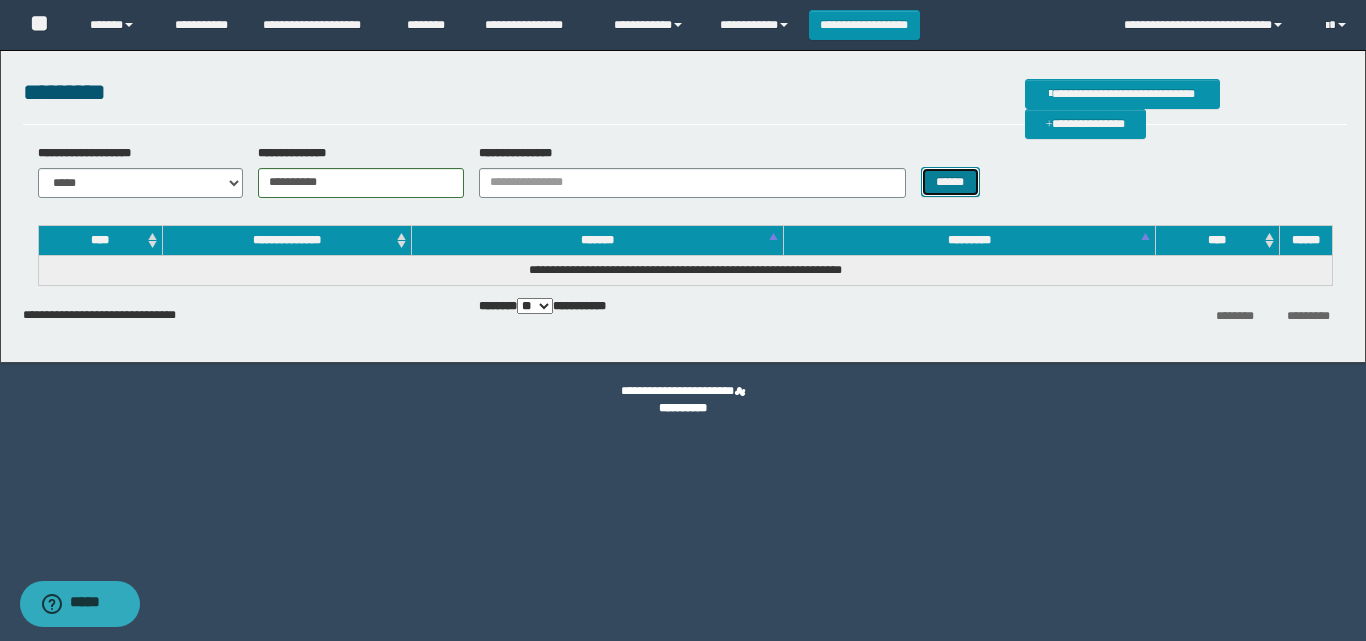 click on "******" at bounding box center (950, 182) 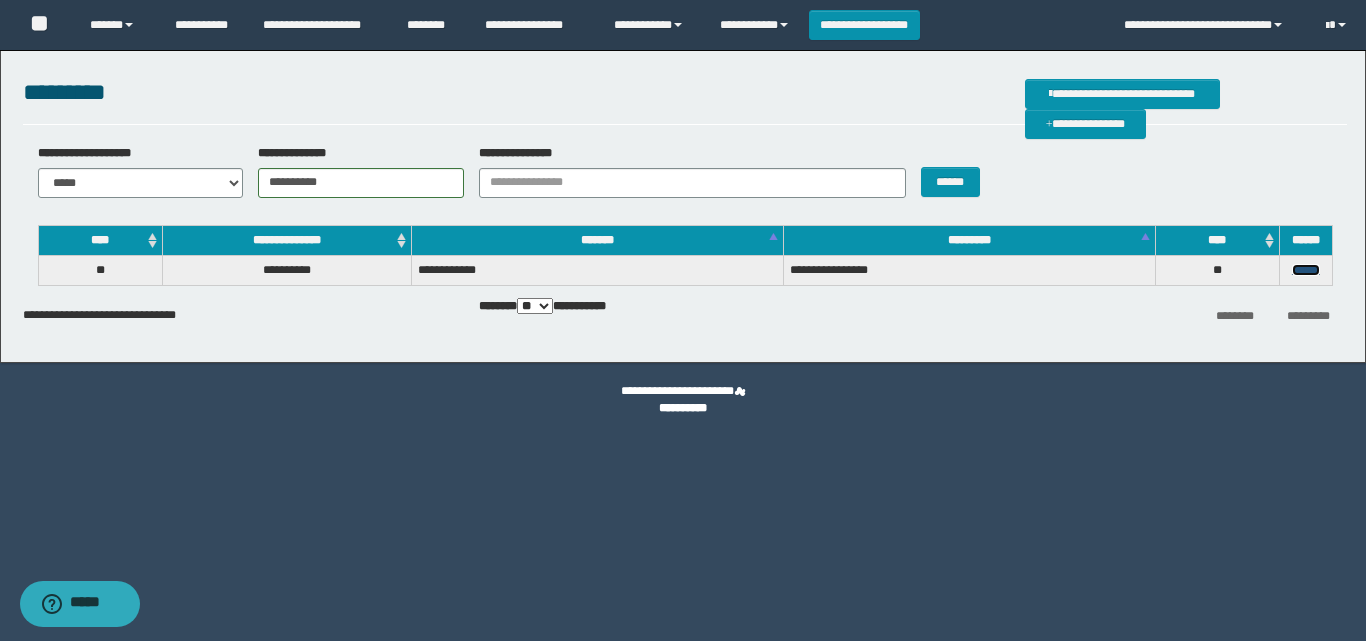 click on "******" at bounding box center (1306, 270) 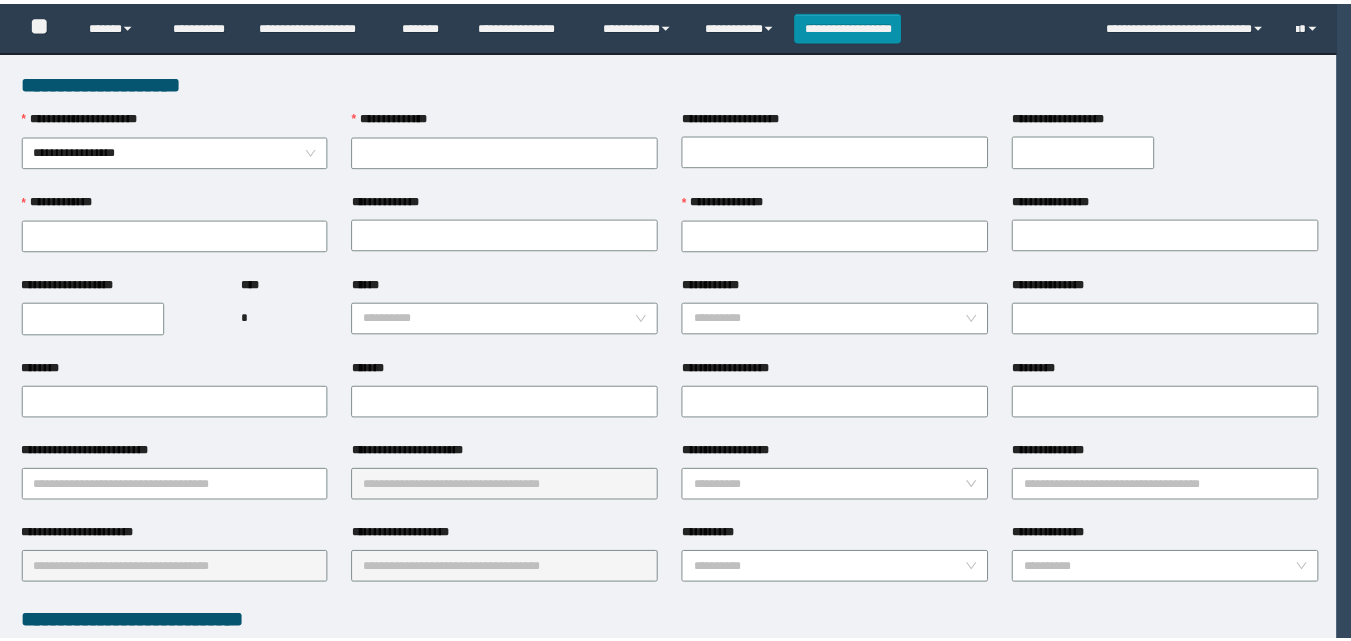 scroll, scrollTop: 0, scrollLeft: 0, axis: both 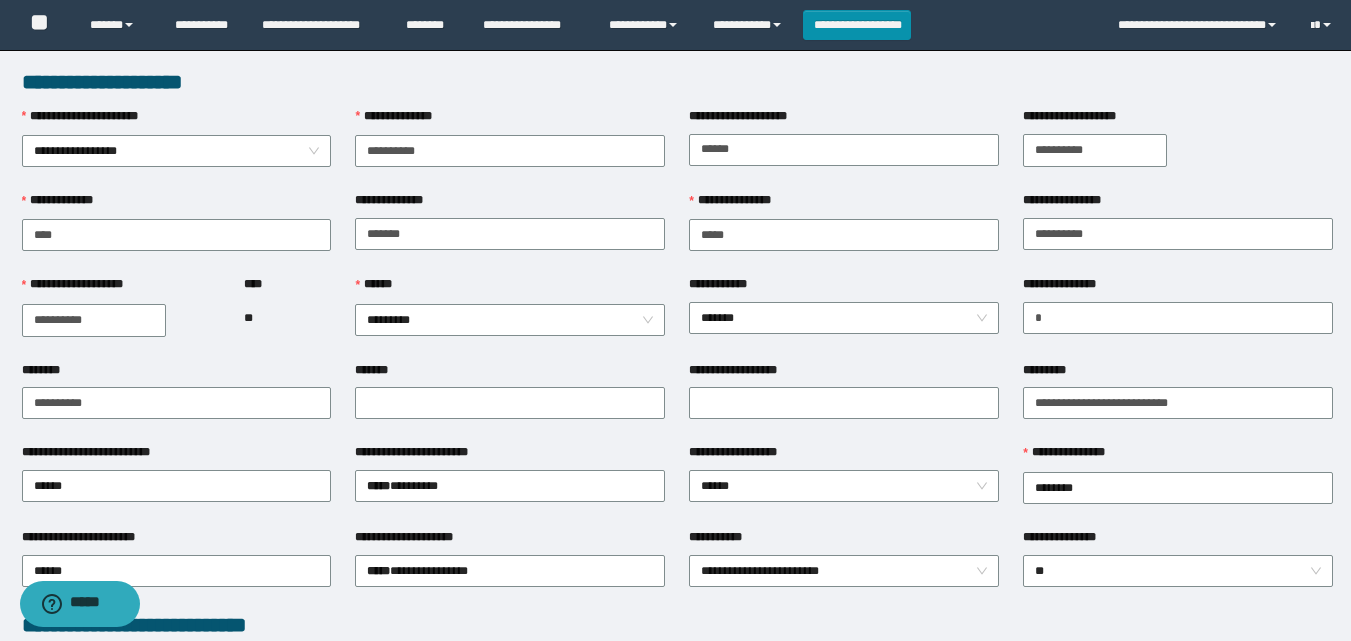 click on "**********" at bounding box center [677, 840] 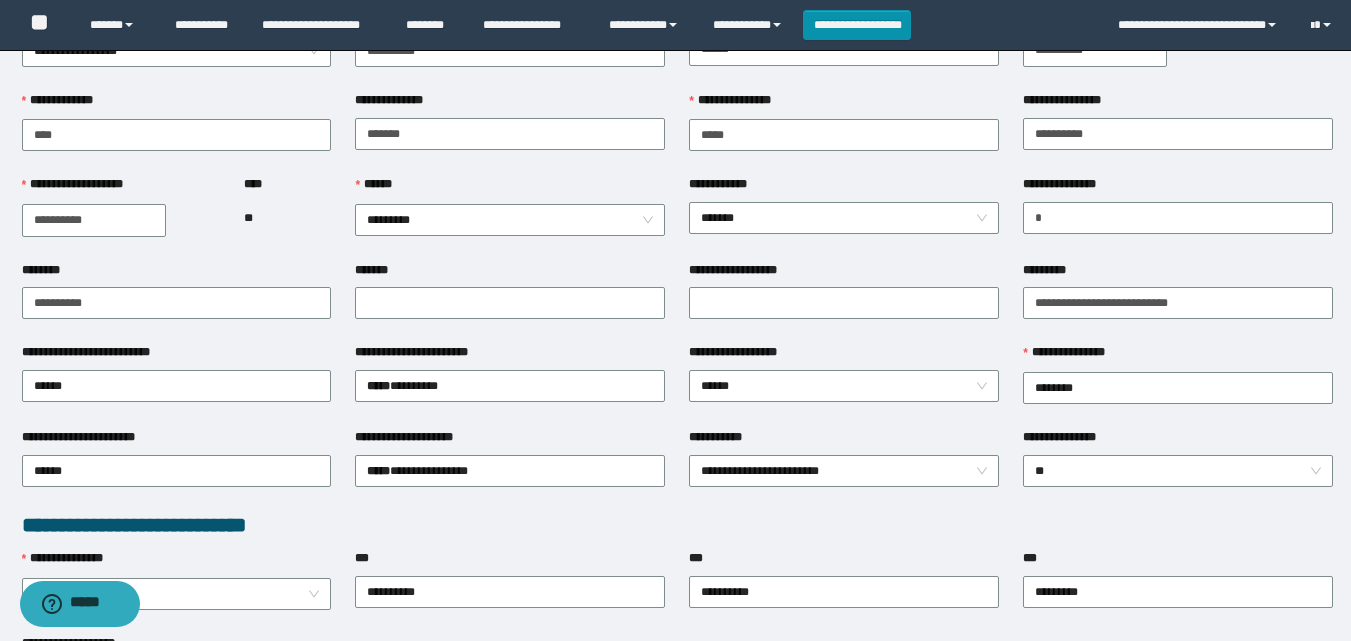 scroll, scrollTop: 0, scrollLeft: 0, axis: both 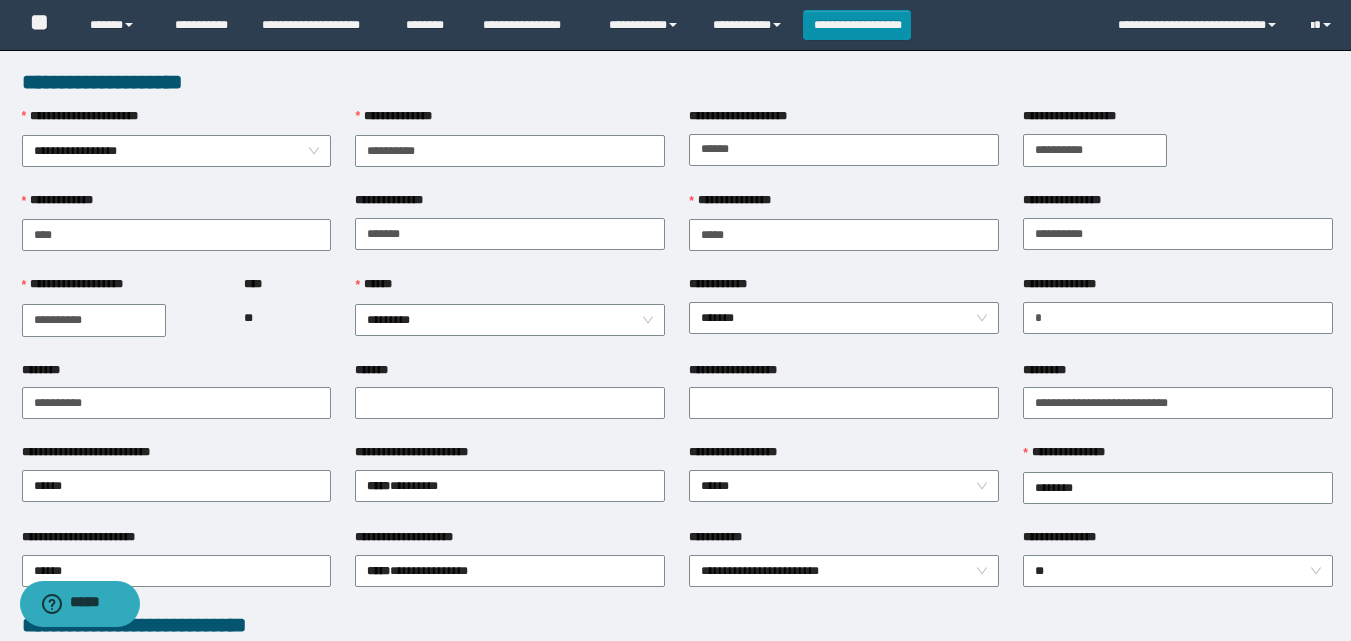 click on "**********" at bounding box center (677, 82) 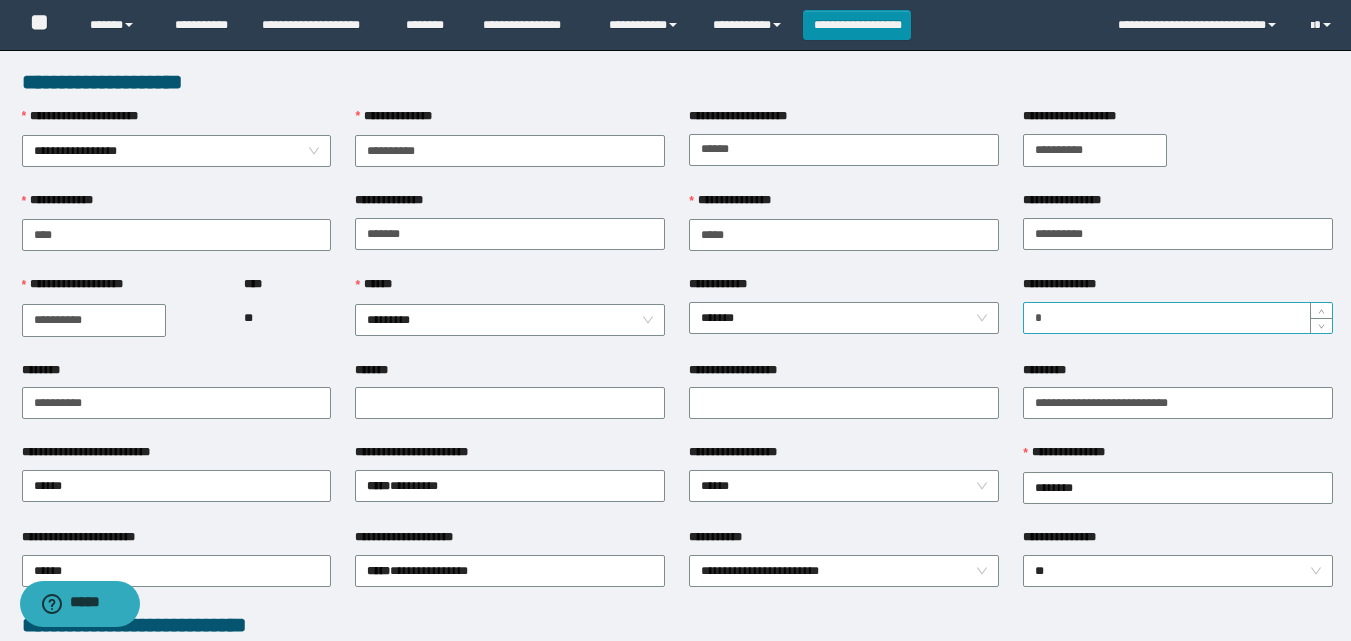 click on "**********" at bounding box center (1178, 318) 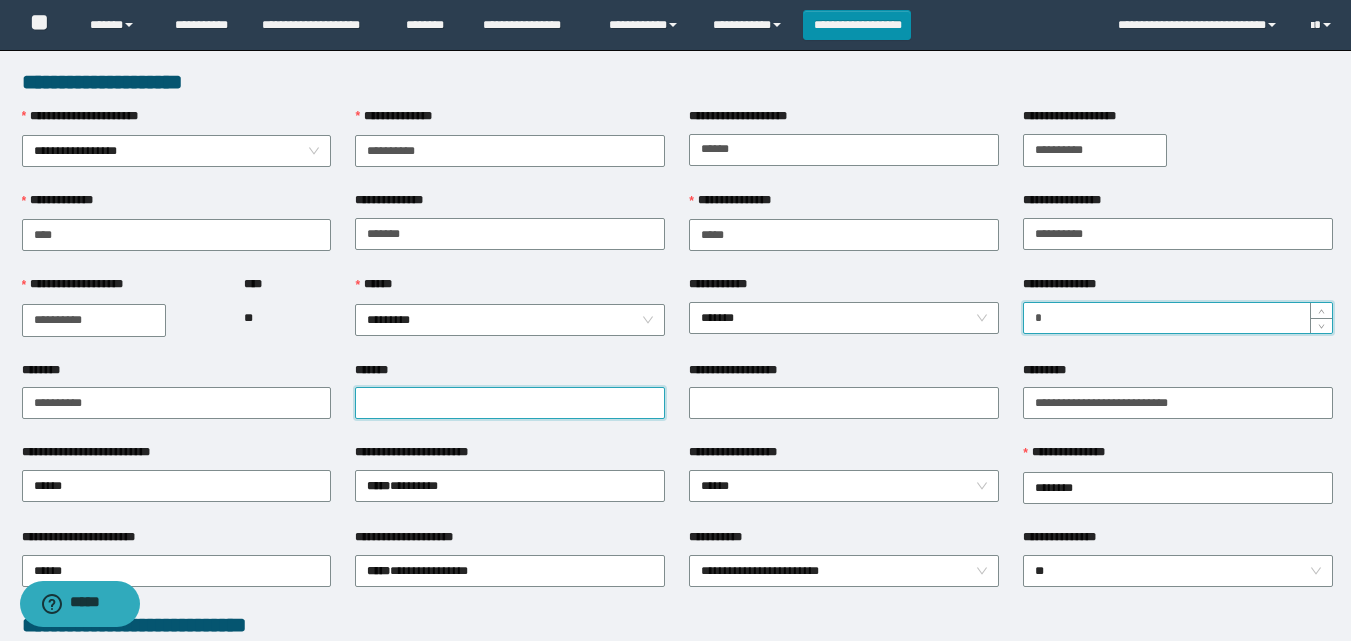click on "*******" at bounding box center (510, 403) 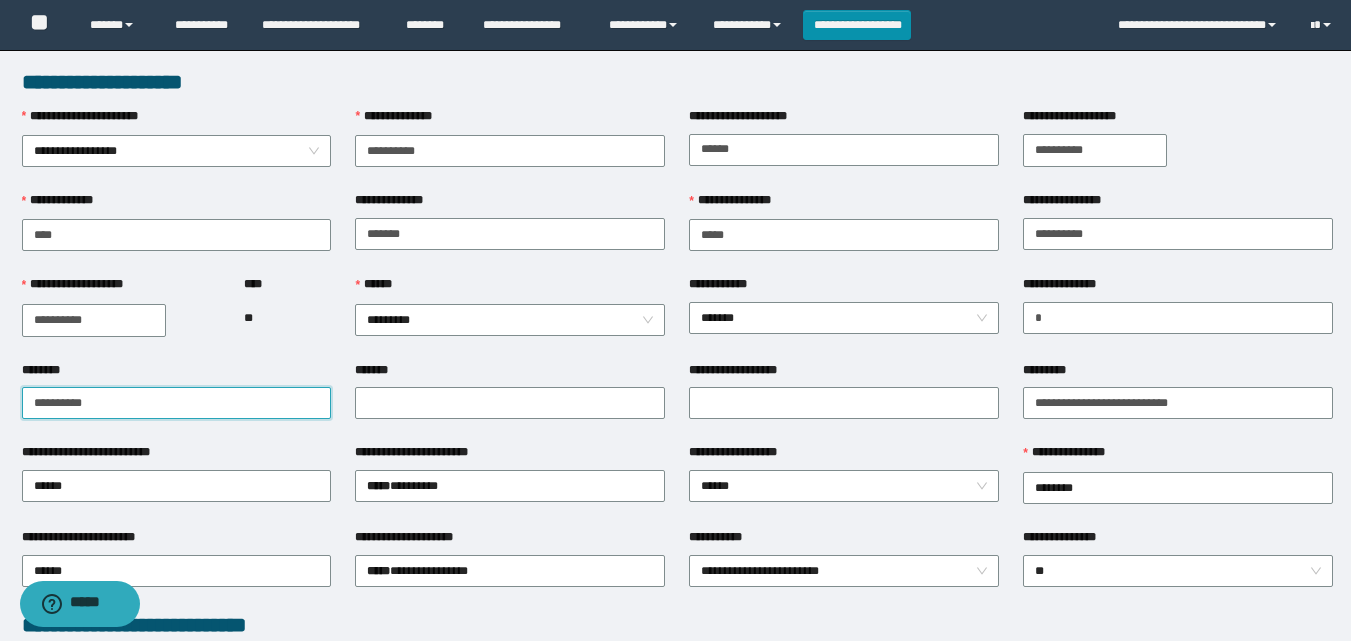 drag, startPoint x: 171, startPoint y: 401, endPoint x: 0, endPoint y: 400, distance: 171.00293 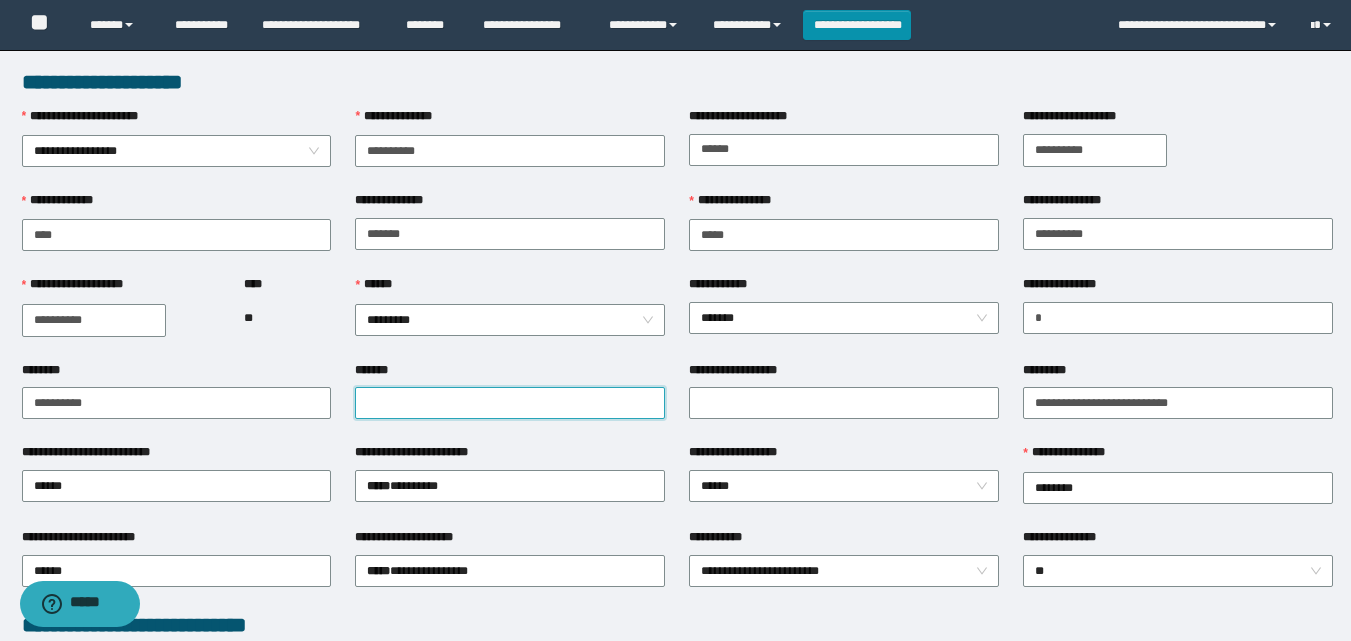 click on "*******" at bounding box center [510, 403] 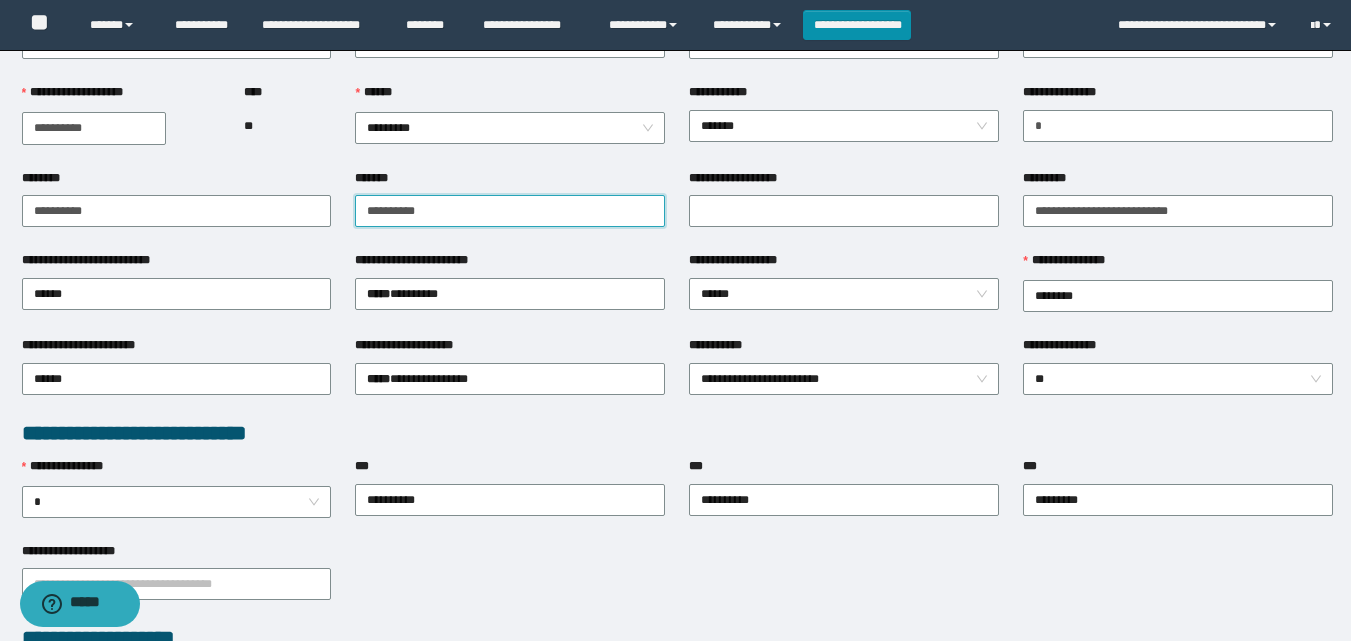 scroll, scrollTop: 200, scrollLeft: 0, axis: vertical 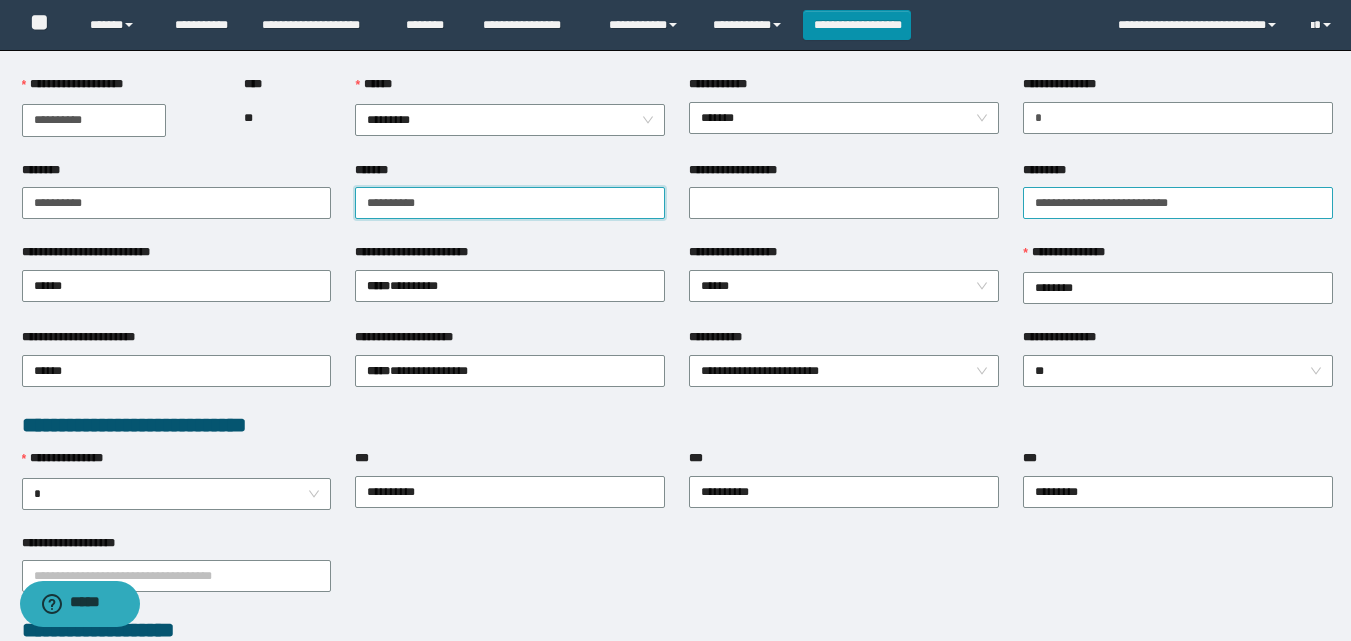 type on "**********" 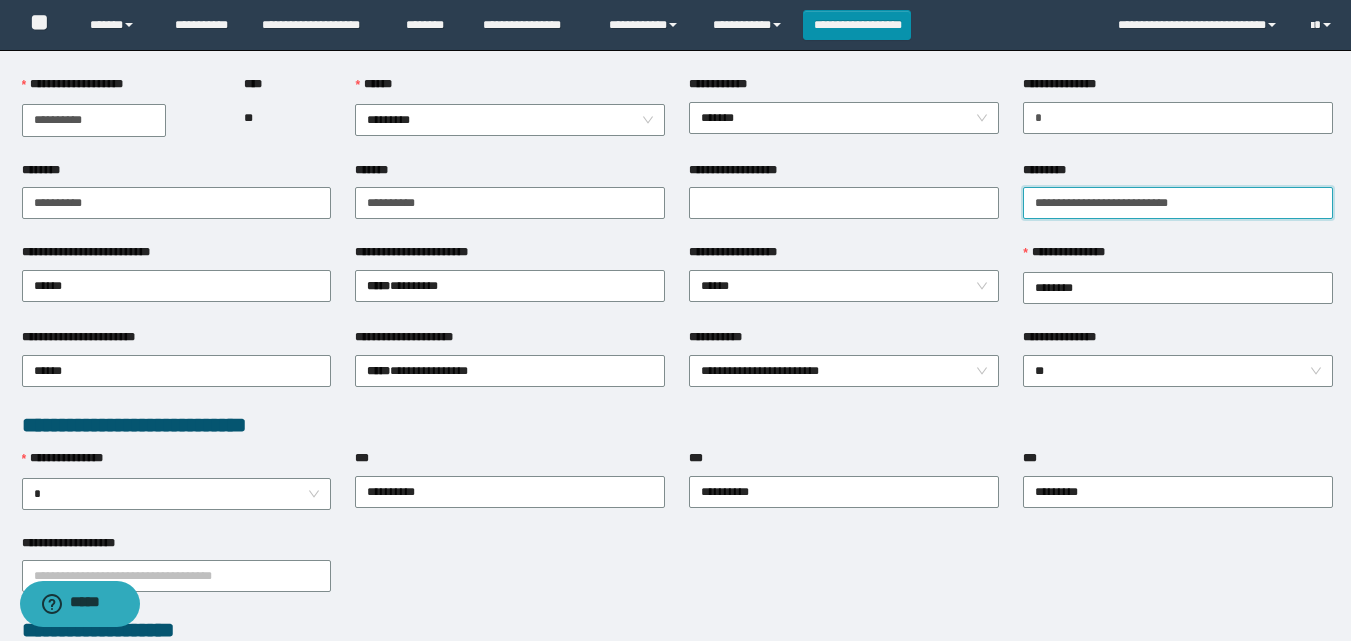 click on "*********" at bounding box center (1178, 203) 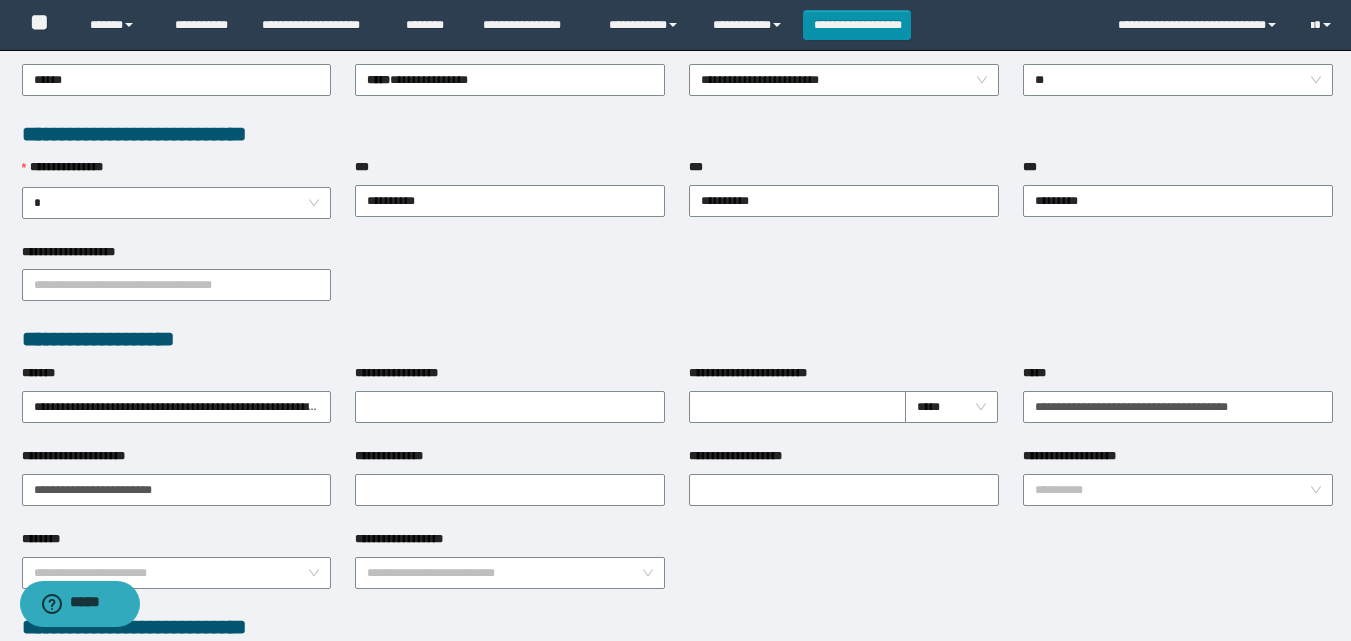 scroll, scrollTop: 500, scrollLeft: 0, axis: vertical 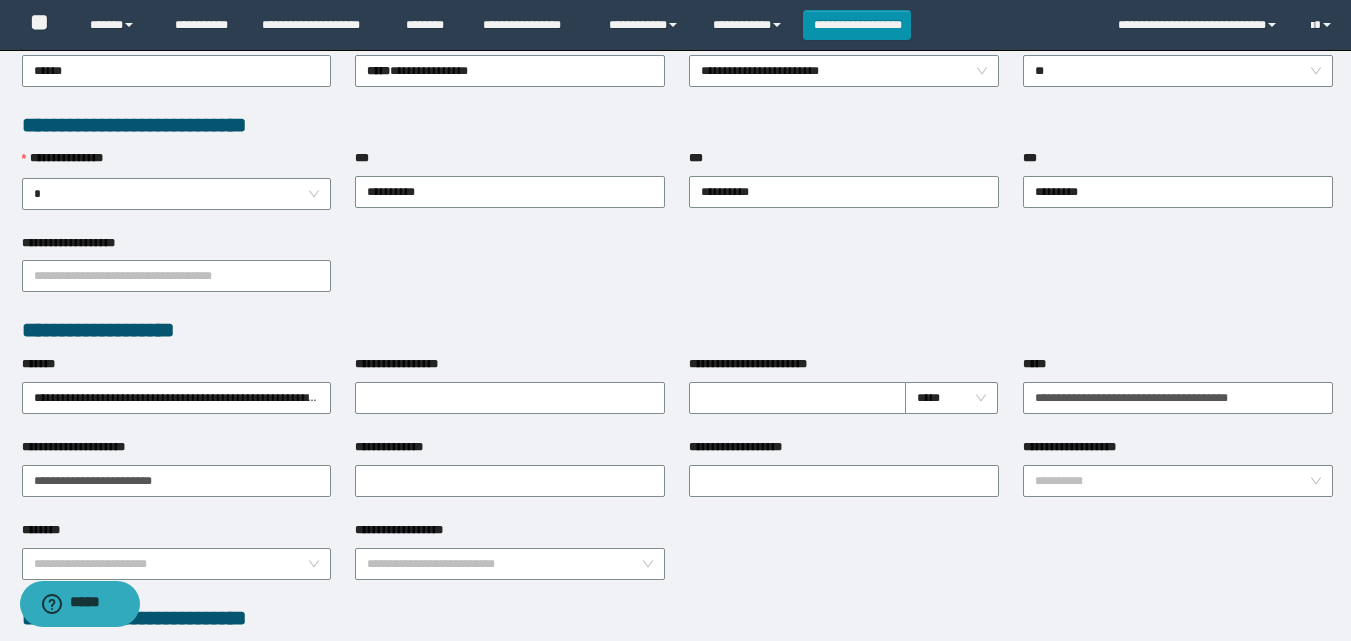 click on "**********" at bounding box center [677, 275] 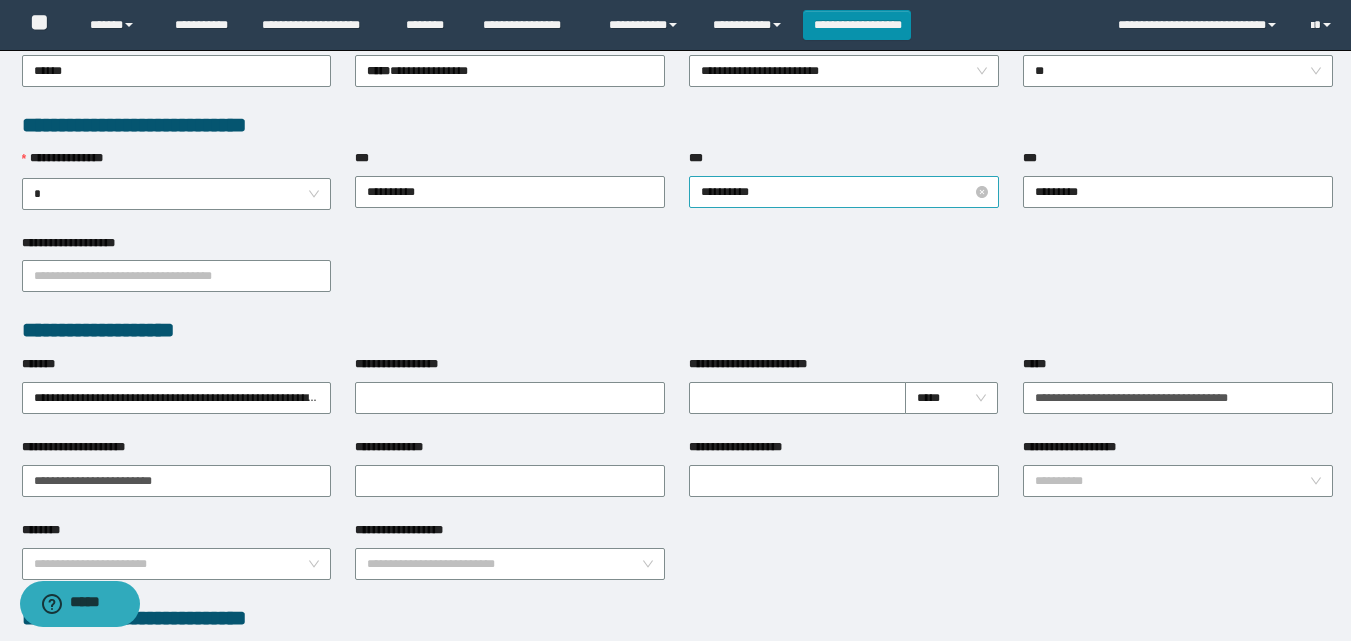 click on "**********" at bounding box center [844, 192] 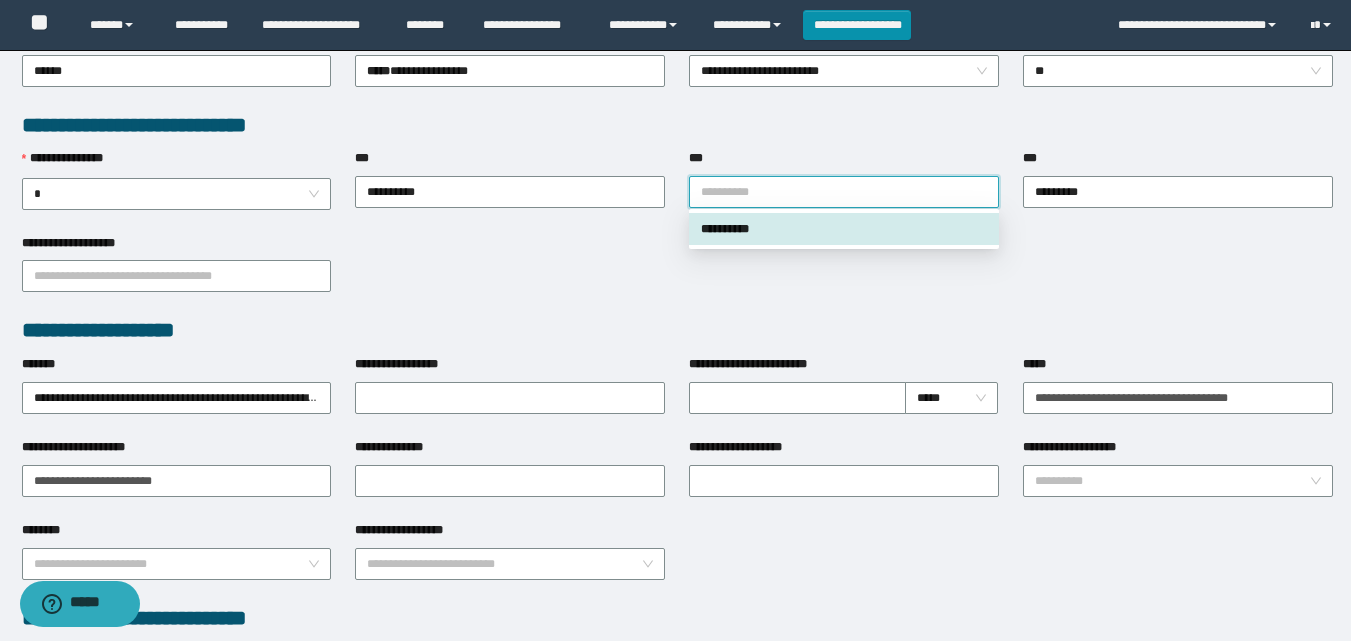 click on "**********" at bounding box center [677, 275] 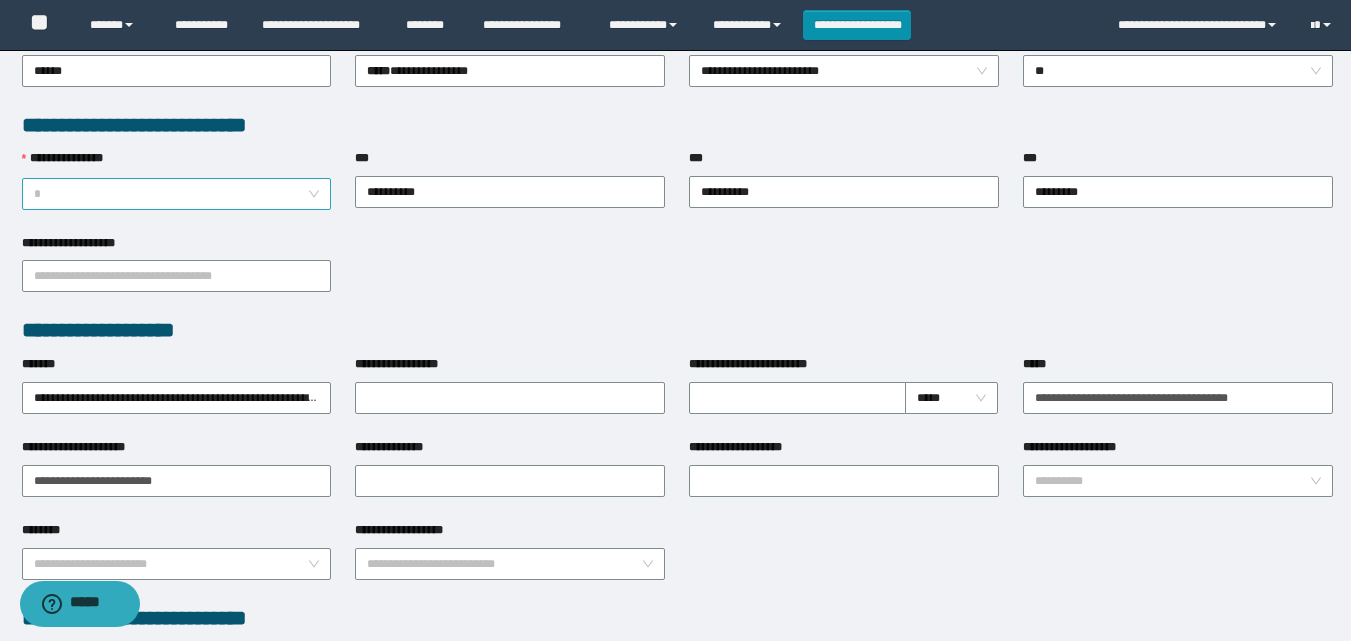 click on "*" at bounding box center [177, 194] 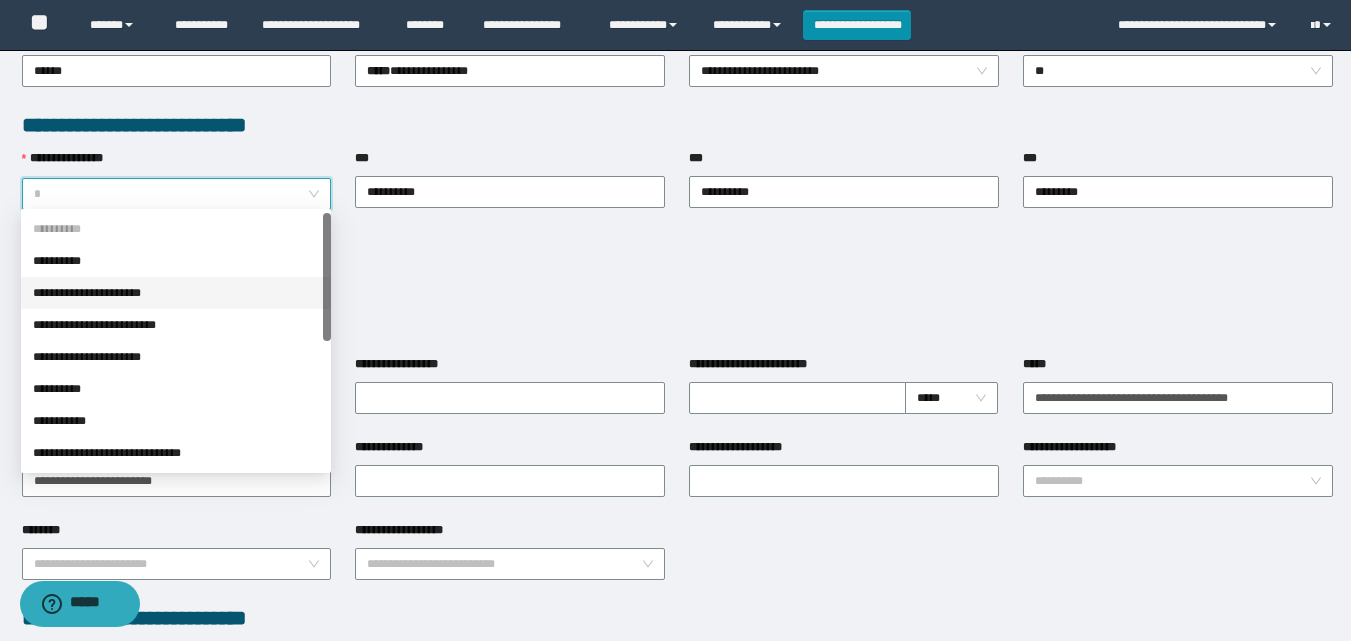 click on "**********" at bounding box center [176, 293] 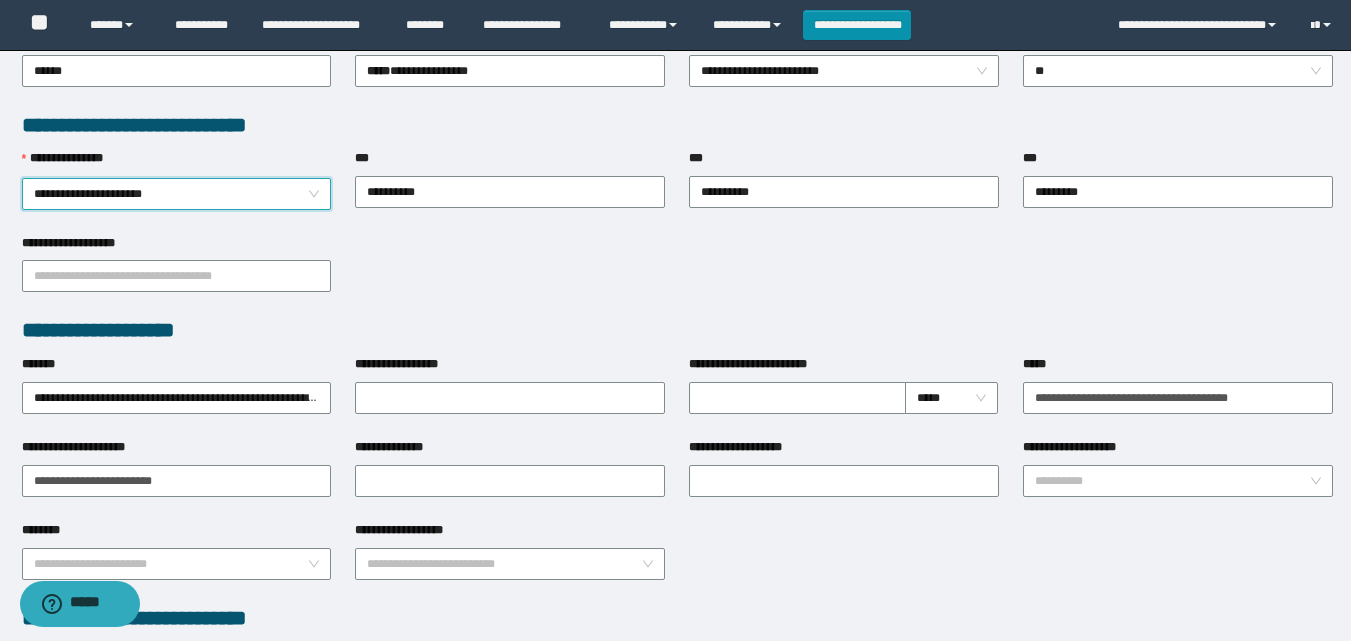 click on "**********" at bounding box center [677, 275] 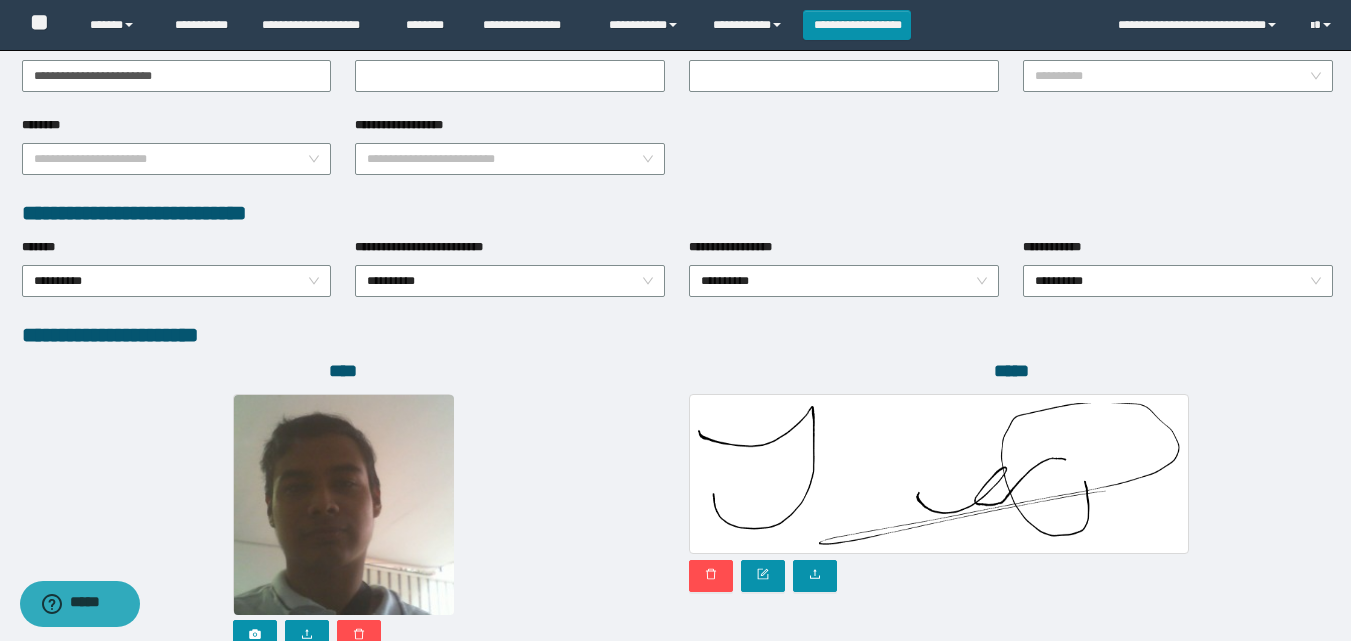 scroll, scrollTop: 1064, scrollLeft: 0, axis: vertical 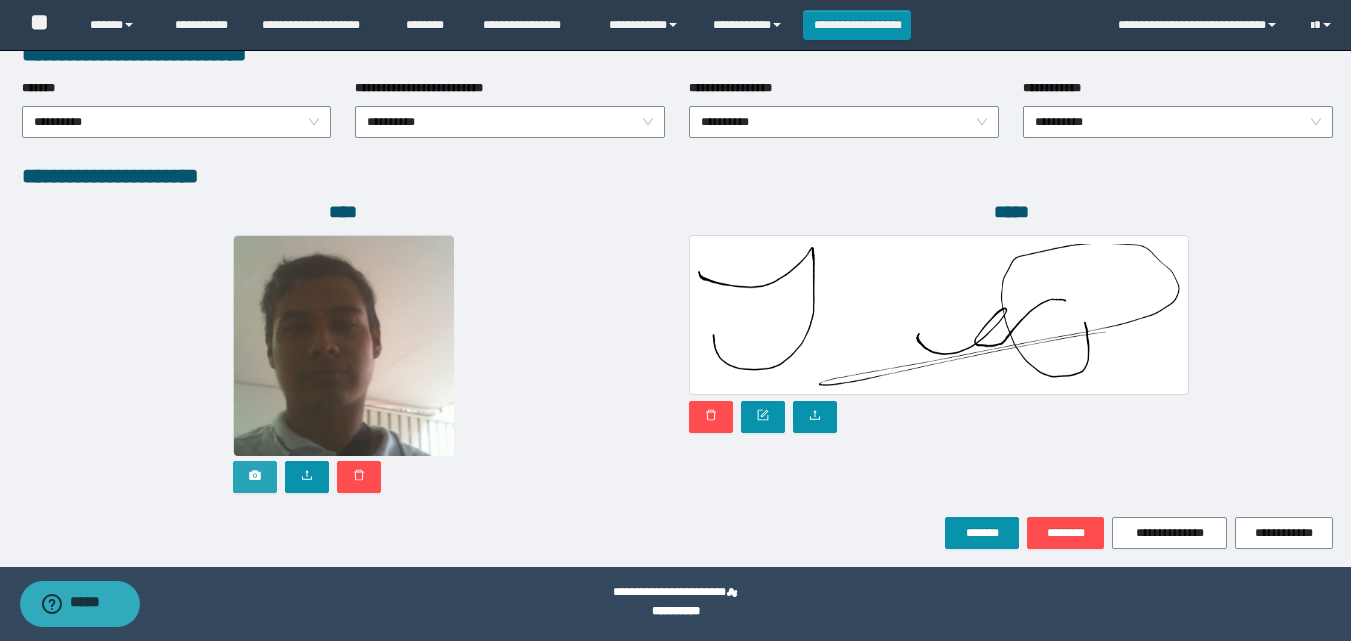 click 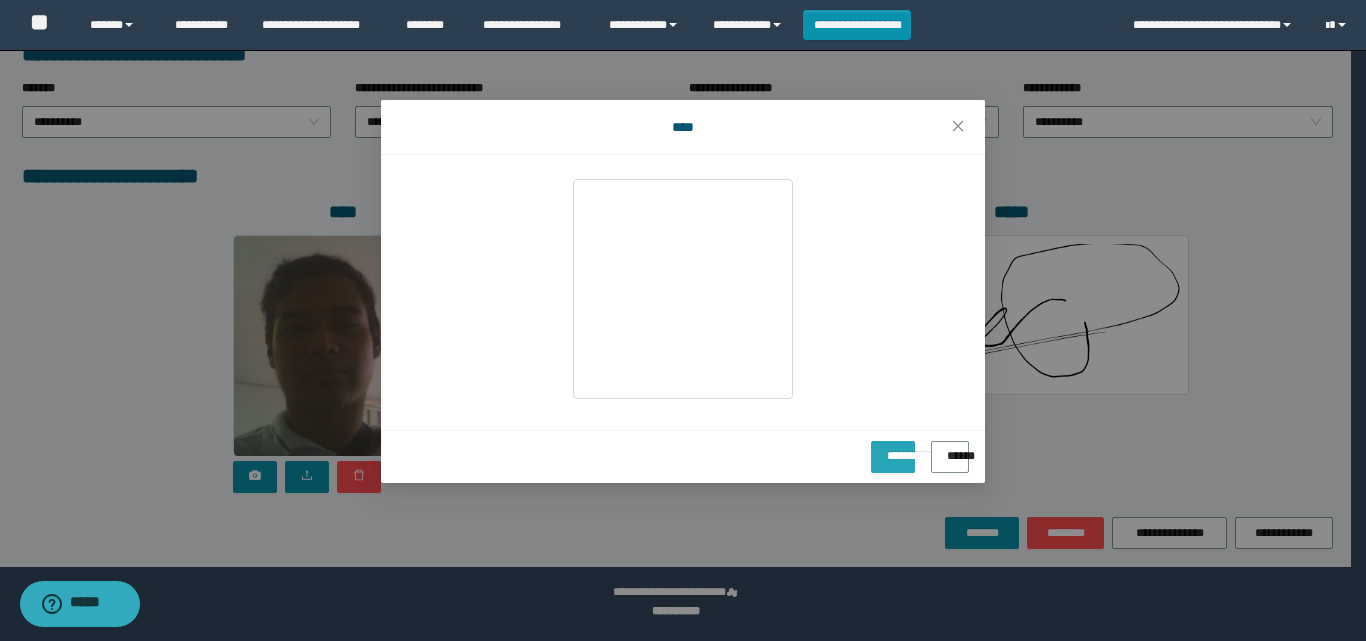 click on "**********" at bounding box center [893, 449] 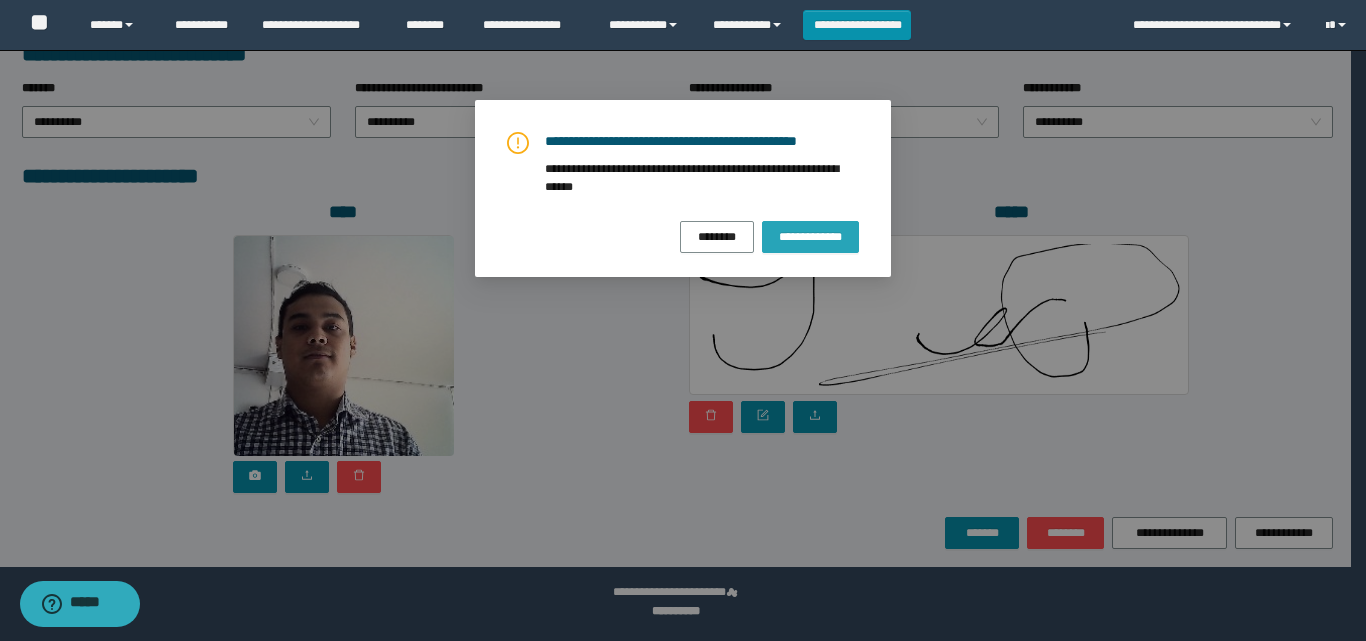 click on "**********" at bounding box center [810, 237] 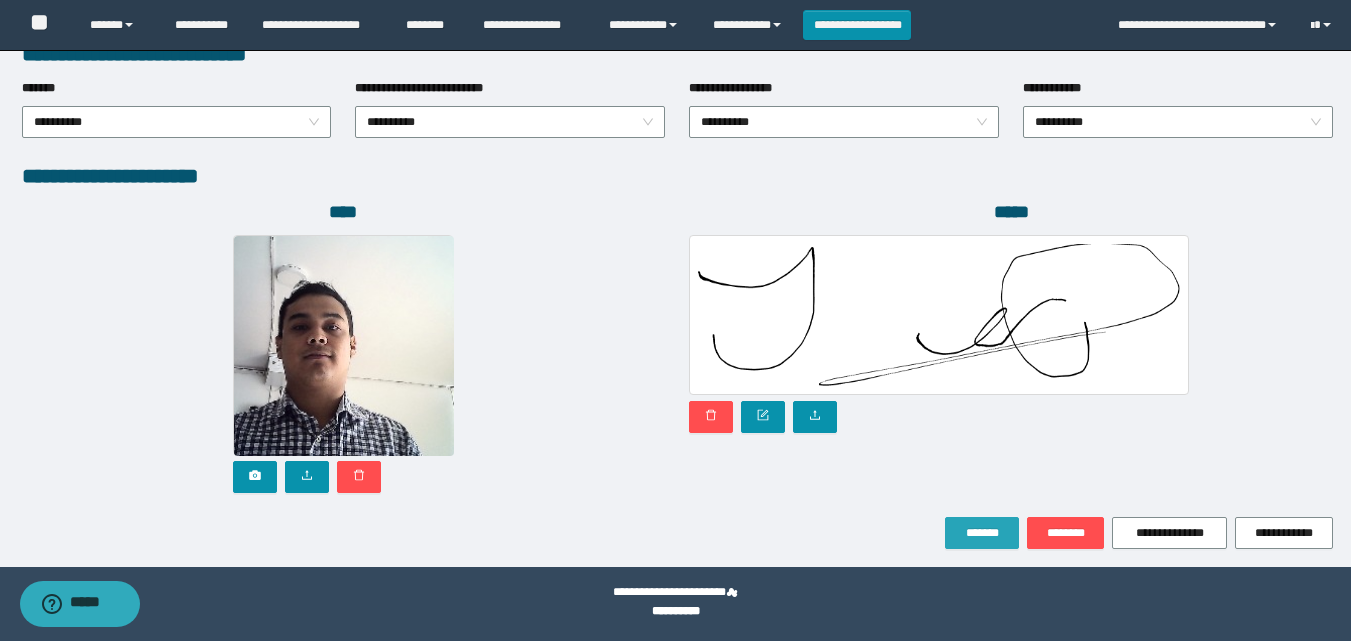 click on "*******" at bounding box center [982, 533] 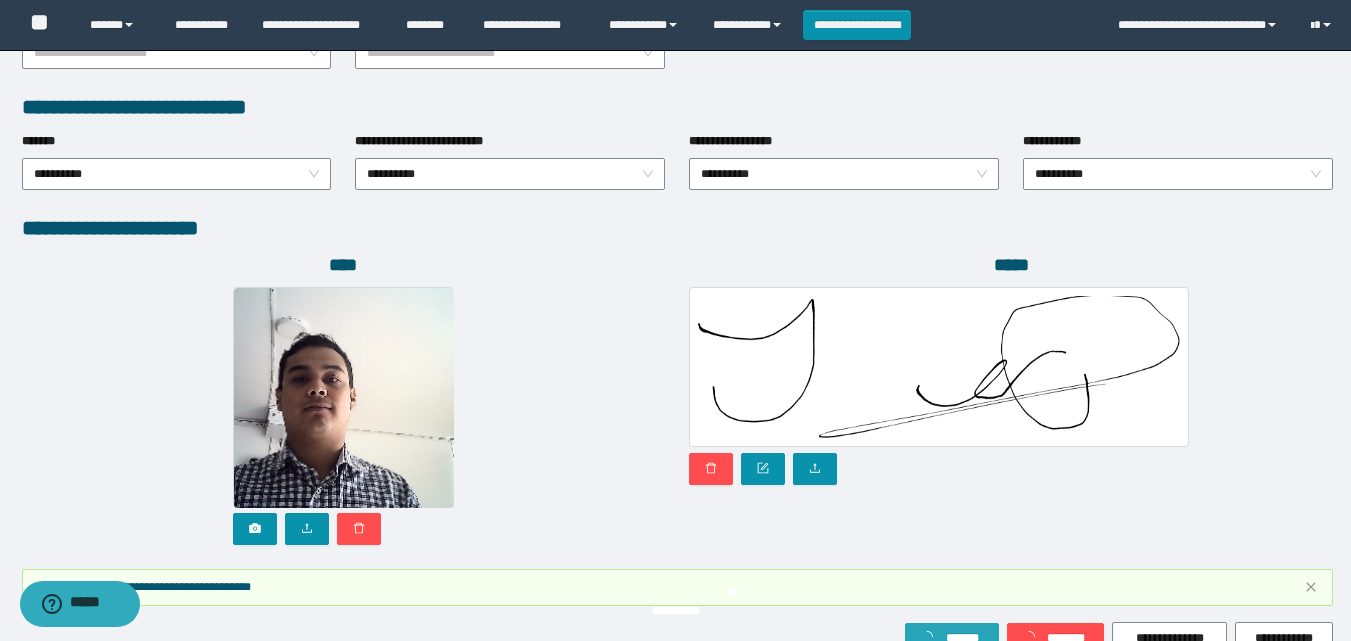scroll, scrollTop: 1117, scrollLeft: 0, axis: vertical 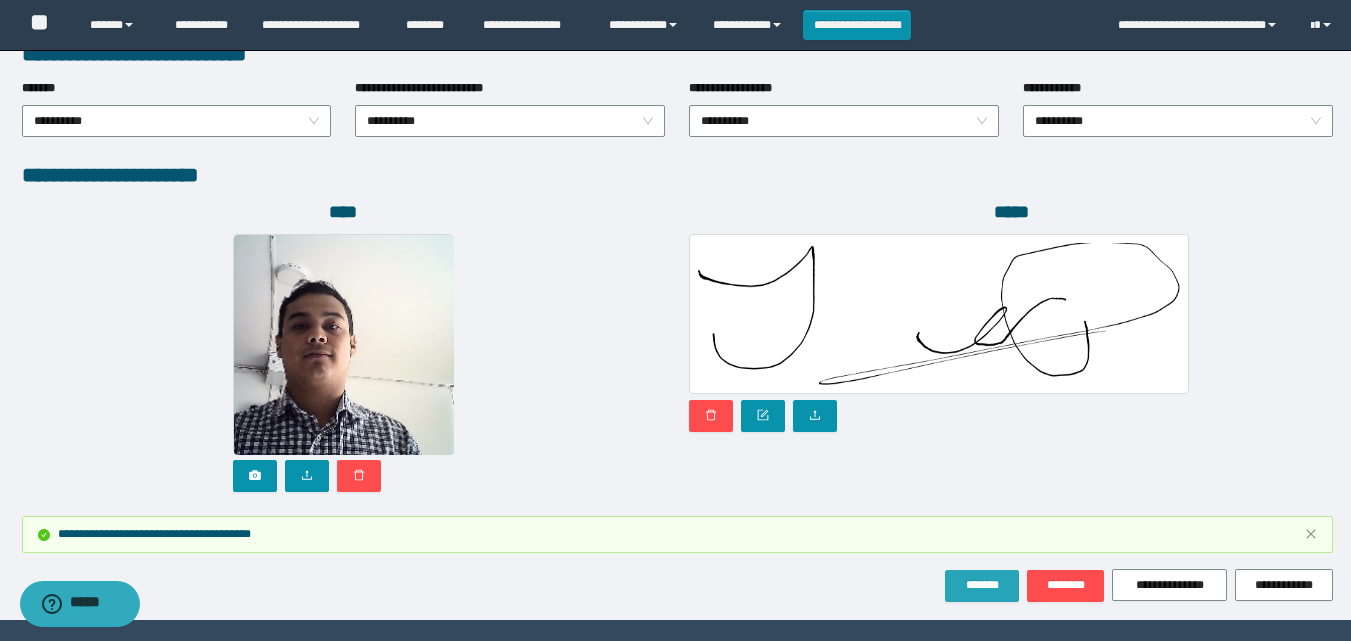 click on "*******" at bounding box center [982, 585] 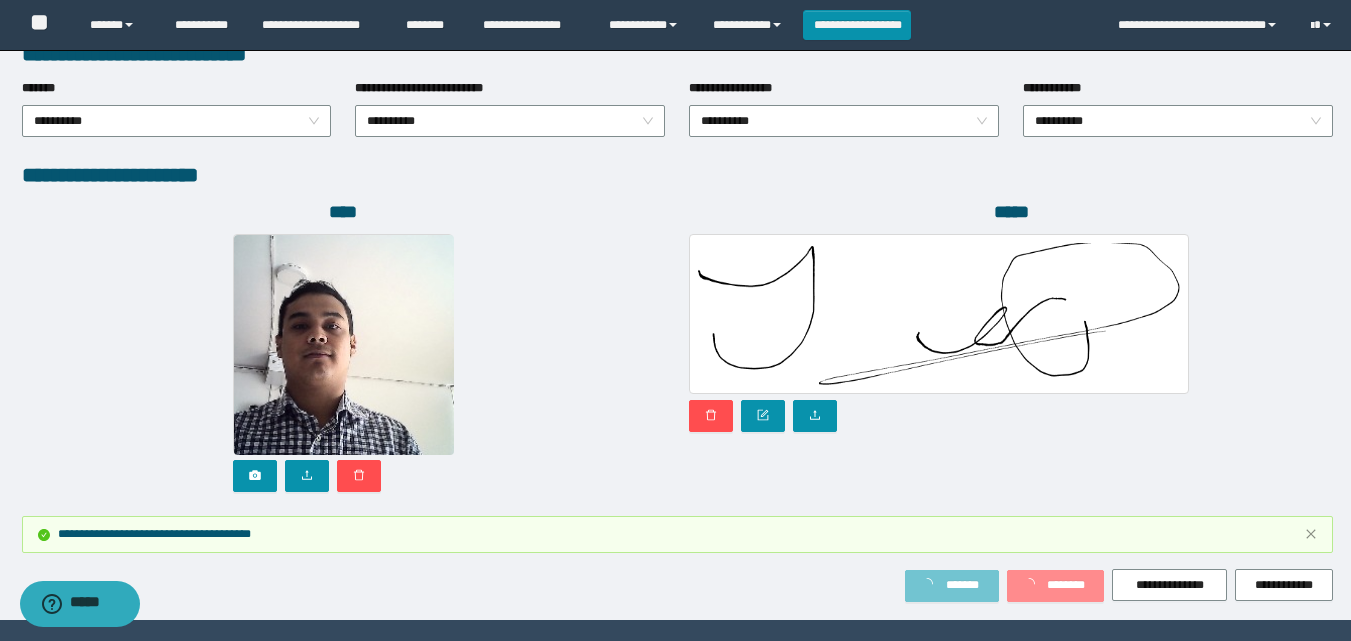 click on "*******" at bounding box center (962, 585) 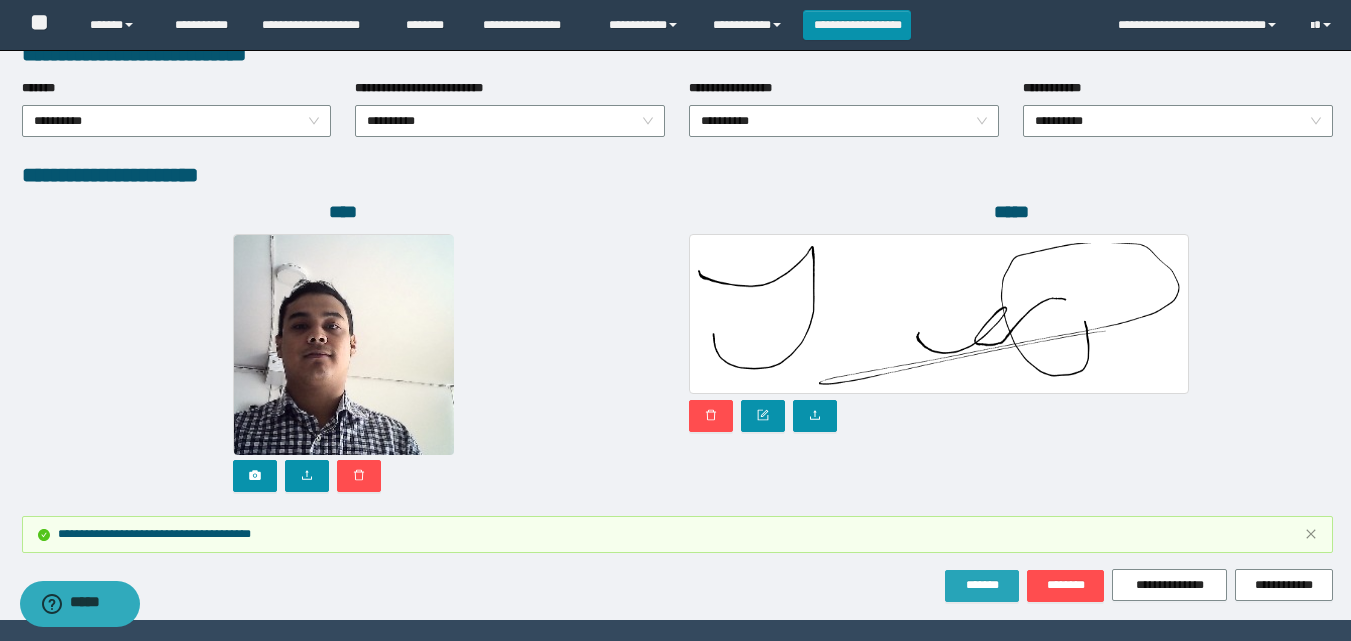 click on "*******" at bounding box center (982, 585) 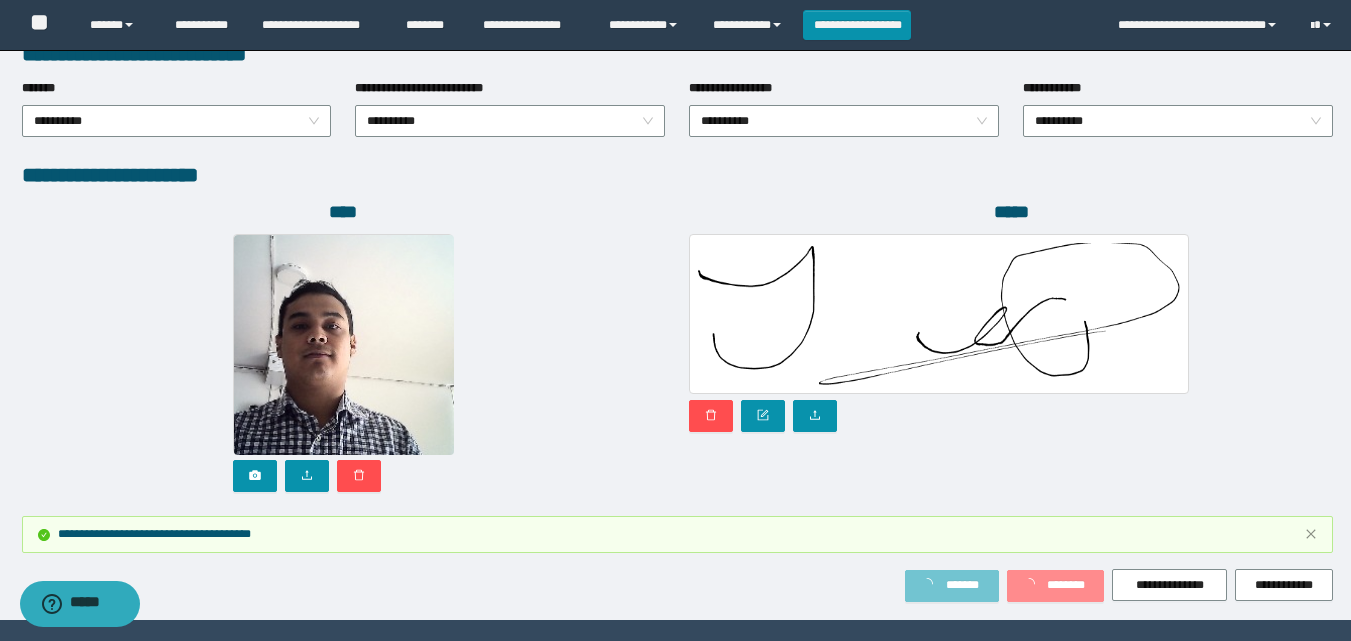 click on "*******" at bounding box center [962, 585] 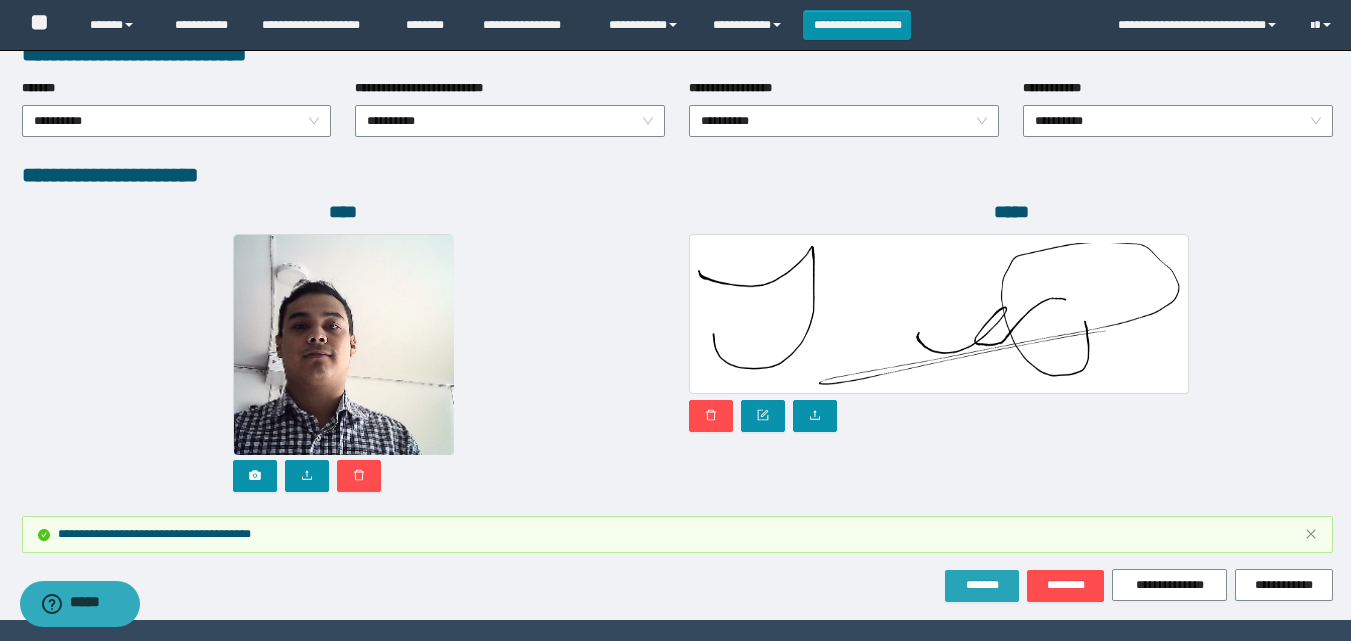 click on "*******" at bounding box center [982, 585] 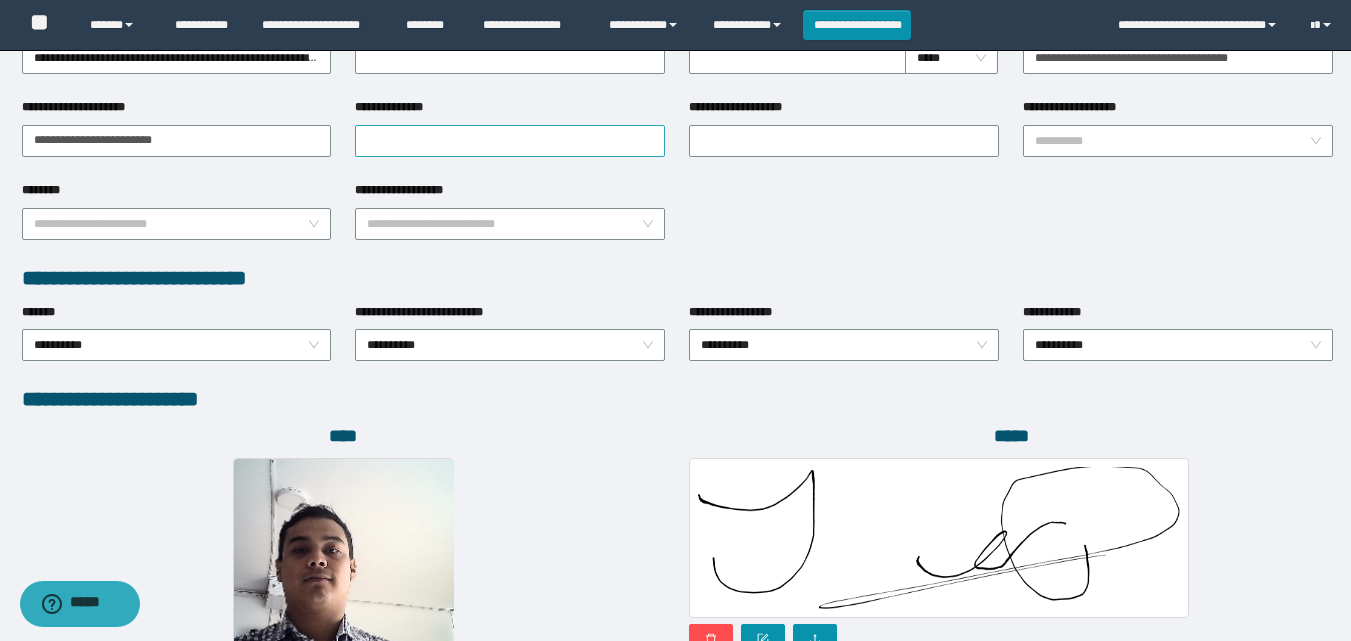 scroll, scrollTop: 1169, scrollLeft: 0, axis: vertical 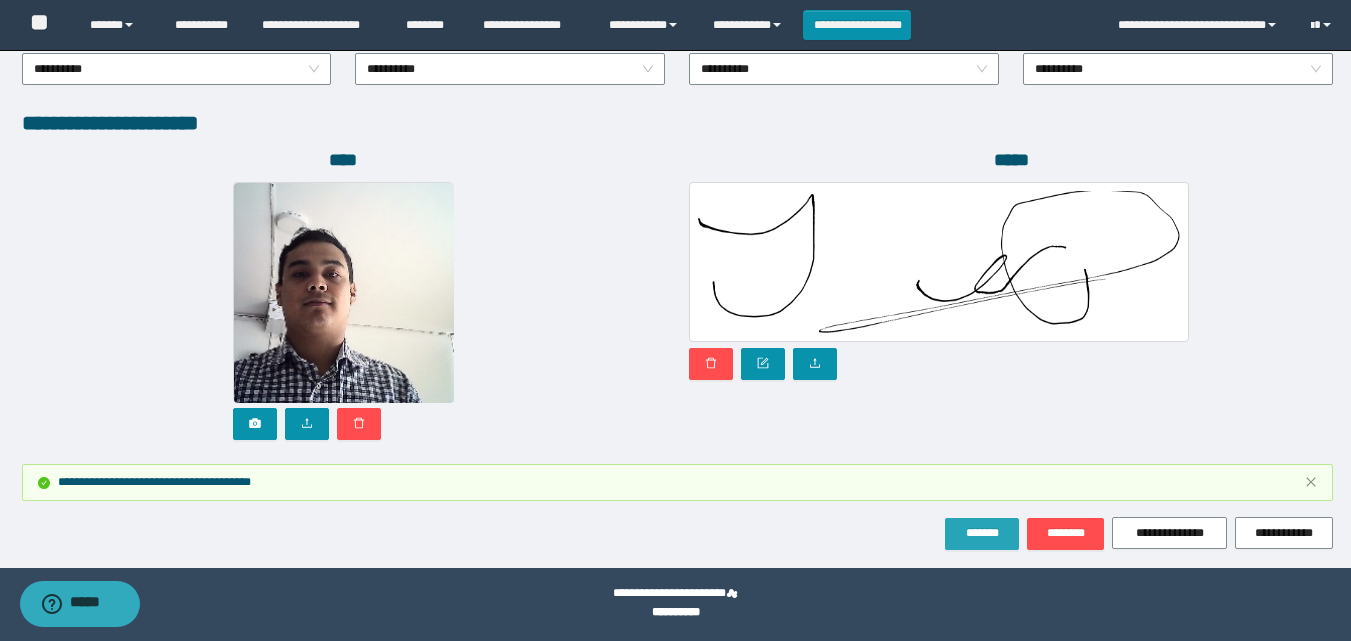 click on "*******" at bounding box center [982, 533] 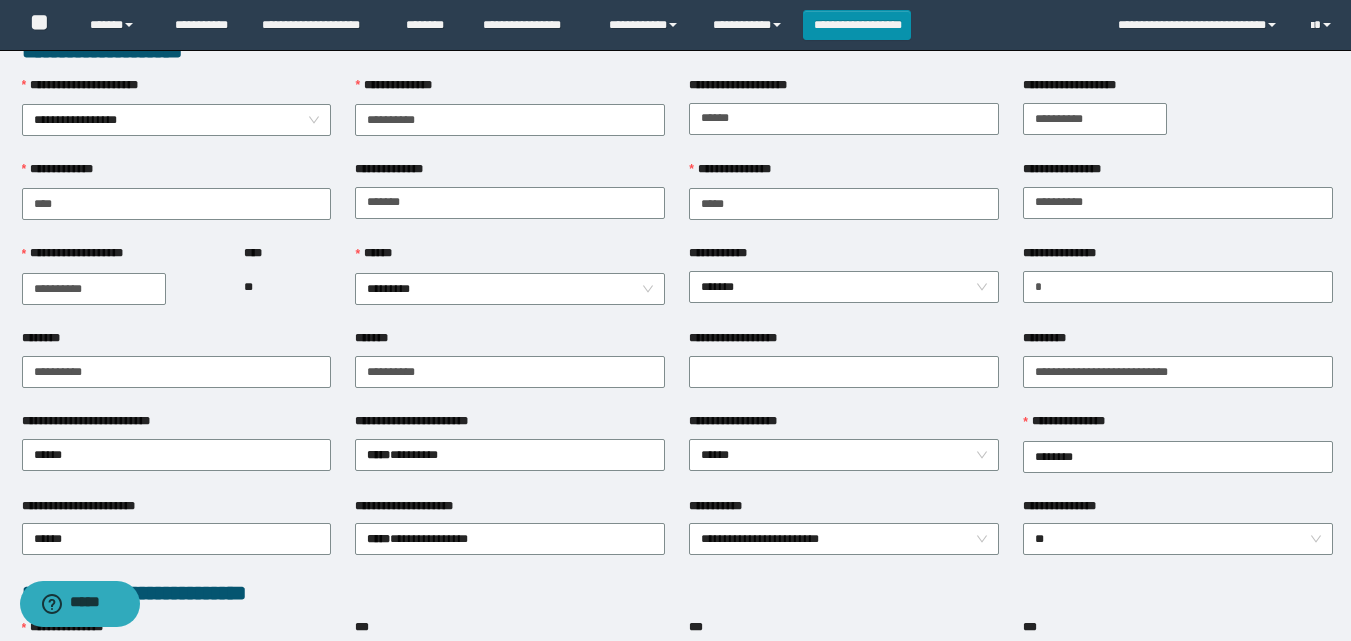 scroll, scrollTop: 0, scrollLeft: 0, axis: both 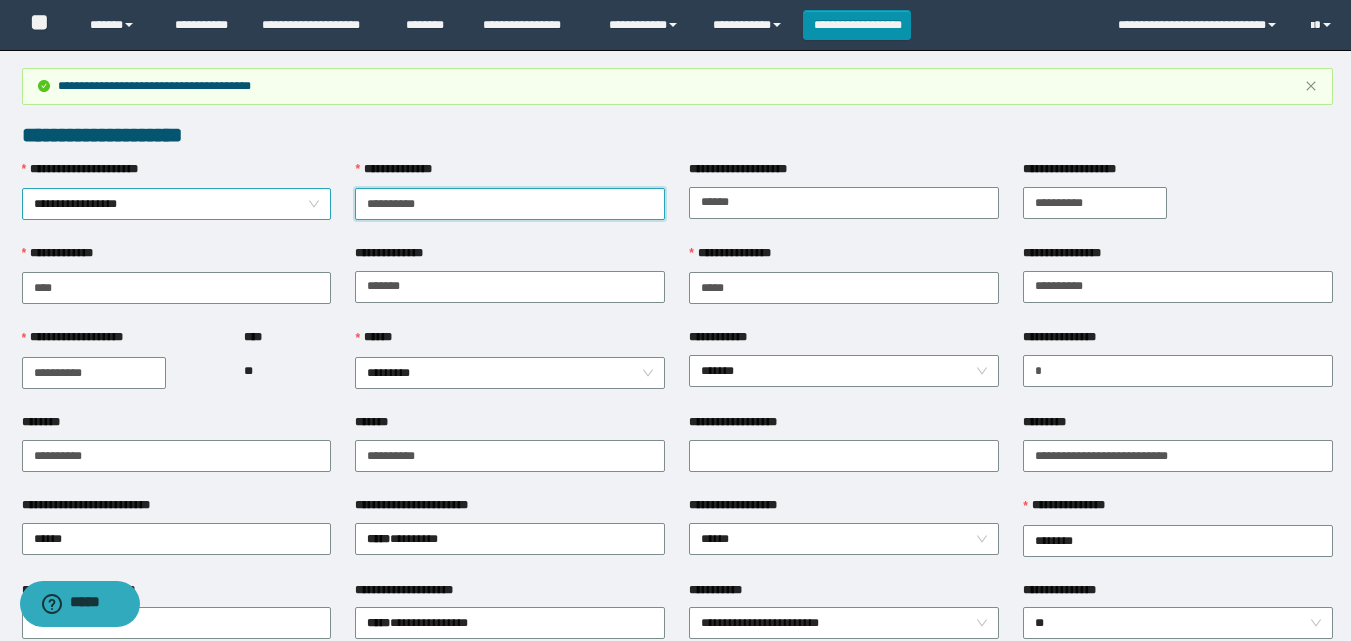 drag, startPoint x: 461, startPoint y: 210, endPoint x: 320, endPoint y: 207, distance: 141.0319 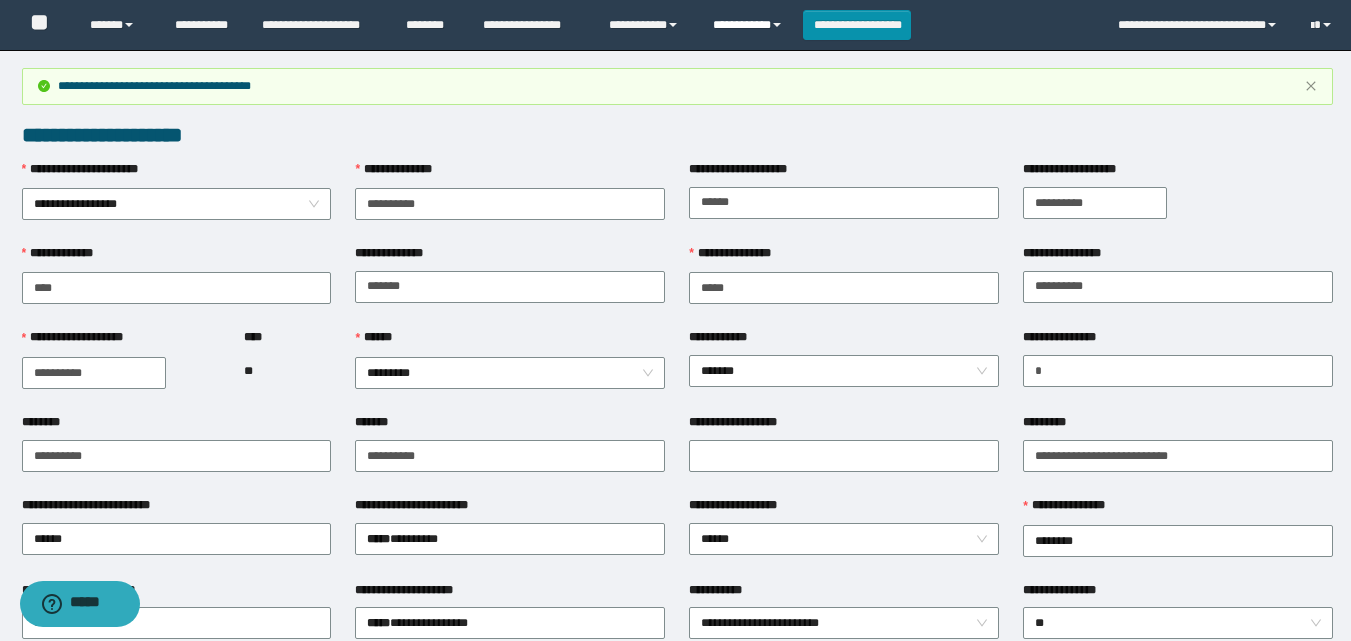 click on "**********" at bounding box center (750, 25) 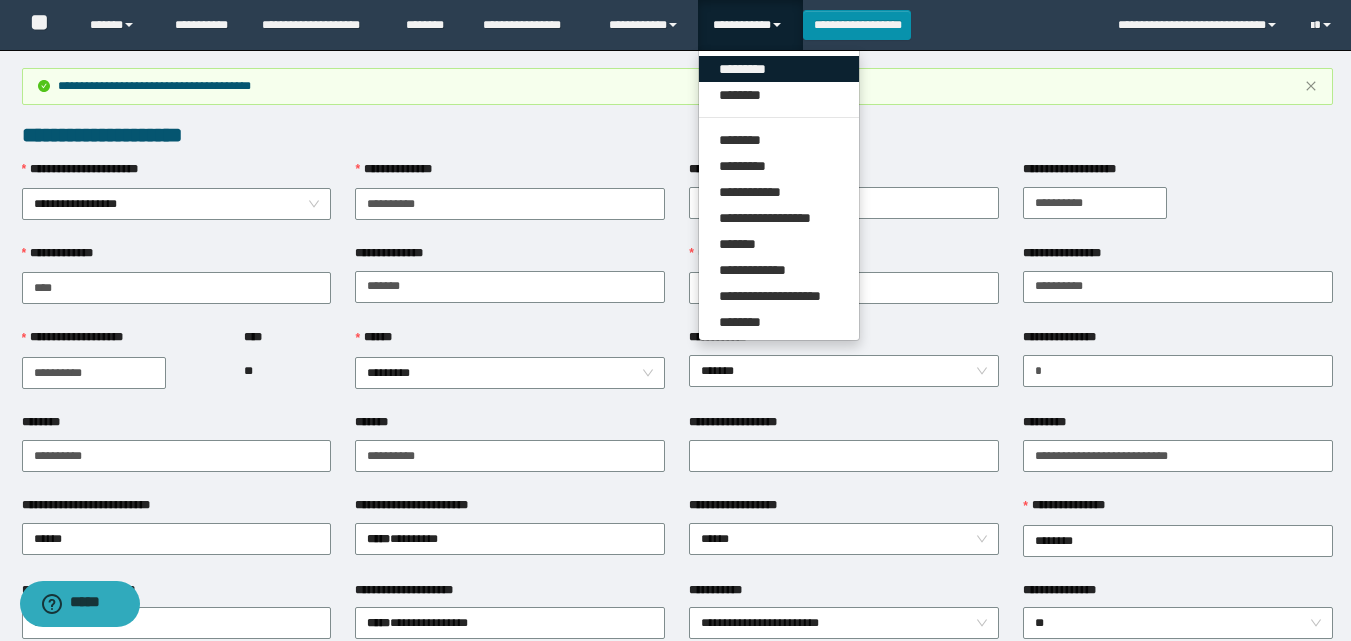 click on "*********" at bounding box center (779, 69) 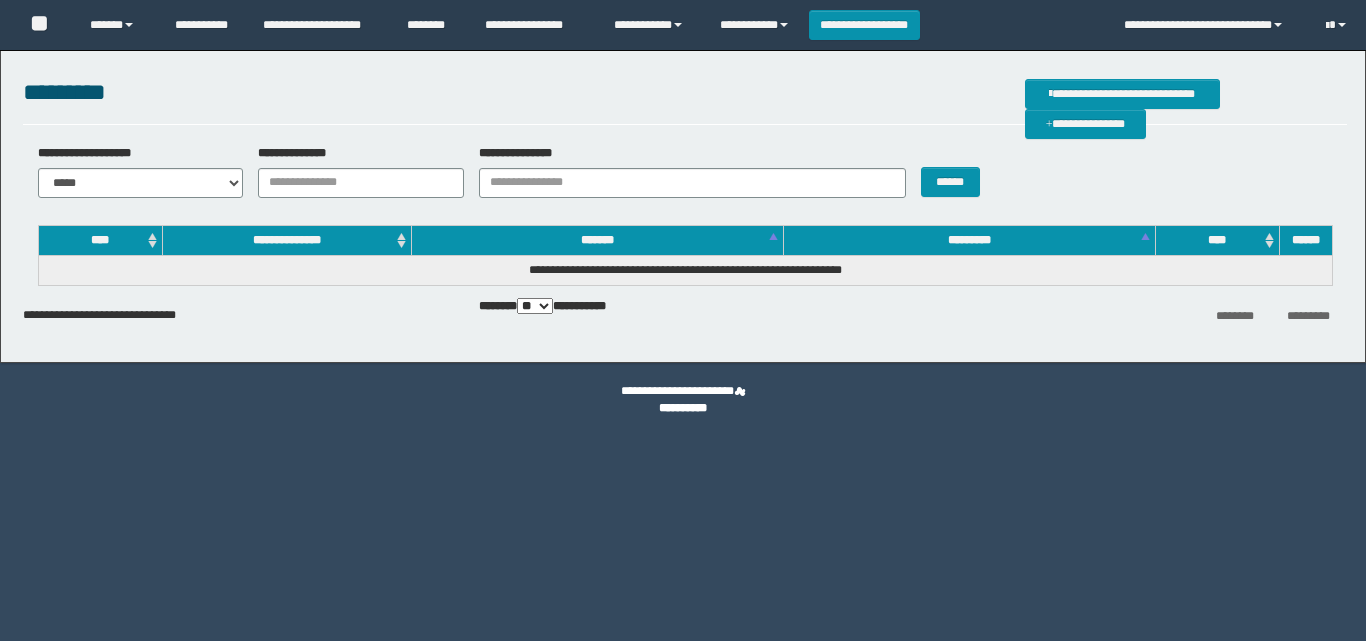 scroll, scrollTop: 0, scrollLeft: 0, axis: both 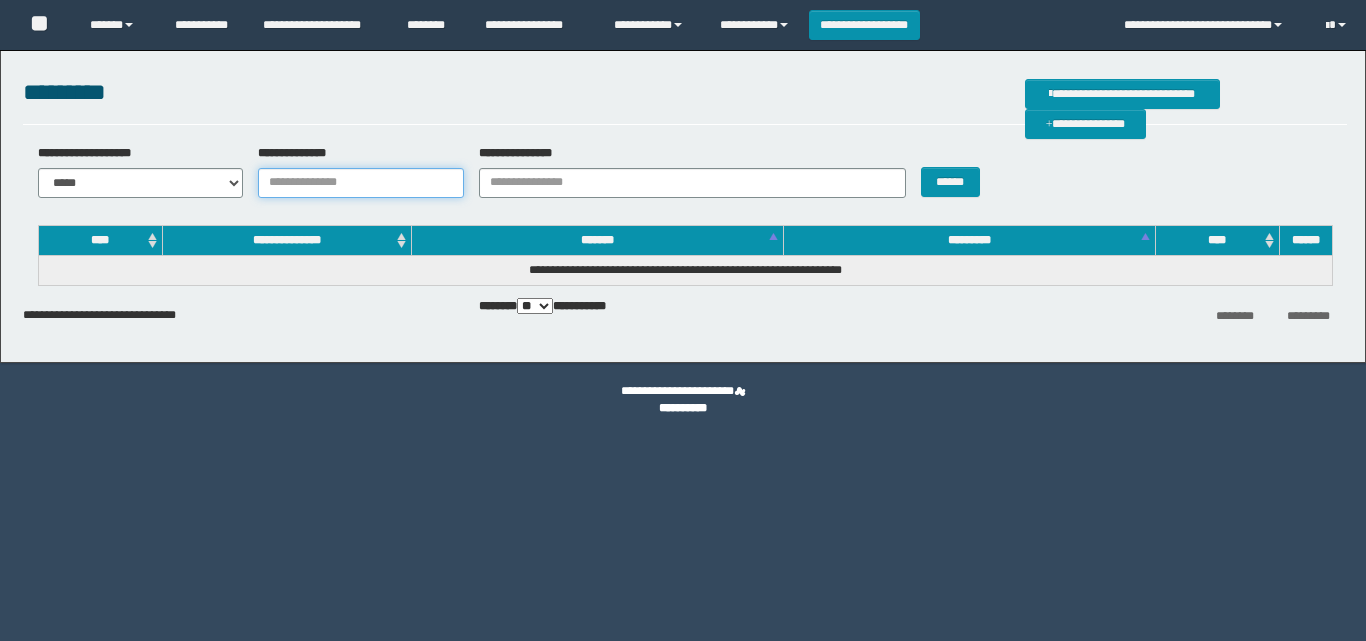 click on "**********" at bounding box center (361, 183) 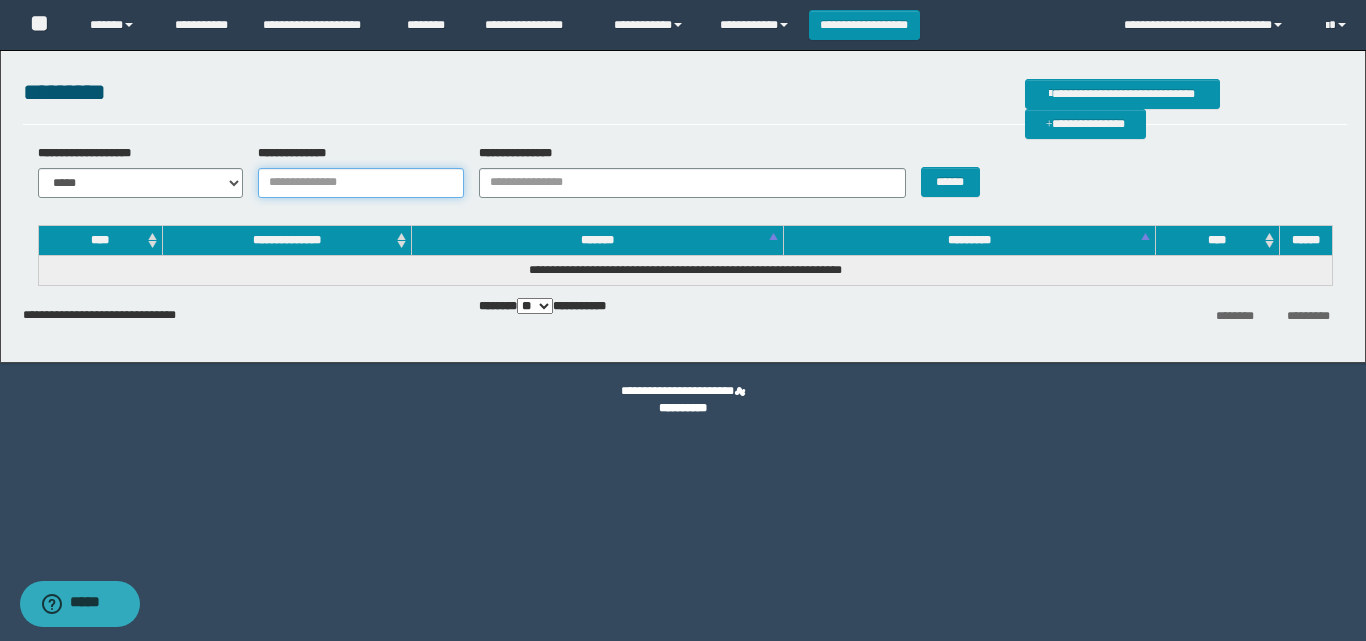 scroll, scrollTop: 0, scrollLeft: 0, axis: both 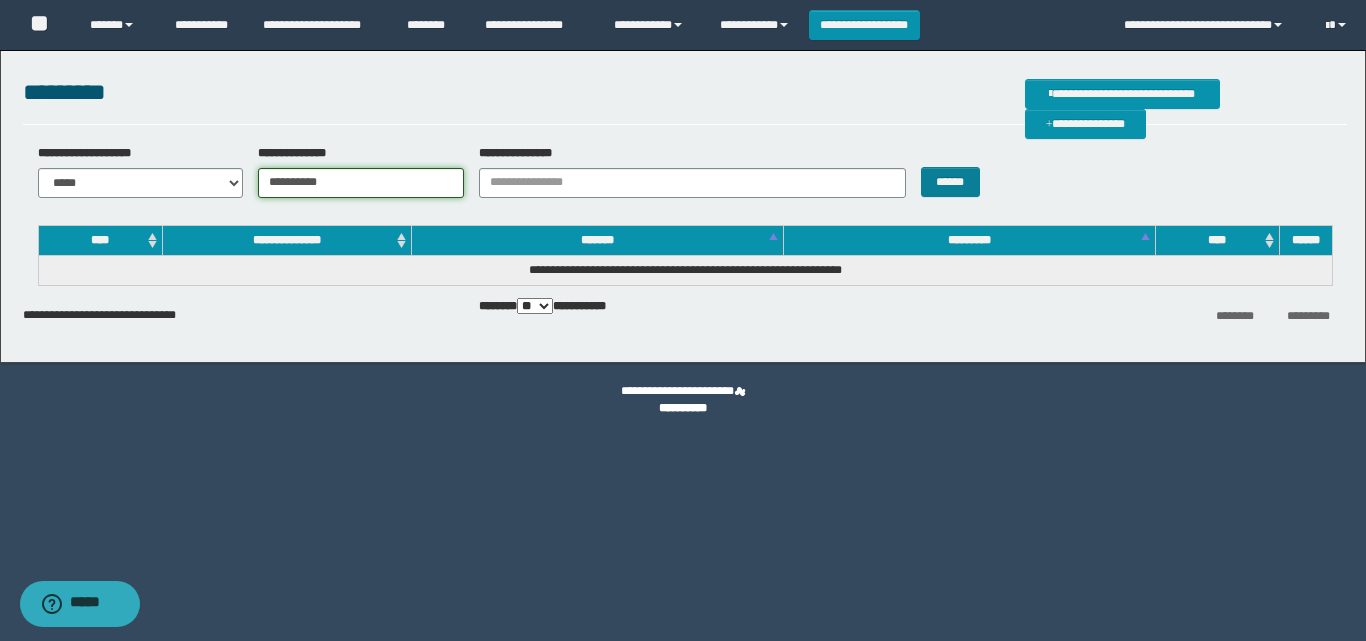 type on "**********" 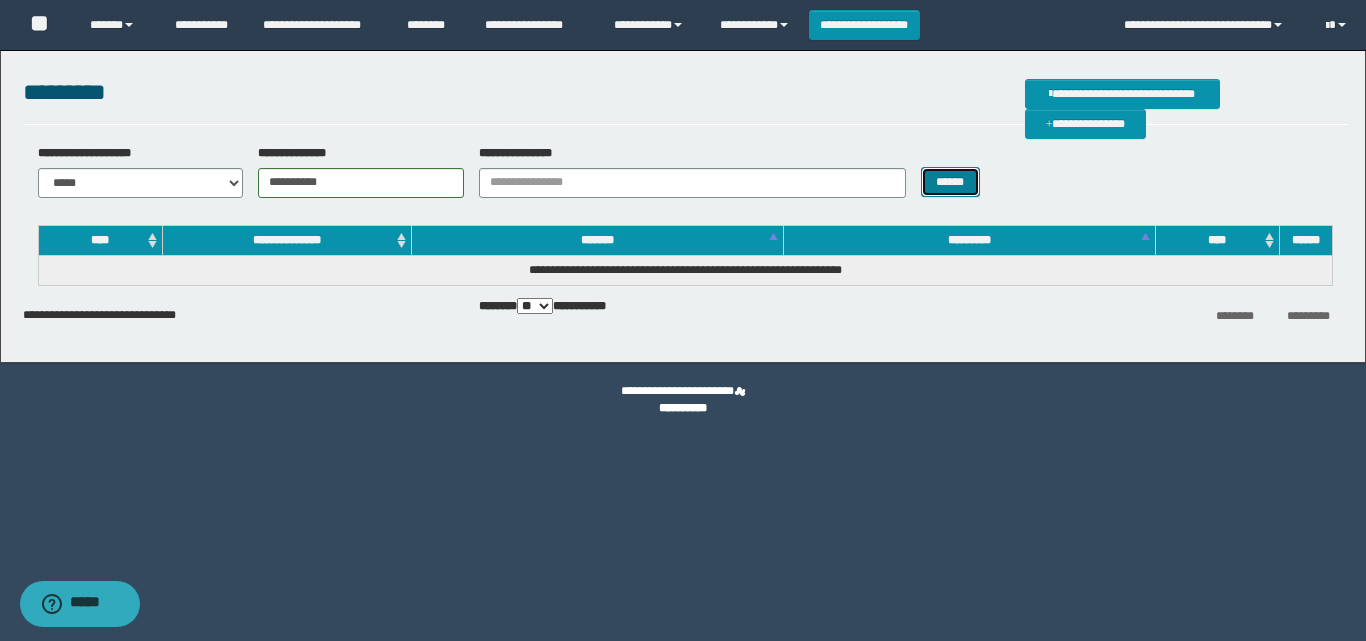 click on "******" at bounding box center (950, 182) 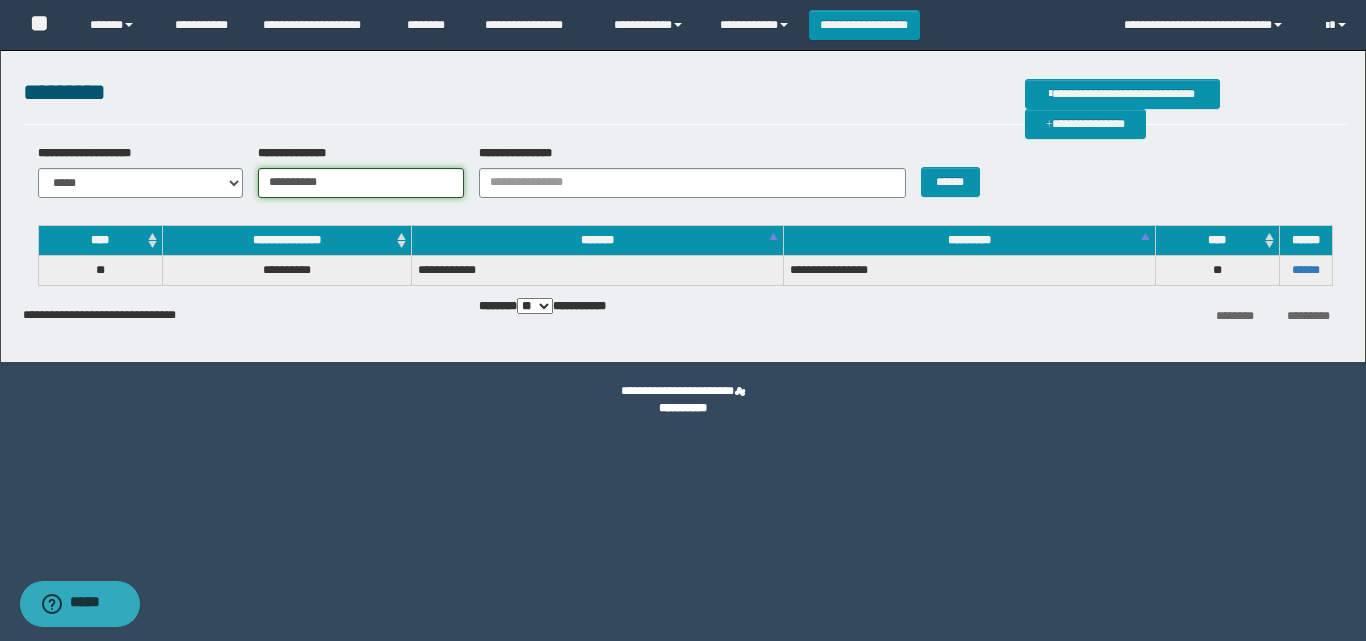 click on "**********" at bounding box center [361, 183] 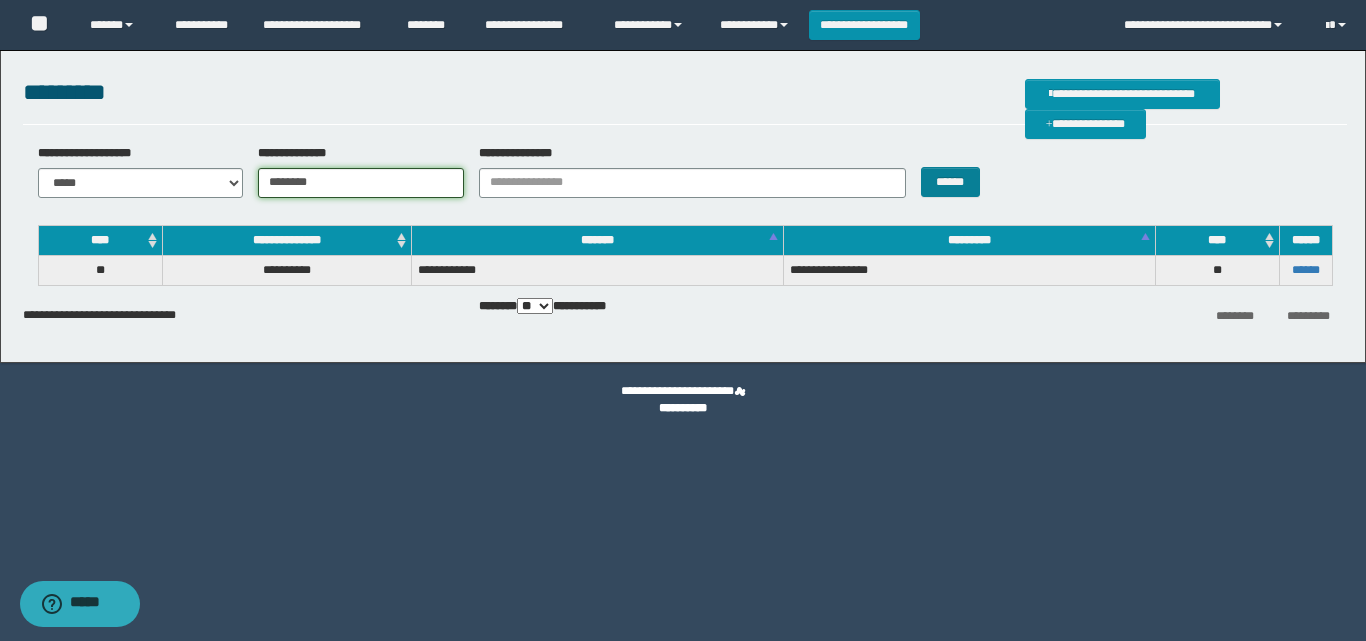 type on "********" 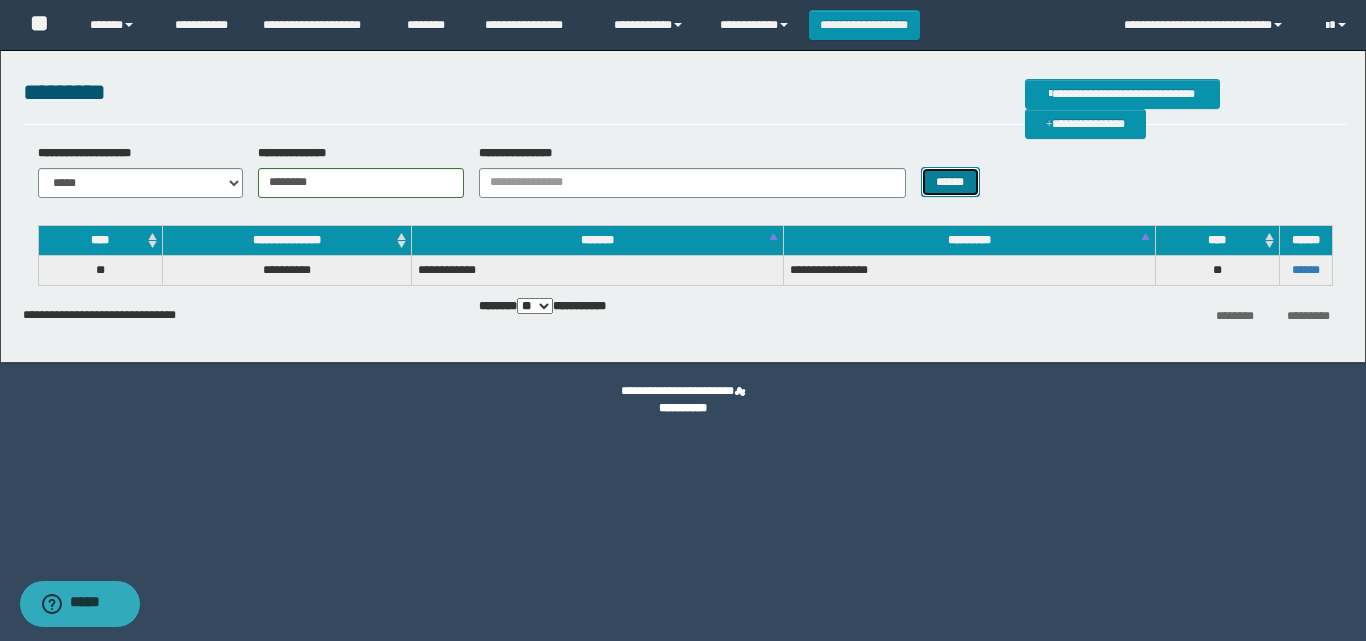 click on "******" at bounding box center [950, 182] 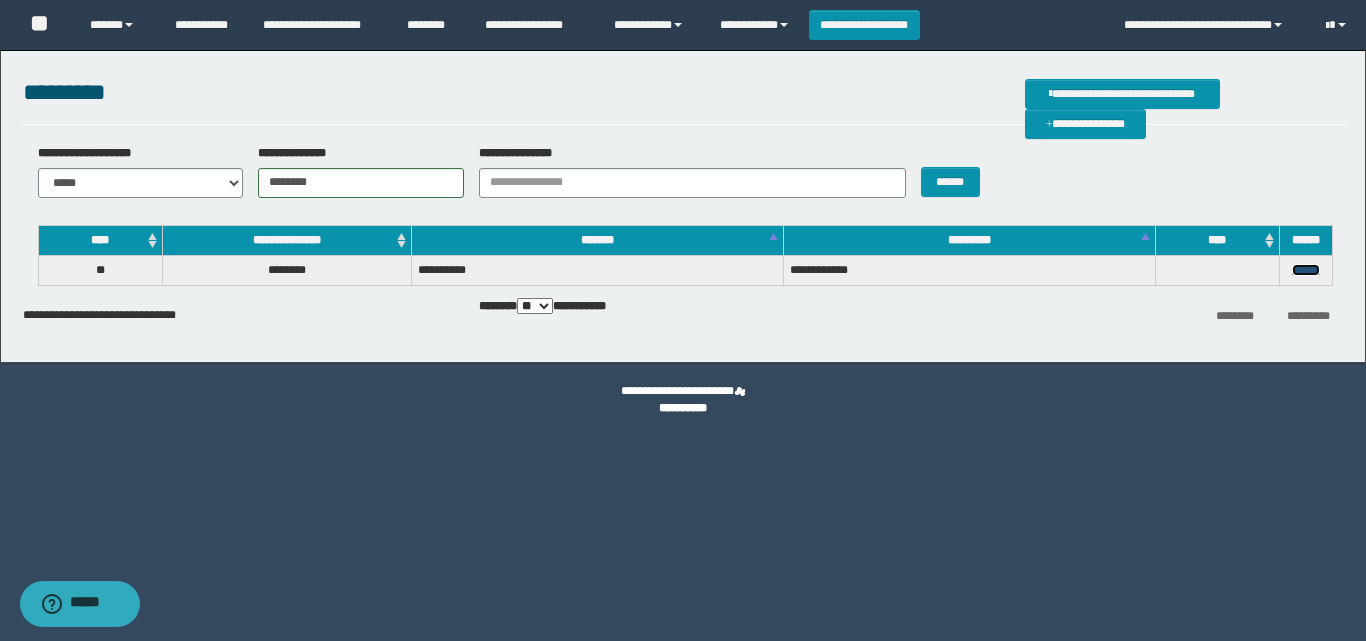 click on "******" at bounding box center [1306, 270] 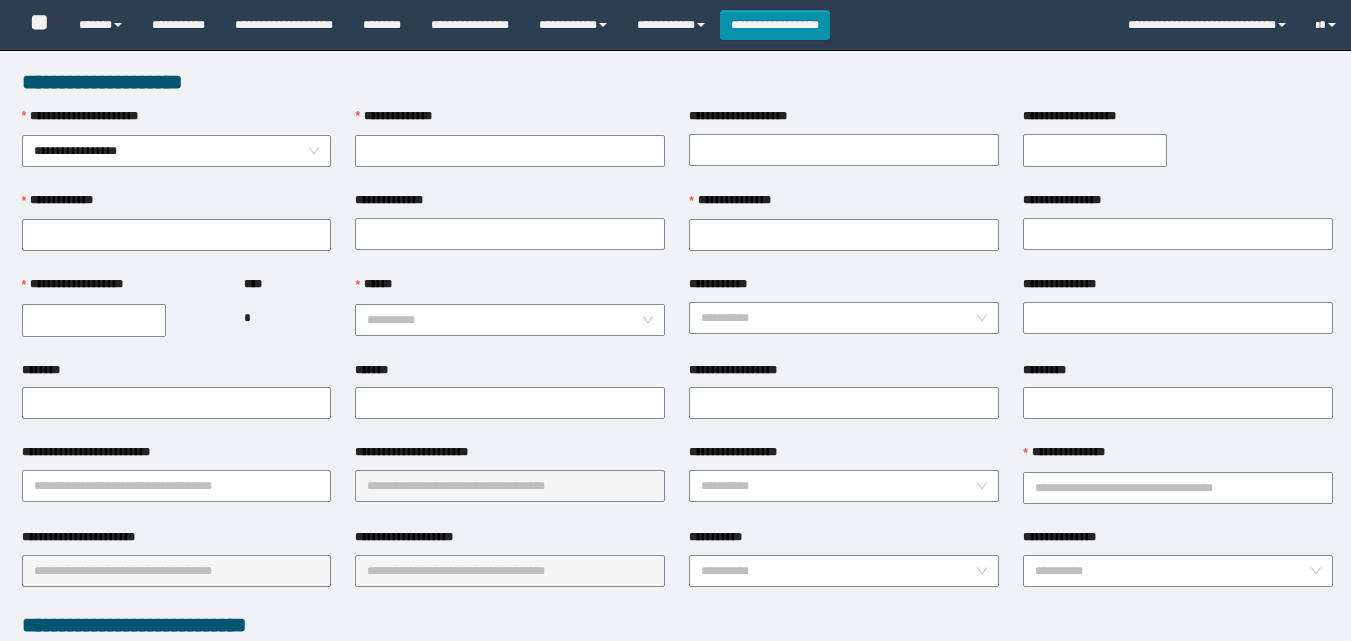 scroll, scrollTop: 0, scrollLeft: 0, axis: both 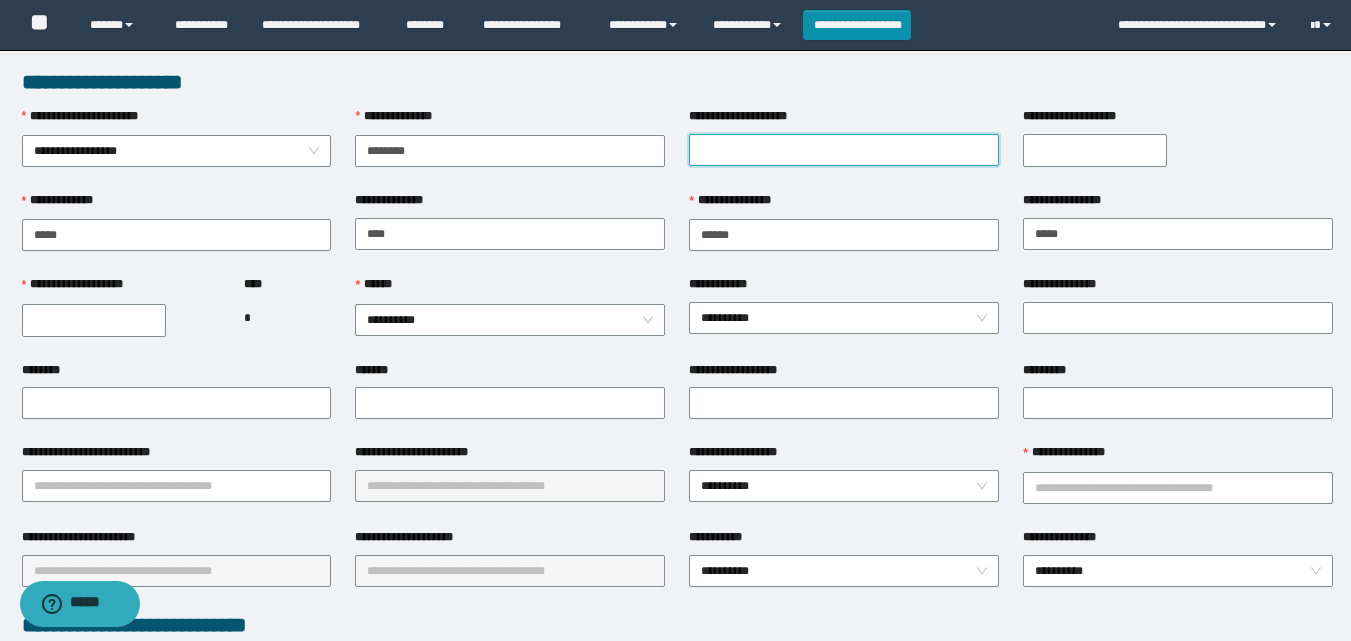 click on "**********" at bounding box center (844, 150) 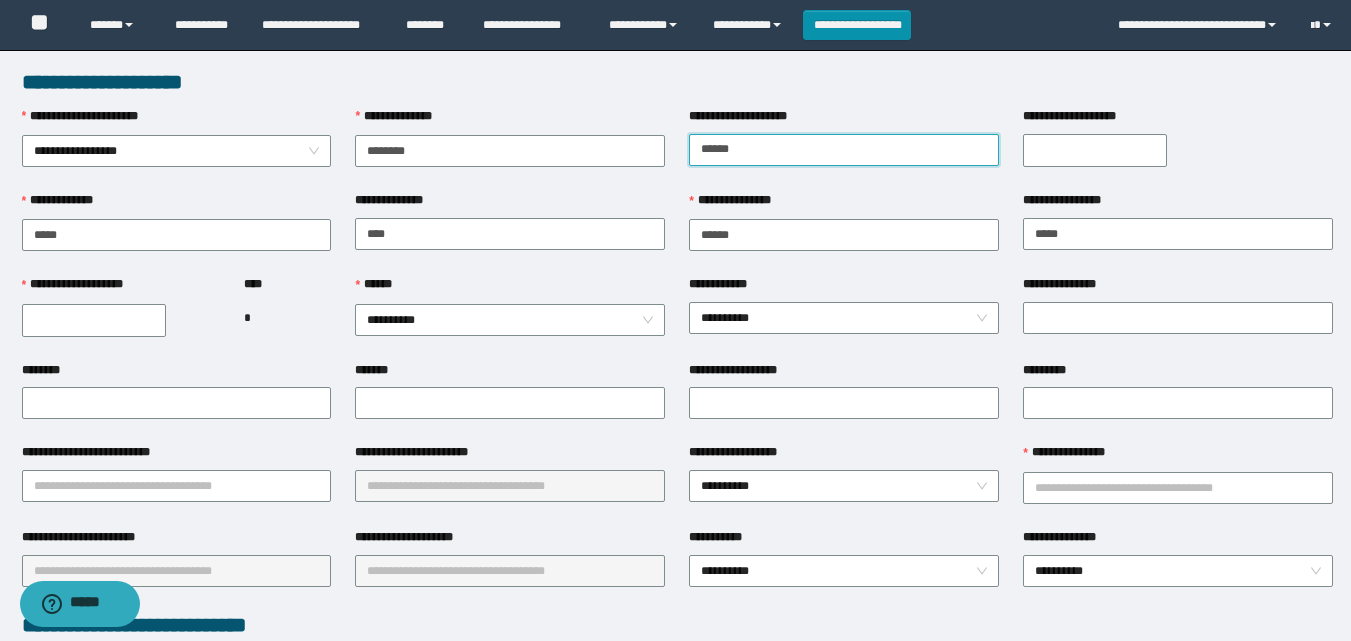 type on "******" 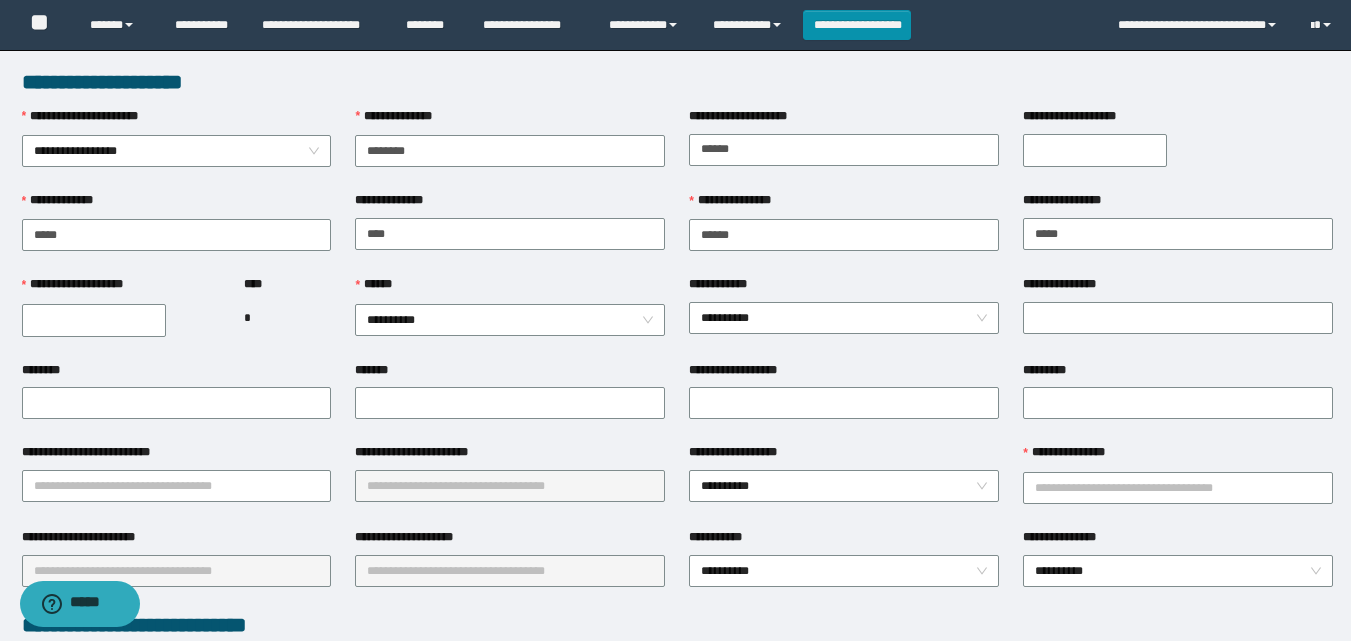 click on "**********" at bounding box center (1095, 150) 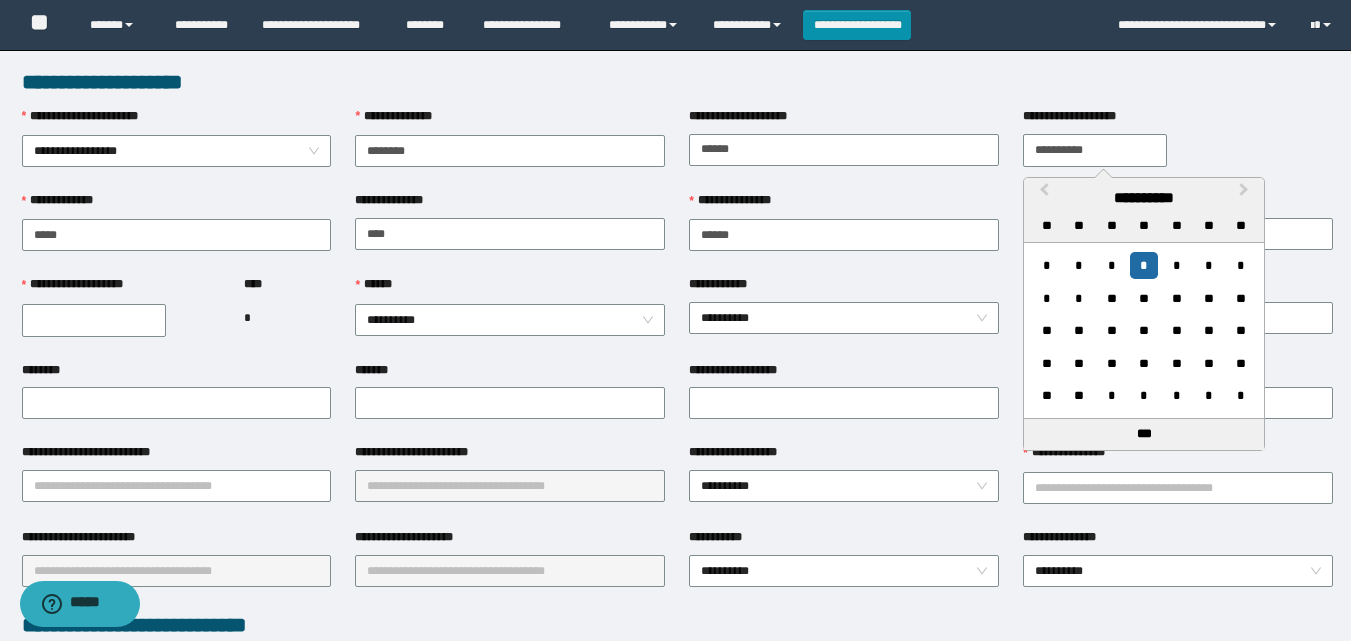 type on "**********" 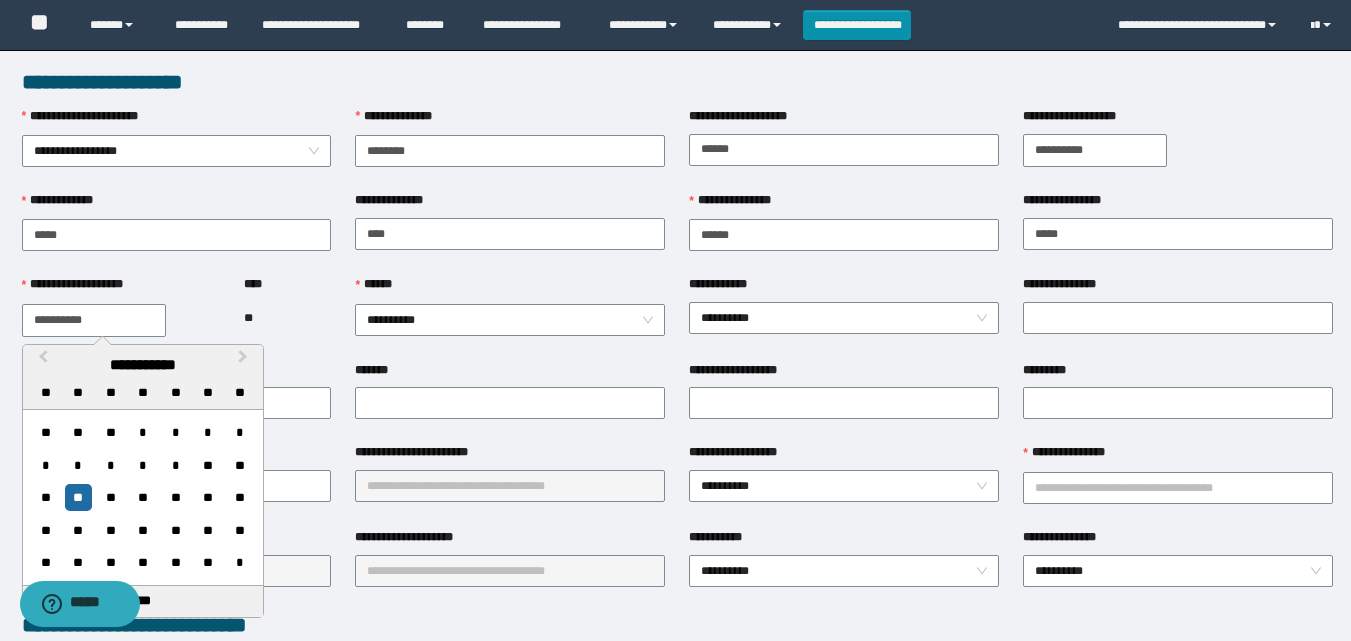 type on "**********" 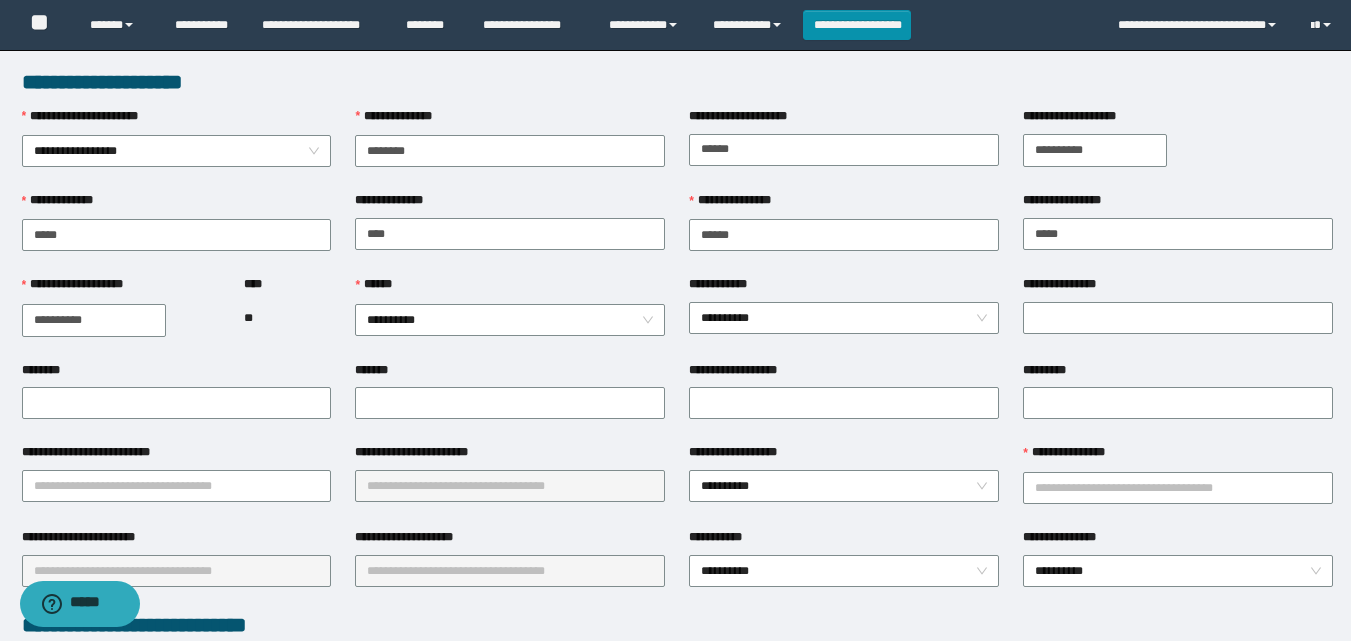 click on "**** **" at bounding box center [287, 317] 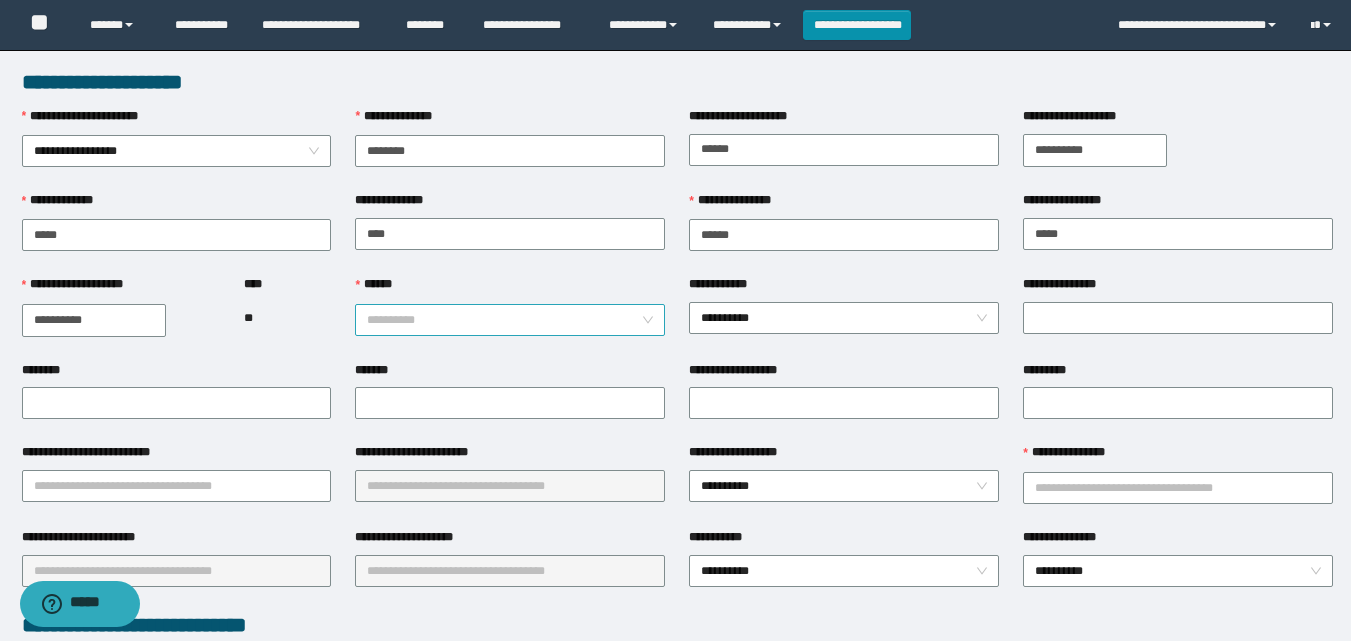 click on "**********" at bounding box center (510, 320) 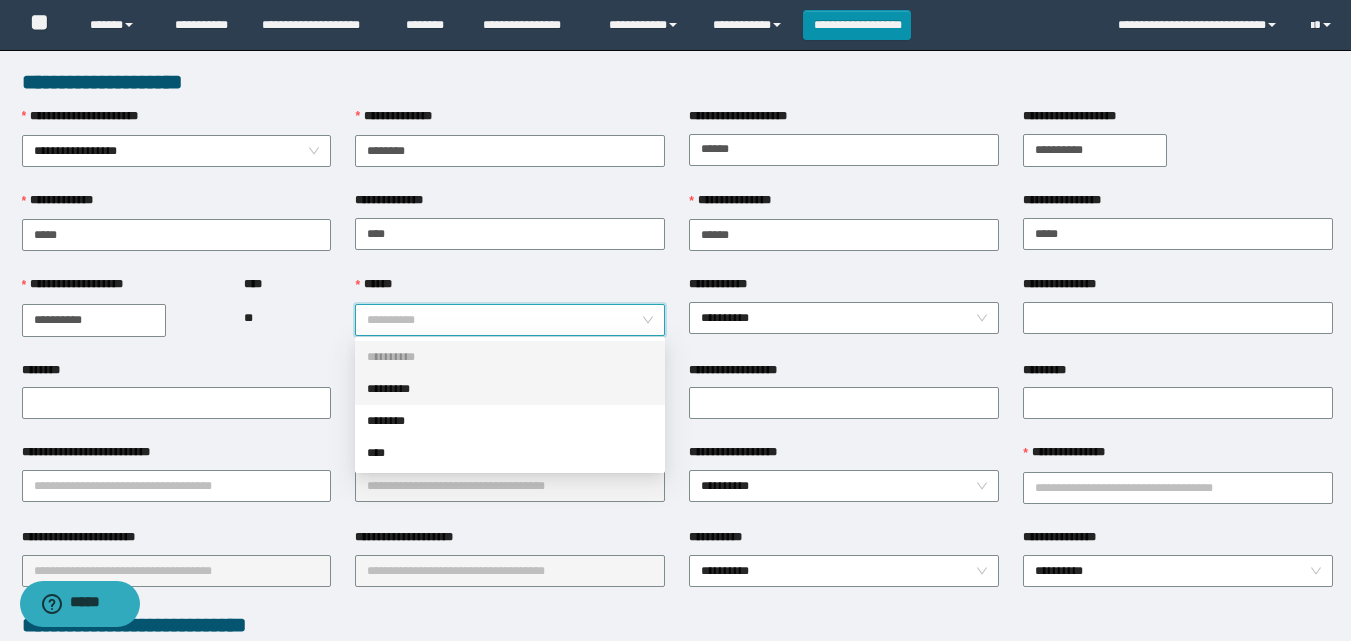 click on "*********" at bounding box center (510, 389) 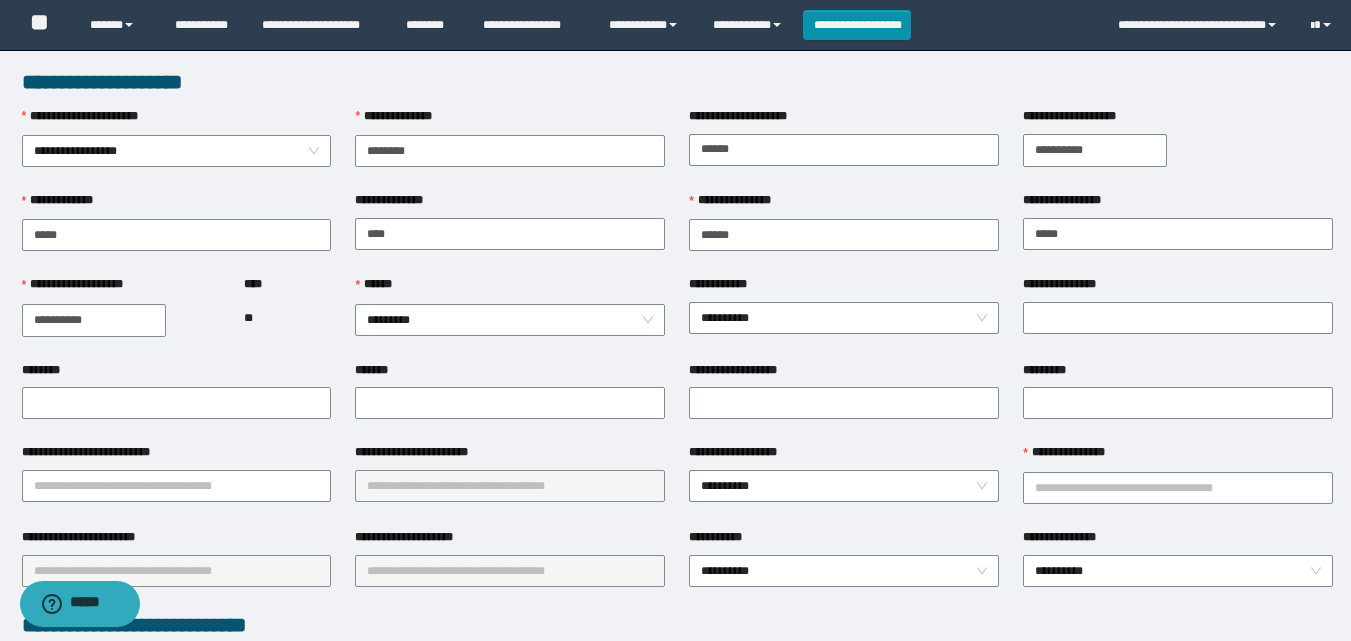 click on "**** **" at bounding box center (287, 317) 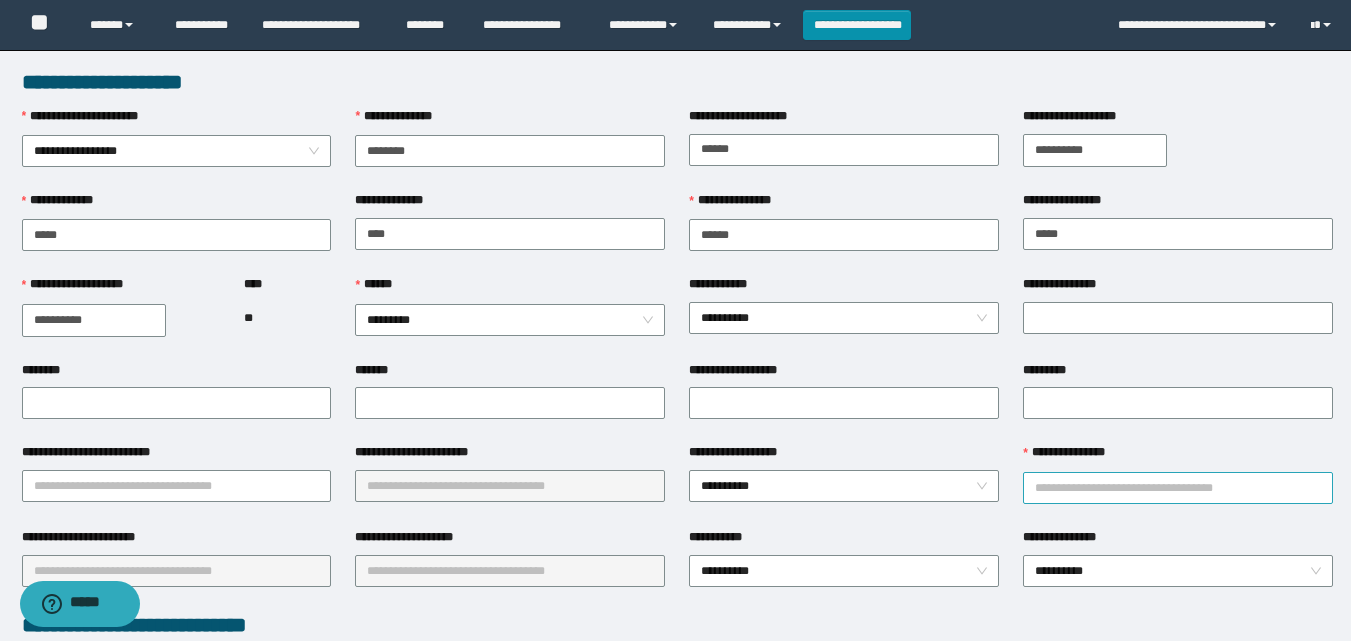 click on "**********" at bounding box center (1178, 488) 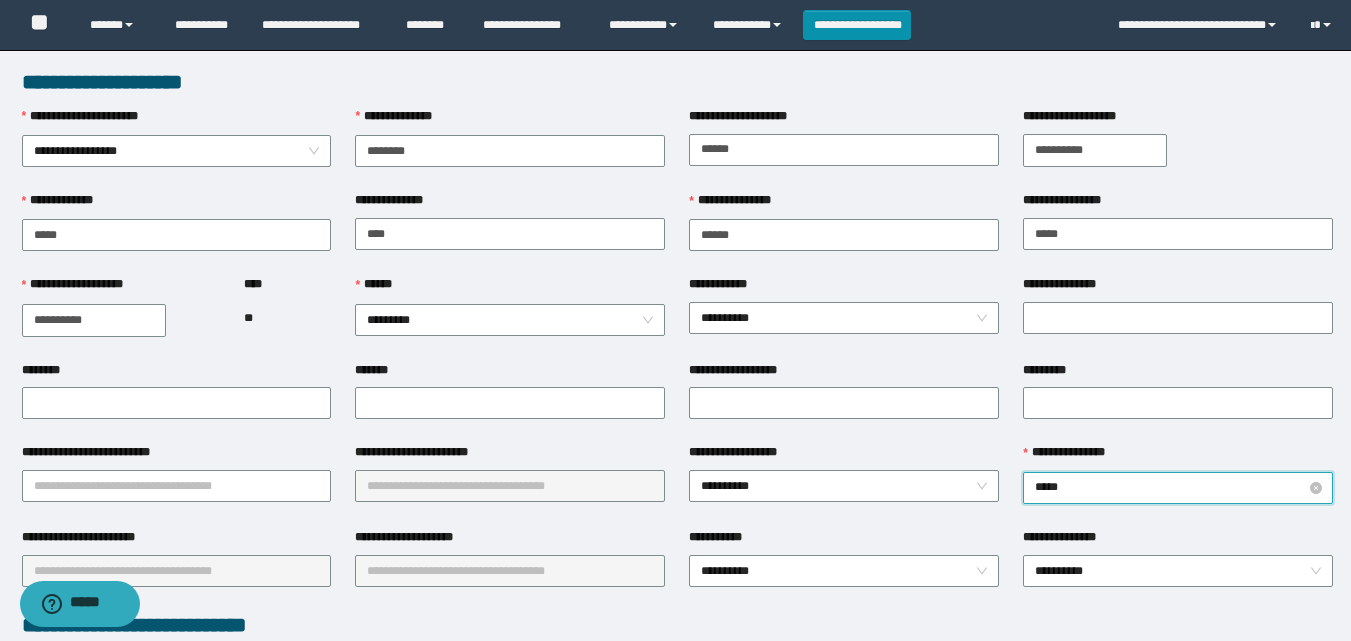 type on "****" 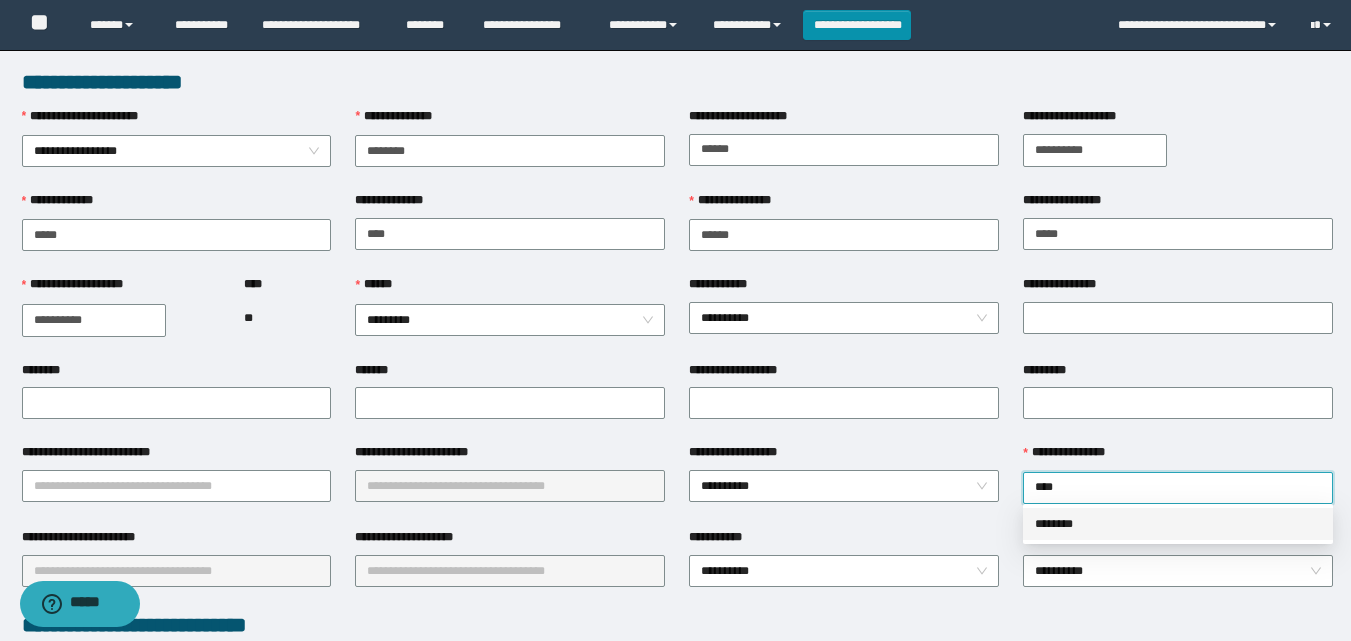 click on "********" at bounding box center (1178, 524) 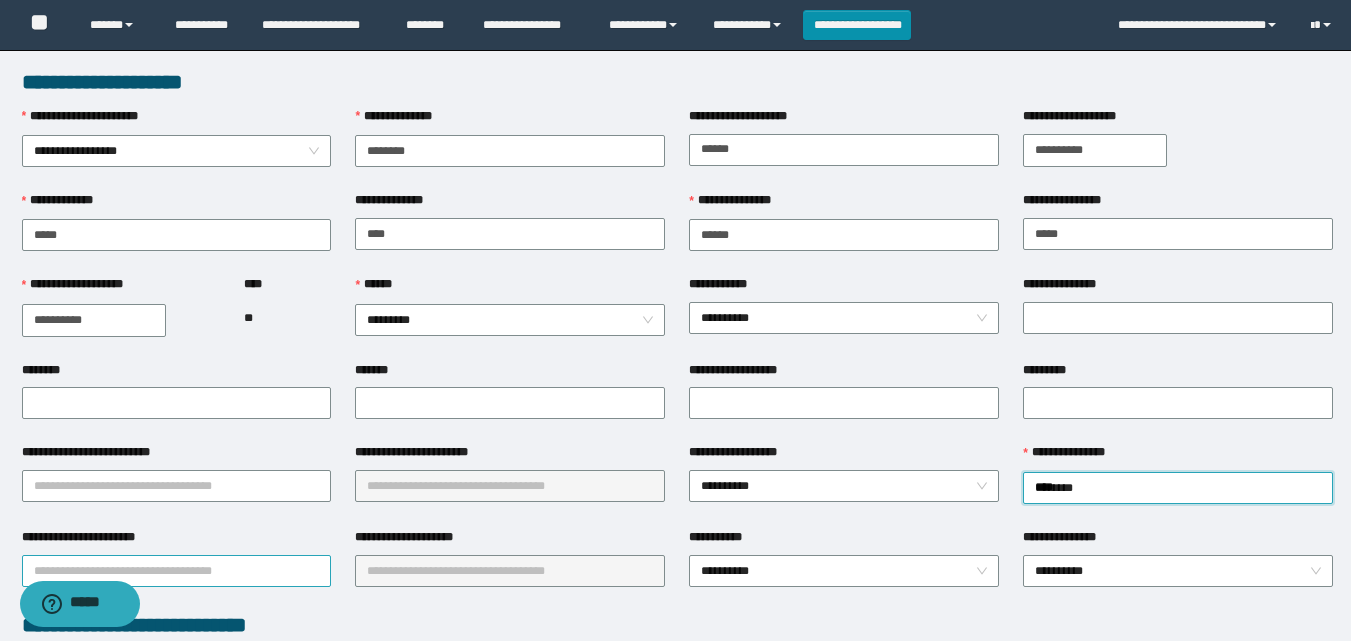 click on "**********" at bounding box center [177, 571] 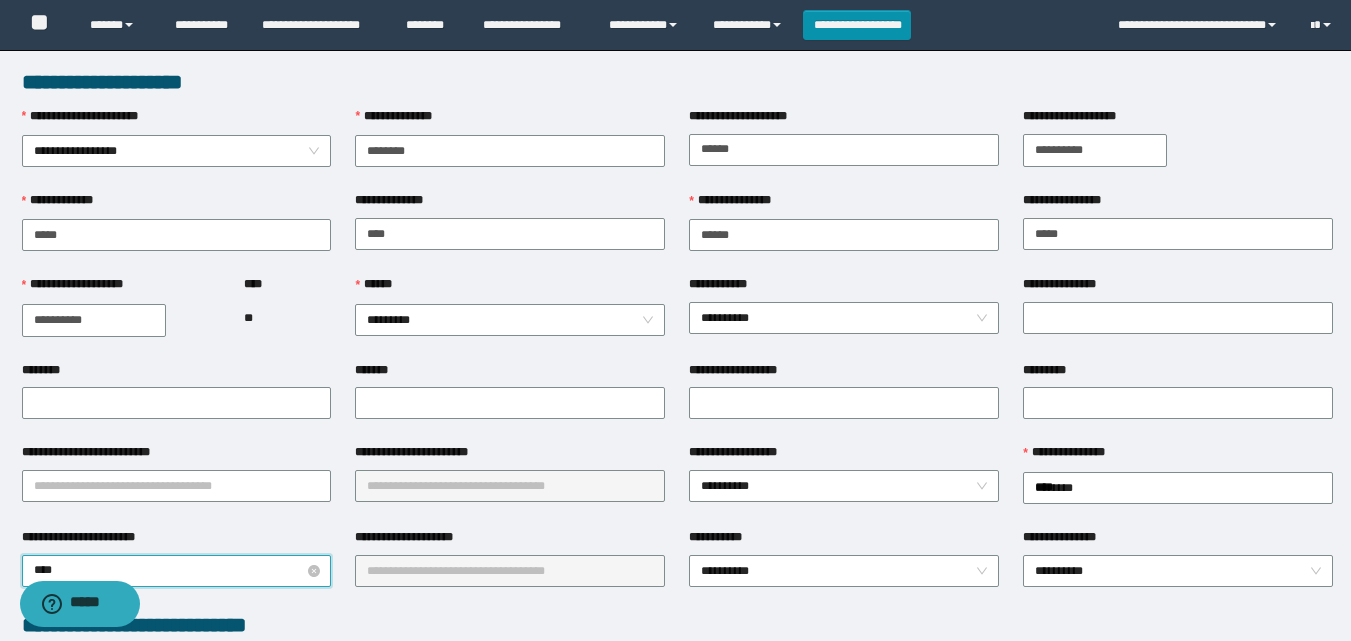 type on "*****" 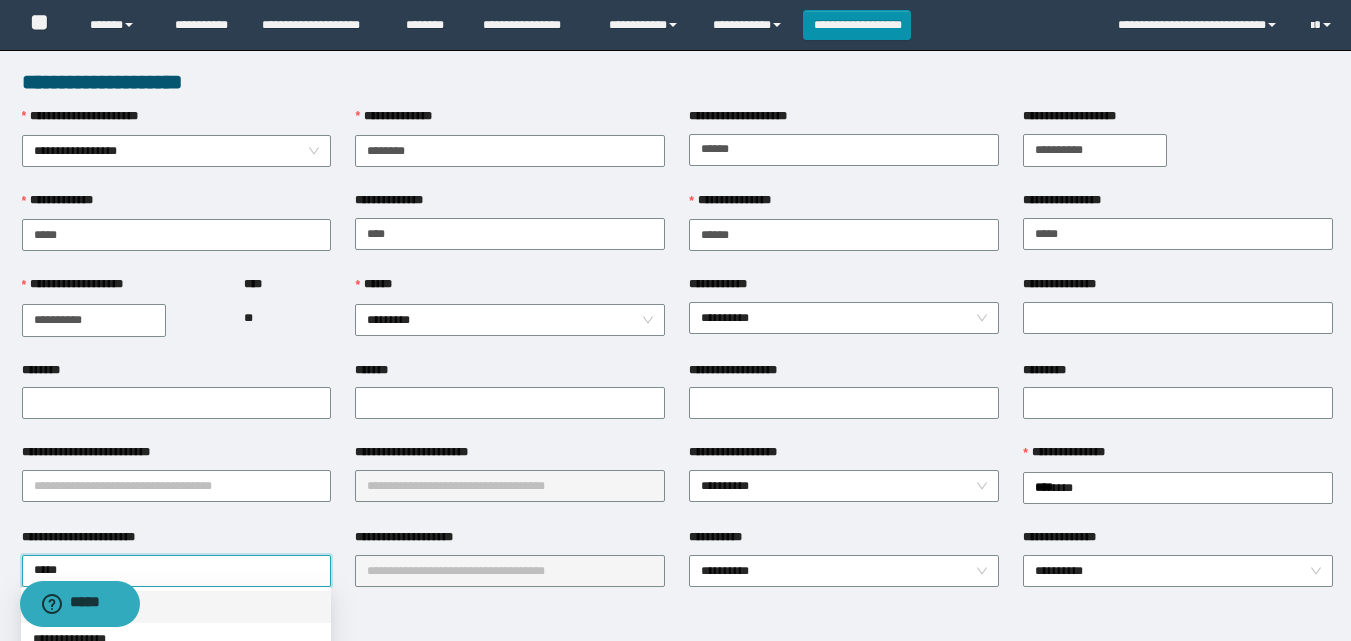 click on "*****" at bounding box center (176, 607) 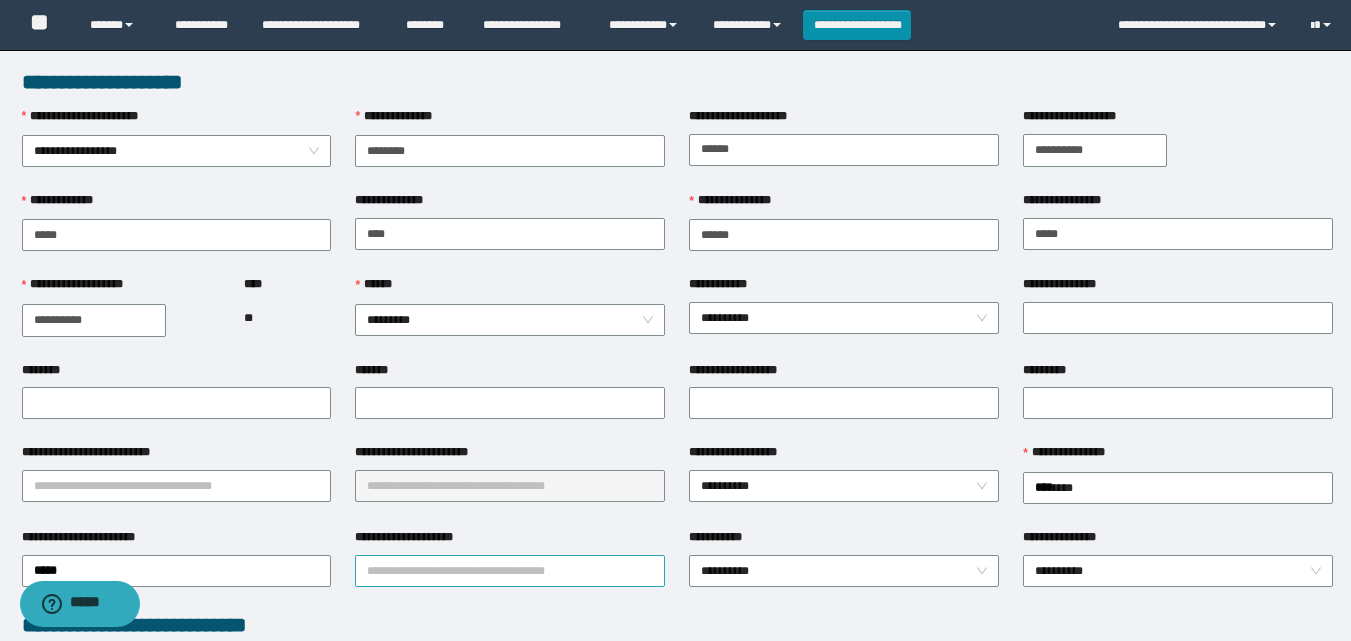 click on "**********" at bounding box center (510, 571) 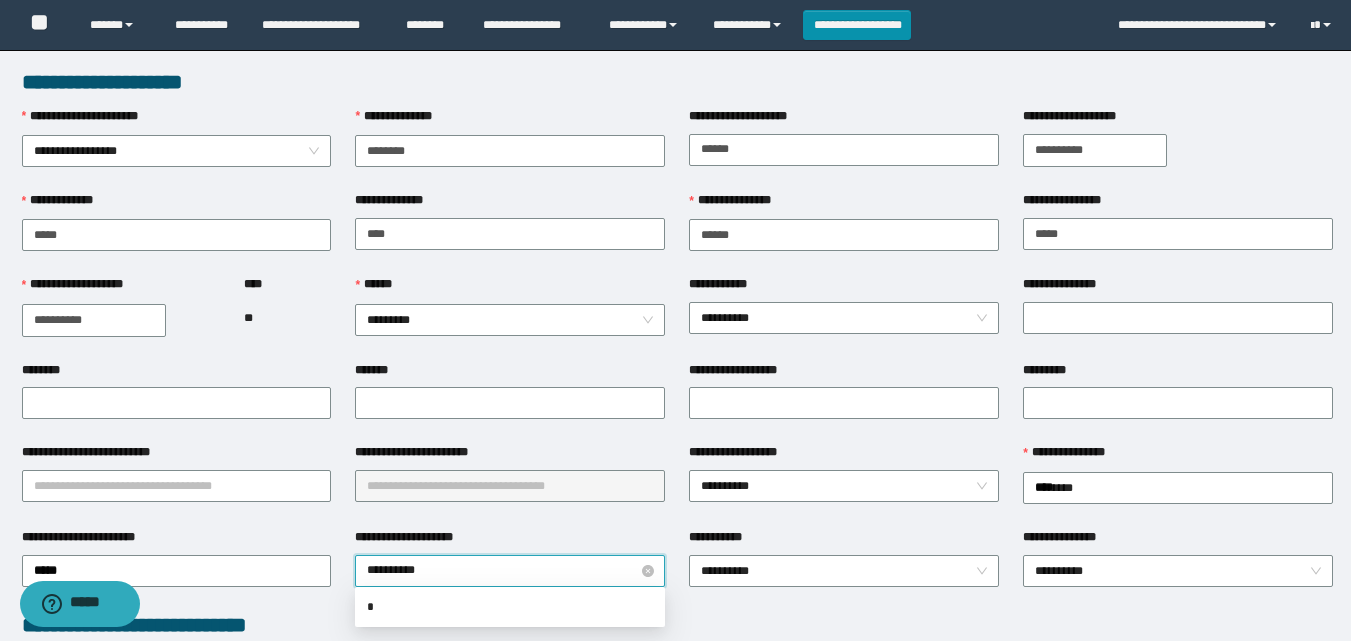 type on "**********" 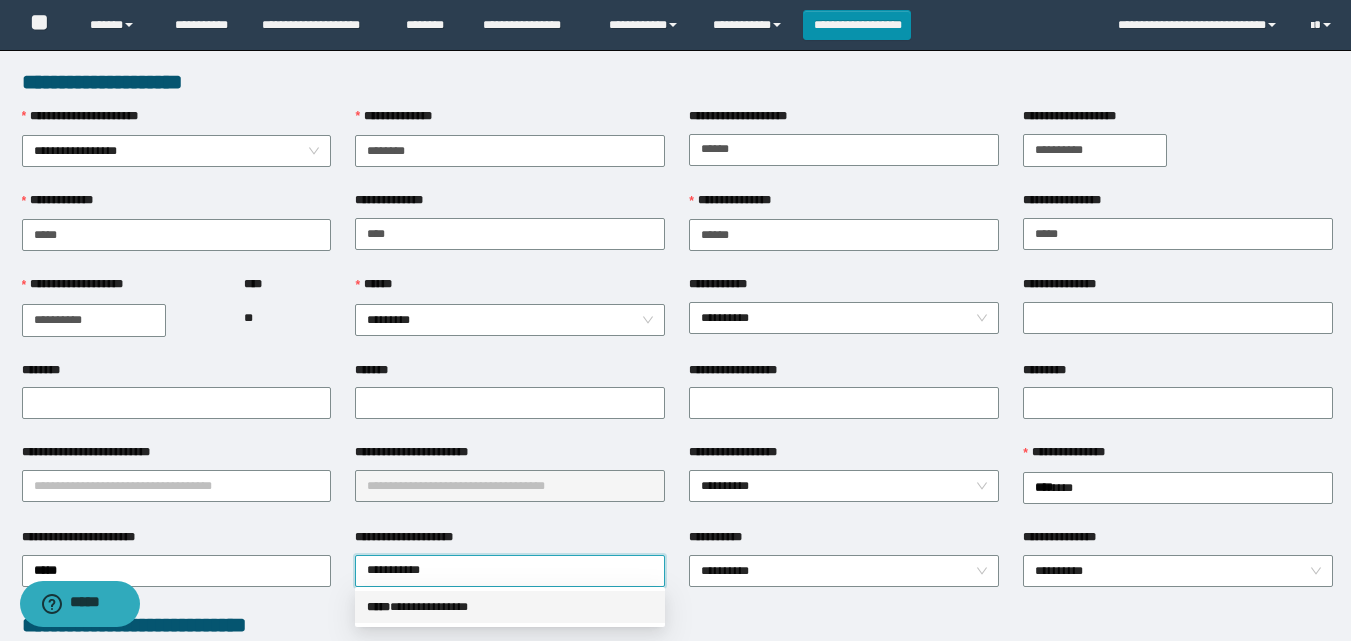 click on "**********" at bounding box center [510, 607] 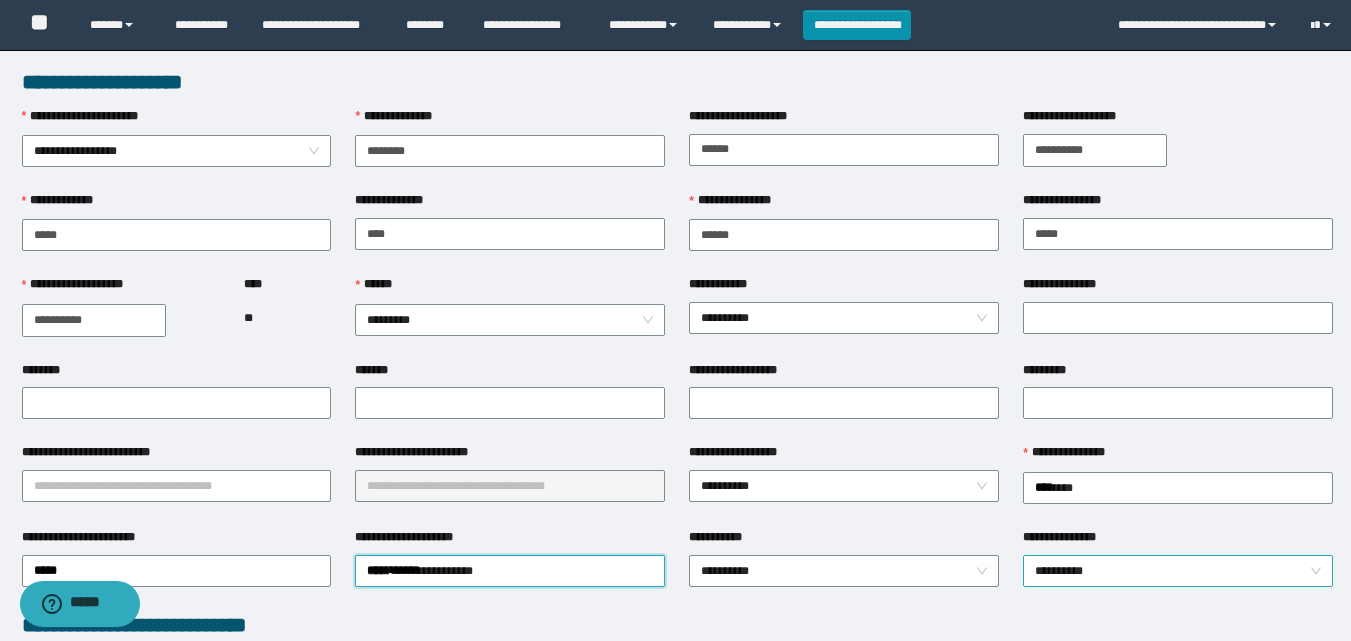 click on "**********" at bounding box center [1178, 571] 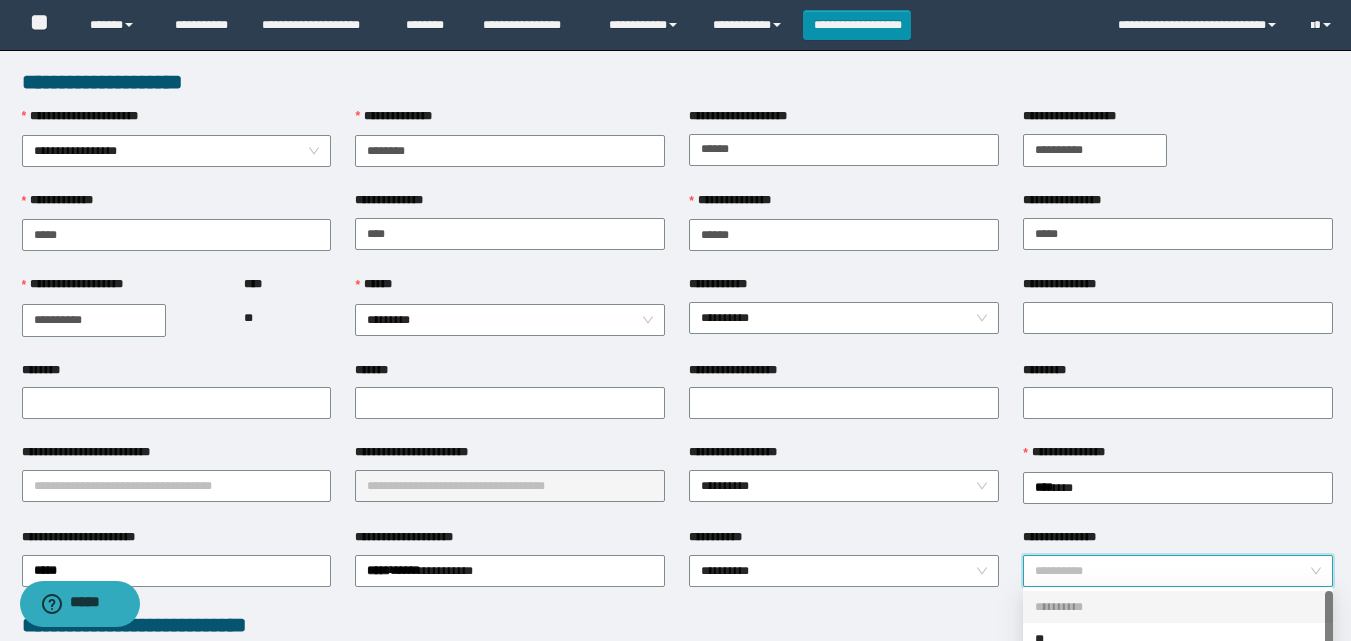 scroll, scrollTop: 32, scrollLeft: 0, axis: vertical 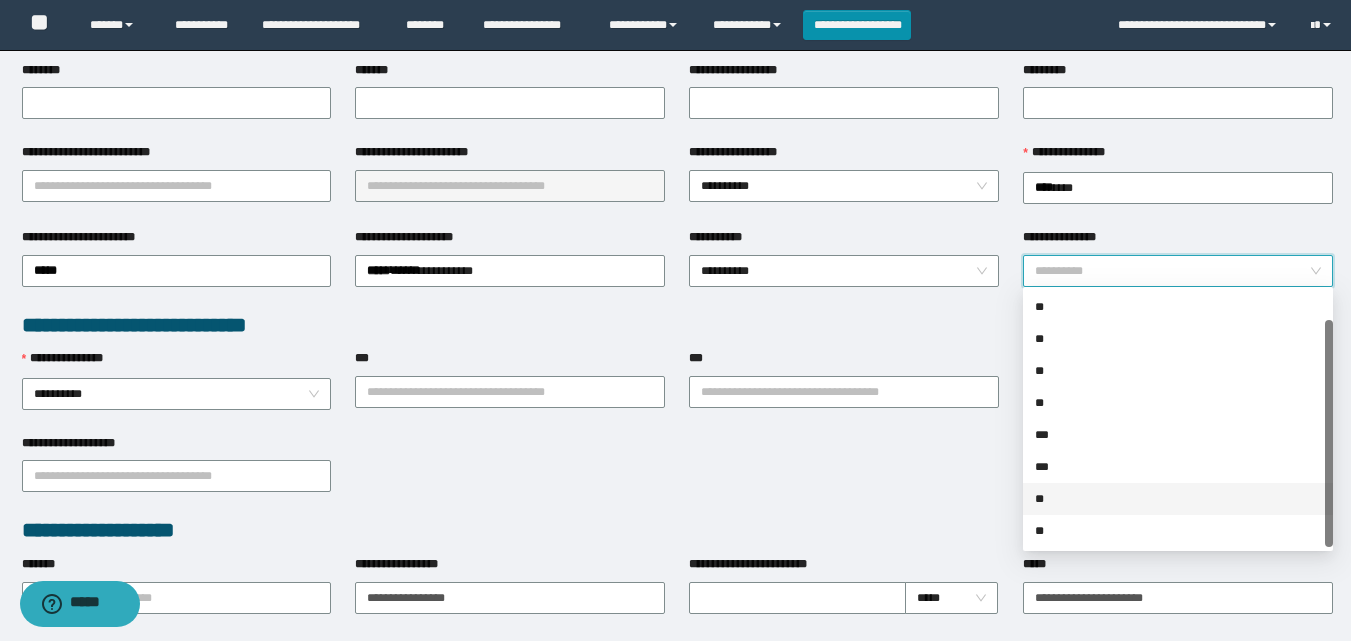 click on "**" at bounding box center [1178, 499] 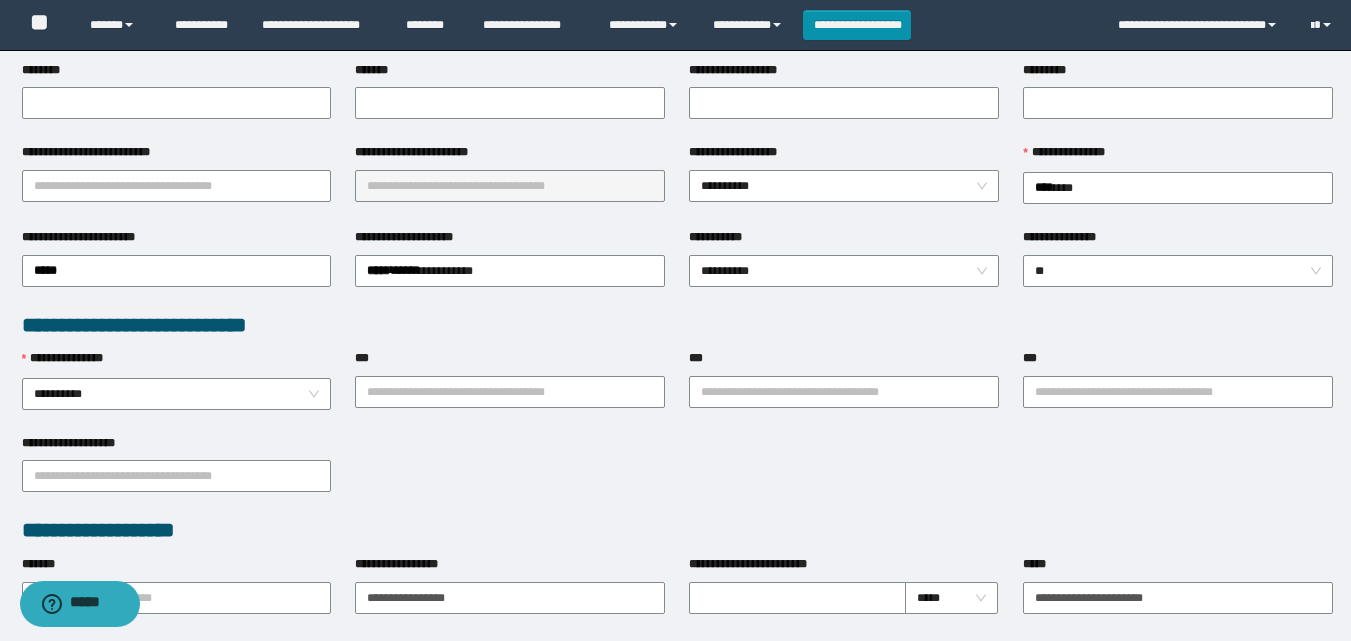 click on "**********" at bounding box center [677, 475] 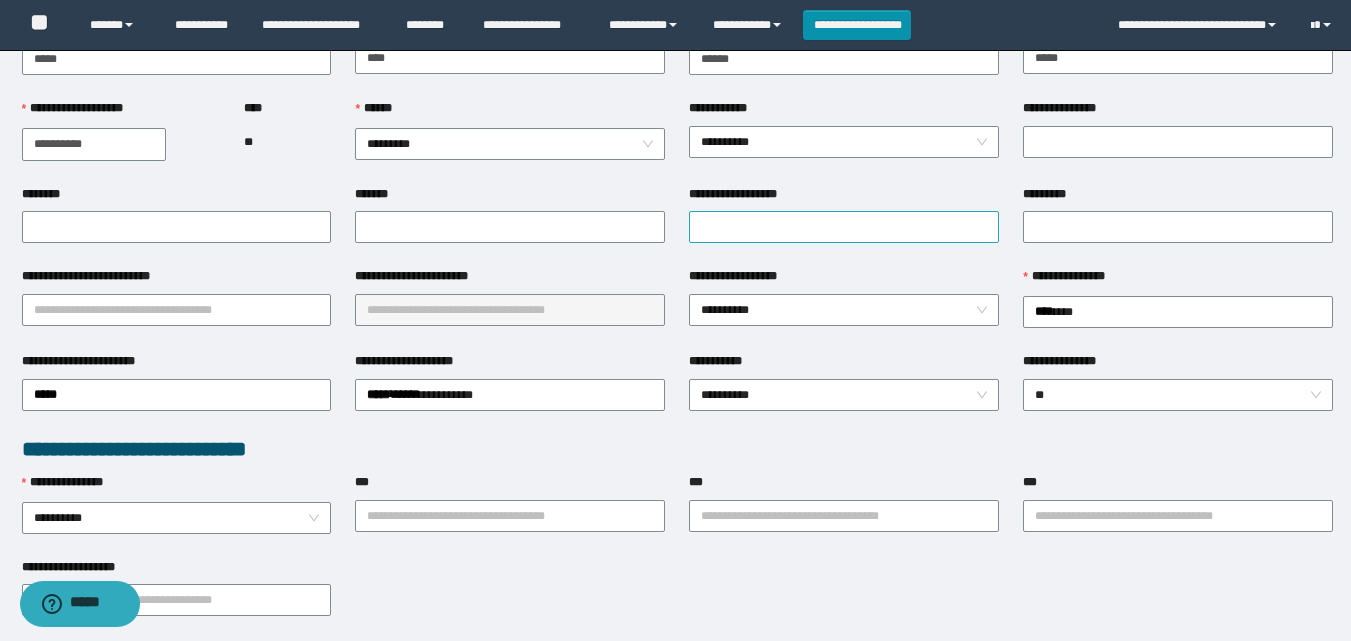 scroll, scrollTop: 0, scrollLeft: 0, axis: both 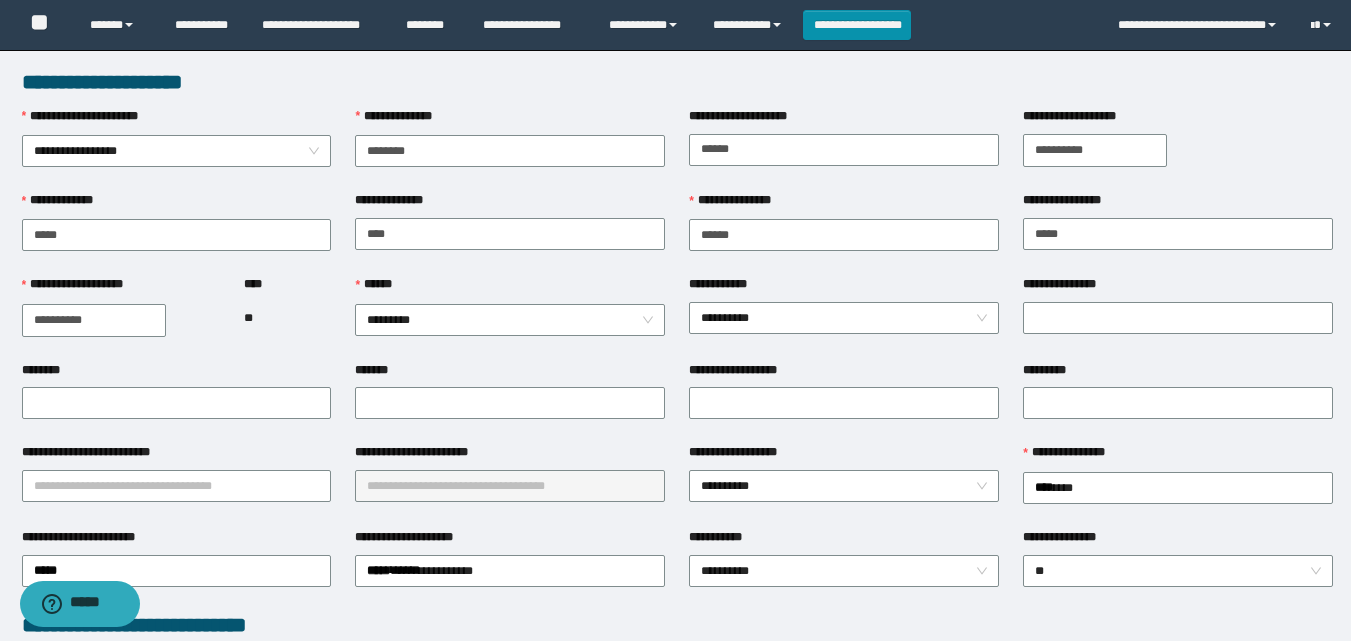 click on "**********" at bounding box center [844, 317] 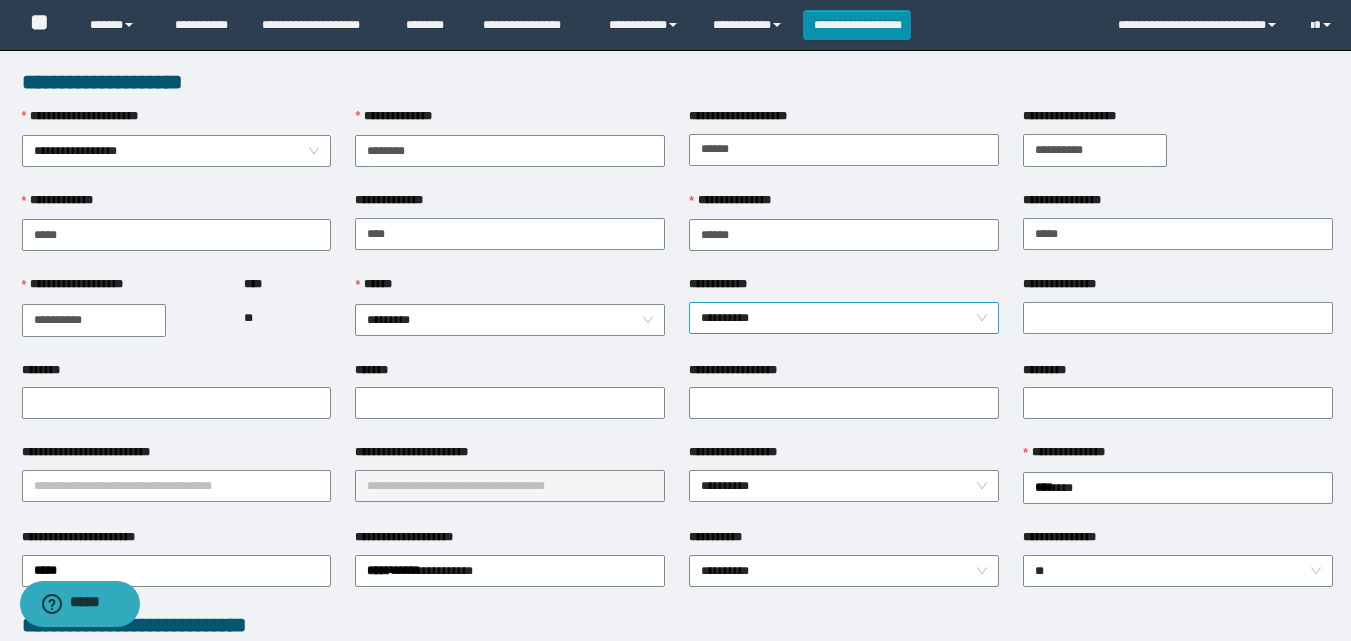 click on "**********" at bounding box center [844, 318] 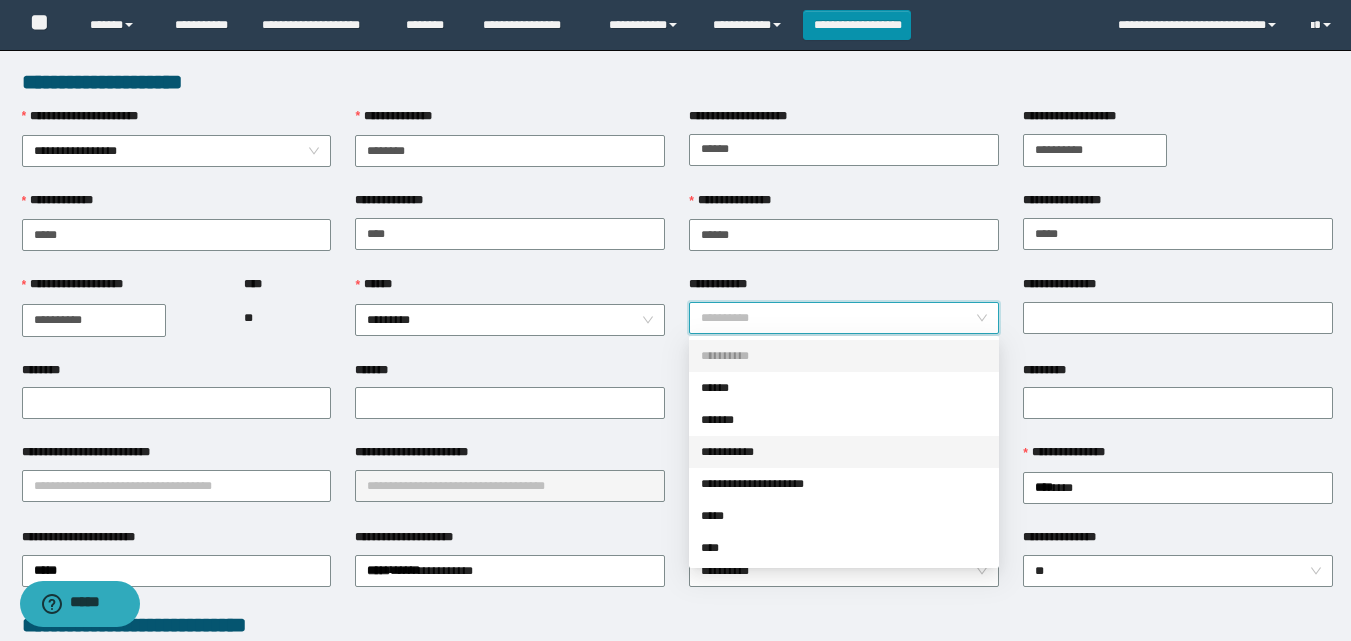click on "**********" at bounding box center (844, 452) 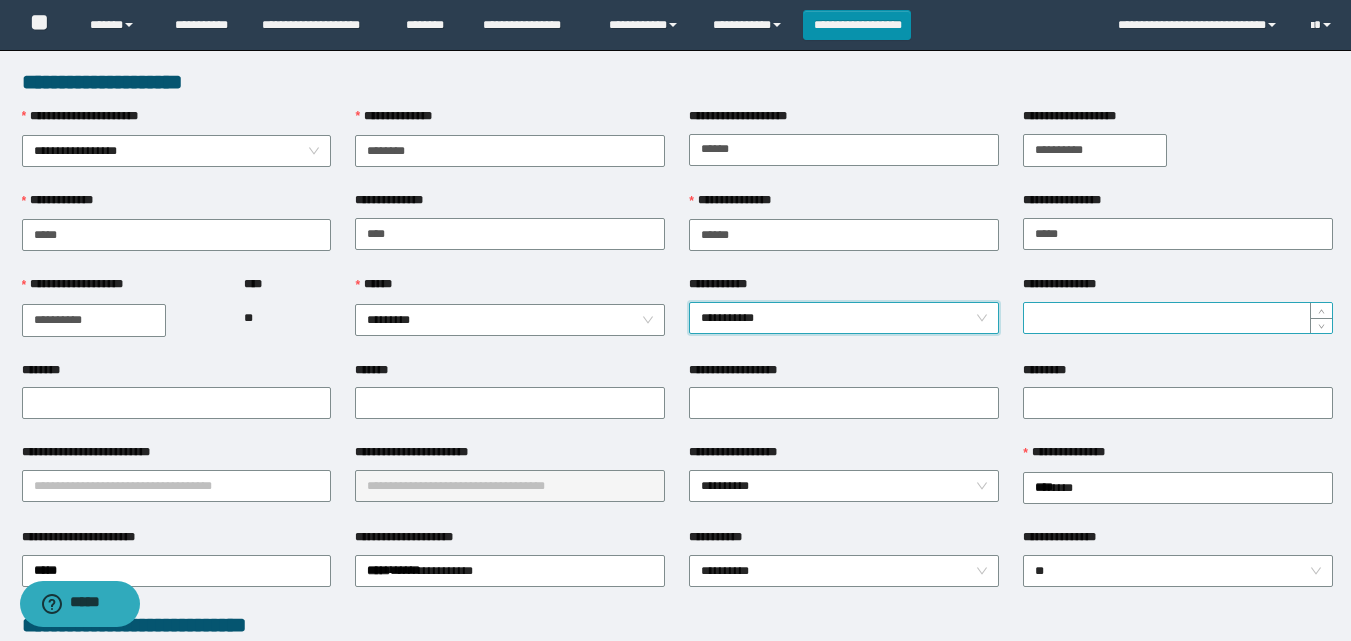 click on "**********" at bounding box center (1178, 318) 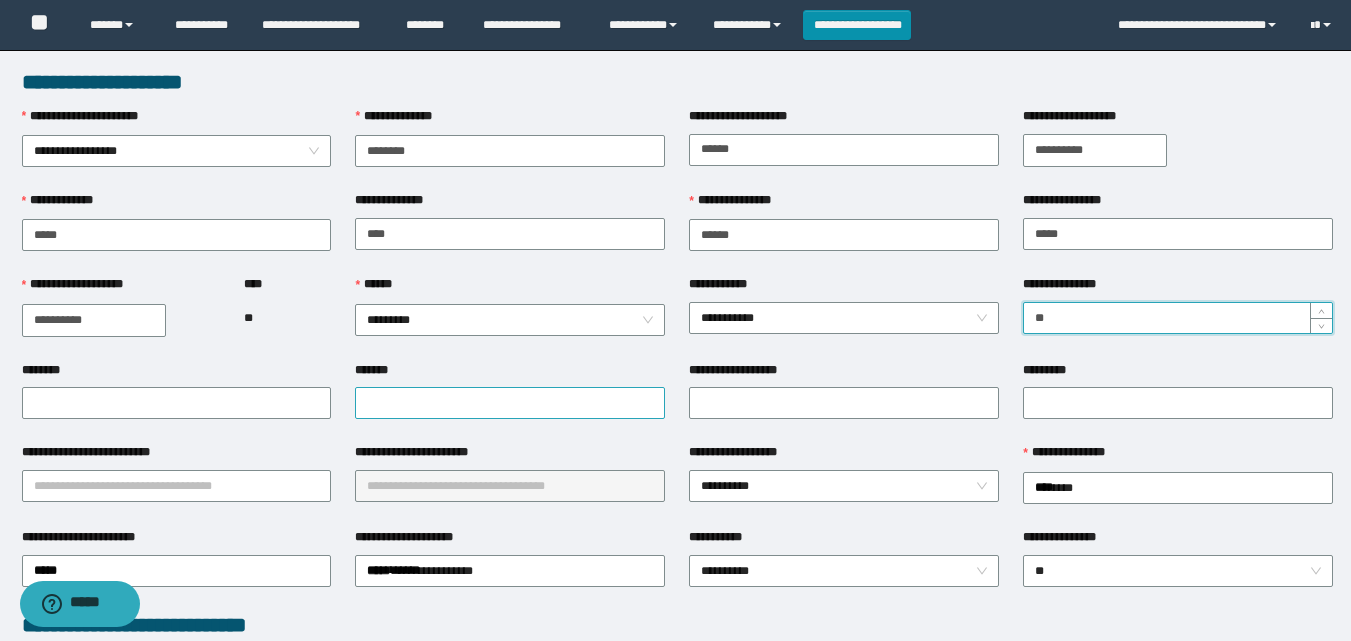 type on "**" 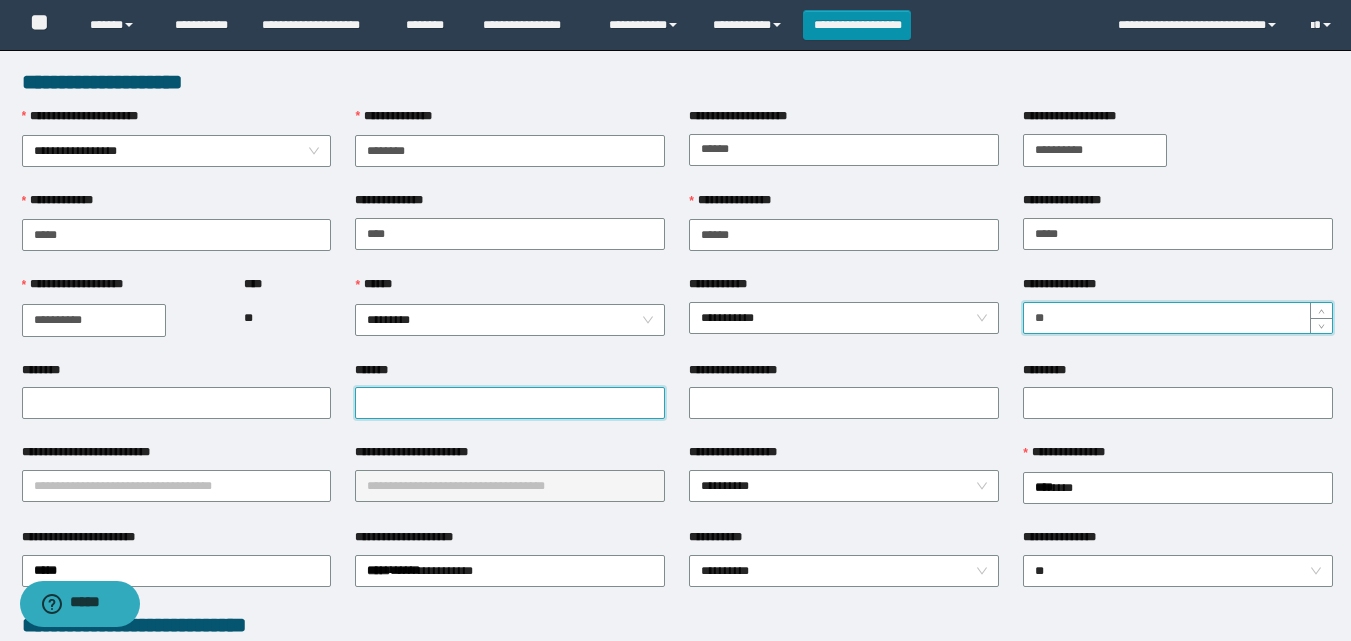 click on "*******" at bounding box center [510, 403] 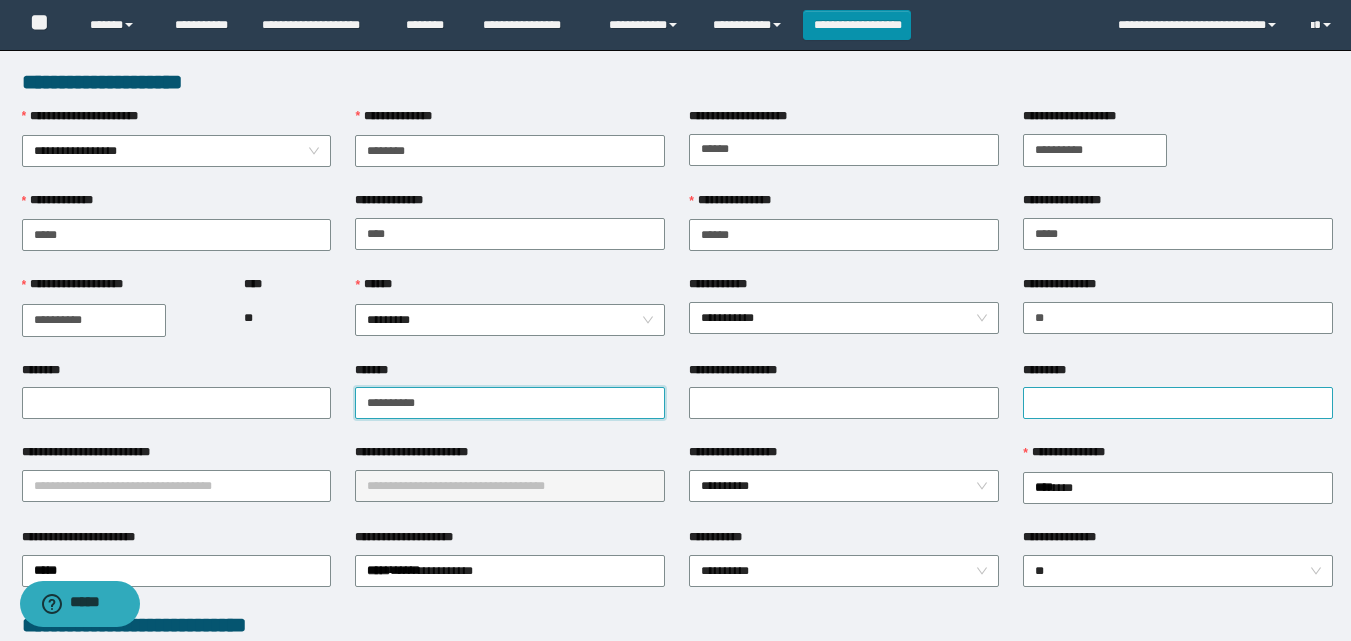 type on "**********" 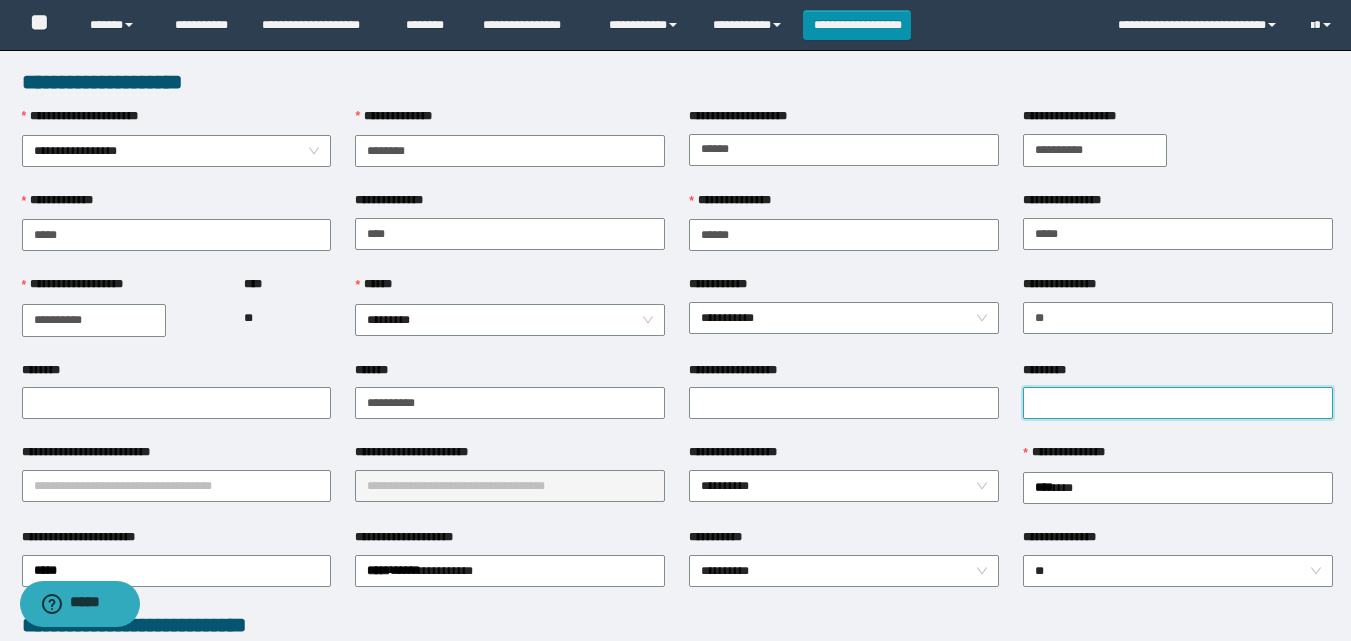 click on "*********" at bounding box center [1178, 403] 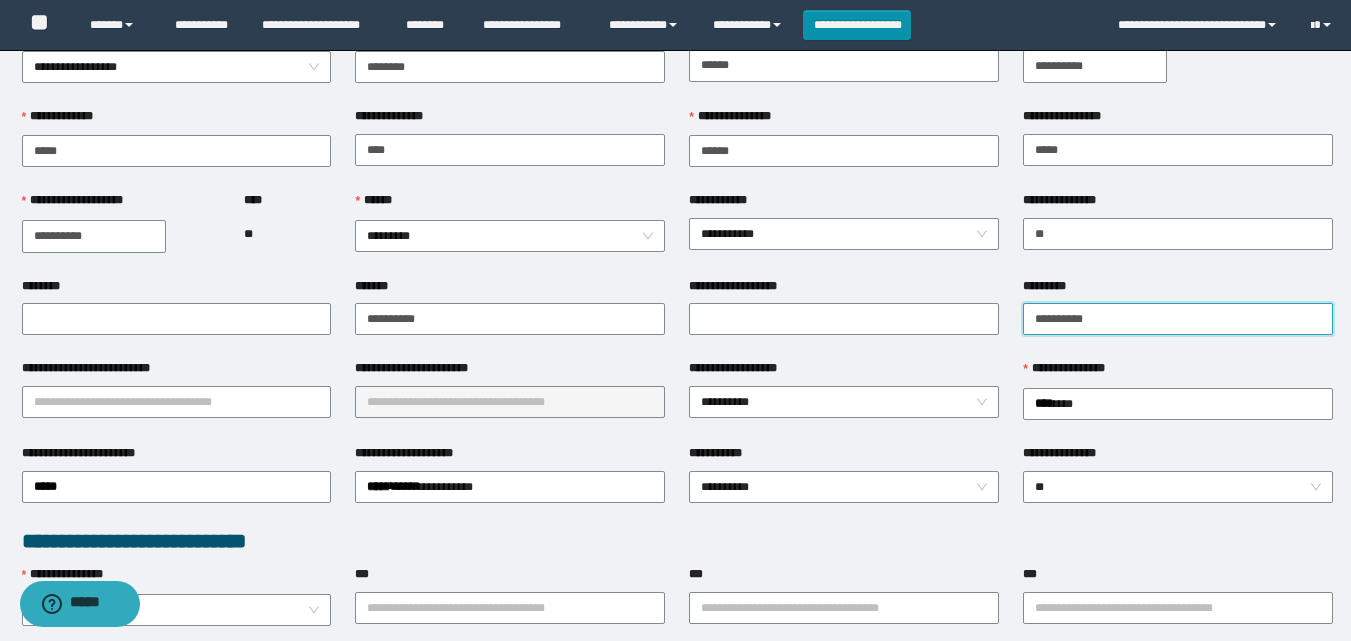 scroll, scrollTop: 200, scrollLeft: 0, axis: vertical 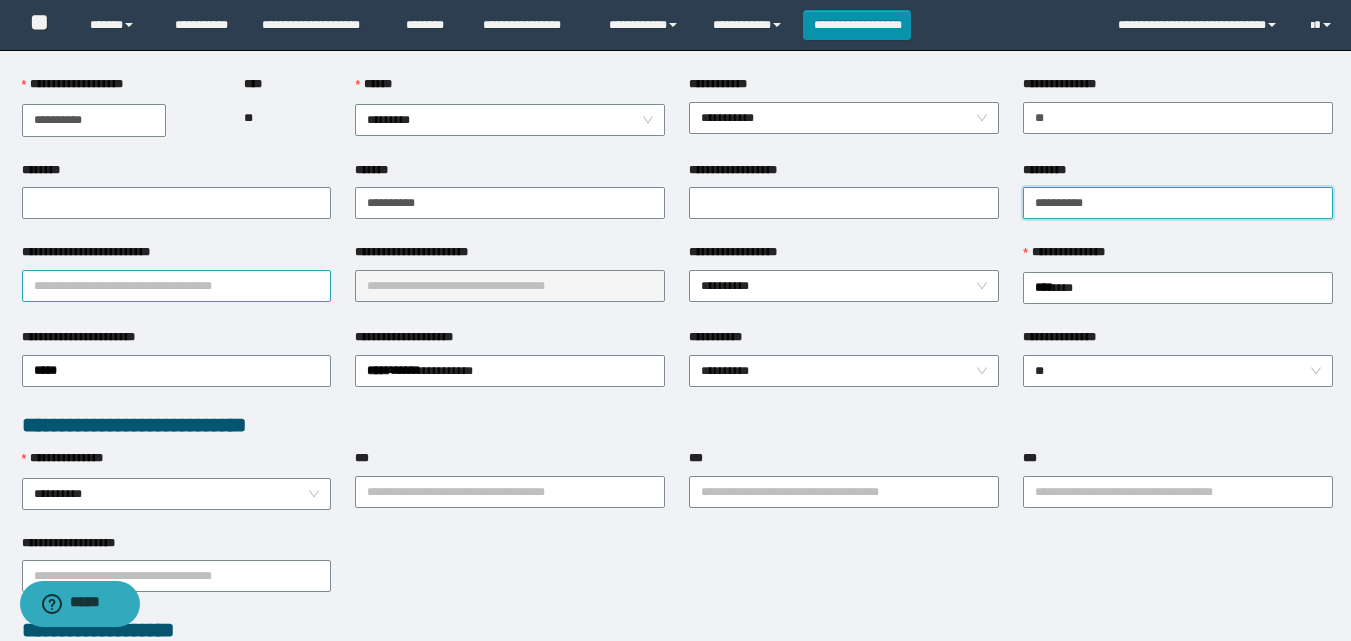type on "*********" 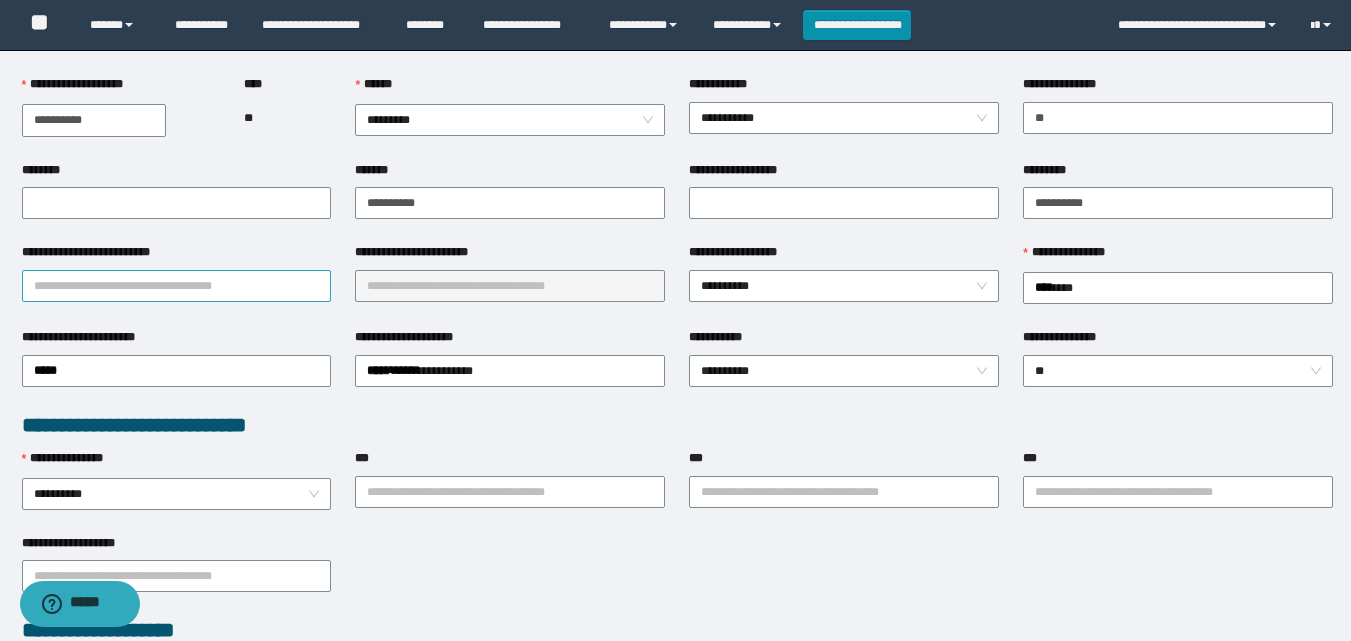 click on "**********" at bounding box center (177, 286) 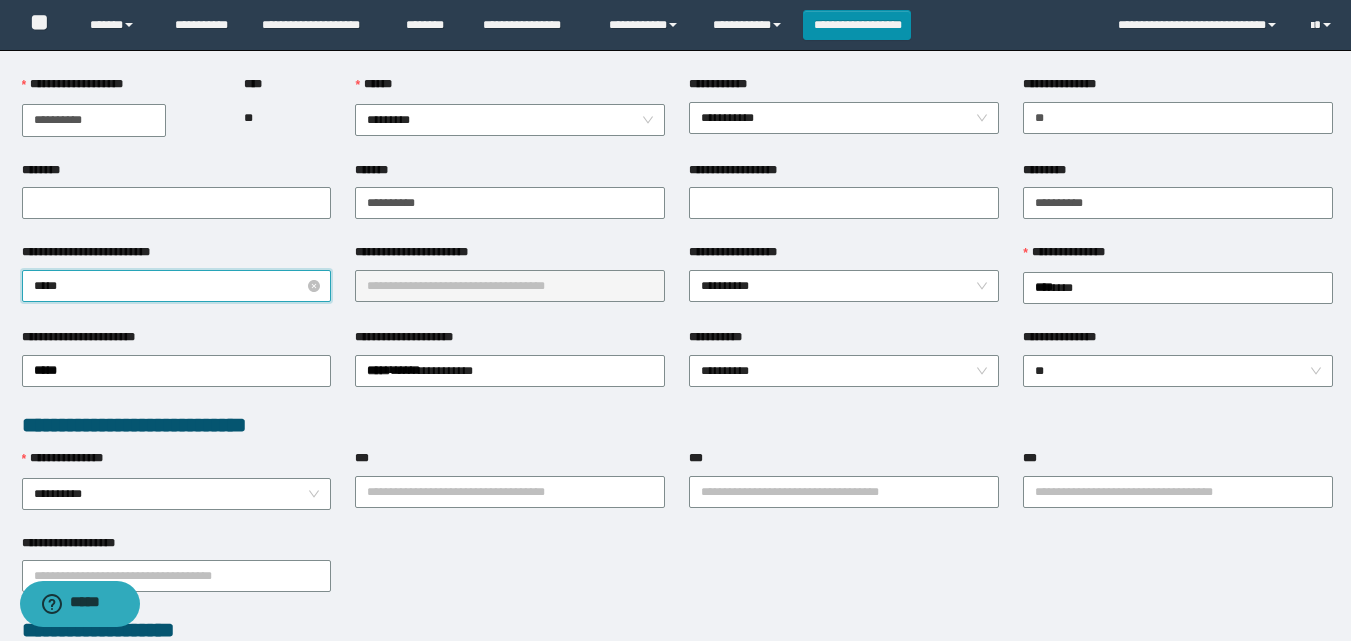 type on "******" 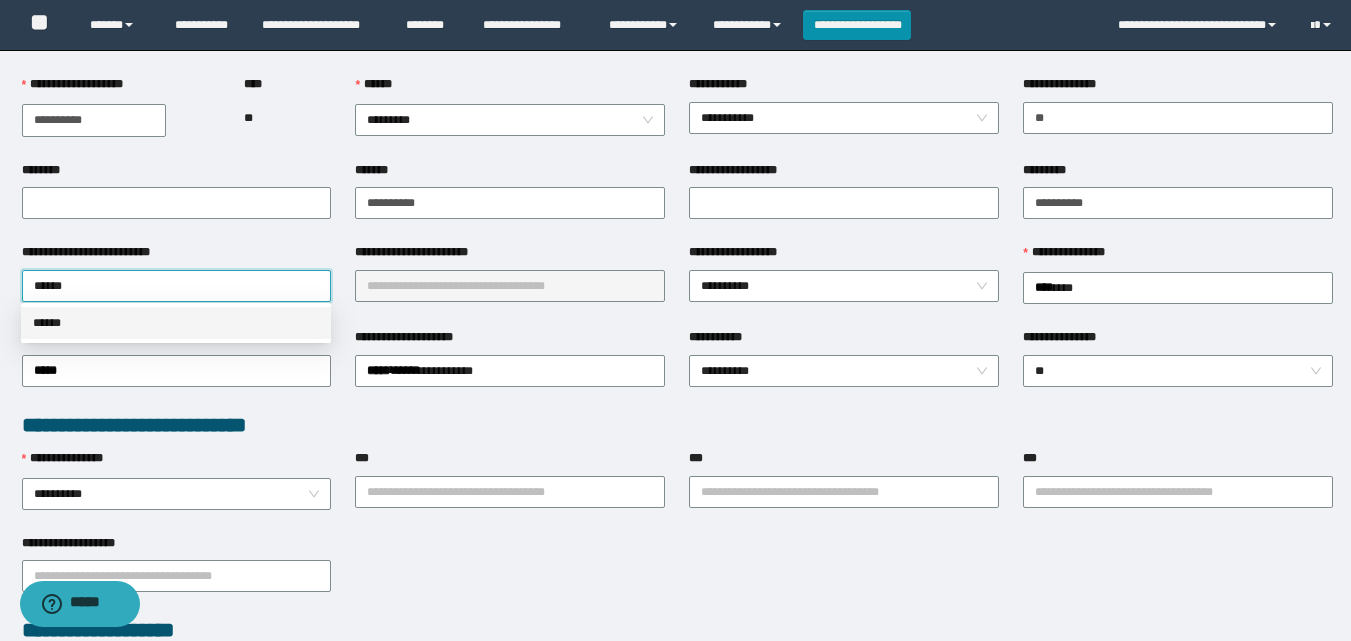 click on "******" at bounding box center (176, 323) 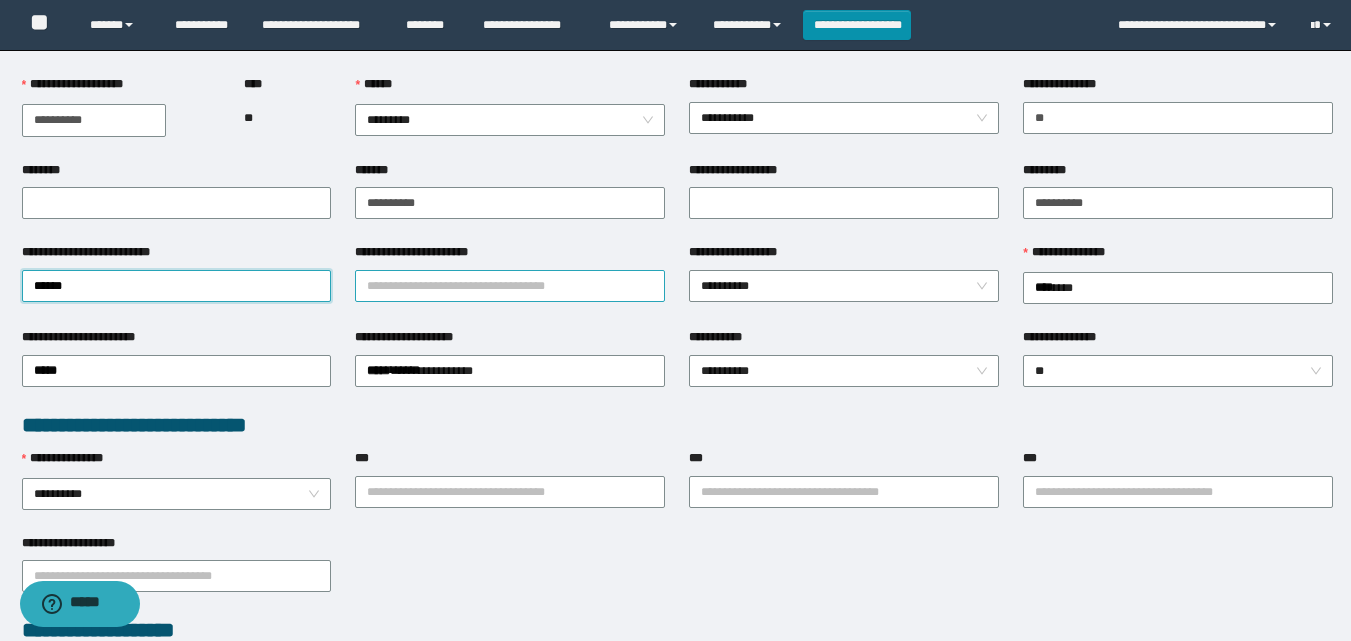 click on "**********" at bounding box center [510, 286] 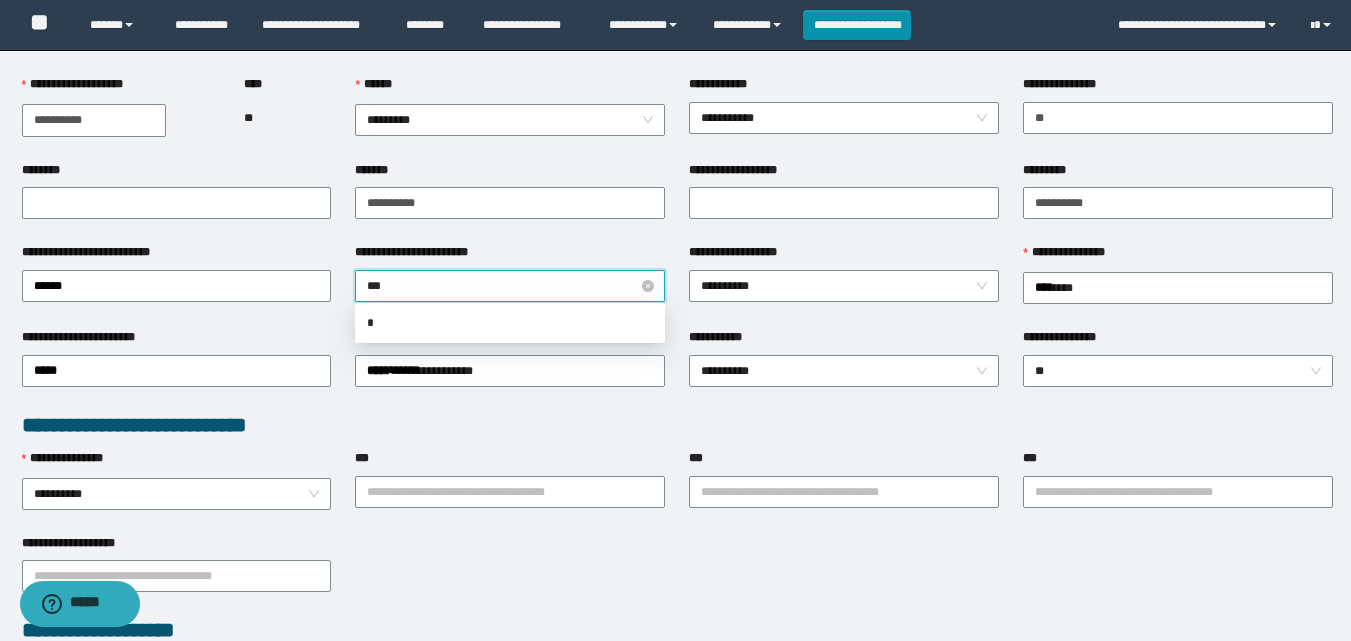 type on "****" 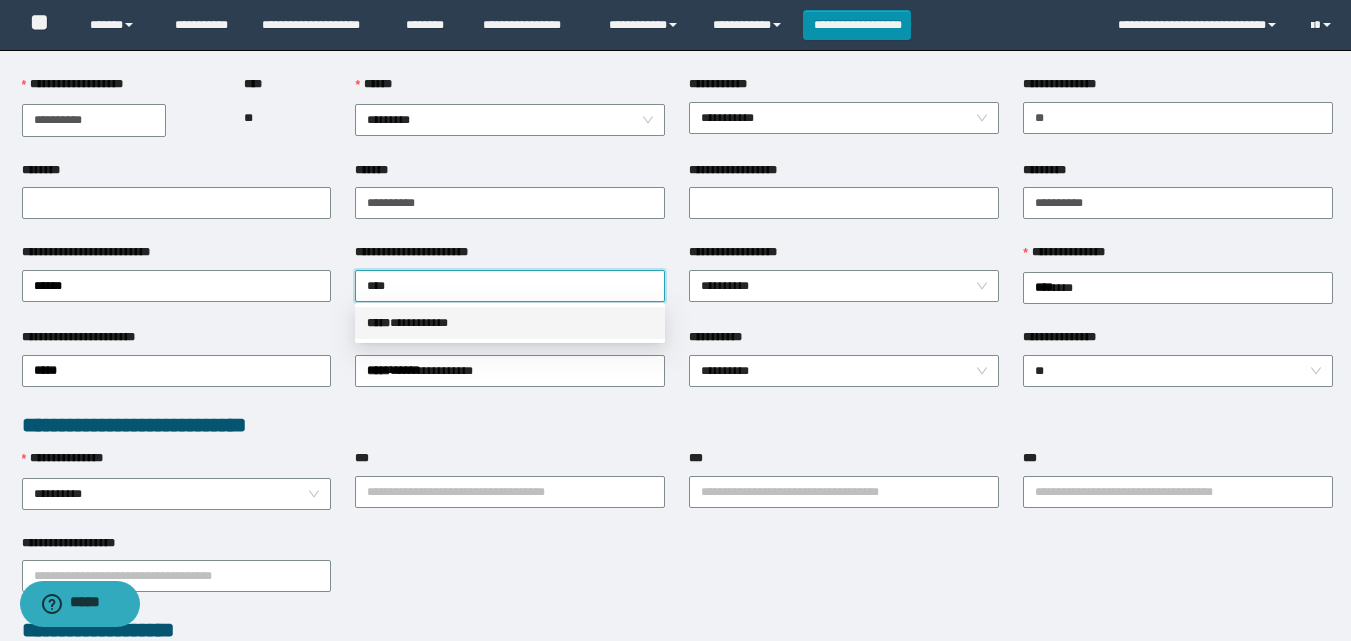 click on "***** * *********" at bounding box center [510, 323] 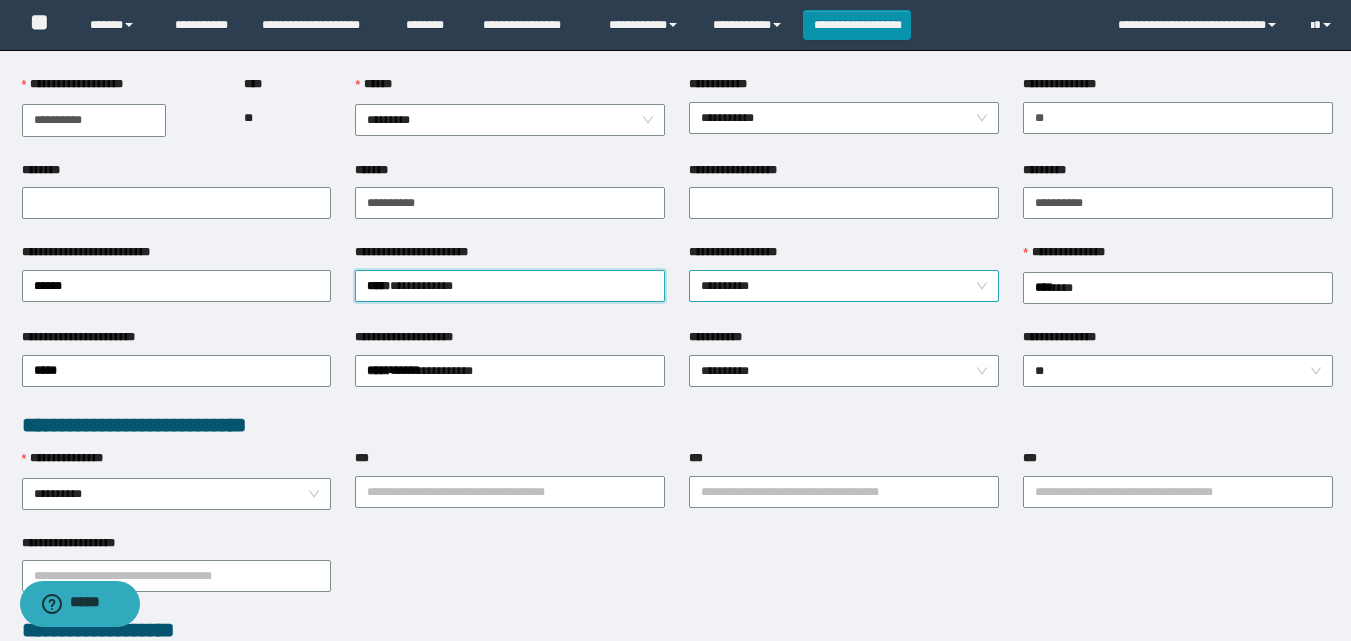 click on "**********" at bounding box center [844, 286] 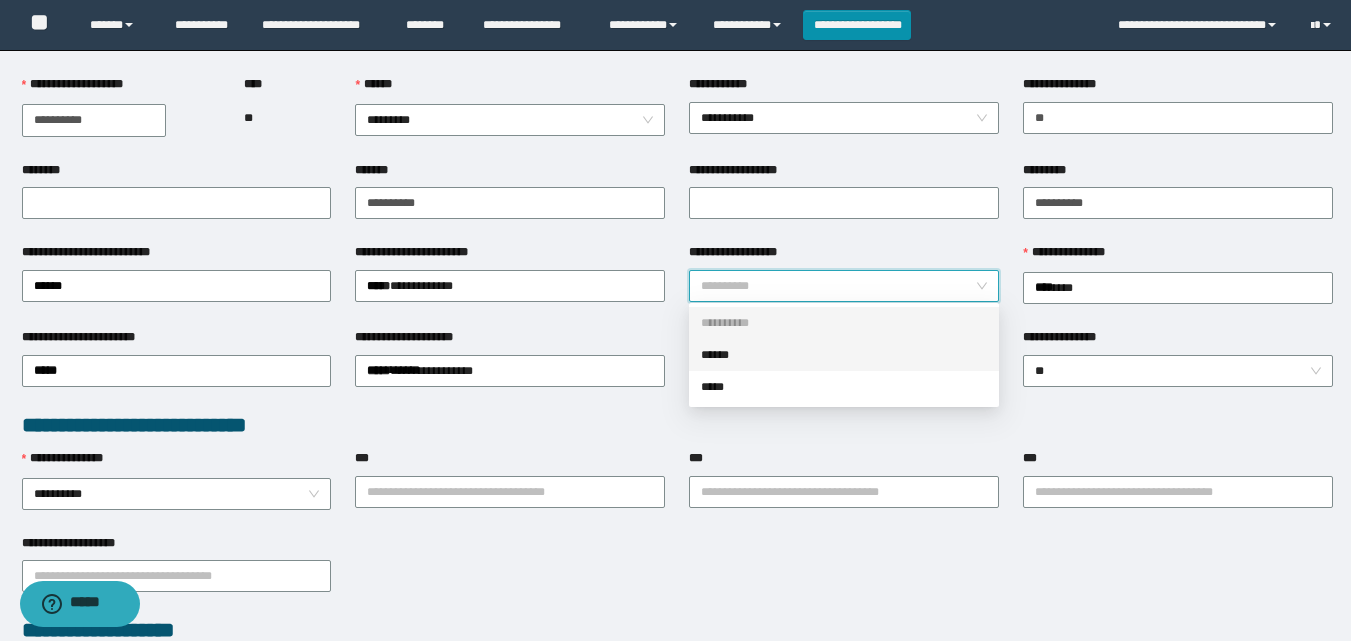 click on "******" at bounding box center (844, 355) 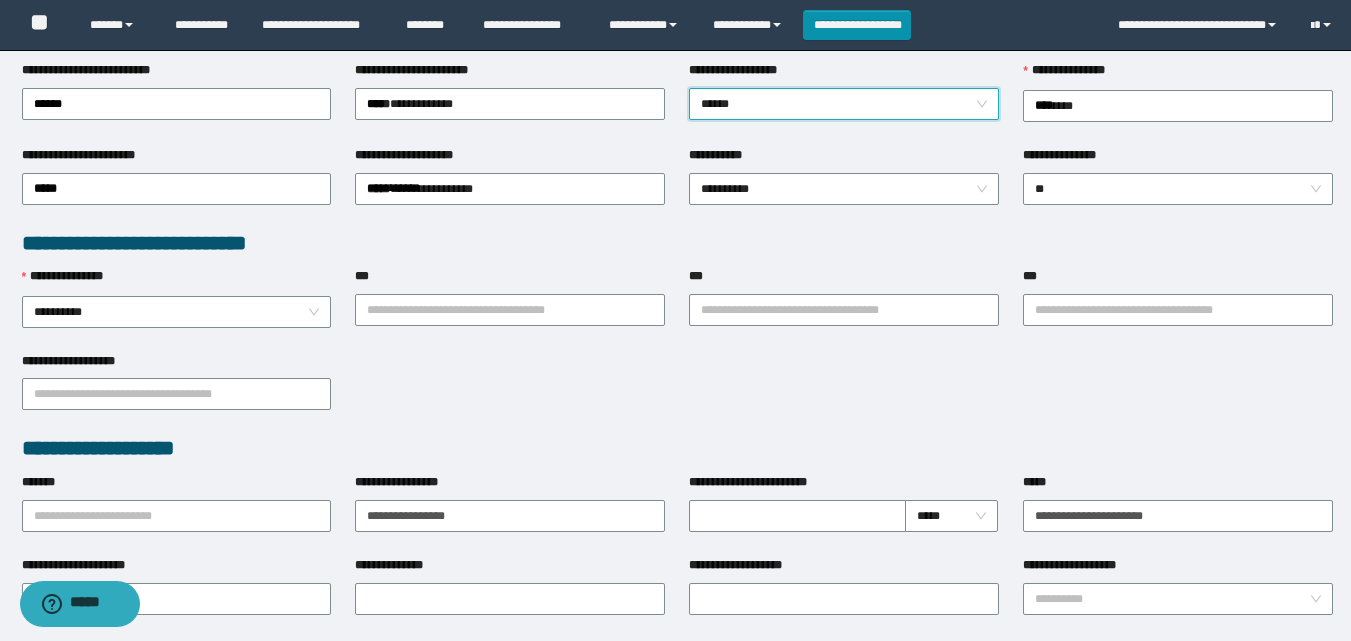 scroll, scrollTop: 400, scrollLeft: 0, axis: vertical 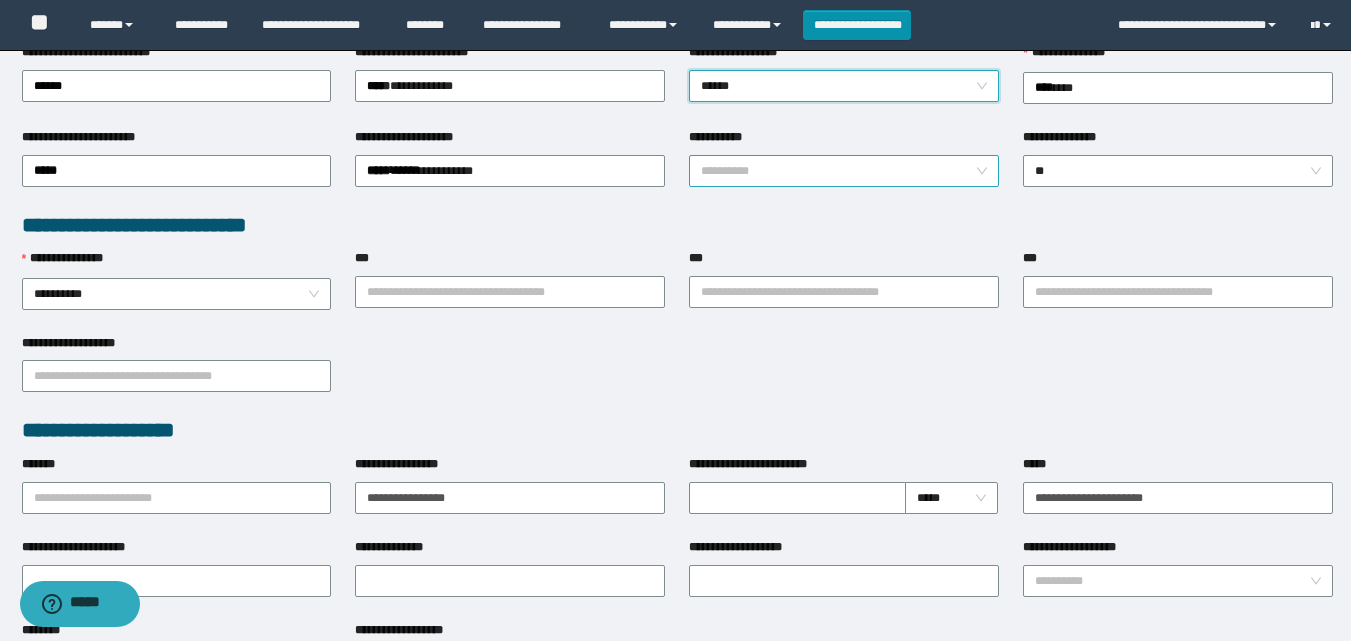 click on "**********" at bounding box center [844, 171] 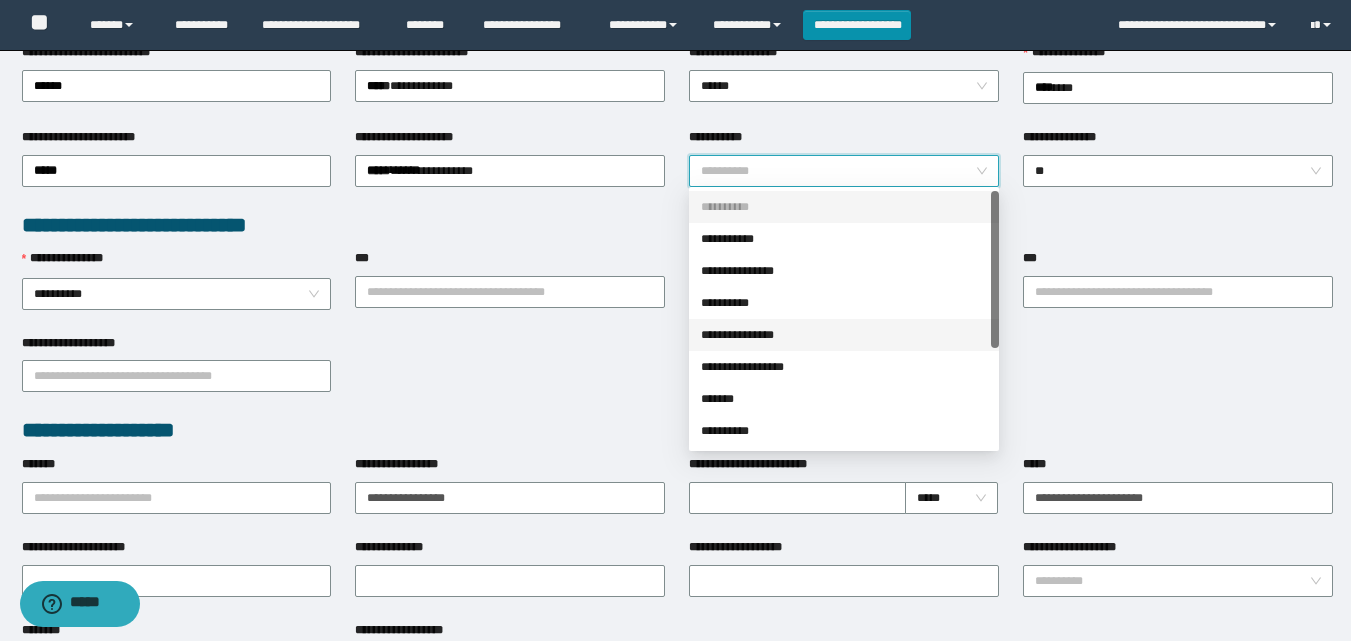 click on "**********" at bounding box center [844, 335] 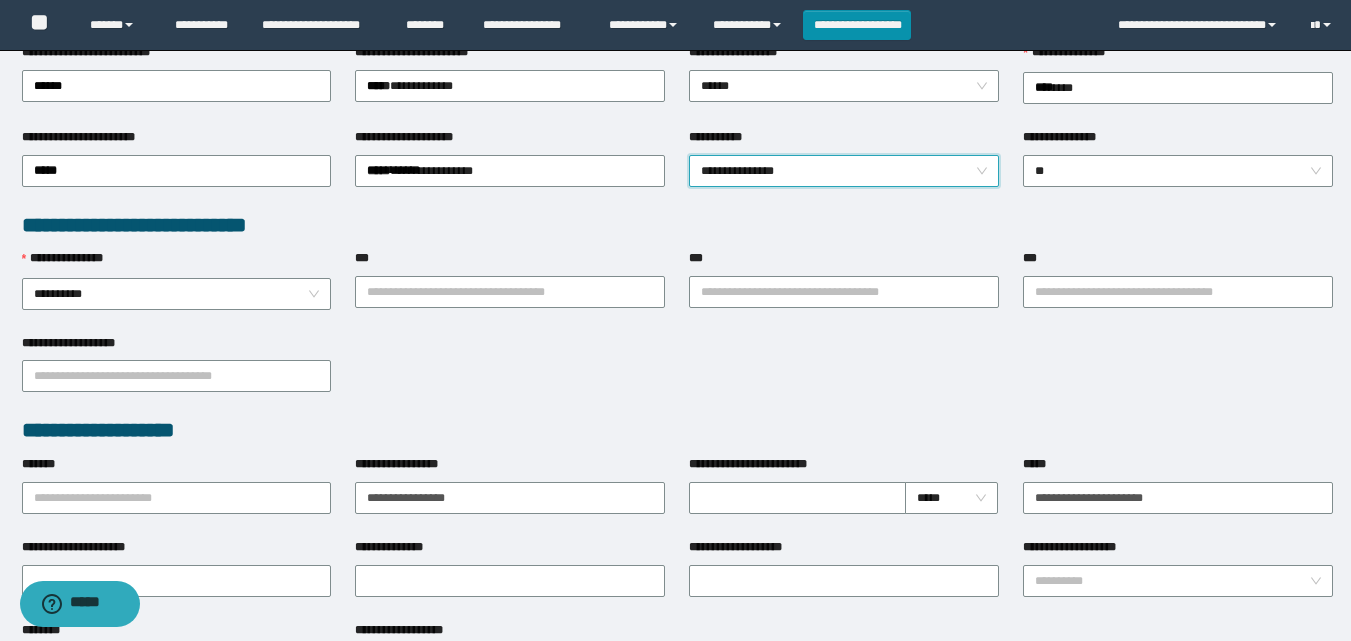 drag, startPoint x: 618, startPoint y: 340, endPoint x: 521, endPoint y: 314, distance: 100.4241 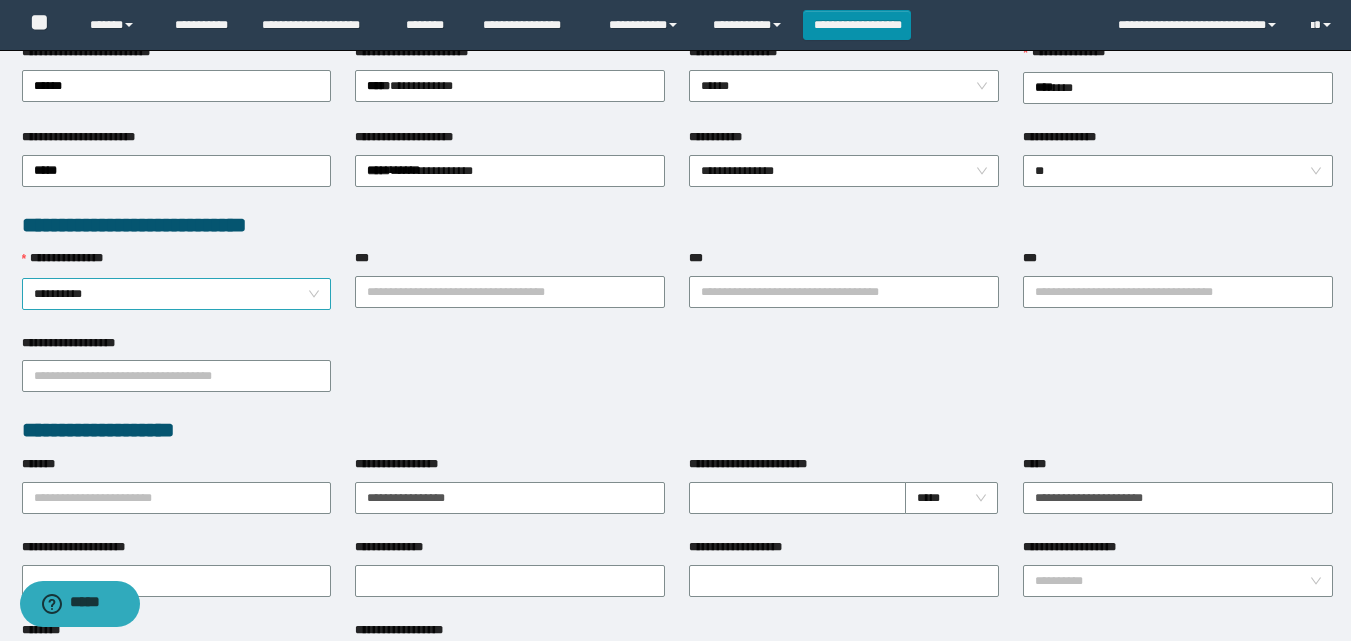click on "**********" at bounding box center [177, 294] 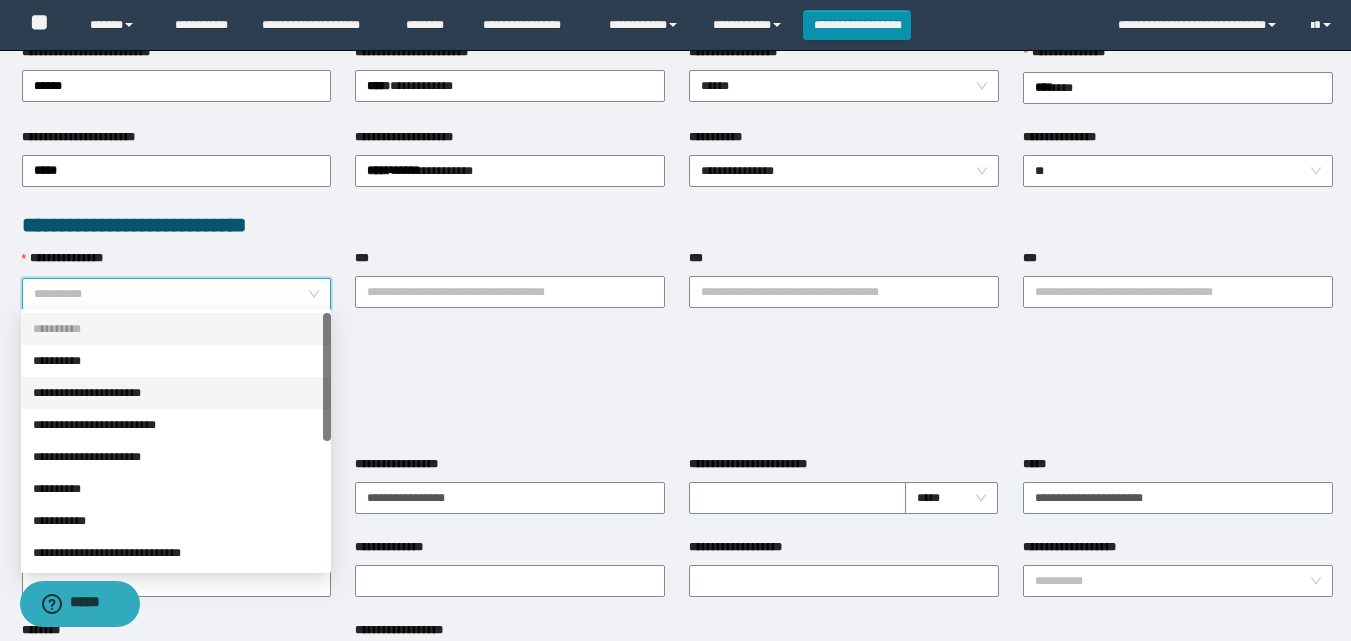click on "**********" at bounding box center (176, 393) 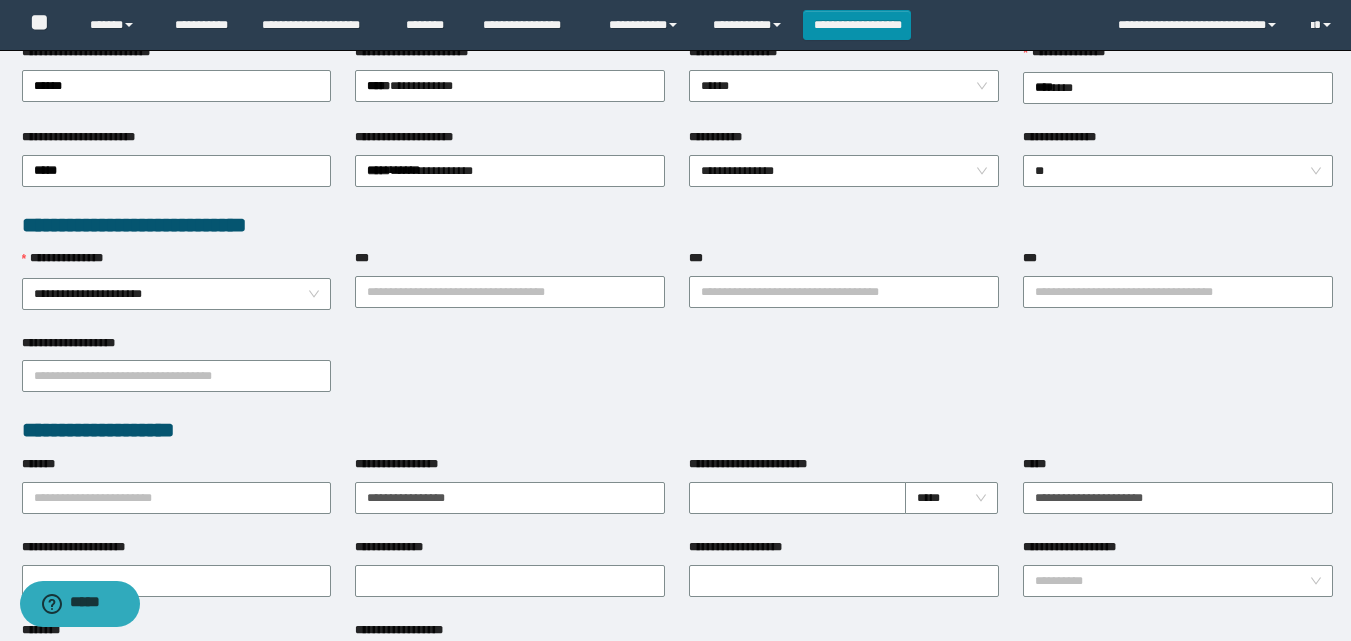 click on "**********" at bounding box center [677, 375] 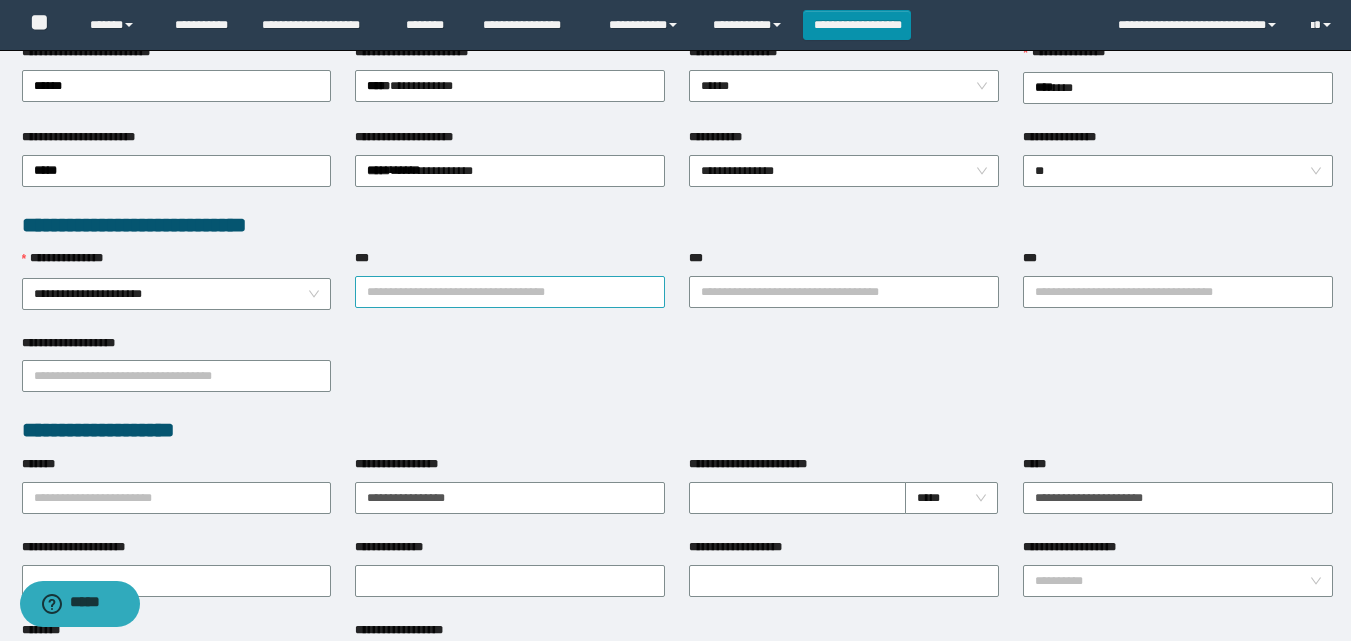 click on "***" at bounding box center [510, 292] 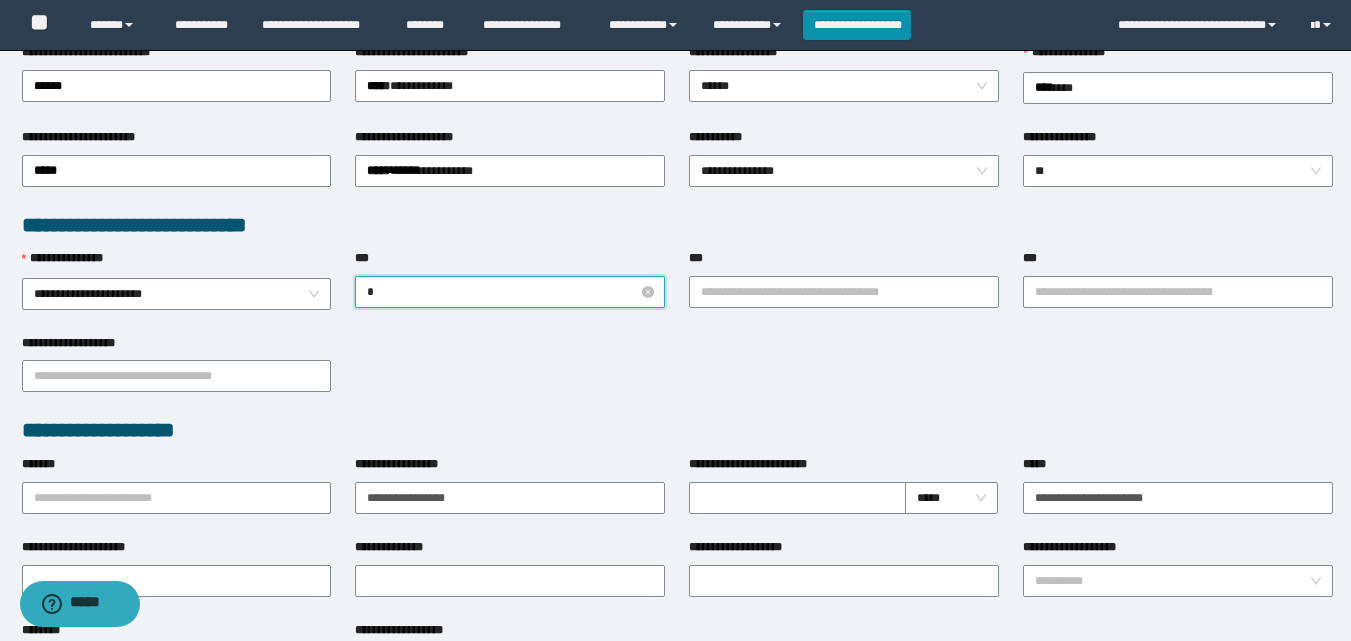 type on "**" 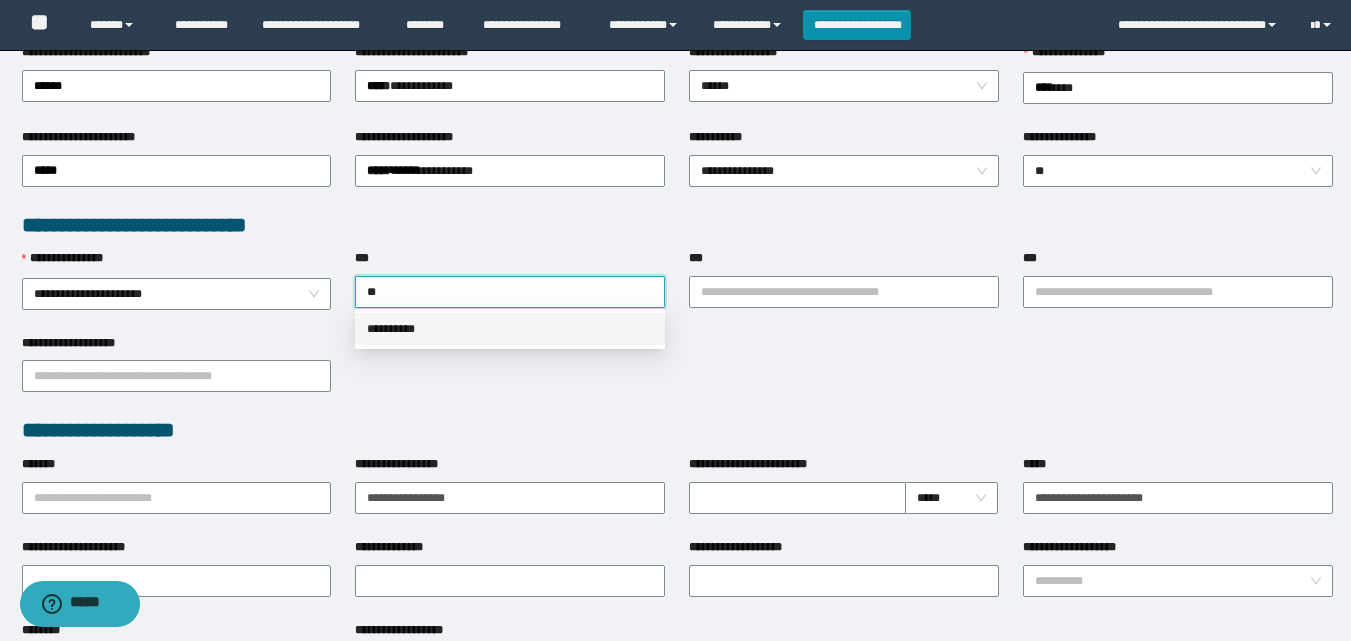 click on "**********" at bounding box center [510, 329] 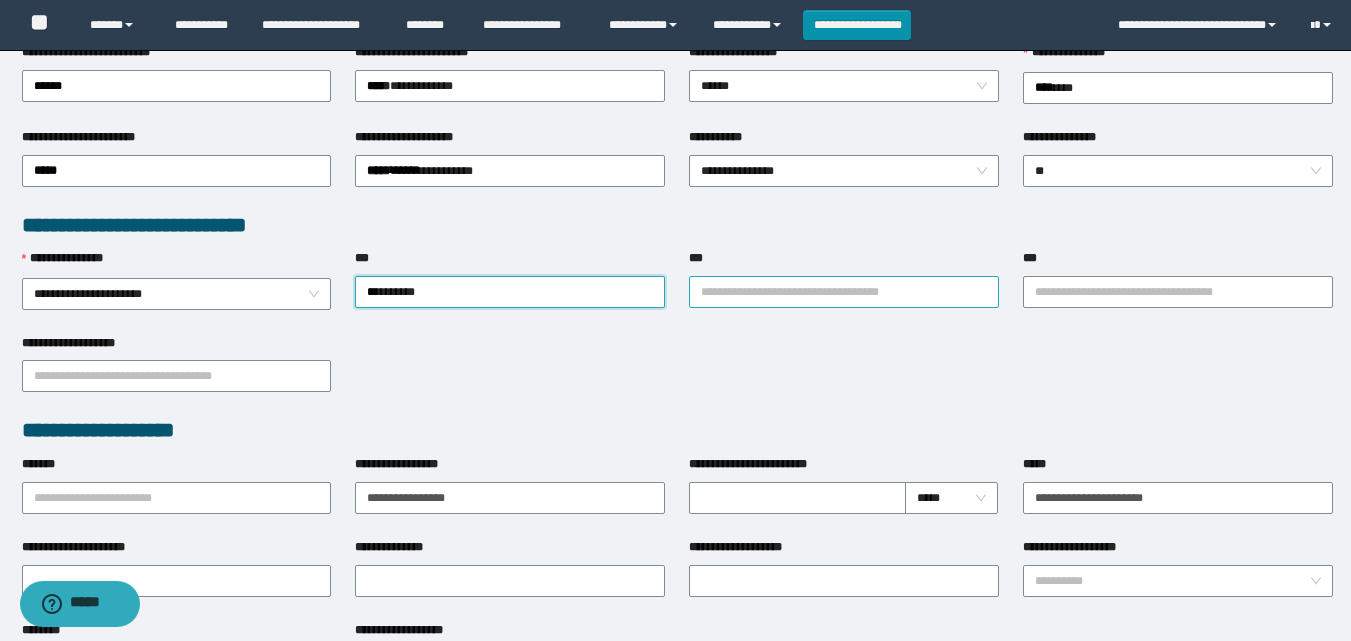 click on "***" at bounding box center [844, 292] 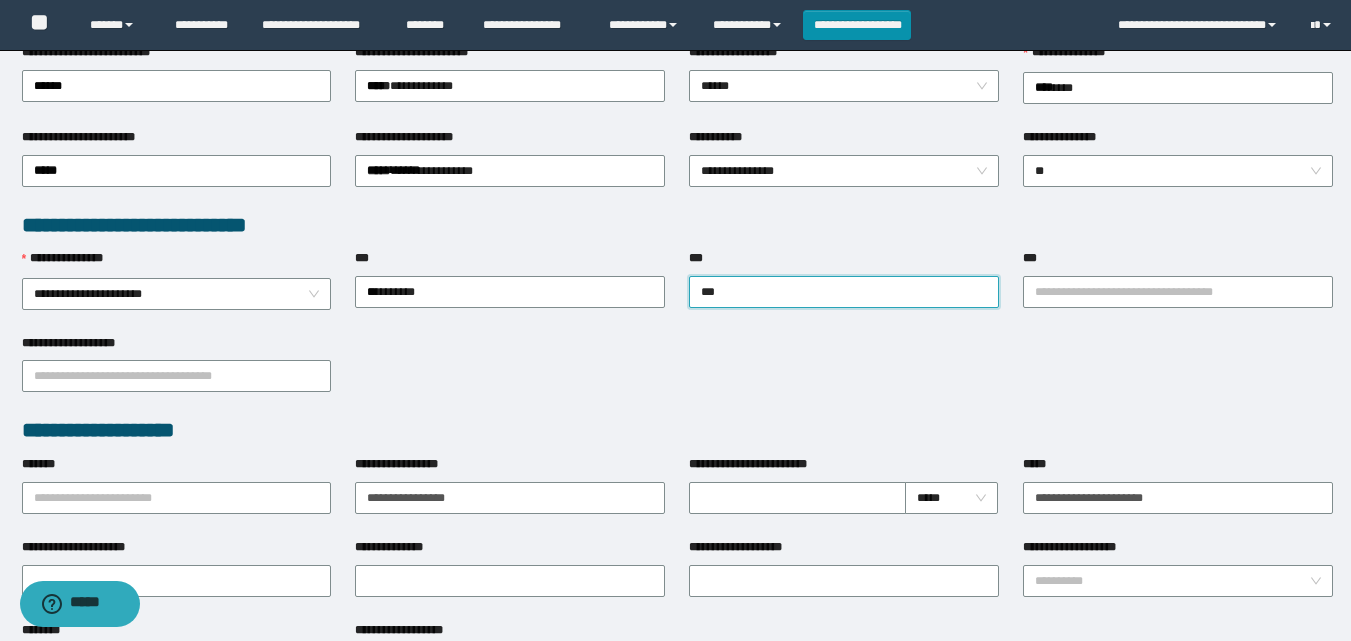 type on "****" 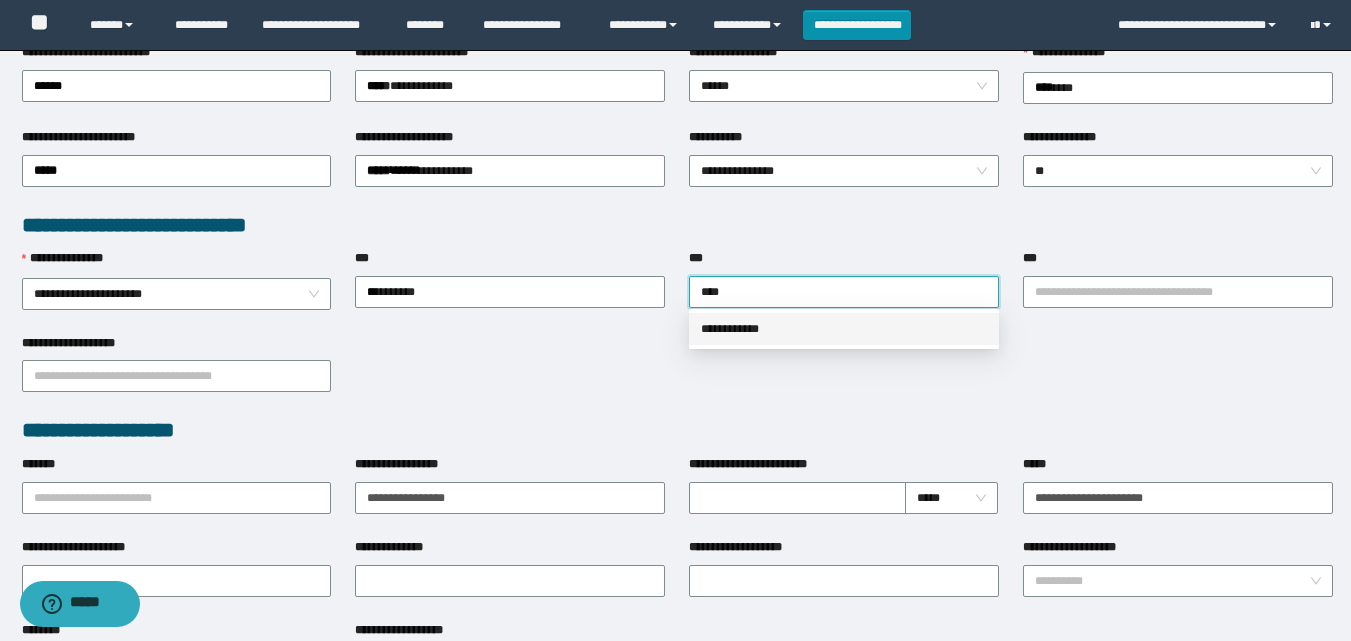click on "**********" at bounding box center [844, 329] 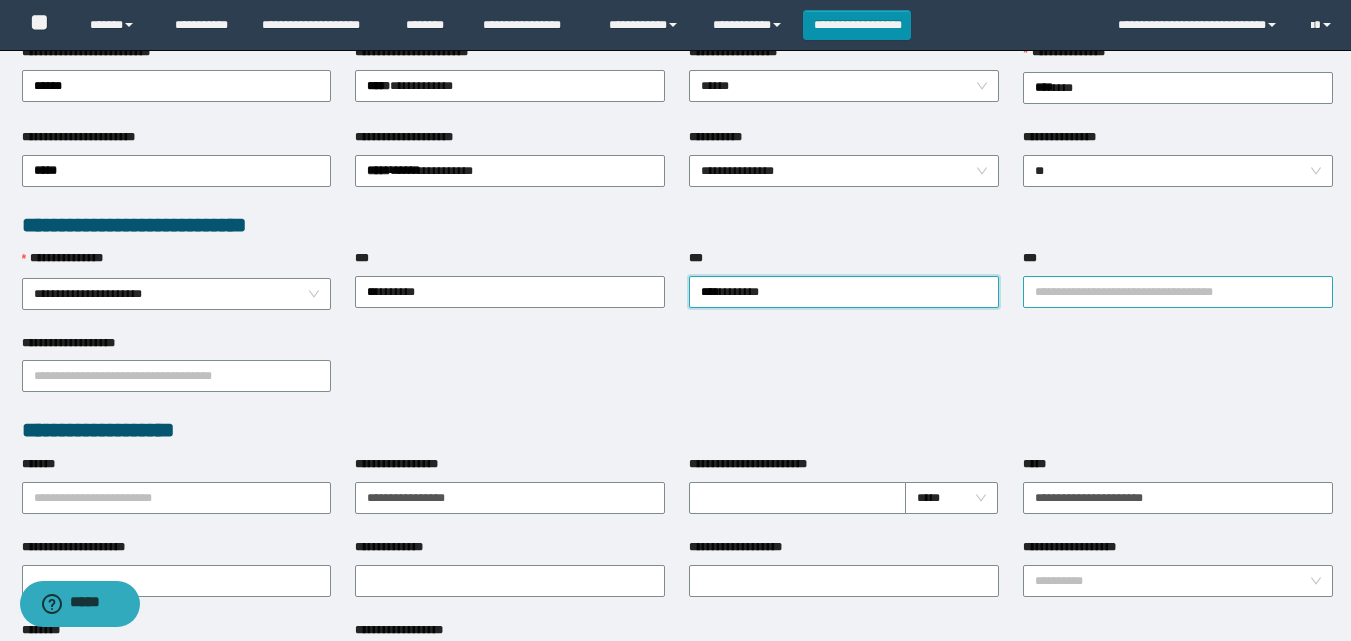 click on "***" at bounding box center (1178, 292) 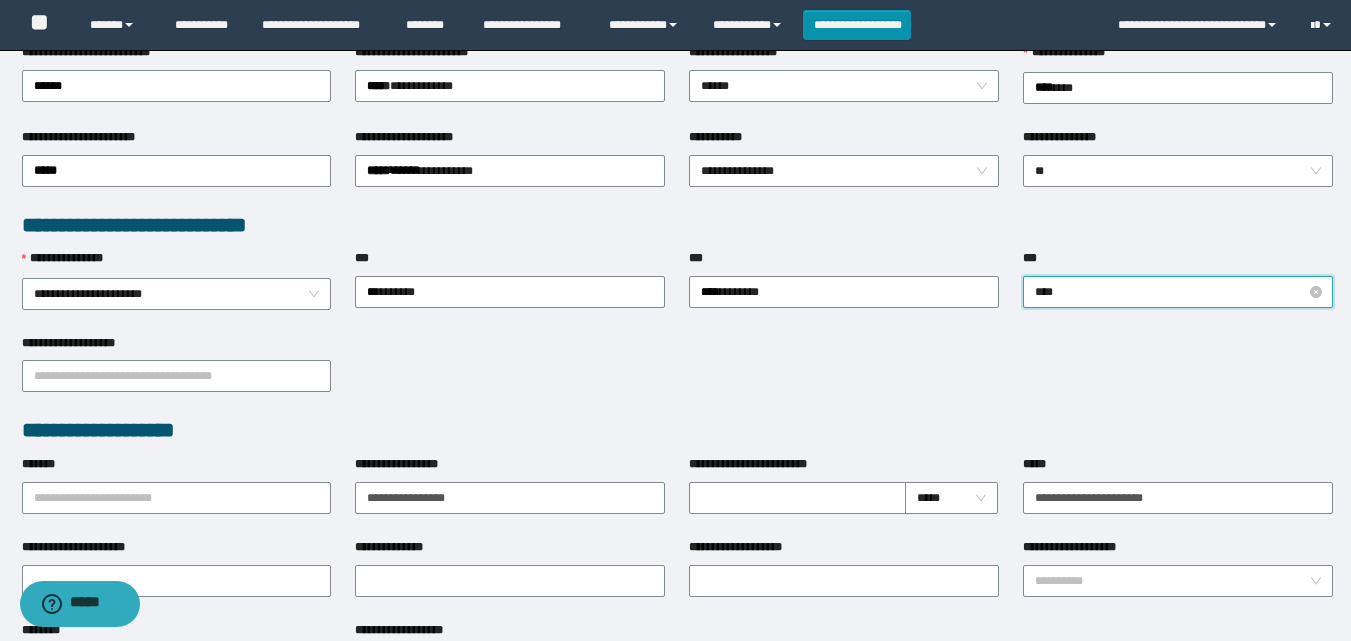 type on "*****" 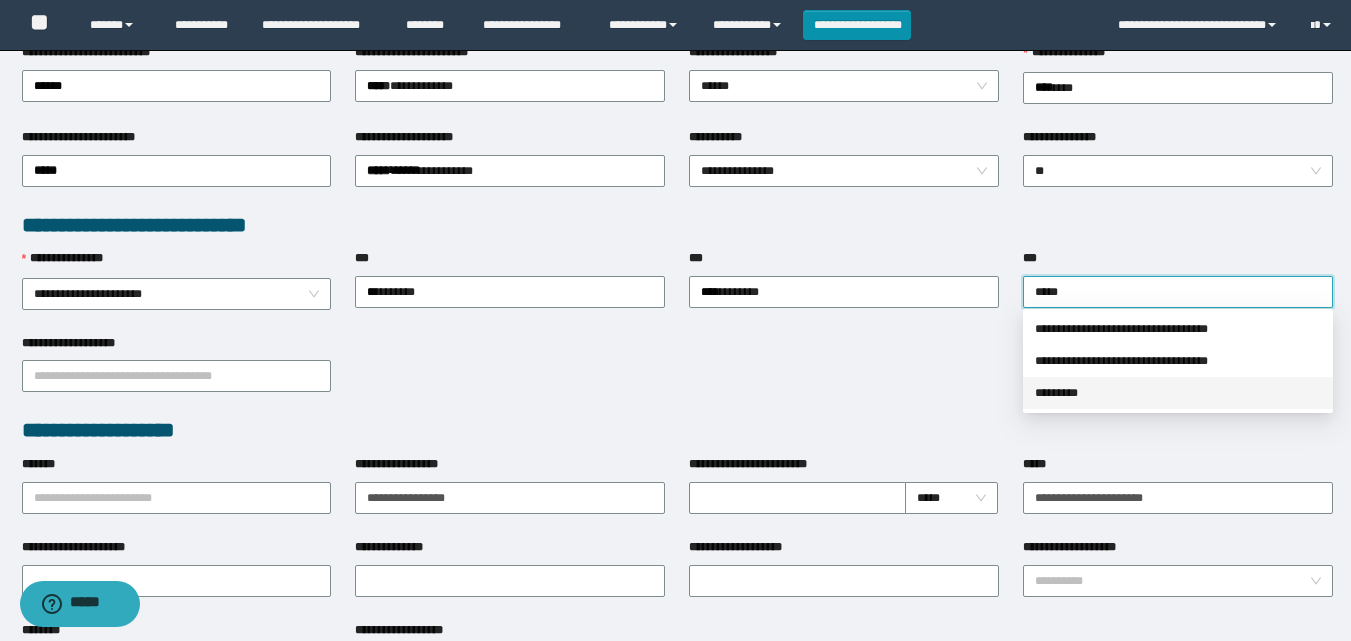 click on "*********" at bounding box center [1178, 393] 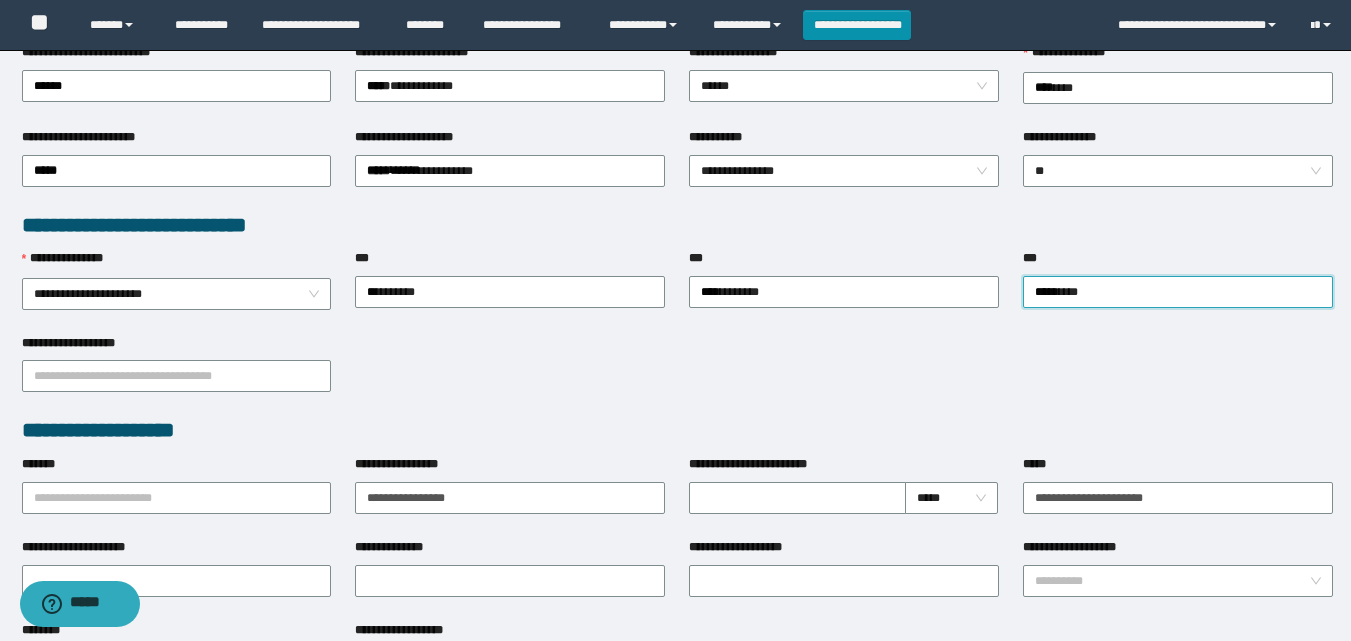 click on "**********" at bounding box center (677, 375) 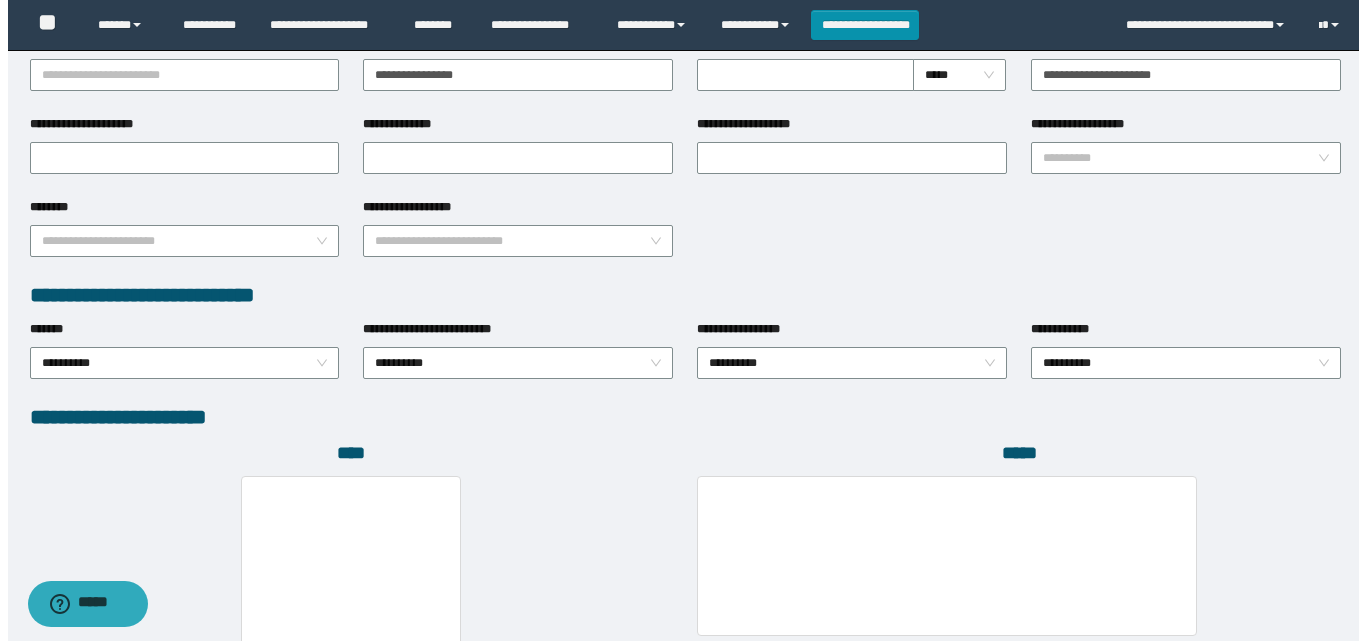 scroll, scrollTop: 1000, scrollLeft: 0, axis: vertical 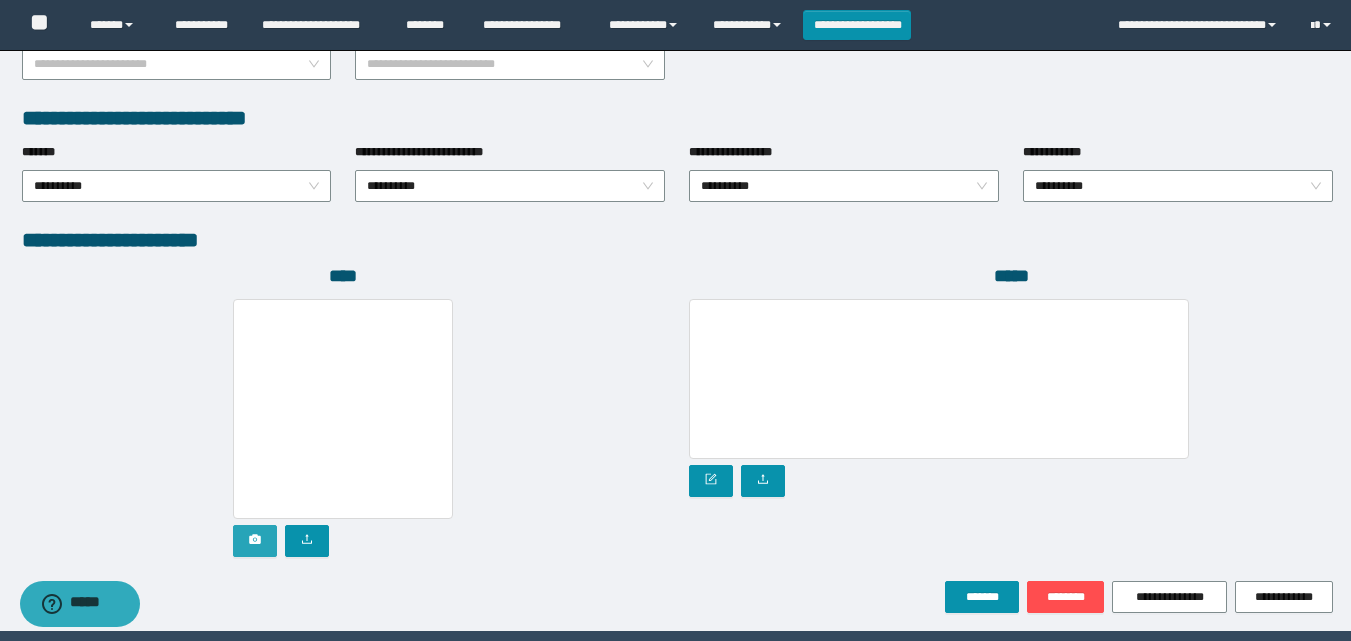 click at bounding box center (255, 541) 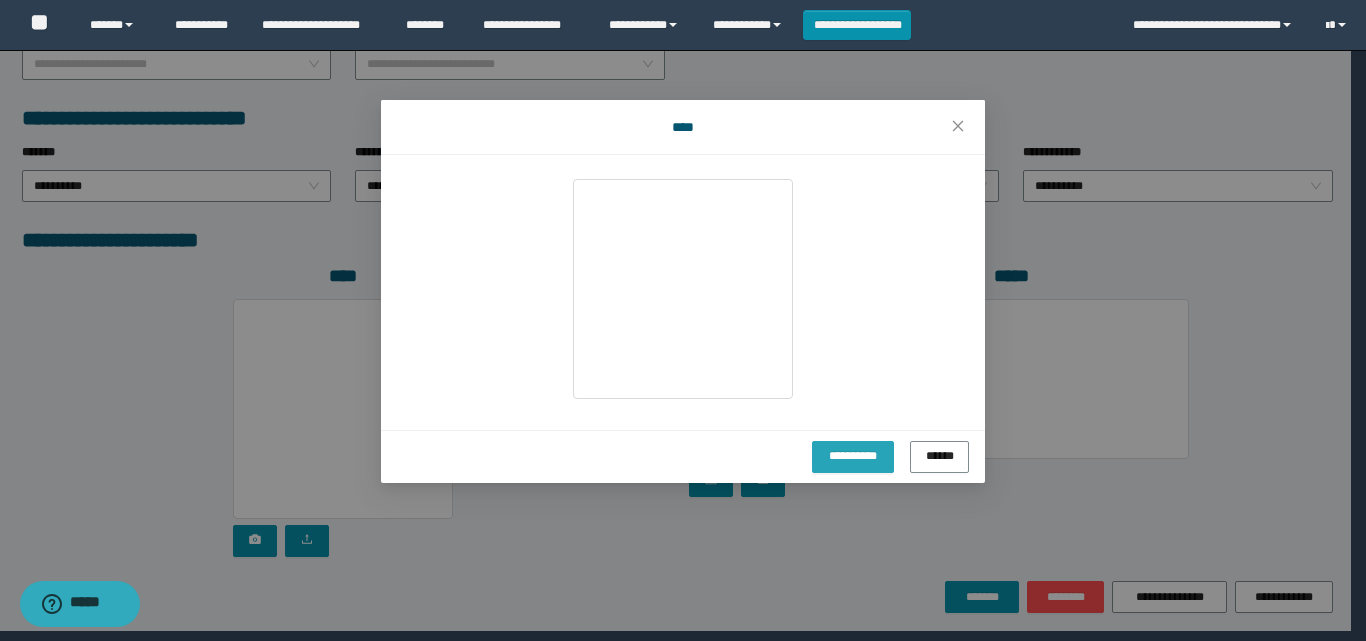 click on "**********" at bounding box center (852, 455) 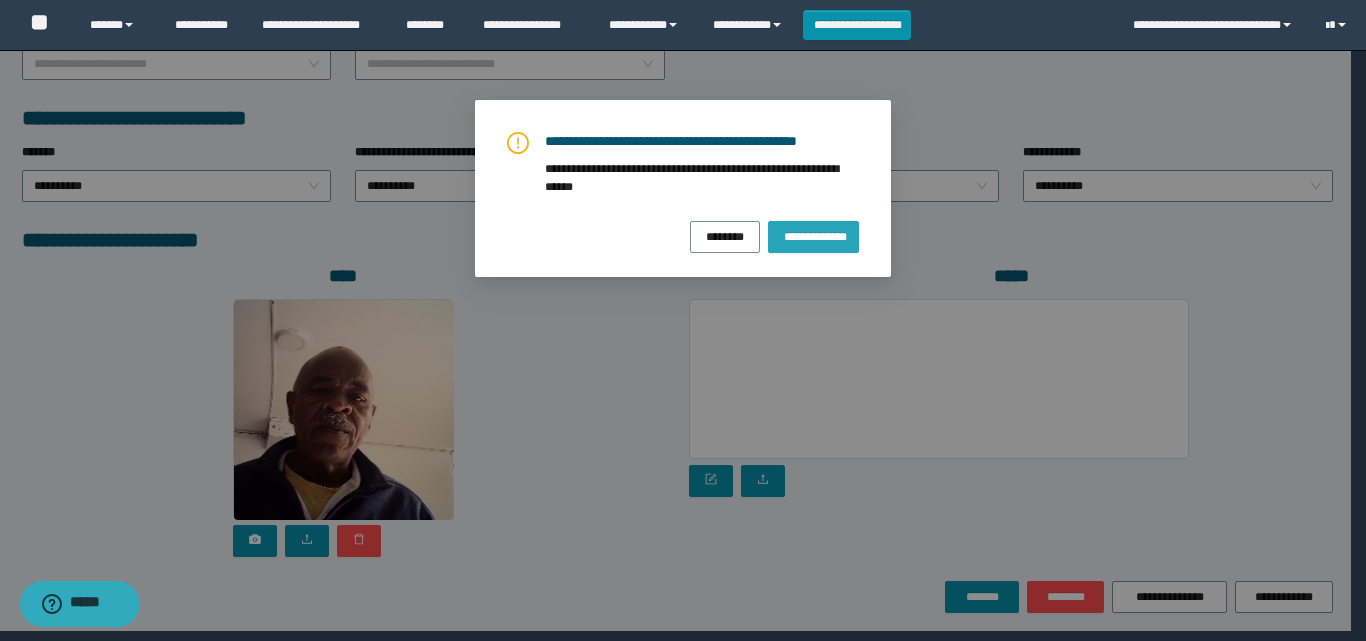 click on "**********" at bounding box center [813, 236] 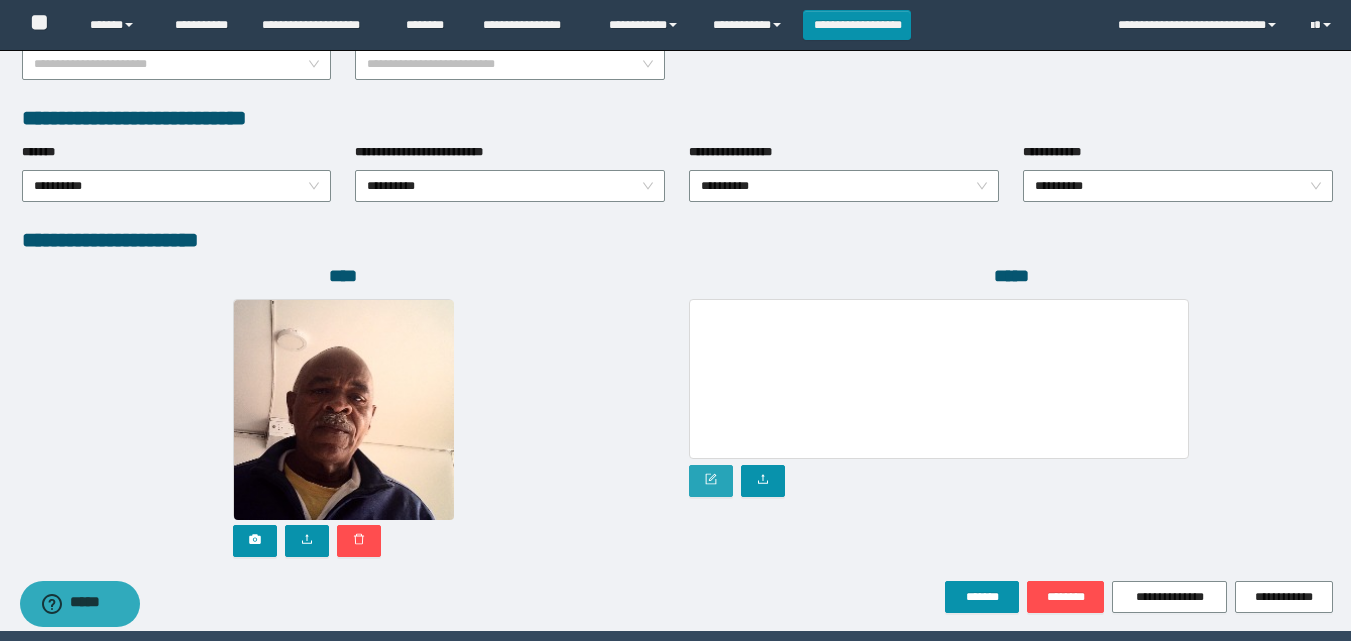 click 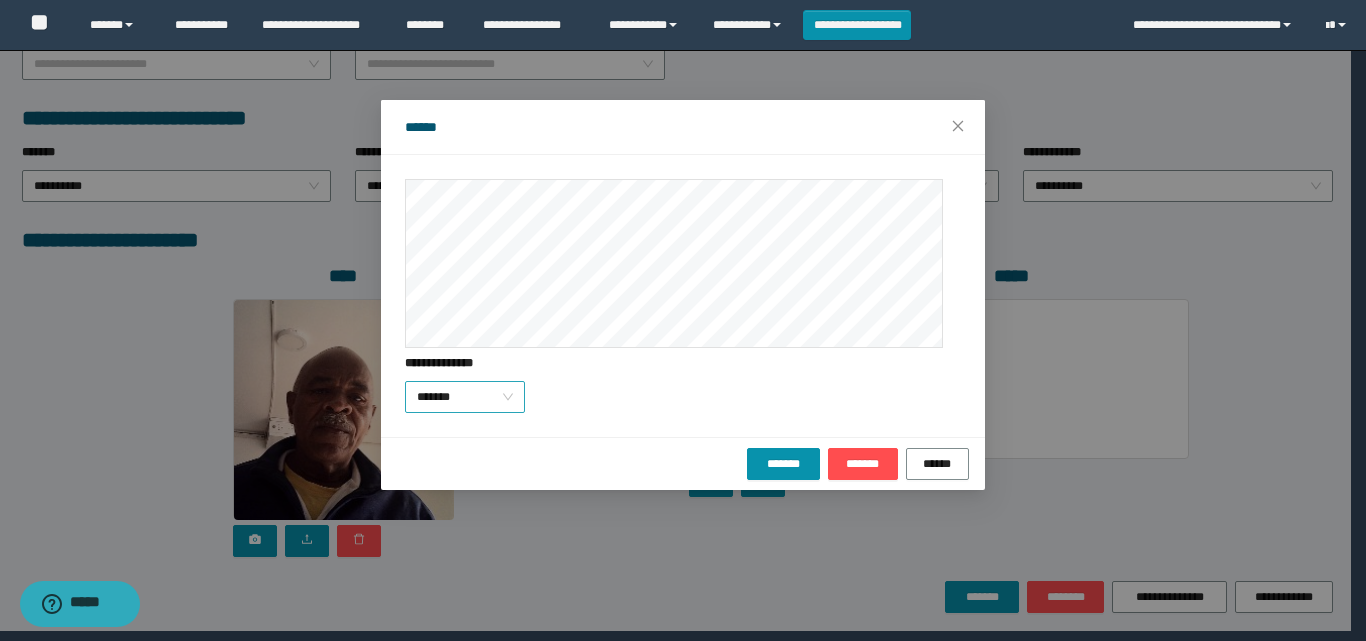 click on "*******" at bounding box center (465, 397) 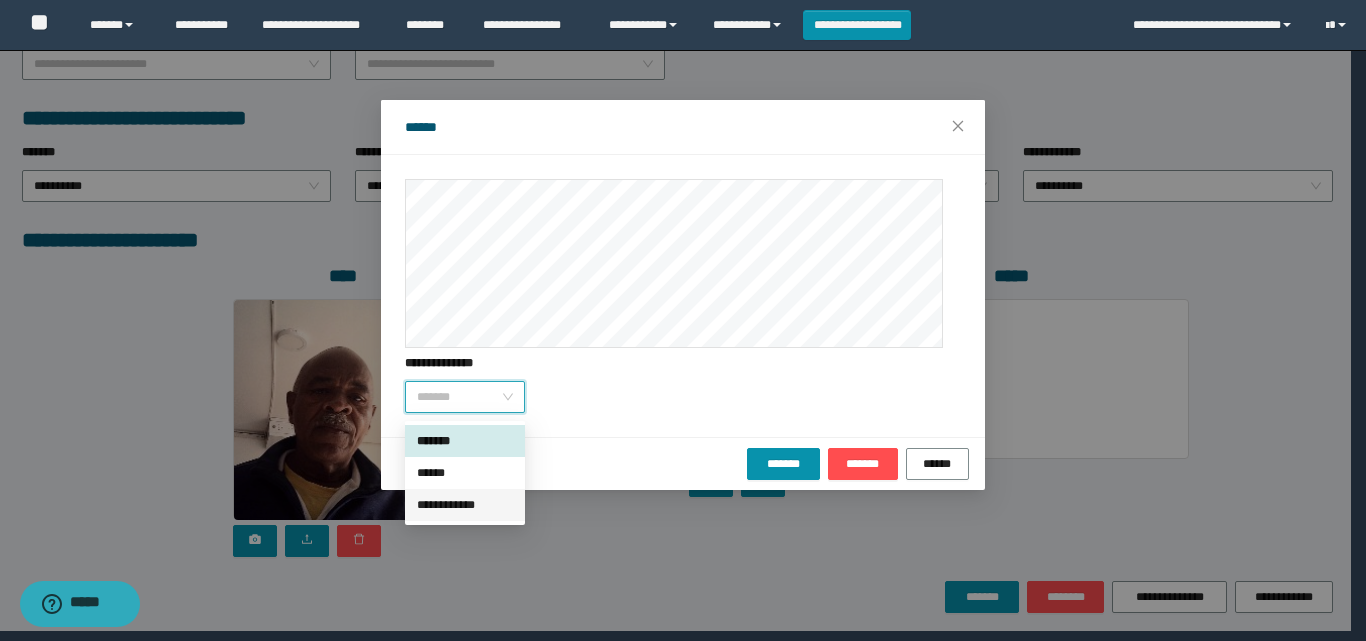 click on "**********" at bounding box center (465, 505) 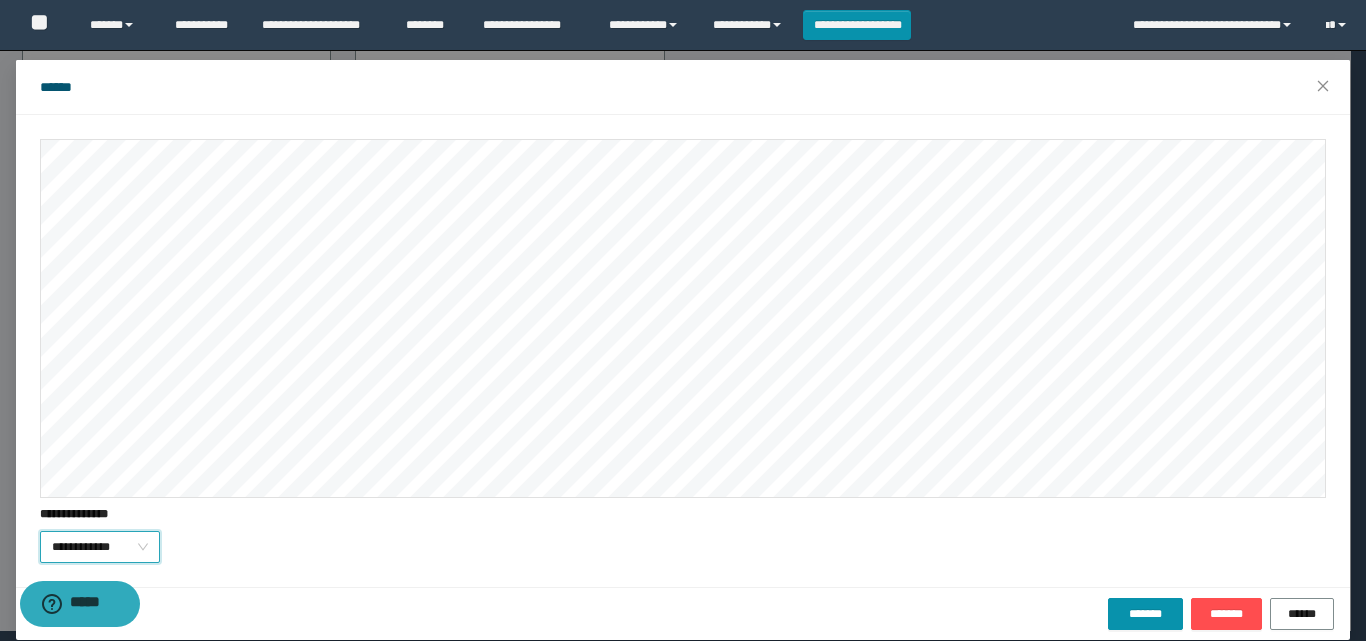 scroll, scrollTop: 61, scrollLeft: 0, axis: vertical 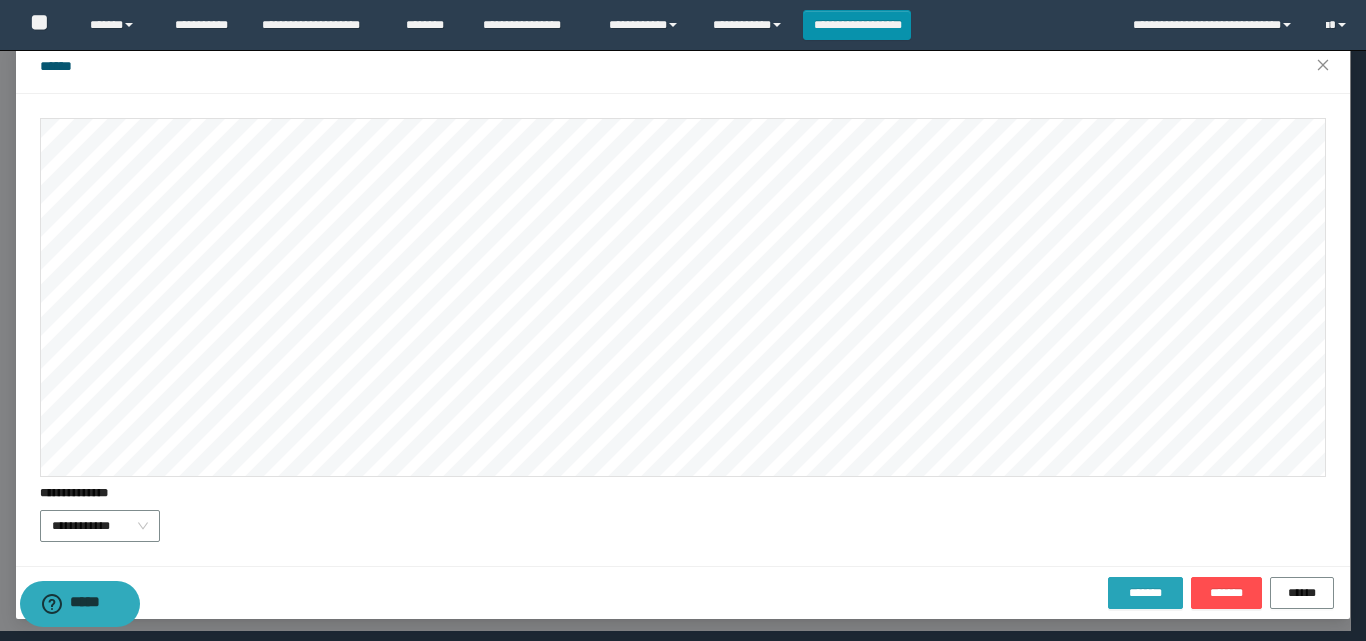 click on "*******" at bounding box center (1145, 593) 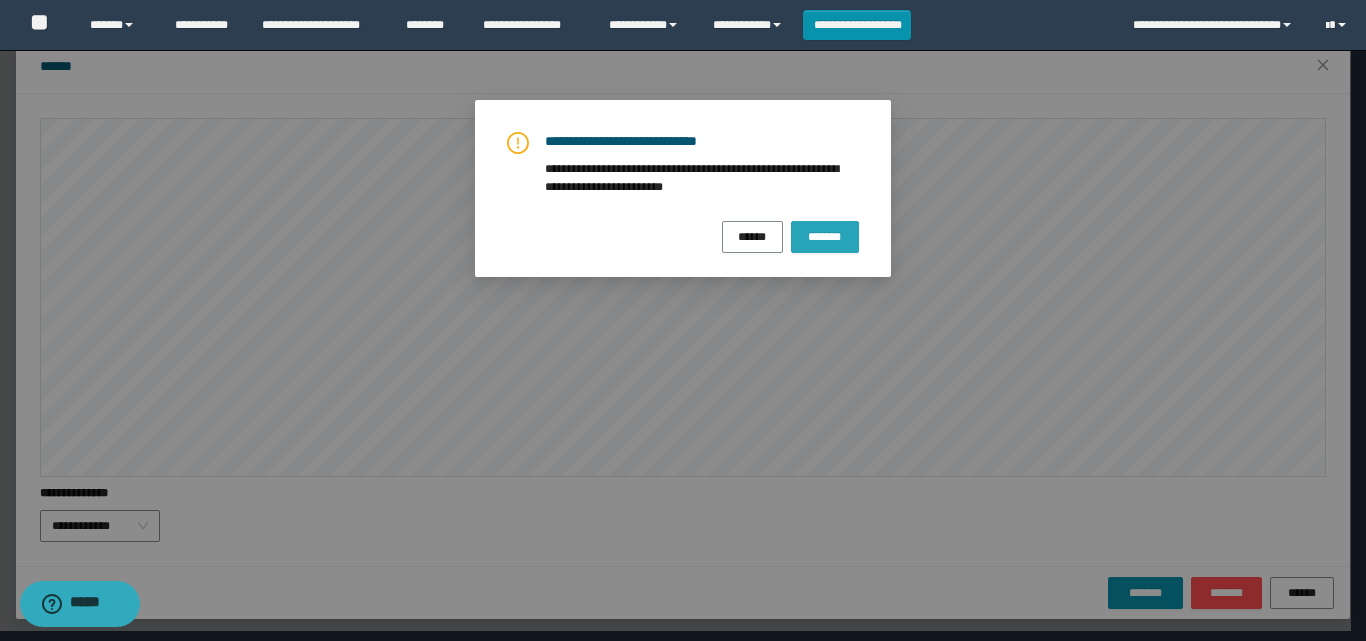 click on "*******" at bounding box center [825, 237] 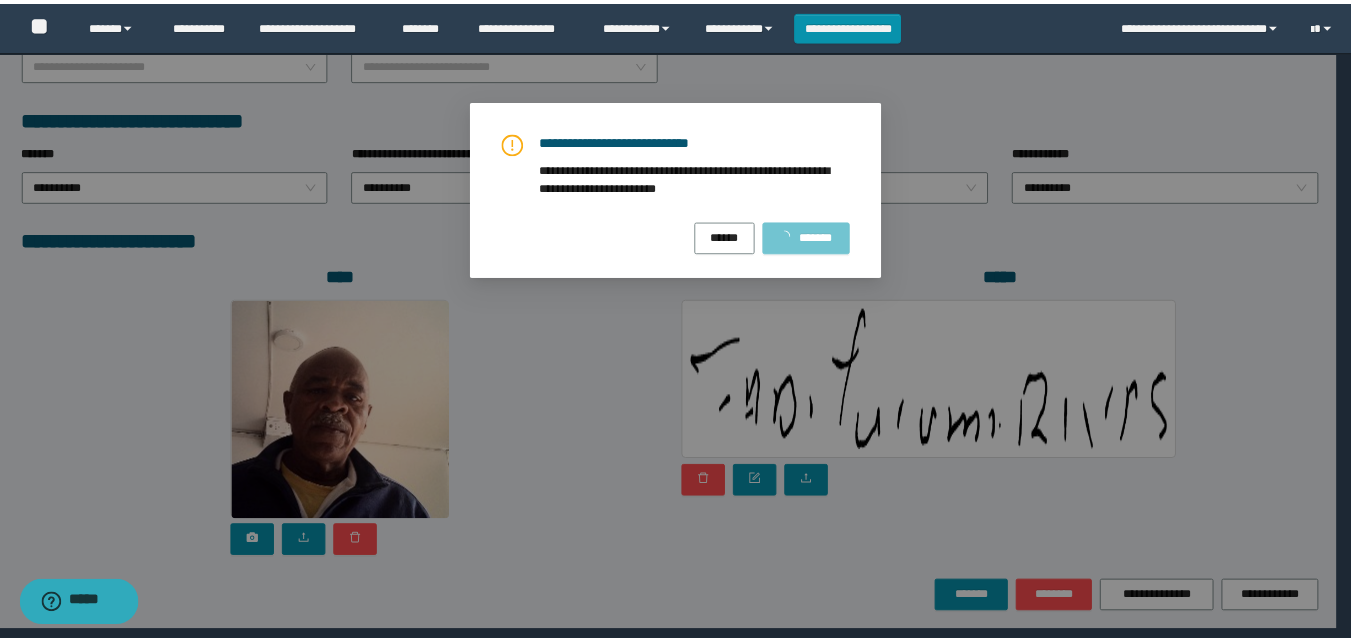 scroll, scrollTop: 0, scrollLeft: 0, axis: both 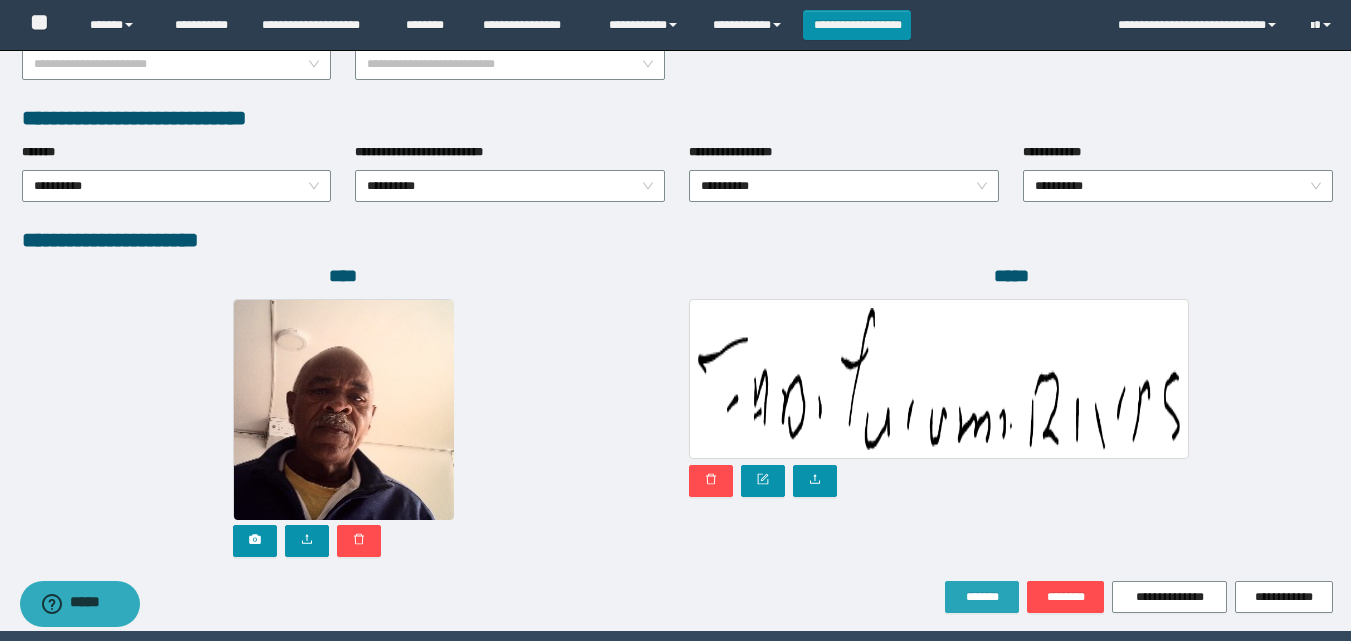 click on "*******" at bounding box center (982, 597) 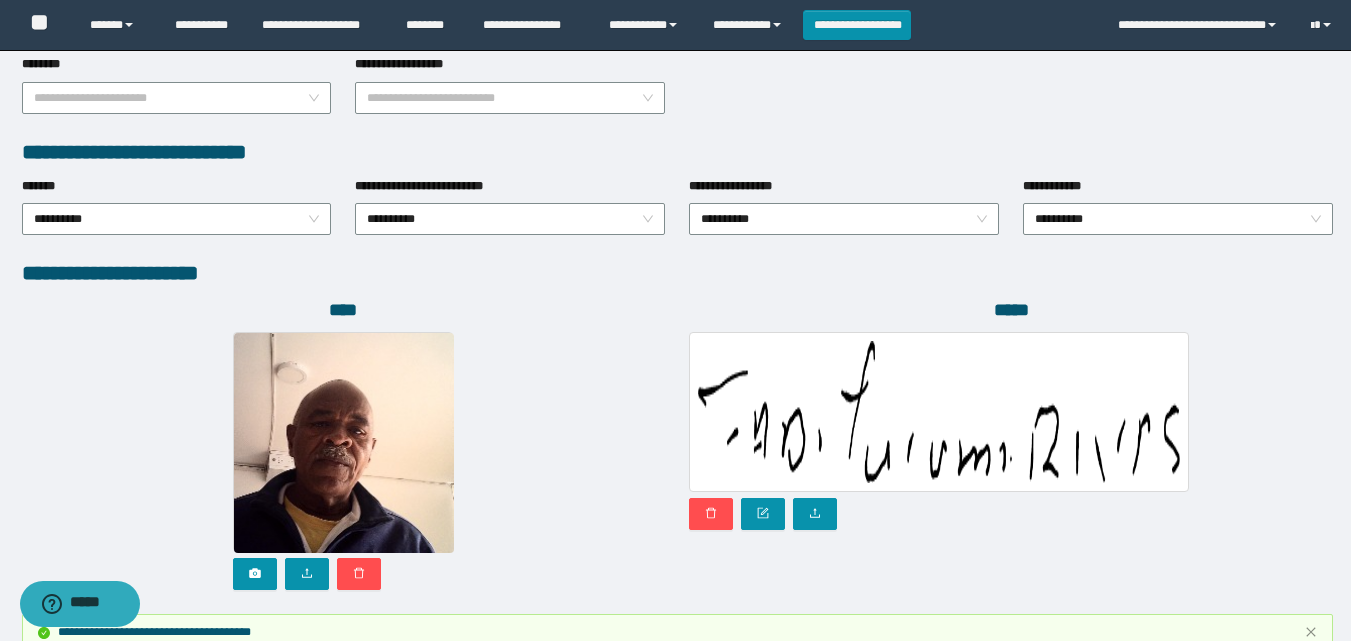 scroll, scrollTop: 1169, scrollLeft: 0, axis: vertical 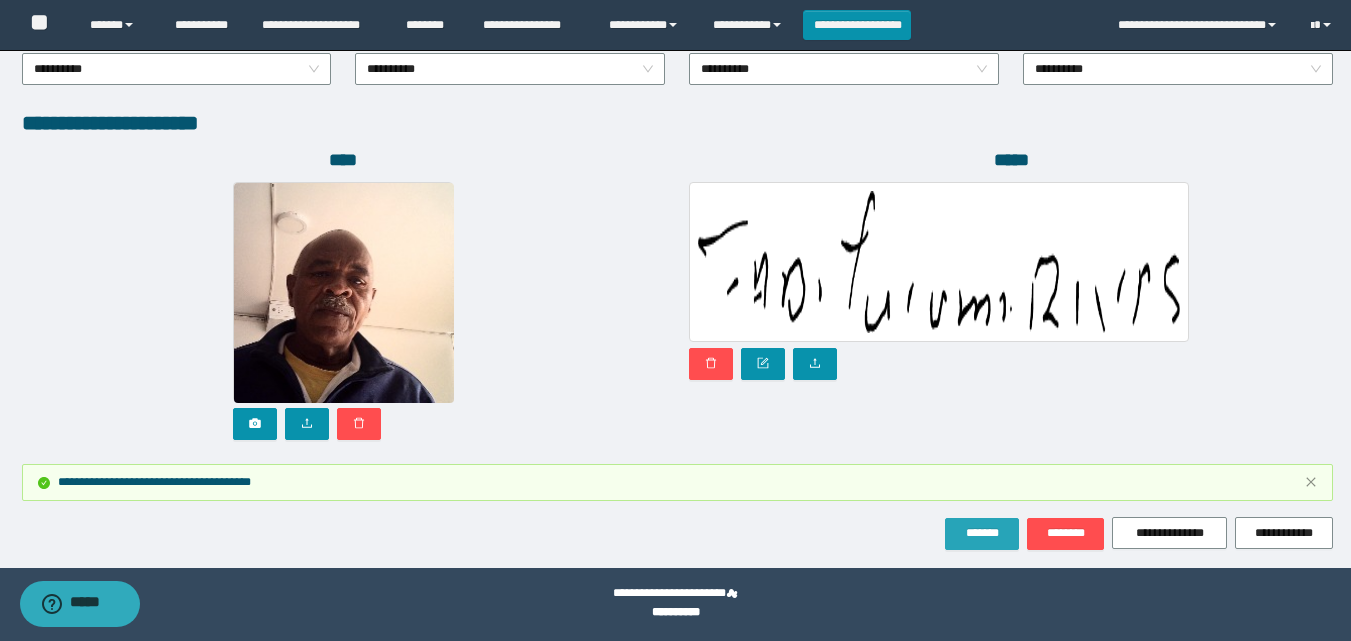 click on "*******" at bounding box center (982, 534) 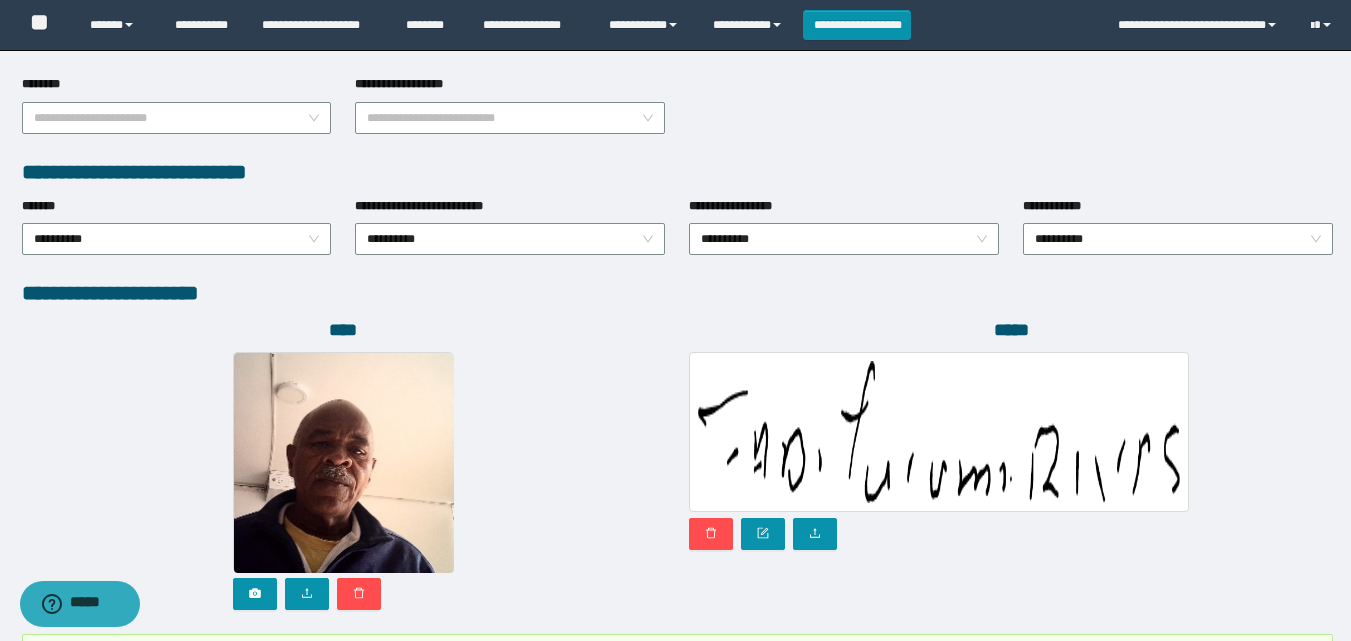 scroll, scrollTop: 1169, scrollLeft: 0, axis: vertical 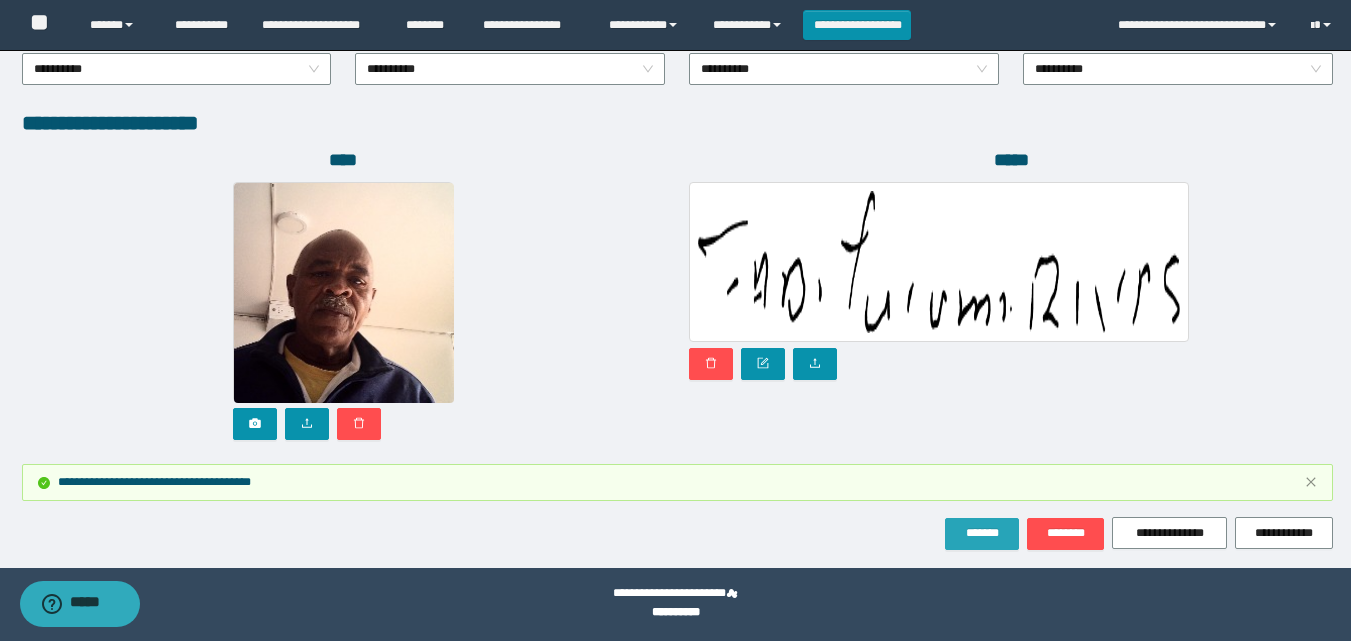 click on "*******" at bounding box center (982, 533) 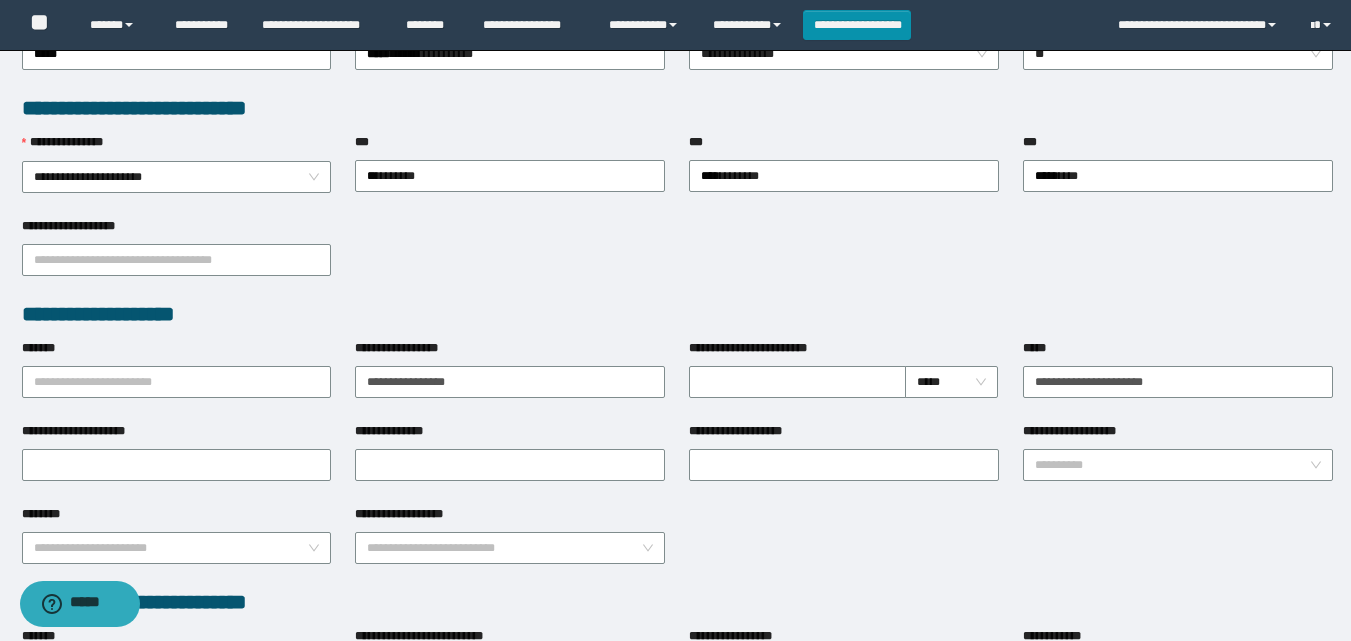 scroll, scrollTop: 0, scrollLeft: 0, axis: both 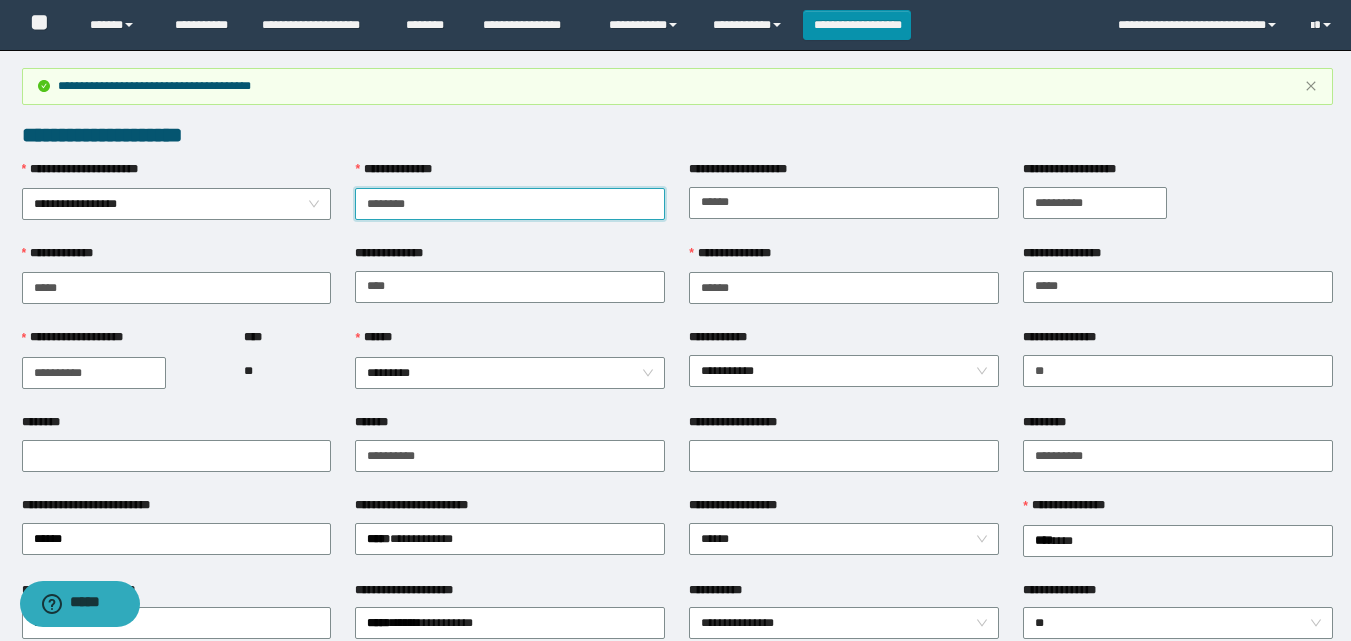 drag, startPoint x: 496, startPoint y: 209, endPoint x: 332, endPoint y: 194, distance: 164.68454 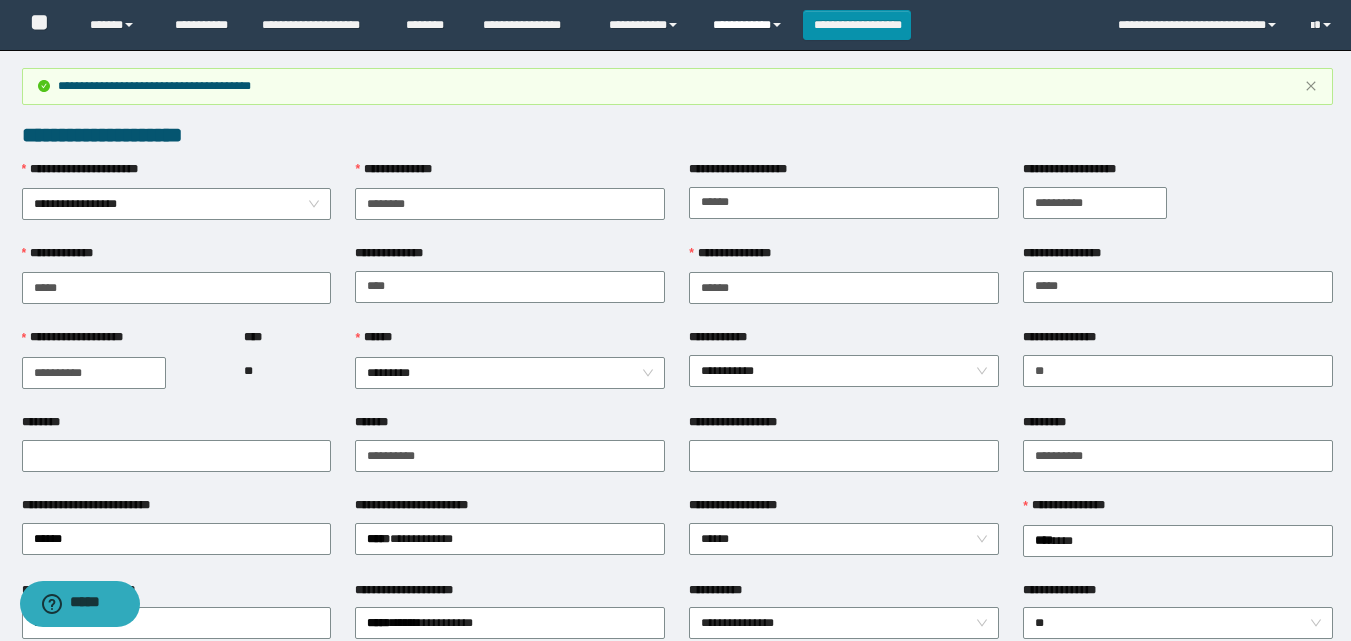 click on "**********" at bounding box center (750, 25) 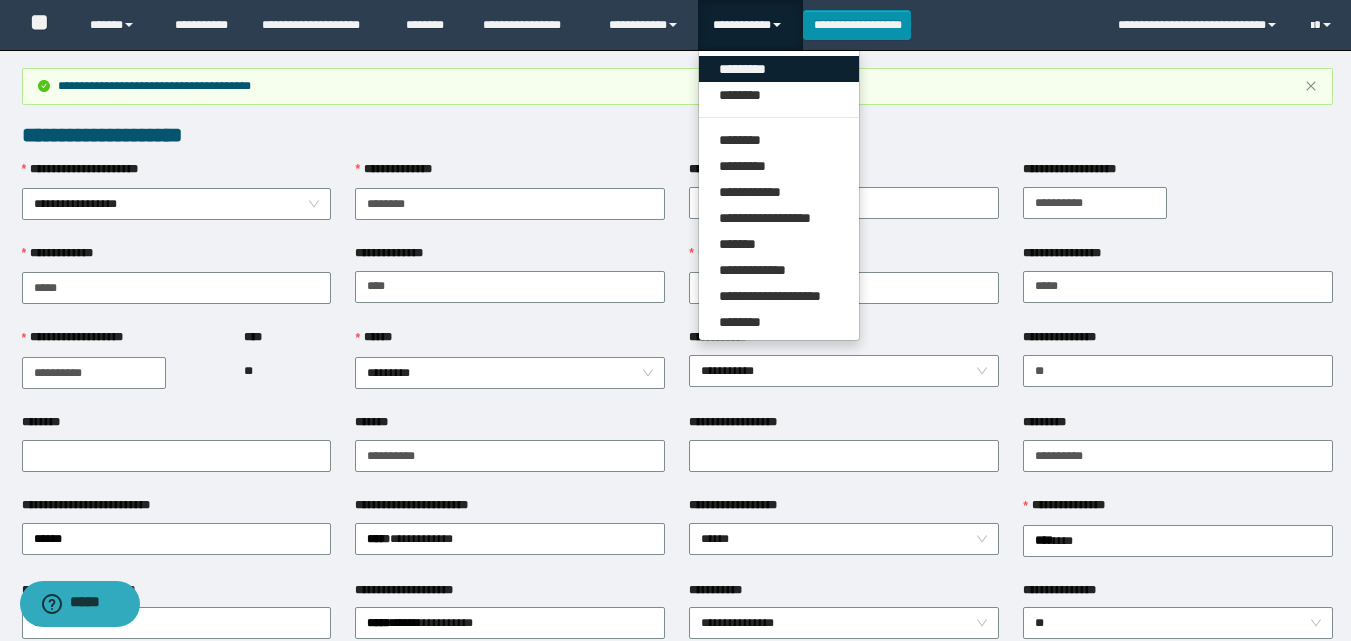 click on "*********" at bounding box center (779, 69) 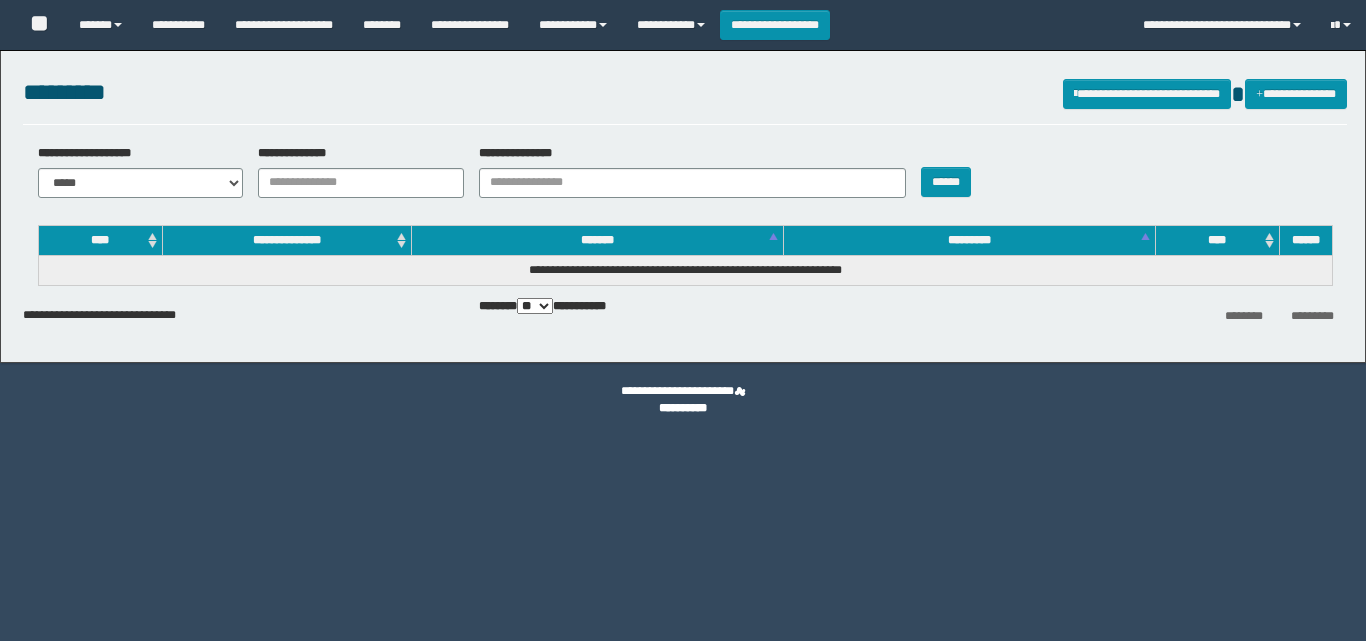 scroll, scrollTop: 0, scrollLeft: 0, axis: both 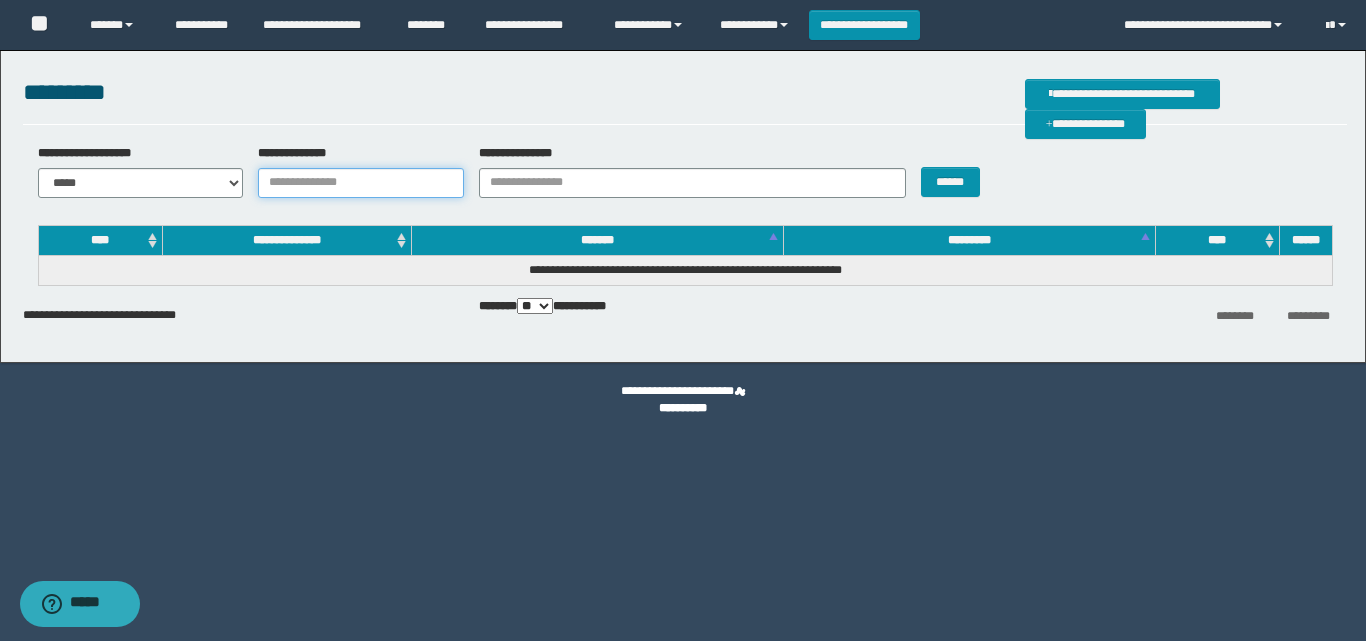 click on "**********" at bounding box center (361, 183) 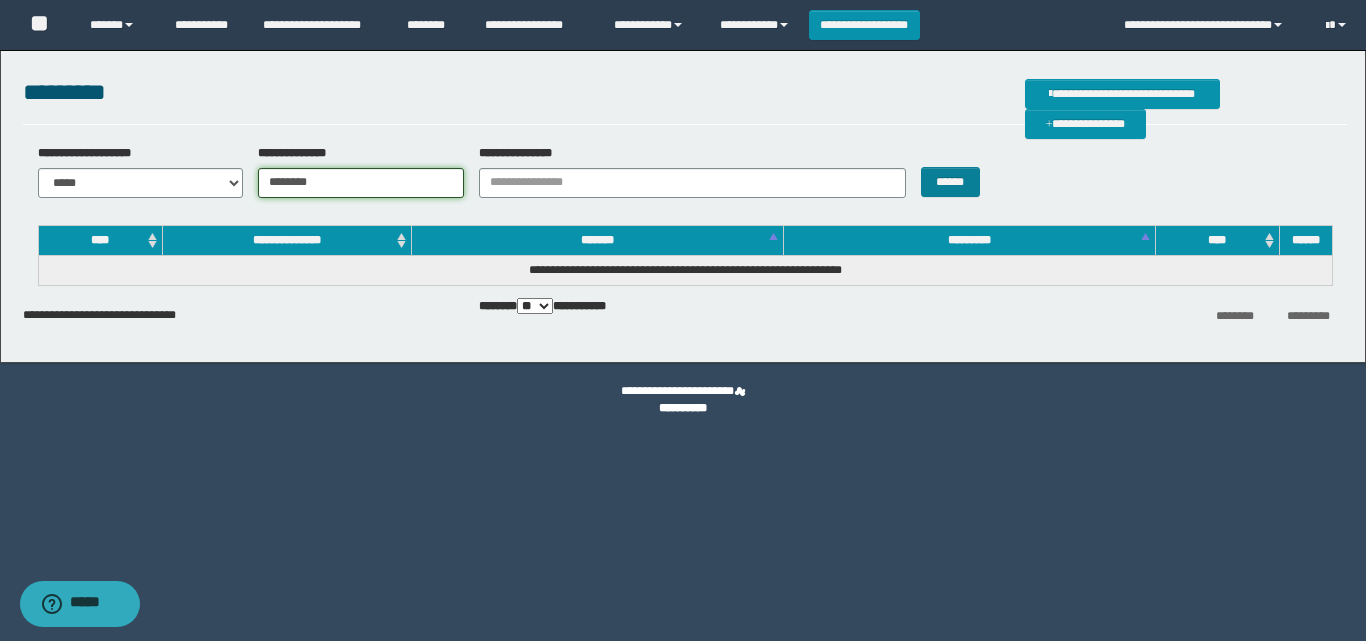 type on "********" 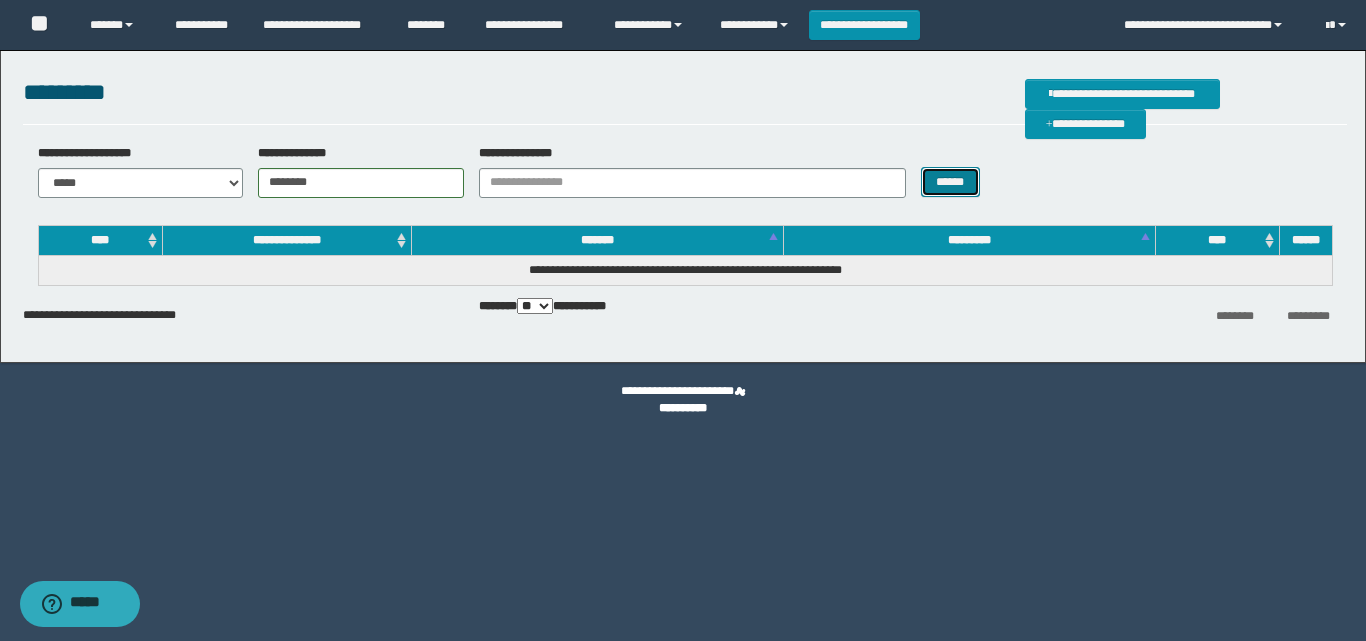 click on "******" at bounding box center (950, 182) 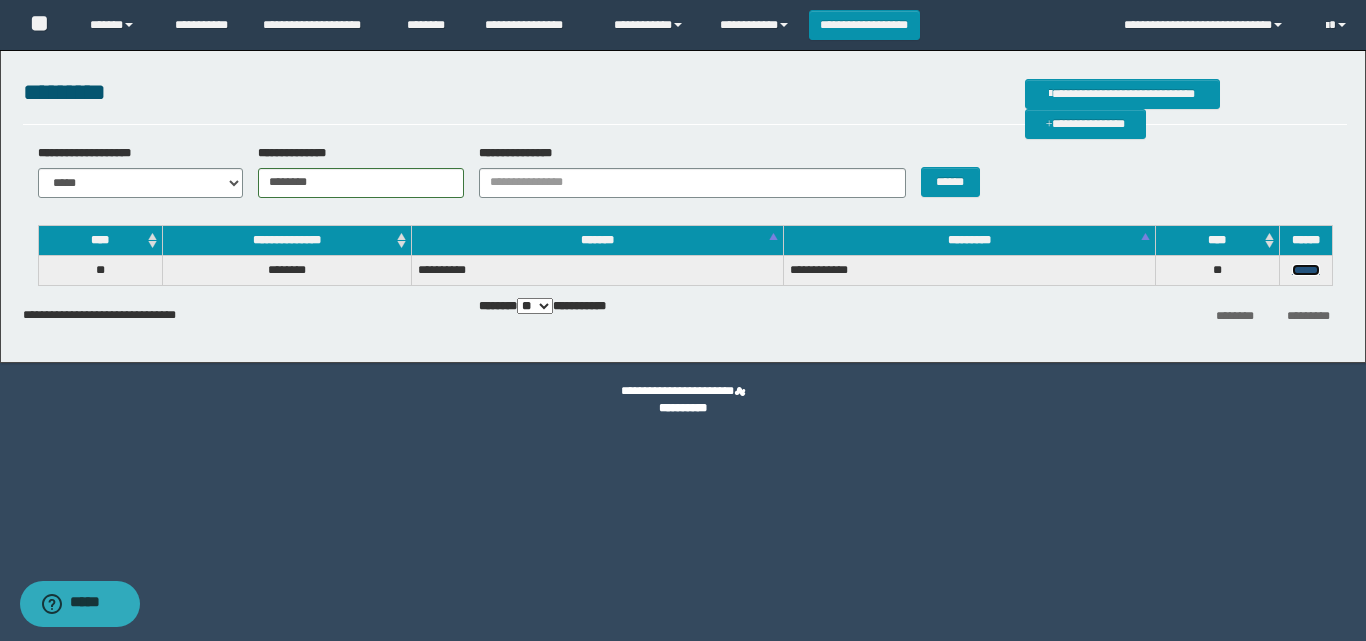 click on "******" at bounding box center [1306, 270] 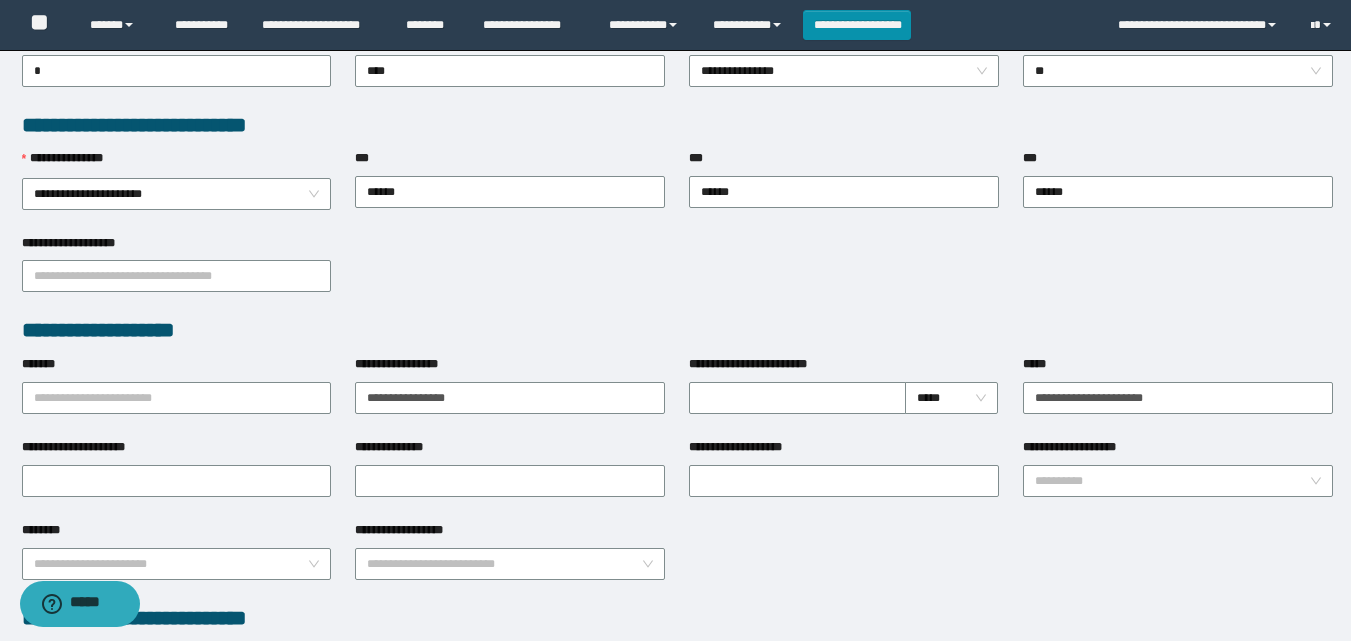 scroll, scrollTop: 0, scrollLeft: 0, axis: both 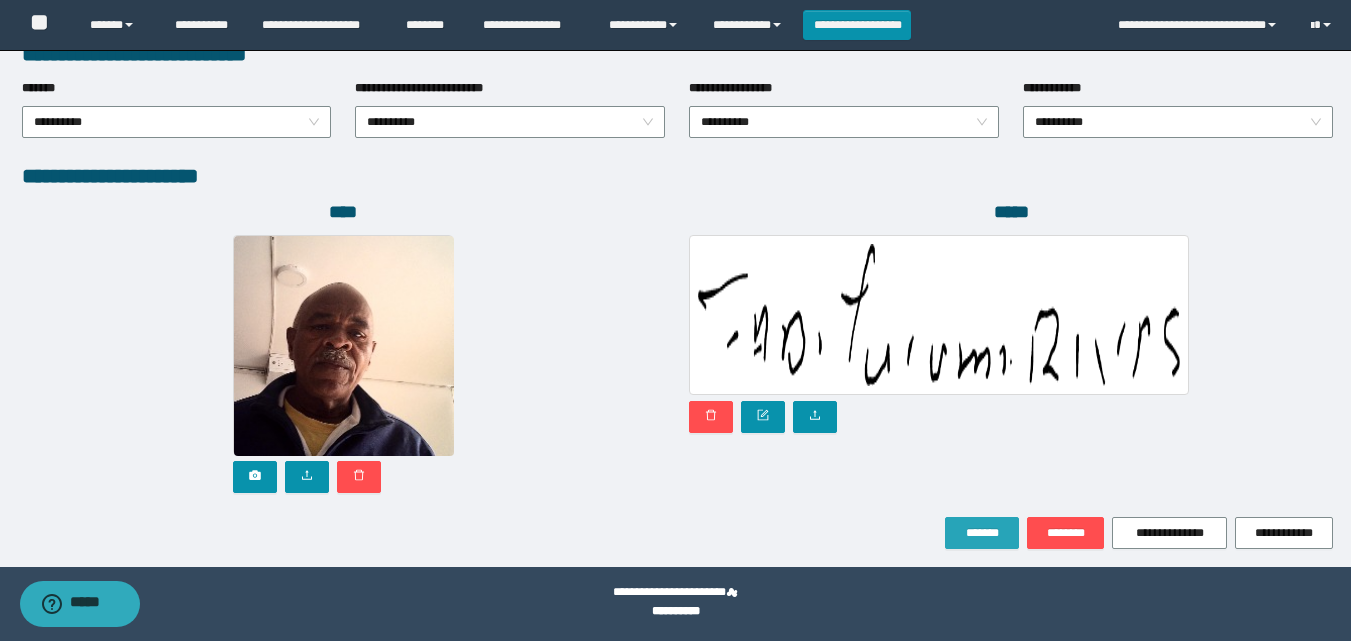 click on "*******" at bounding box center (982, 533) 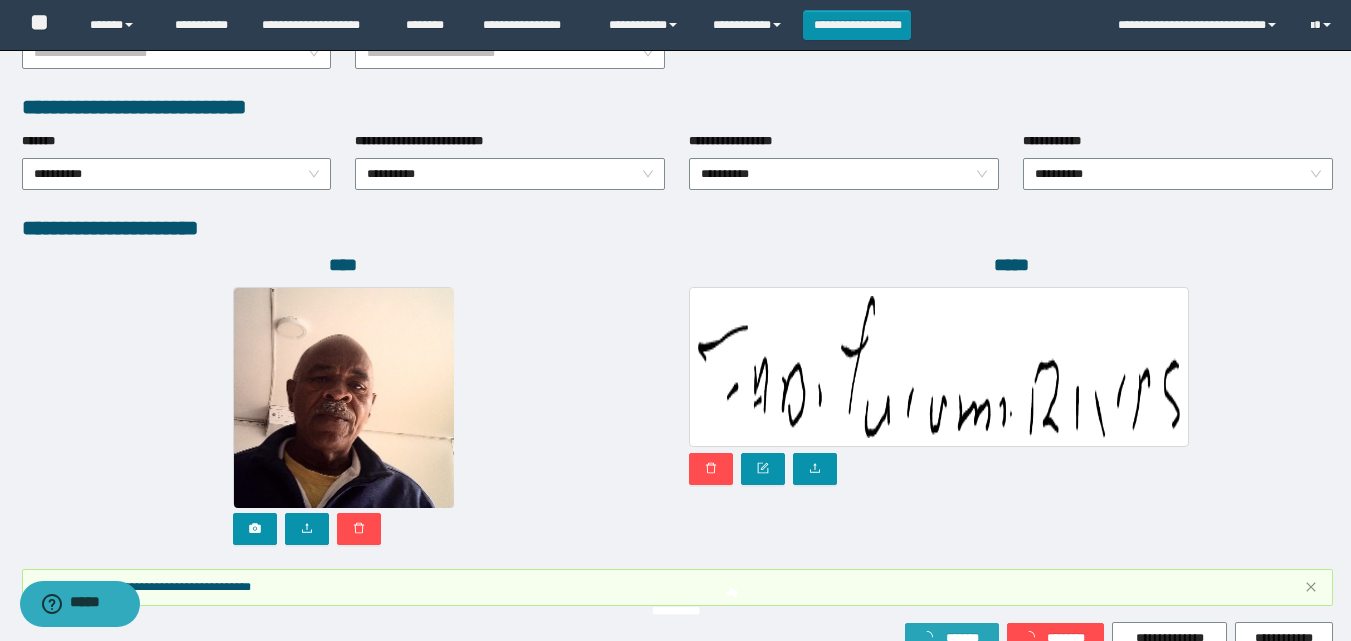 scroll, scrollTop: 1117, scrollLeft: 0, axis: vertical 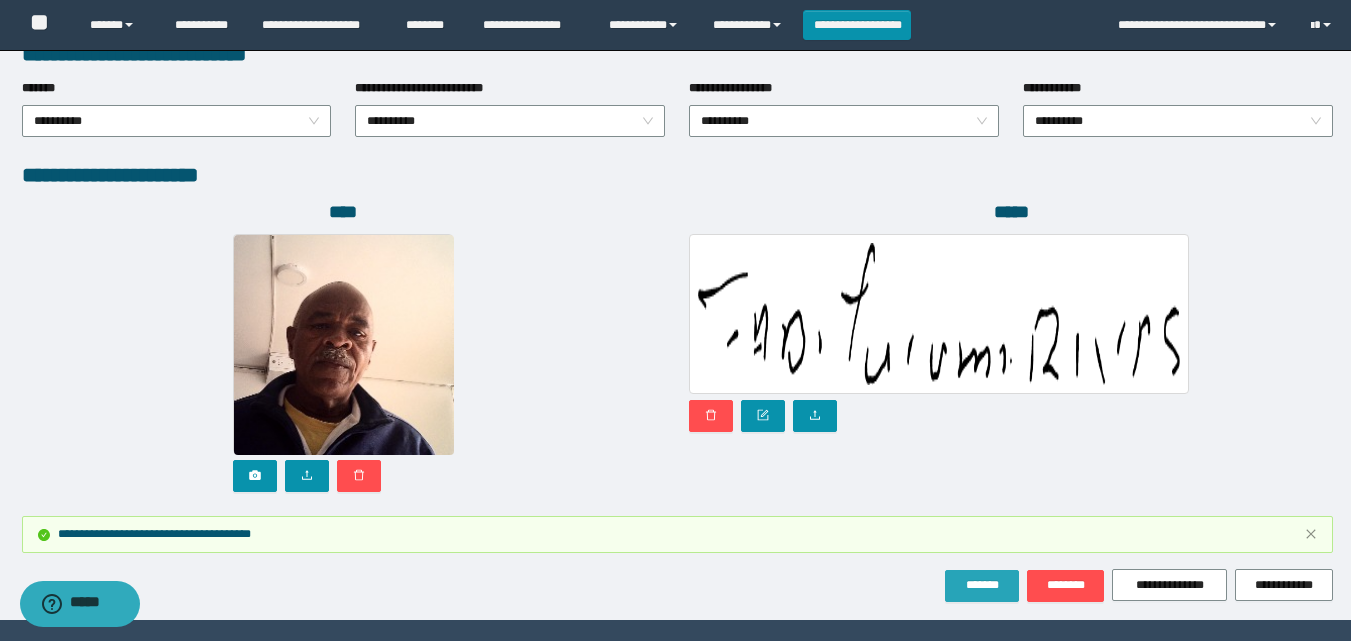 click on "*******" at bounding box center [982, 585] 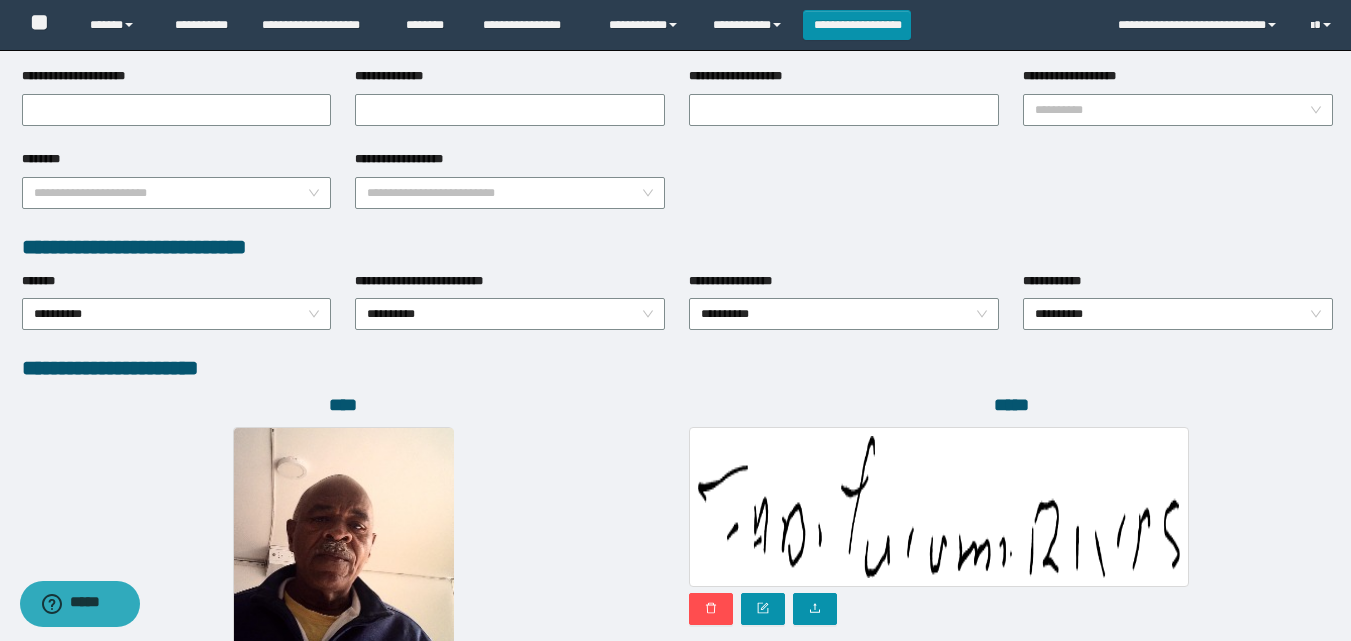 scroll, scrollTop: 1100, scrollLeft: 0, axis: vertical 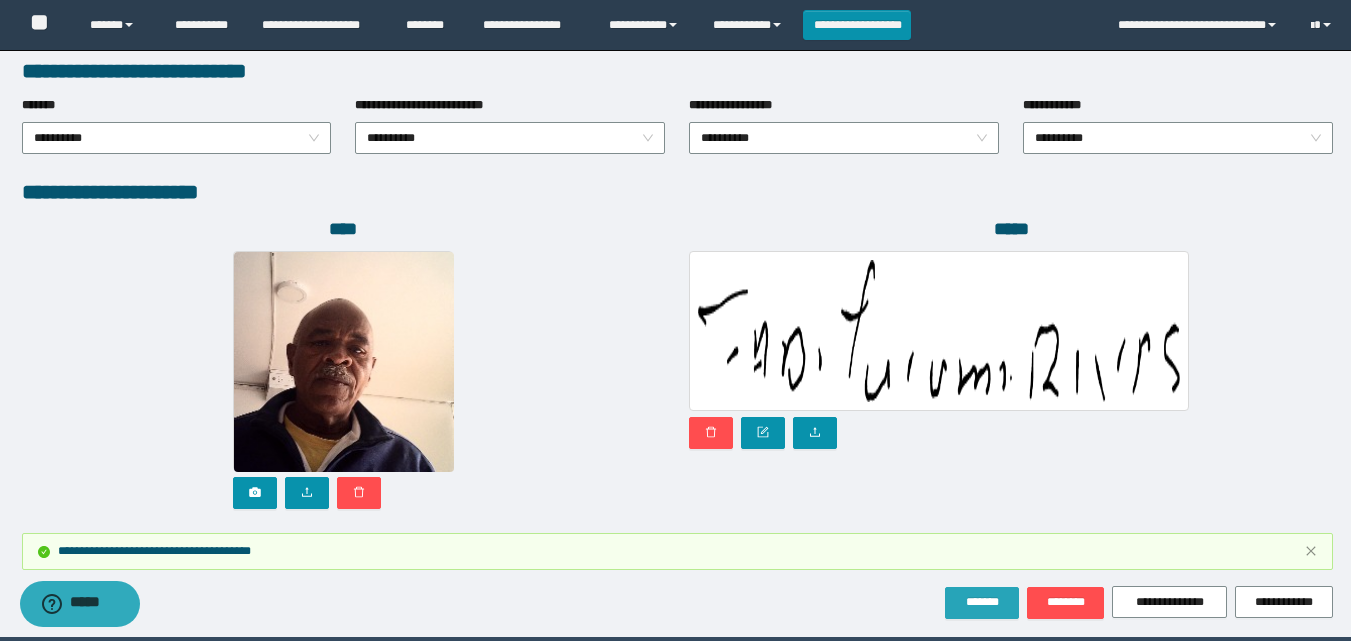 click on "*******" at bounding box center [982, 603] 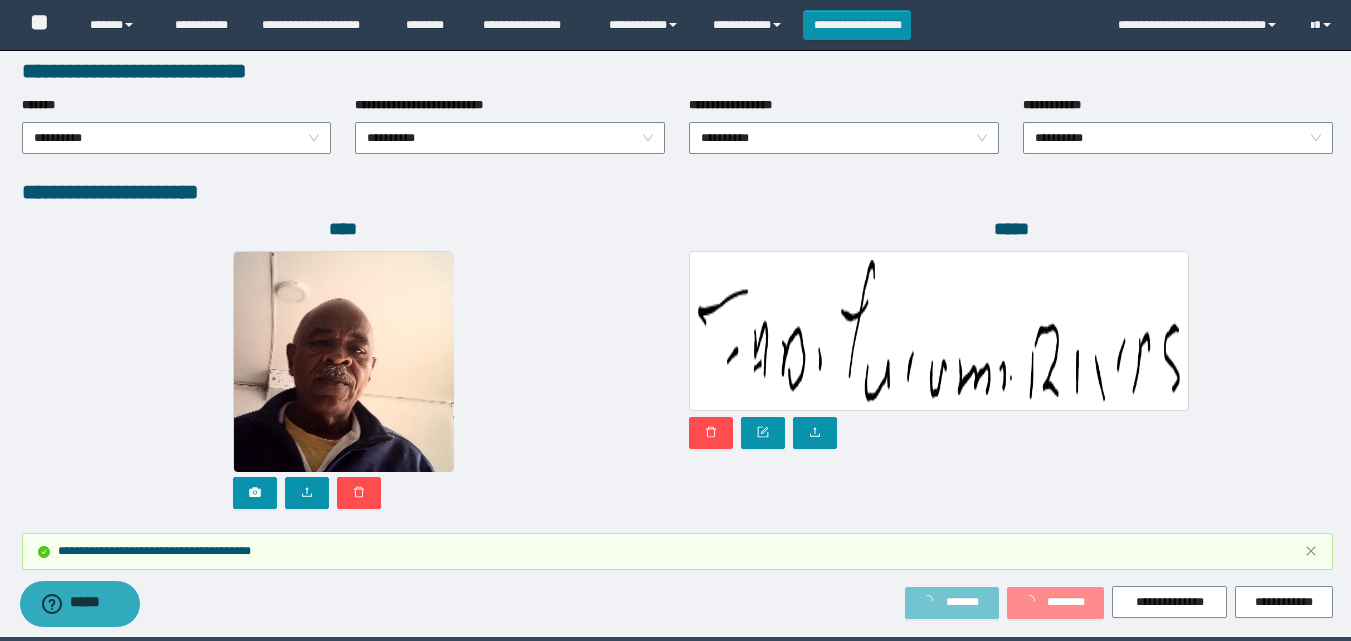 click on "*******" at bounding box center (952, 603) 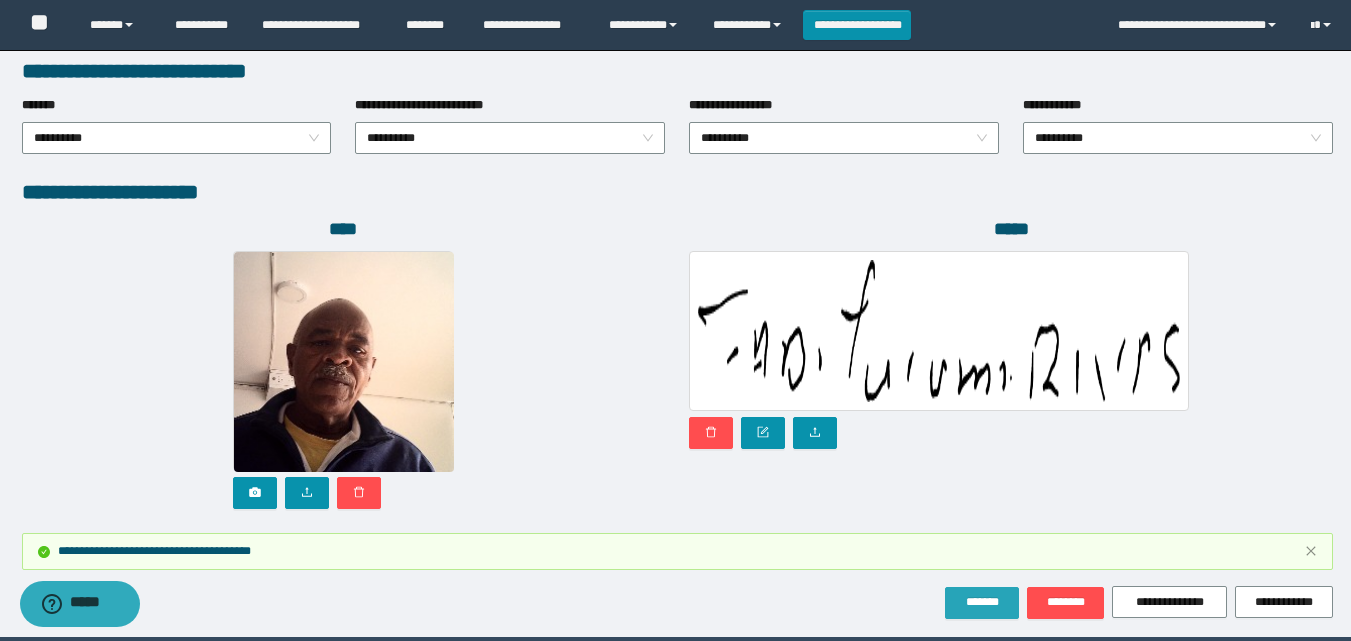 click on "*******" at bounding box center [982, 602] 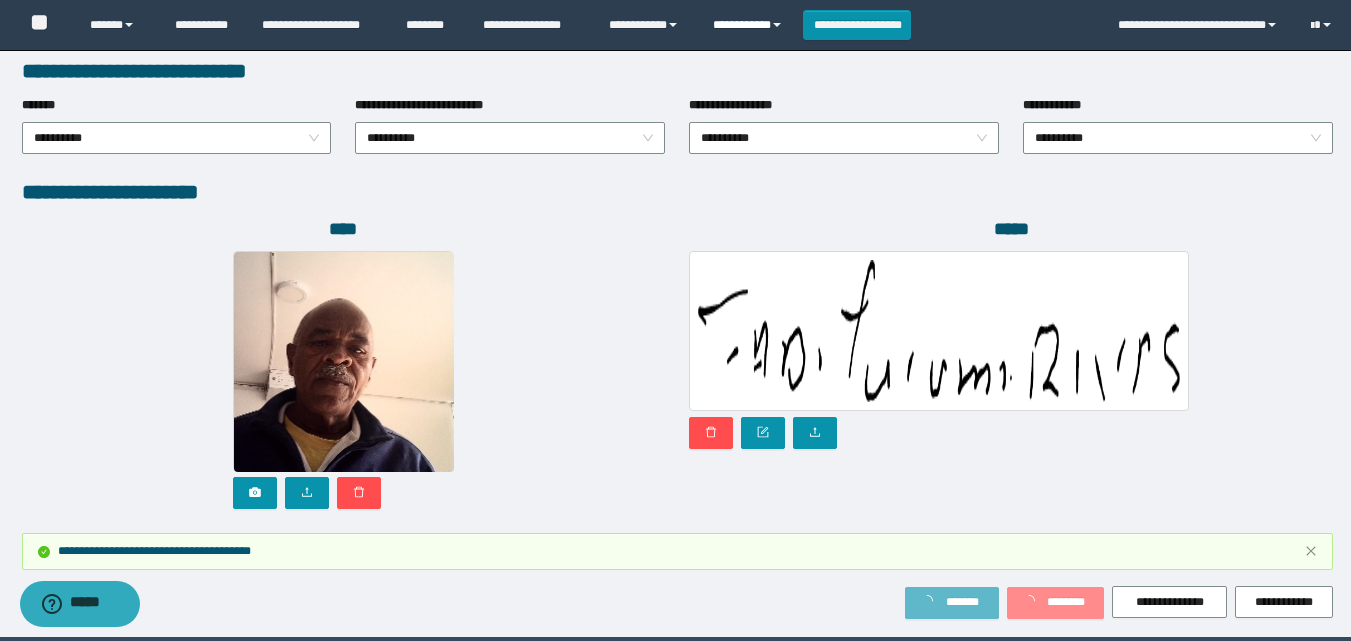 click on "**********" at bounding box center [750, 25] 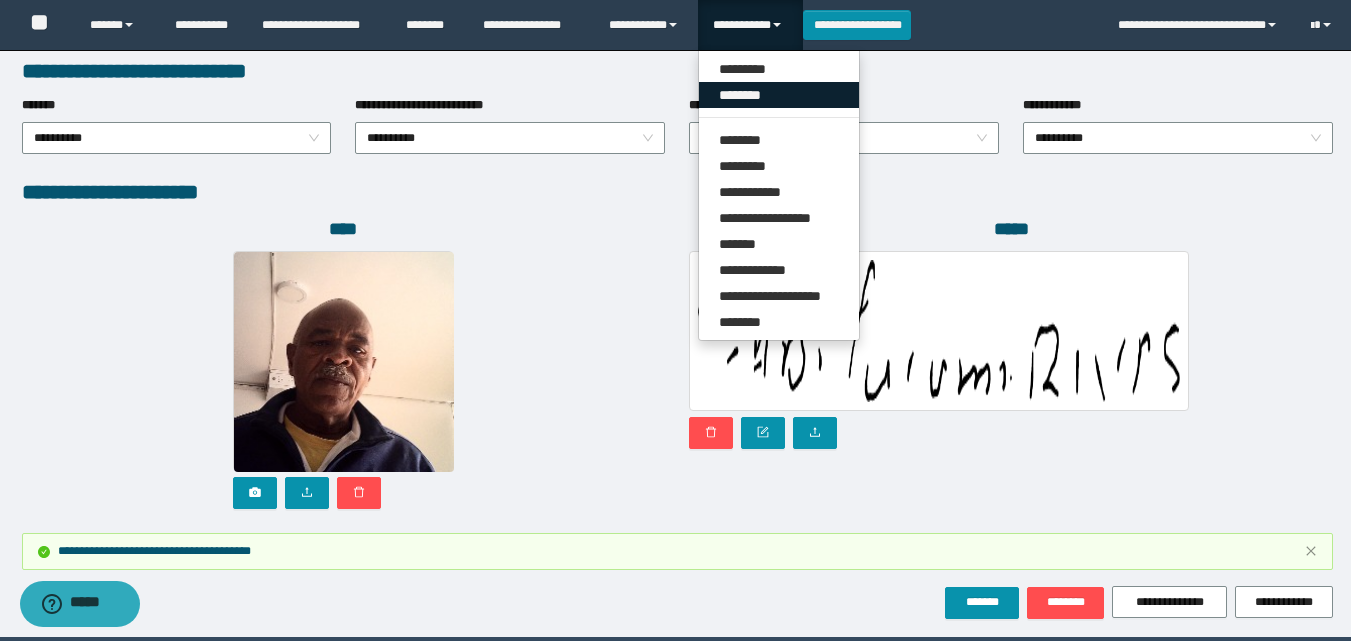 click on "********" at bounding box center [779, 95] 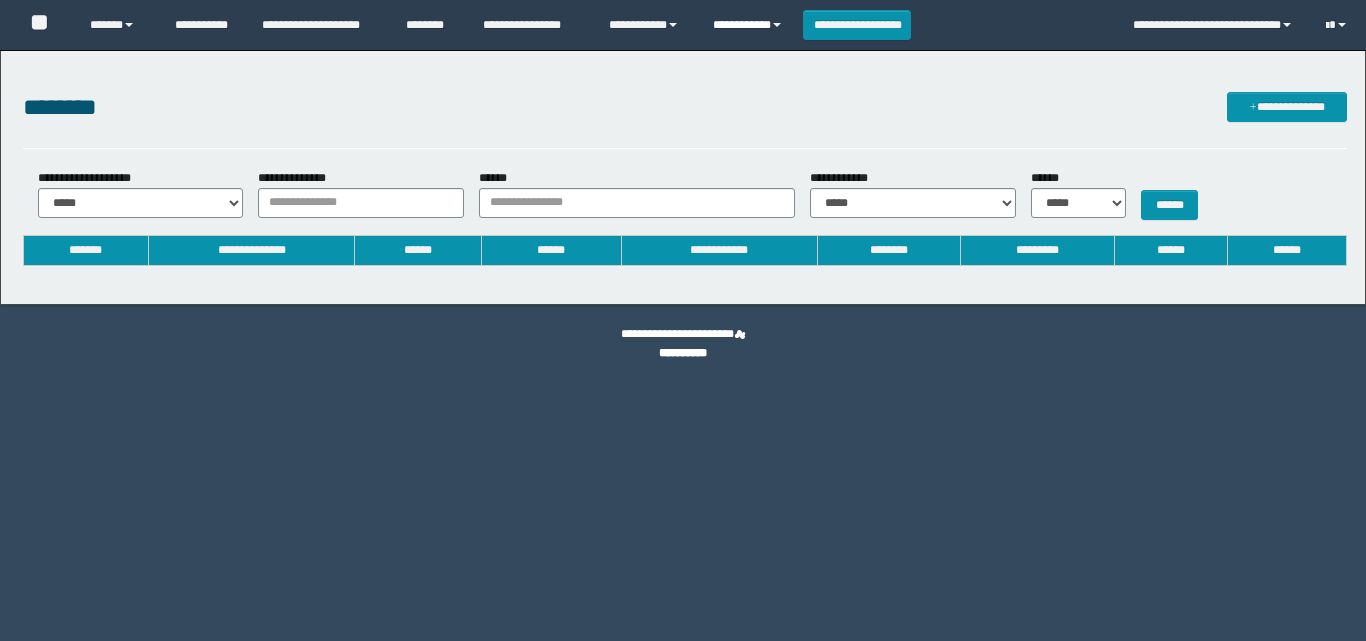 scroll, scrollTop: 0, scrollLeft: 0, axis: both 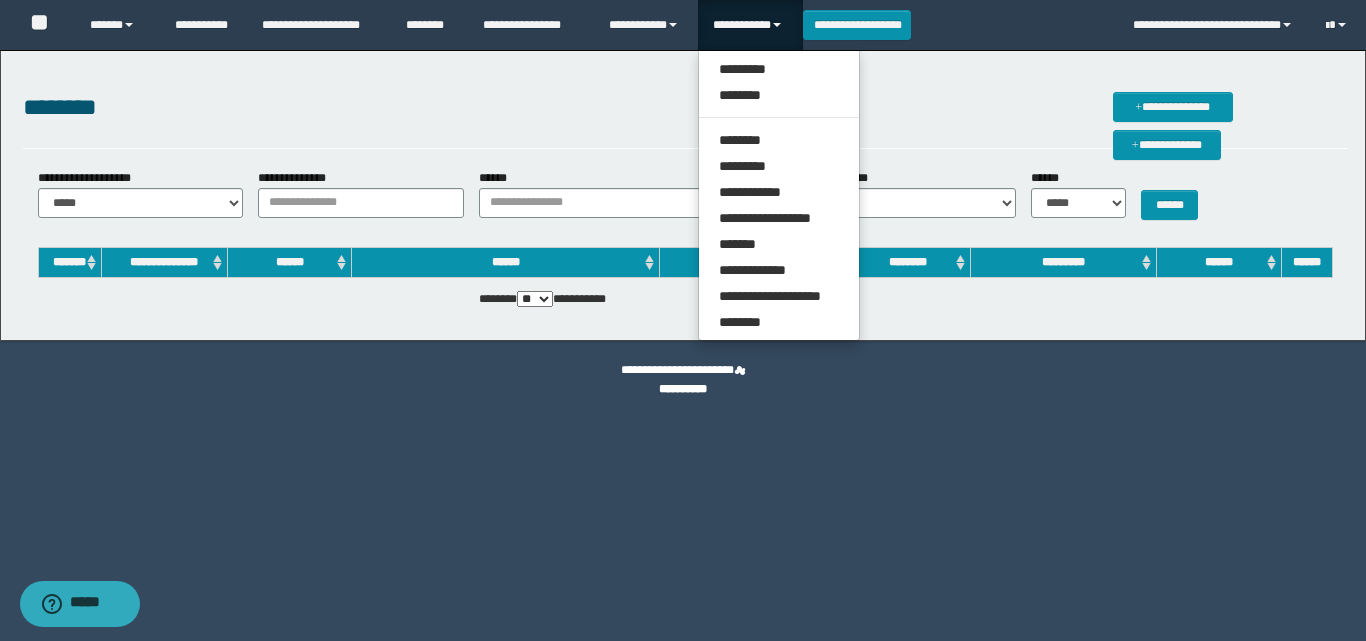 click on "**********" at bounding box center (779, 195) 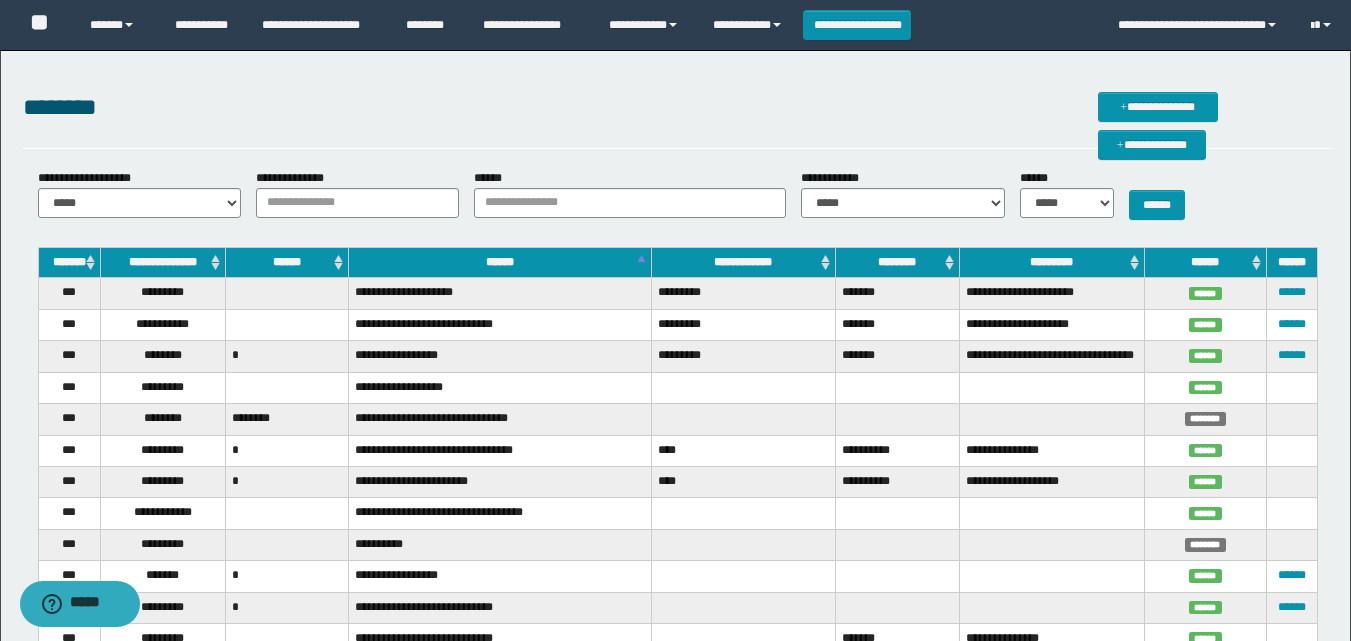 click on "**********" at bounding box center (675, 1043) 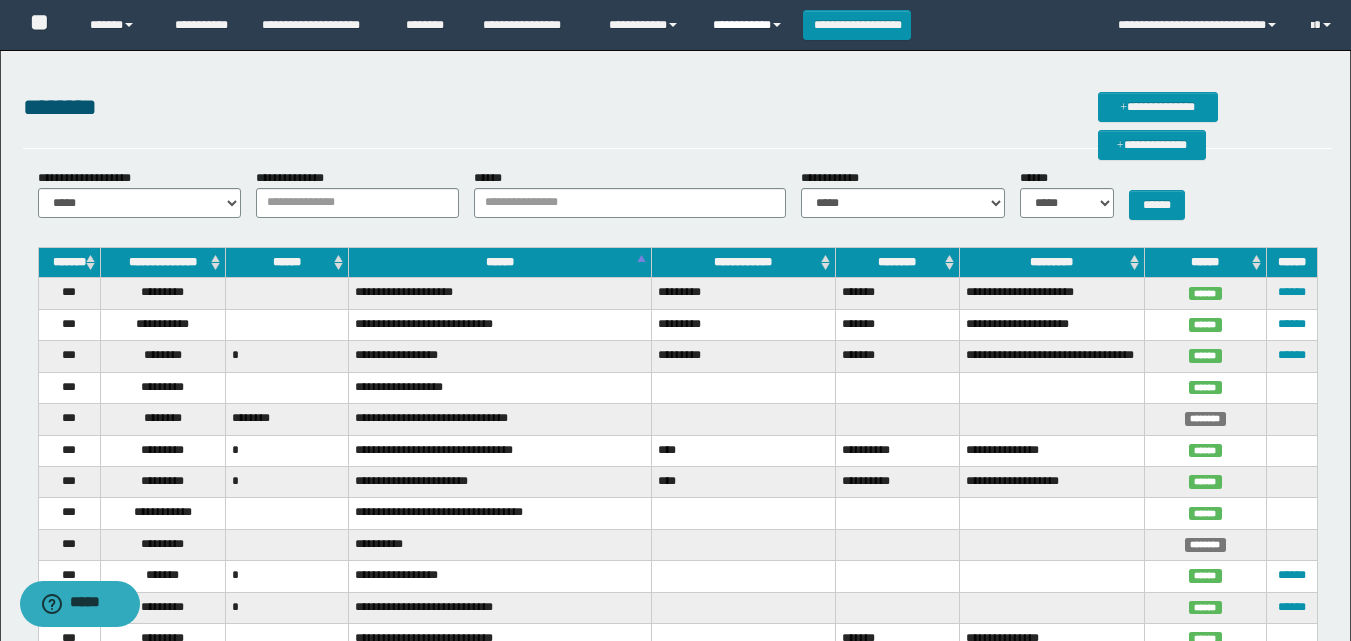 click on "**********" at bounding box center (750, 25) 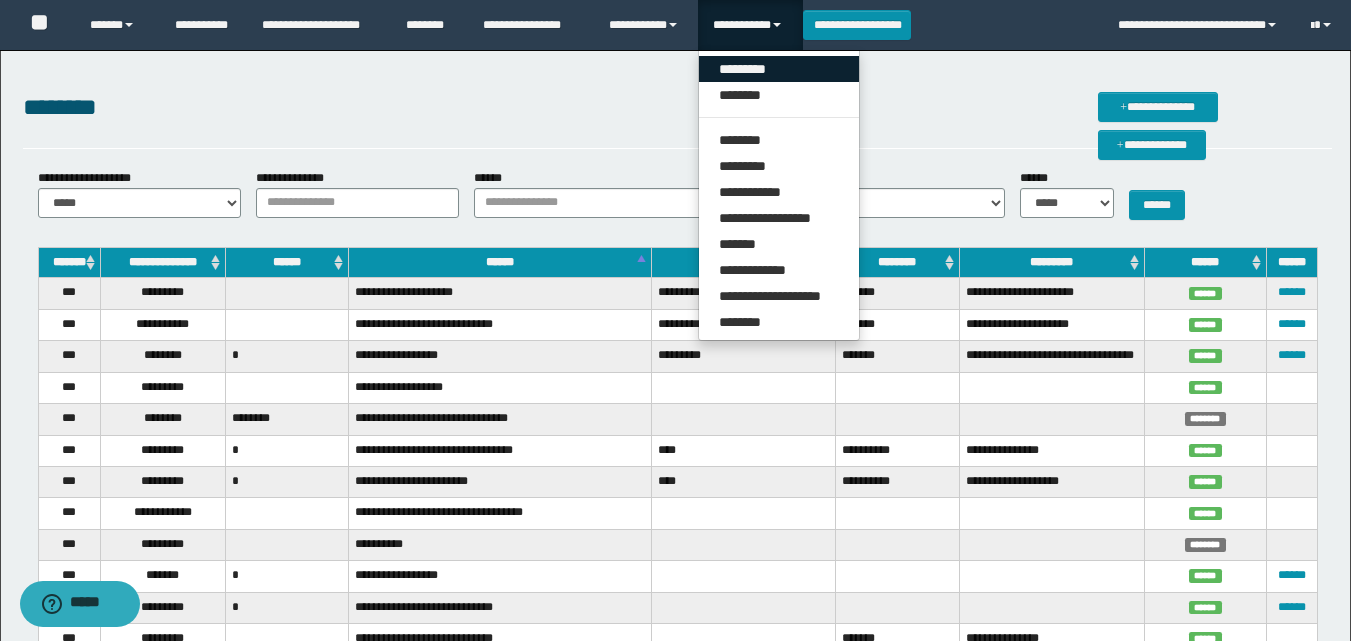 click on "*********" at bounding box center (779, 69) 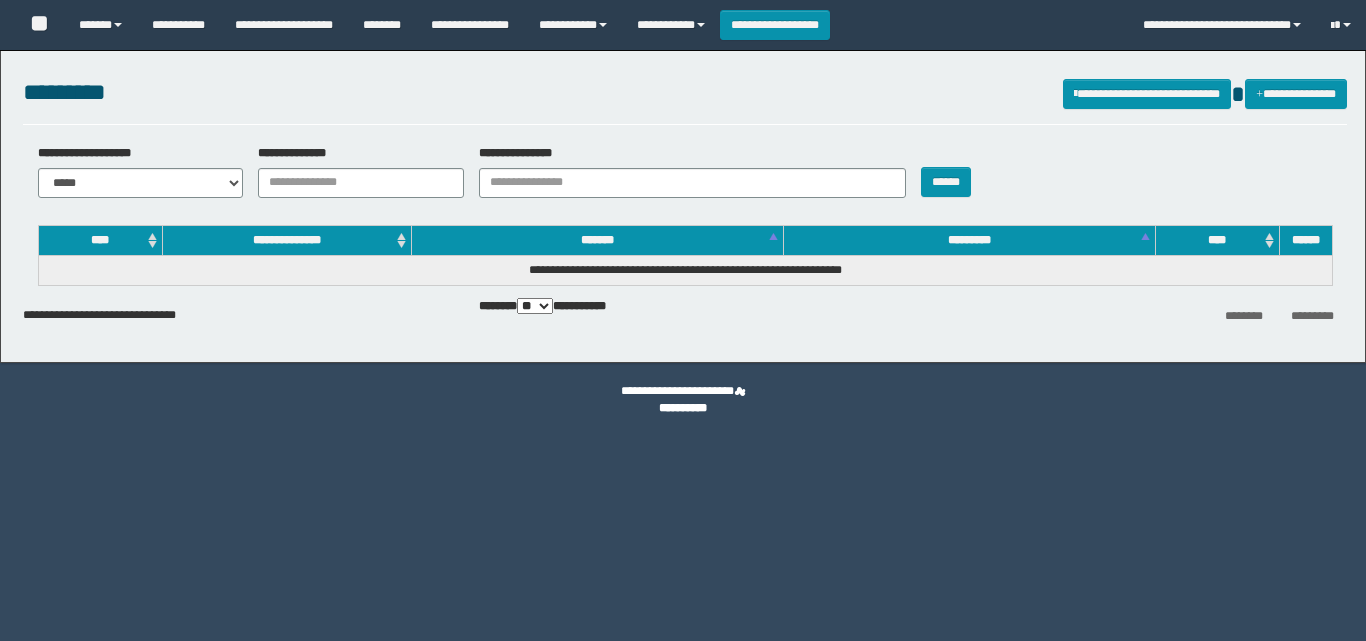 scroll, scrollTop: 0, scrollLeft: 0, axis: both 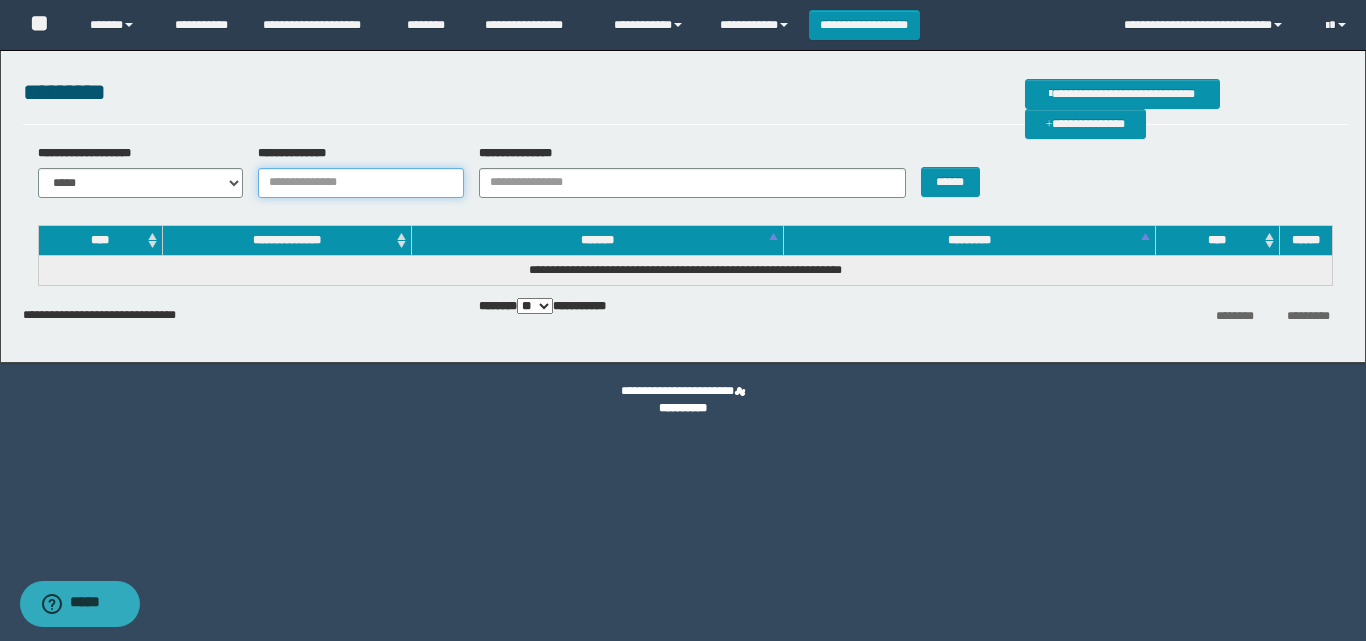 click on "**********" at bounding box center [361, 183] 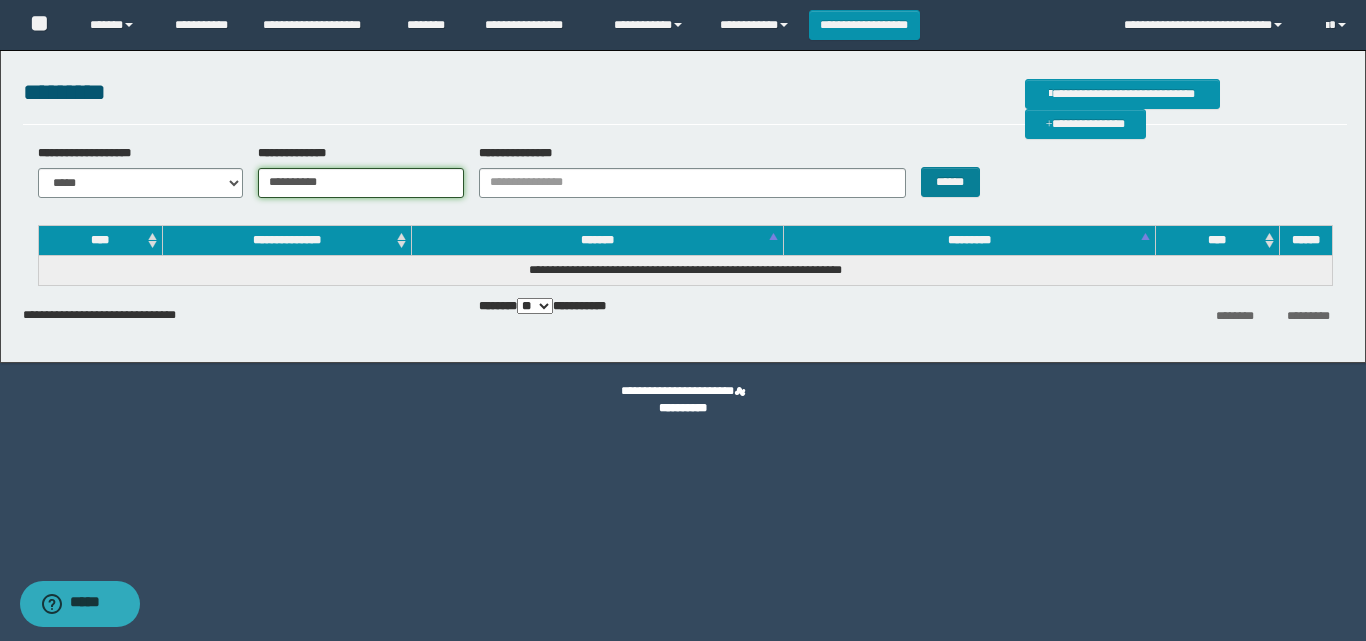 type on "**********" 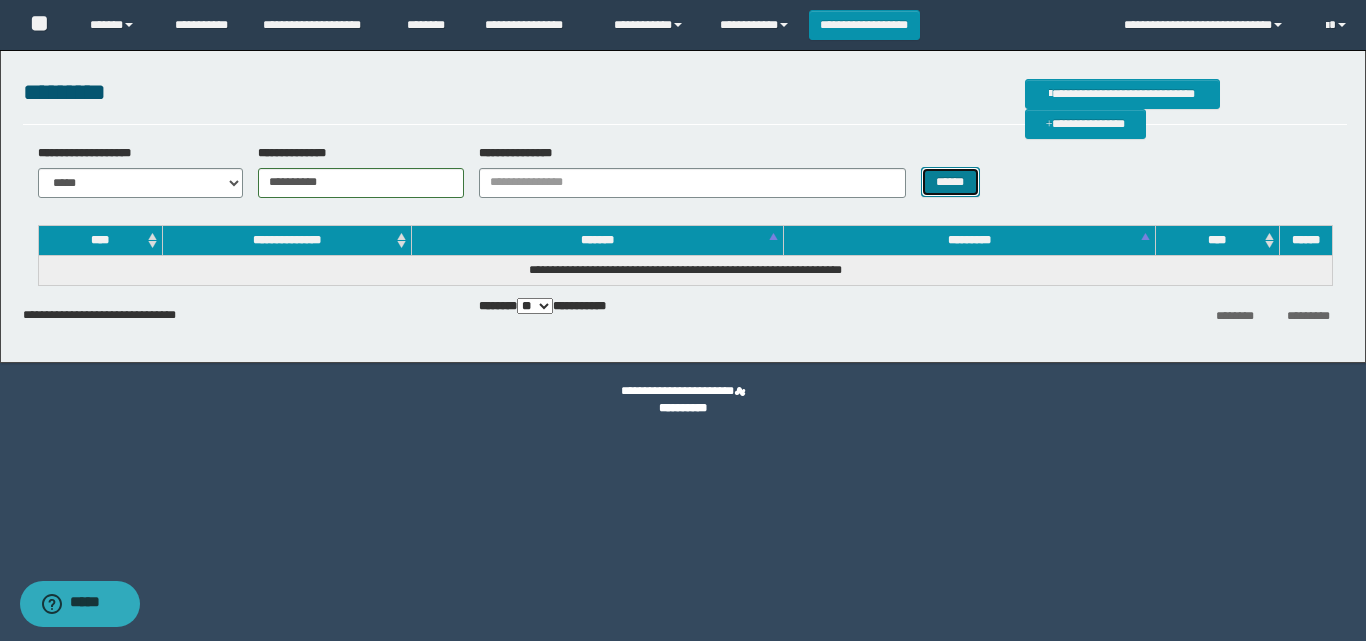 click on "******" at bounding box center (950, 182) 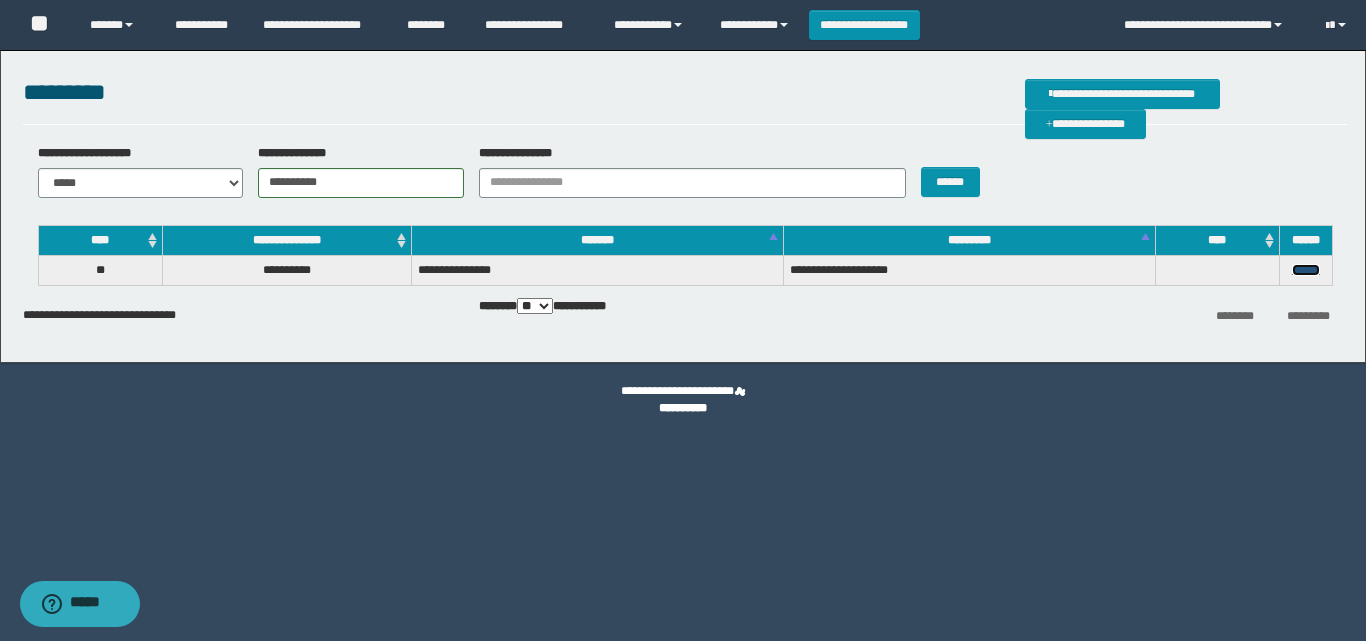 click on "******" at bounding box center (1306, 270) 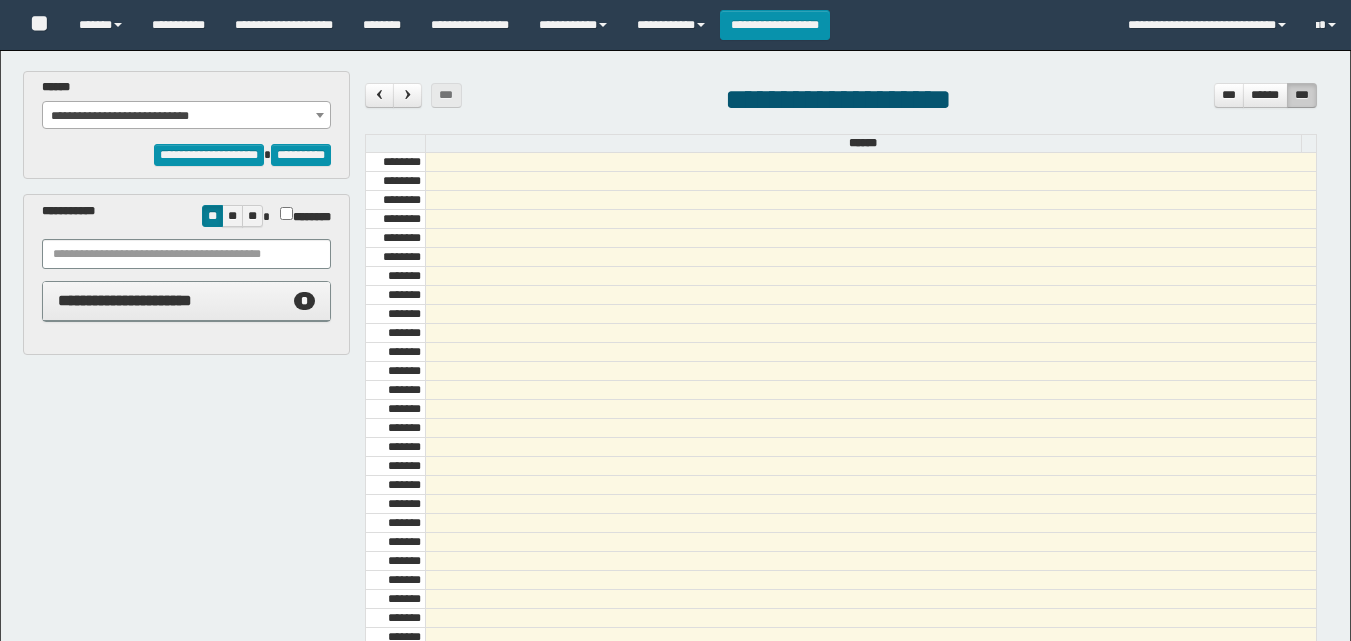 select on "******" 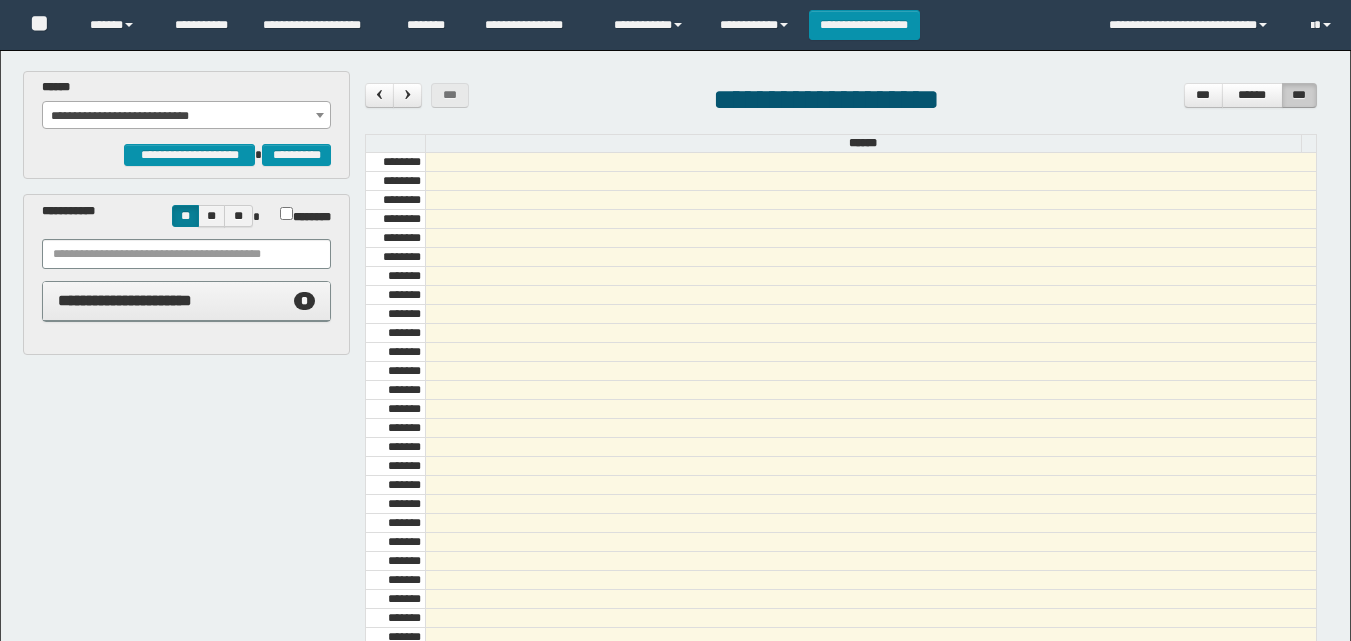 scroll, scrollTop: 0, scrollLeft: 0, axis: both 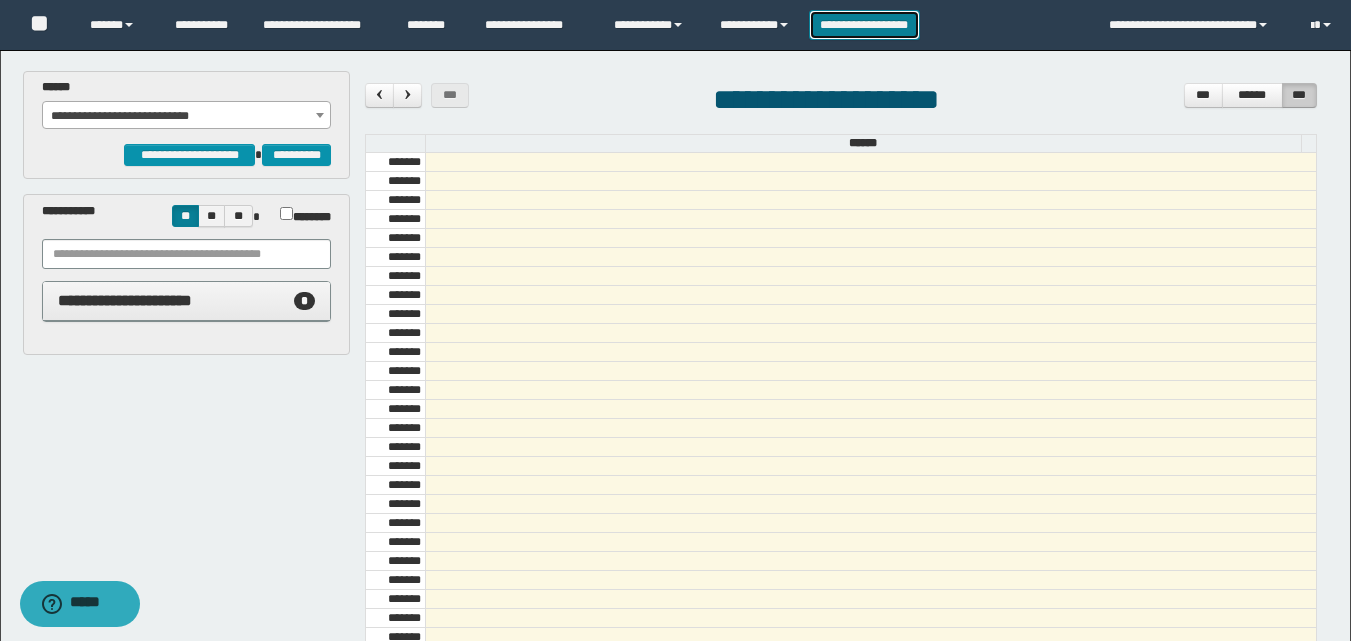 click on "**********" at bounding box center (864, 25) 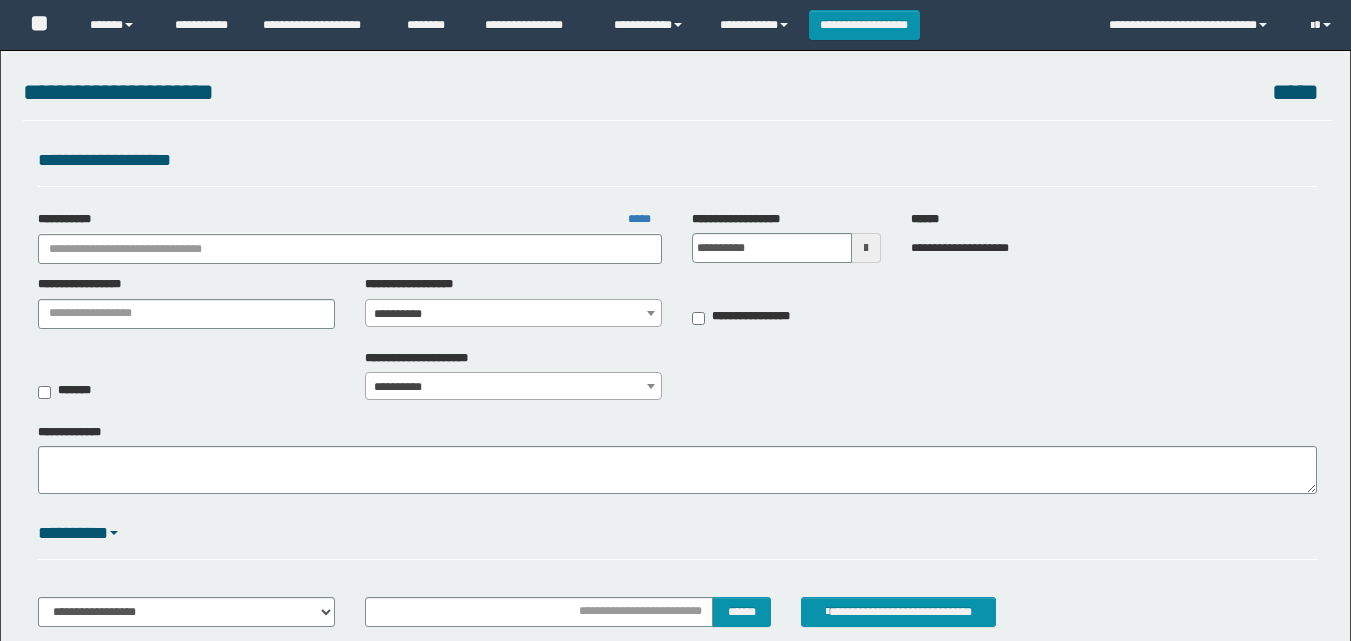 scroll, scrollTop: 0, scrollLeft: 0, axis: both 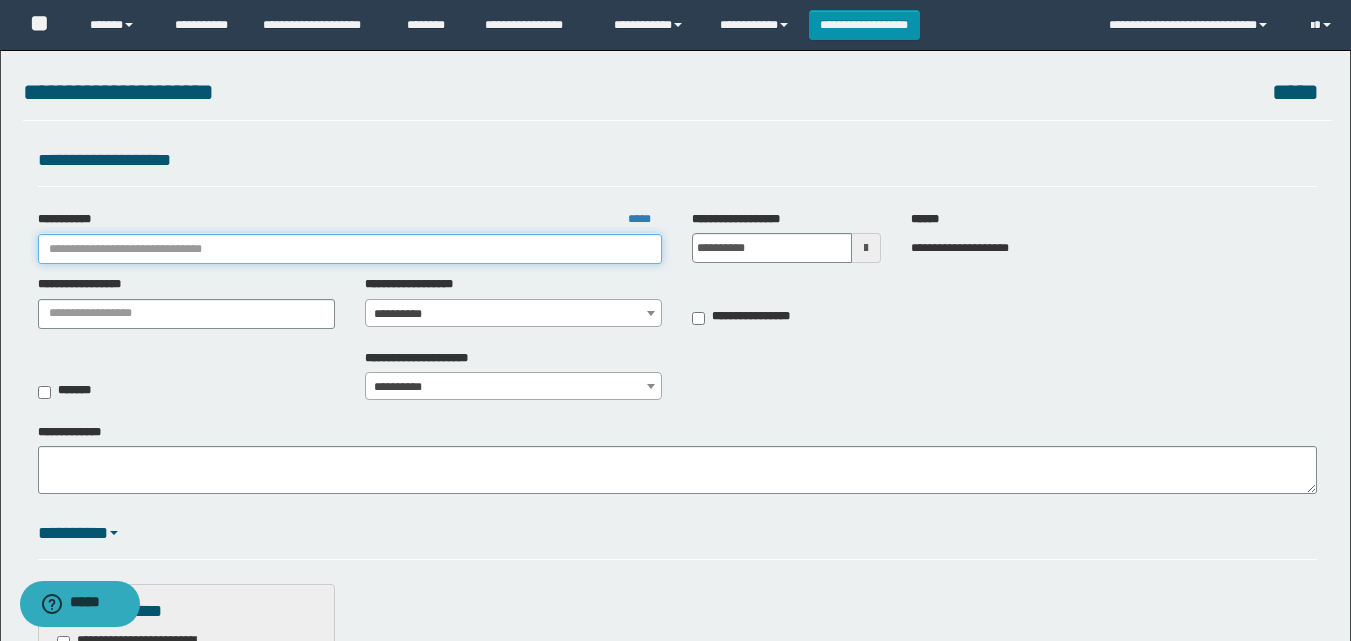 click on "**********" at bounding box center [350, 249] 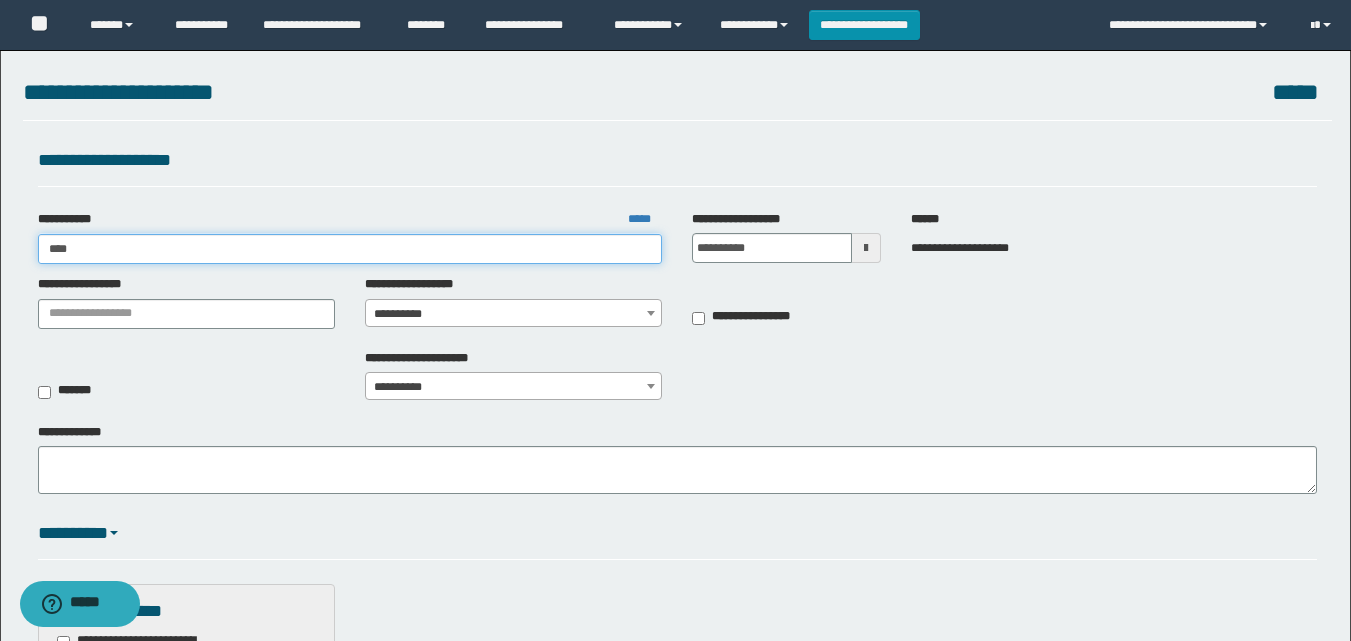 type on "*****" 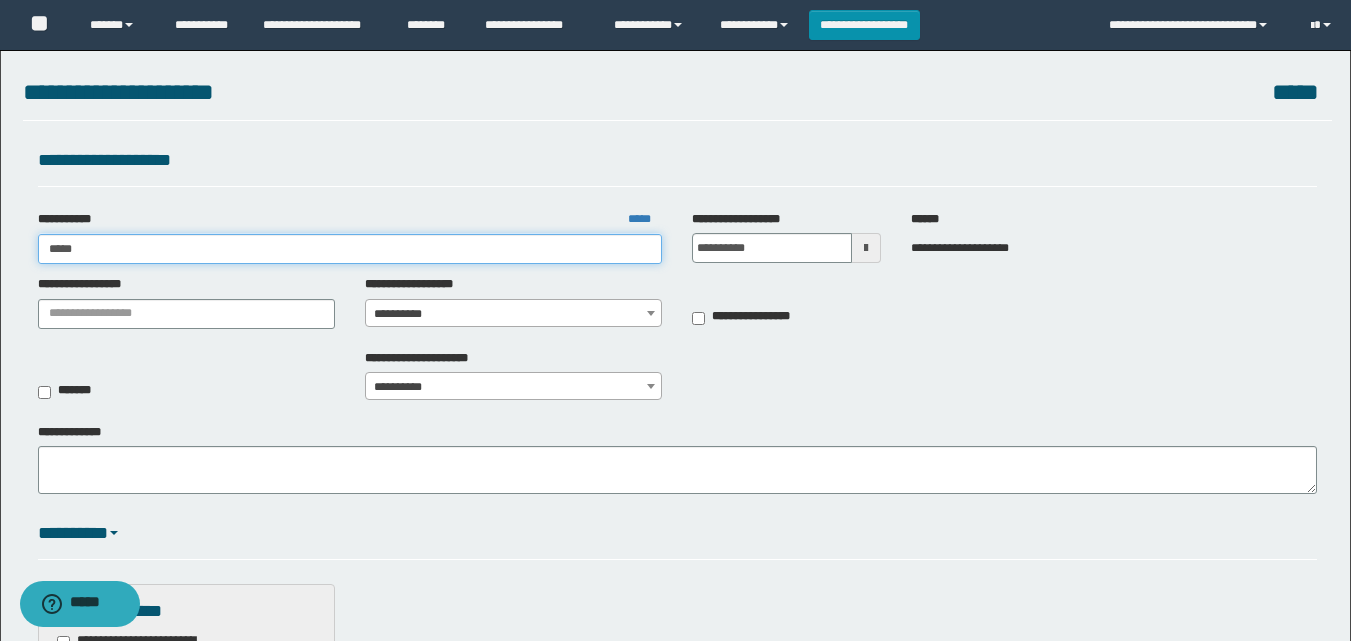 type on "*****" 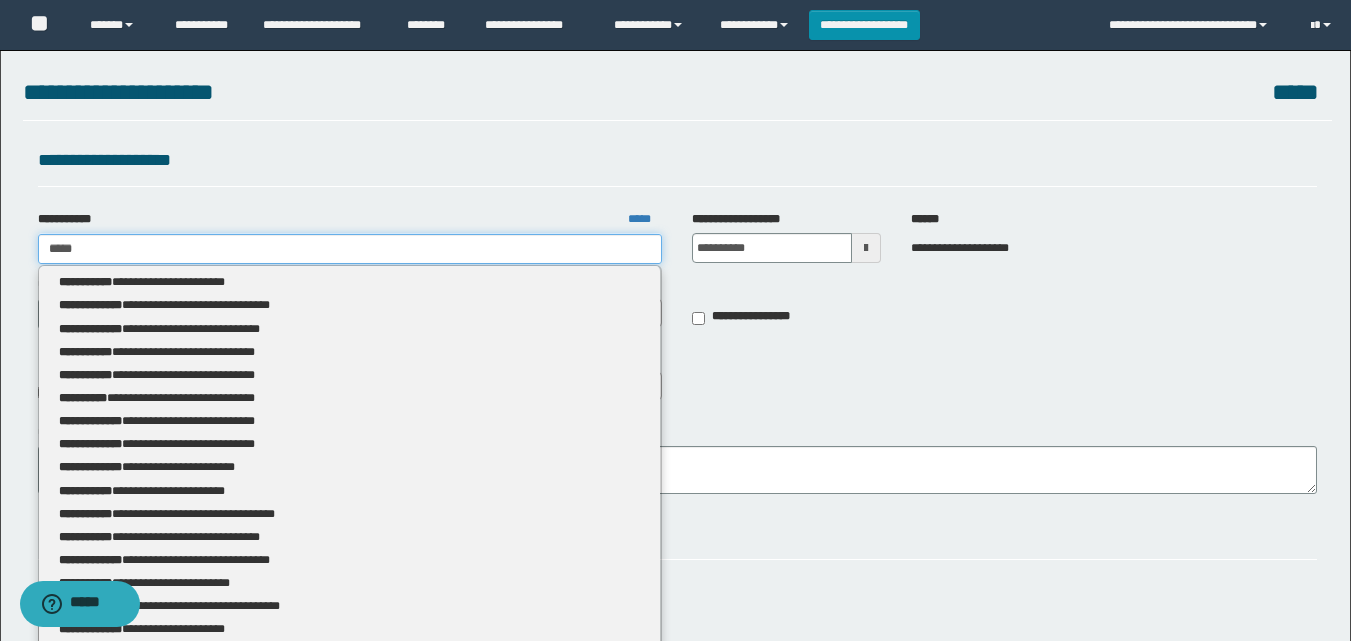 type 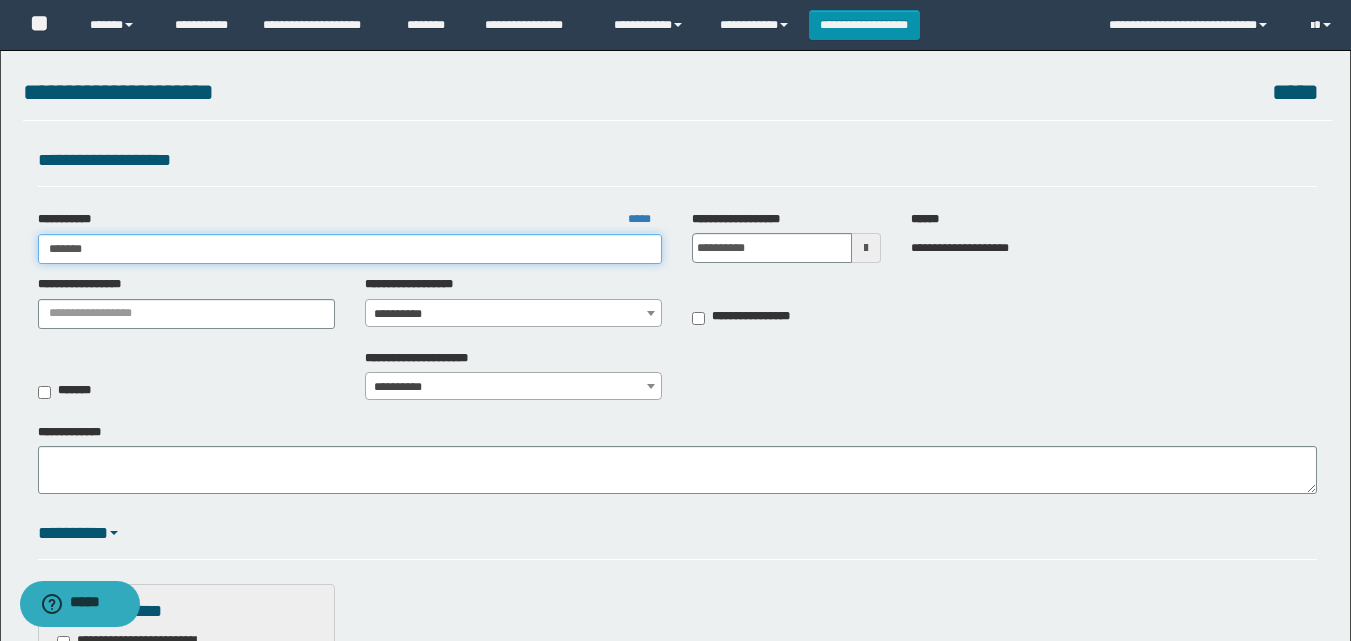 type on "******" 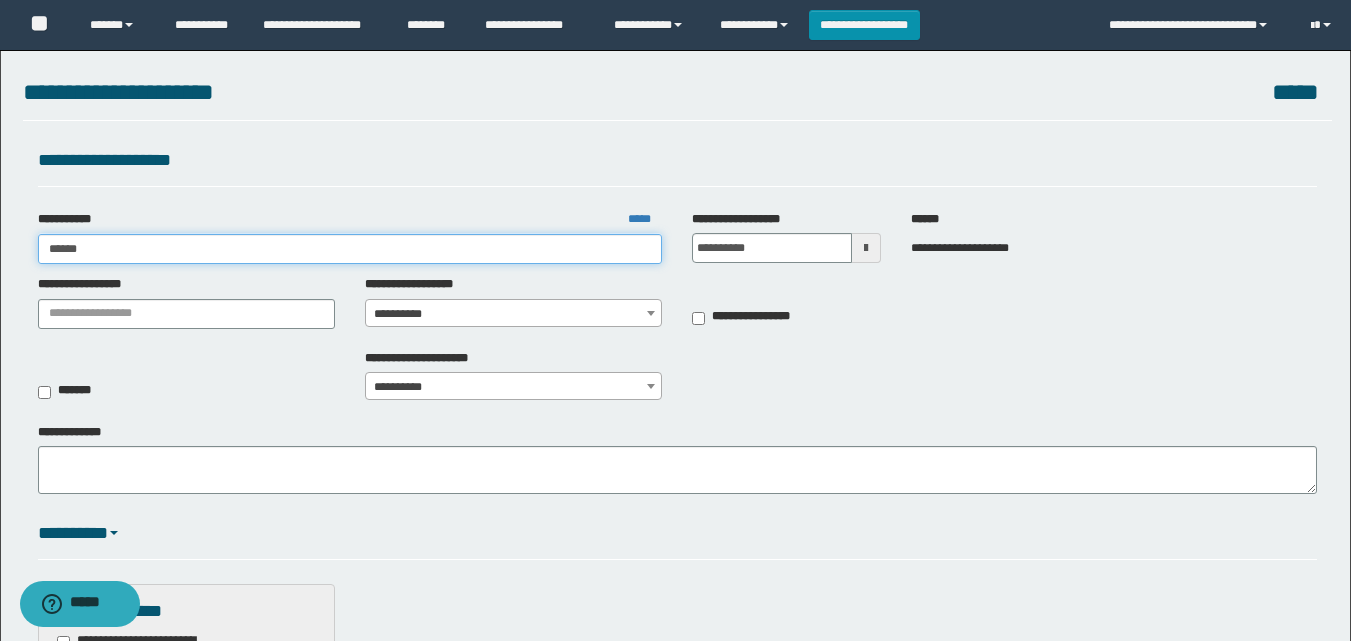 type on "******" 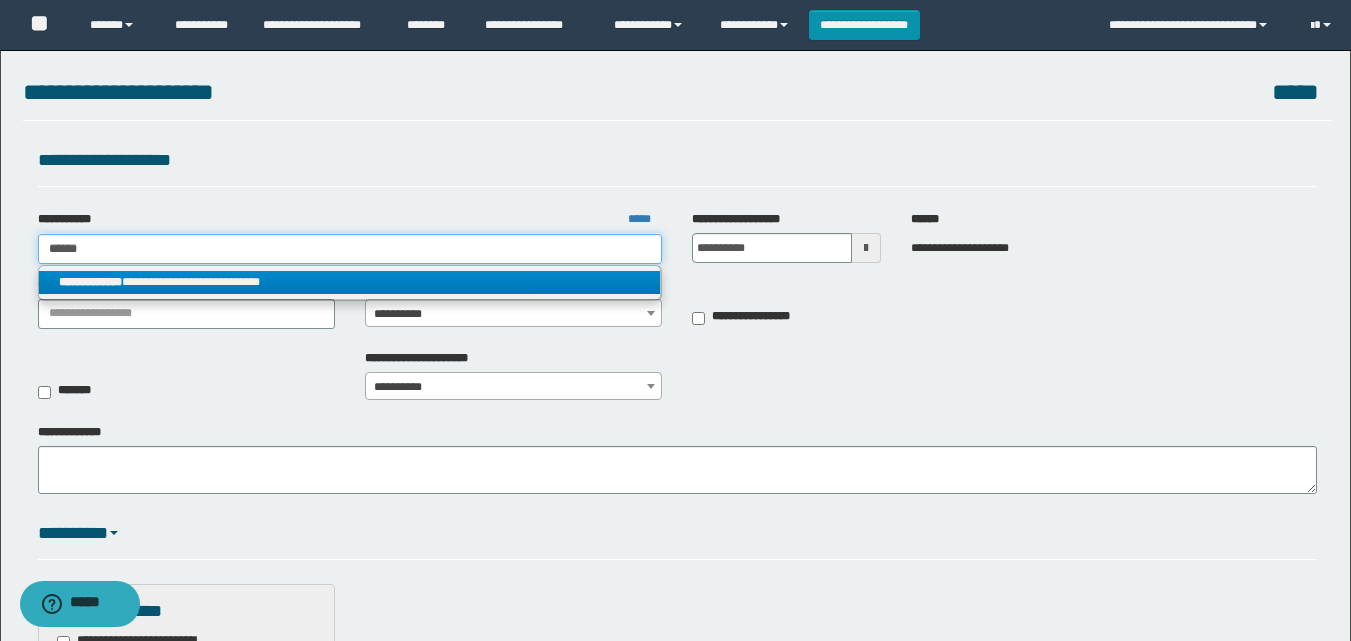 type on "******" 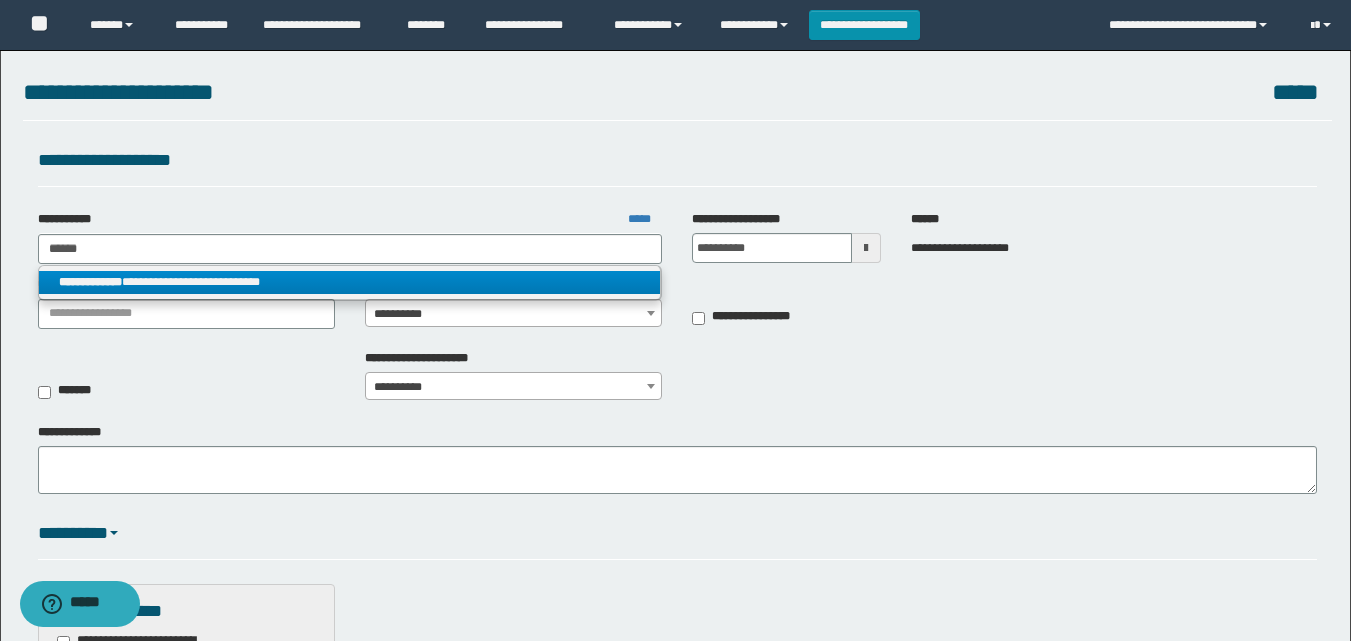 click on "**********" at bounding box center [350, 282] 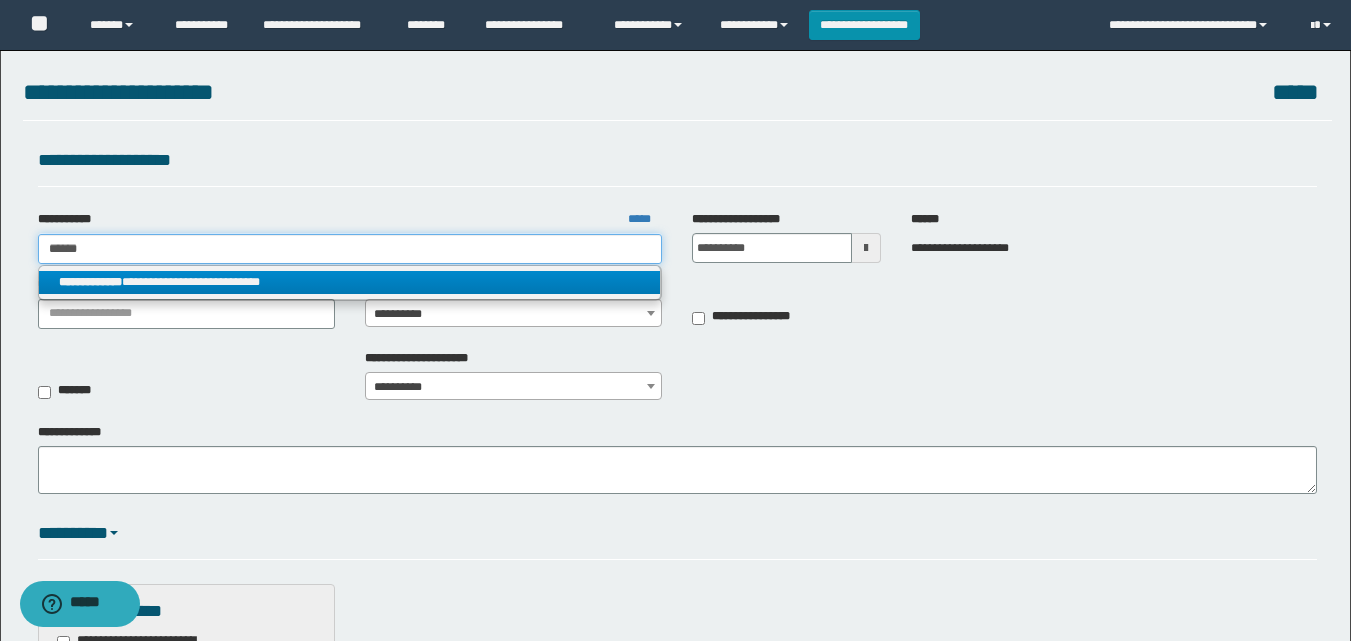 type 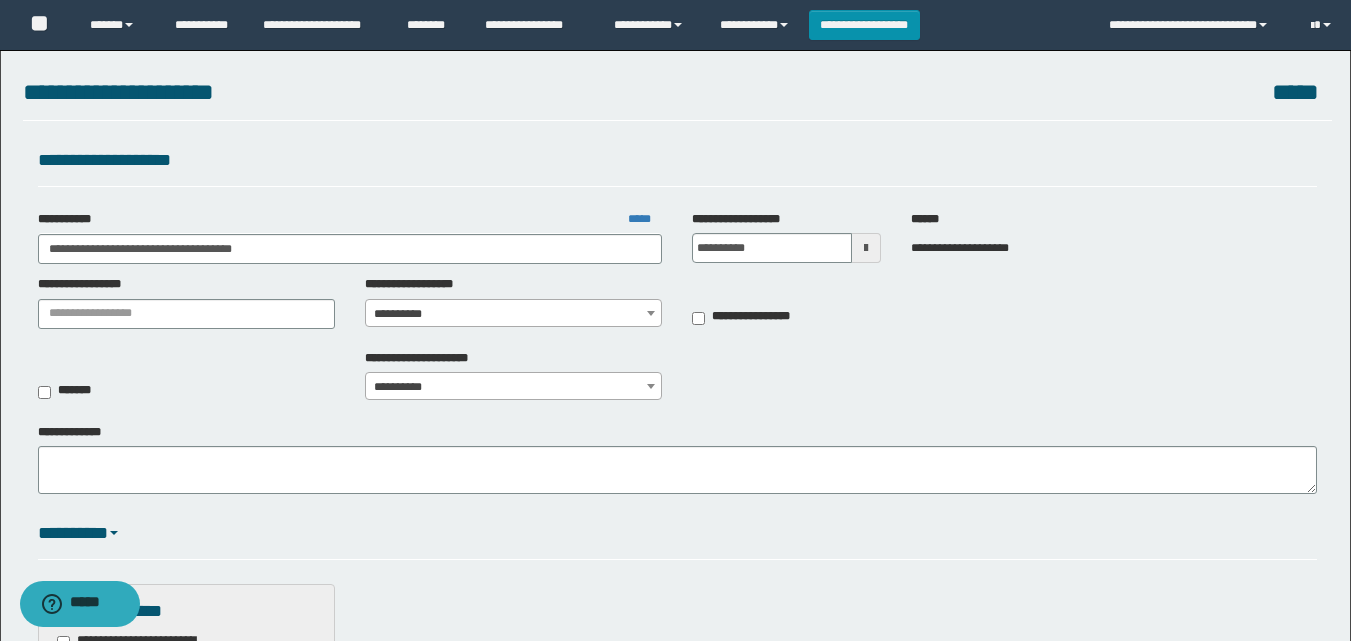 click on "**********" at bounding box center [513, 314] 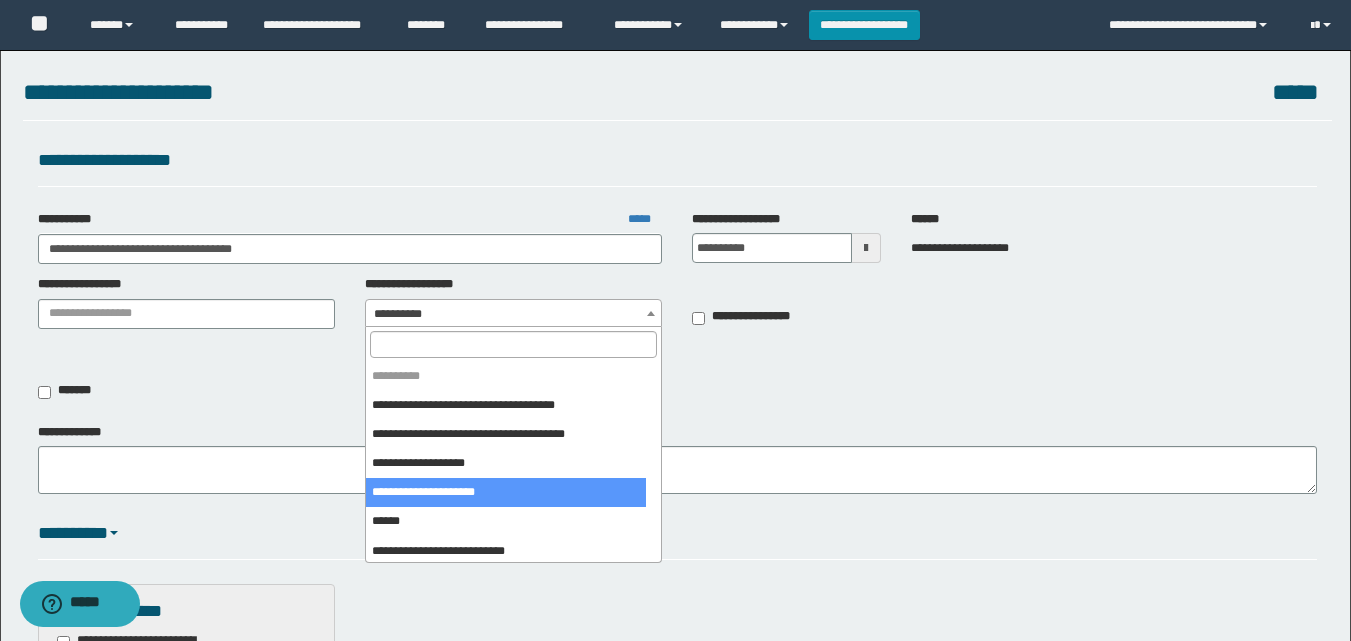 scroll, scrollTop: 100, scrollLeft: 0, axis: vertical 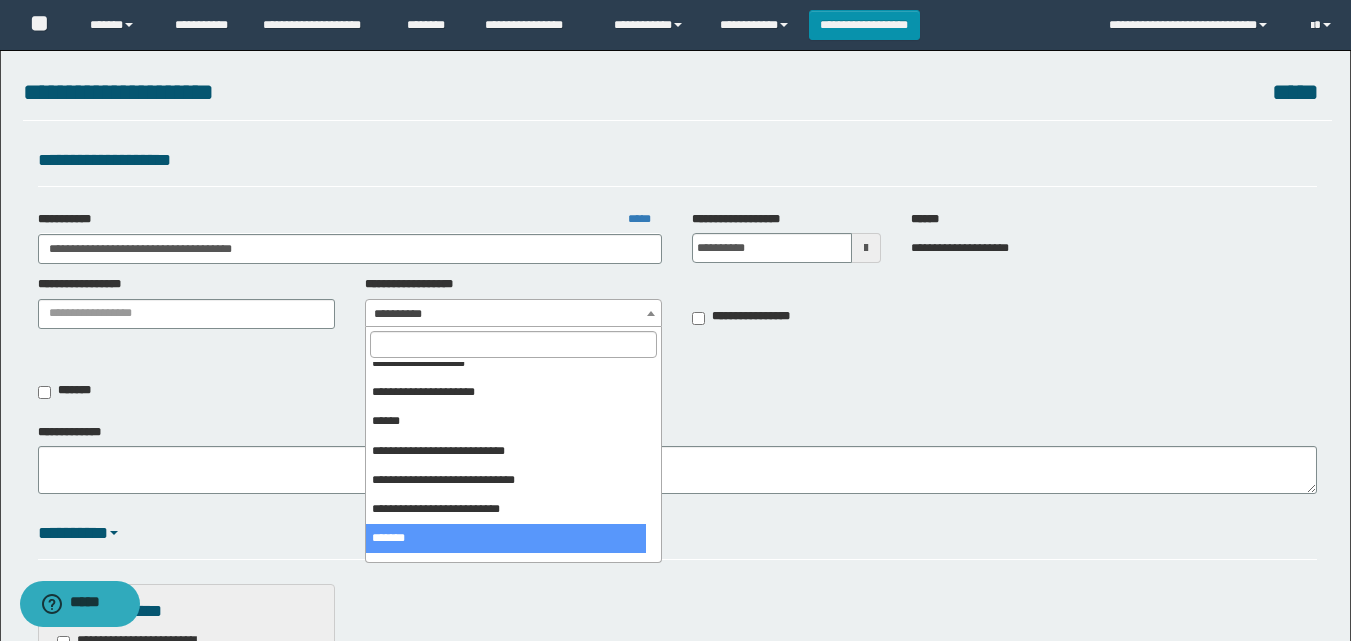 select on "***" 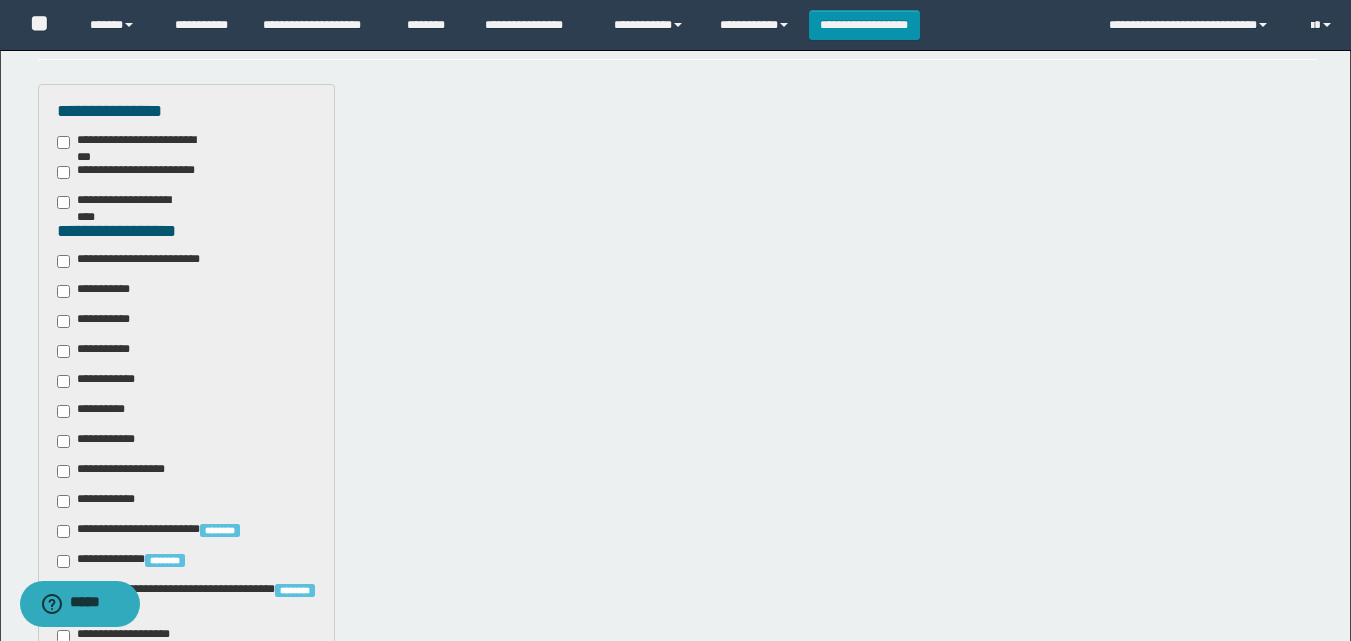 click on "**********" at bounding box center [143, 261] 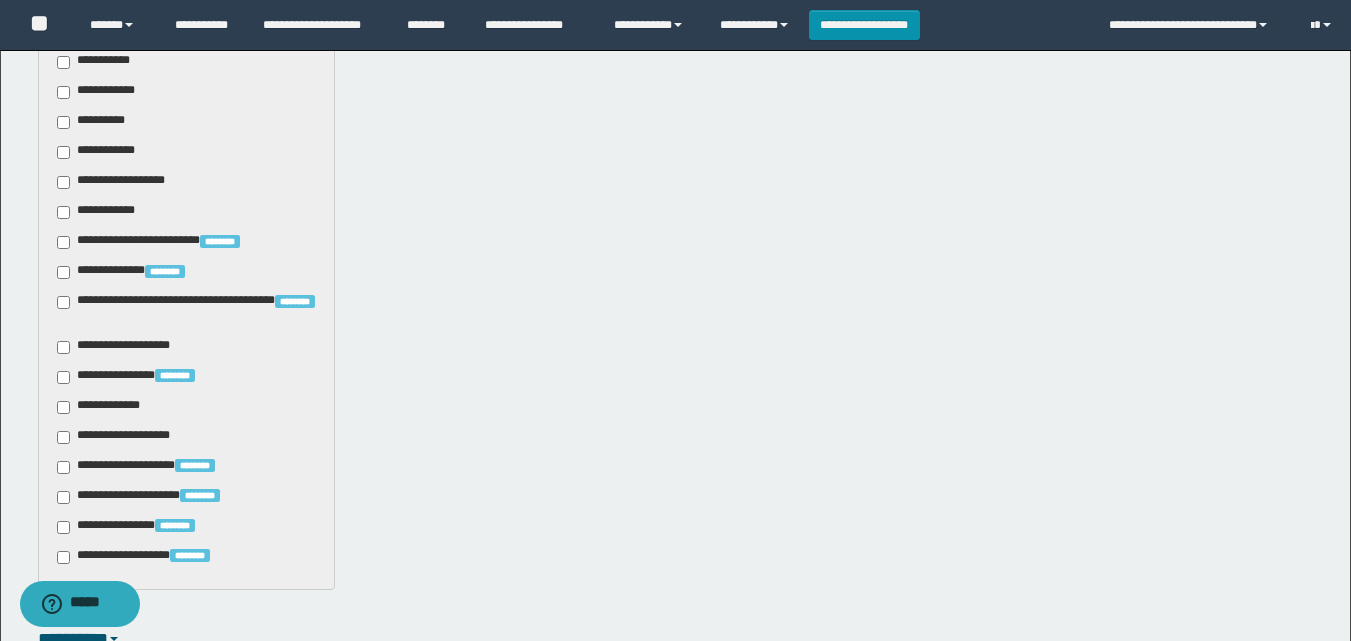 scroll, scrollTop: 800, scrollLeft: 0, axis: vertical 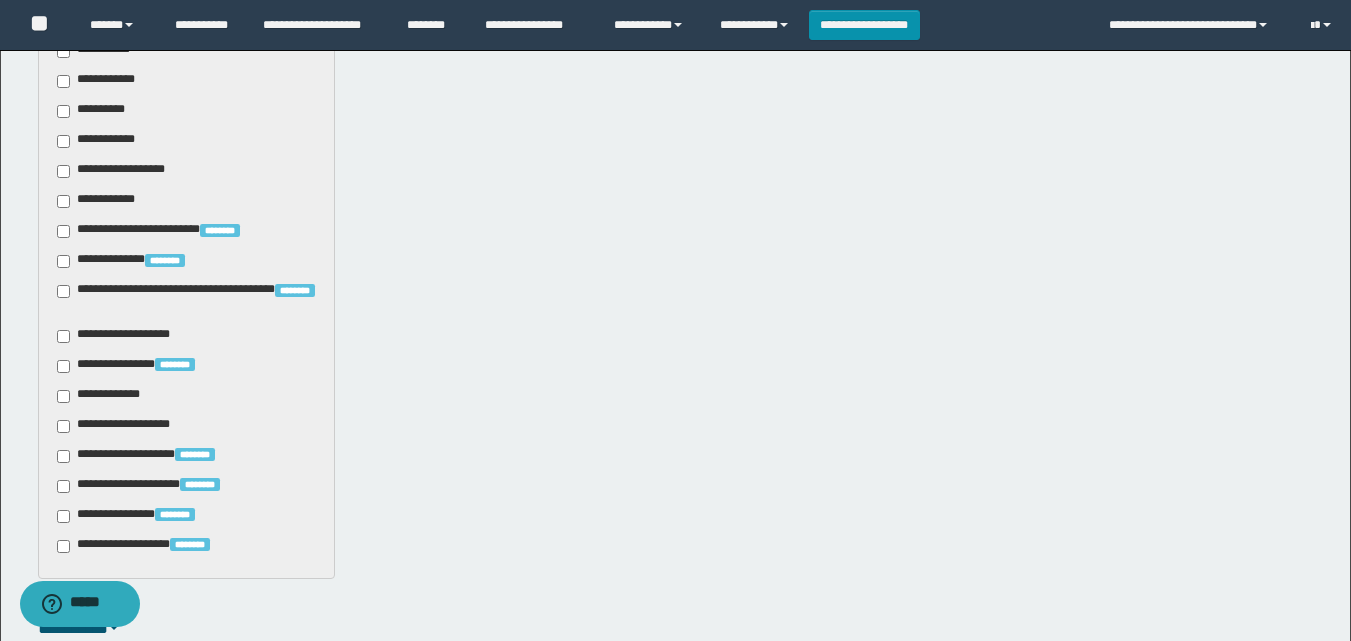 click on "**********" at bounding box center [126, 426] 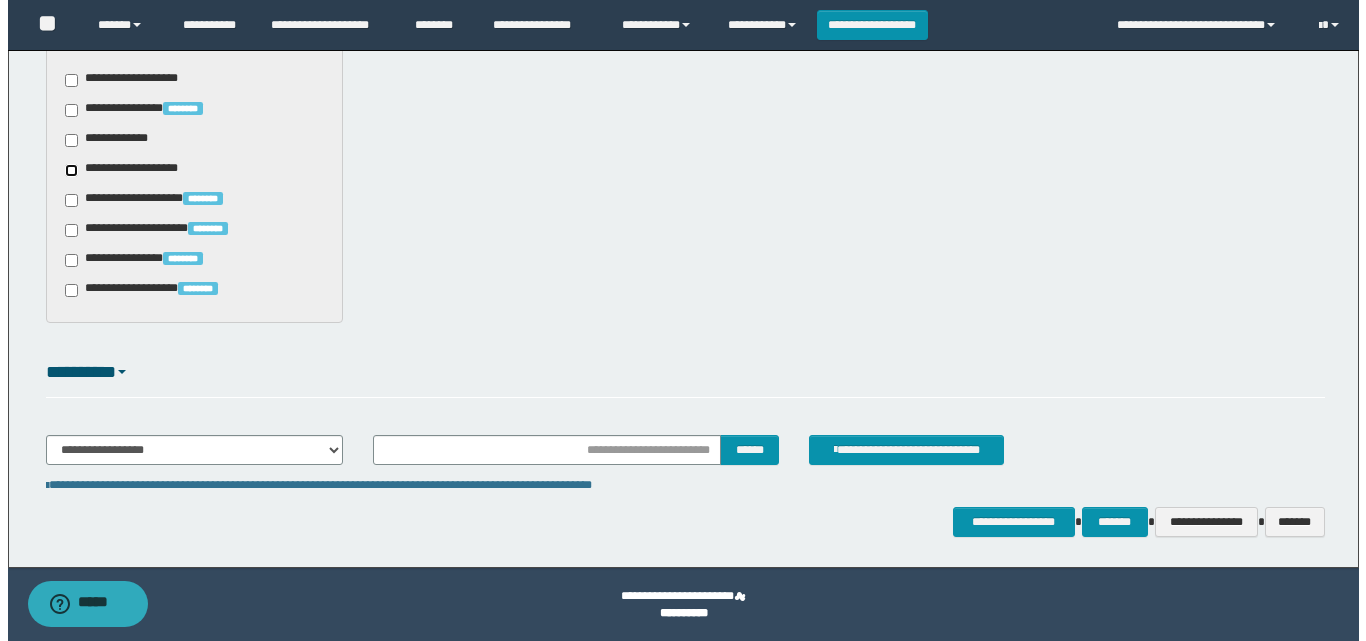 scroll, scrollTop: 1057, scrollLeft: 0, axis: vertical 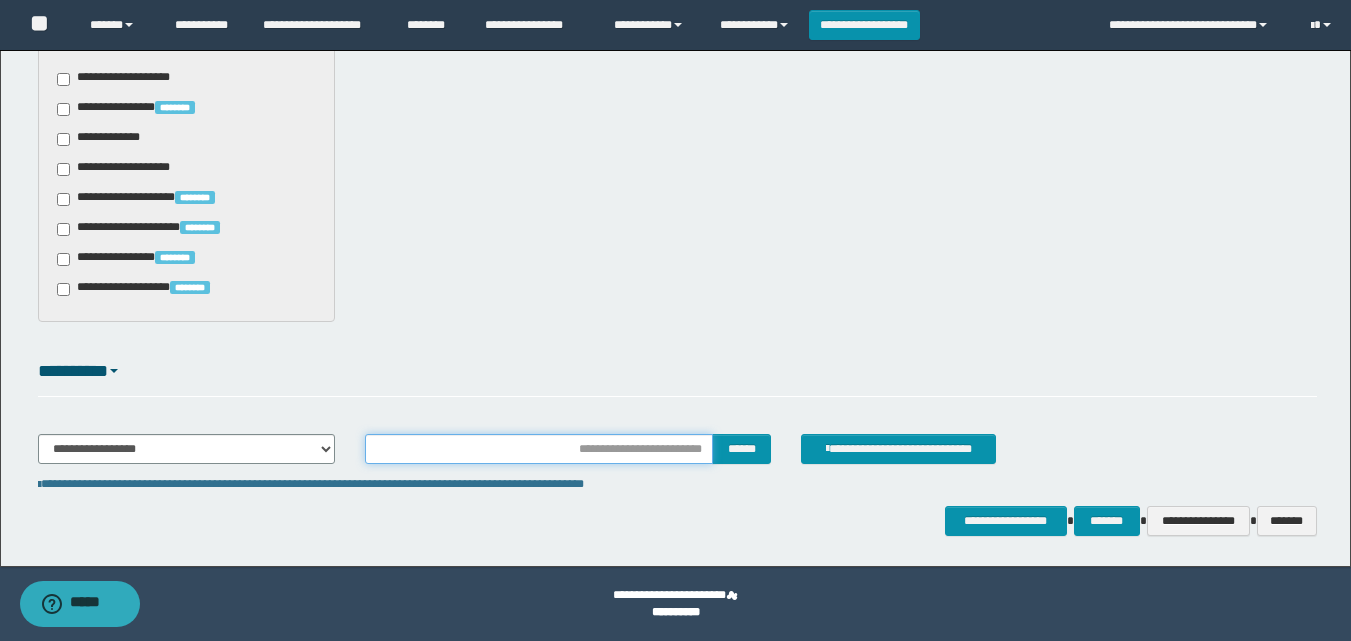 click at bounding box center (539, 449) 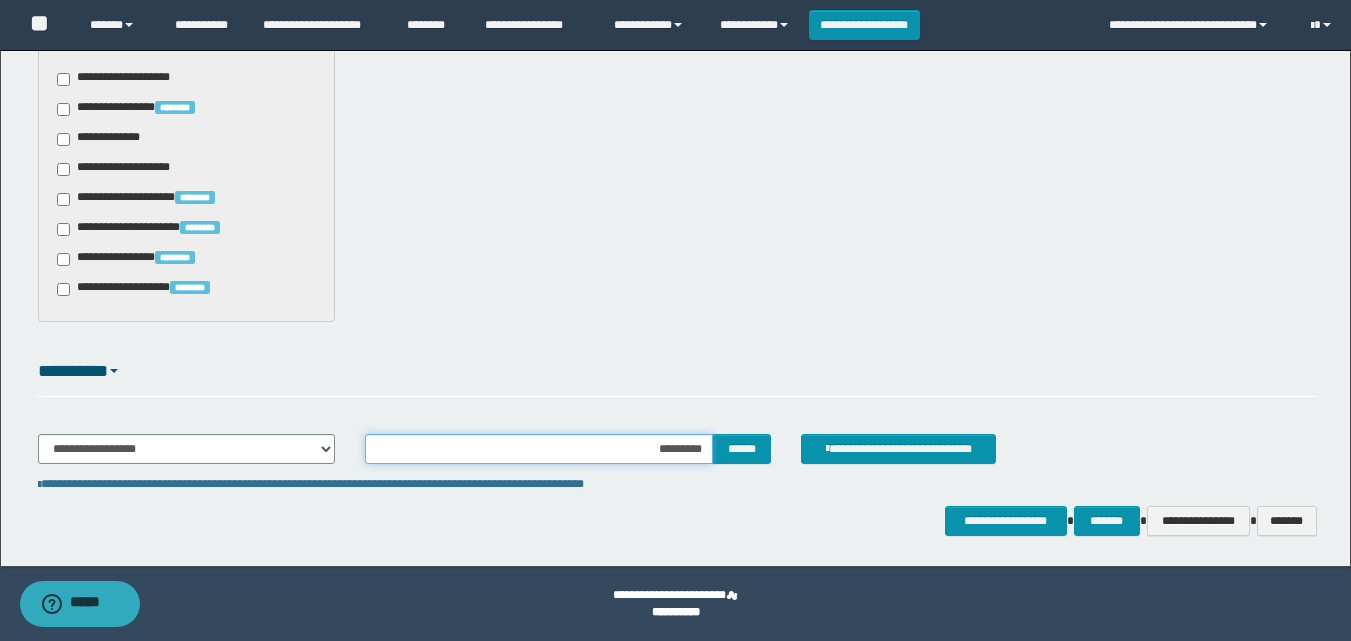 type on "**********" 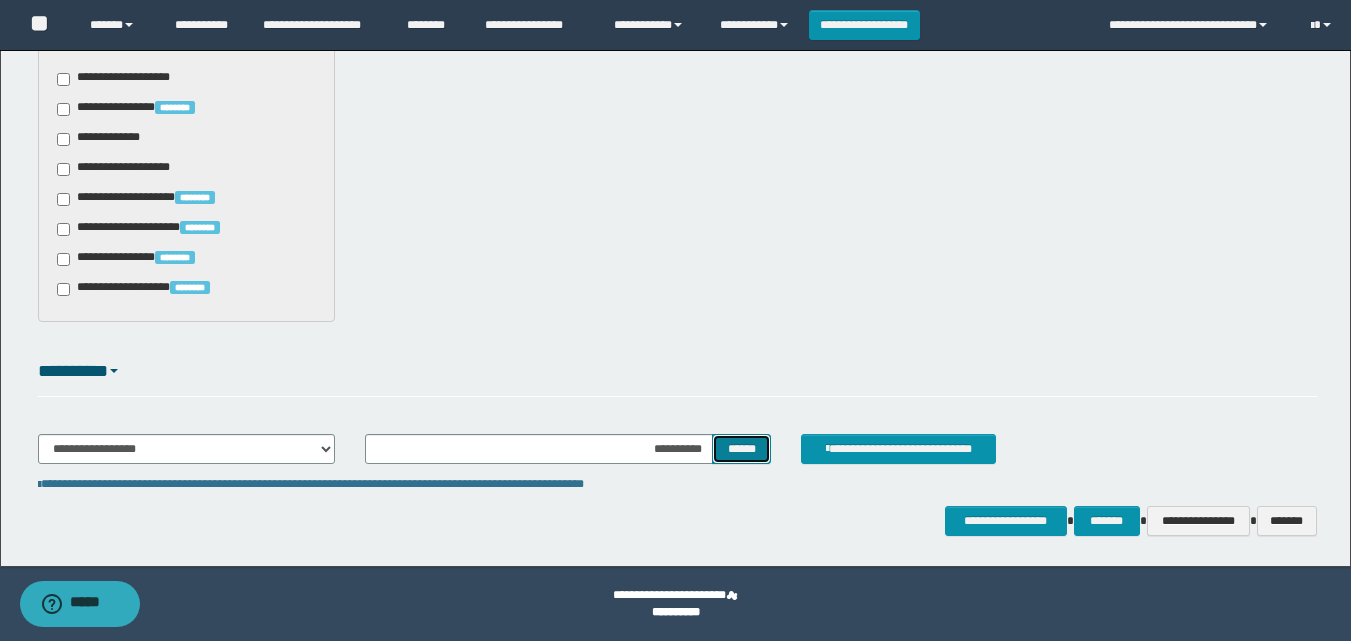 click on "******" at bounding box center (741, 449) 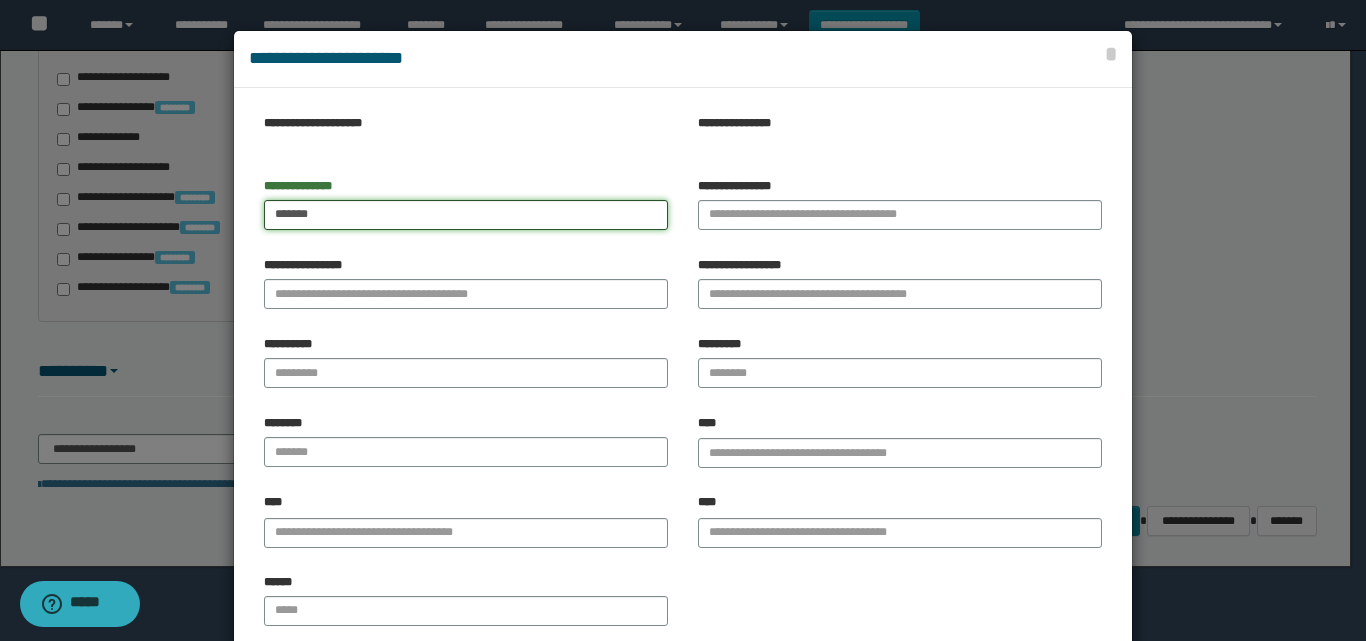 type on "*******" 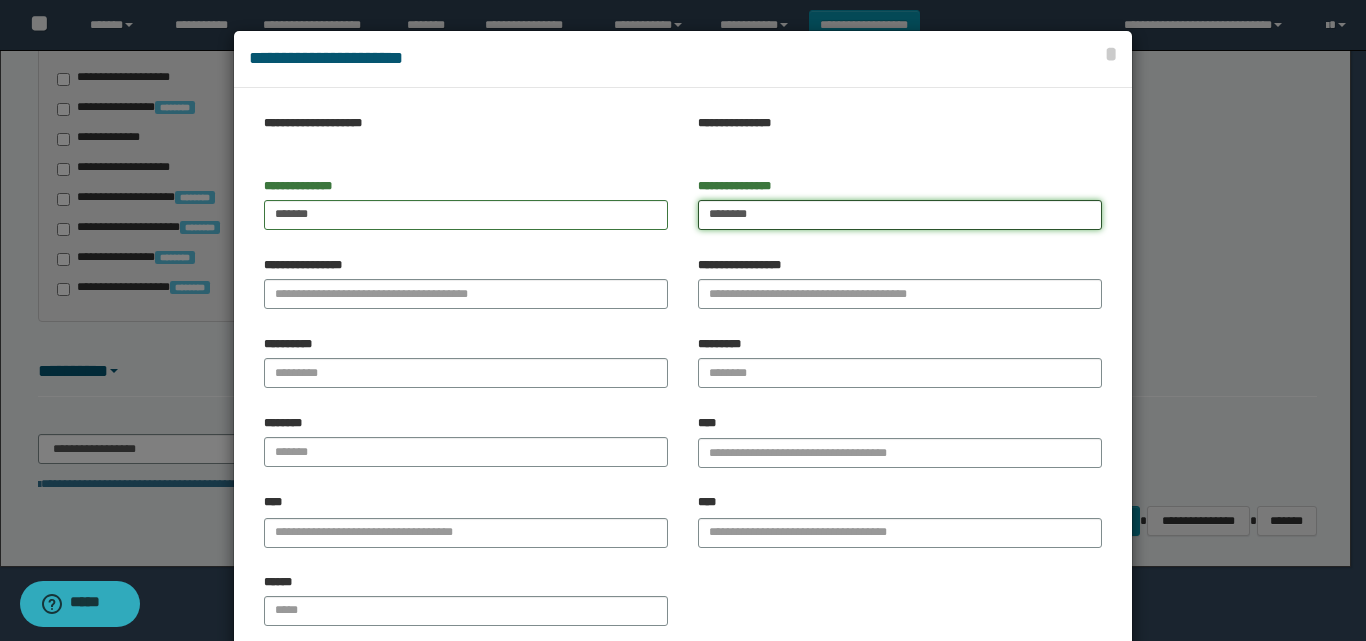 type on "*******" 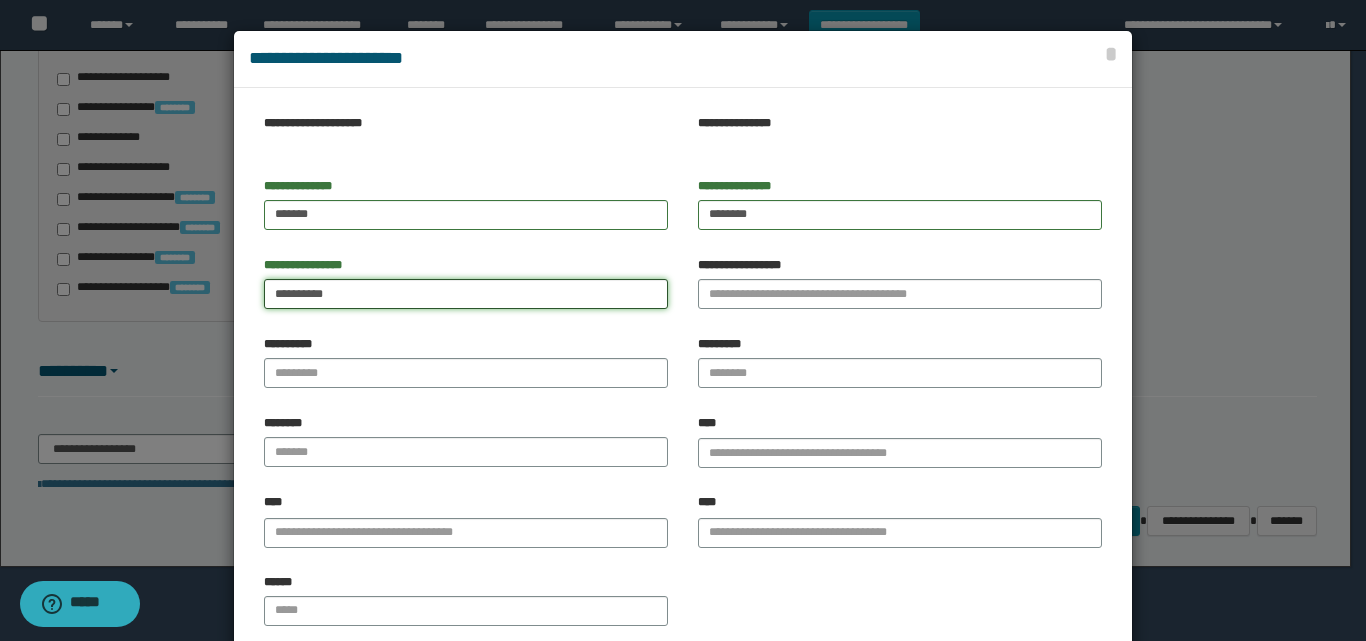 type on "*********" 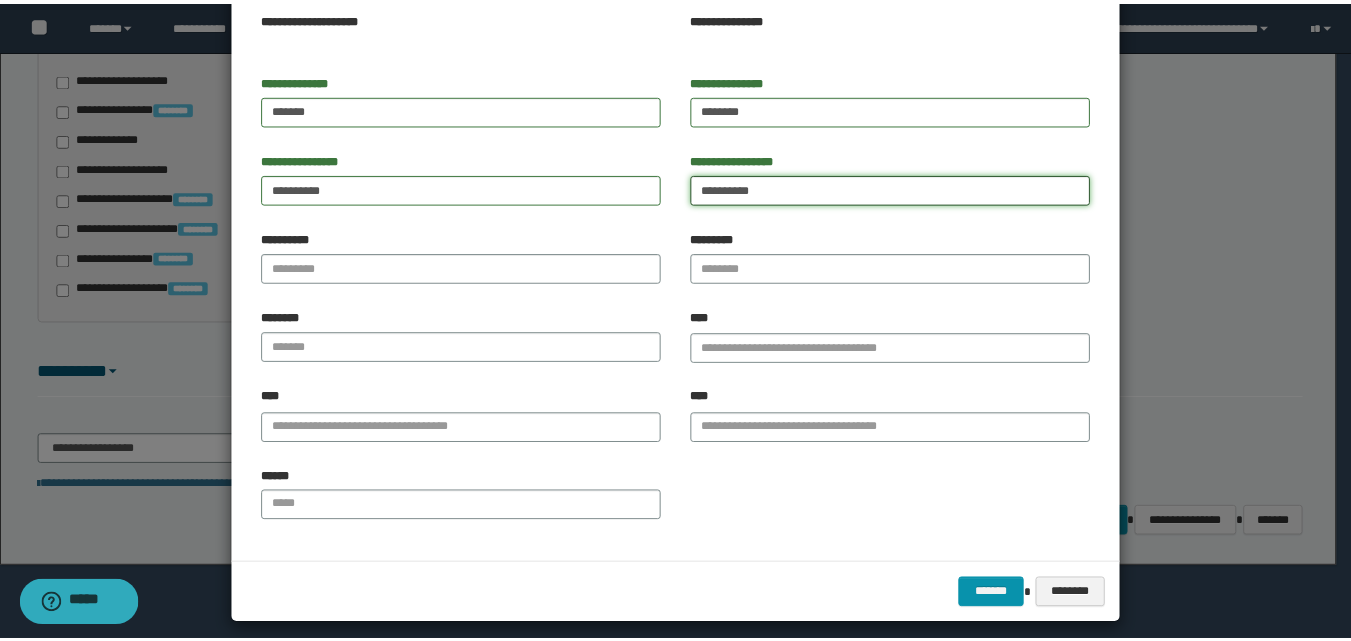 scroll, scrollTop: 119, scrollLeft: 0, axis: vertical 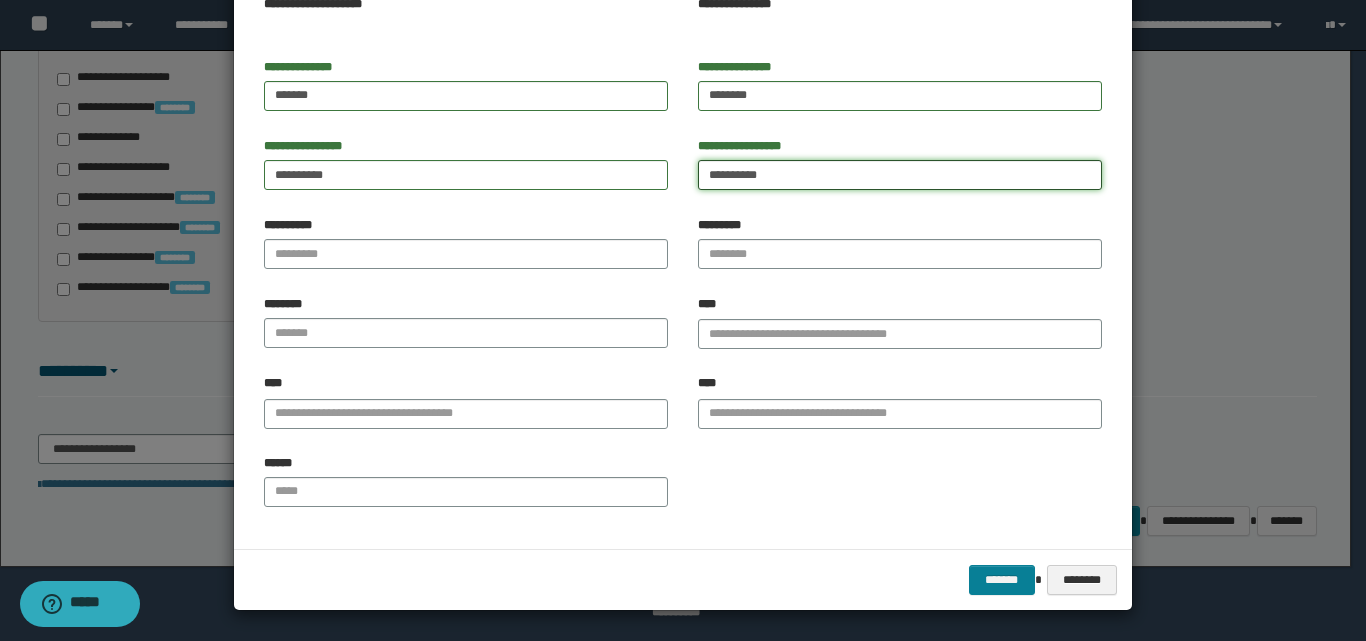 type on "*********" 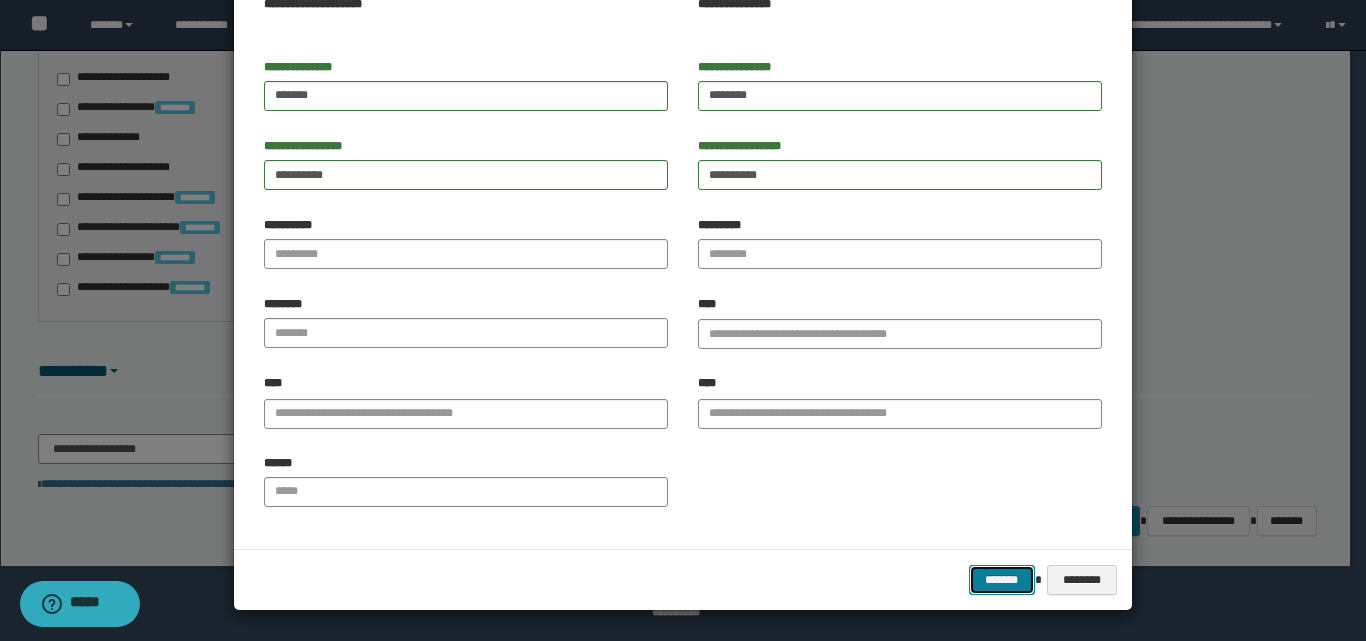click on "*******" at bounding box center (1002, 580) 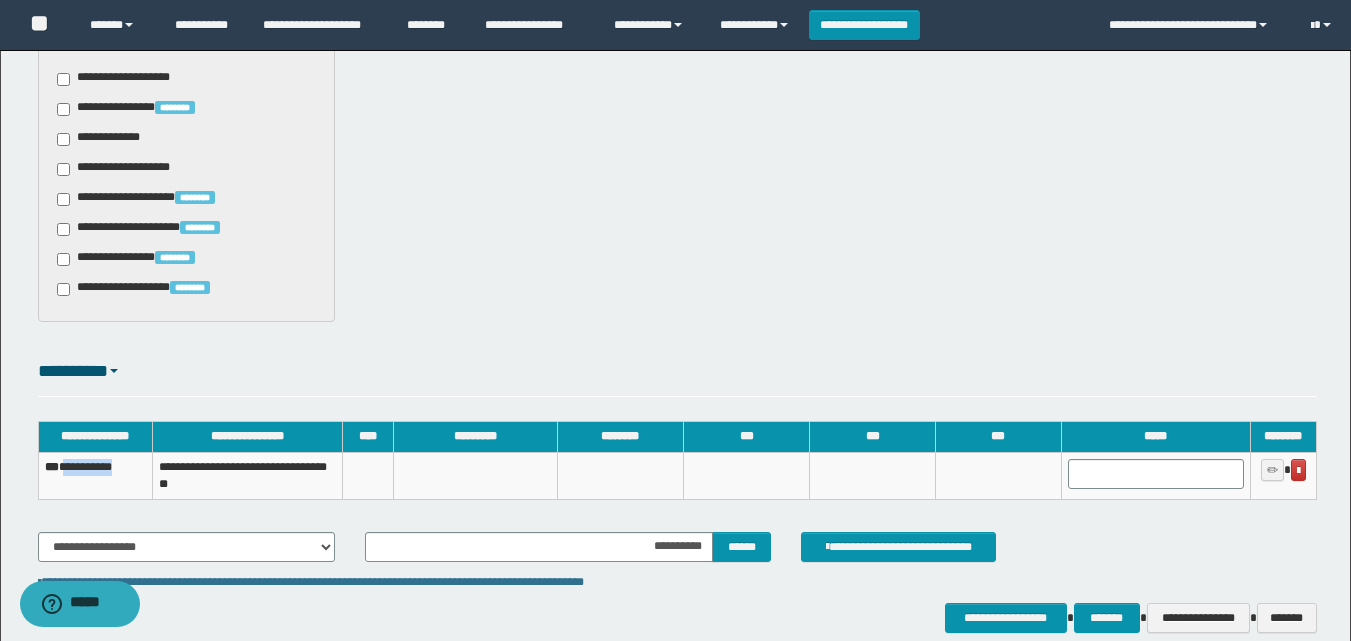 drag, startPoint x: 139, startPoint y: 460, endPoint x: 70, endPoint y: 466, distance: 69.260376 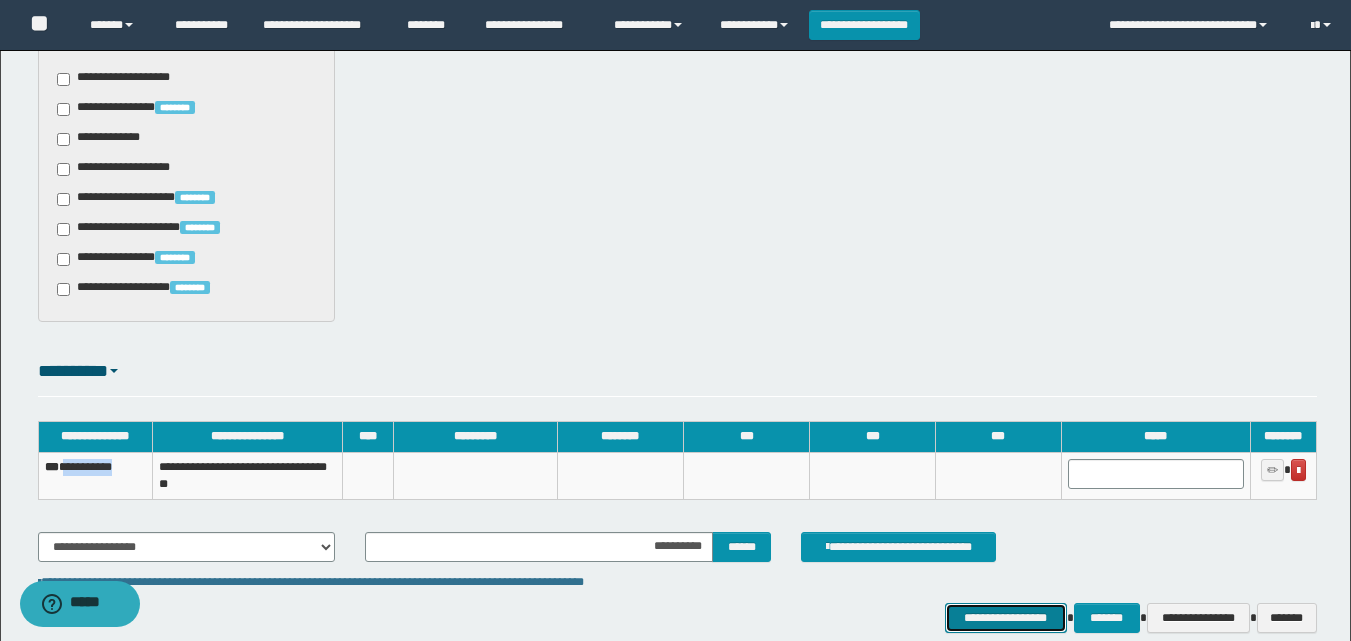 click on "**********" at bounding box center [1006, 618] 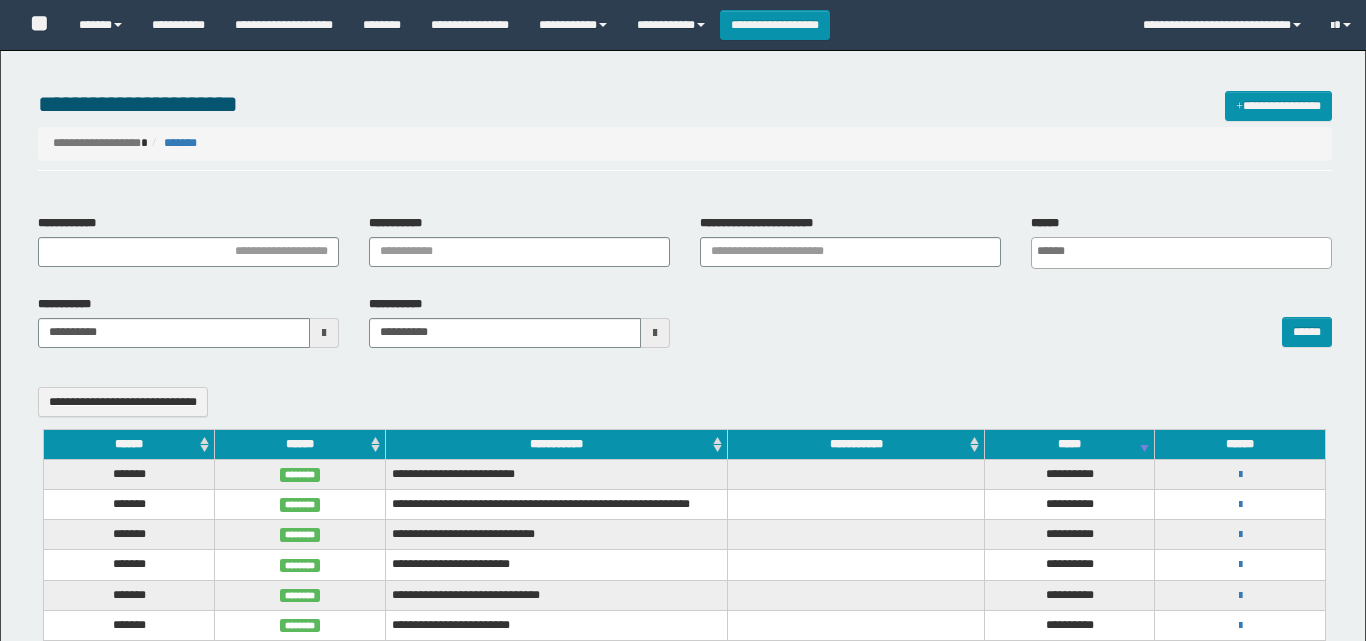select 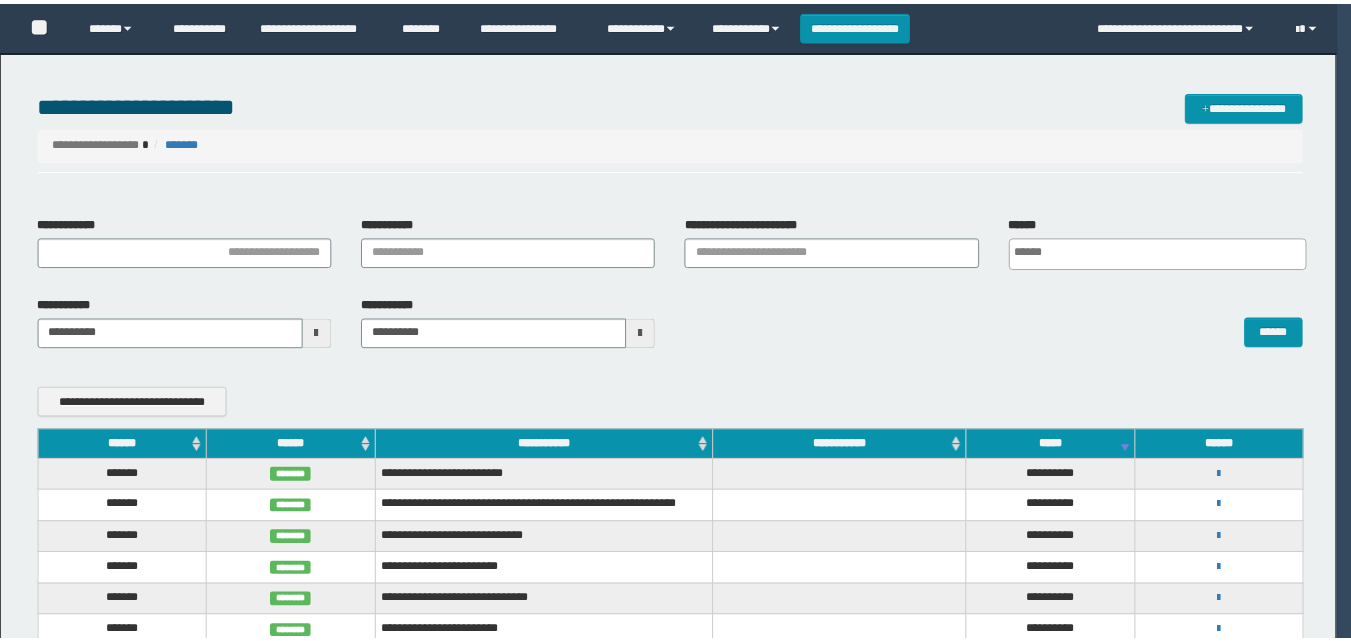 scroll, scrollTop: 0, scrollLeft: 0, axis: both 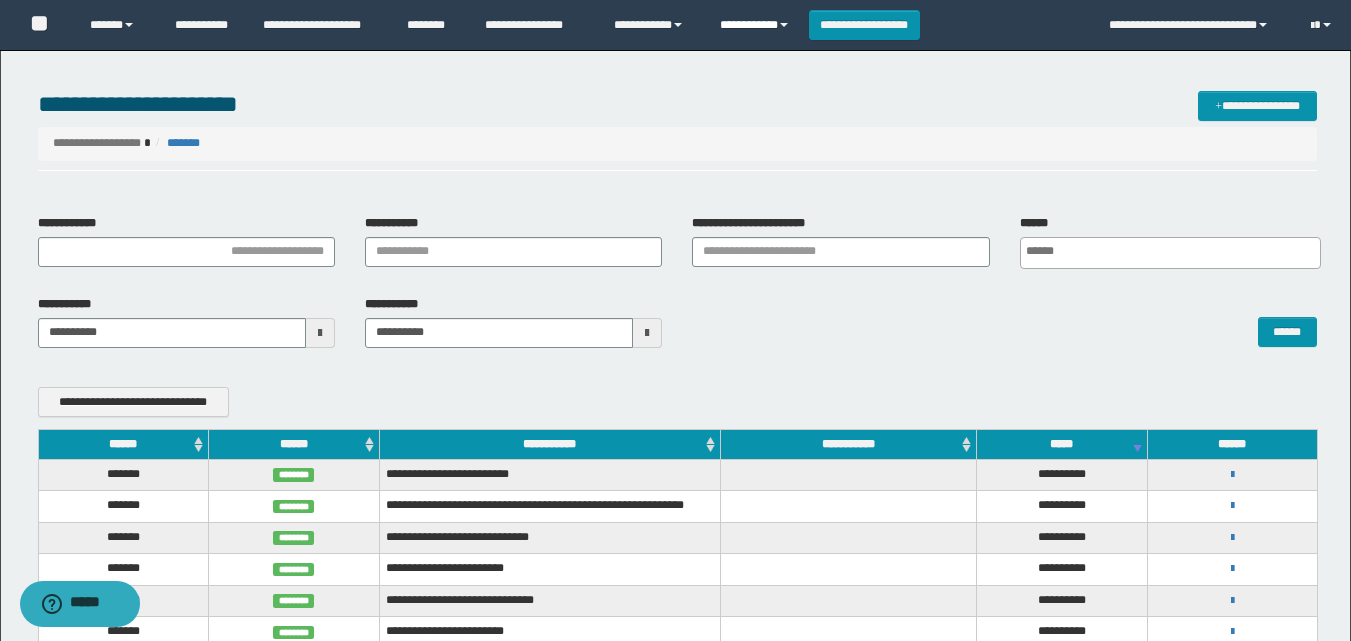 click on "**********" at bounding box center (757, 25) 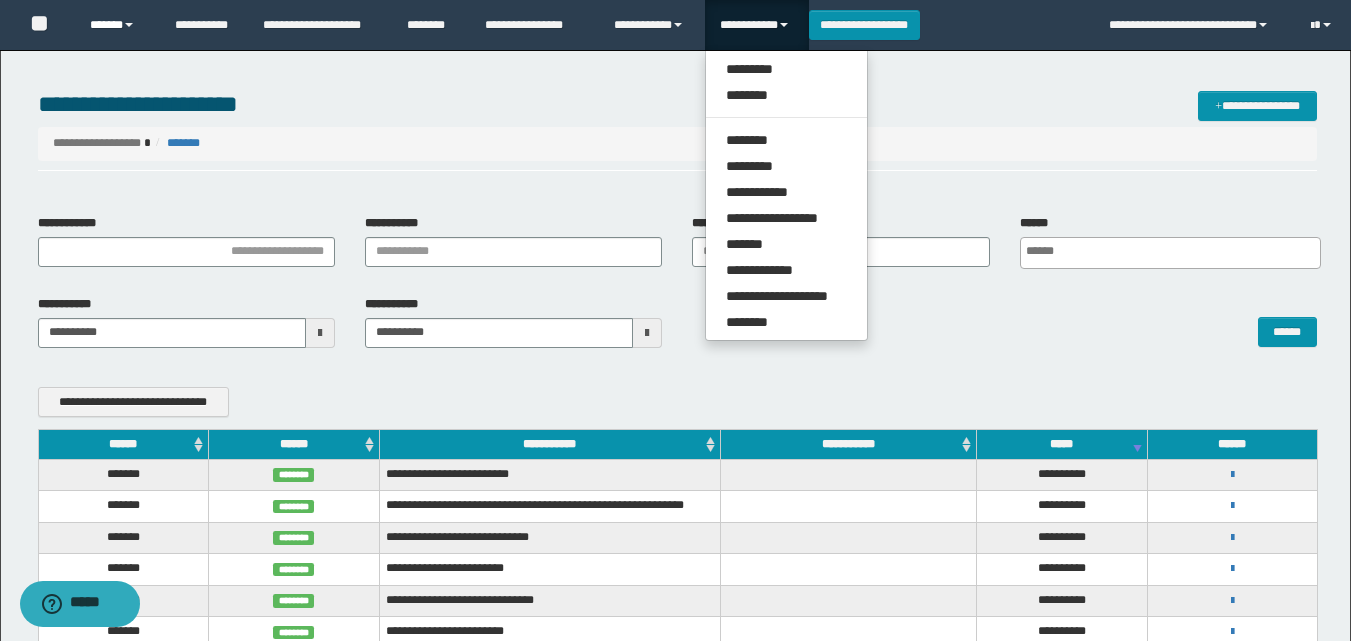 click on "******" at bounding box center [117, 25] 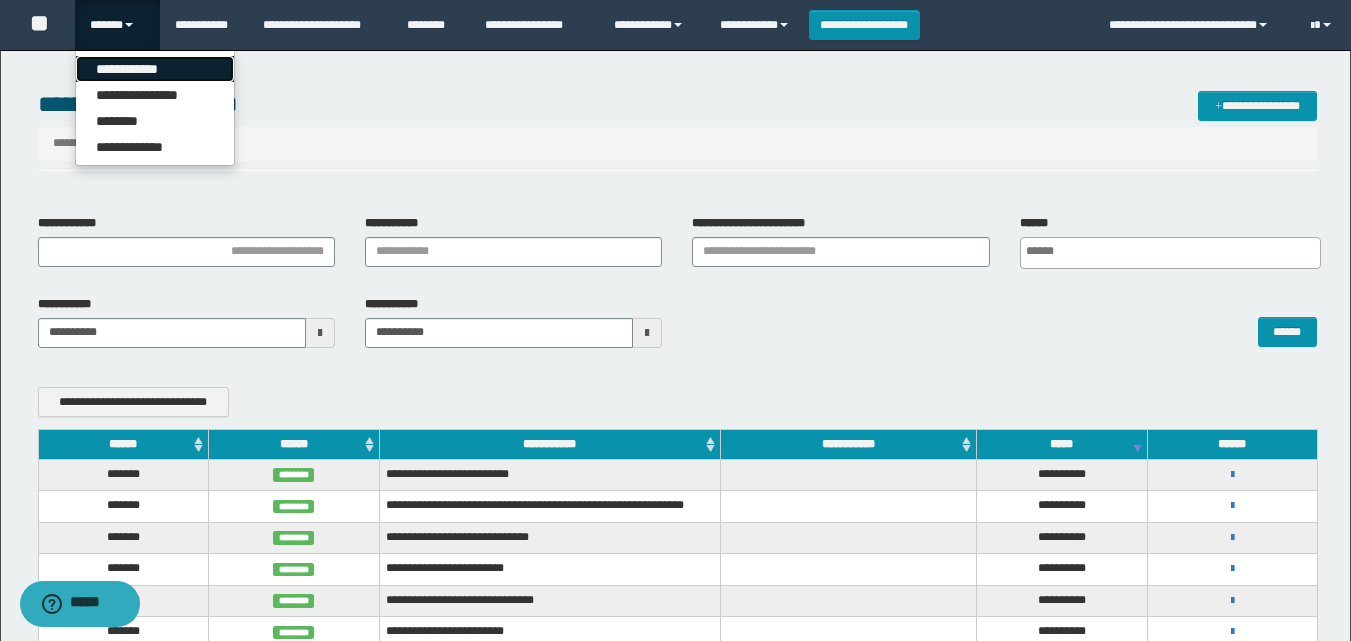 click on "**********" at bounding box center (155, 69) 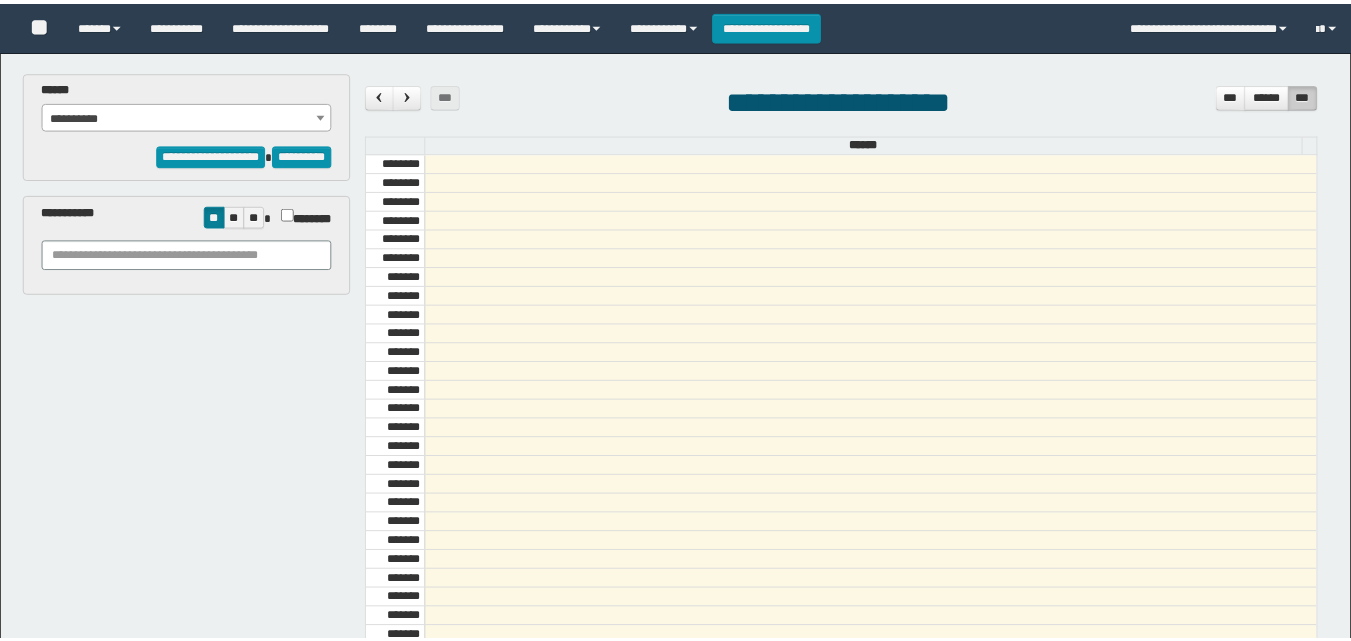 scroll, scrollTop: 0, scrollLeft: 0, axis: both 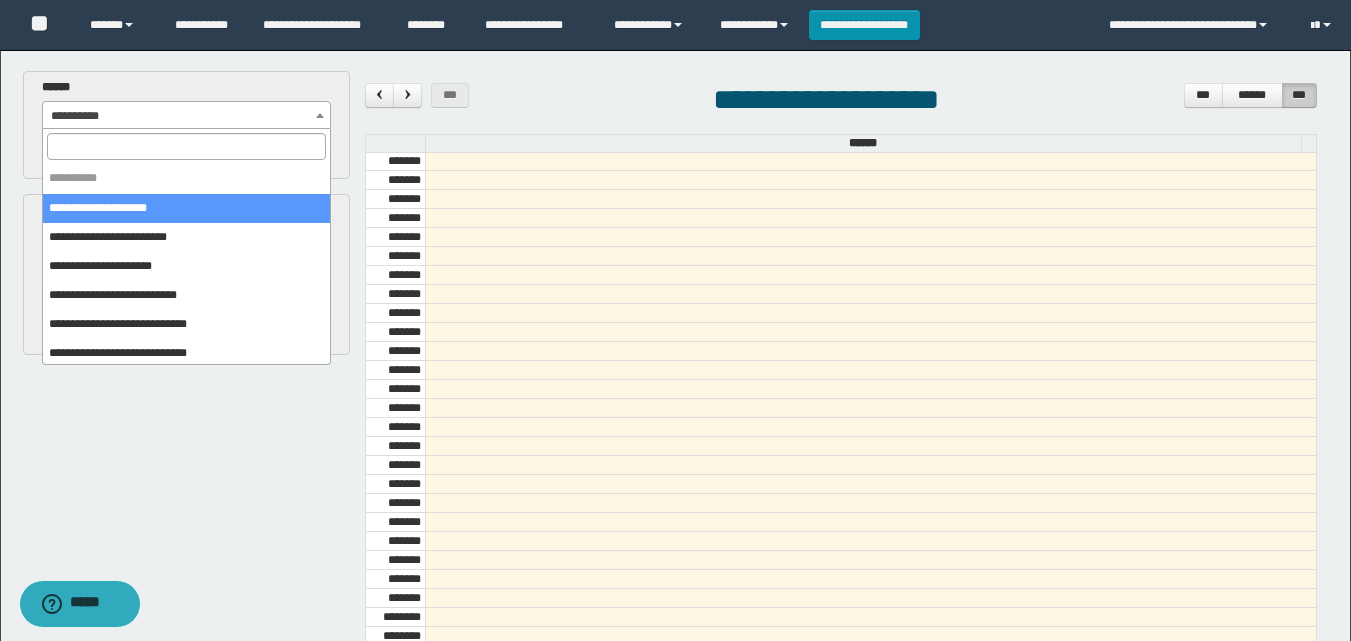 click on "**********" at bounding box center [186, 116] 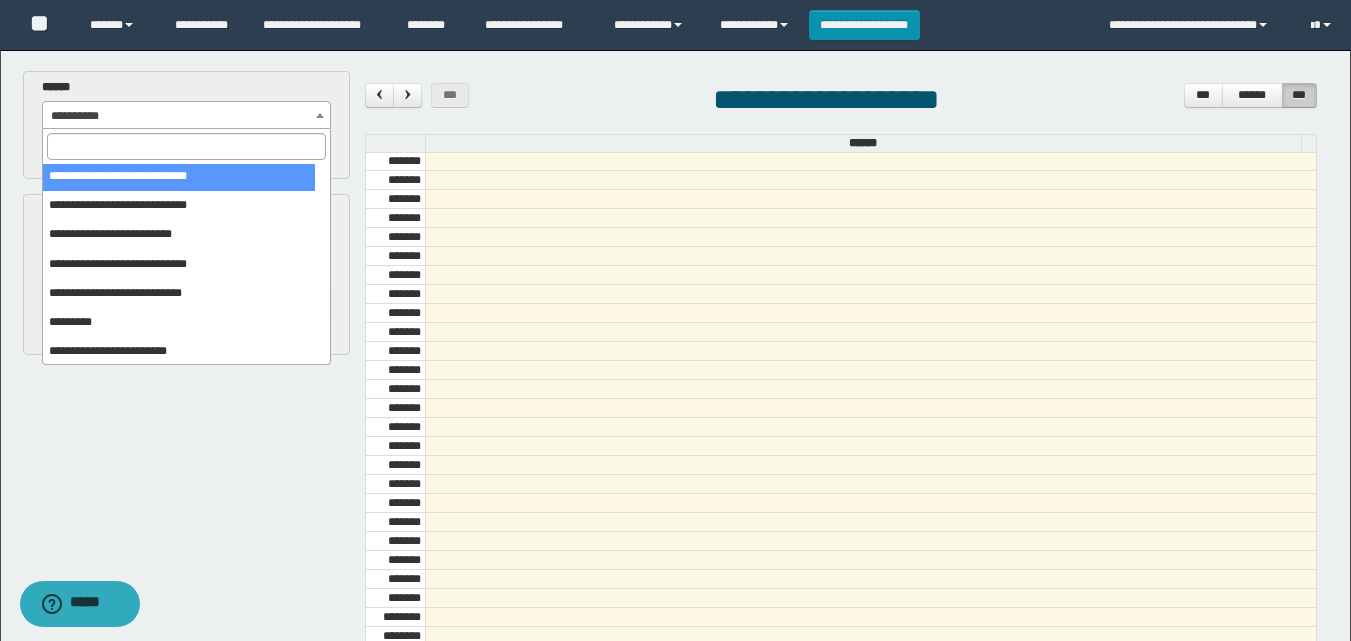 scroll, scrollTop: 325, scrollLeft: 0, axis: vertical 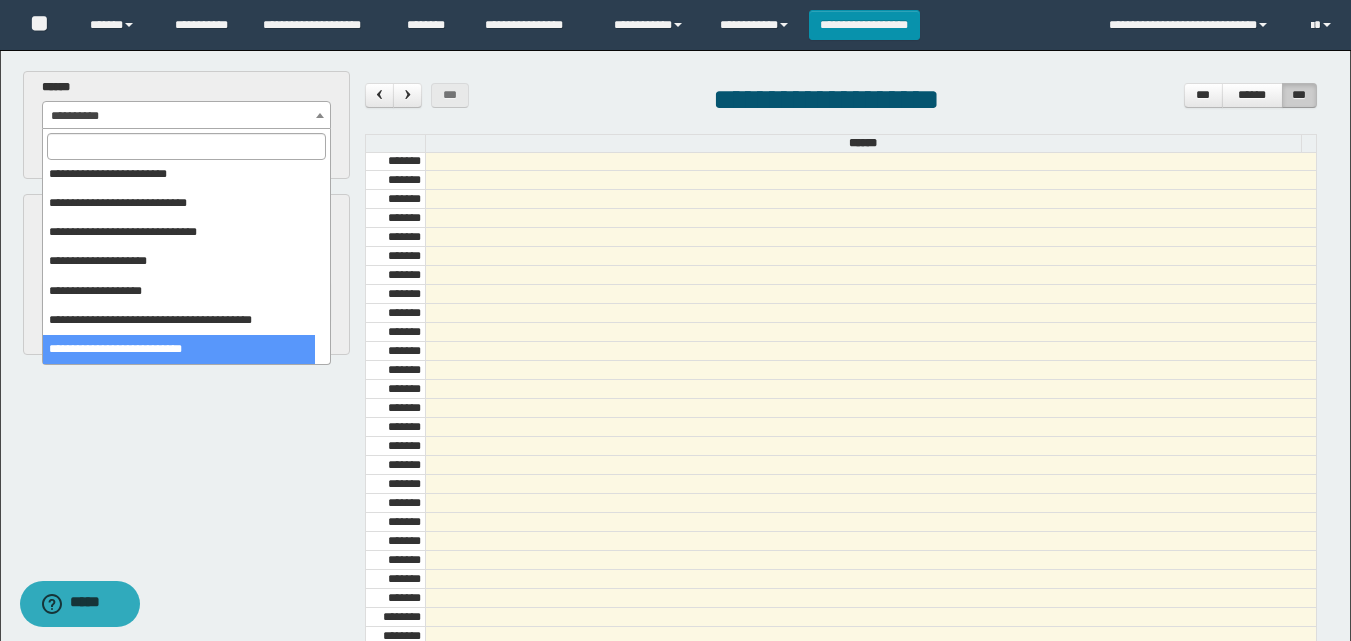 select on "******" 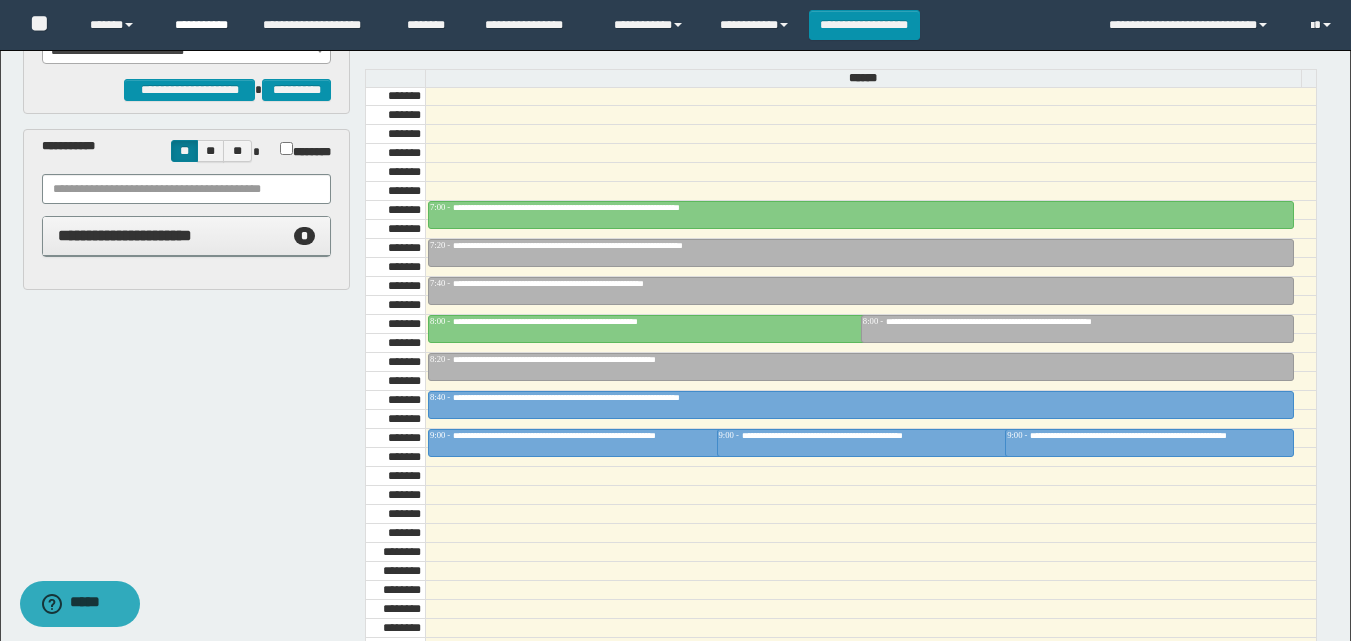 scroll, scrollTop: 100, scrollLeft: 0, axis: vertical 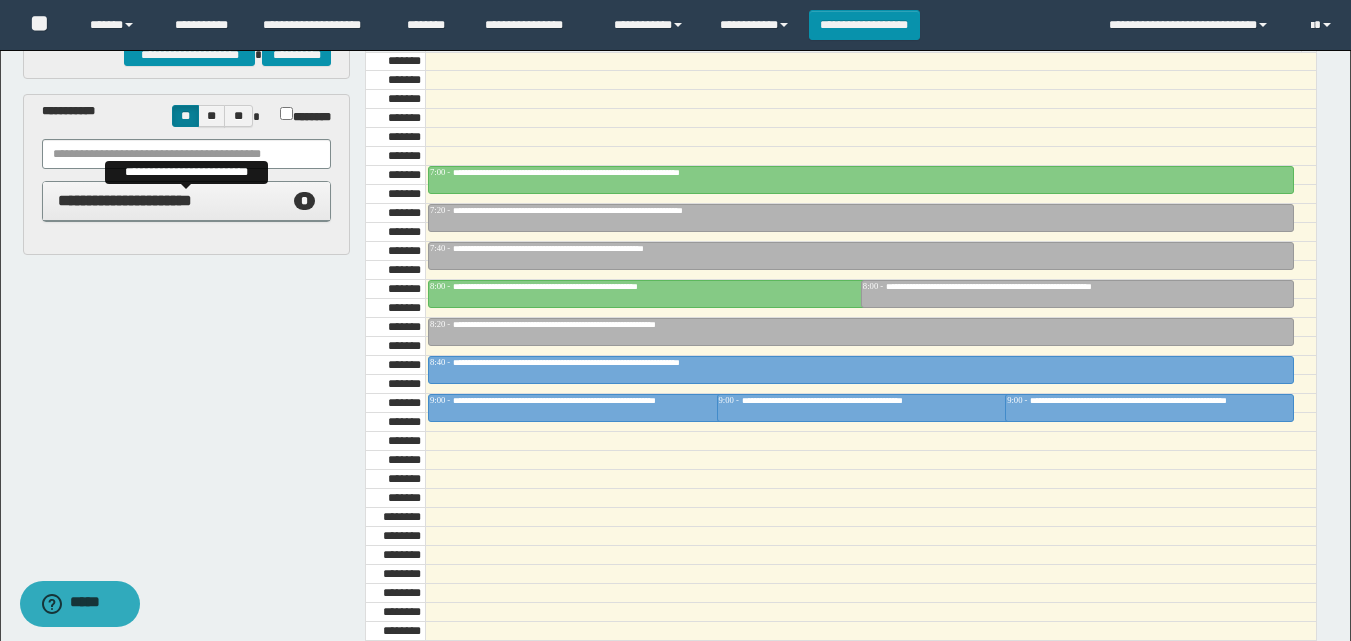 click on "**********" at bounding box center [125, 200] 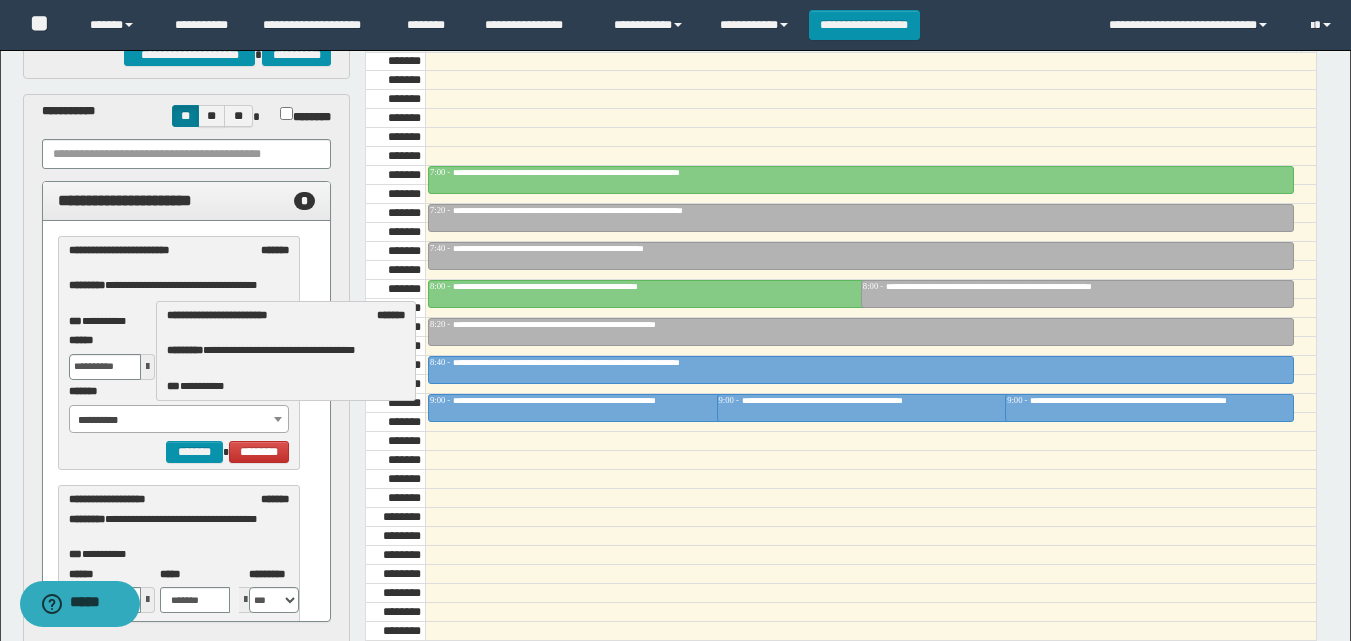 drag, startPoint x: 153, startPoint y: 283, endPoint x: 185, endPoint y: 313, distance: 43.863426 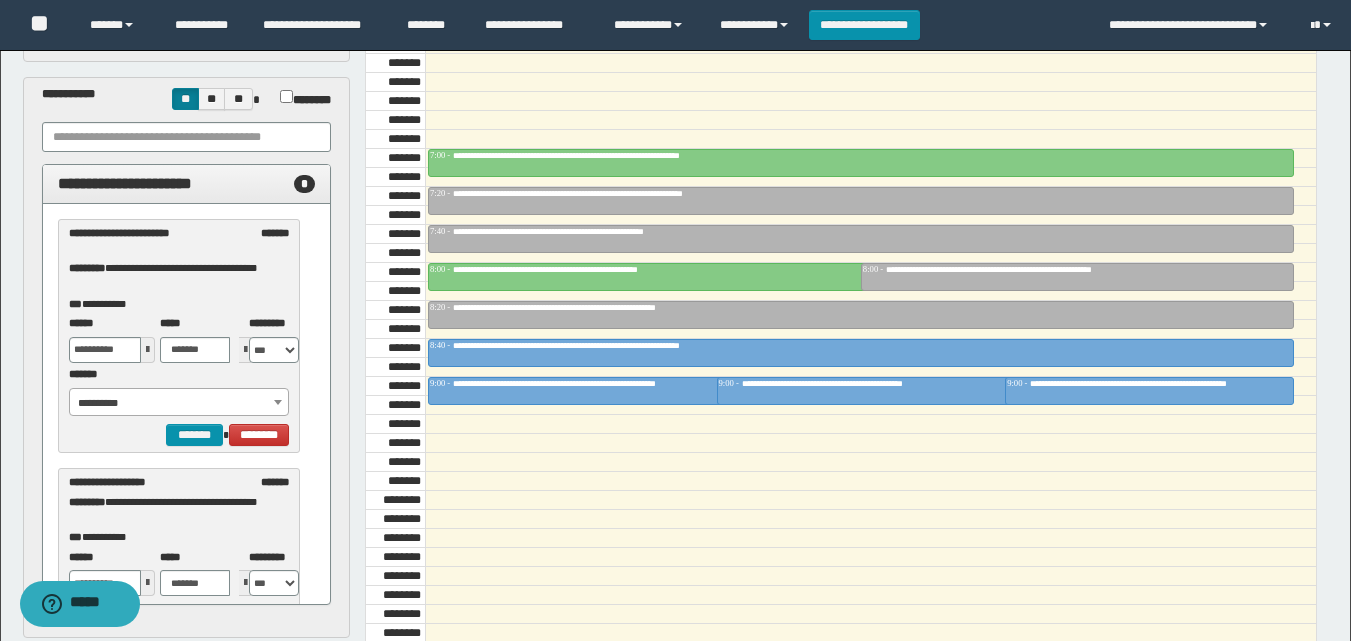 scroll, scrollTop: 300, scrollLeft: 0, axis: vertical 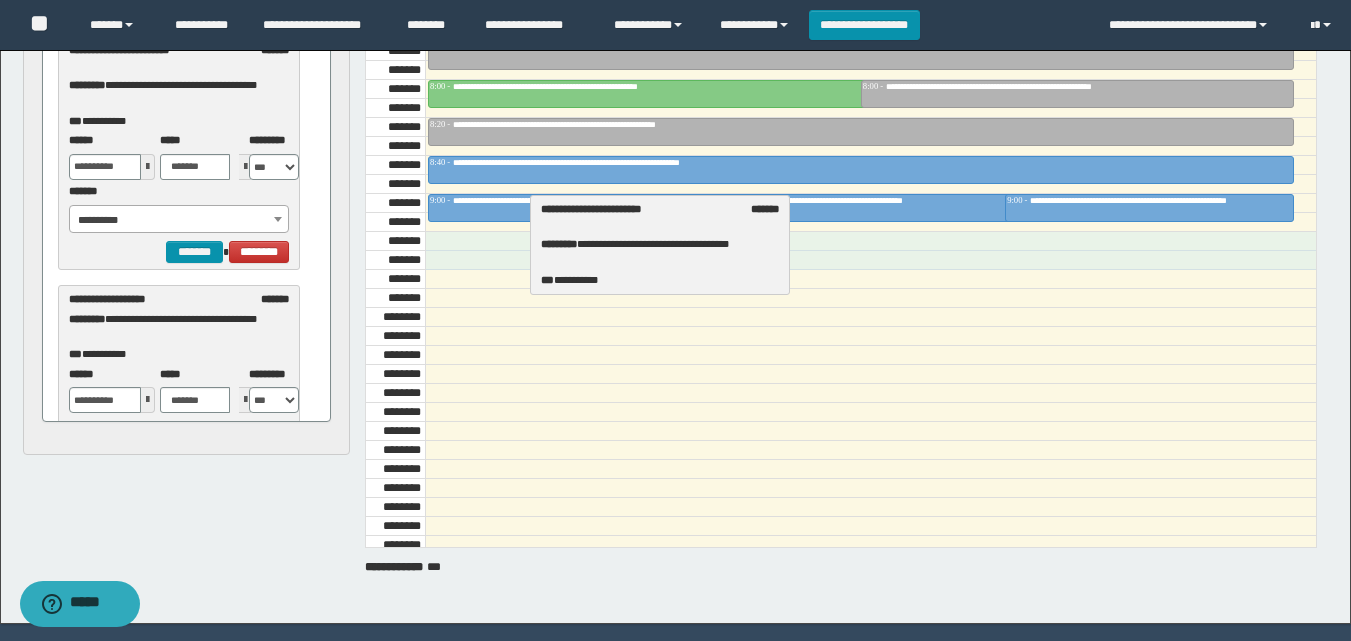drag, startPoint x: 152, startPoint y: 87, endPoint x: 625, endPoint y: 246, distance: 499.00903 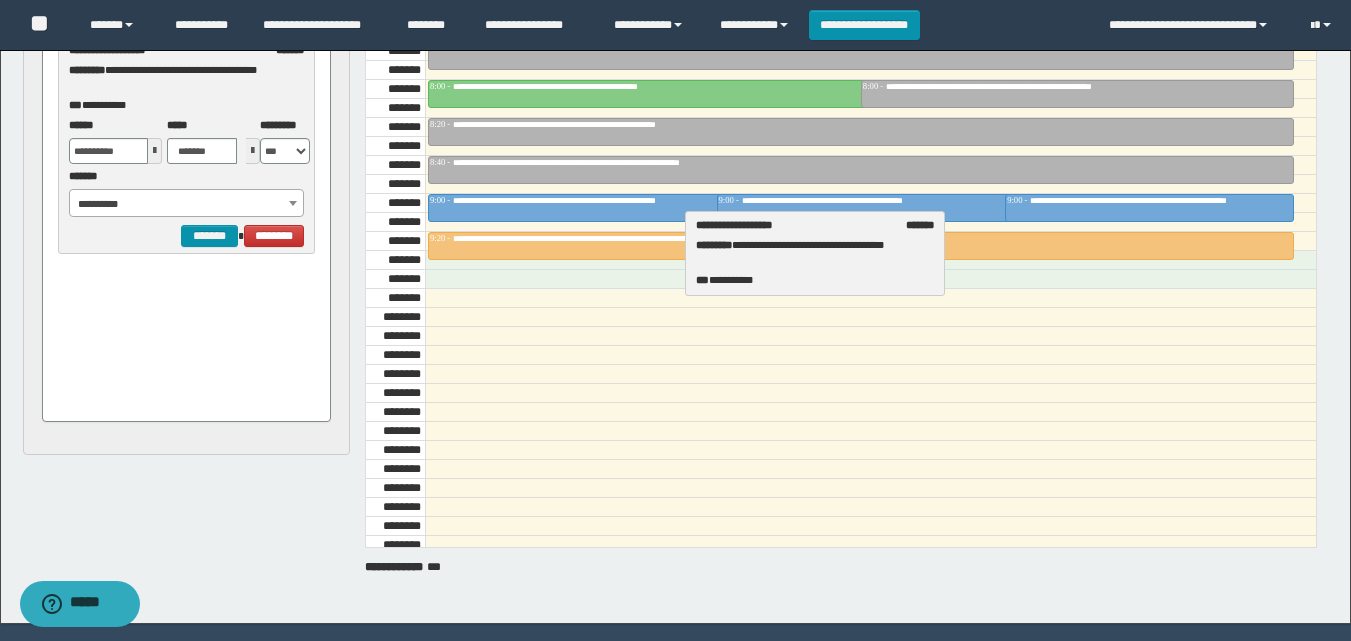 drag, startPoint x: 119, startPoint y: 76, endPoint x: 746, endPoint y: 251, distance: 650.9639 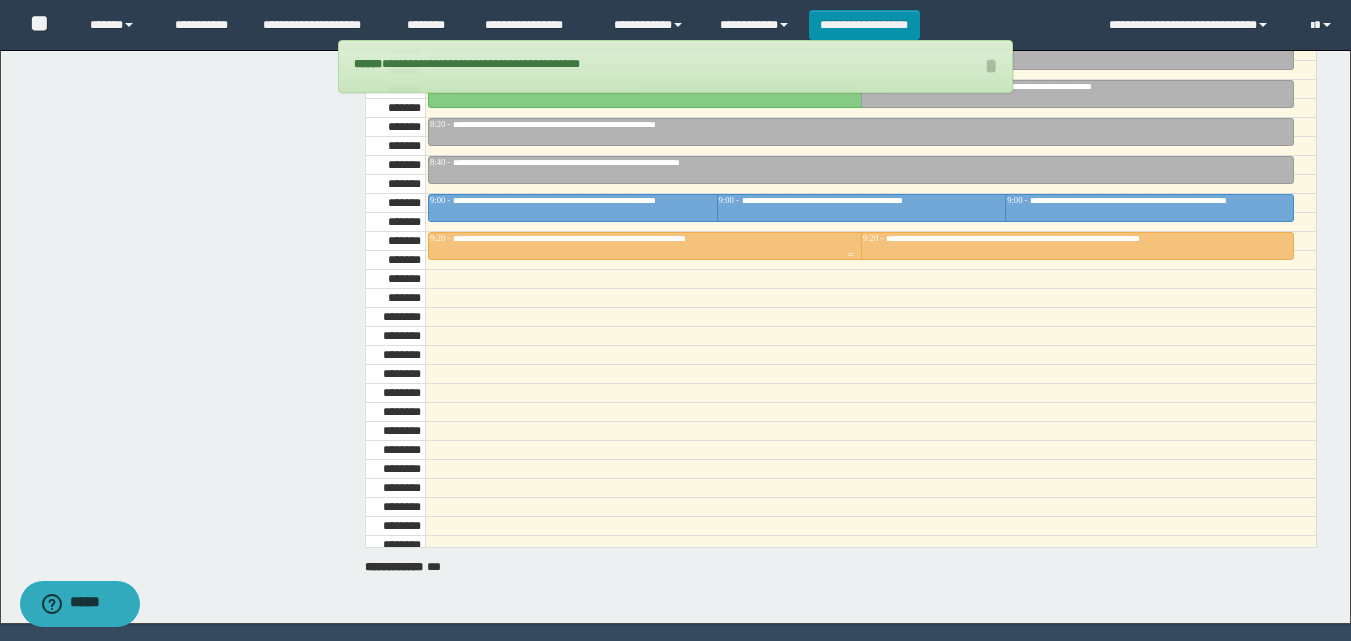click at bounding box center (851, 246) 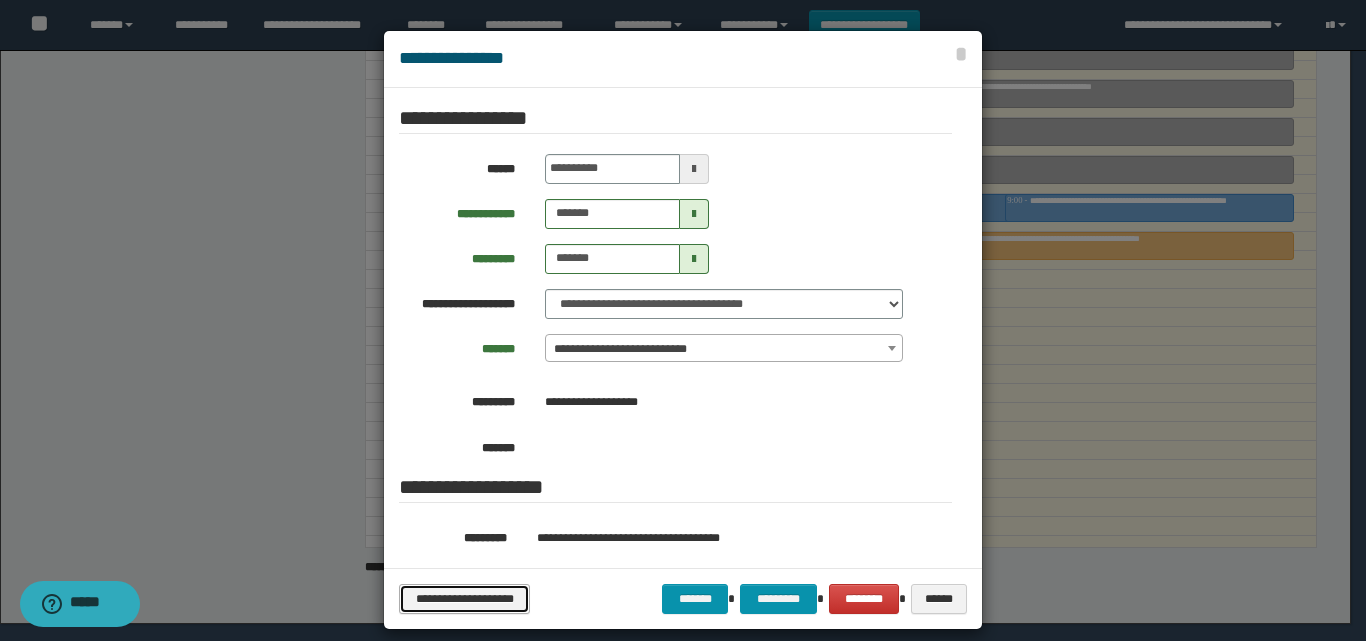click on "**********" at bounding box center [464, 599] 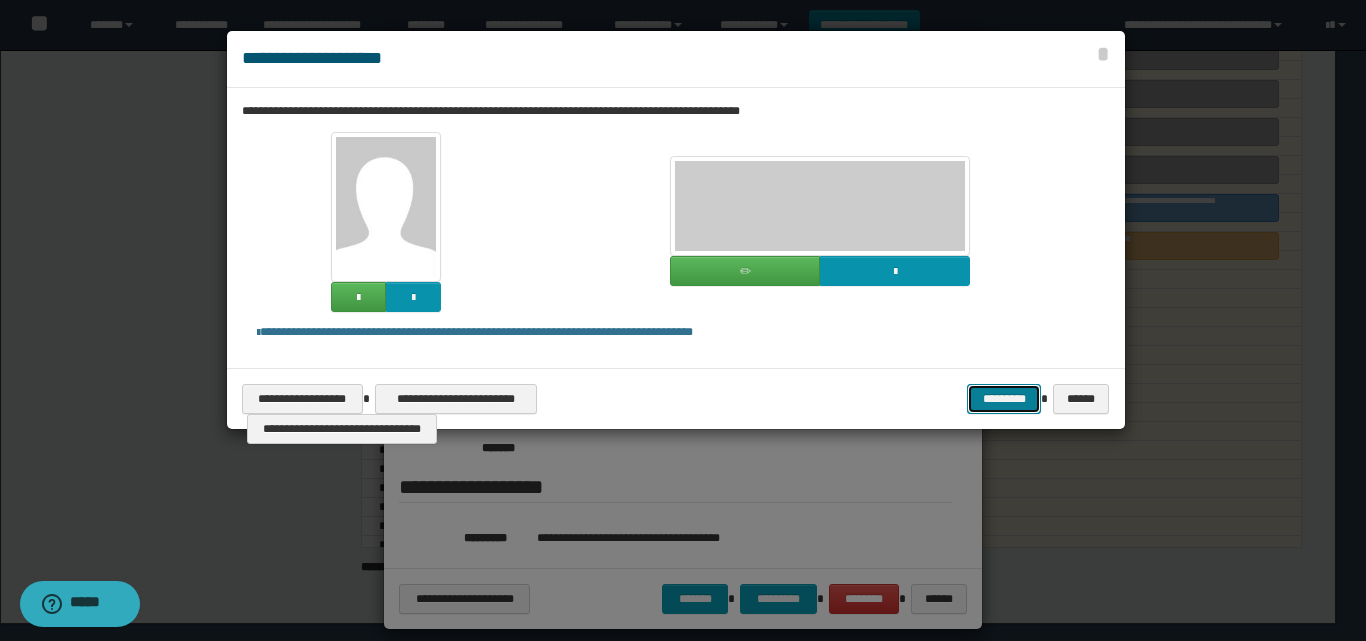 click on "*********" at bounding box center (1004, 399) 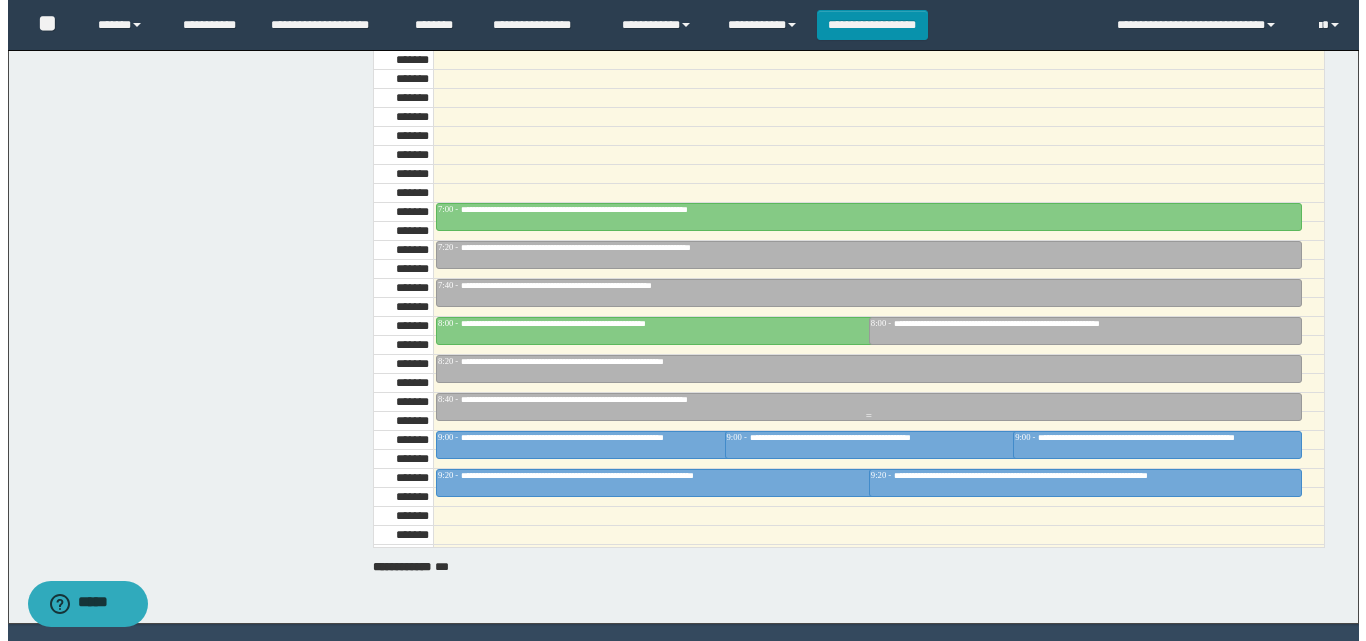 scroll, scrollTop: 585, scrollLeft: 0, axis: vertical 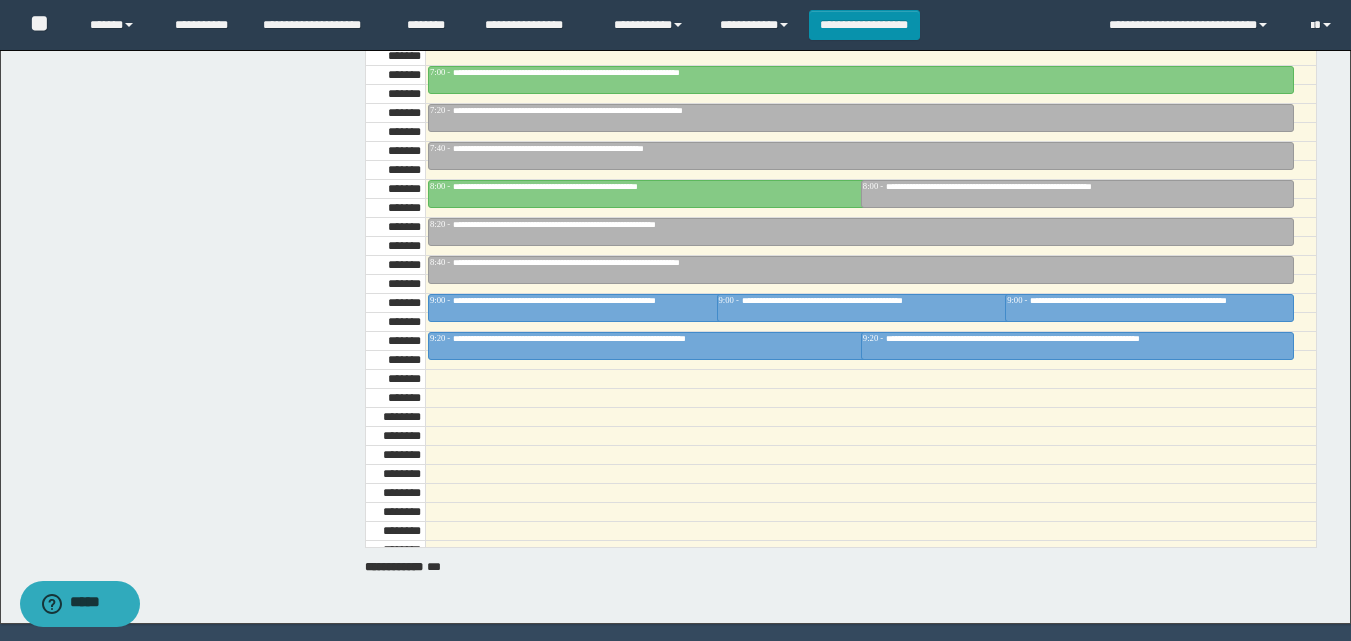 click at bounding box center [870, 417] 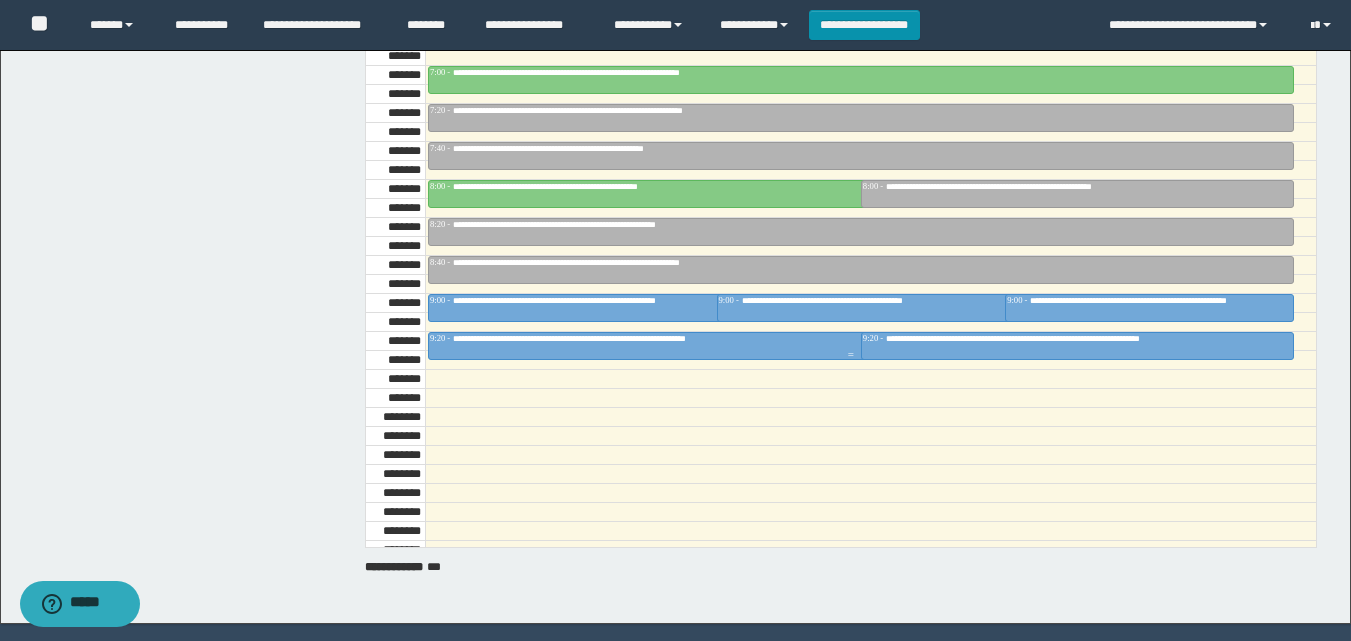 click on "**********" at bounding box center [626, 338] 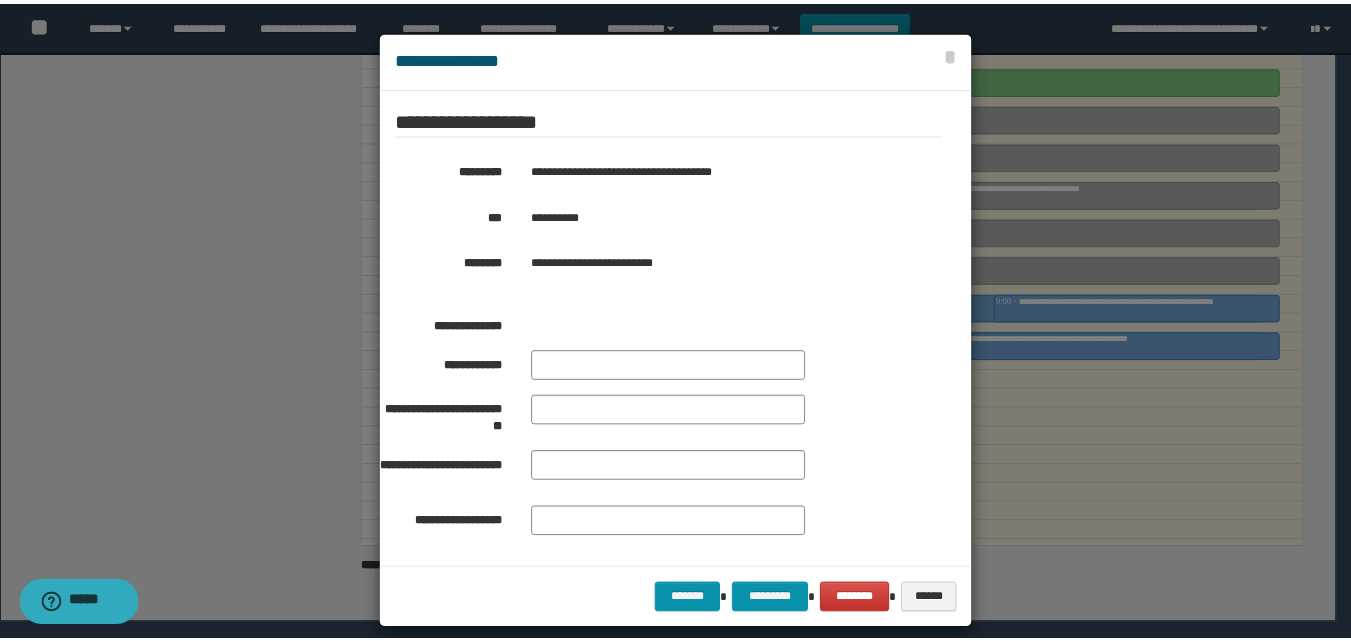 scroll, scrollTop: 382, scrollLeft: 0, axis: vertical 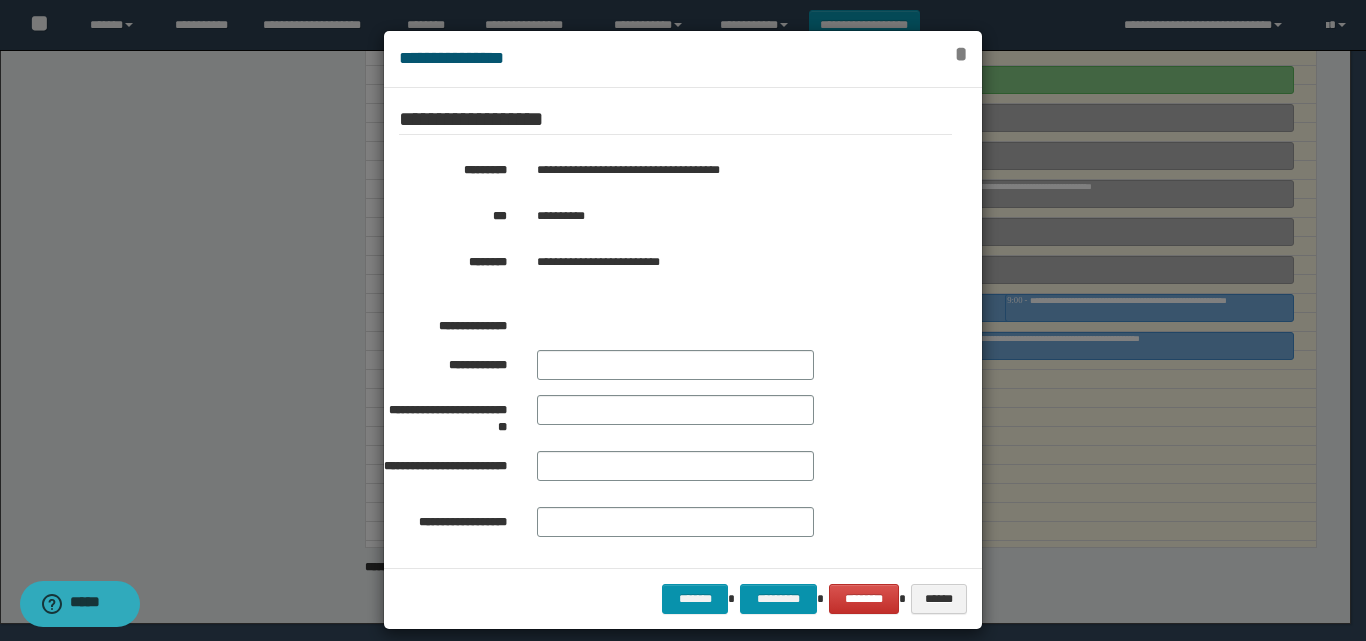click on "*" at bounding box center [961, 54] 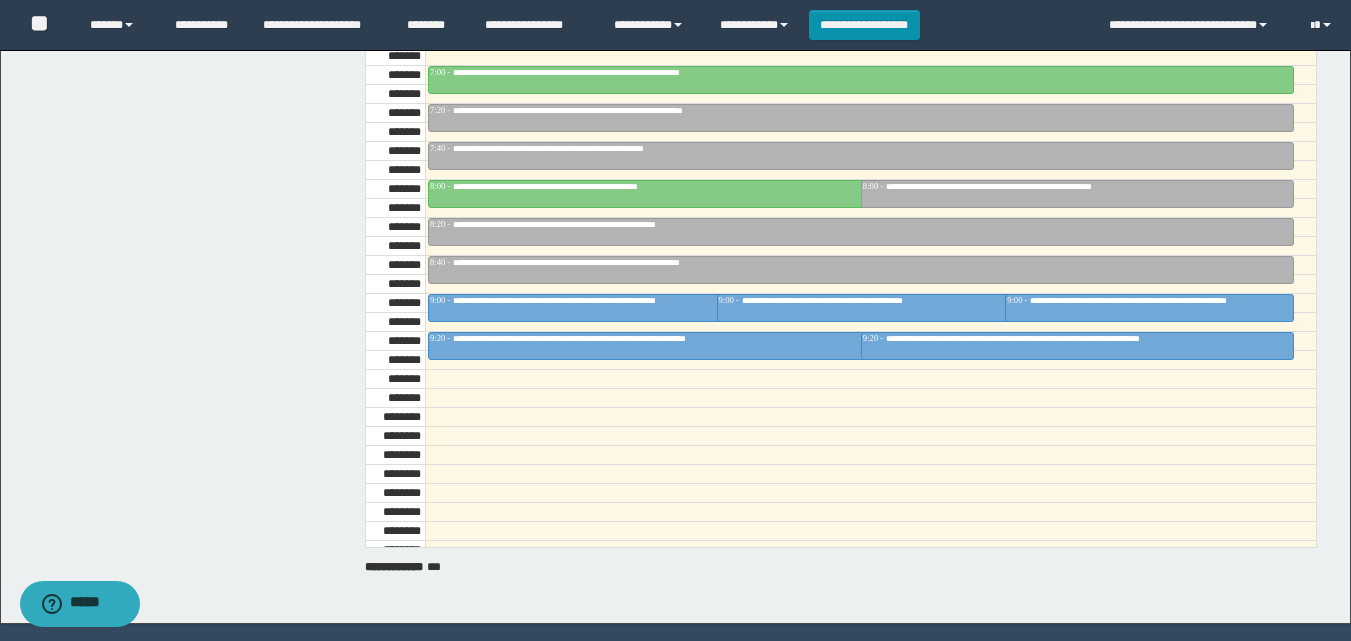 click on "**********" at bounding box center (677, 182) 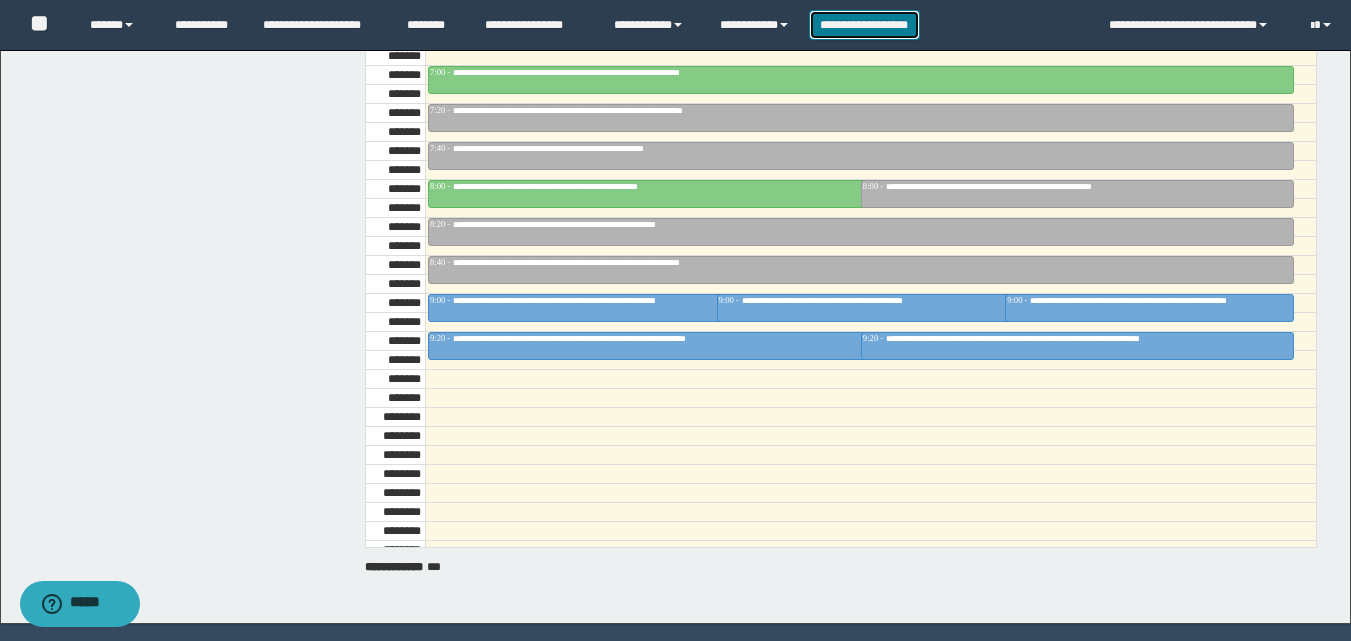 click on "**********" at bounding box center [864, 25] 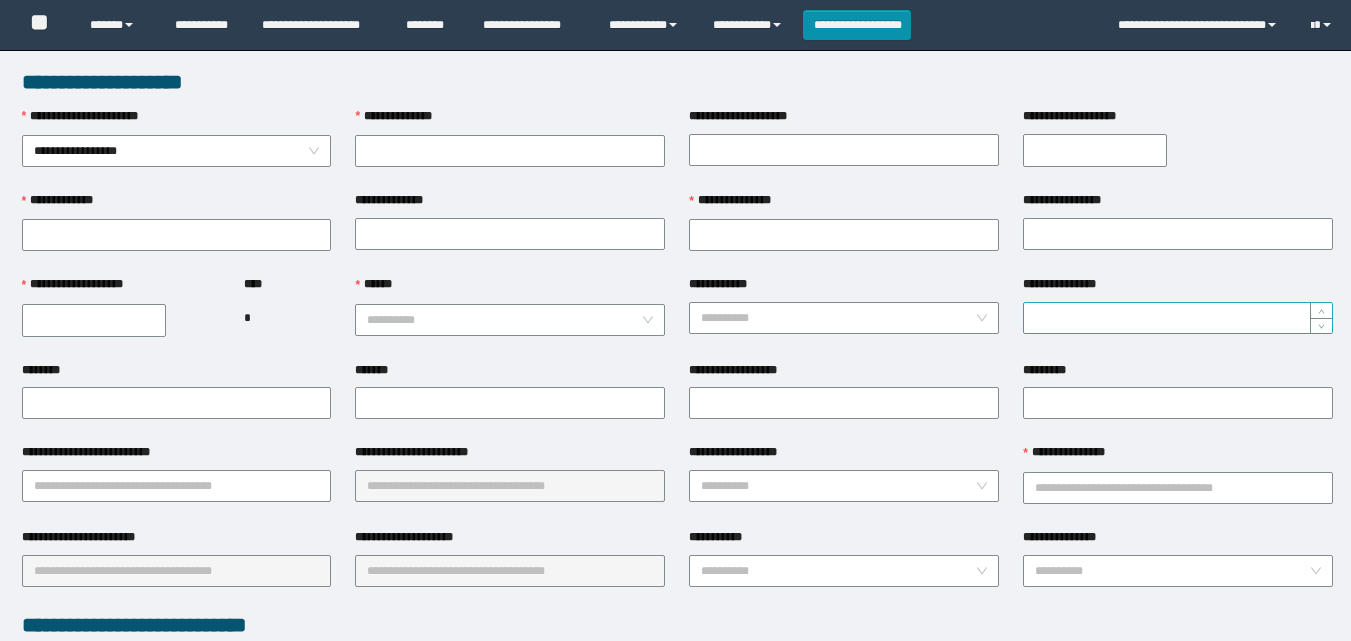 scroll, scrollTop: 0, scrollLeft: 0, axis: both 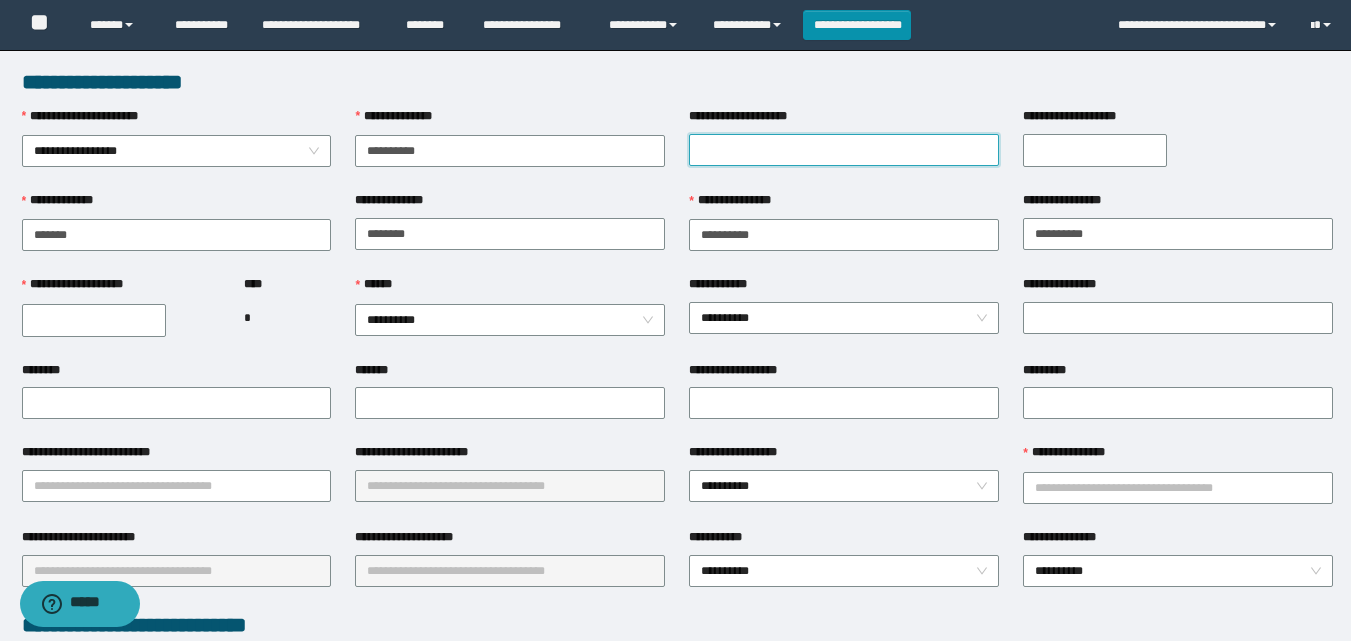 click on "**********" at bounding box center [844, 150] 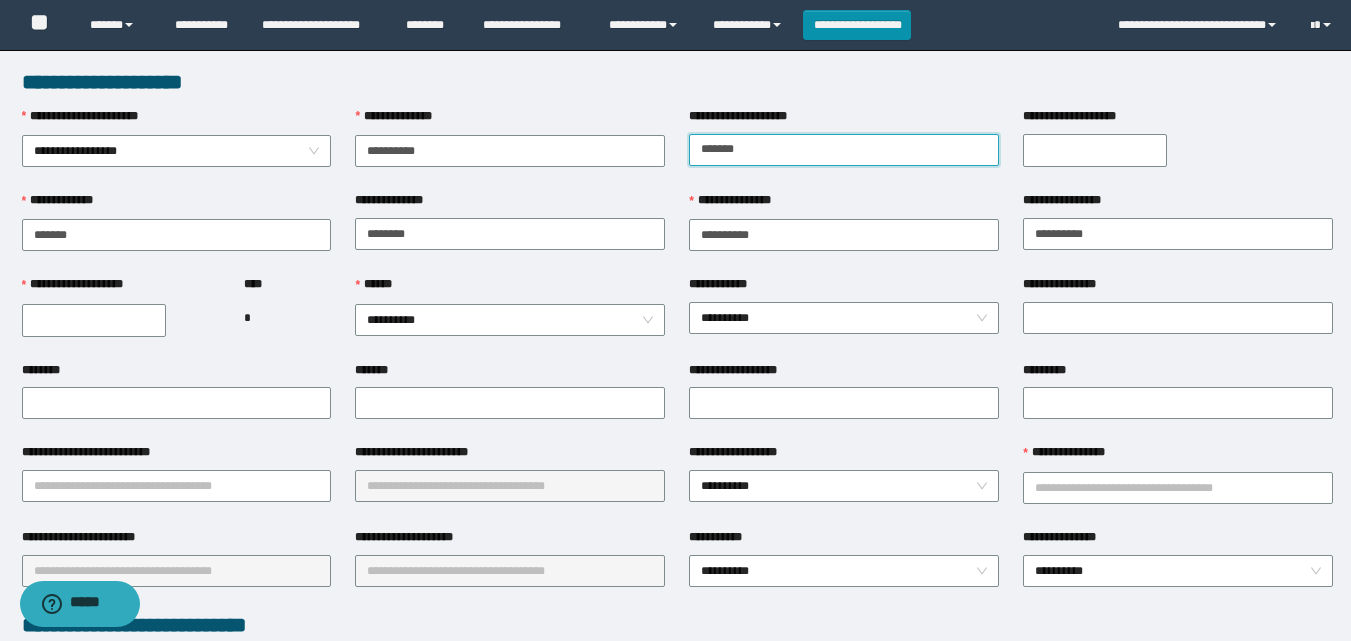 type on "******" 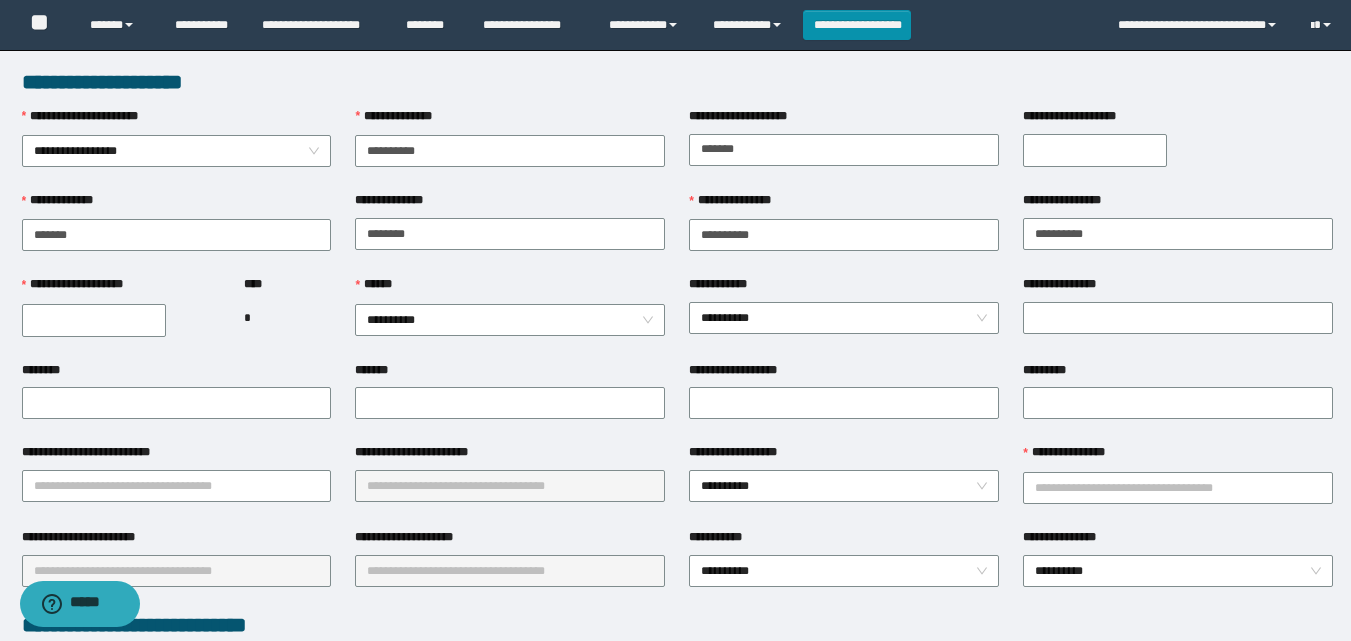 click on "**********" at bounding box center (1095, 150) 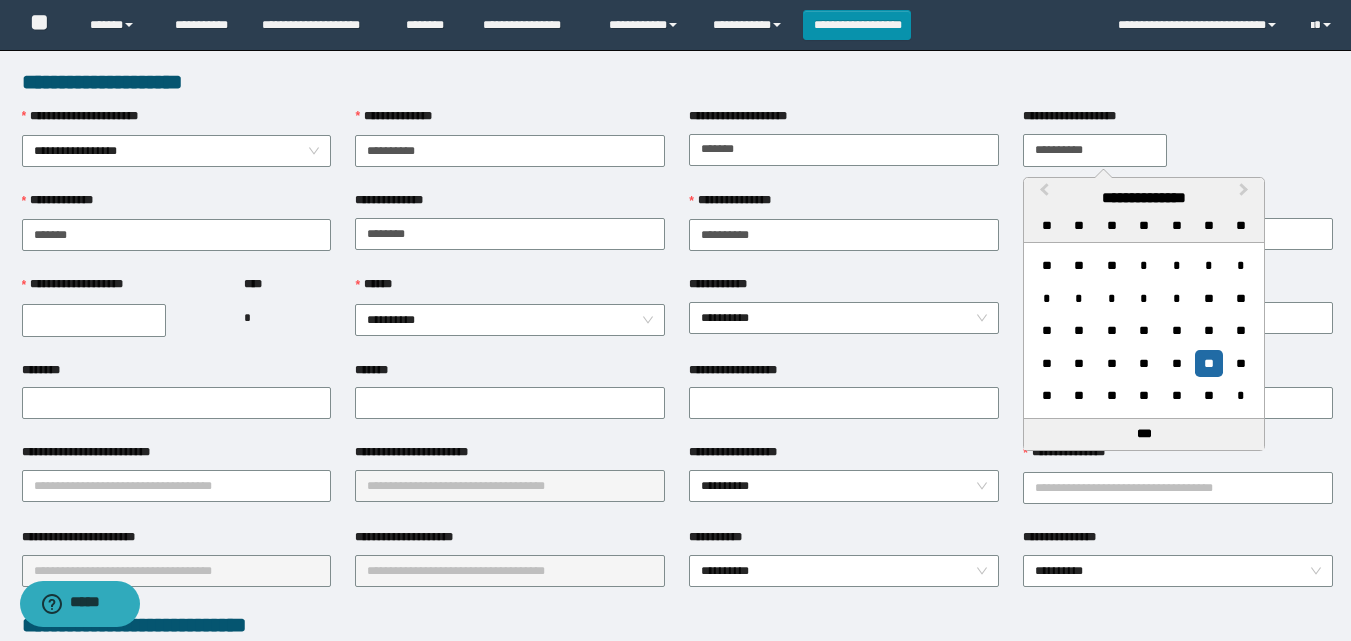 click on "**********" at bounding box center [1178, 150] 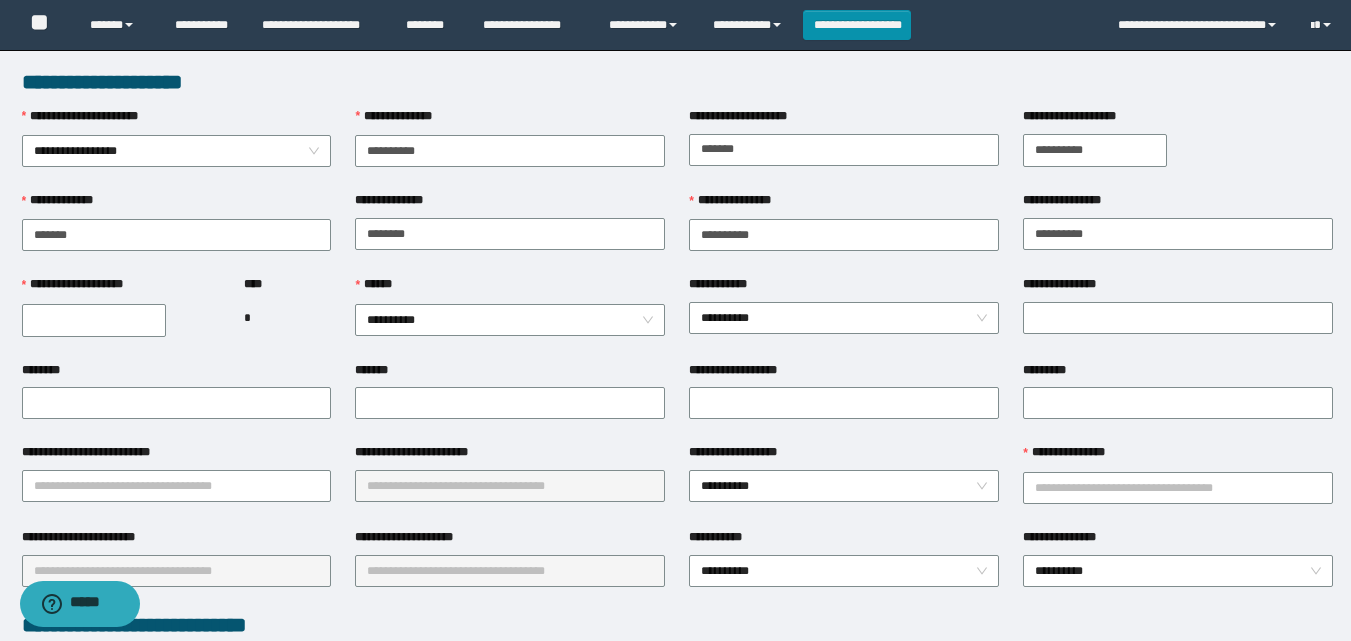 click on "**********" at bounding box center [94, 320] 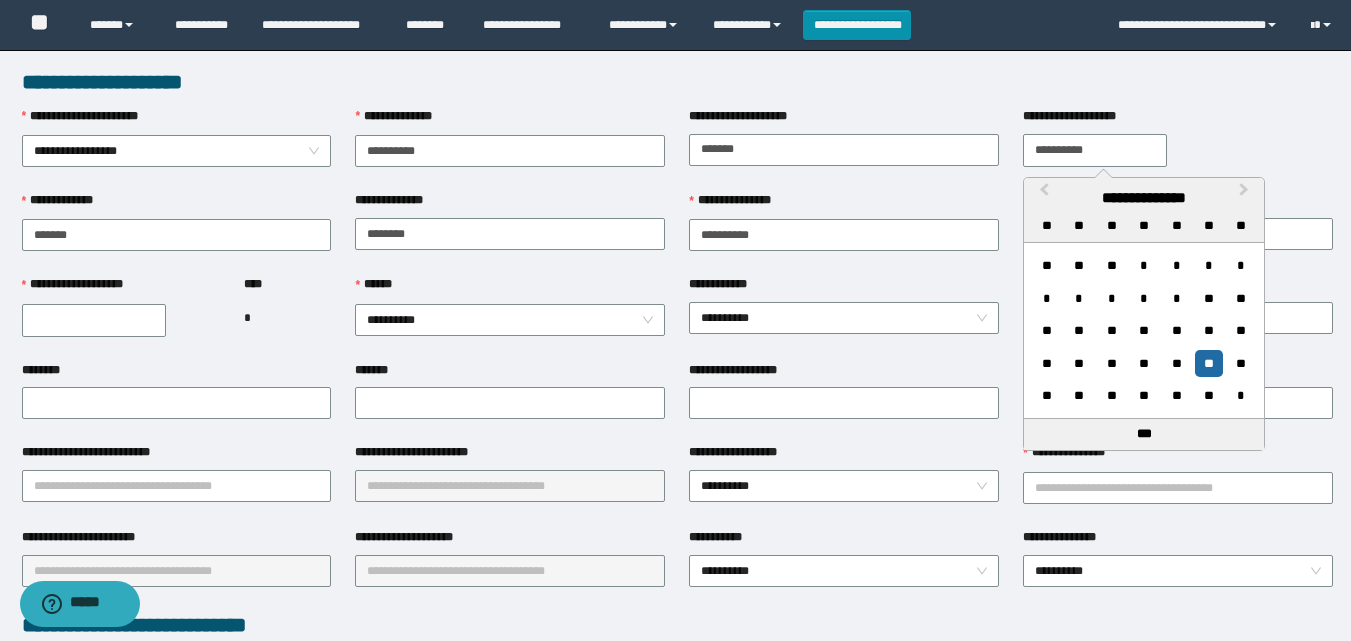 drag, startPoint x: 1116, startPoint y: 158, endPoint x: 1008, endPoint y: 158, distance: 108 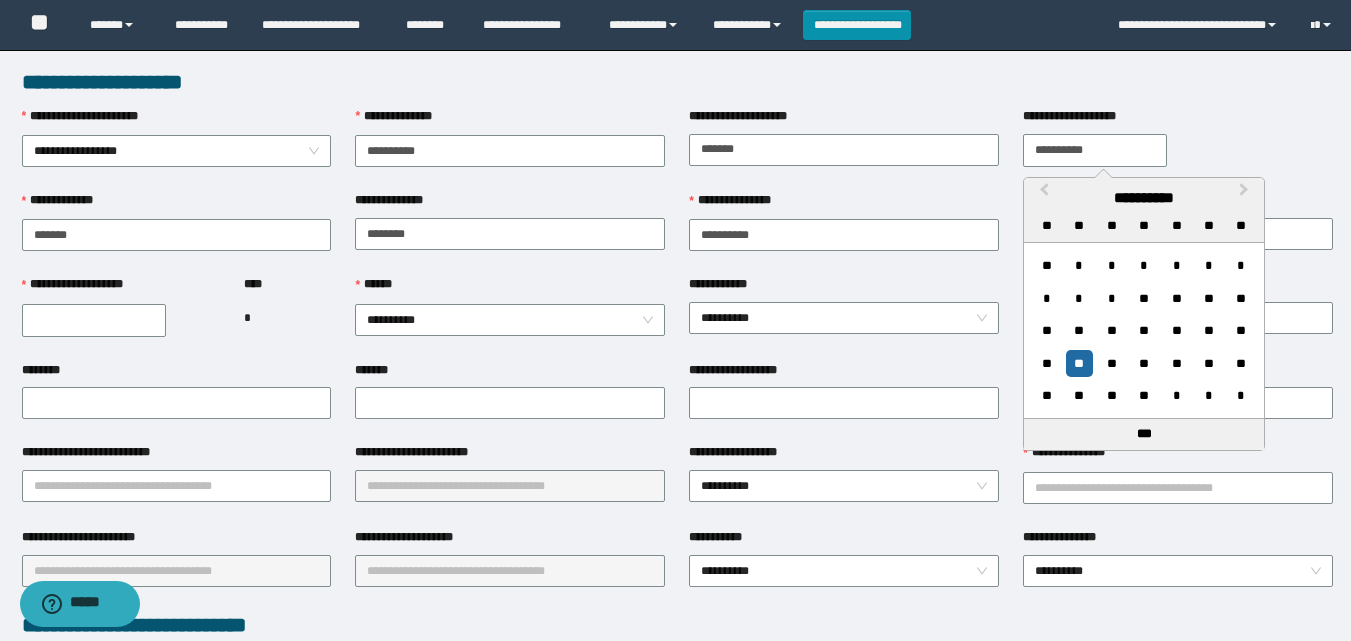 type on "**********" 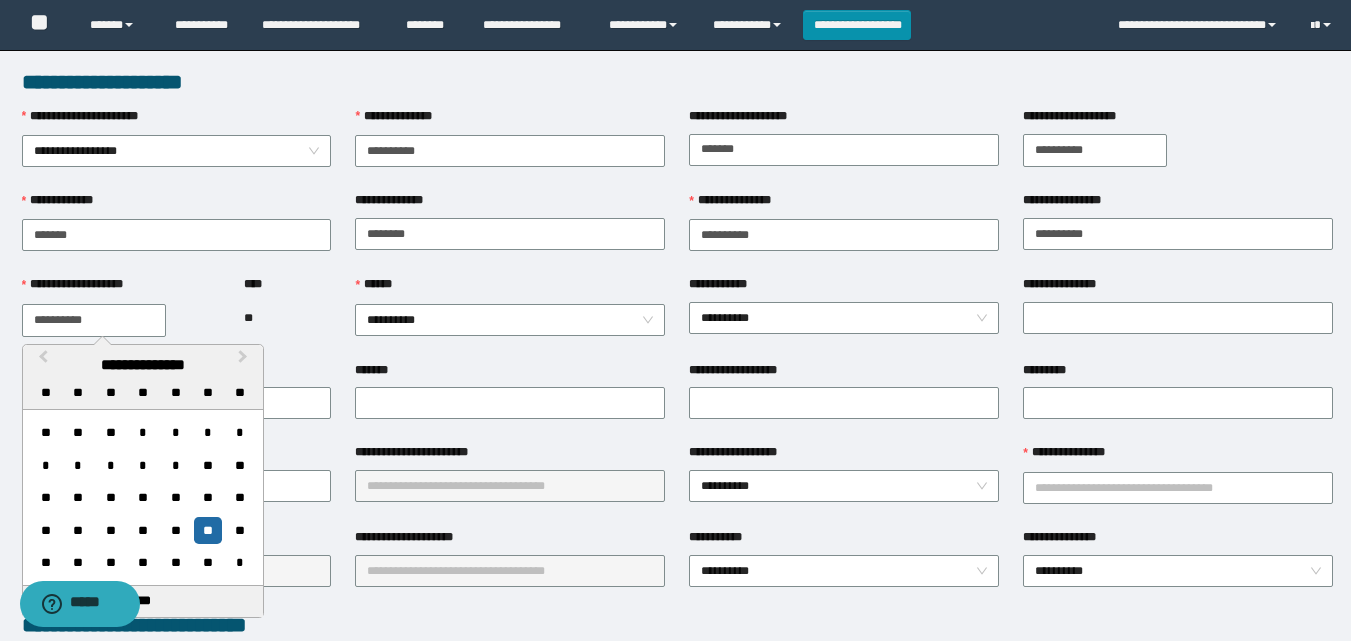 type on "**********" 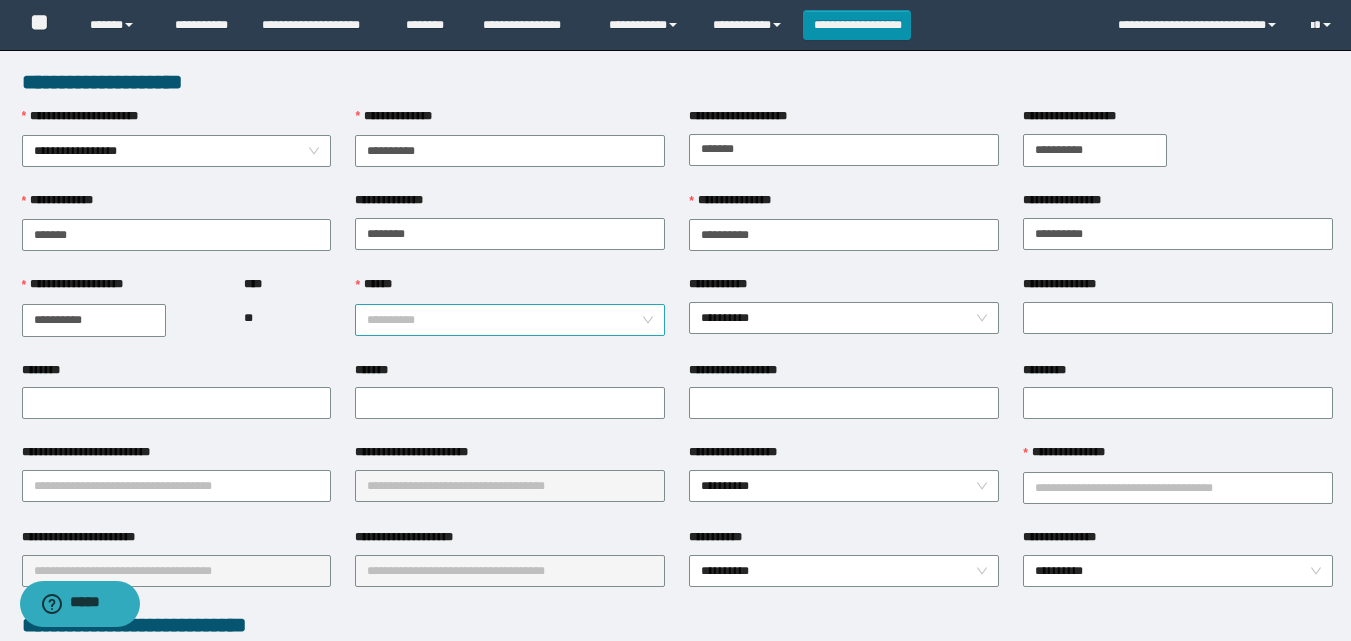 click on "**********" at bounding box center (510, 320) 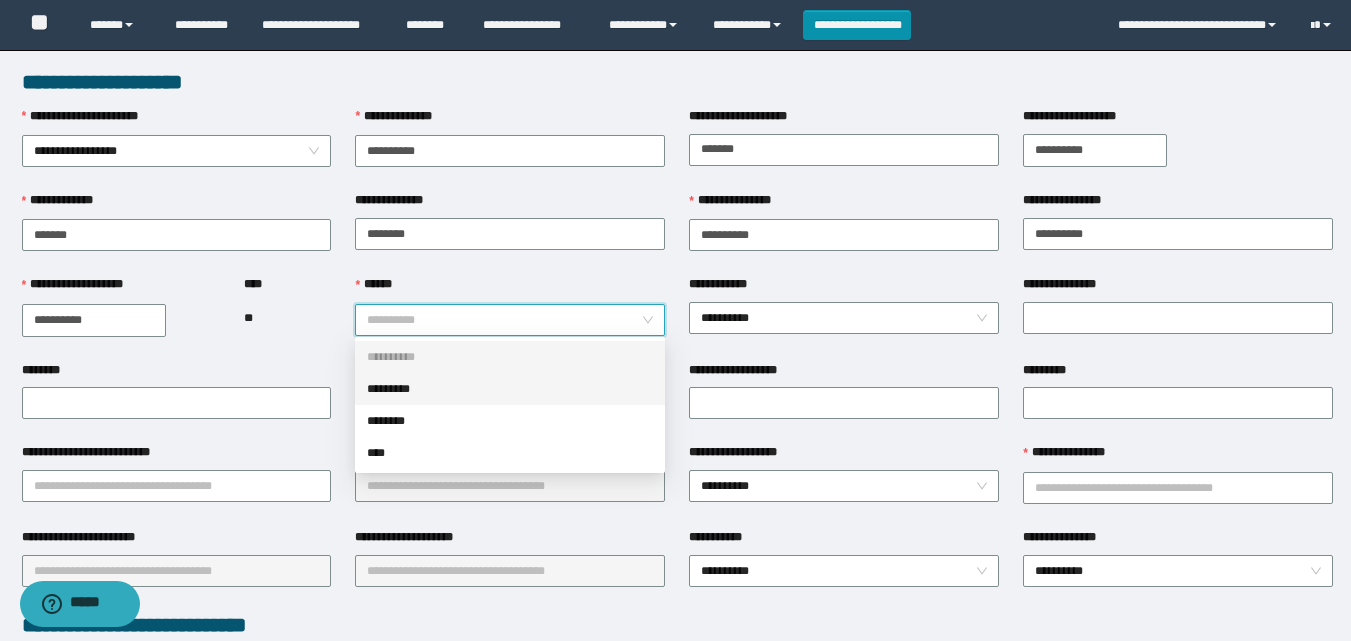click on "*********" at bounding box center (510, 389) 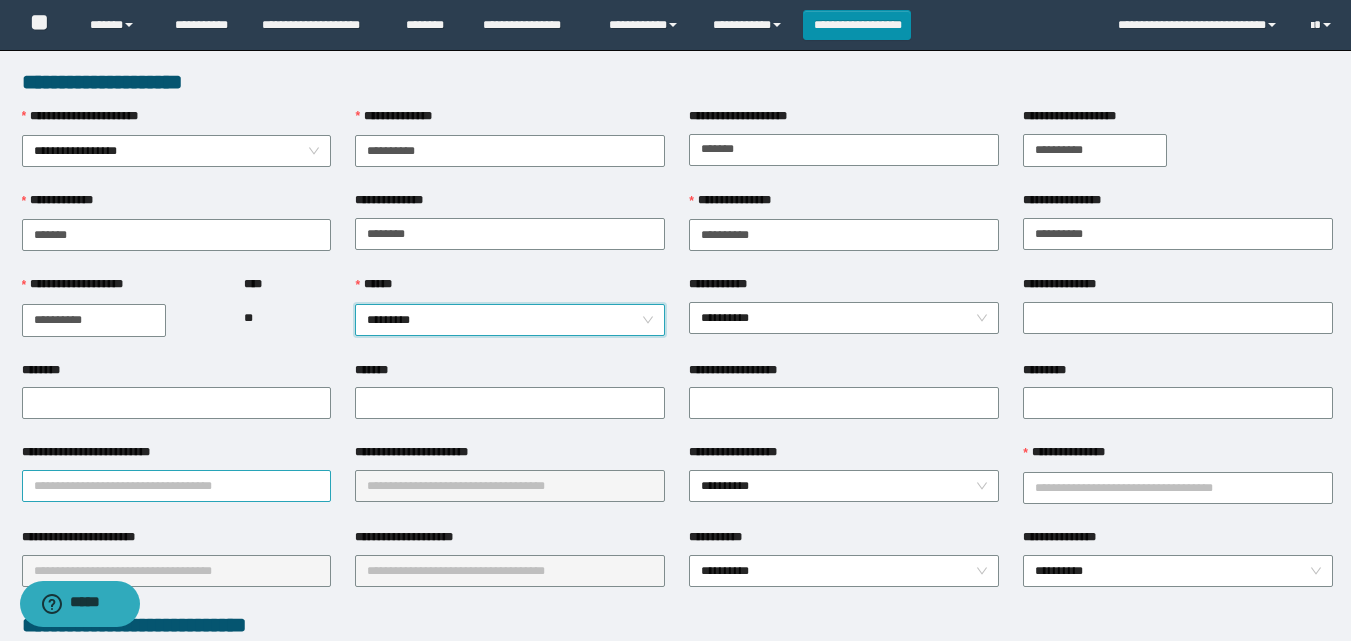click on "**********" at bounding box center [177, 486] 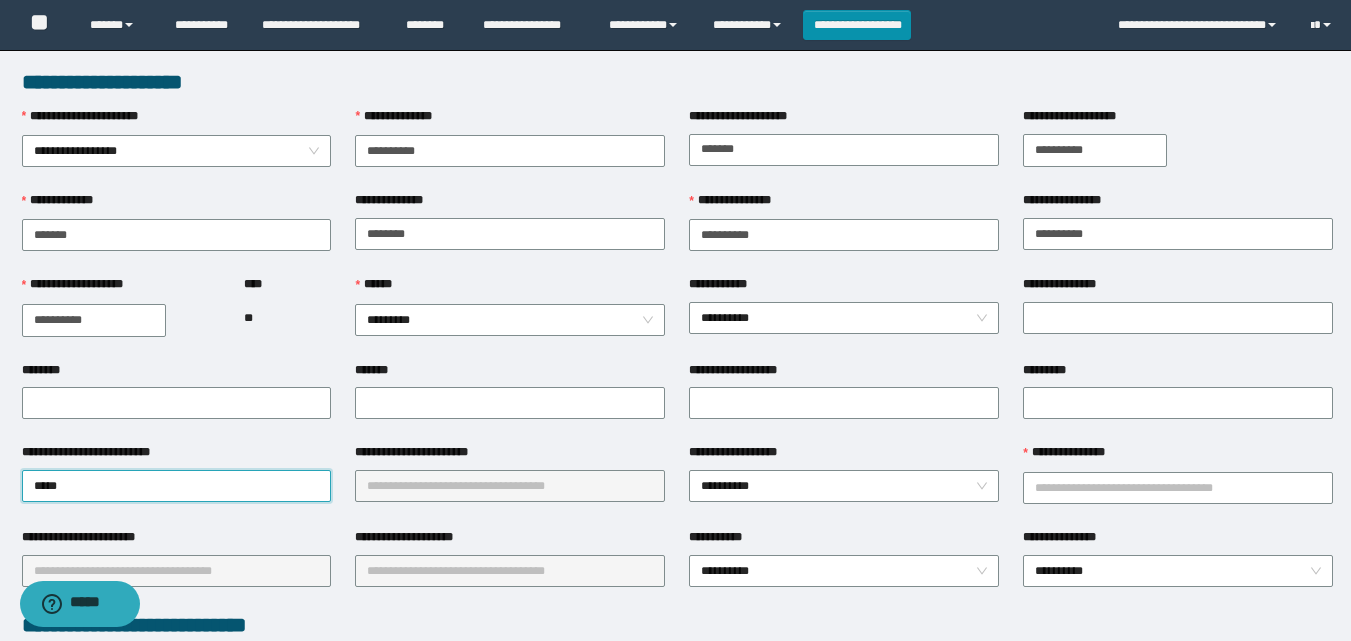type on "******" 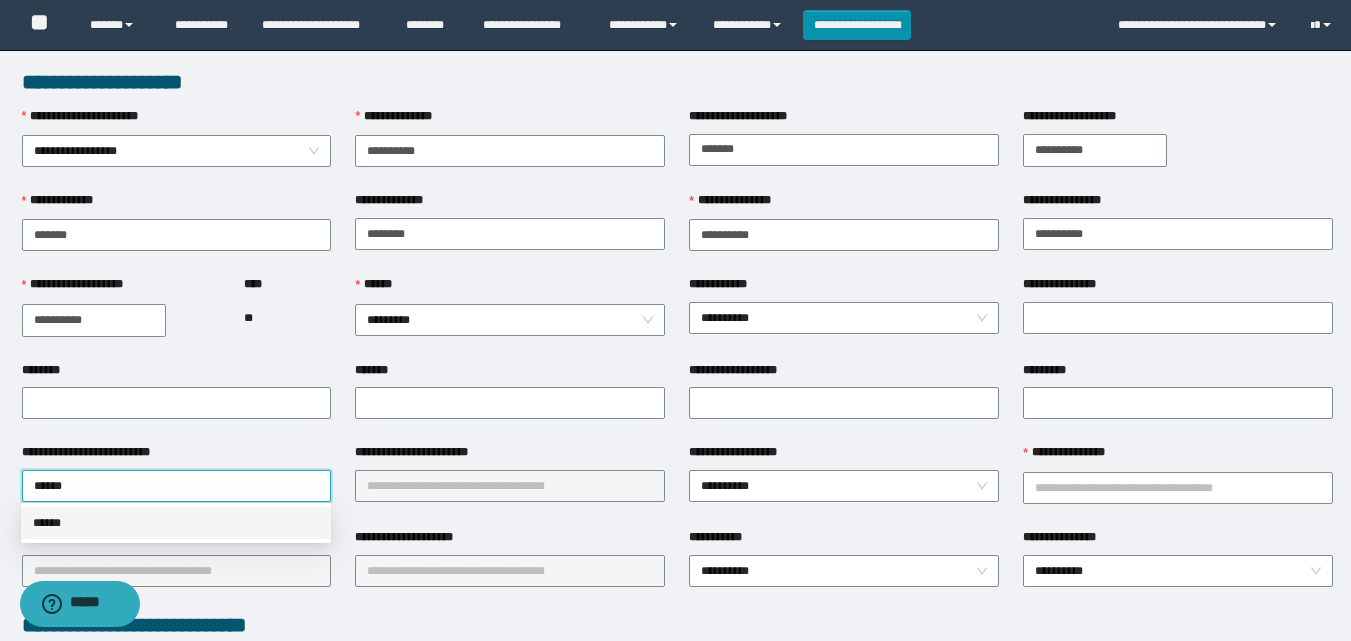 click on "******" at bounding box center (176, 523) 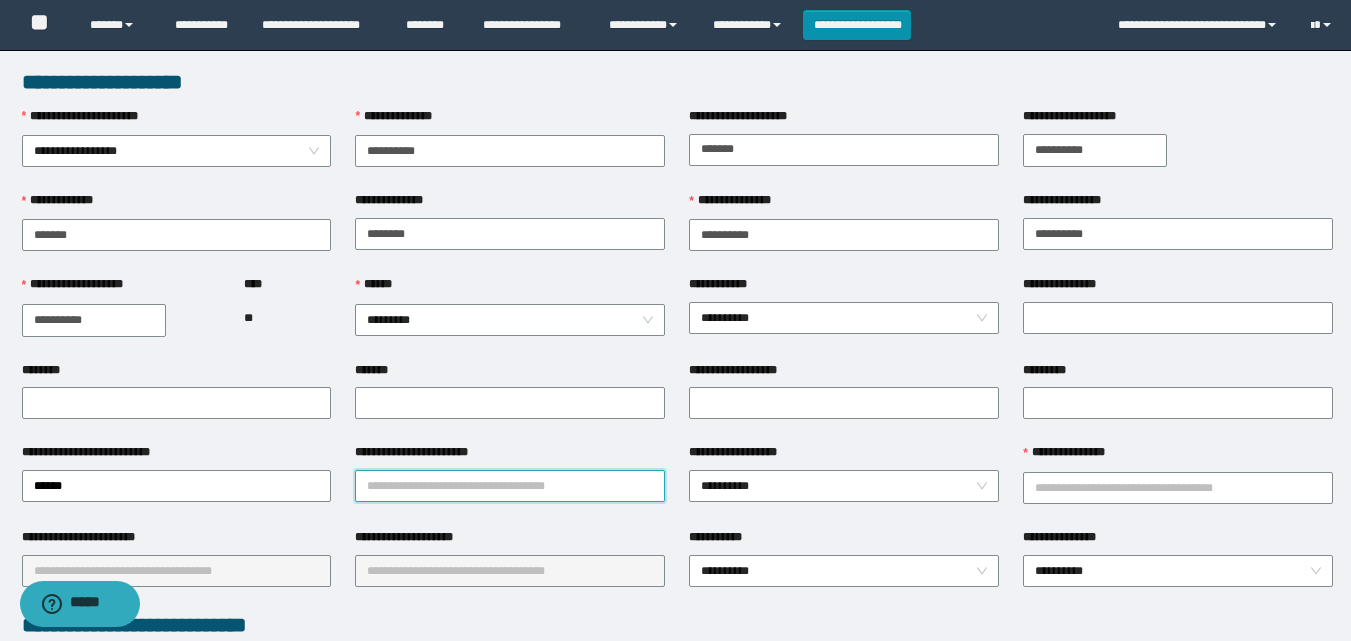 click on "**********" at bounding box center [510, 486] 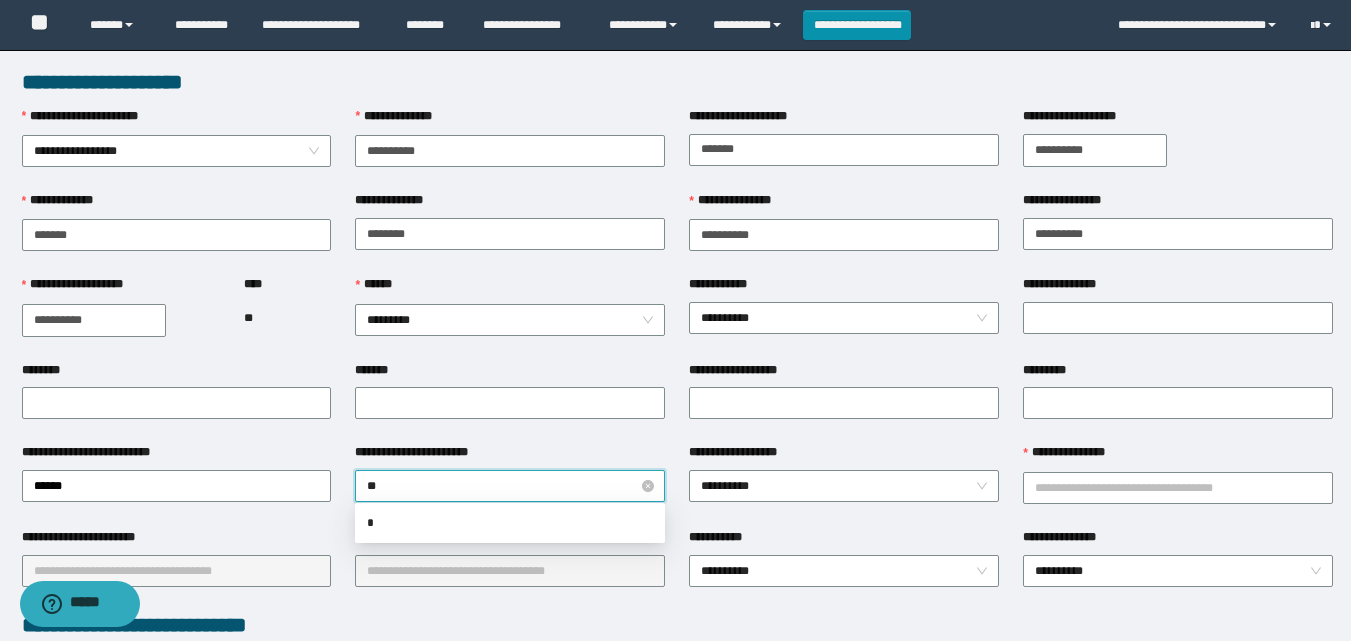 type on "***" 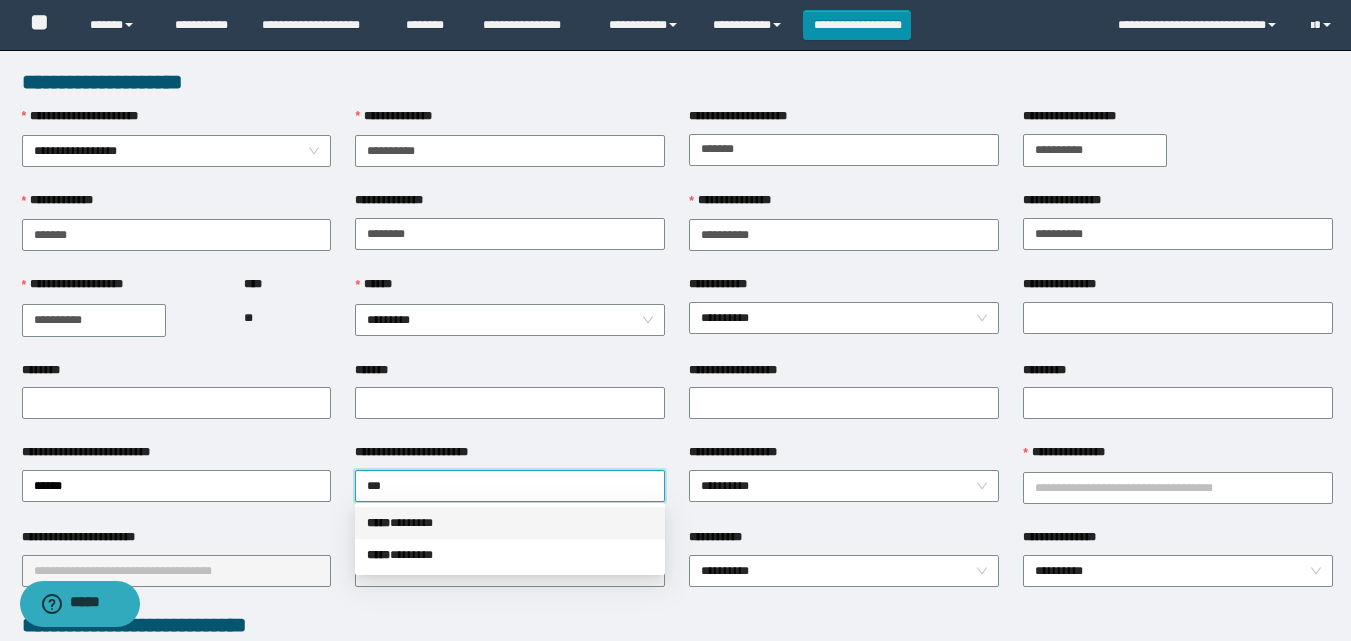 click on "***** * ******" at bounding box center [510, 523] 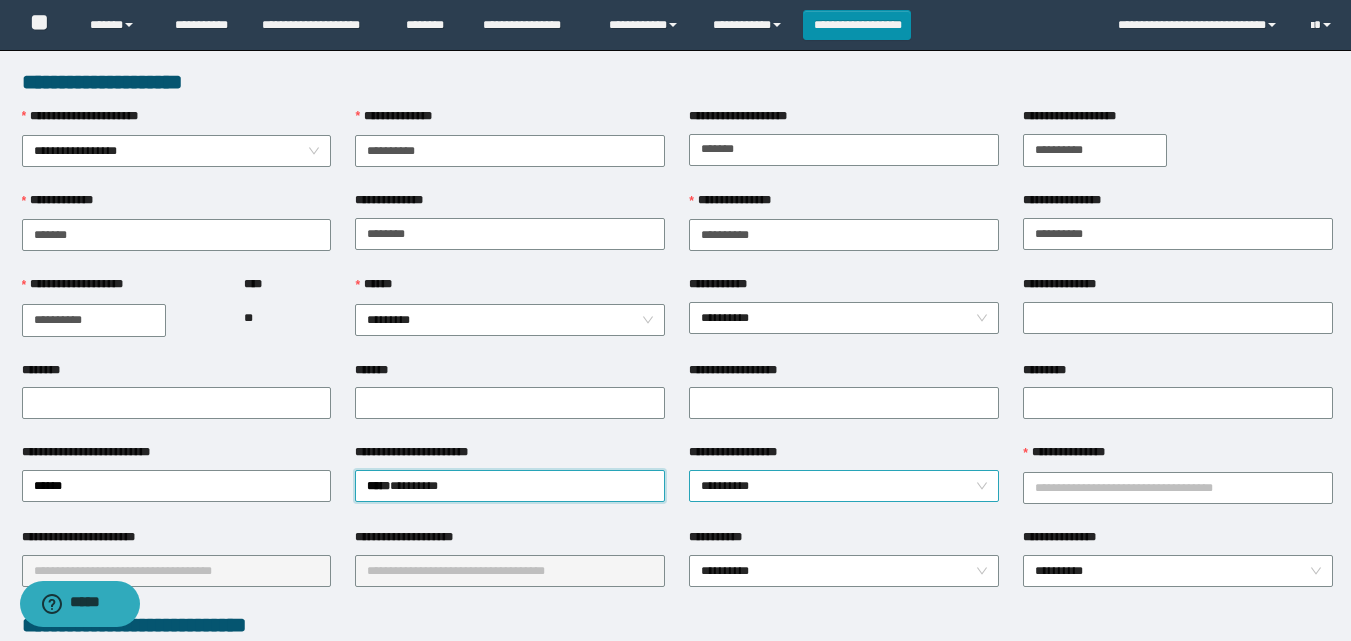 click on "**********" at bounding box center (844, 486) 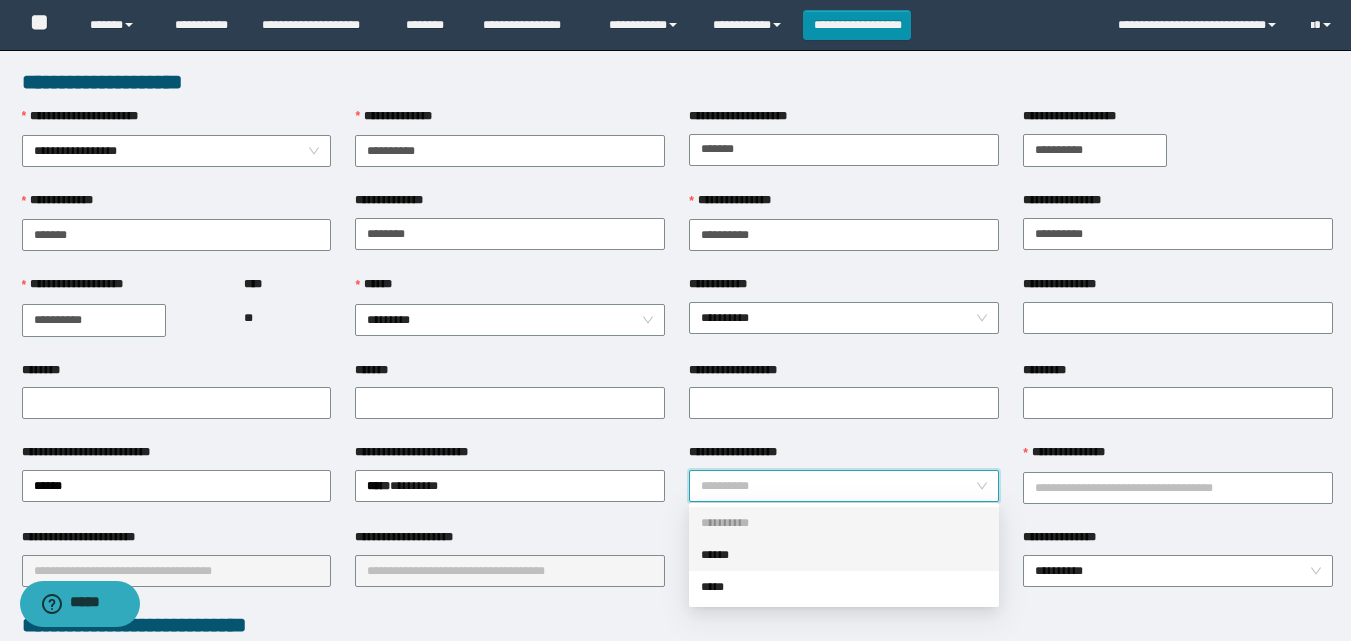 click on "******" at bounding box center [844, 555] 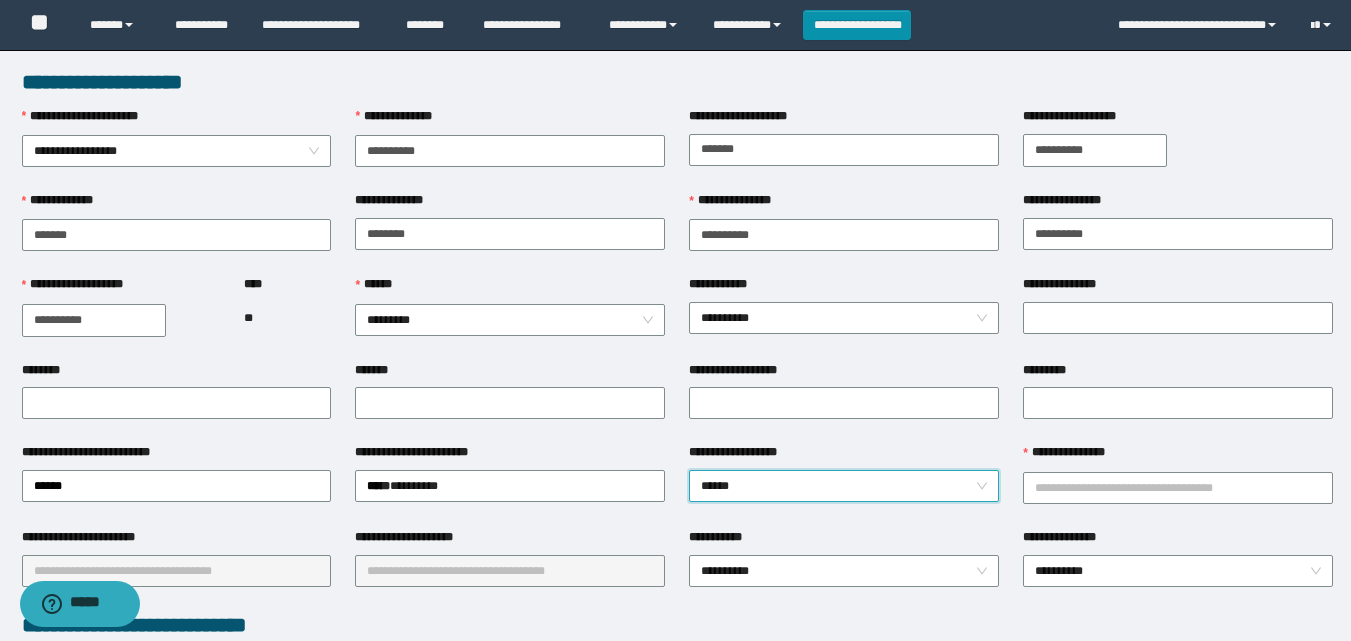 click on "**********" at bounding box center (510, 485) 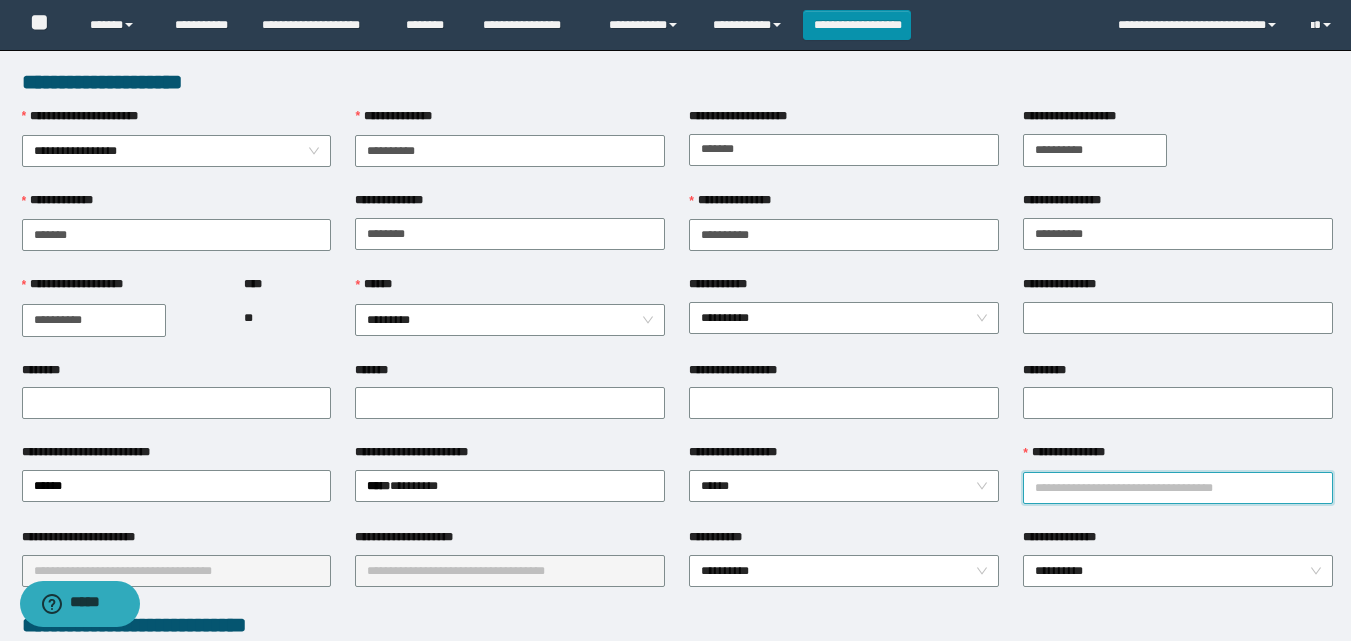 click on "**********" at bounding box center [1178, 488] 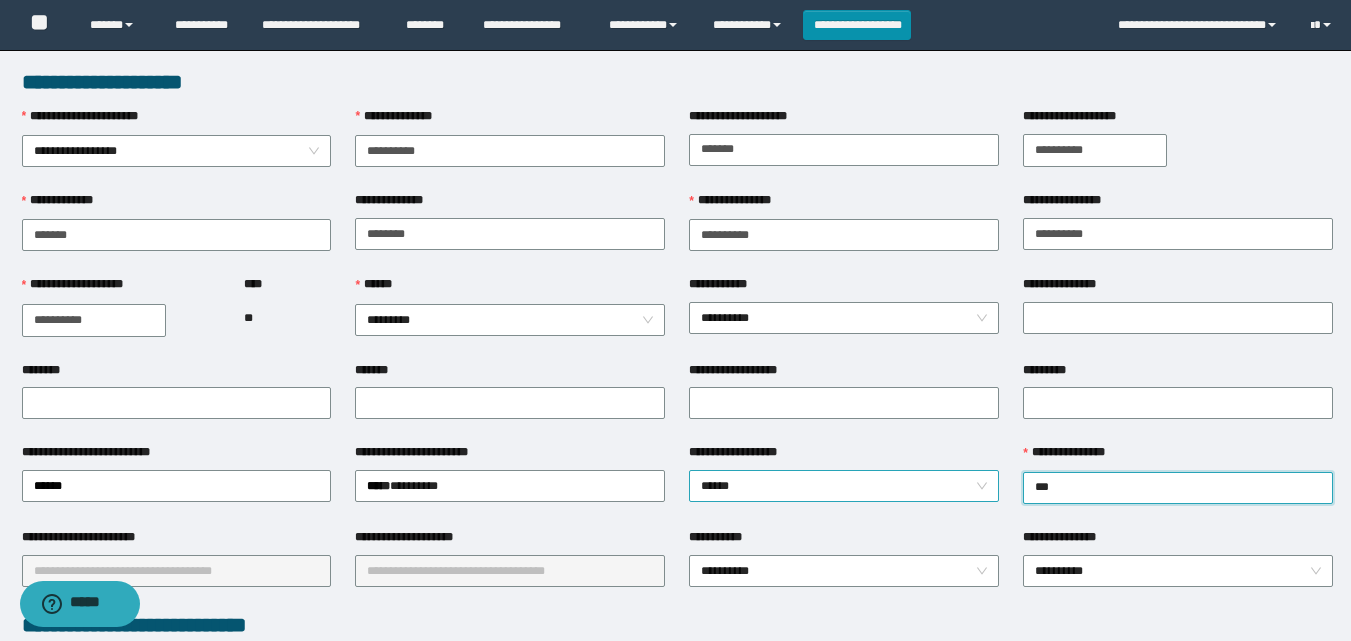 type on "****" 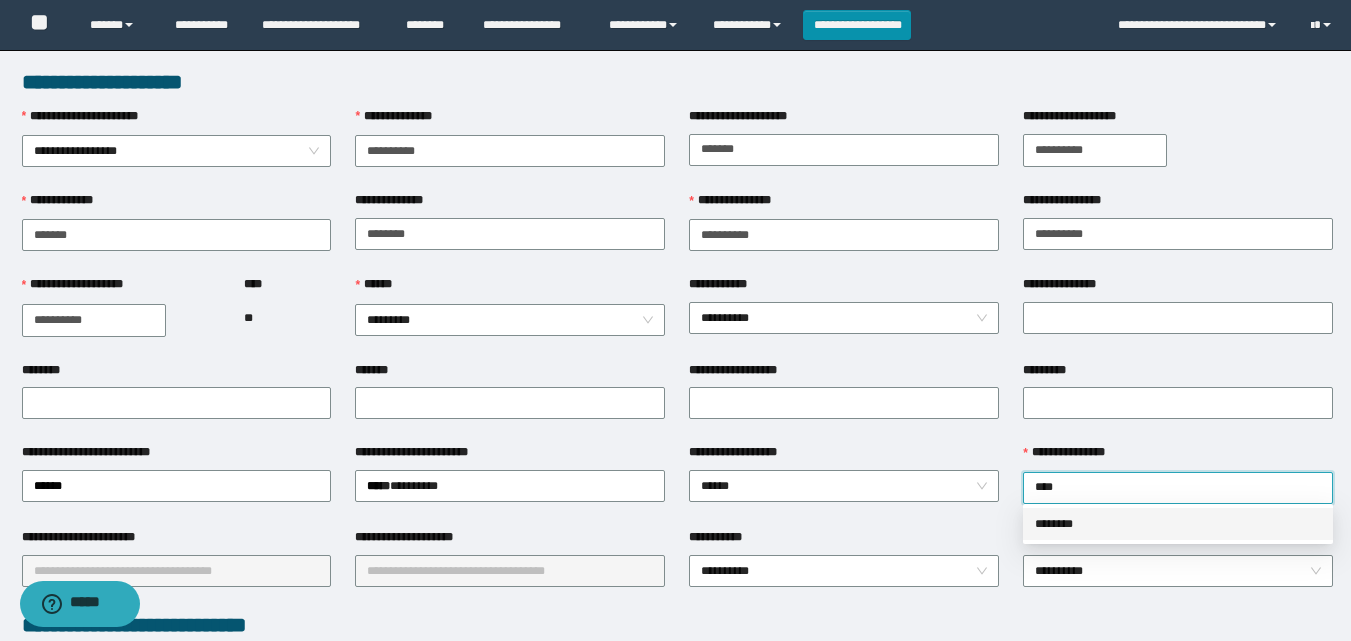 drag, startPoint x: 1102, startPoint y: 525, endPoint x: 1070, endPoint y: 524, distance: 32.01562 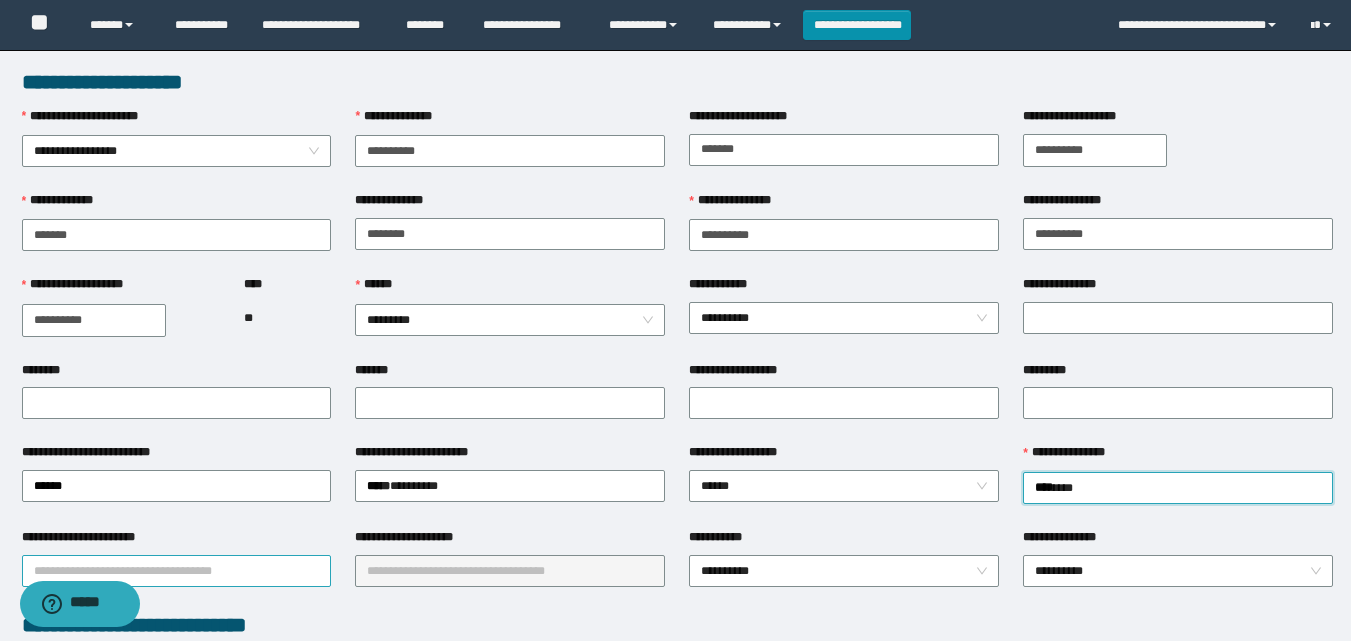 click on "**********" at bounding box center (177, 571) 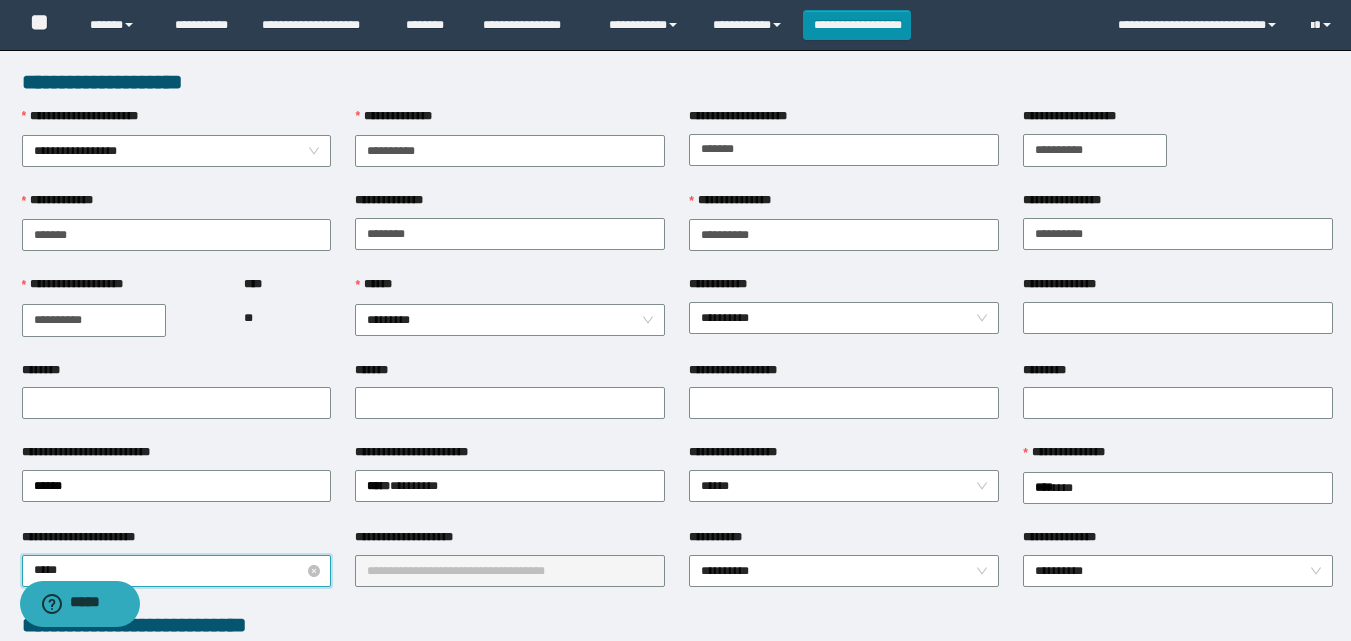 type on "******" 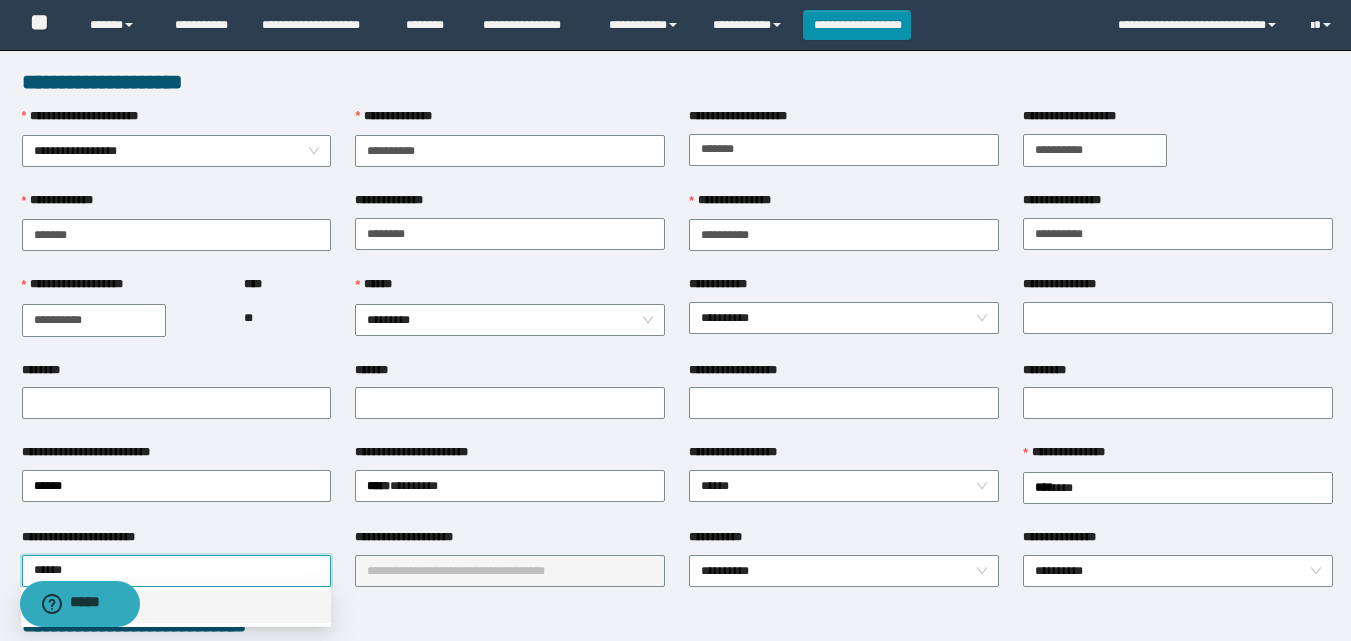 click on "******" at bounding box center [176, 607] 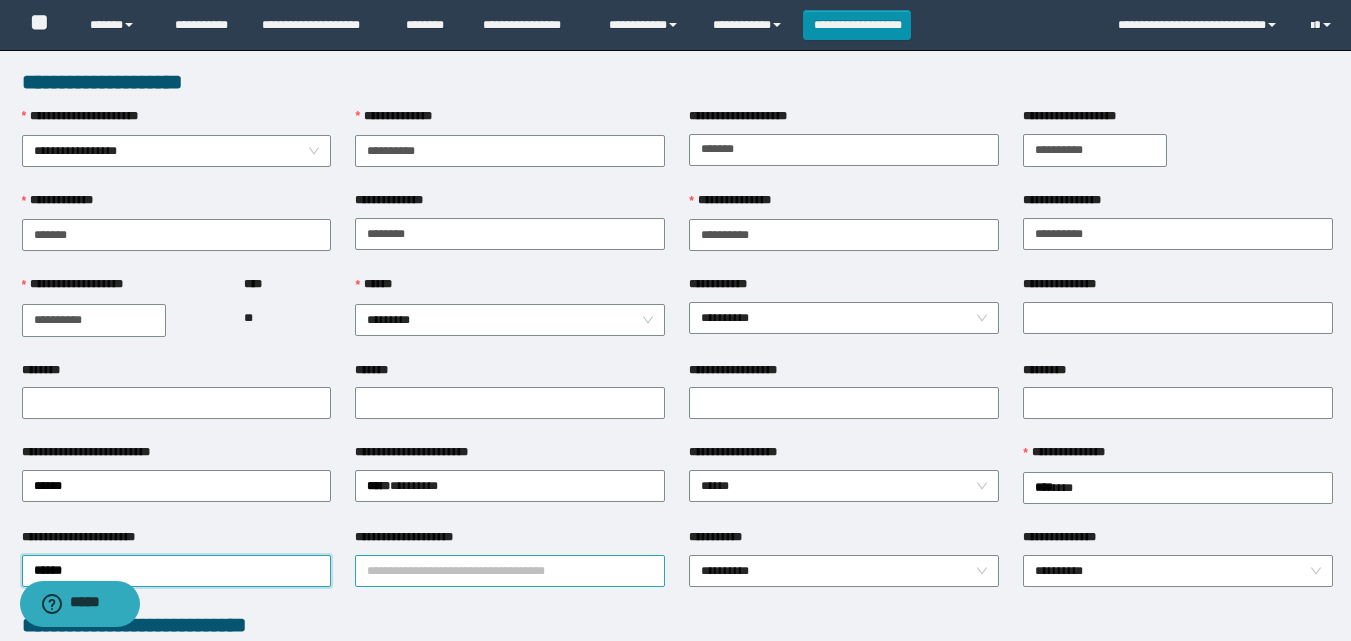 click on "**********" at bounding box center [510, 571] 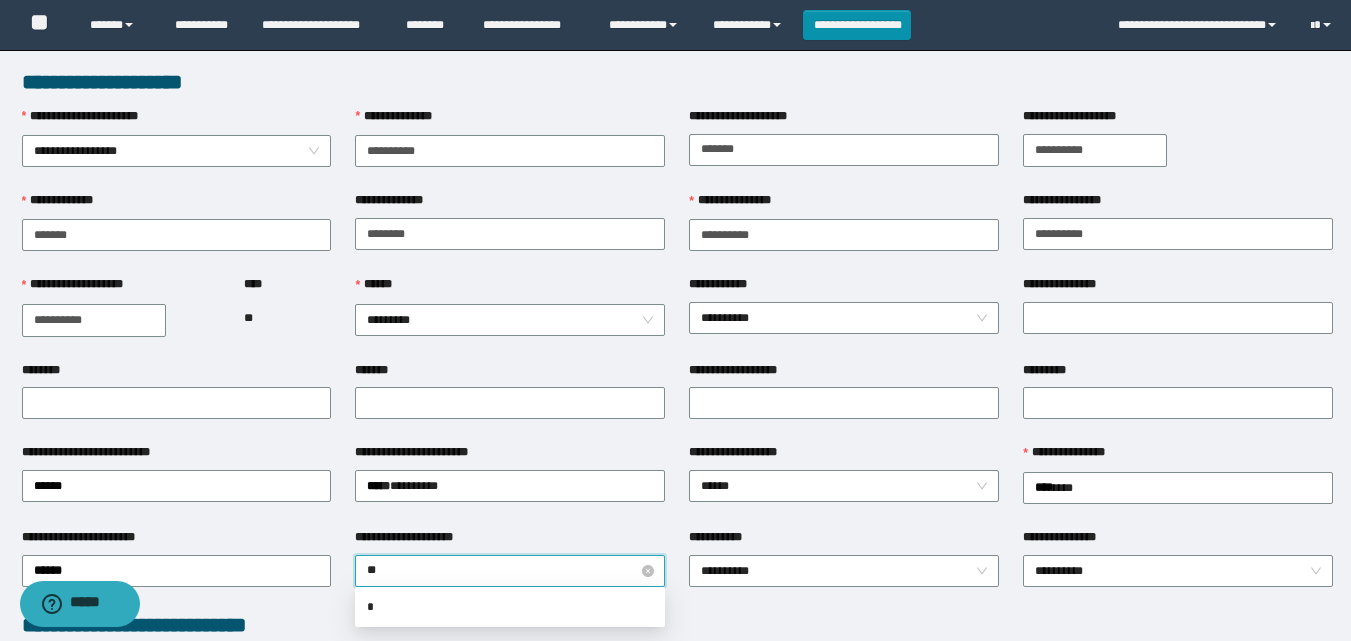 type on "***" 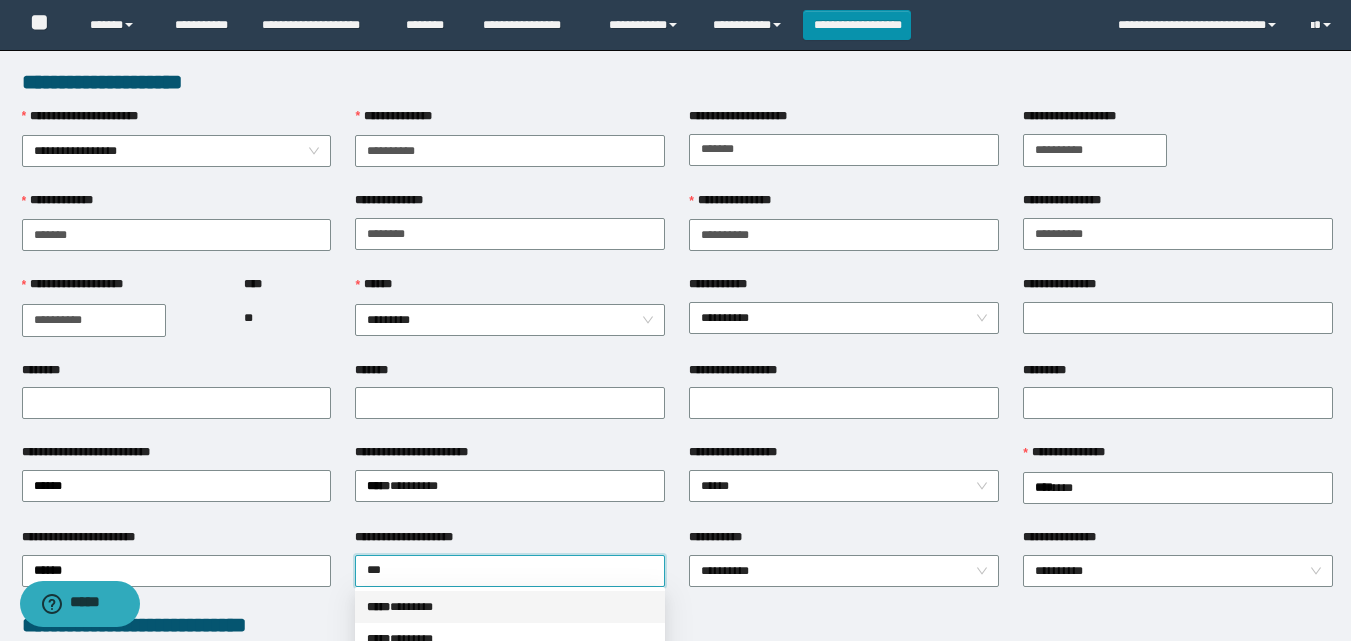click on "***** * ******" at bounding box center (510, 607) 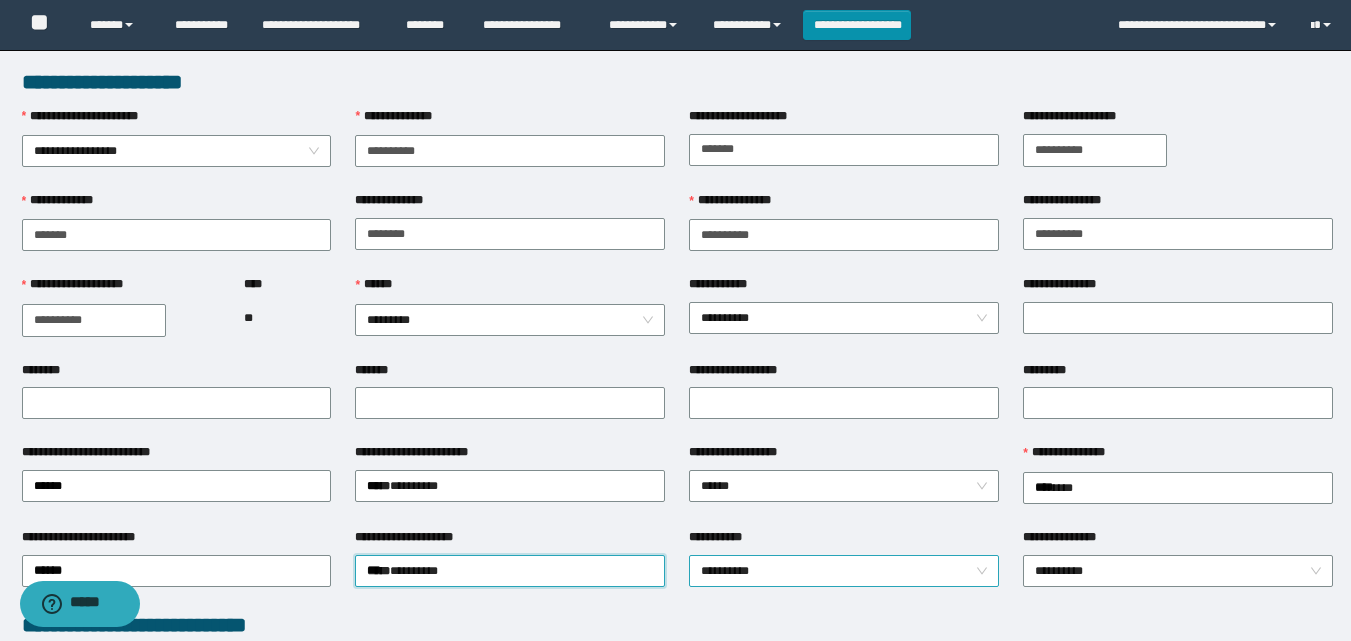 click on "**********" at bounding box center (844, 571) 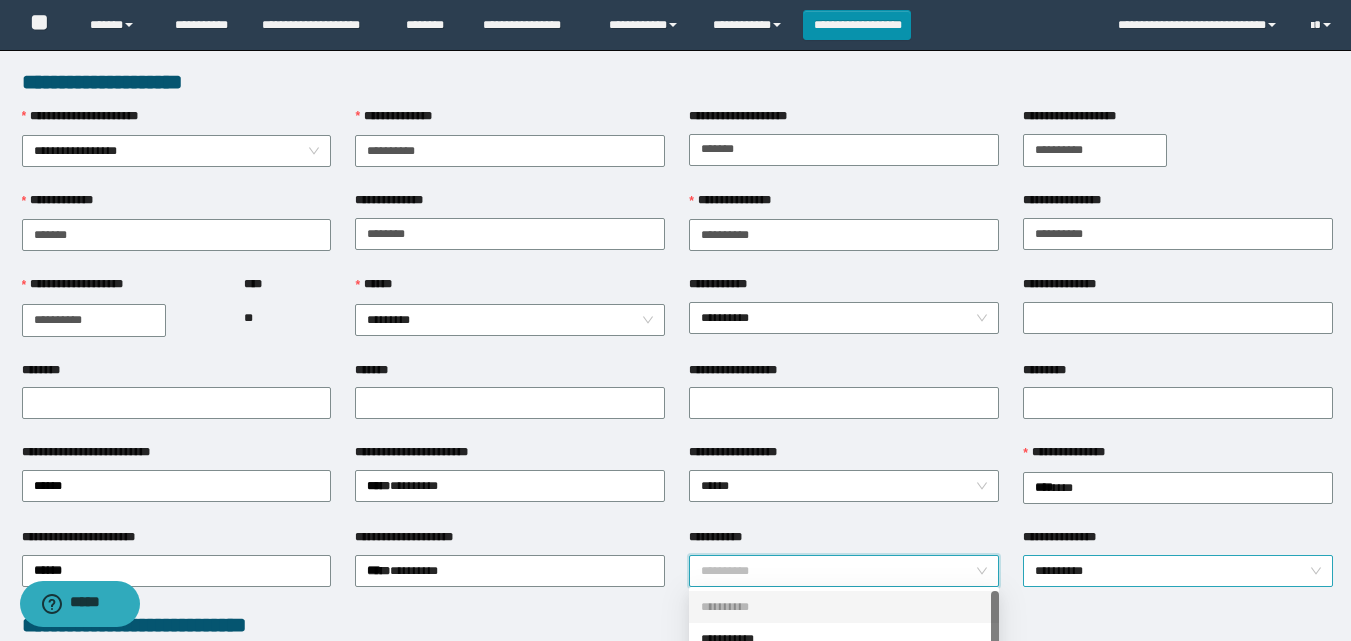 click on "**********" at bounding box center [1178, 571] 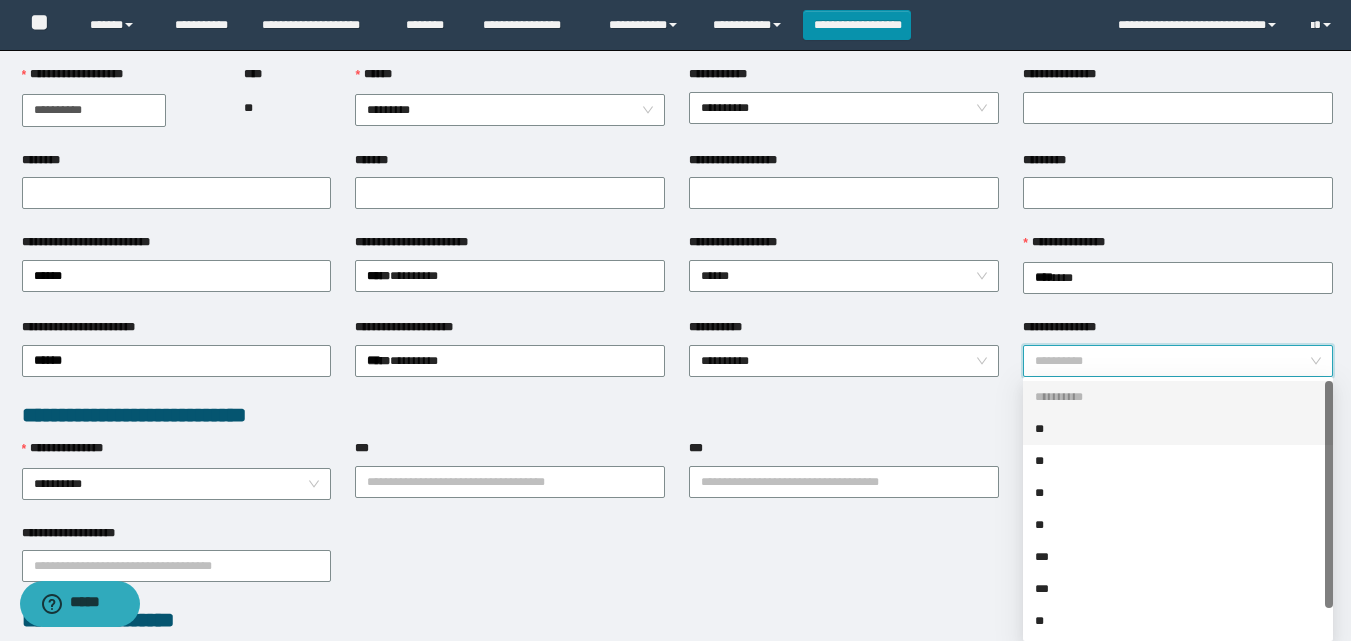 scroll, scrollTop: 300, scrollLeft: 0, axis: vertical 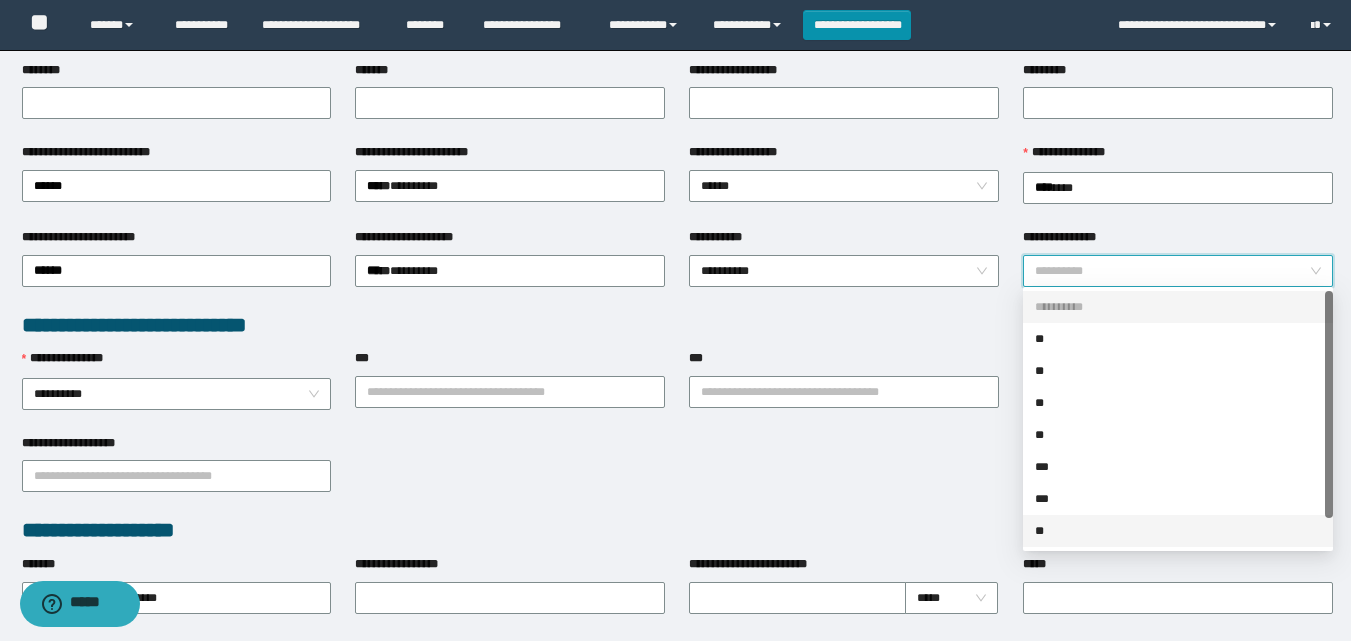 click on "**" at bounding box center [1178, 531] 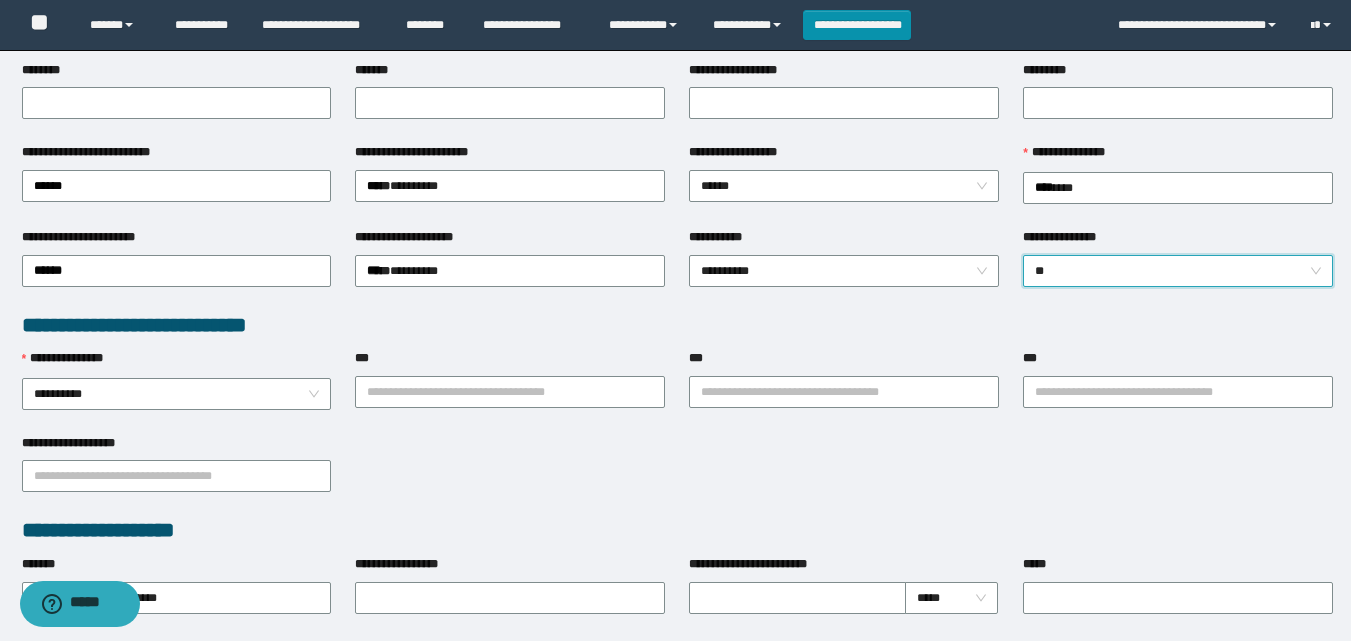 click on "**********" at bounding box center (677, 475) 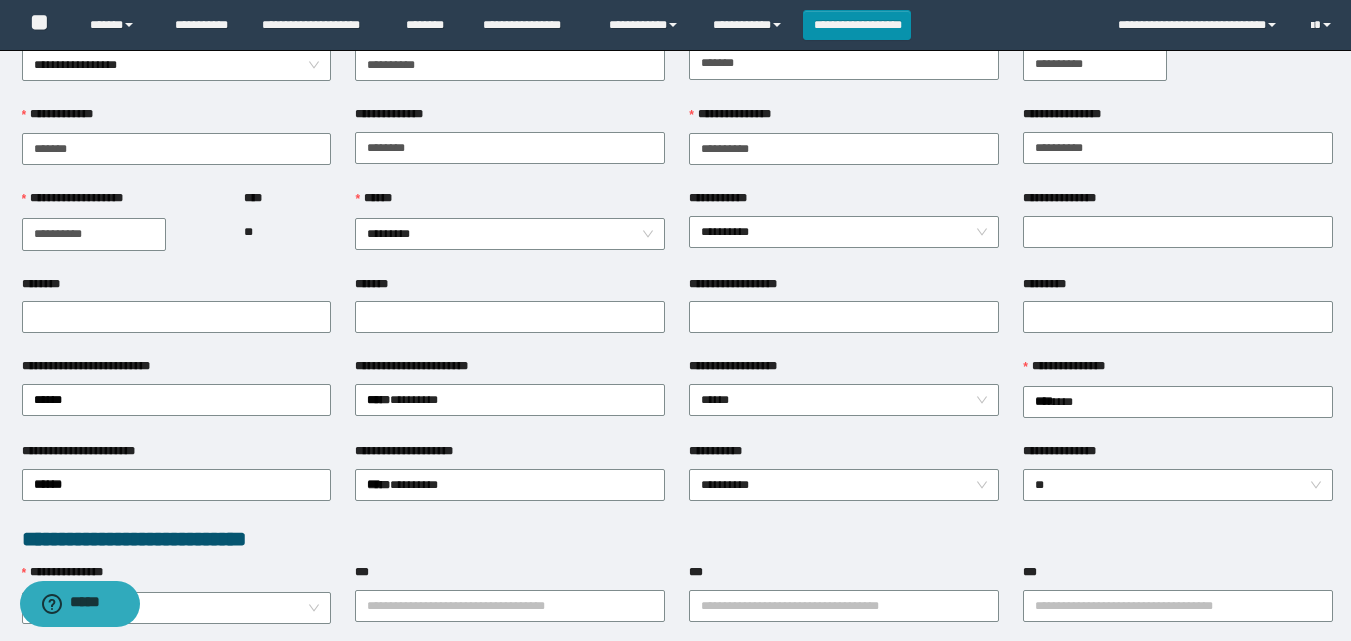 scroll, scrollTop: 0, scrollLeft: 0, axis: both 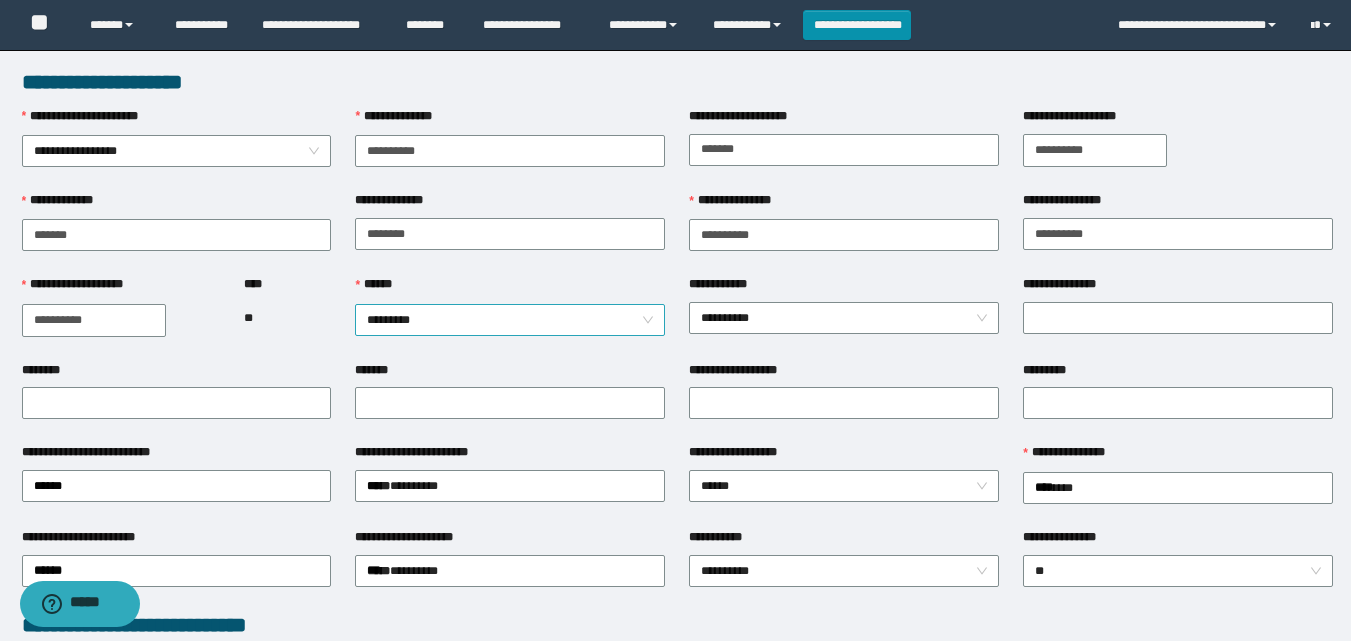click on "*********" at bounding box center [510, 320] 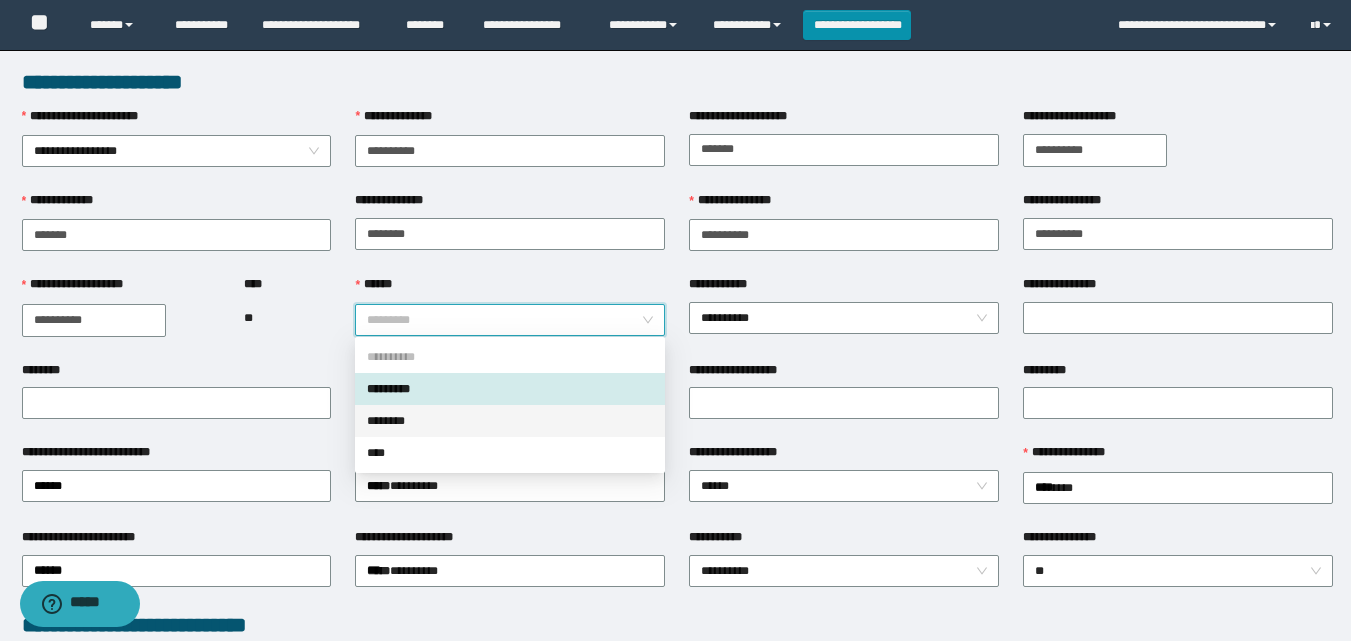 click on "********" at bounding box center (510, 421) 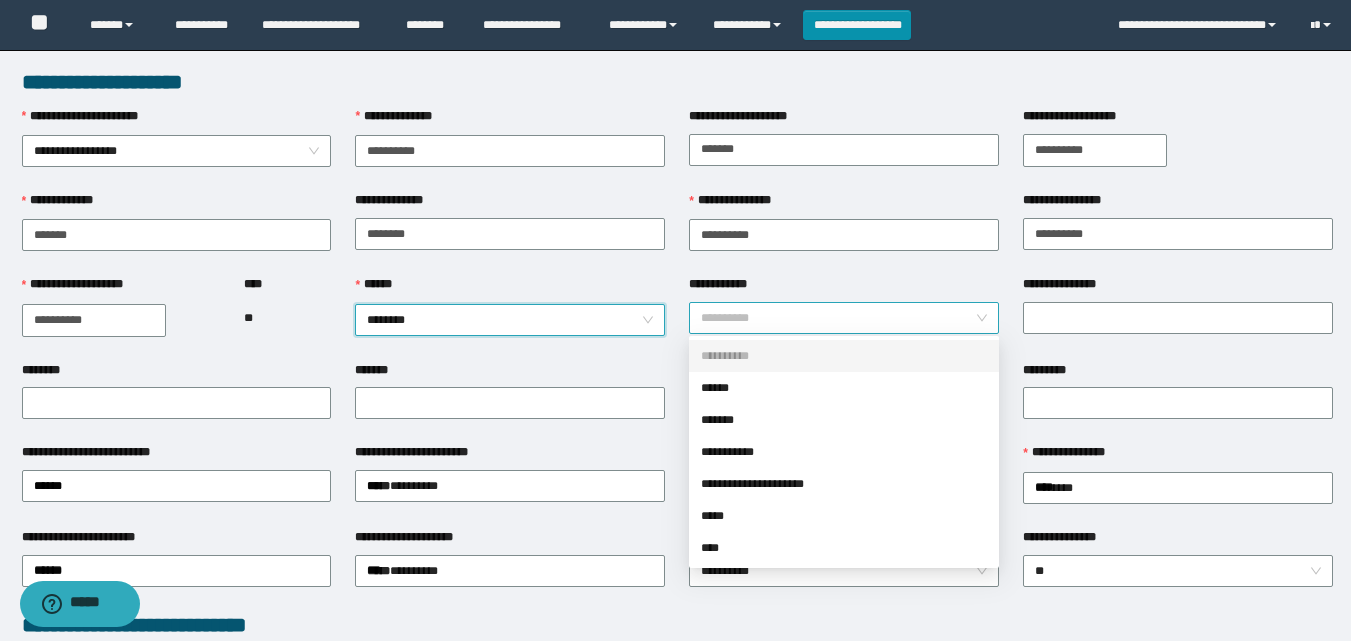 click on "**********" at bounding box center [844, 318] 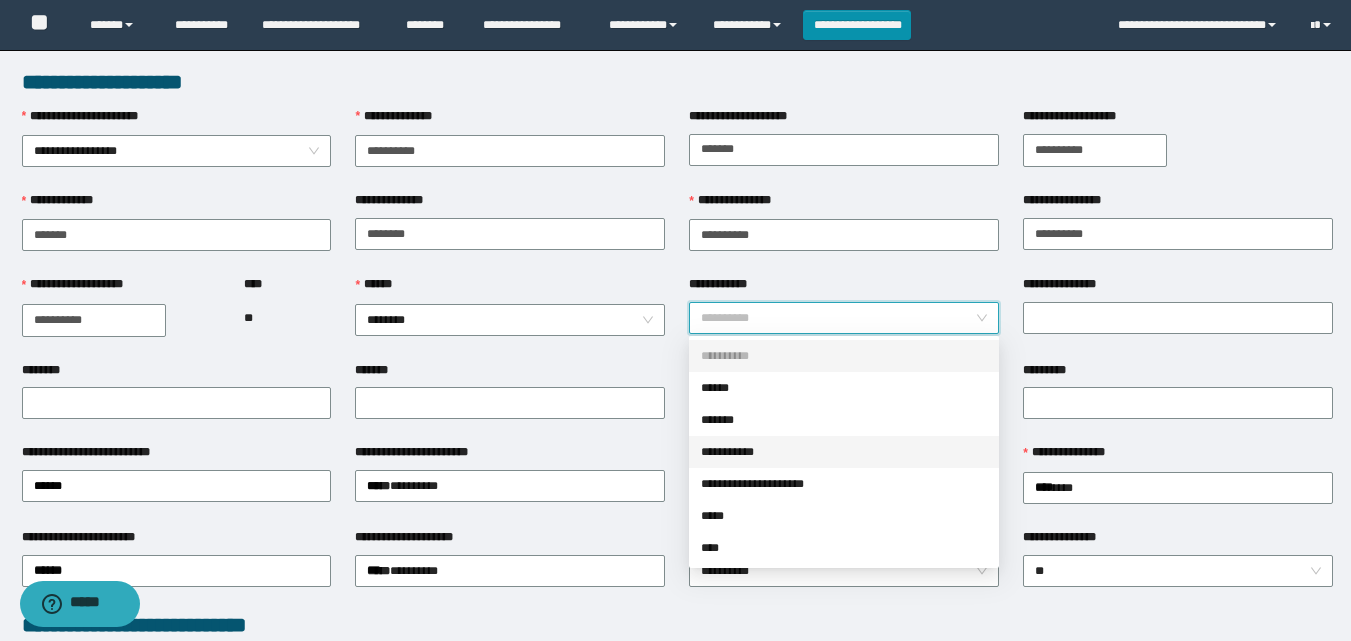 click on "**********" at bounding box center [844, 452] 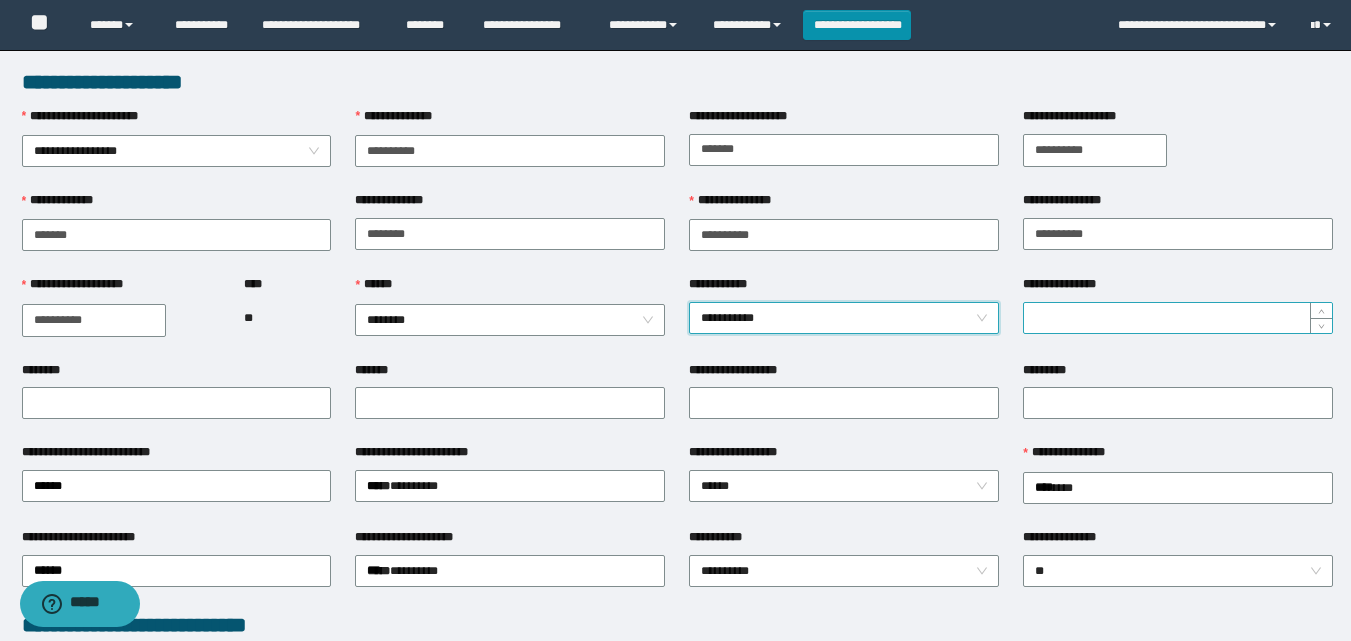click on "**********" at bounding box center [1178, 318] 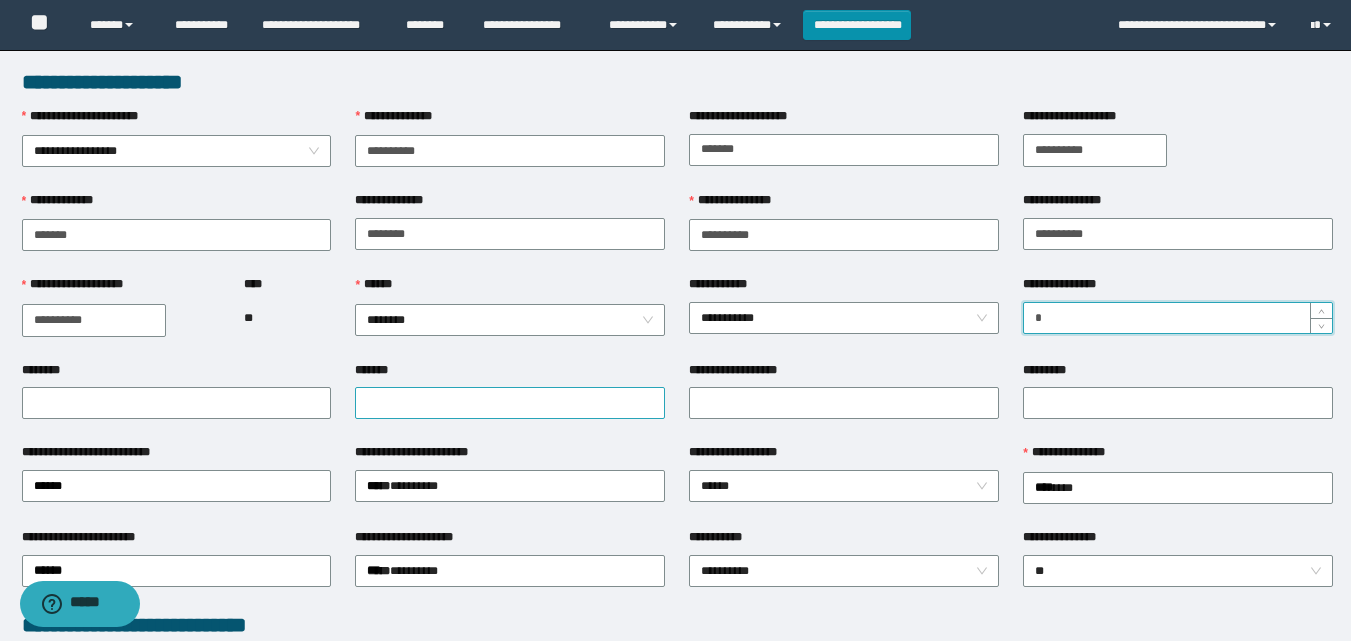 type on "*" 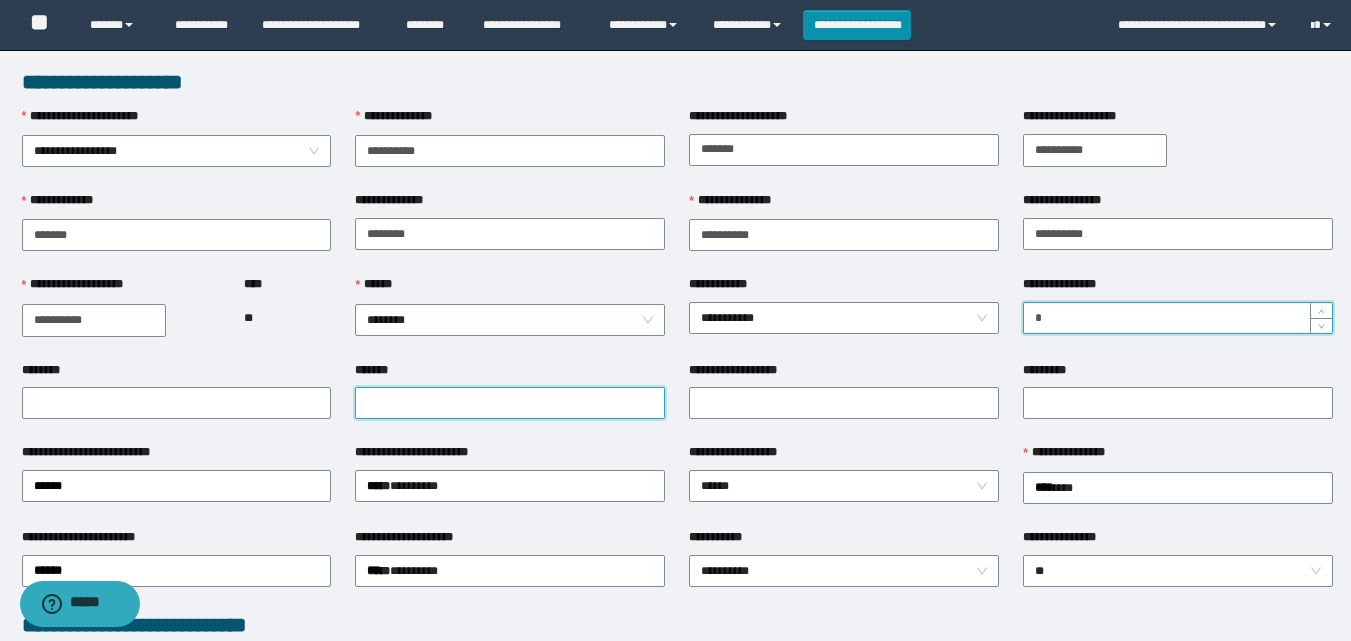 click on "*******" at bounding box center (510, 403) 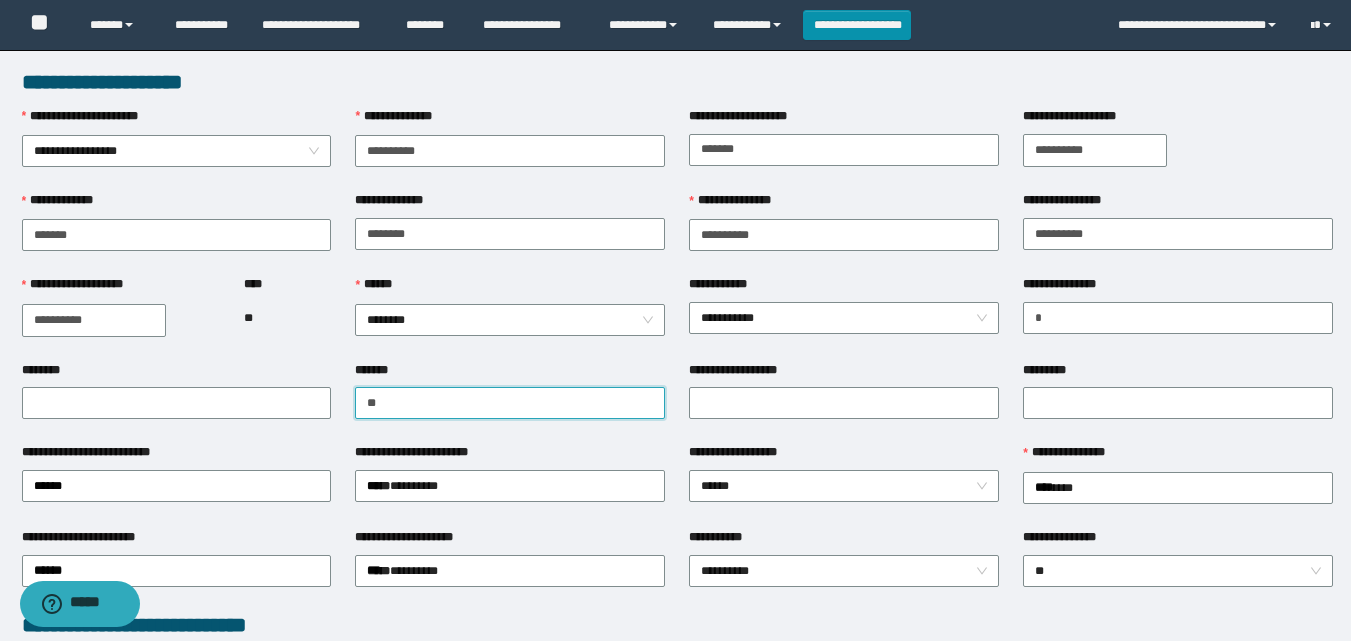 type on "*" 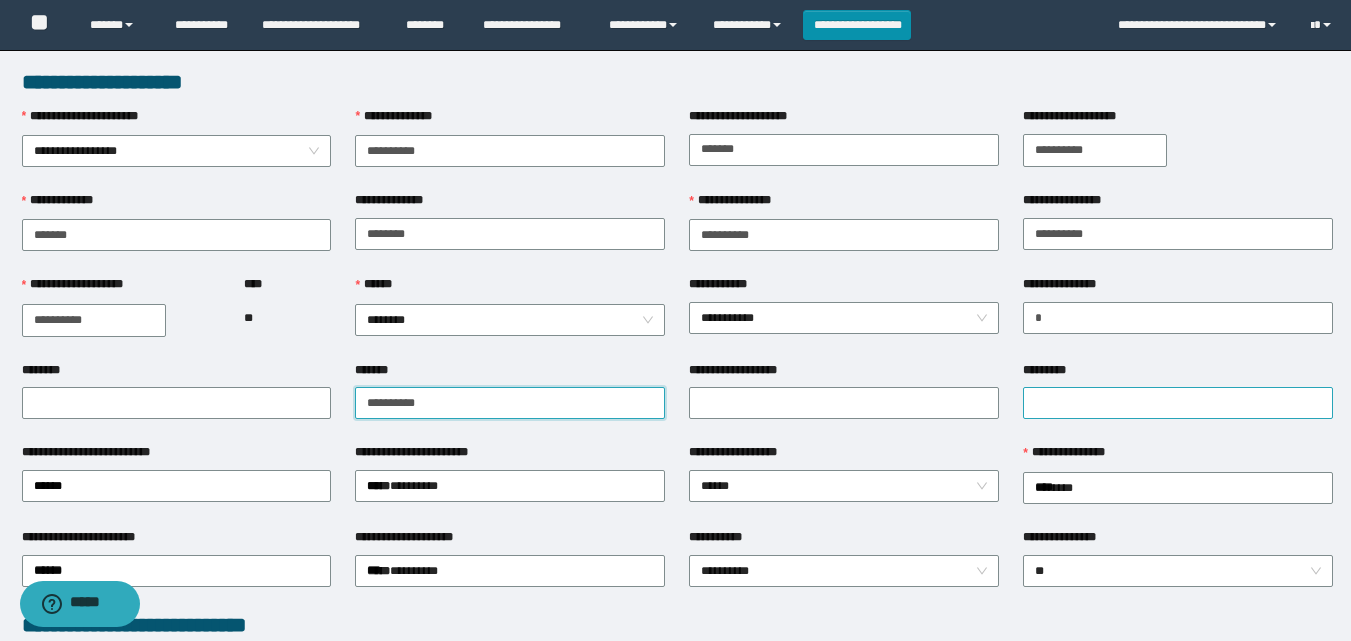type on "**********" 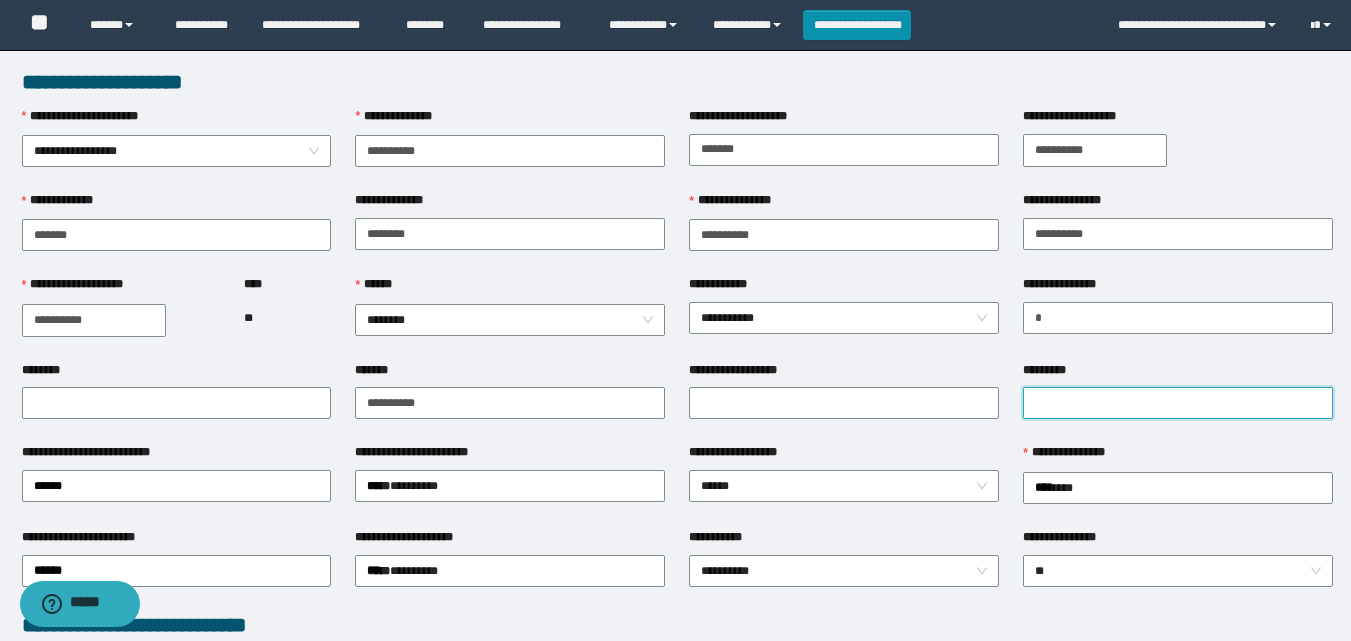 click on "*********" at bounding box center (1178, 403) 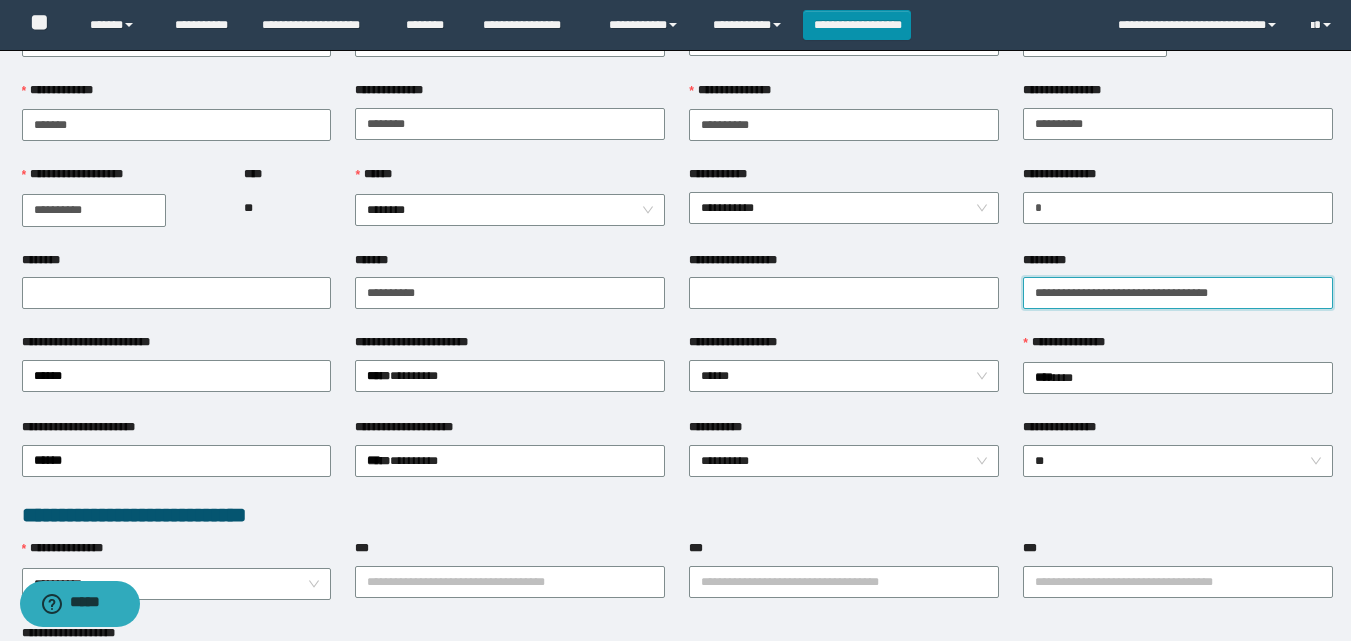scroll, scrollTop: 300, scrollLeft: 0, axis: vertical 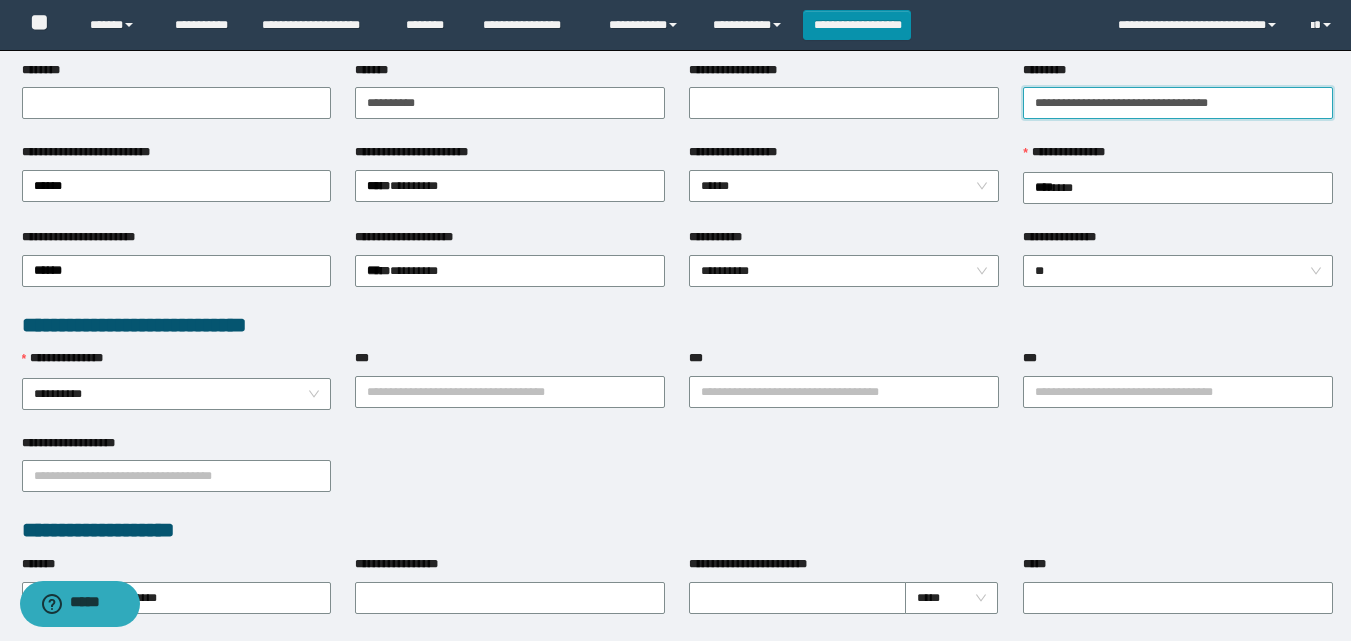 type on "**********" 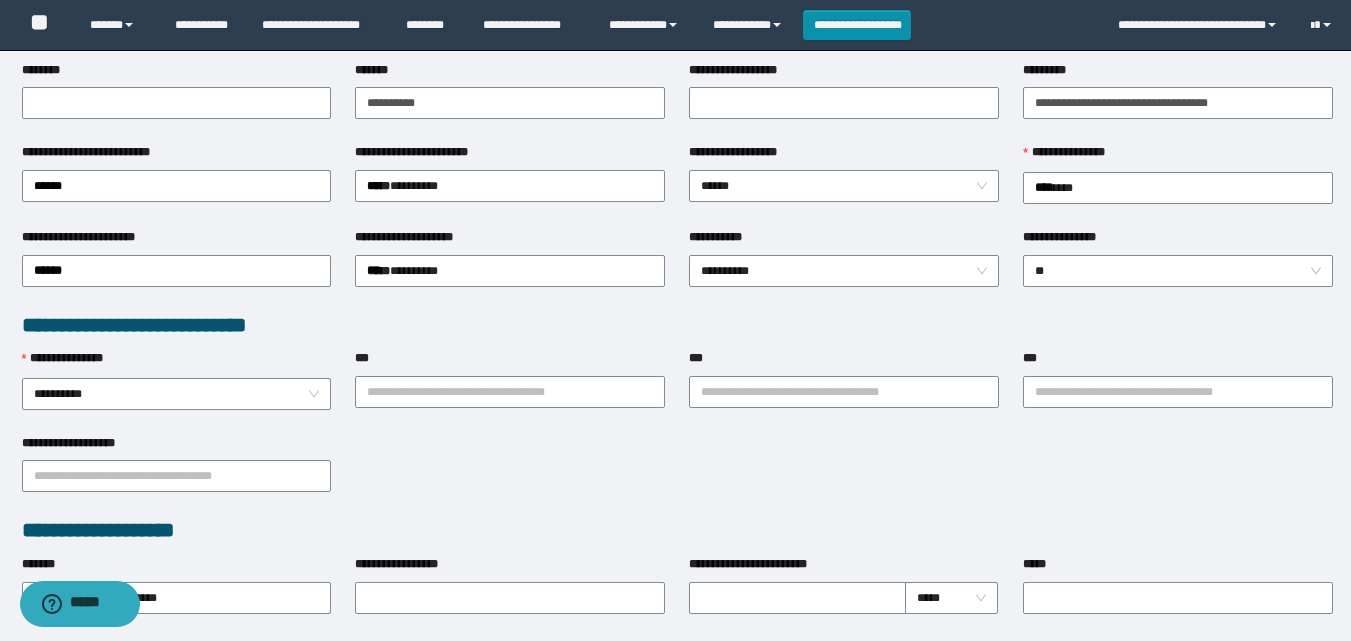 click on "**********" at bounding box center (677, 325) 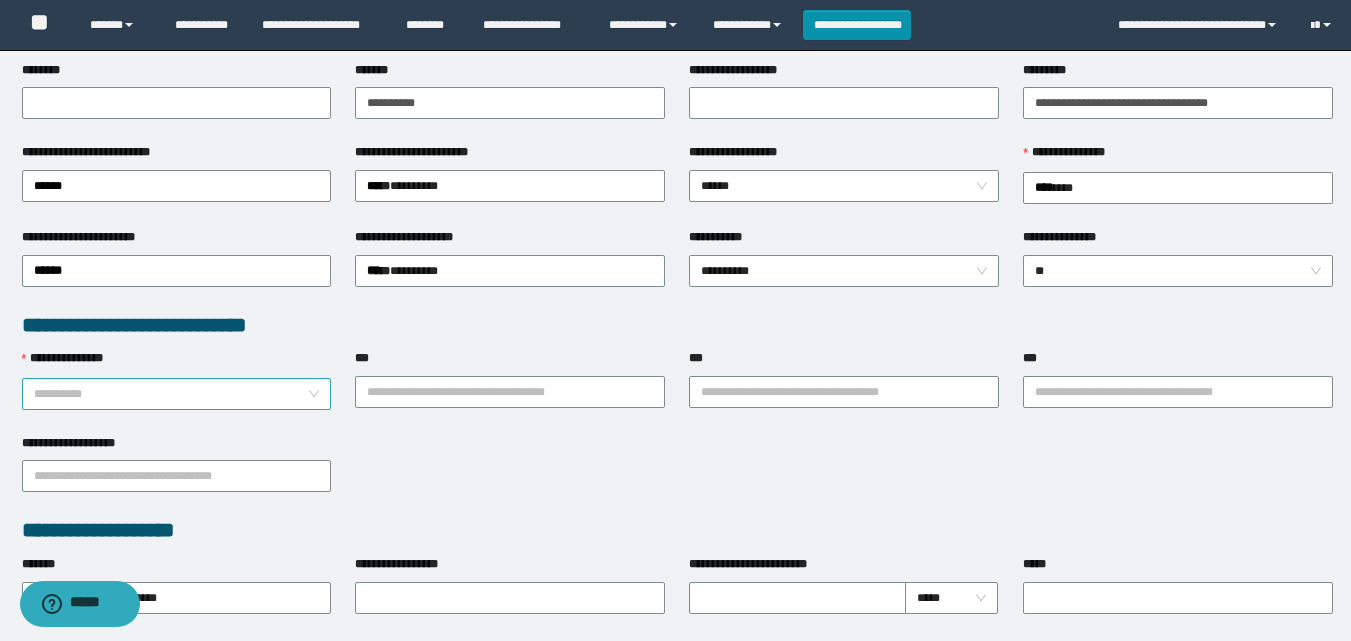 click on "**********" at bounding box center [177, 394] 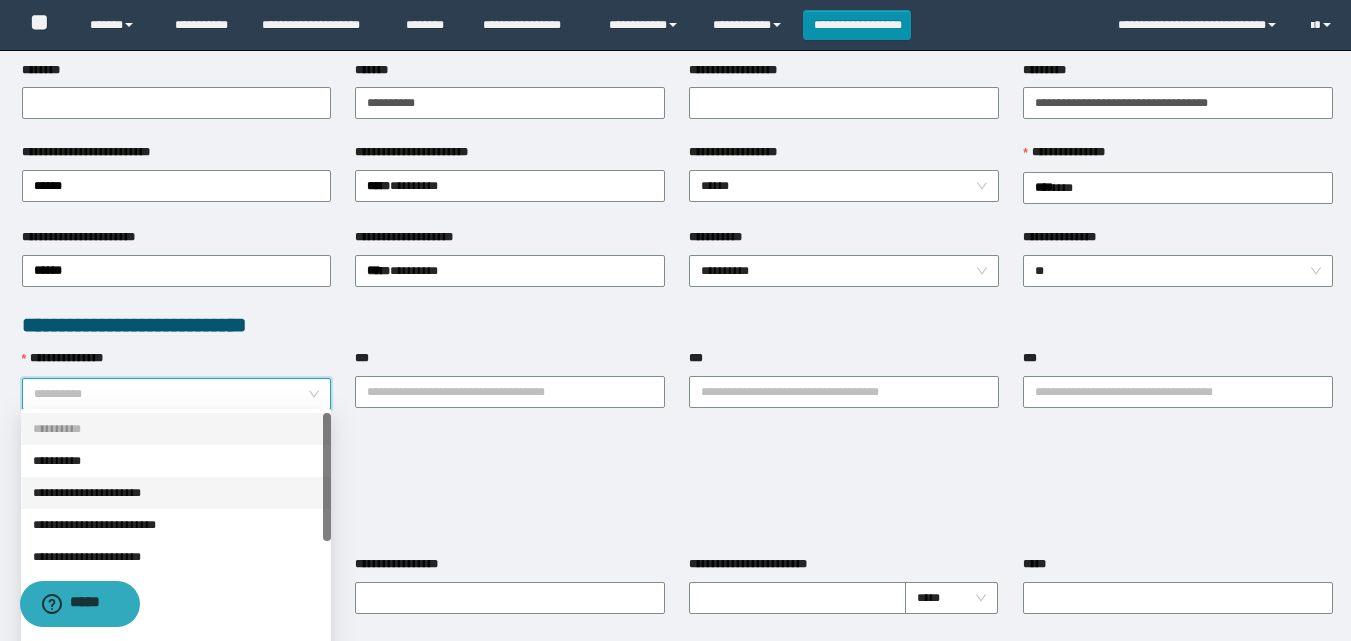 click on "**********" at bounding box center (176, 493) 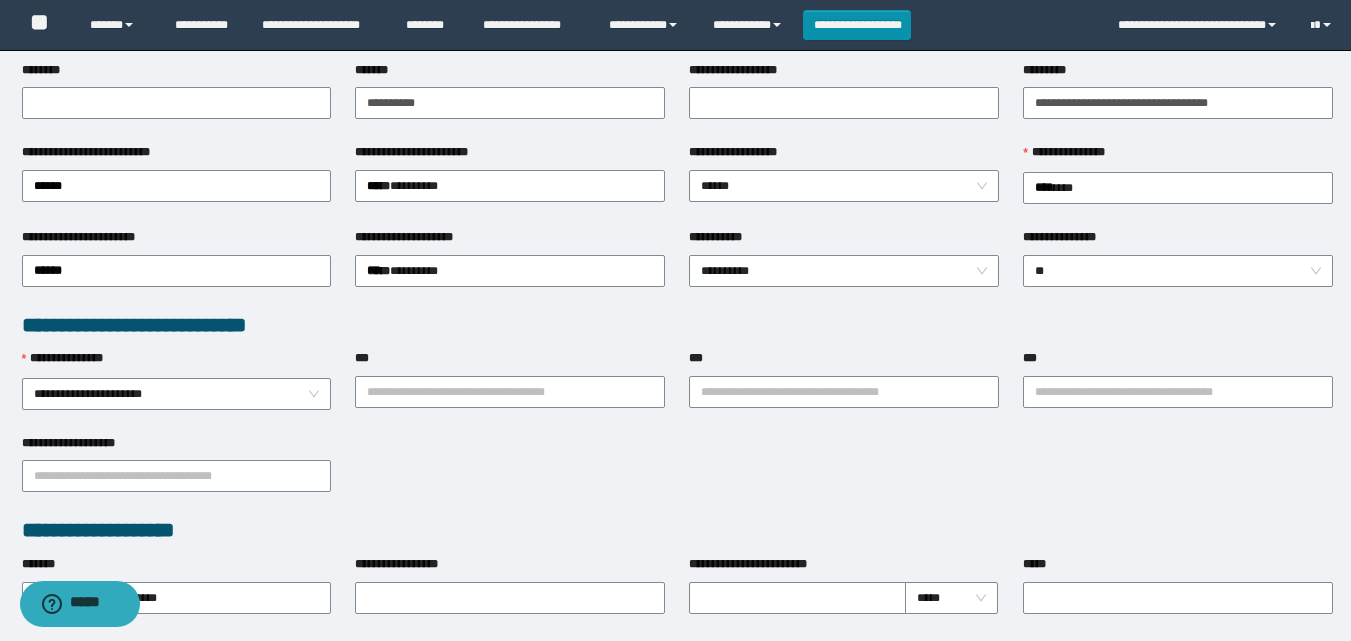 click on "**********" at bounding box center (677, 475) 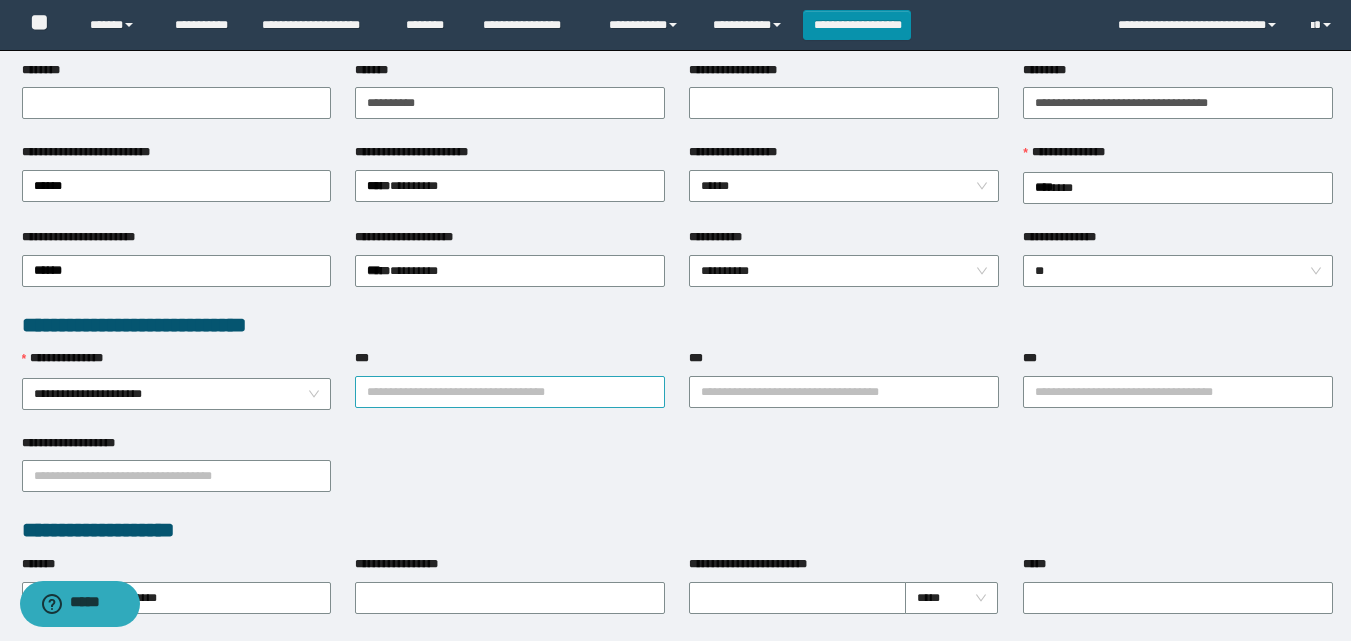click on "***" at bounding box center [510, 392] 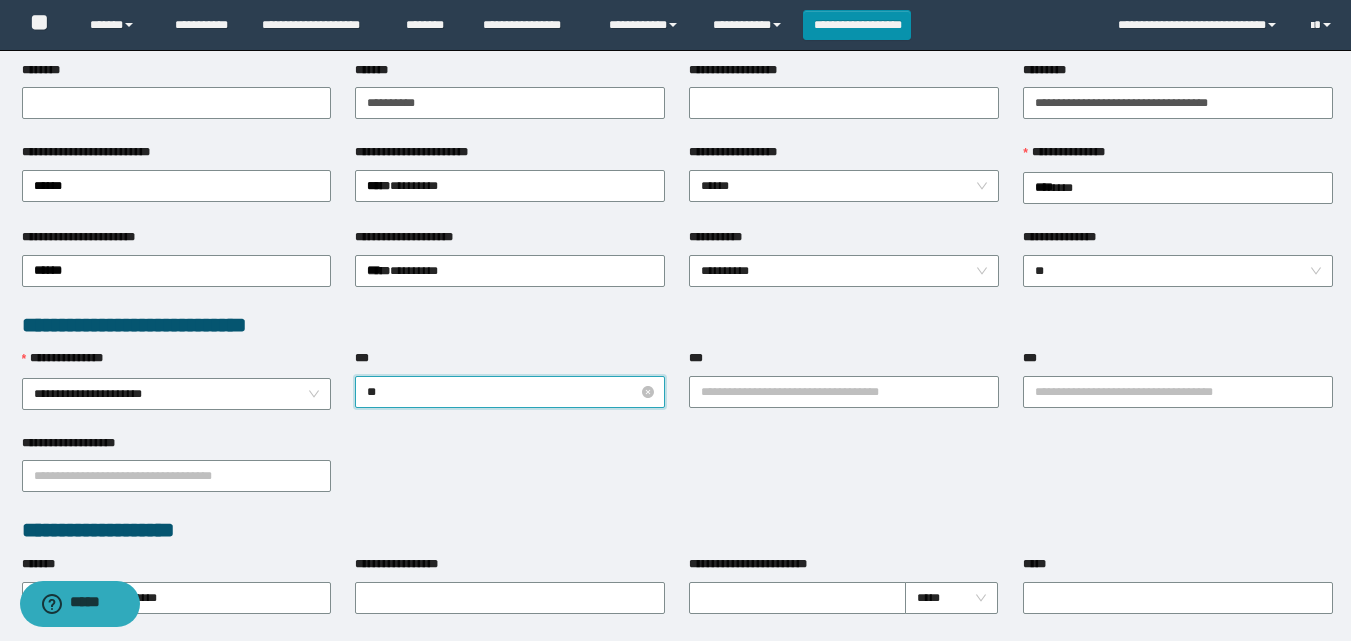 type on "**" 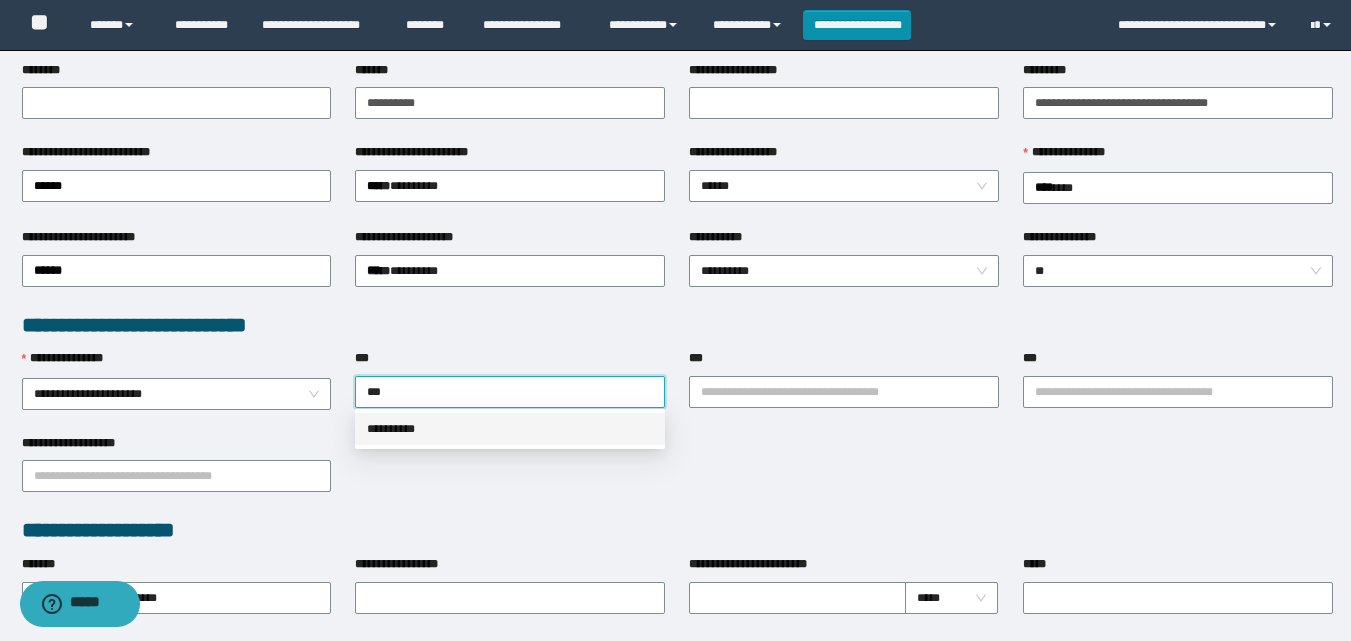 click on "**********" at bounding box center (510, 429) 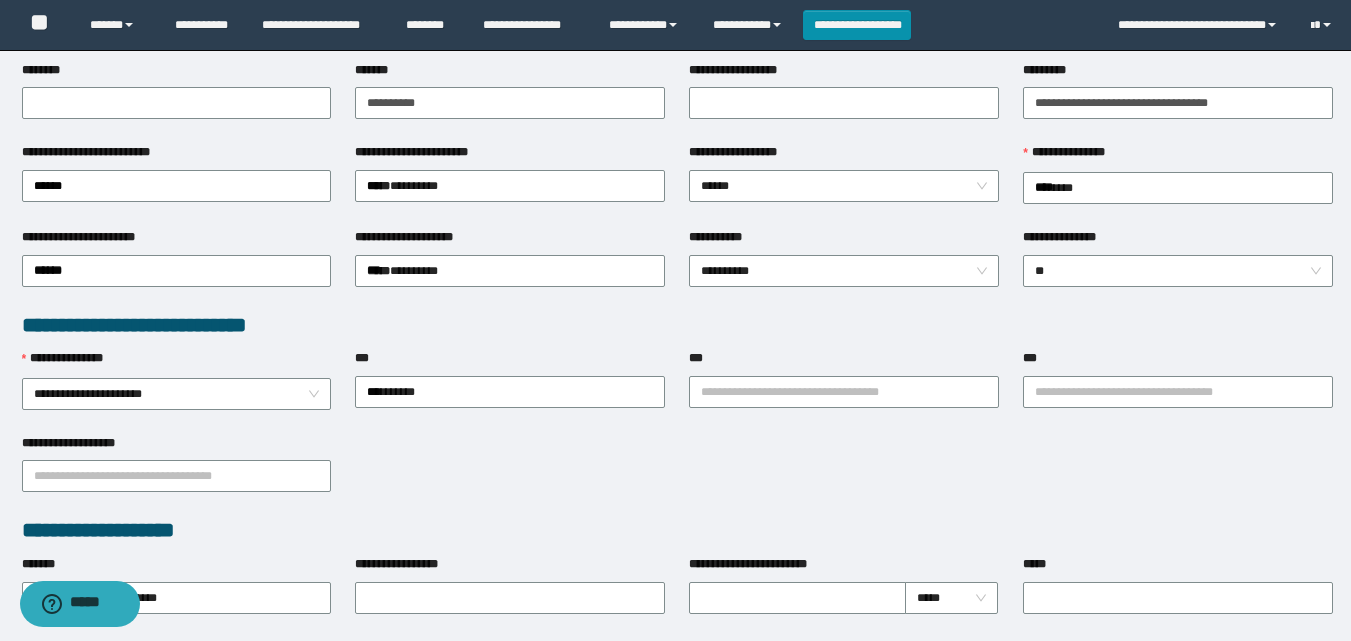 click on "**********" at bounding box center [677, 475] 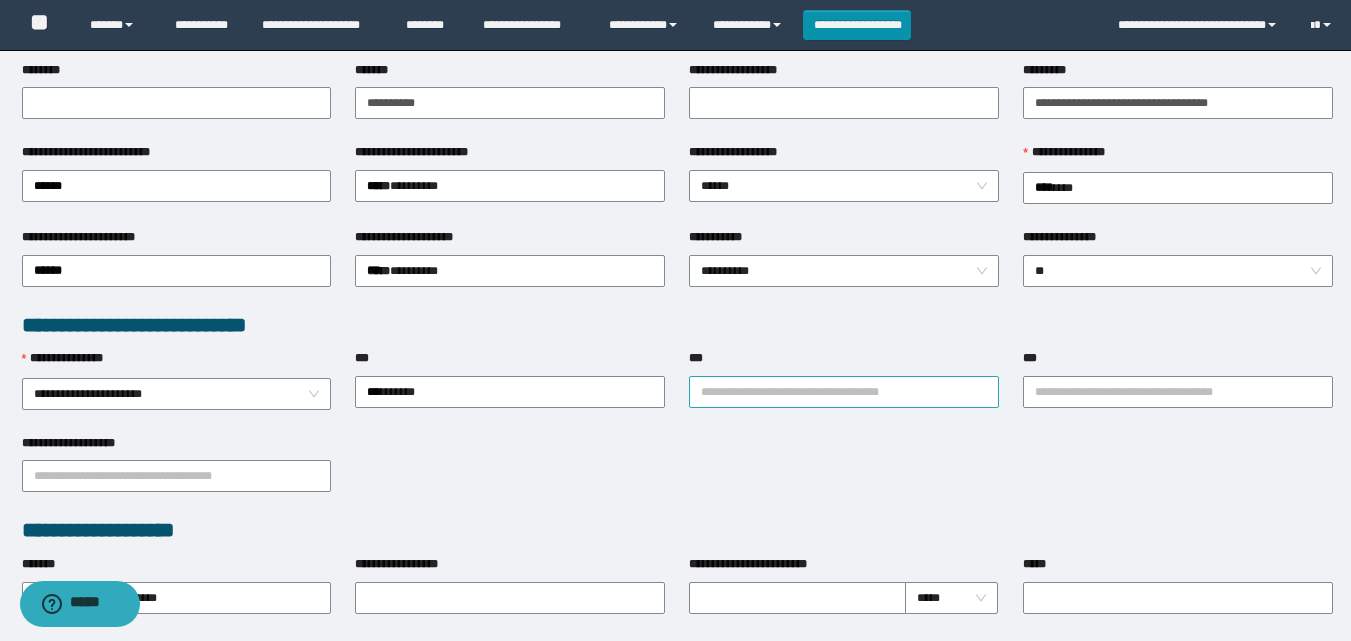click on "***" at bounding box center (844, 392) 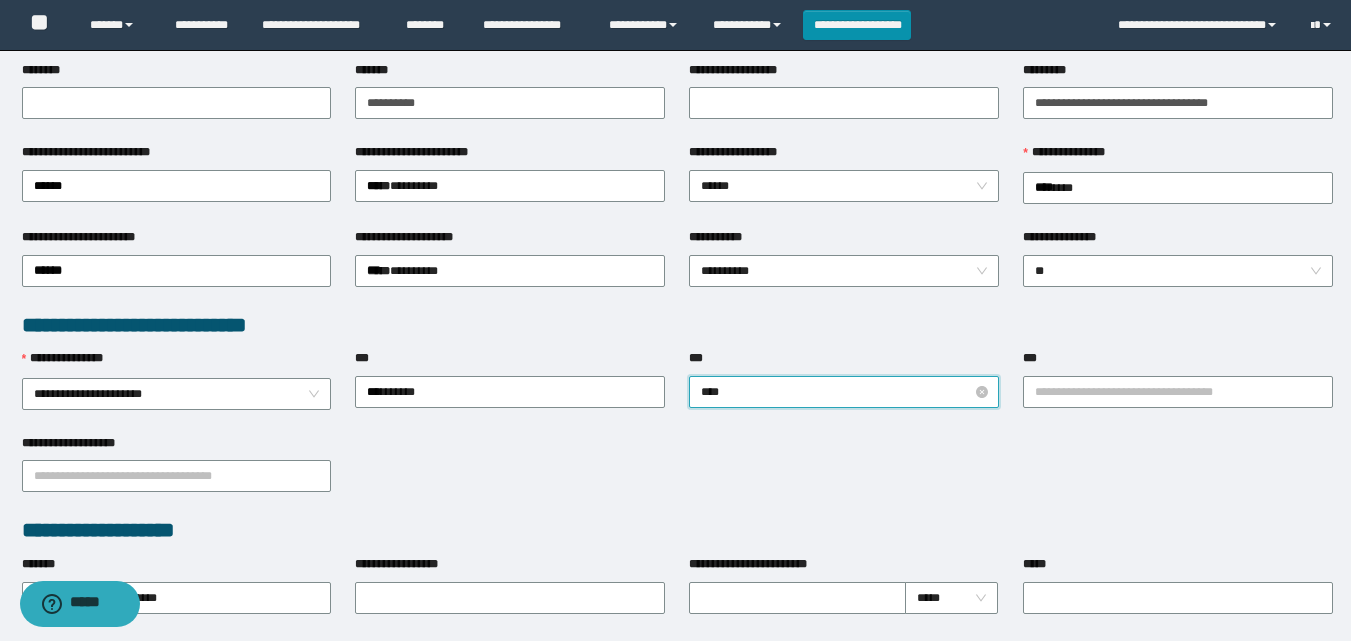 type on "*****" 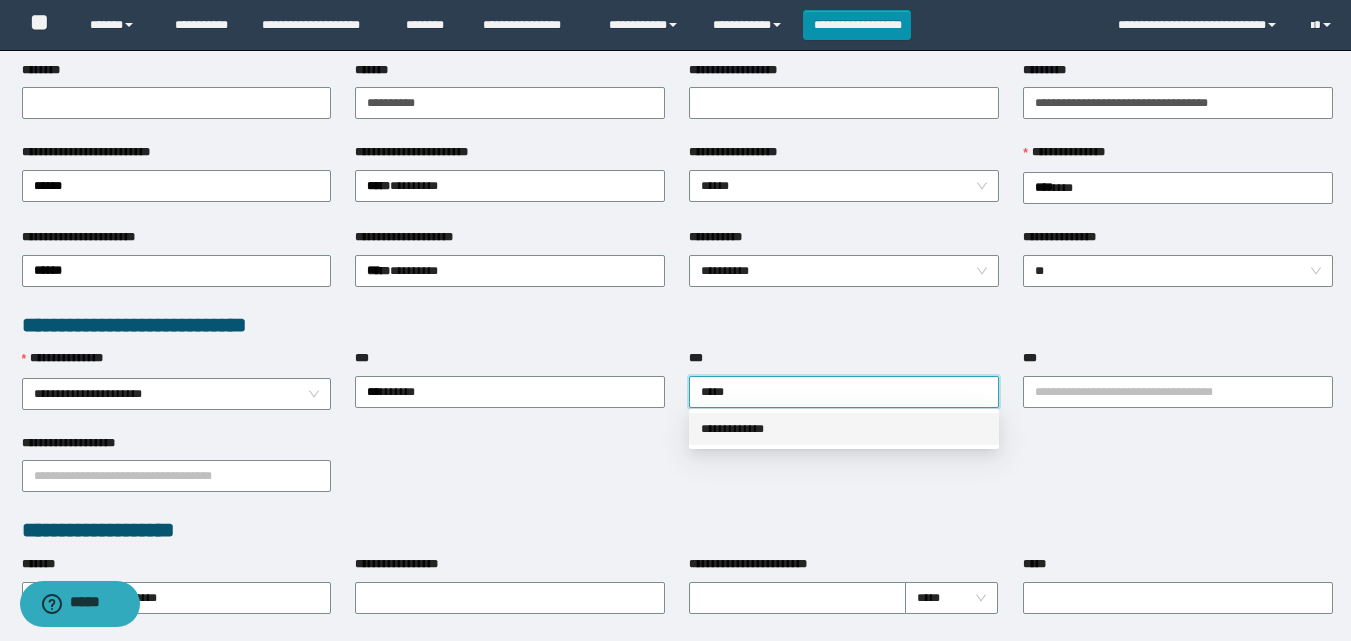 click on "**********" at bounding box center [844, 429] 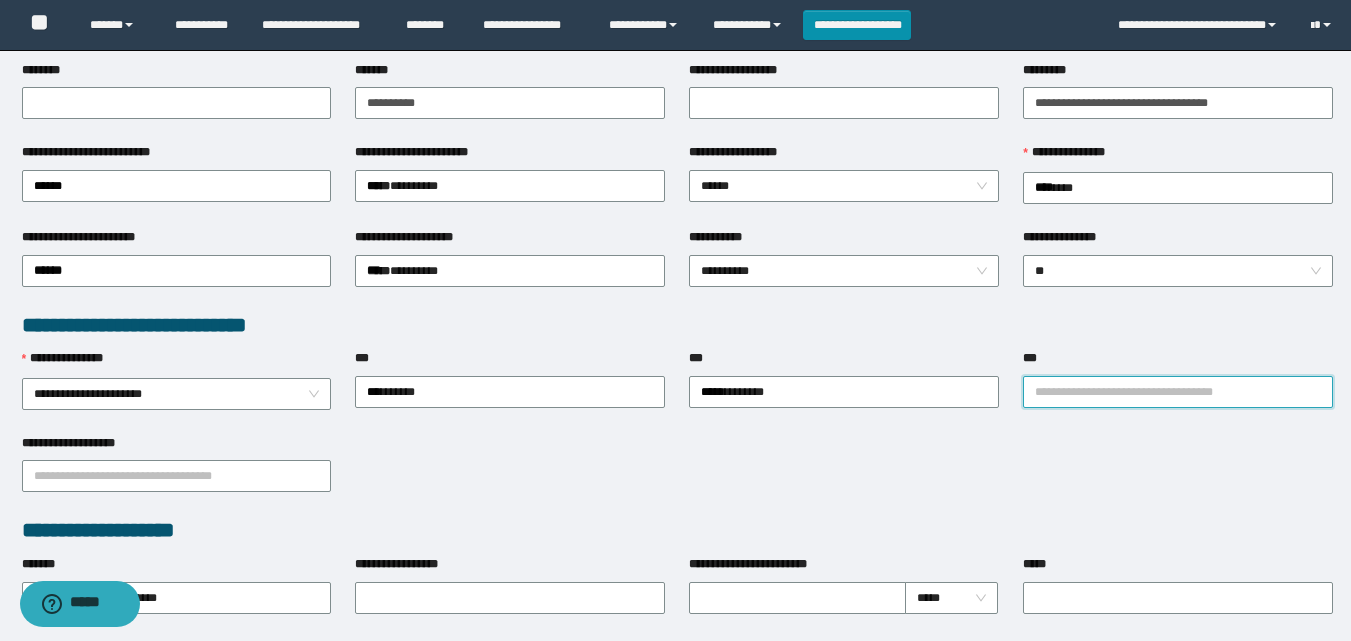 click on "***" at bounding box center [1178, 392] 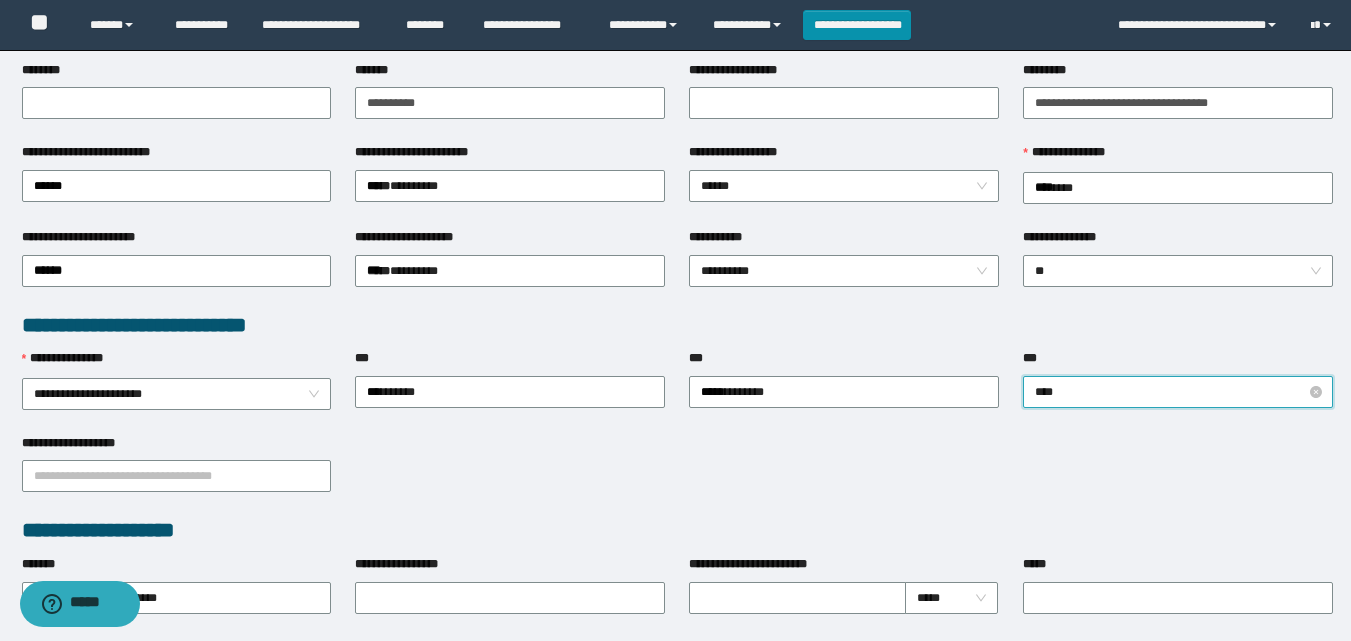 type on "*****" 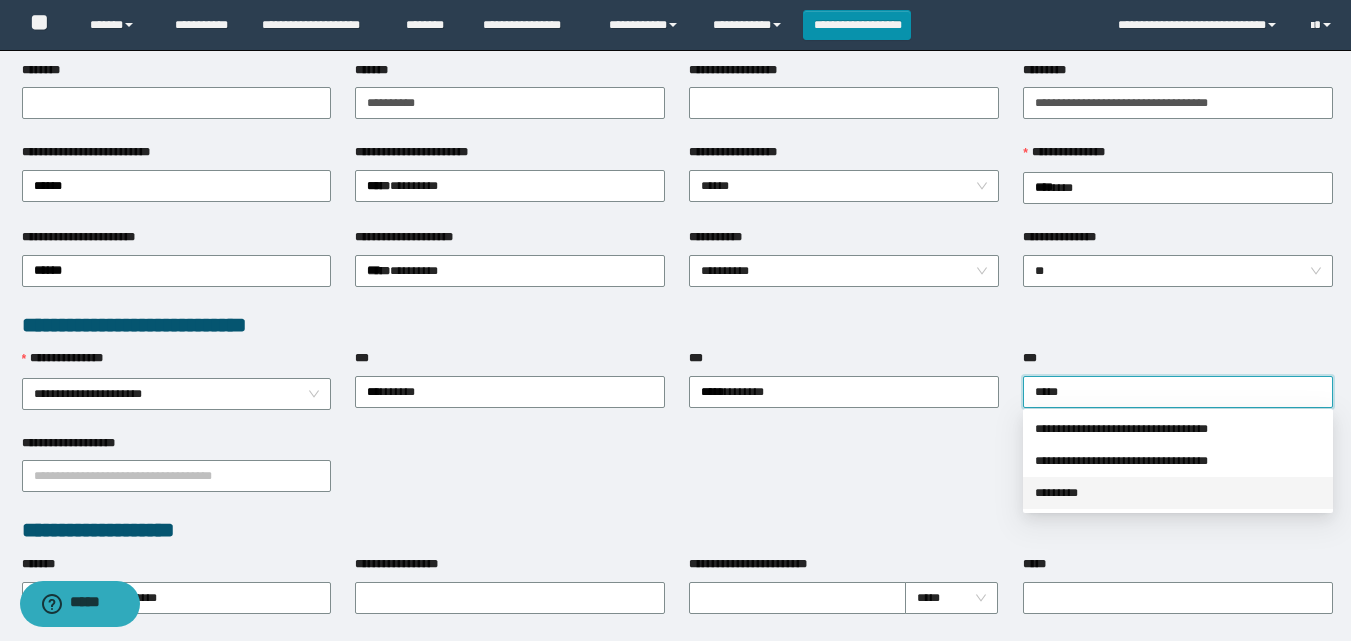 click on "*********" at bounding box center (1178, 493) 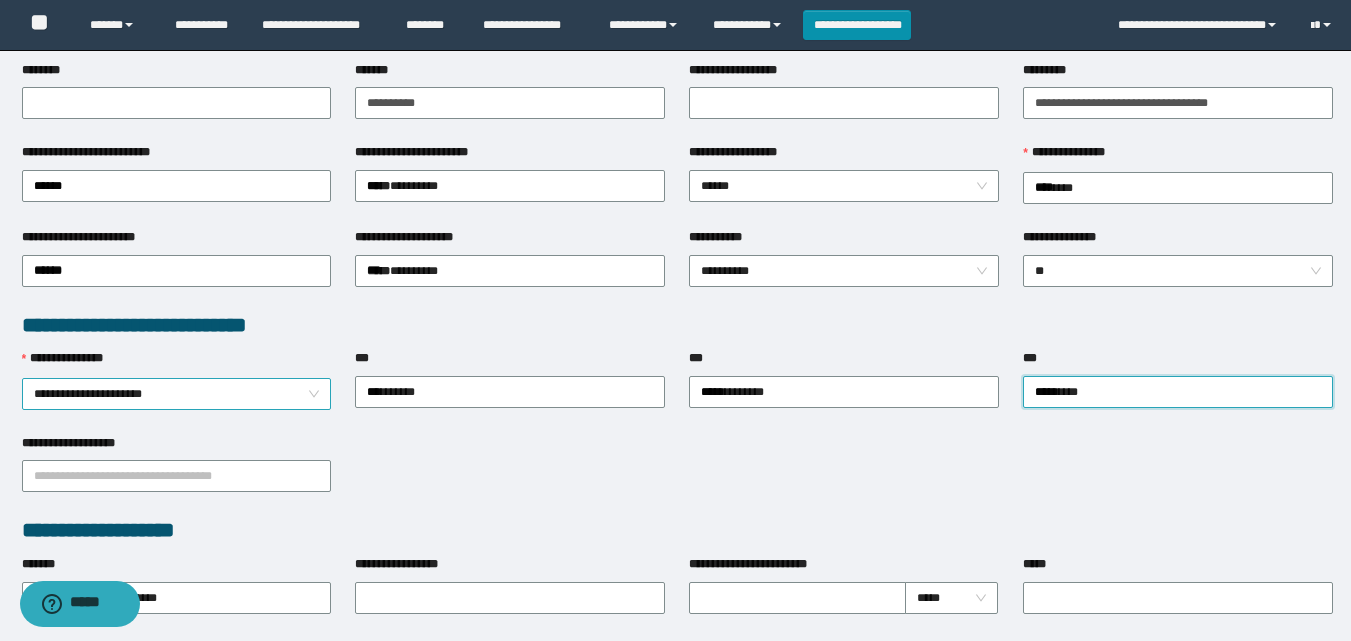 click on "**********" at bounding box center [177, 394] 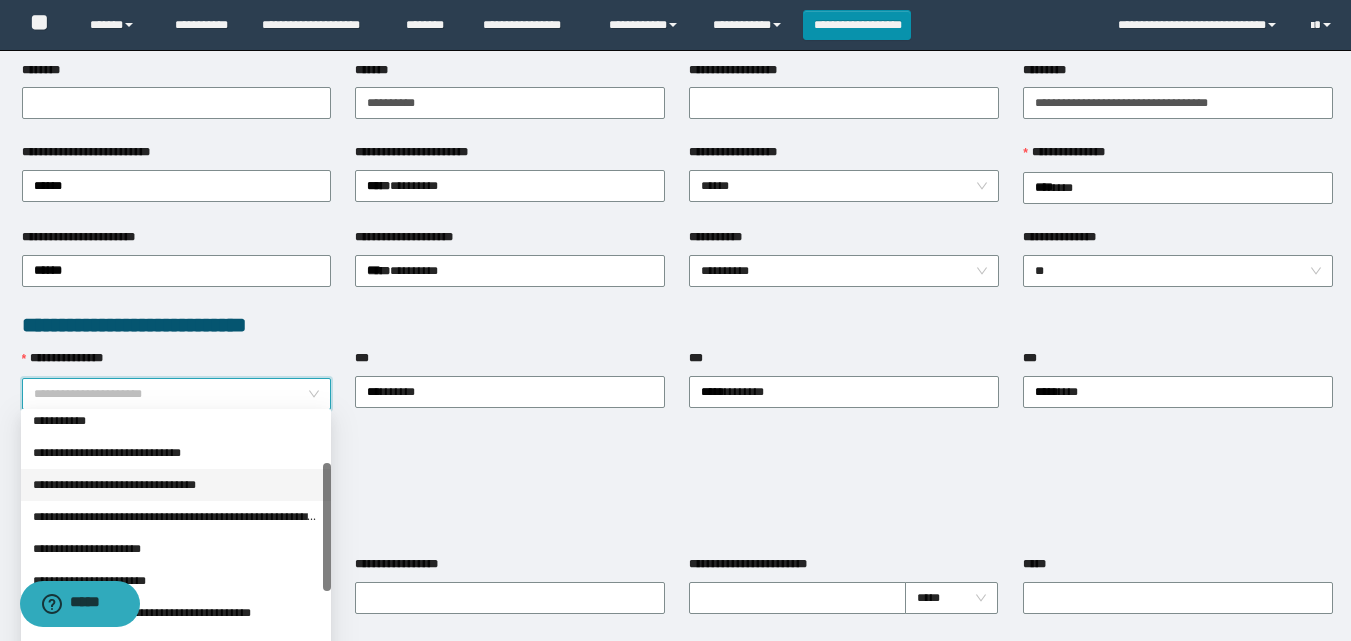 scroll, scrollTop: 100, scrollLeft: 0, axis: vertical 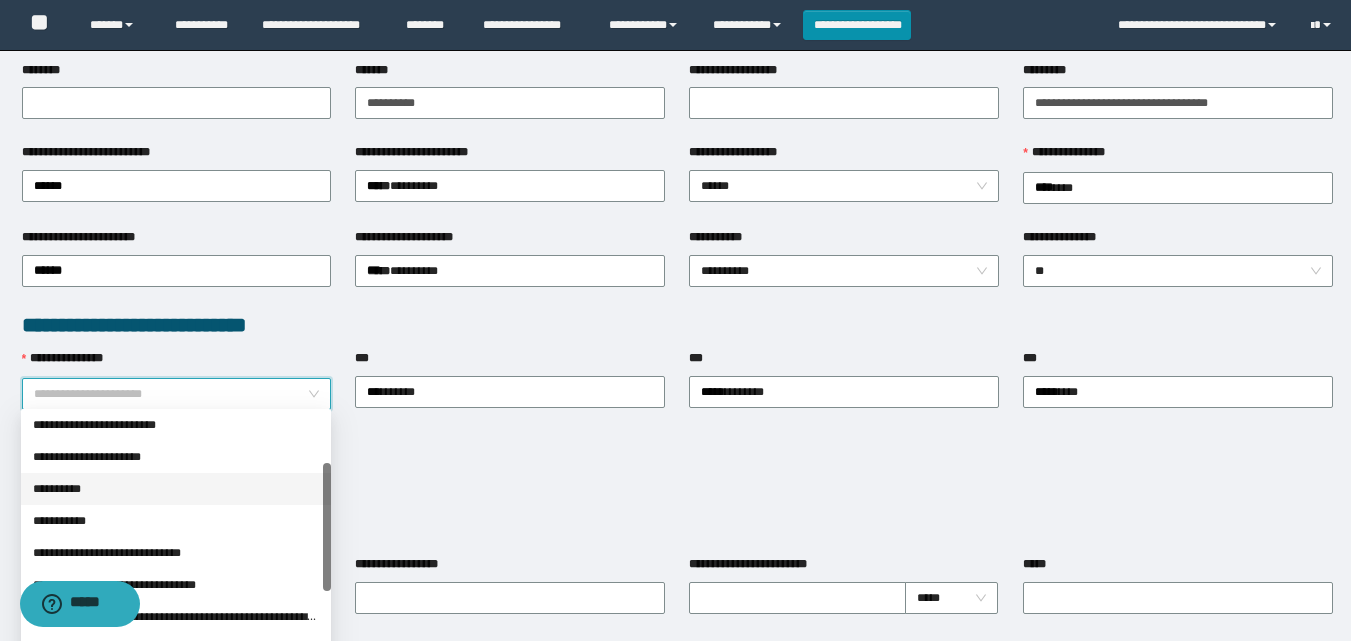 click on "**********" at bounding box center [176, 489] 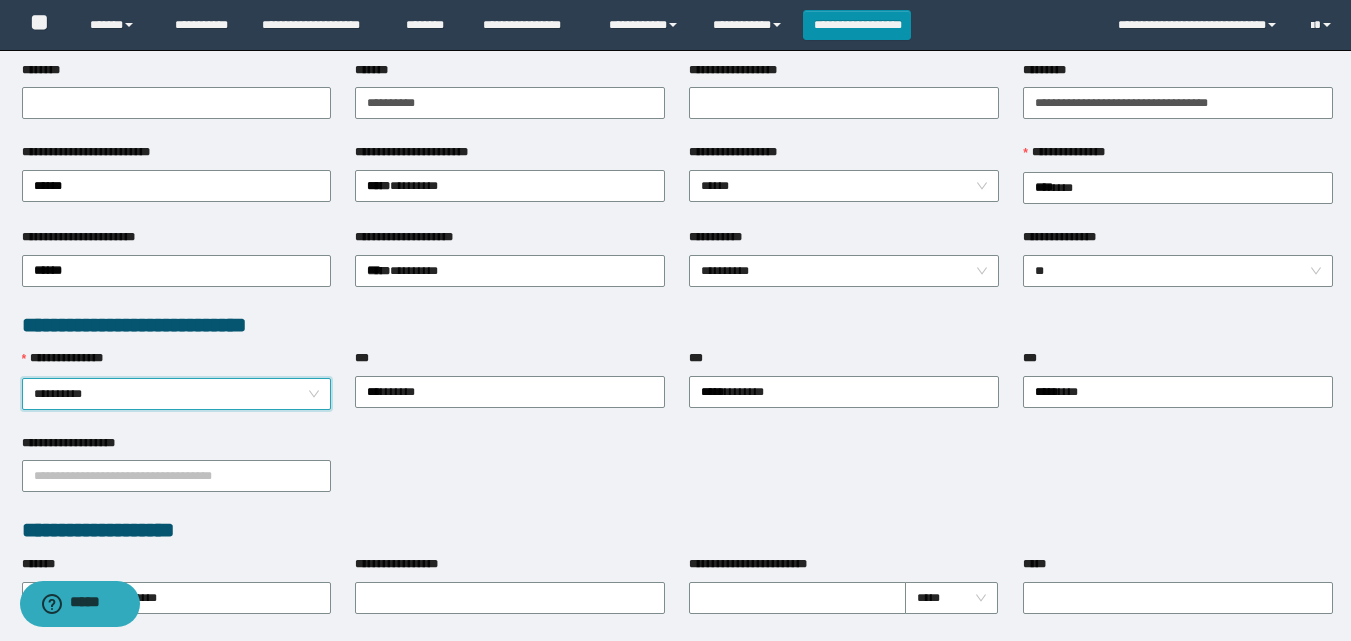 click on "**********" at bounding box center (677, 475) 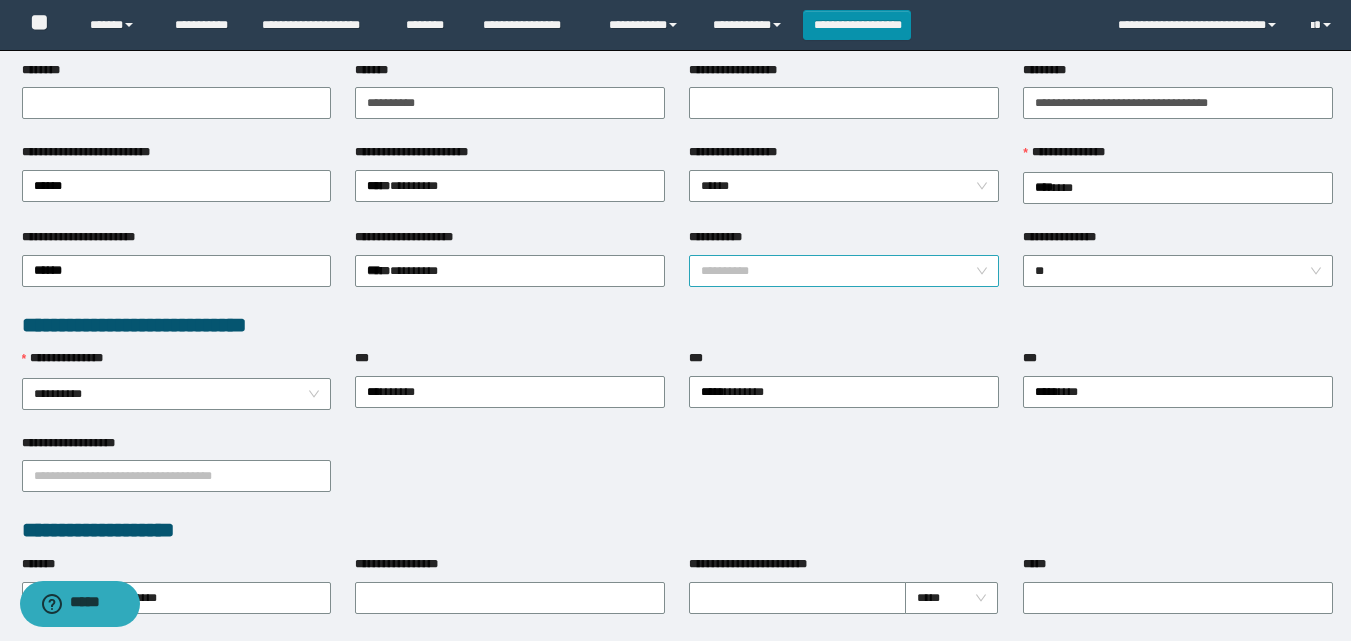 click on "**********" at bounding box center (844, 271) 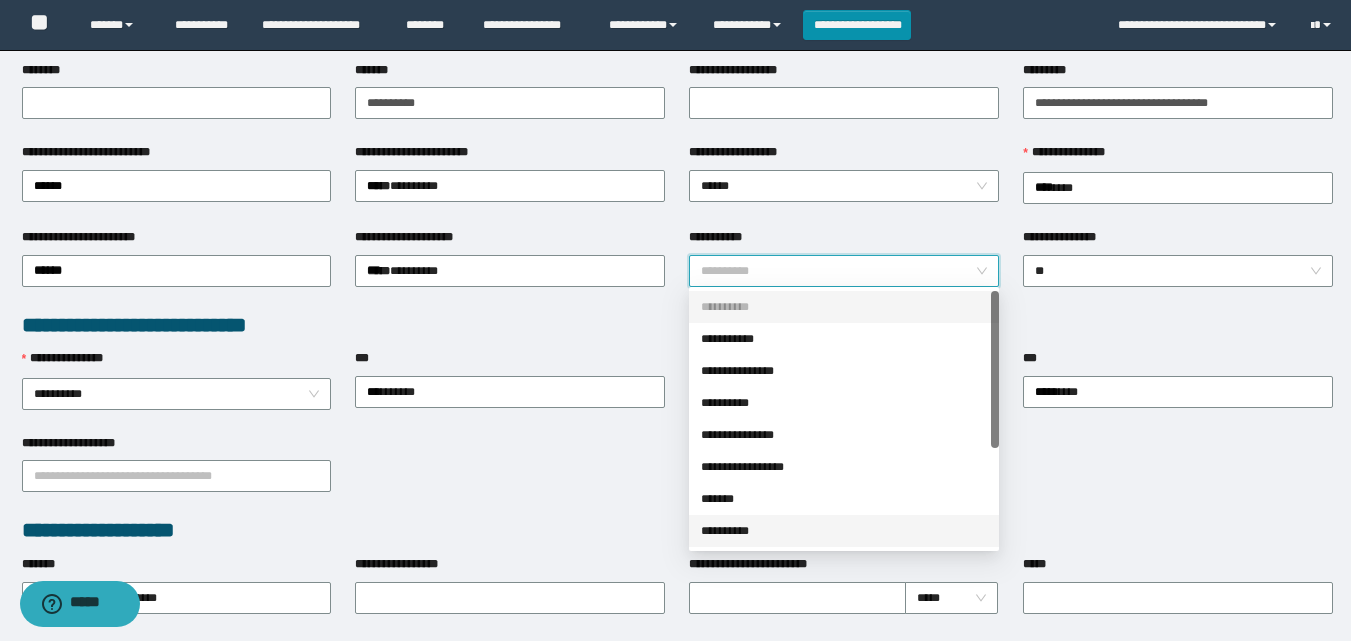 click on "**********" at bounding box center (844, 531) 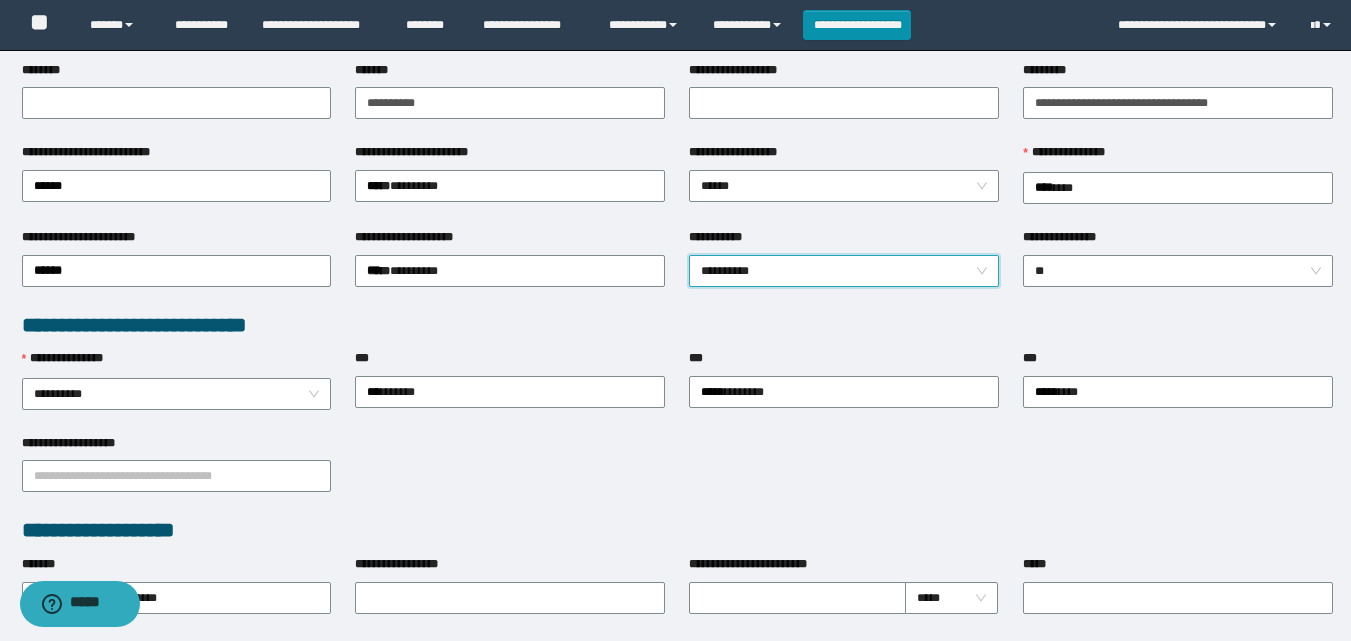 click on "**********" at bounding box center [677, 475] 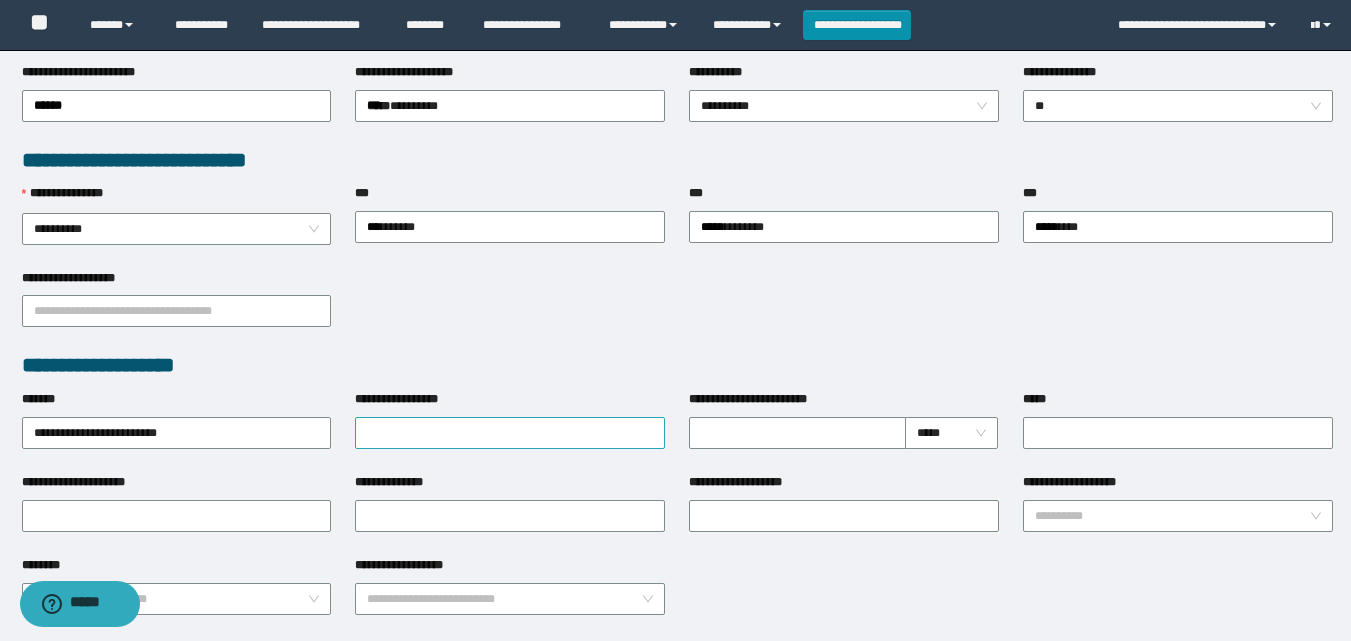 scroll, scrollTop: 500, scrollLeft: 0, axis: vertical 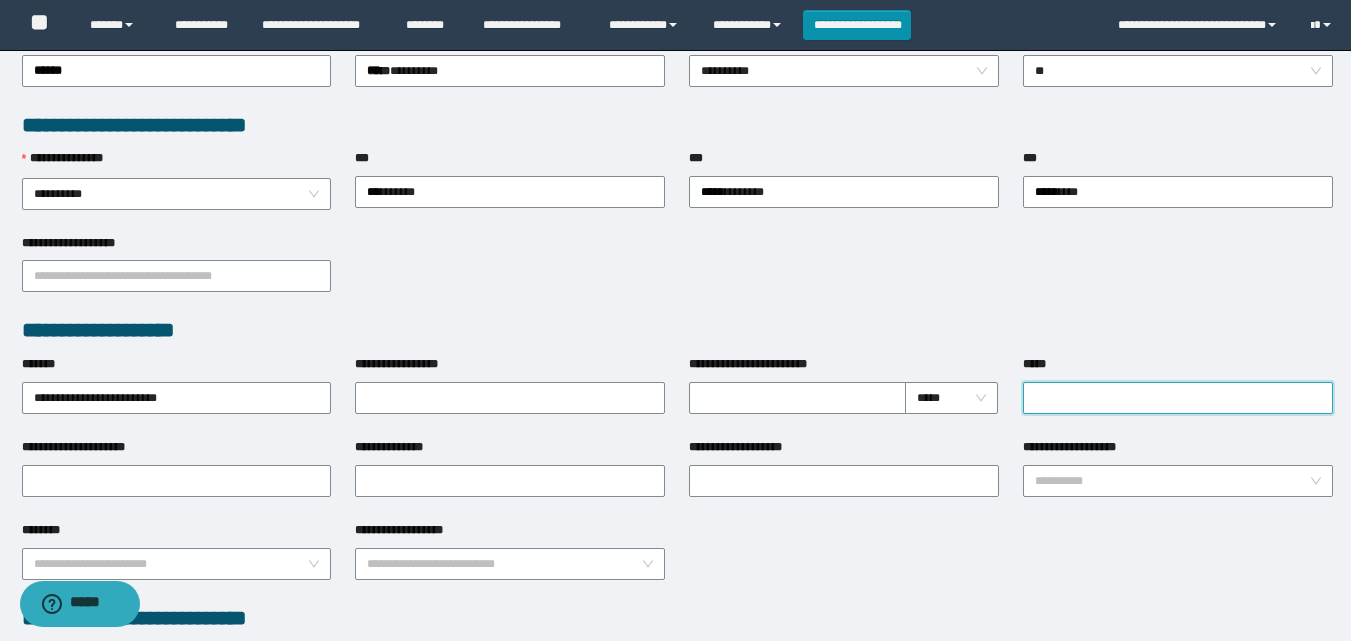 click on "*****" at bounding box center [1178, 398] 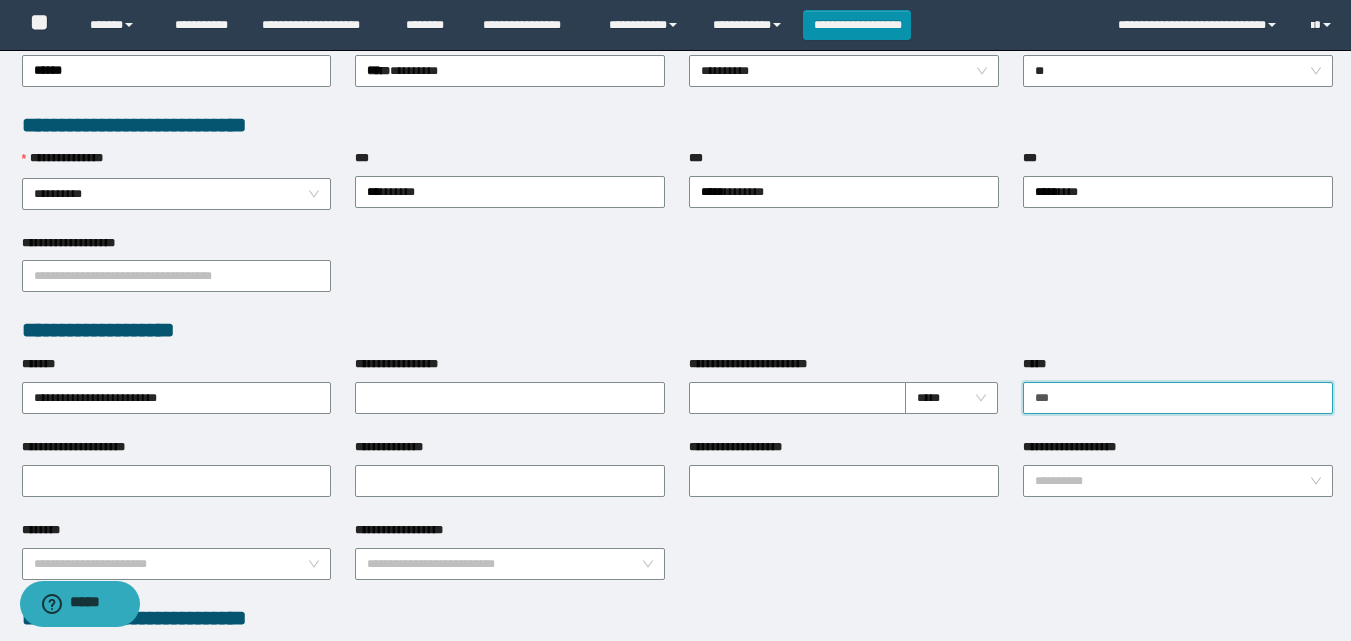 type on "**********" 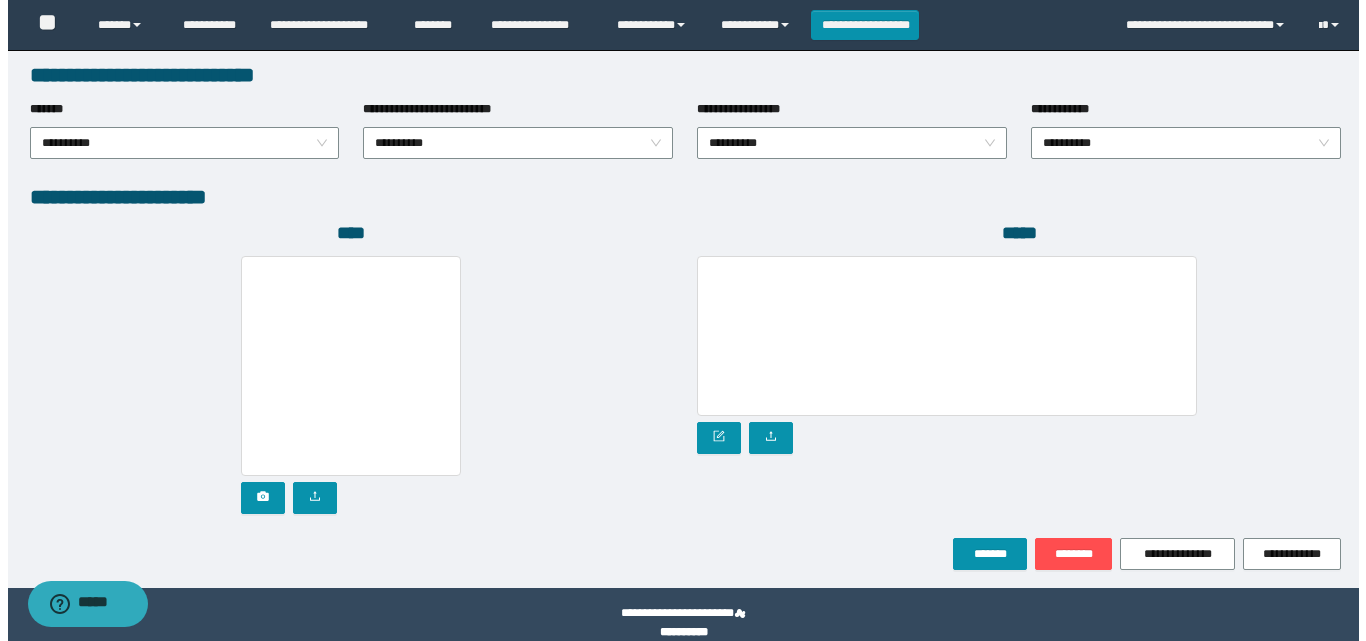scroll, scrollTop: 1064, scrollLeft: 0, axis: vertical 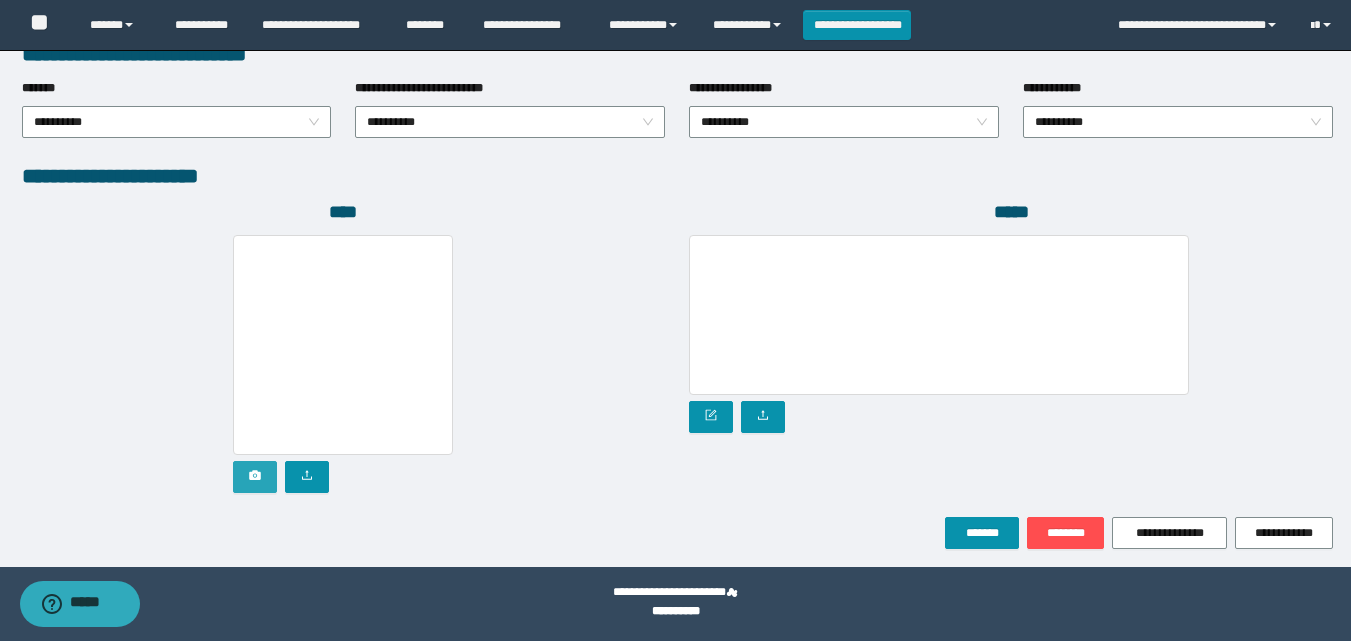 click at bounding box center [255, 477] 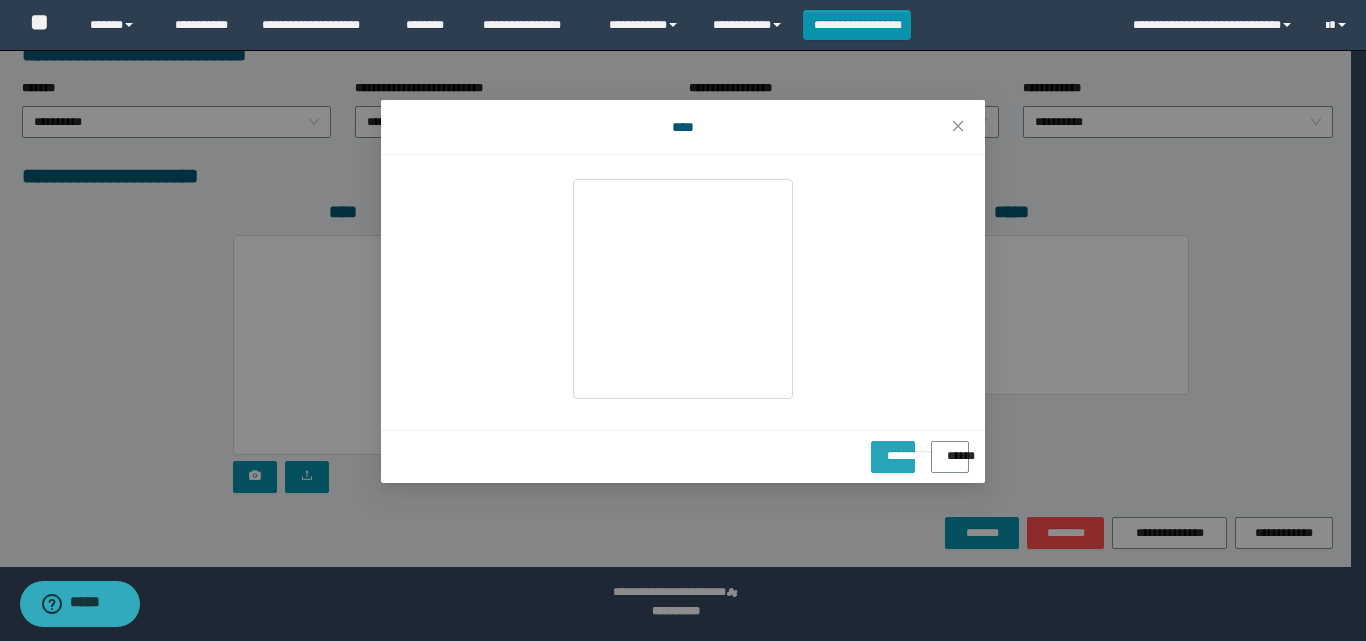 click on "**********" at bounding box center [893, 449] 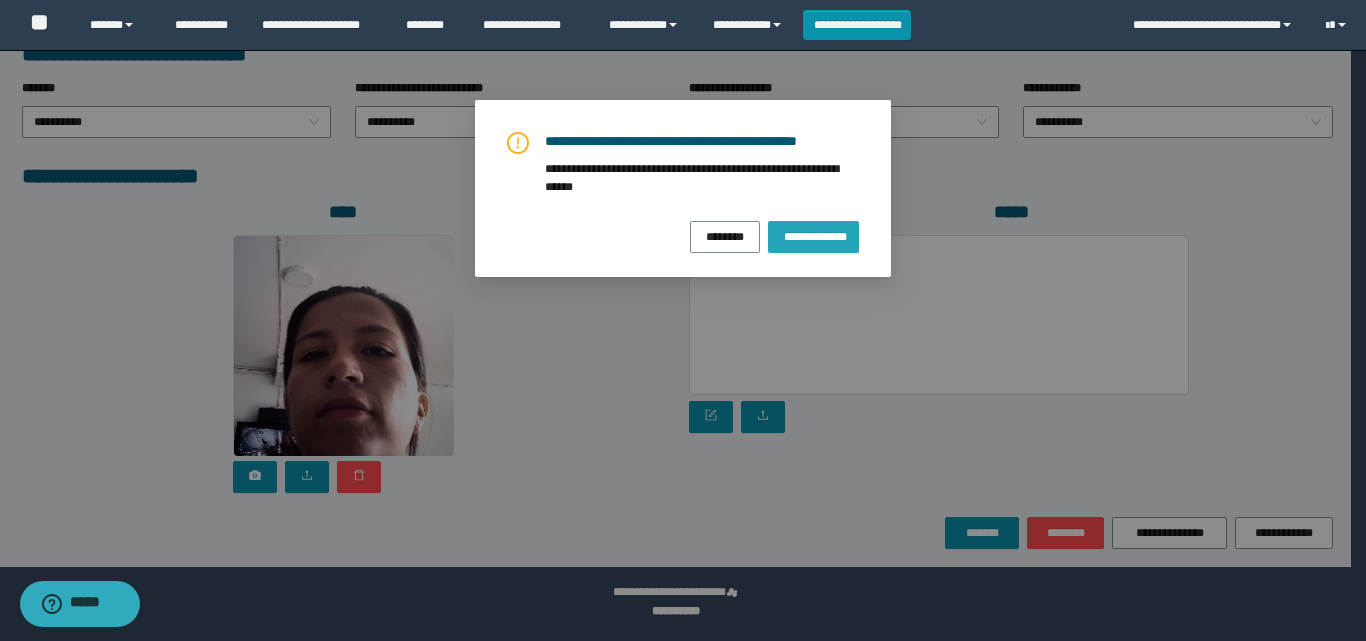 click on "**********" at bounding box center (813, 236) 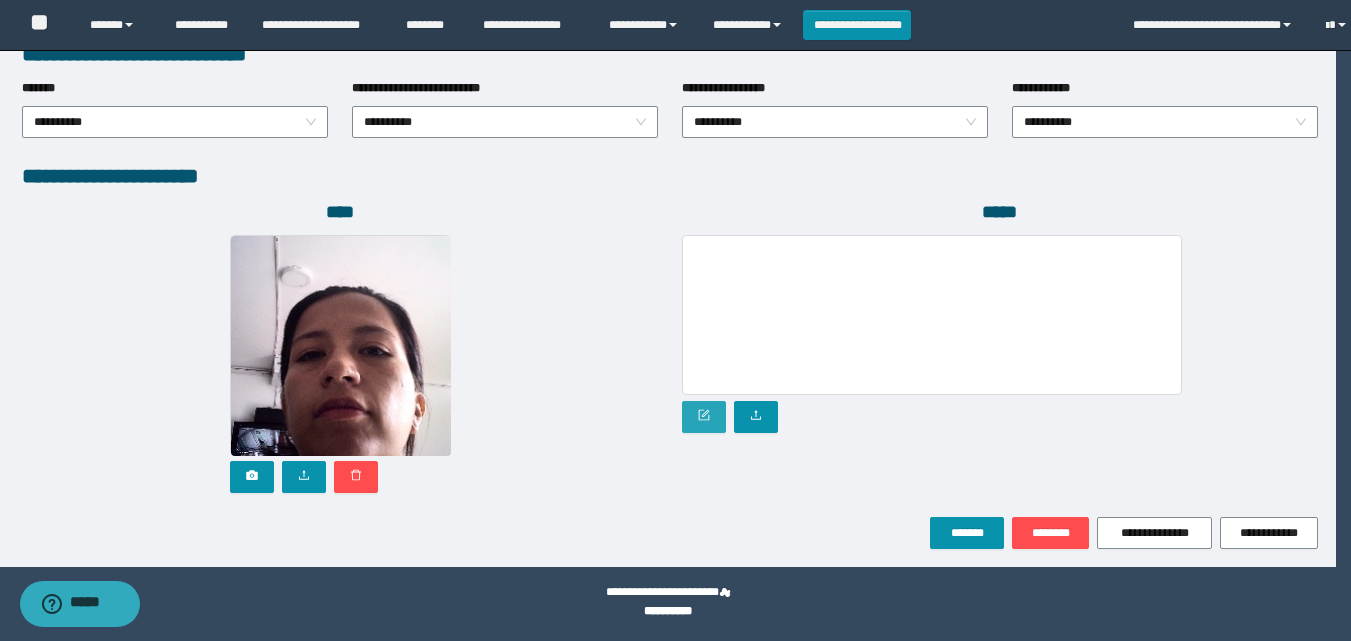 click 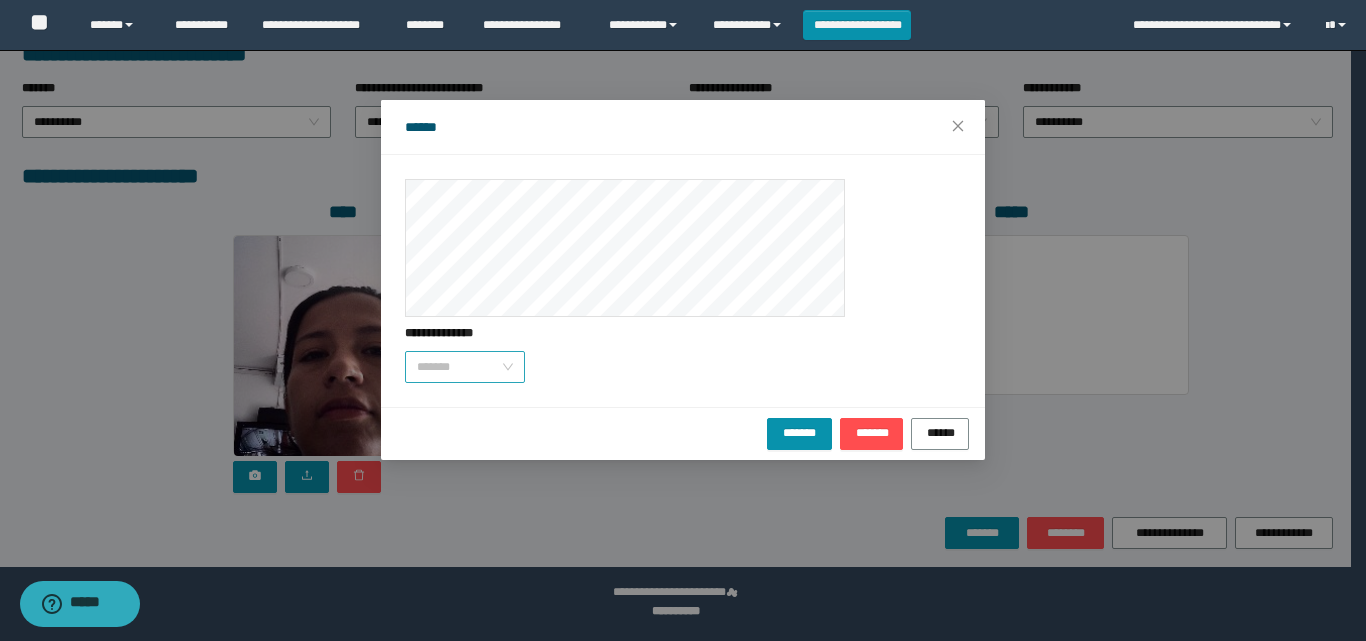 click on "*******" at bounding box center (465, 367) 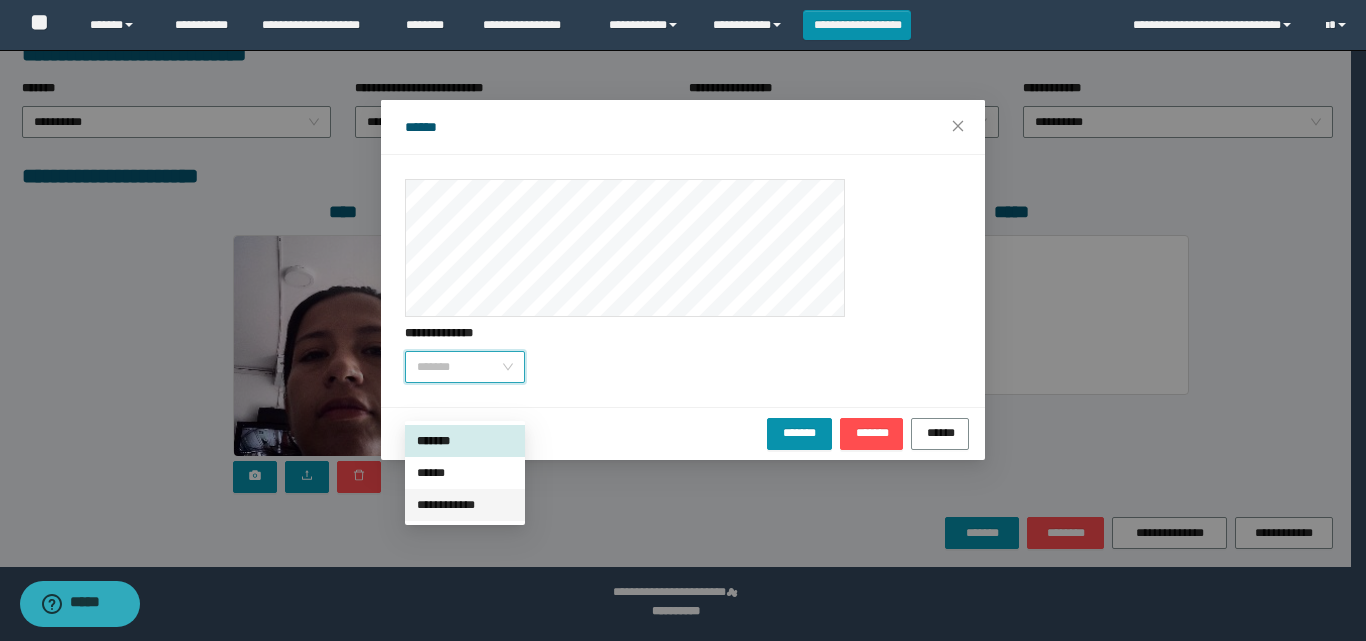 click on "**********" at bounding box center (465, 505) 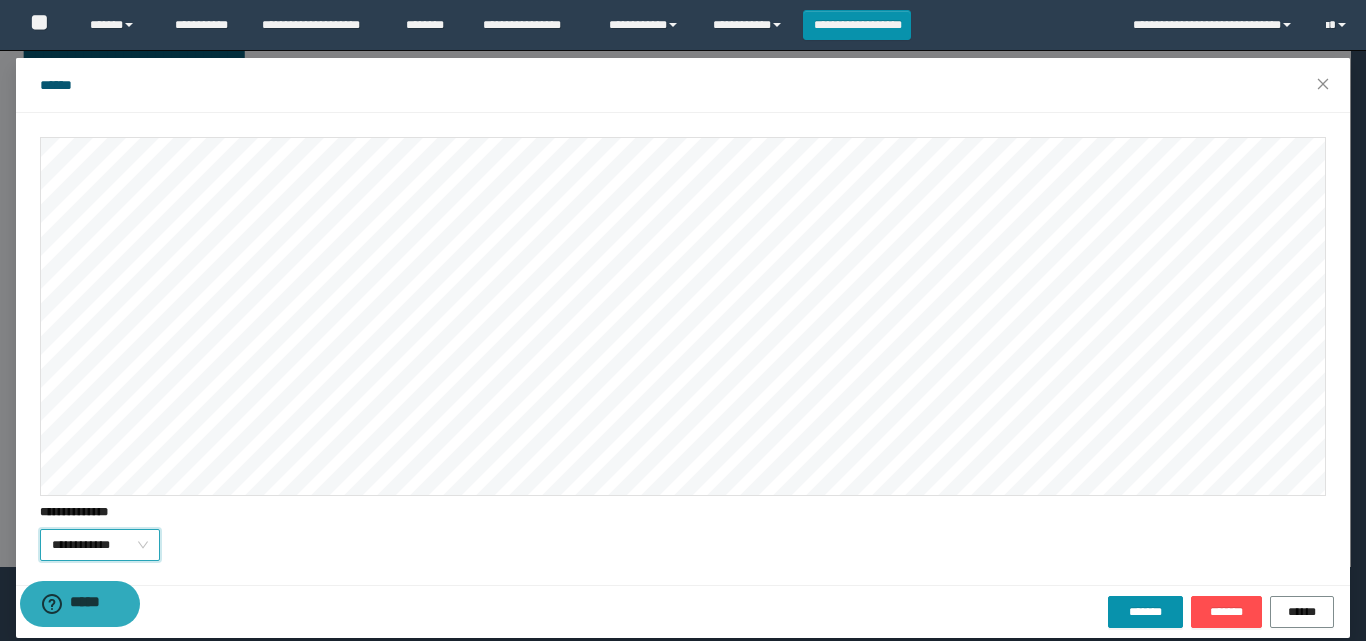 scroll, scrollTop: 61, scrollLeft: 0, axis: vertical 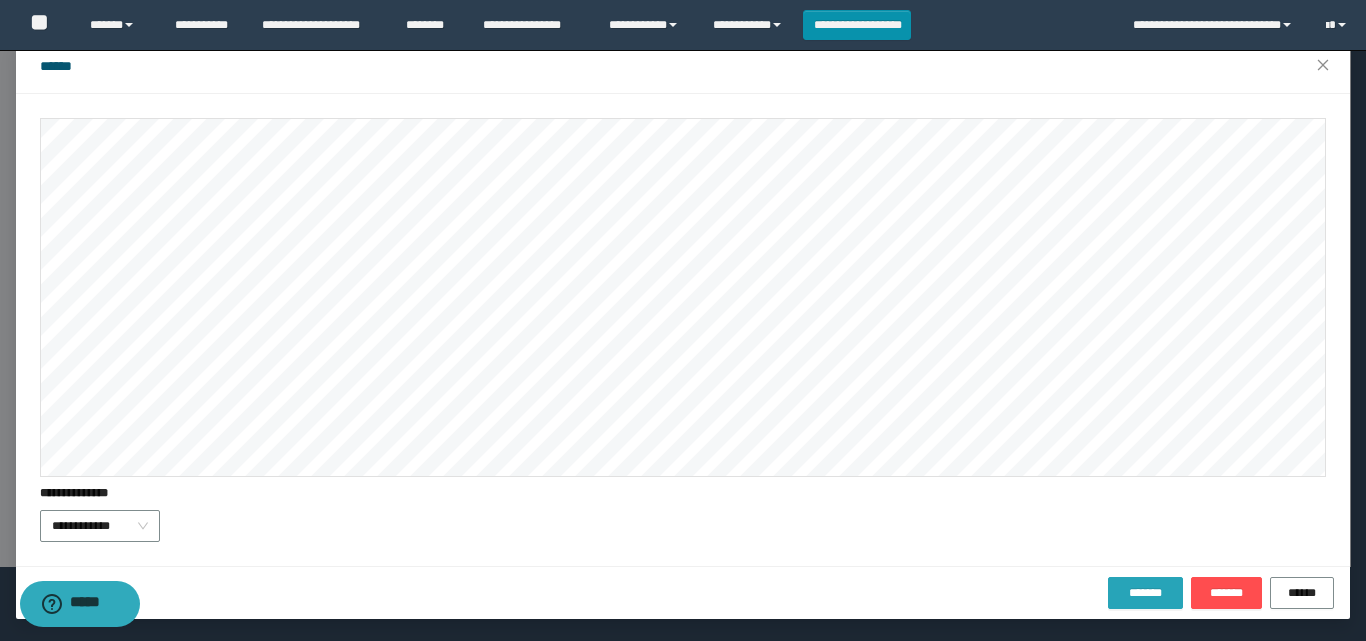 click on "*******" at bounding box center (1145, 593) 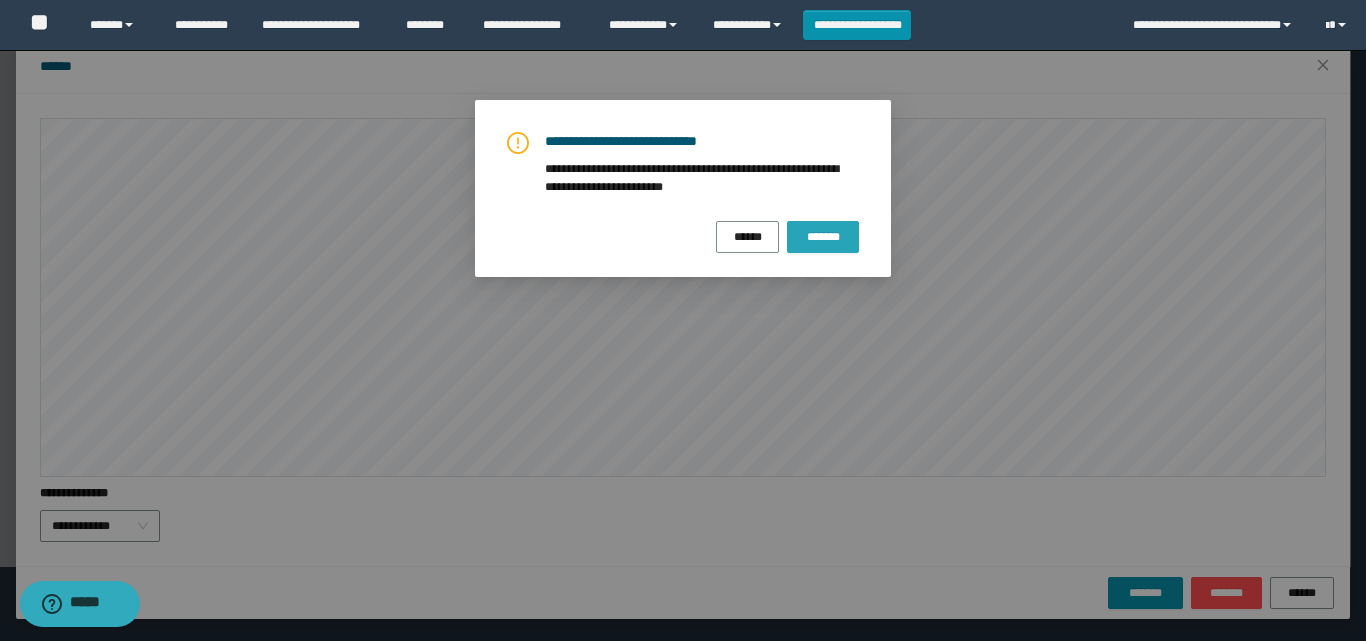 click on "*******" at bounding box center (823, 237) 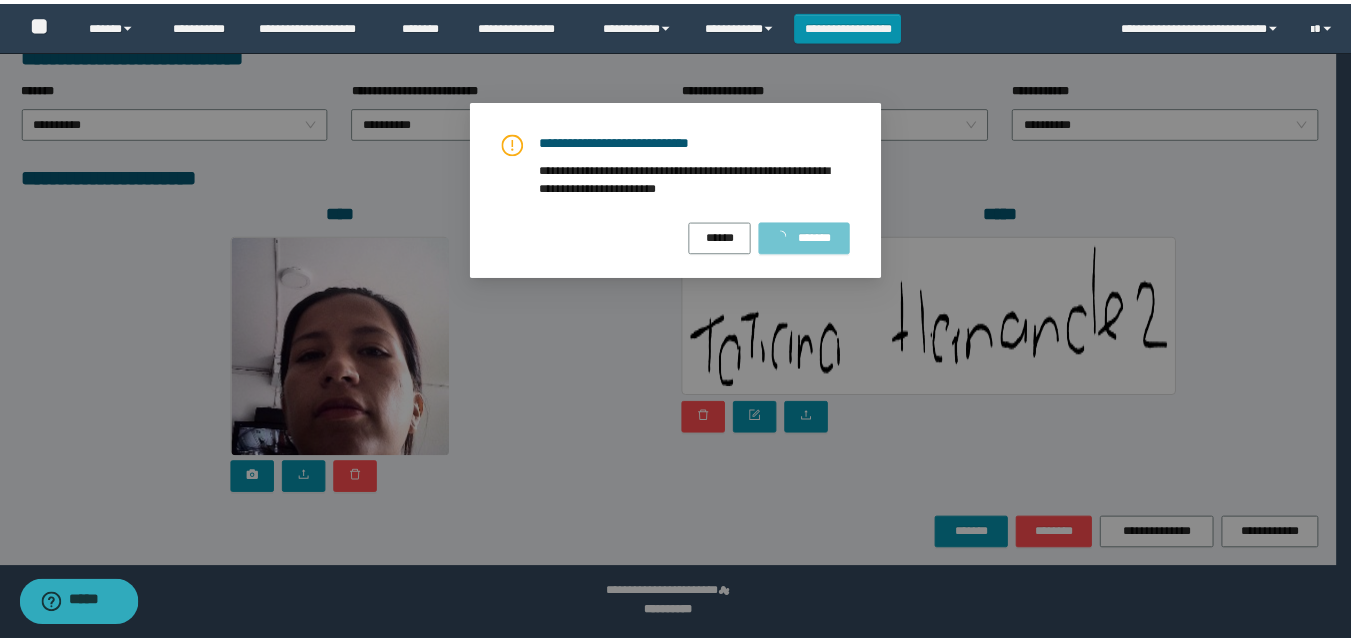 scroll, scrollTop: 0, scrollLeft: 0, axis: both 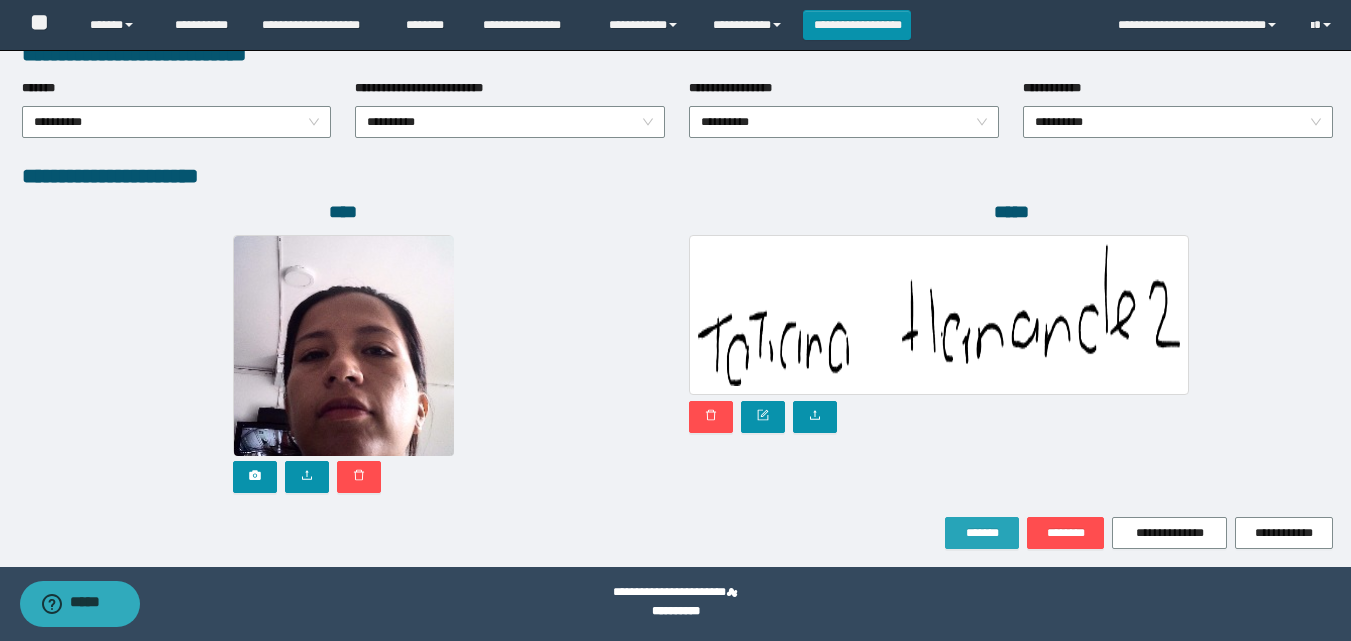click on "*******" at bounding box center (982, 533) 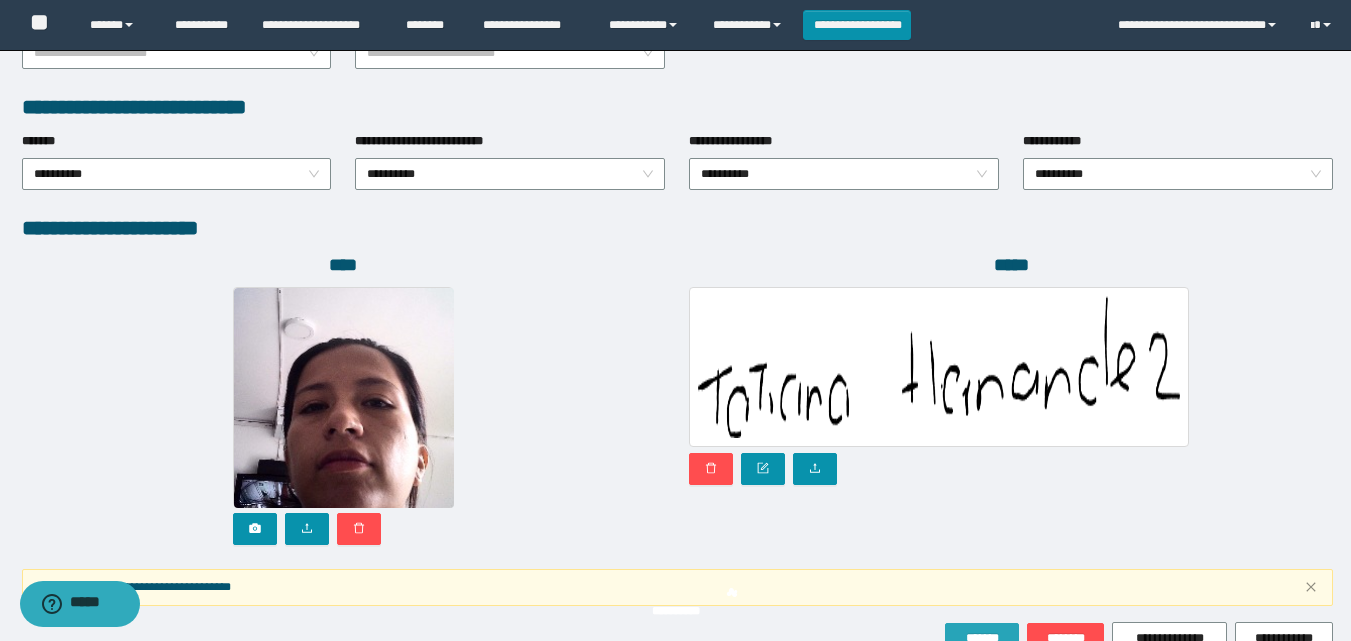 scroll, scrollTop: 1117, scrollLeft: 0, axis: vertical 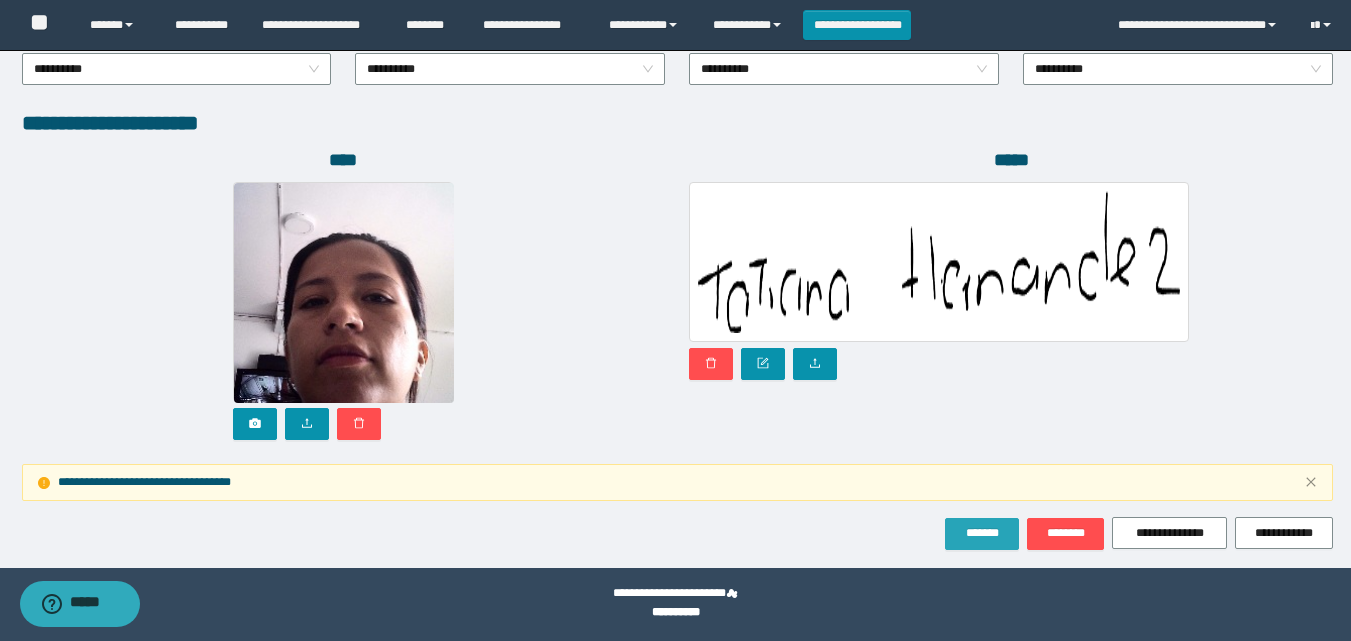 click on "*******" at bounding box center (982, 533) 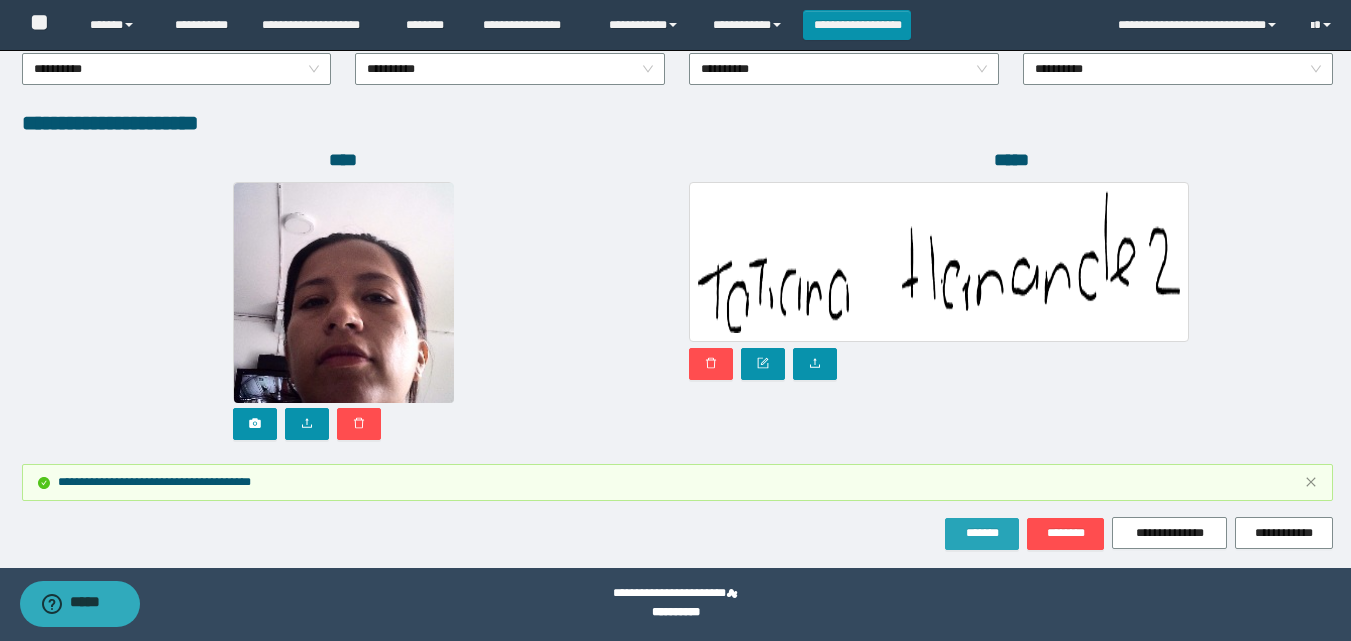 click on "*******" at bounding box center (982, 533) 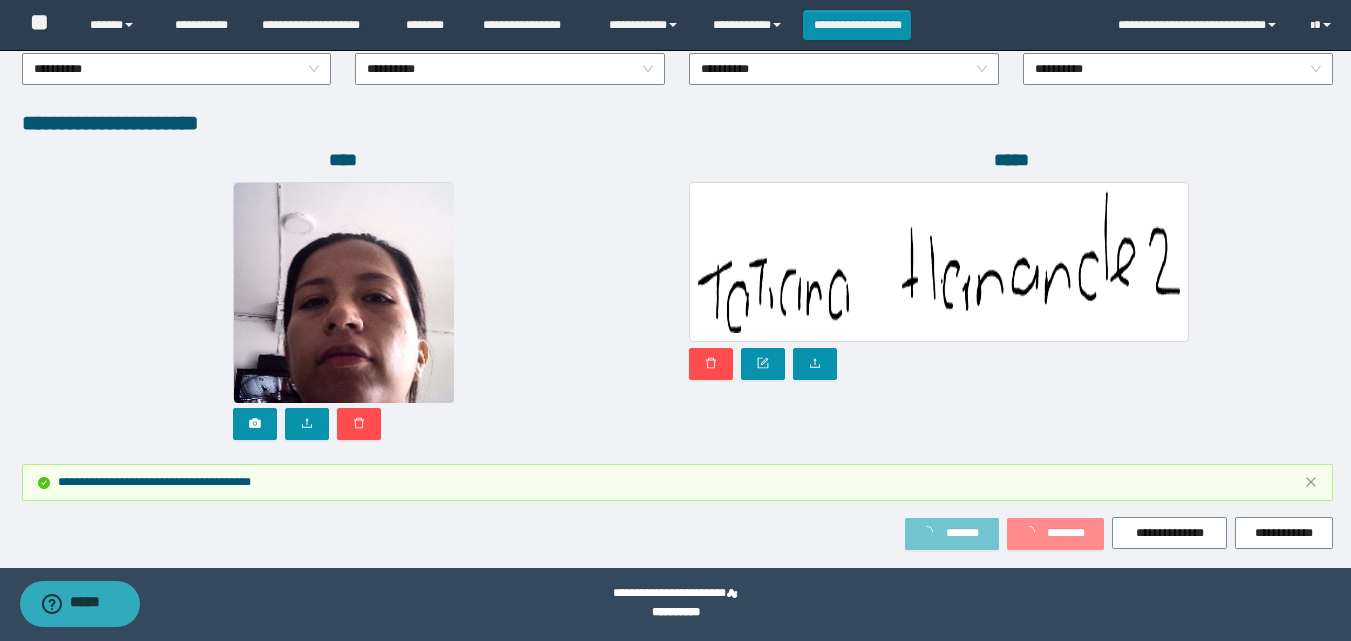 click on "*******" at bounding box center (962, 533) 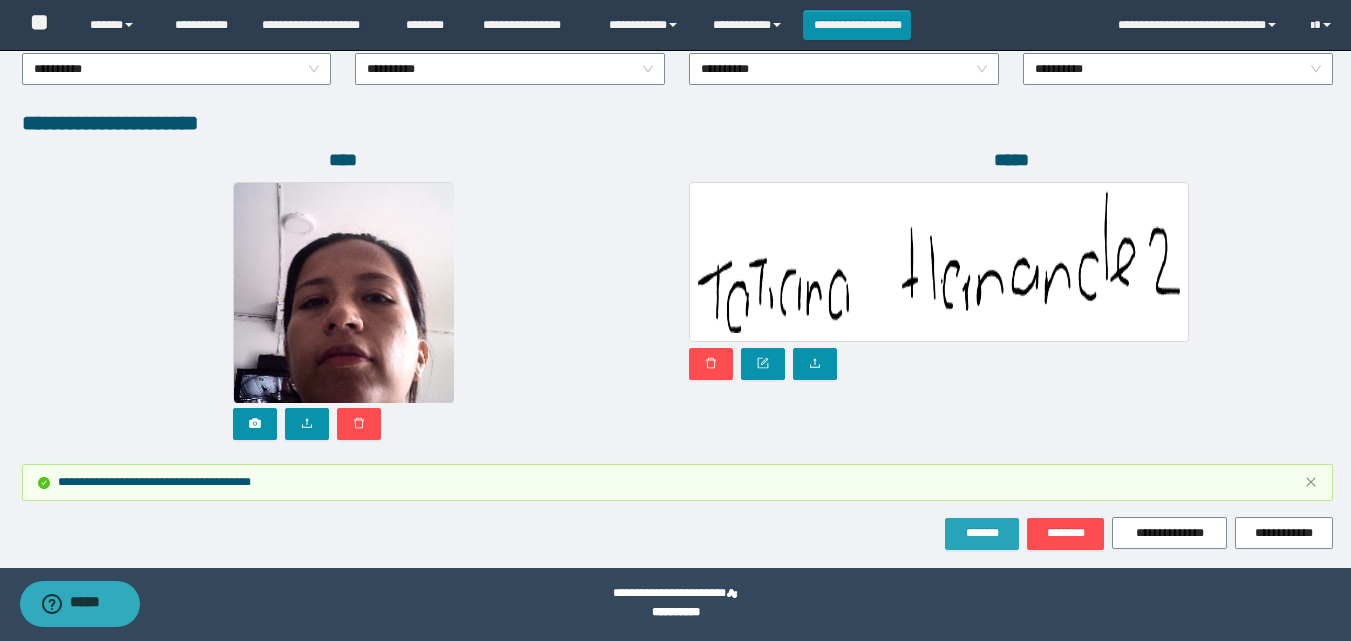 click on "*******" at bounding box center [982, 533] 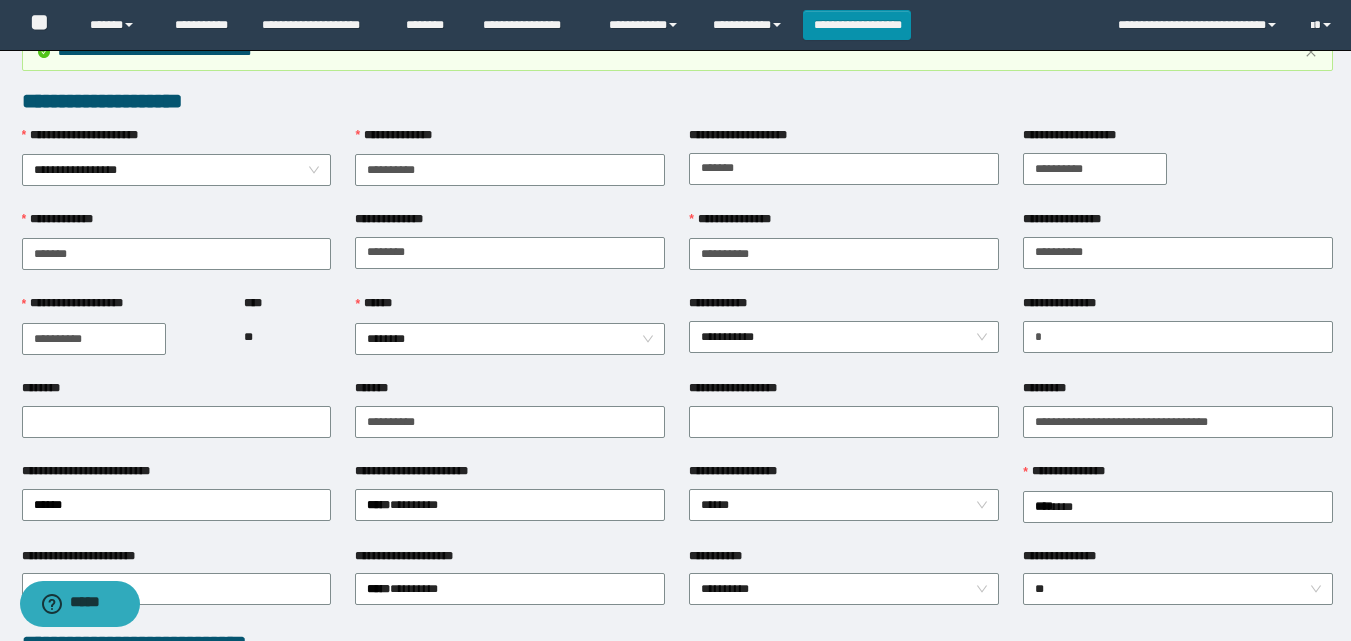 scroll, scrollTop: 0, scrollLeft: 0, axis: both 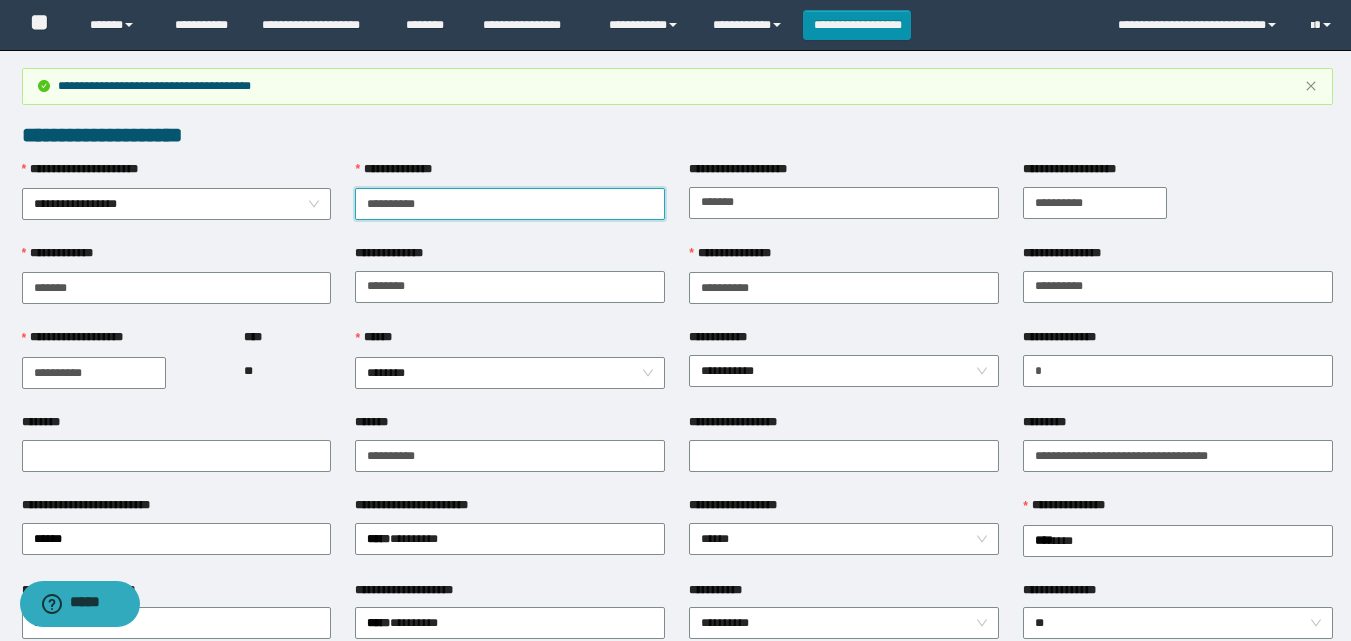 drag, startPoint x: 455, startPoint y: 210, endPoint x: 340, endPoint y: 204, distance: 115.15642 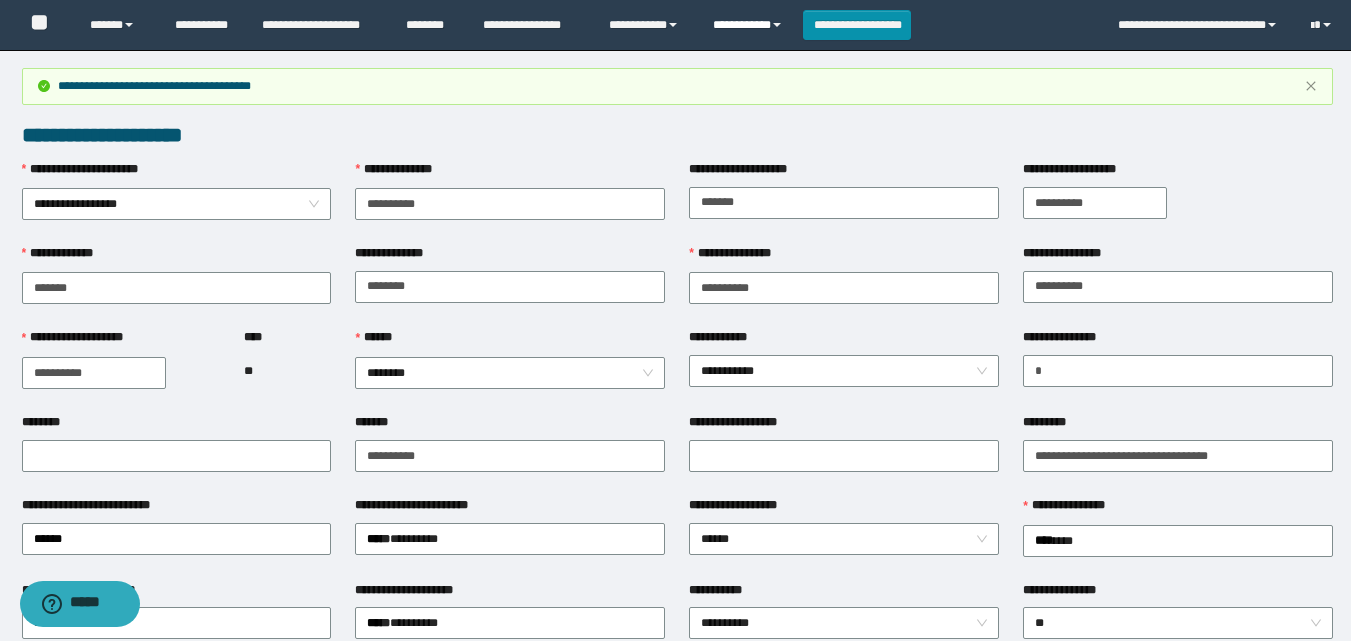 click on "**********" at bounding box center (750, 25) 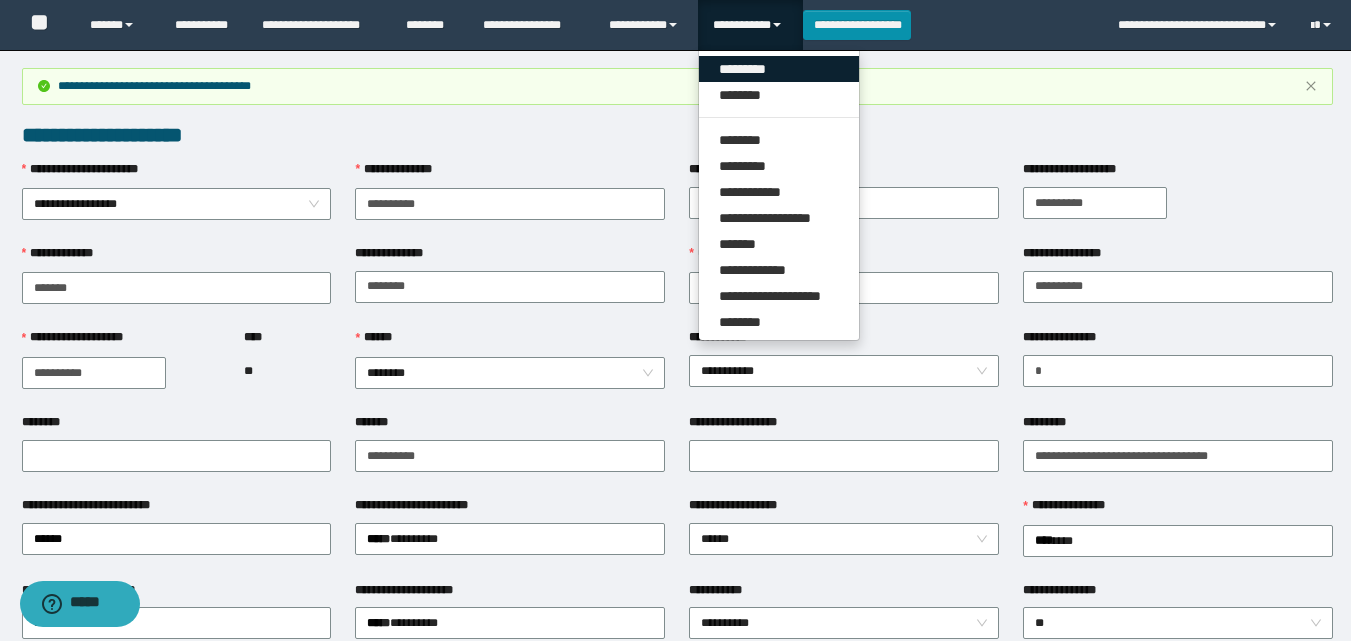 click on "*********" at bounding box center [779, 69] 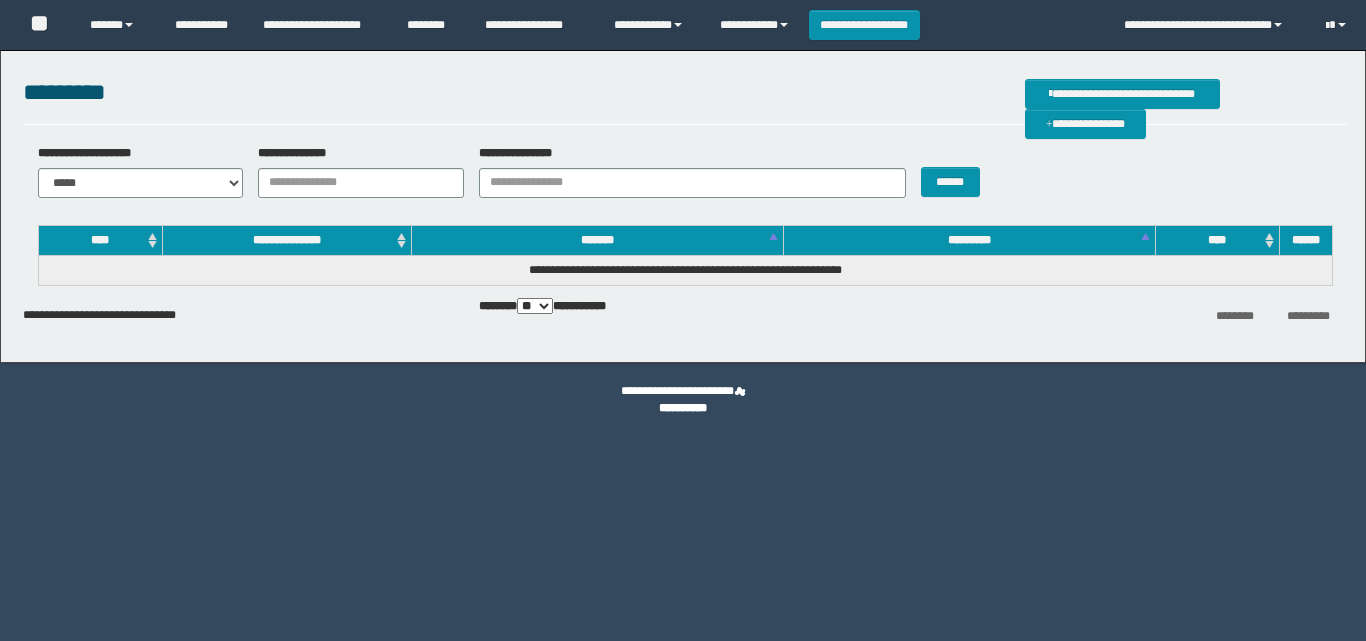 scroll, scrollTop: 0, scrollLeft: 0, axis: both 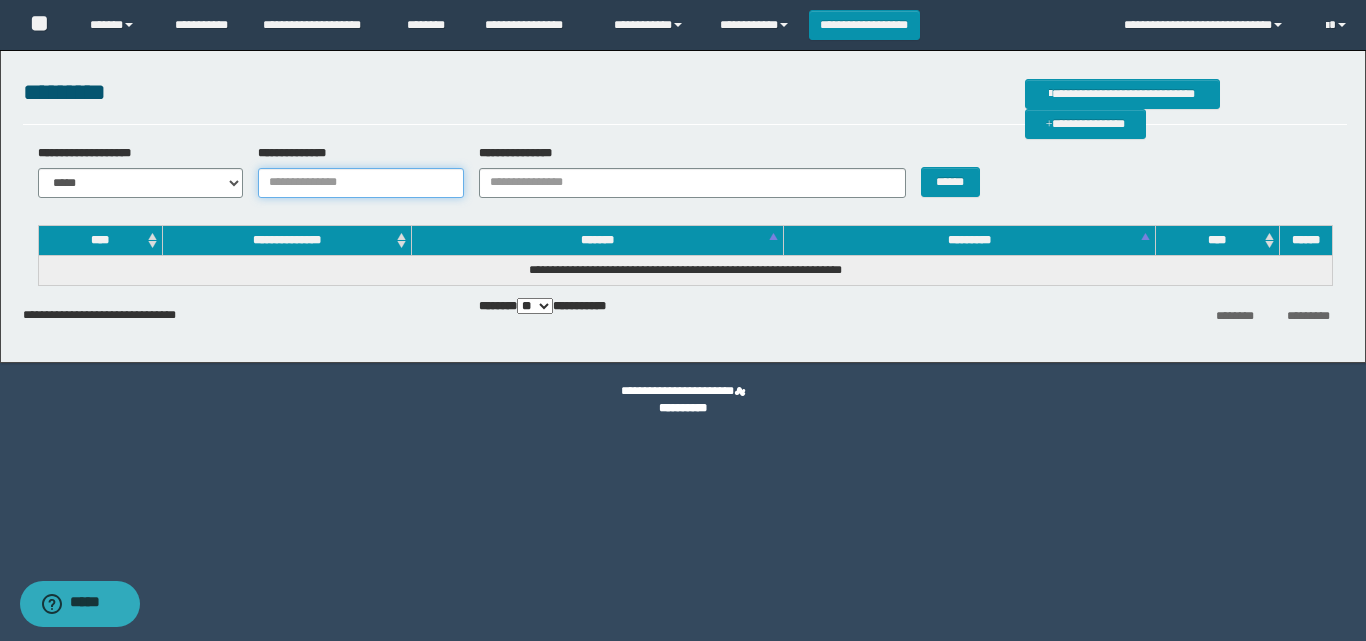 click on "**********" at bounding box center [361, 183] 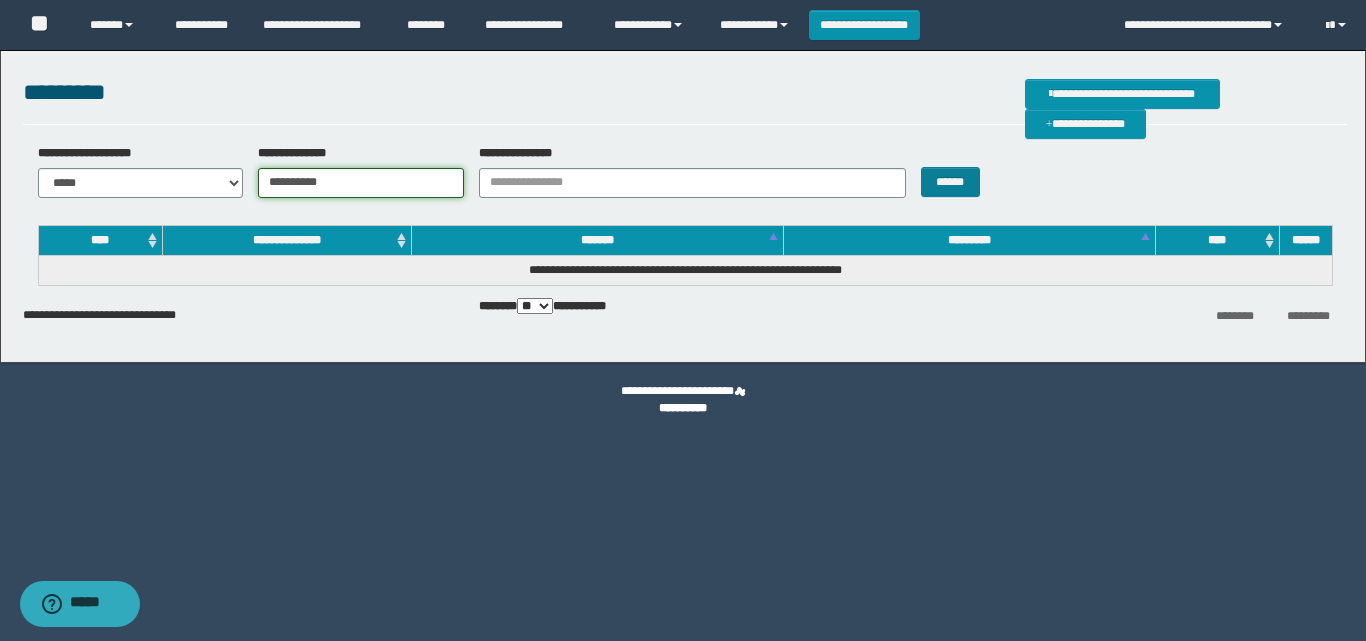 type on "**********" 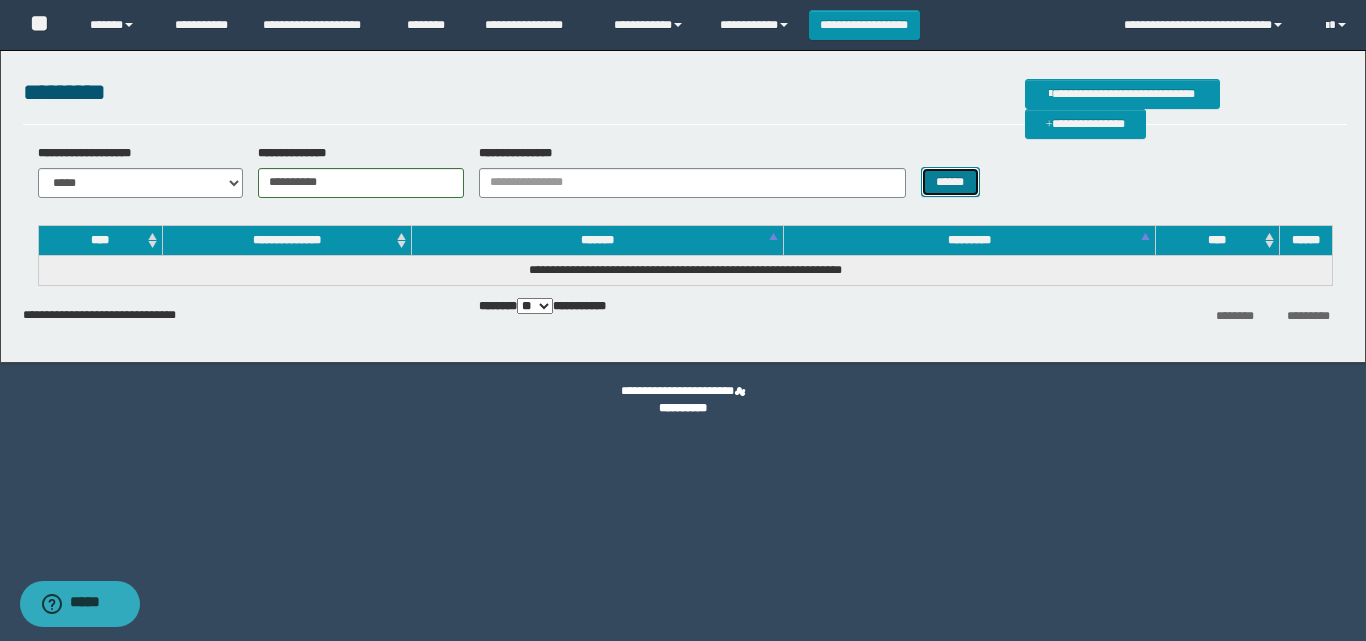 click on "******" at bounding box center [950, 182] 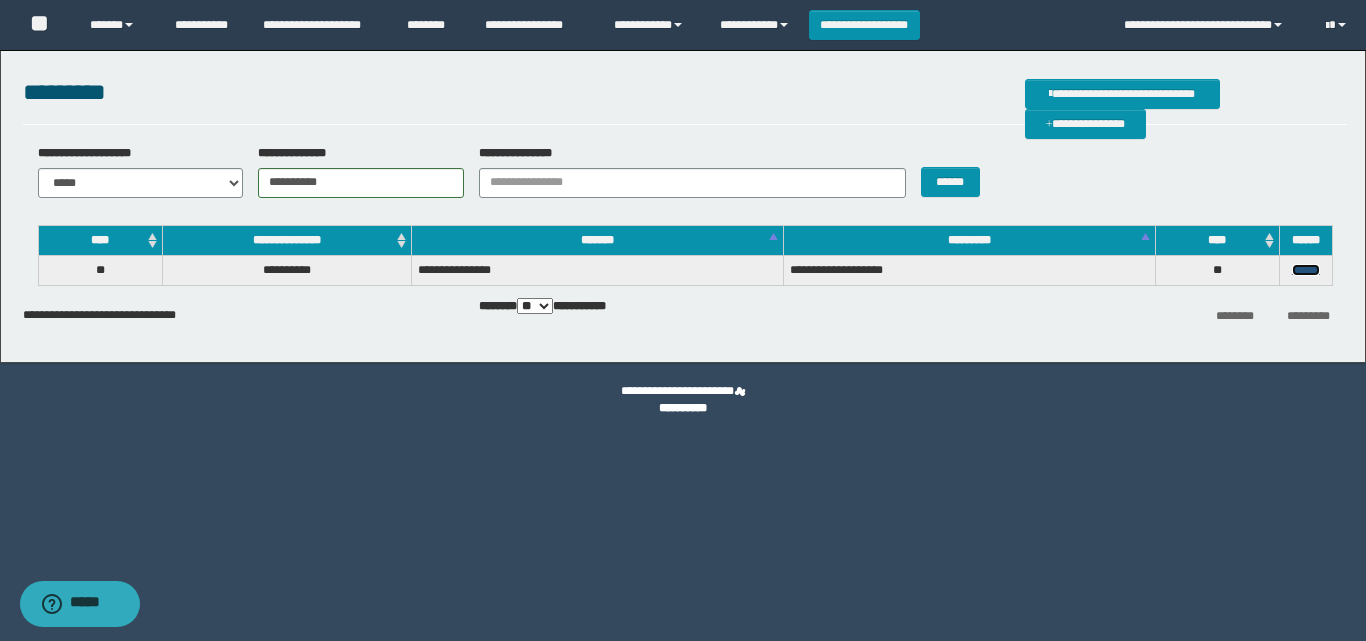 click on "******" at bounding box center [1306, 270] 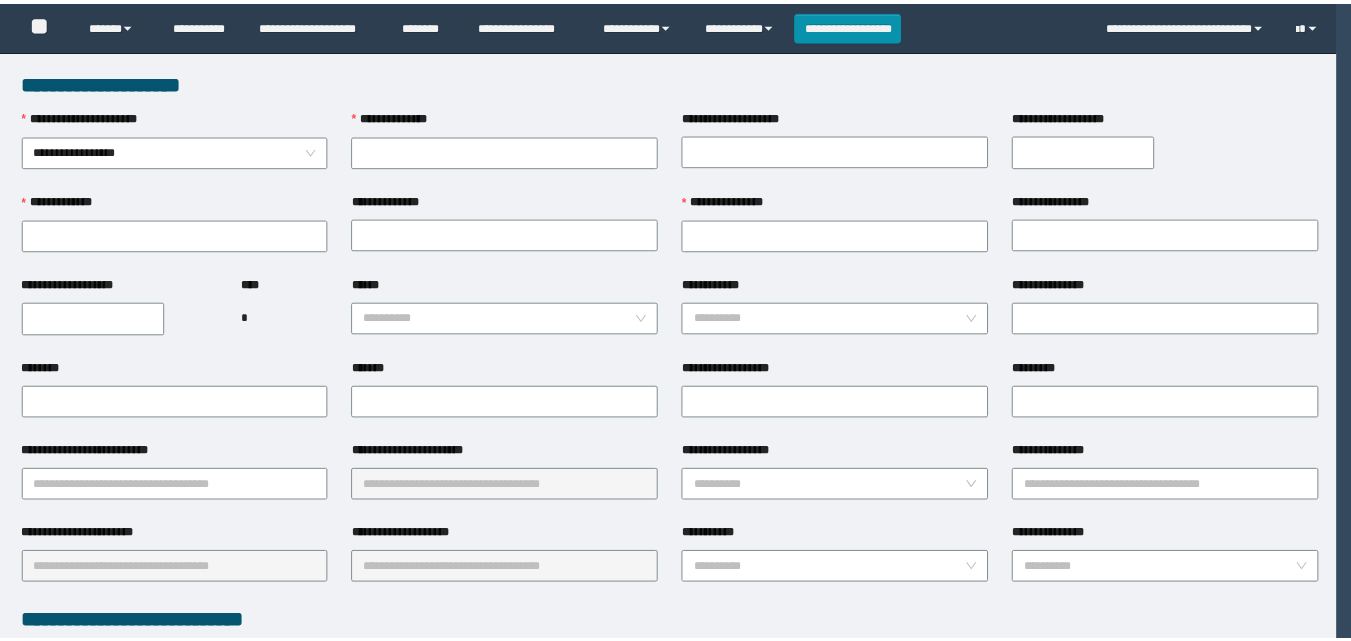 scroll, scrollTop: 0, scrollLeft: 0, axis: both 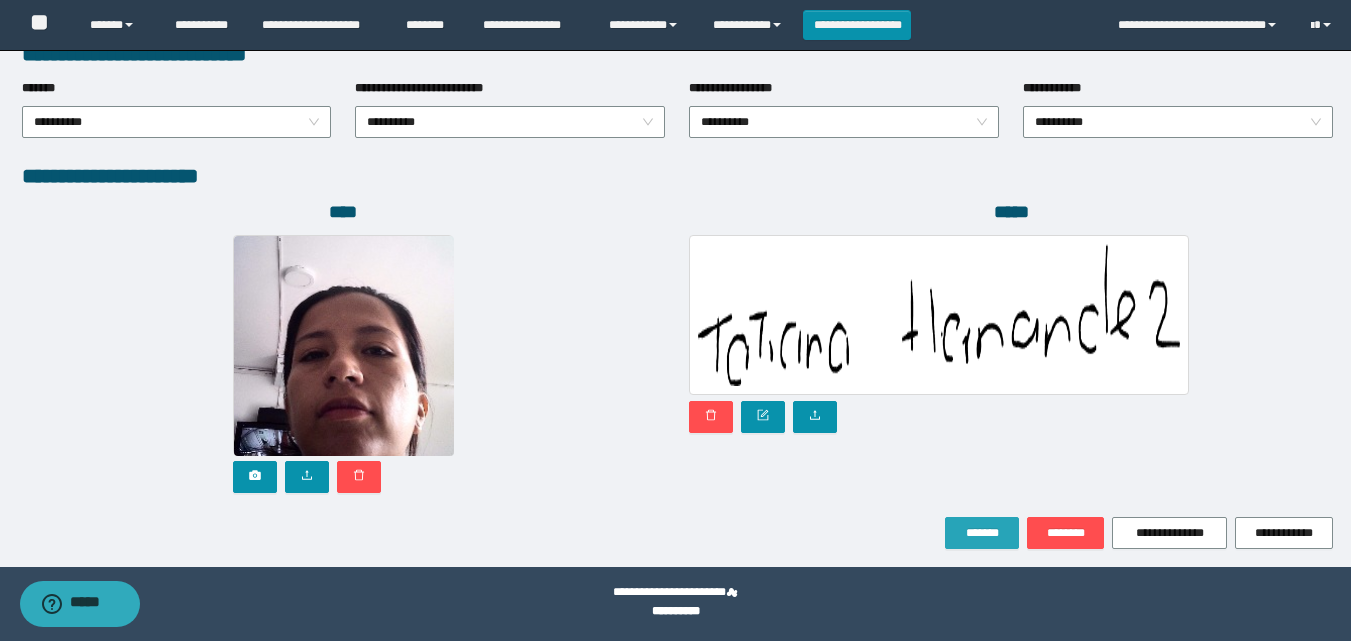 click on "*******" at bounding box center [982, 533] 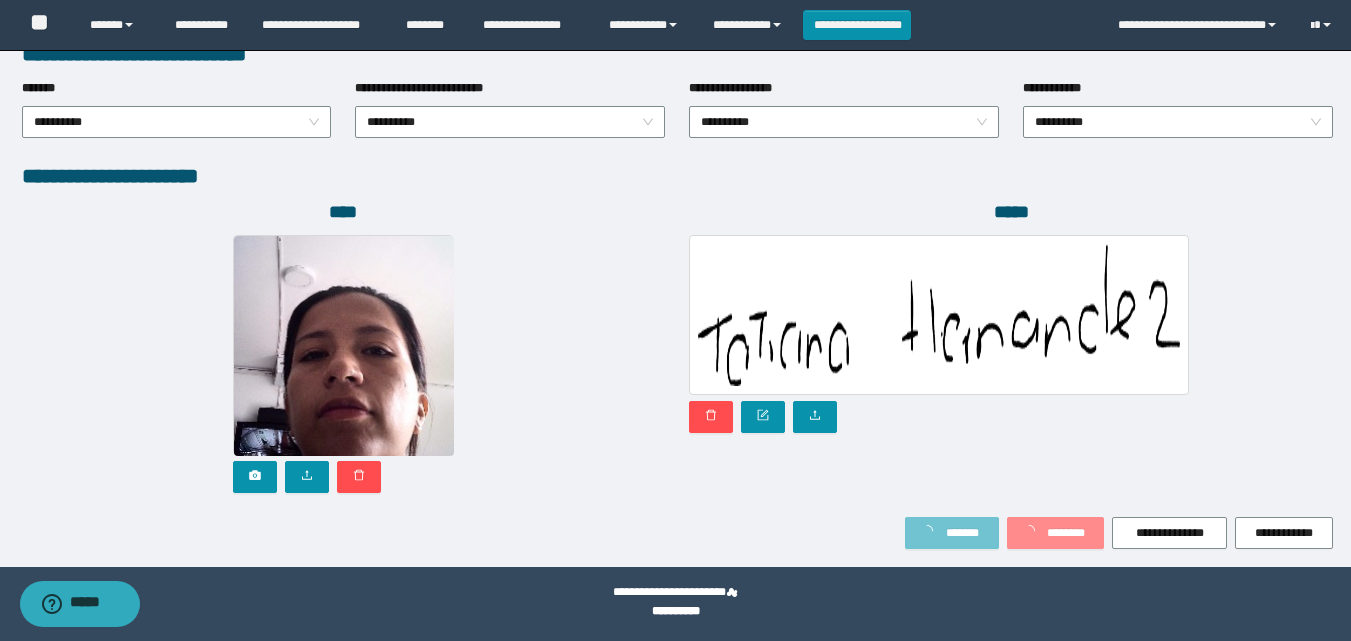 scroll, scrollTop: 1117, scrollLeft: 0, axis: vertical 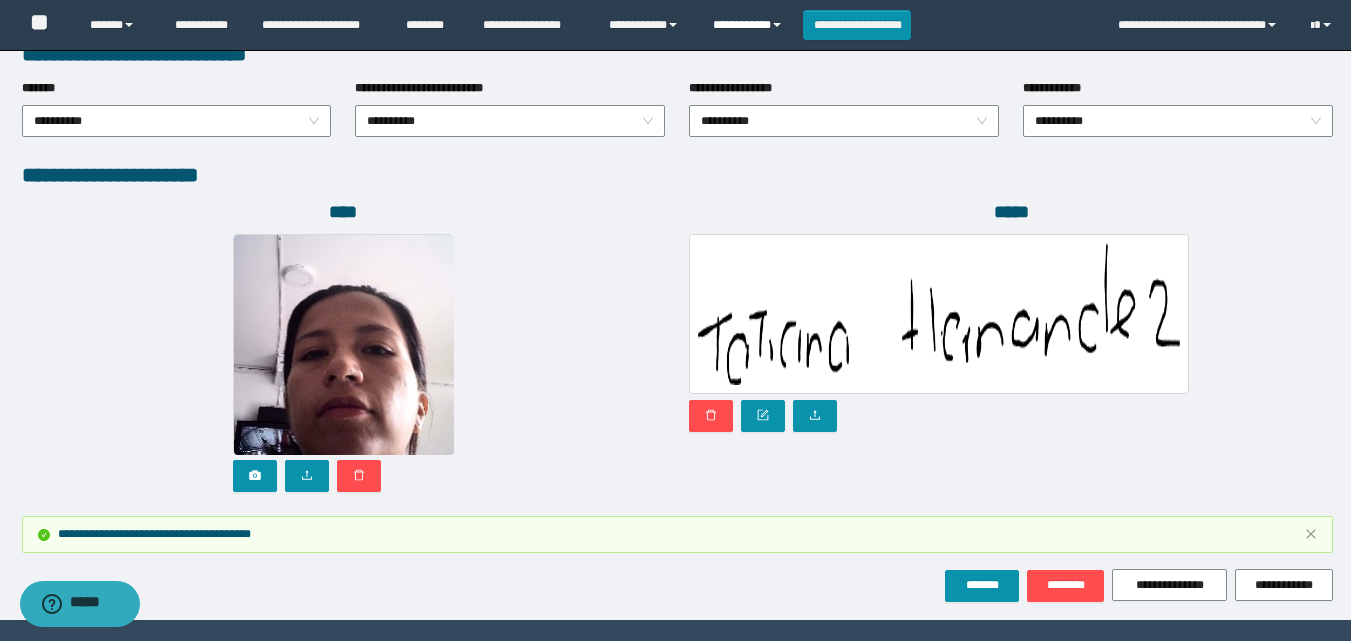 click on "**********" at bounding box center [750, 25] 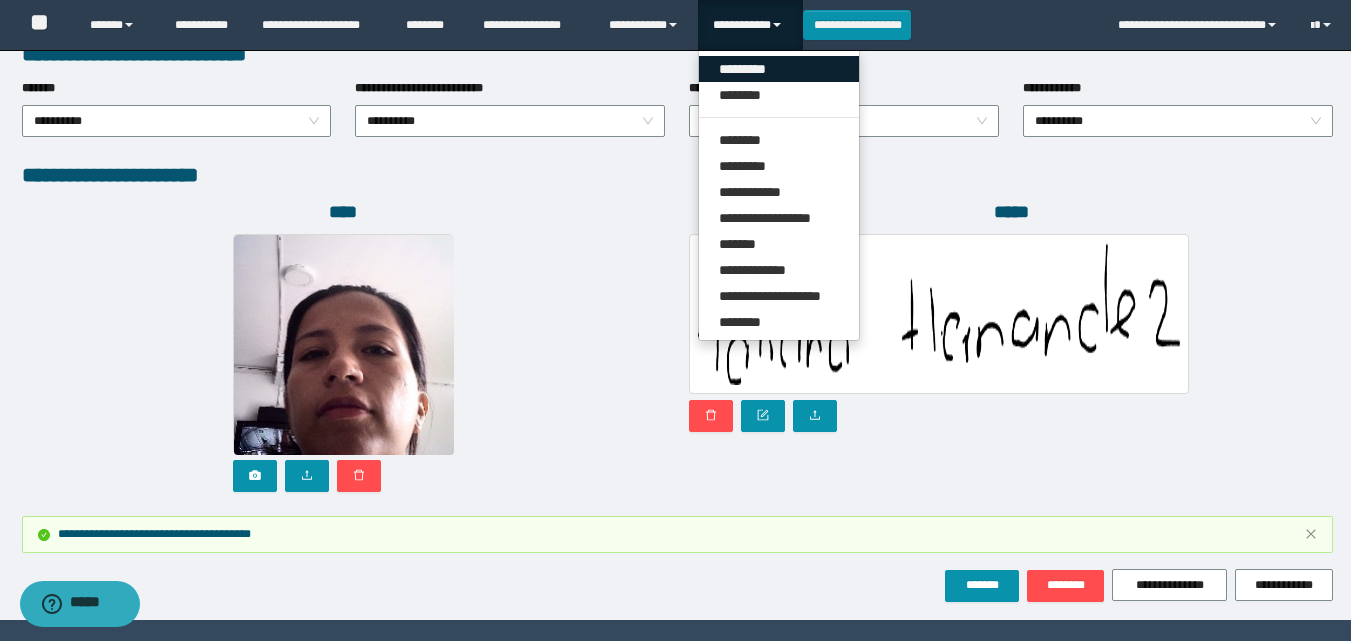click on "*********" at bounding box center (779, 69) 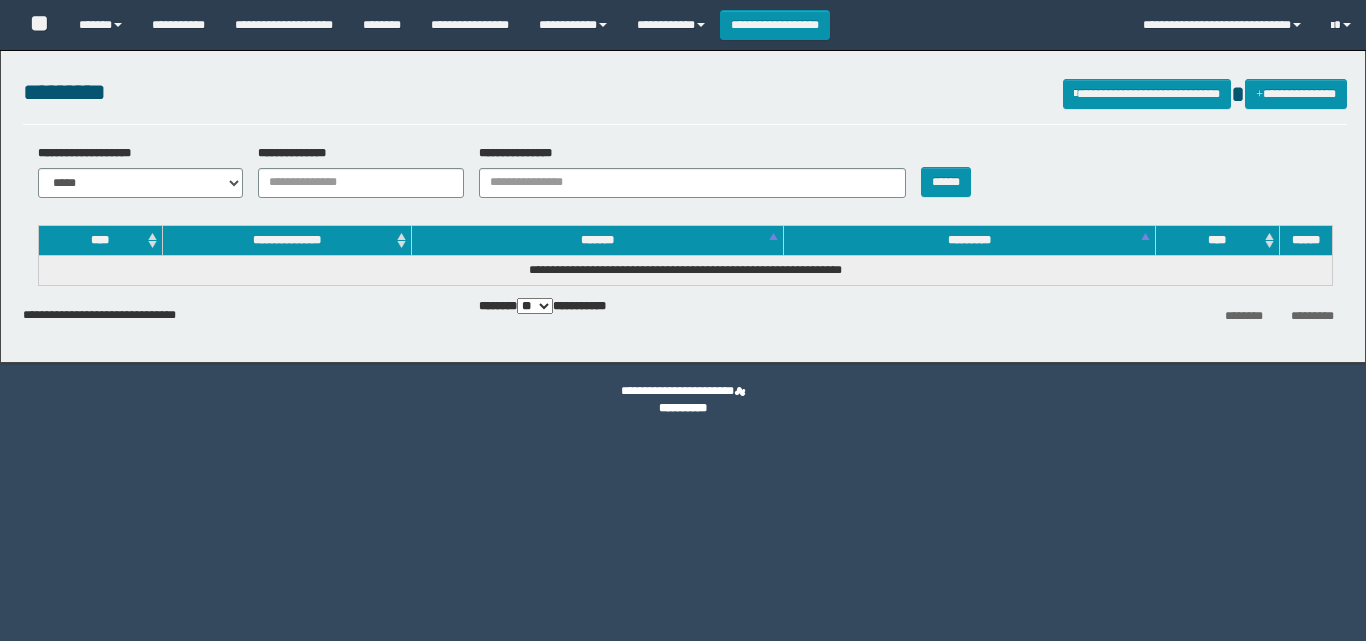 scroll, scrollTop: 0, scrollLeft: 0, axis: both 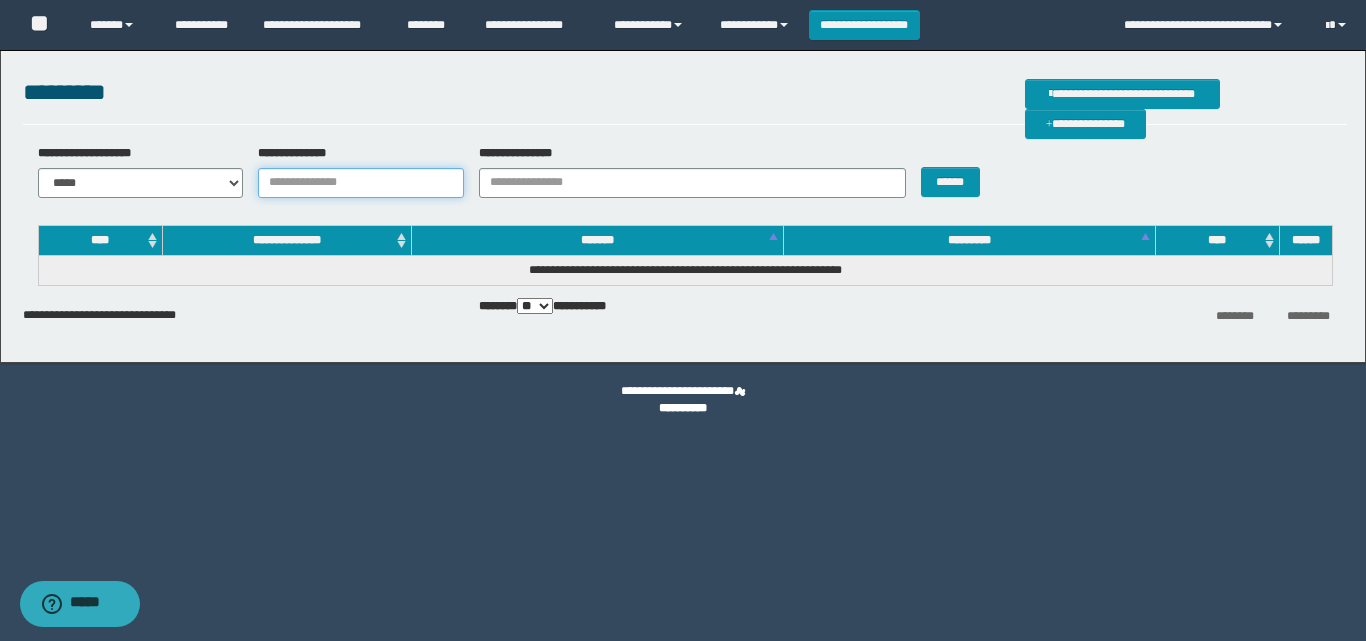 click on "**********" at bounding box center [361, 183] 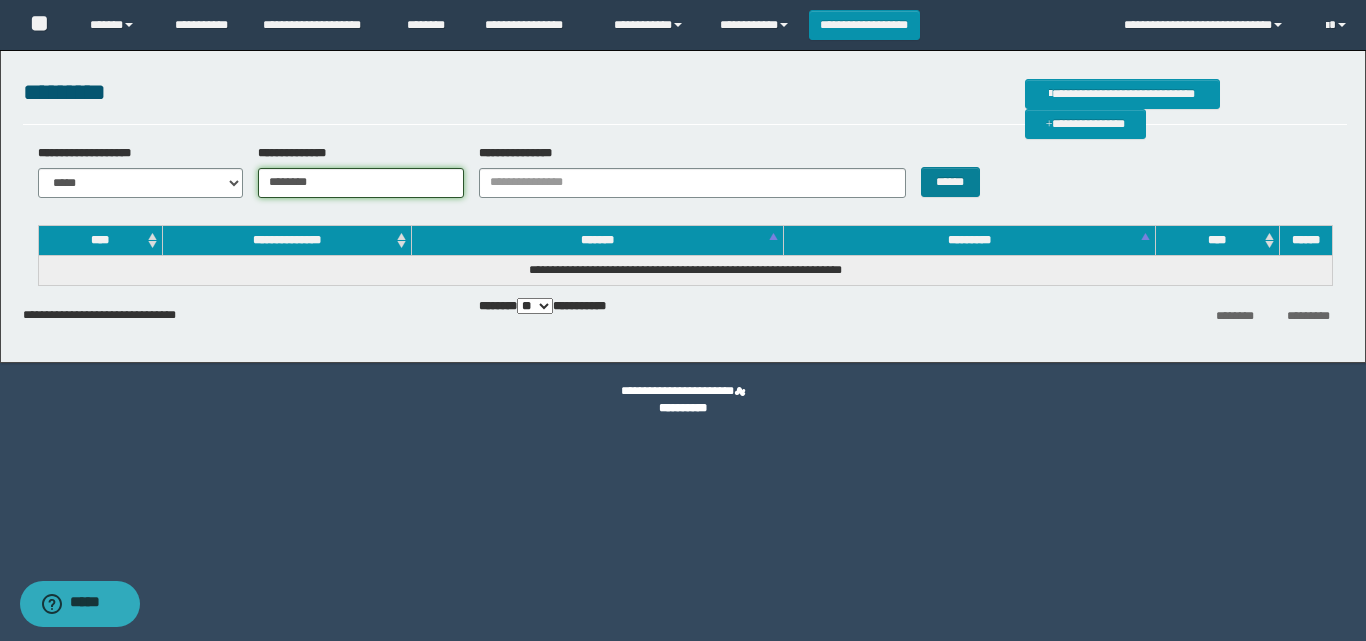type on "********" 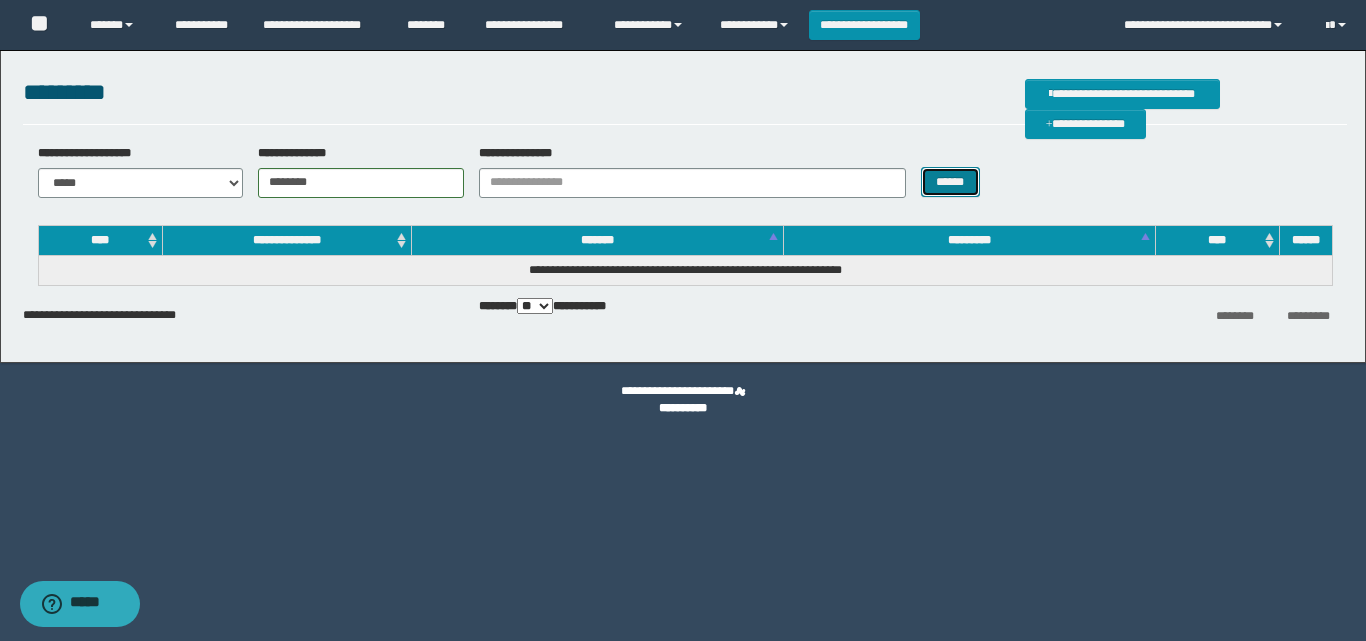 click on "******" at bounding box center [950, 182] 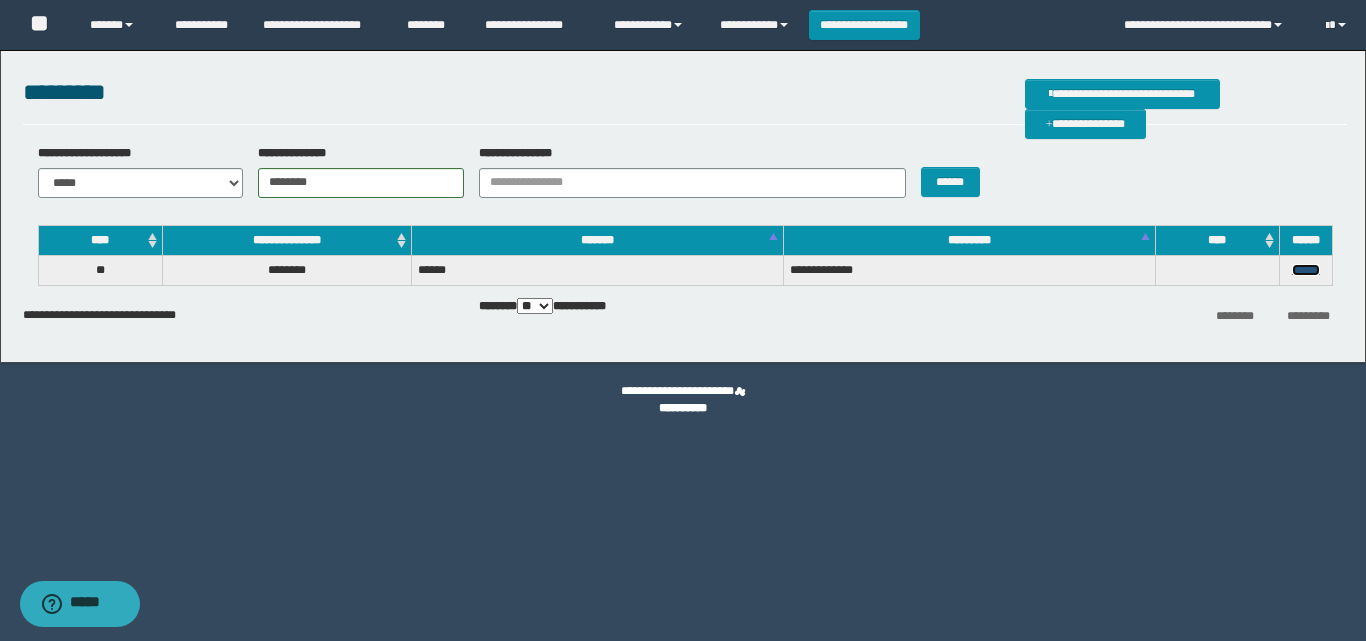 click on "******" at bounding box center [1306, 270] 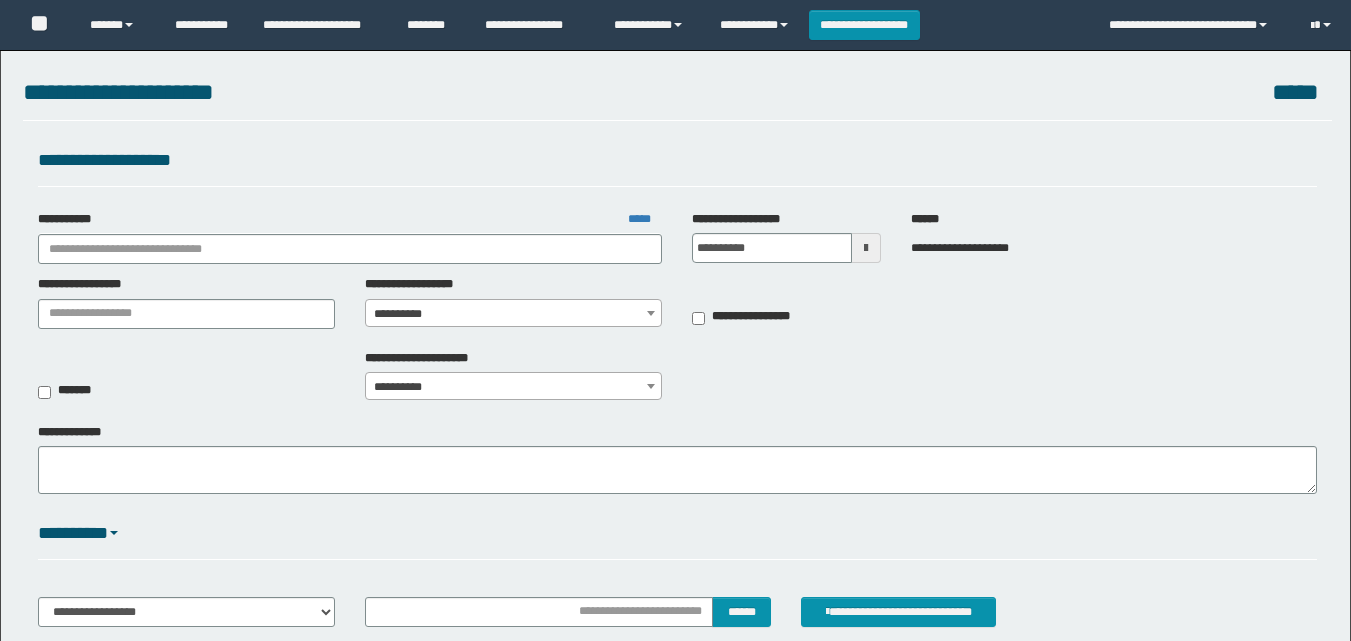 scroll, scrollTop: 0, scrollLeft: 0, axis: both 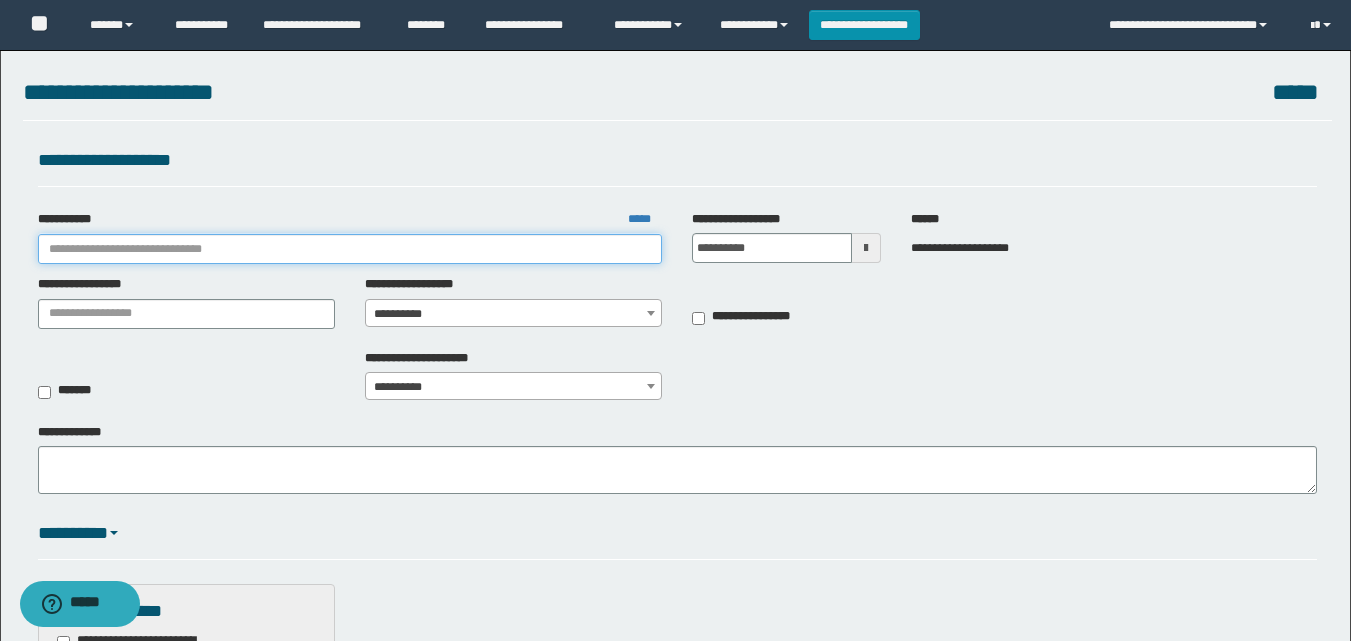 click on "**********" at bounding box center (350, 249) 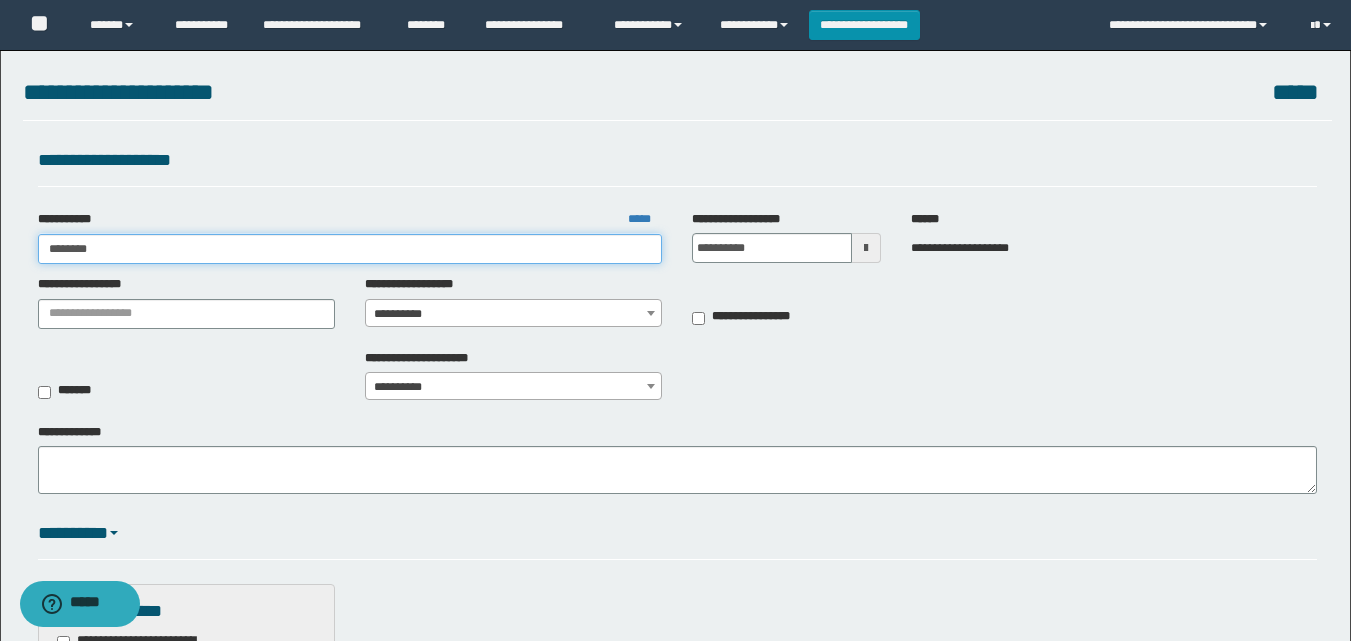 type on "********" 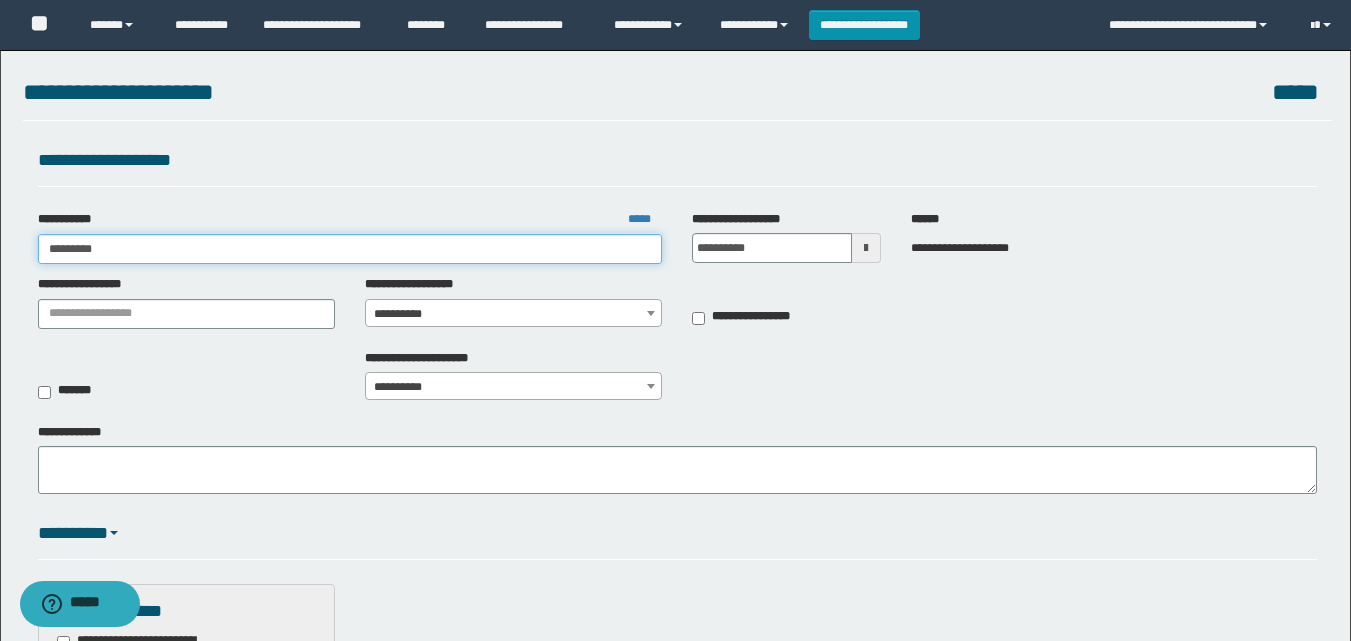 type on "********" 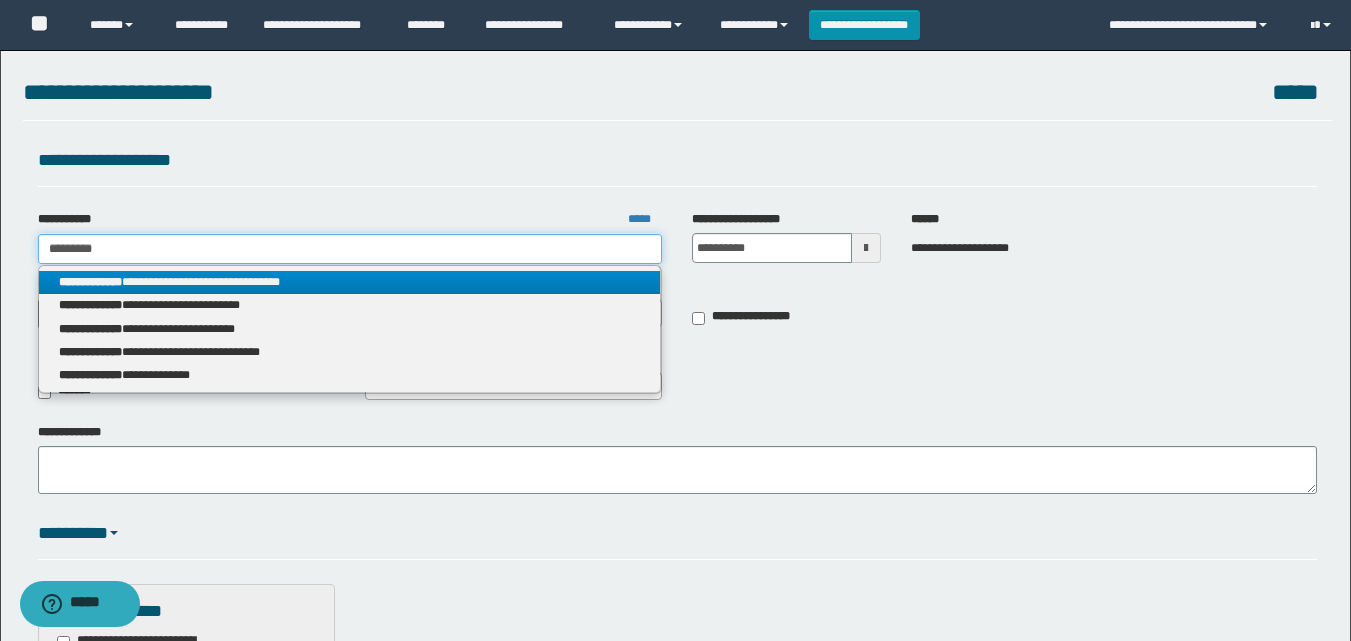 type on "********" 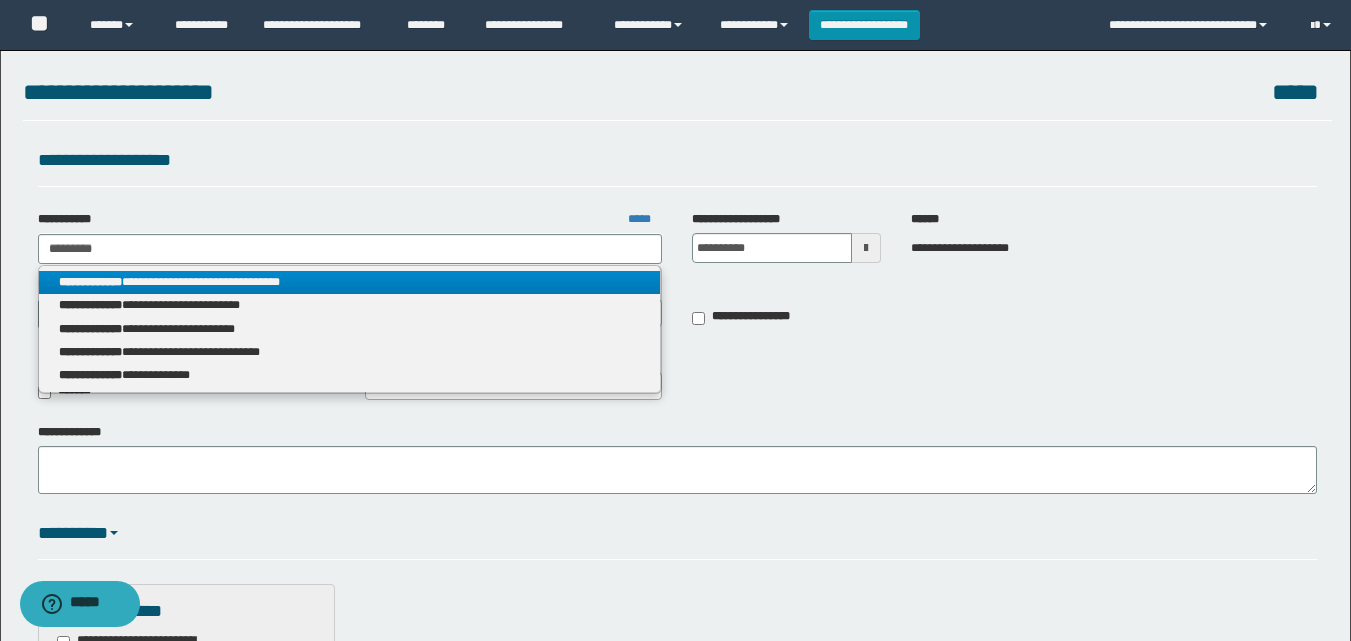 click on "**********" at bounding box center [350, 282] 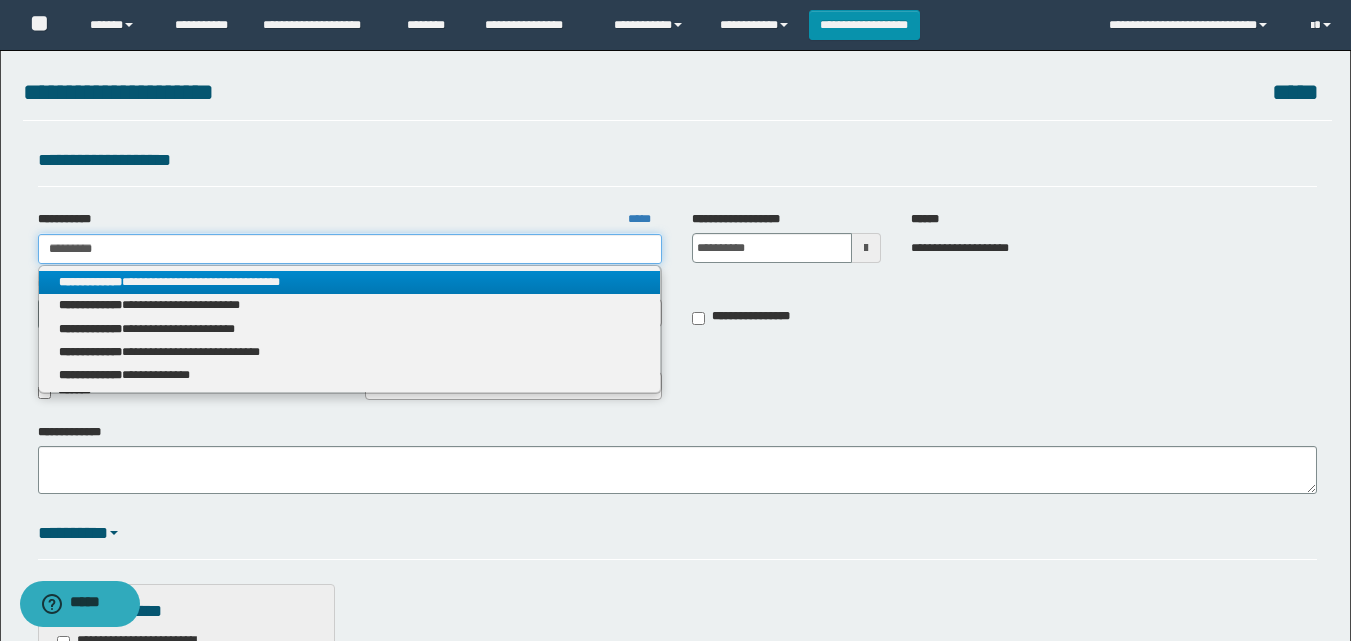 type 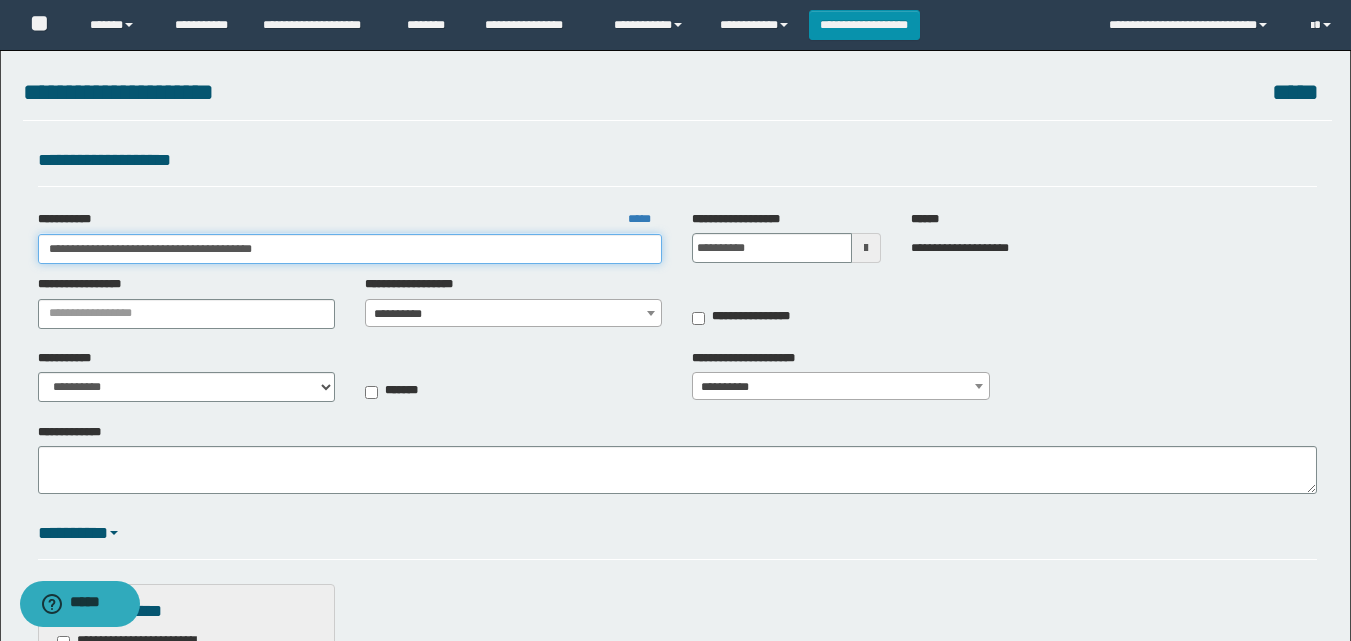 drag, startPoint x: 367, startPoint y: 257, endPoint x: 37, endPoint y: 249, distance: 330.09695 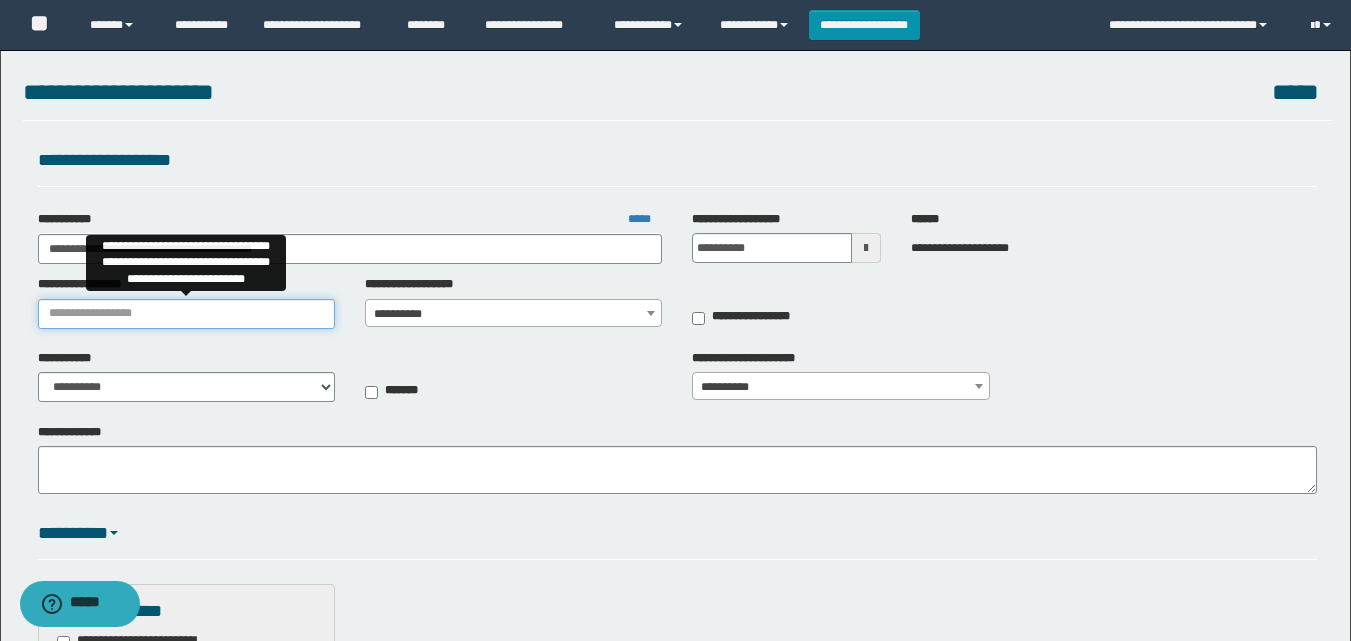 click on "**********" at bounding box center [186, 314] 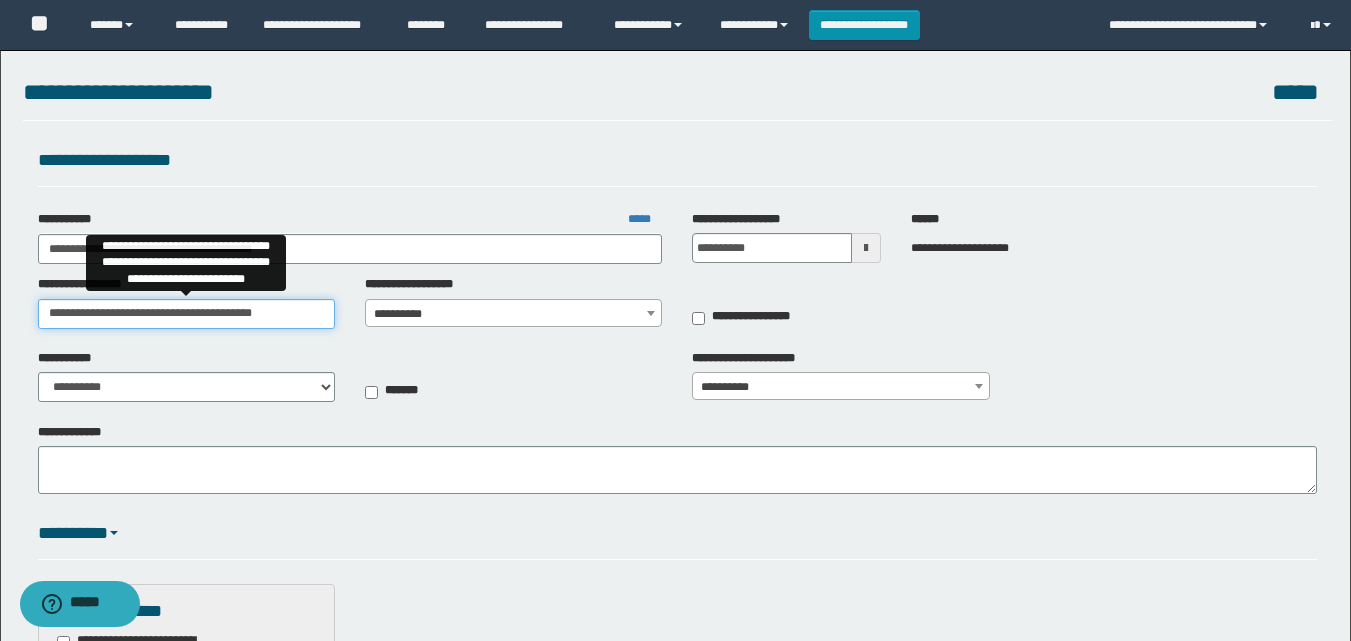 scroll, scrollTop: 0, scrollLeft: 3, axis: horizontal 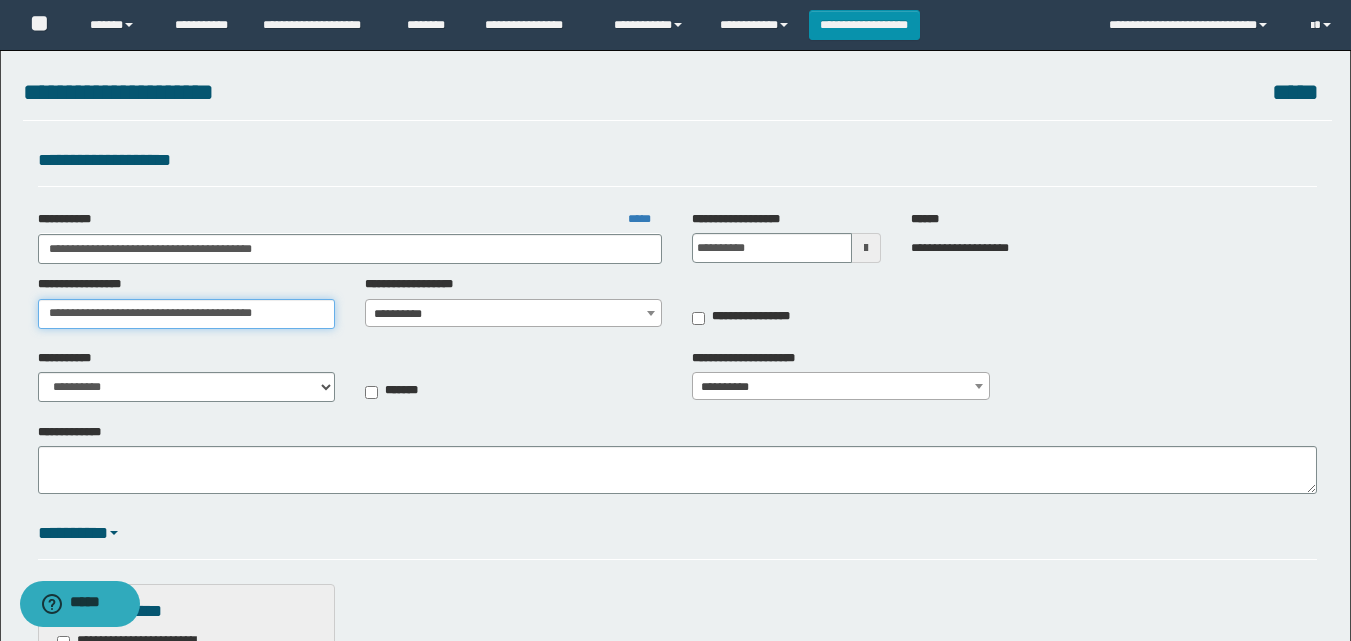 type on "**********" 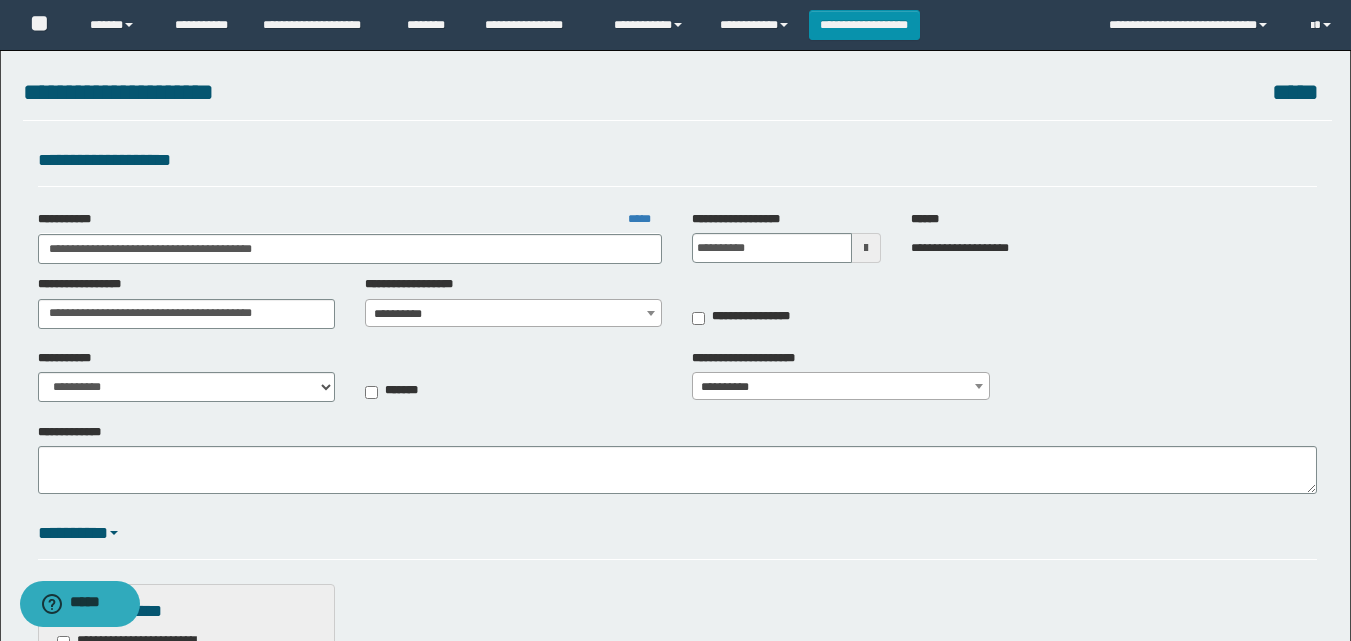 click on "**********" at bounding box center [513, 314] 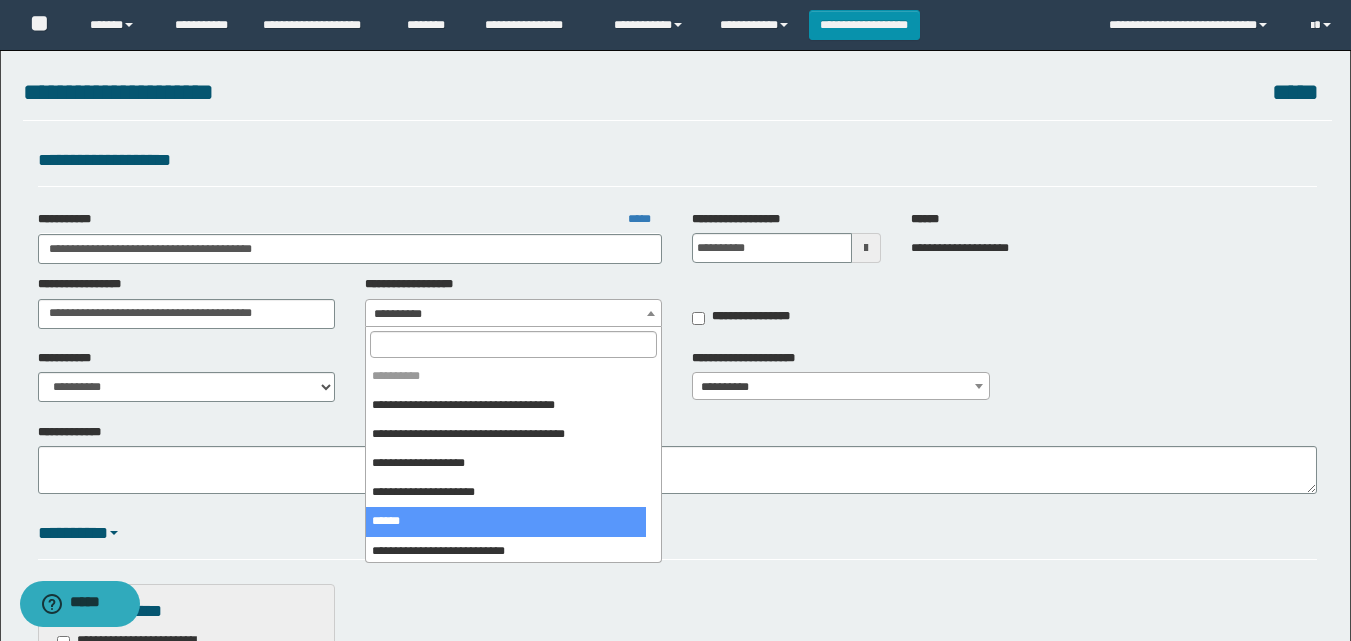 select on "***" 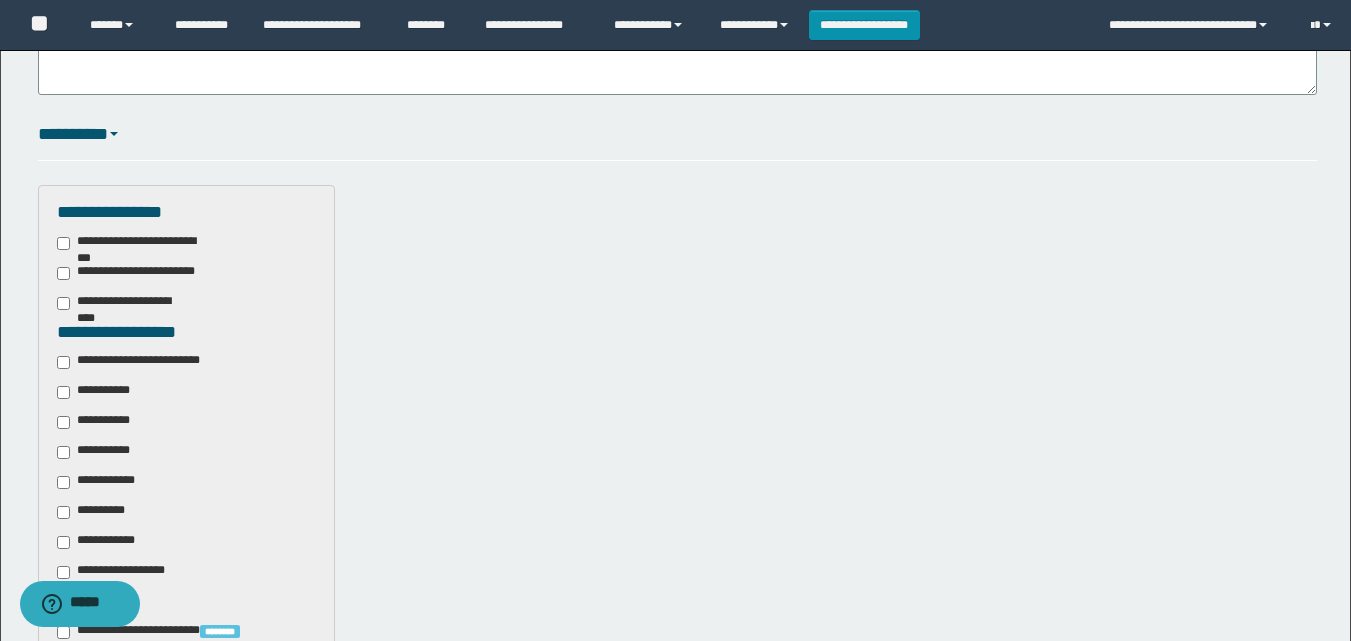 scroll, scrollTop: 400, scrollLeft: 0, axis: vertical 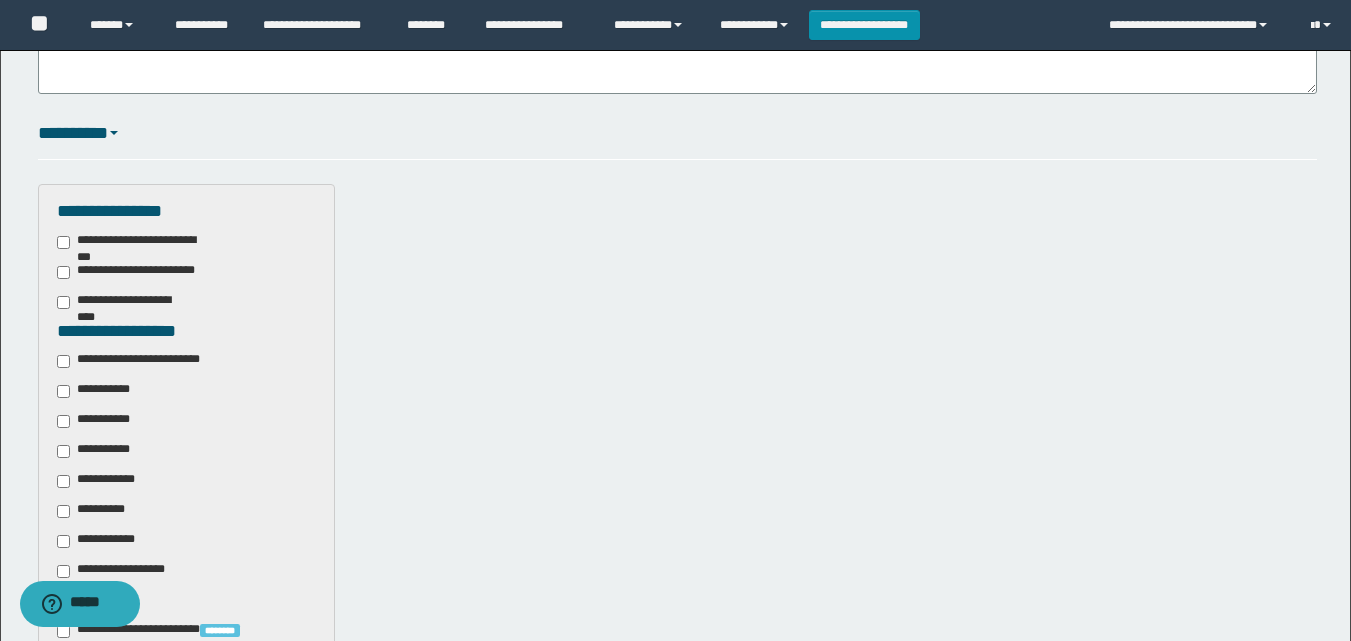 click on "**********" at bounding box center [143, 361] 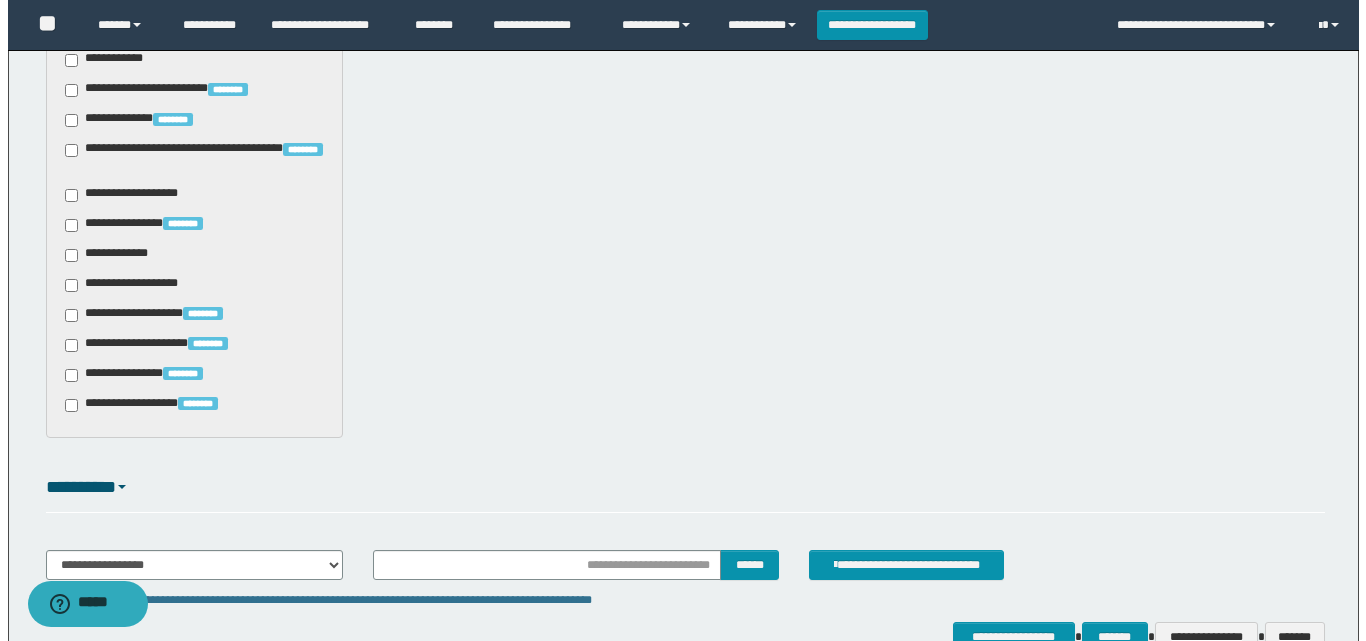 scroll, scrollTop: 1057, scrollLeft: 0, axis: vertical 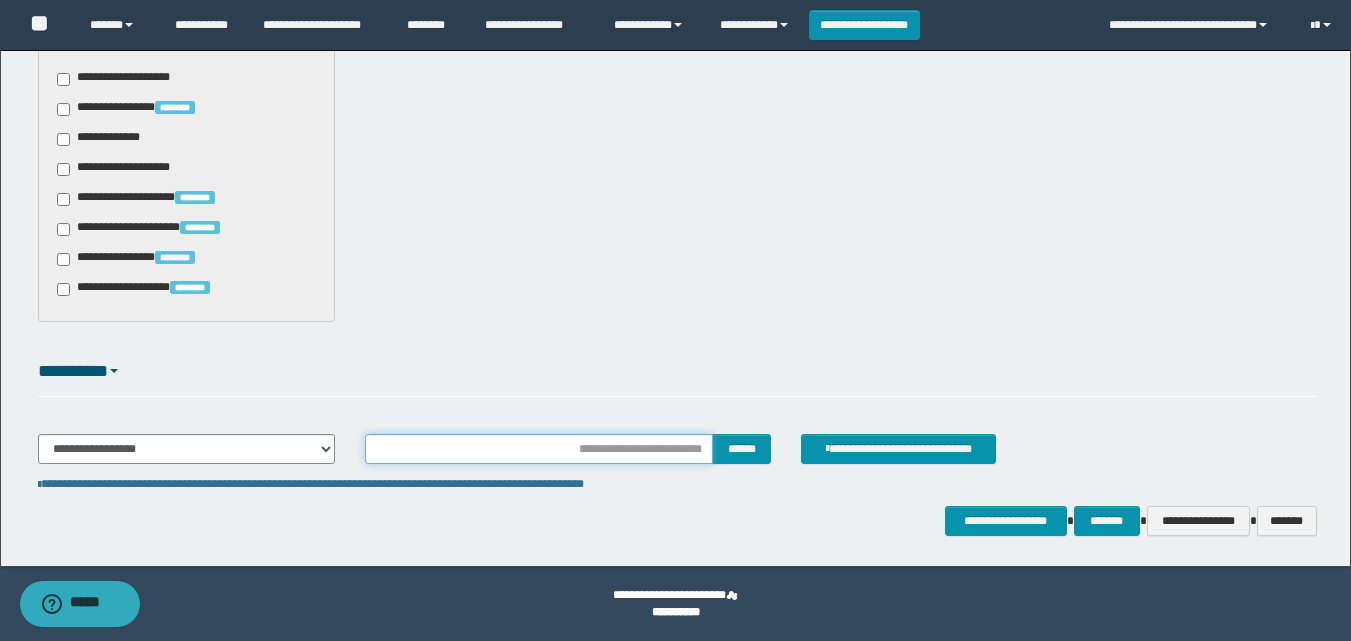 click at bounding box center [539, 449] 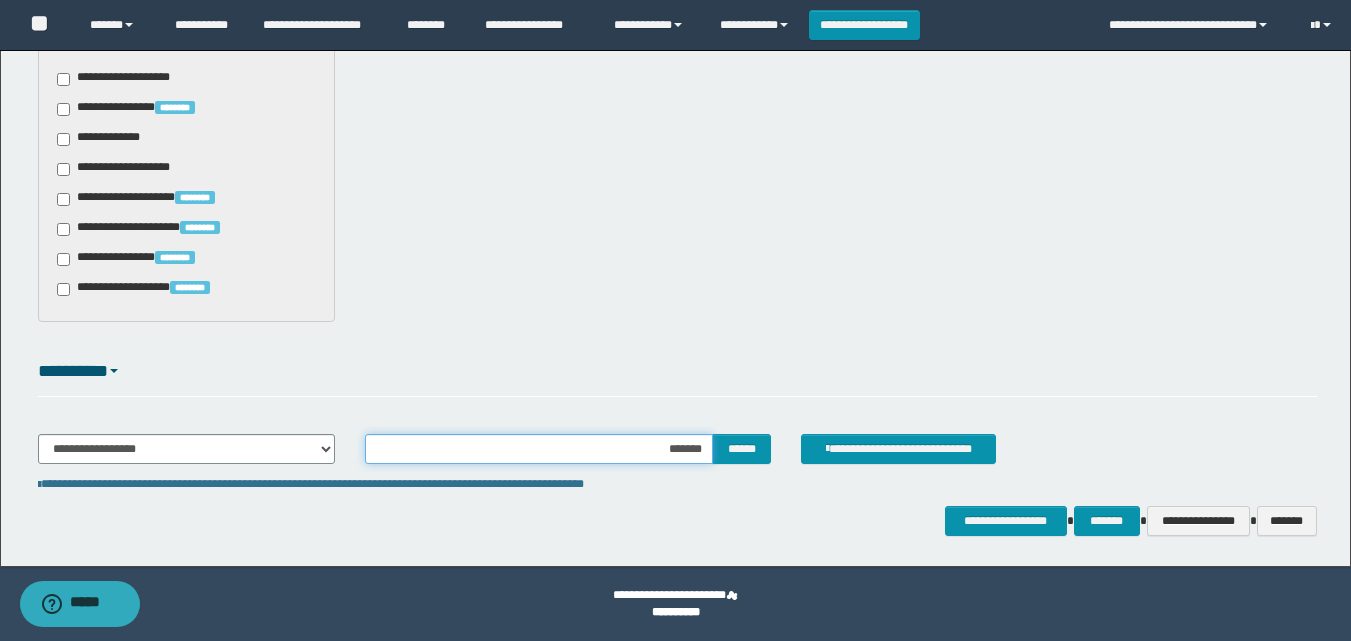type on "********" 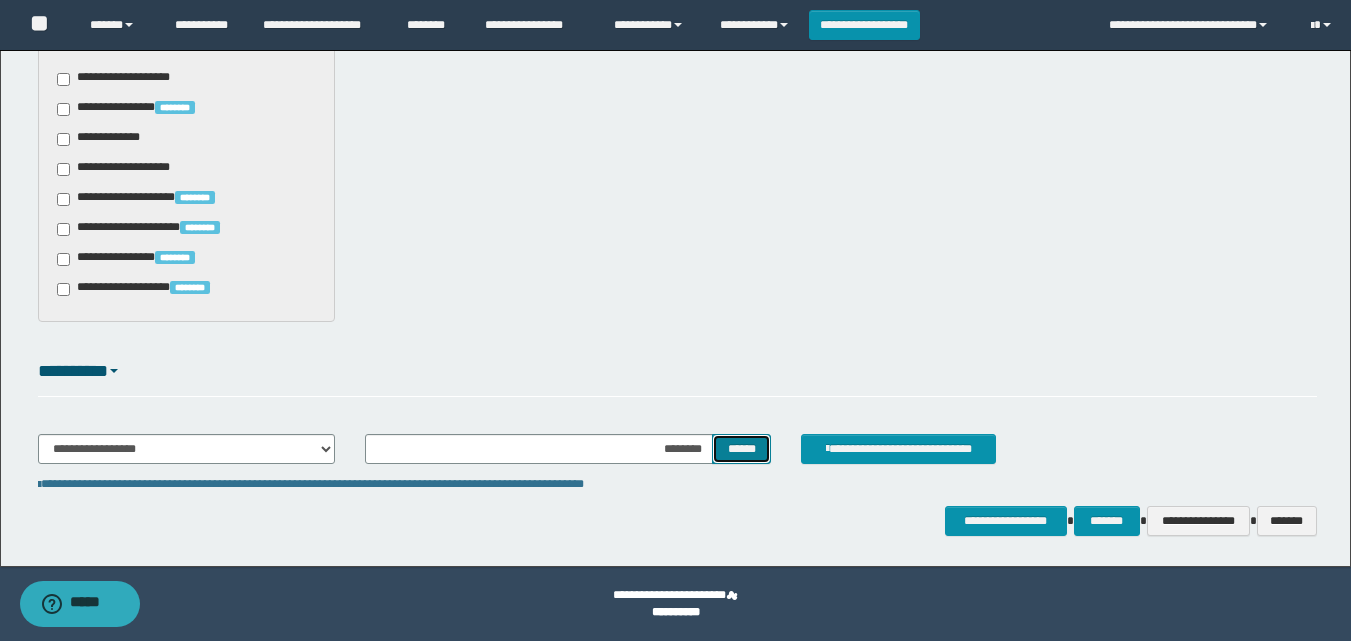 click on "******" at bounding box center (741, 449) 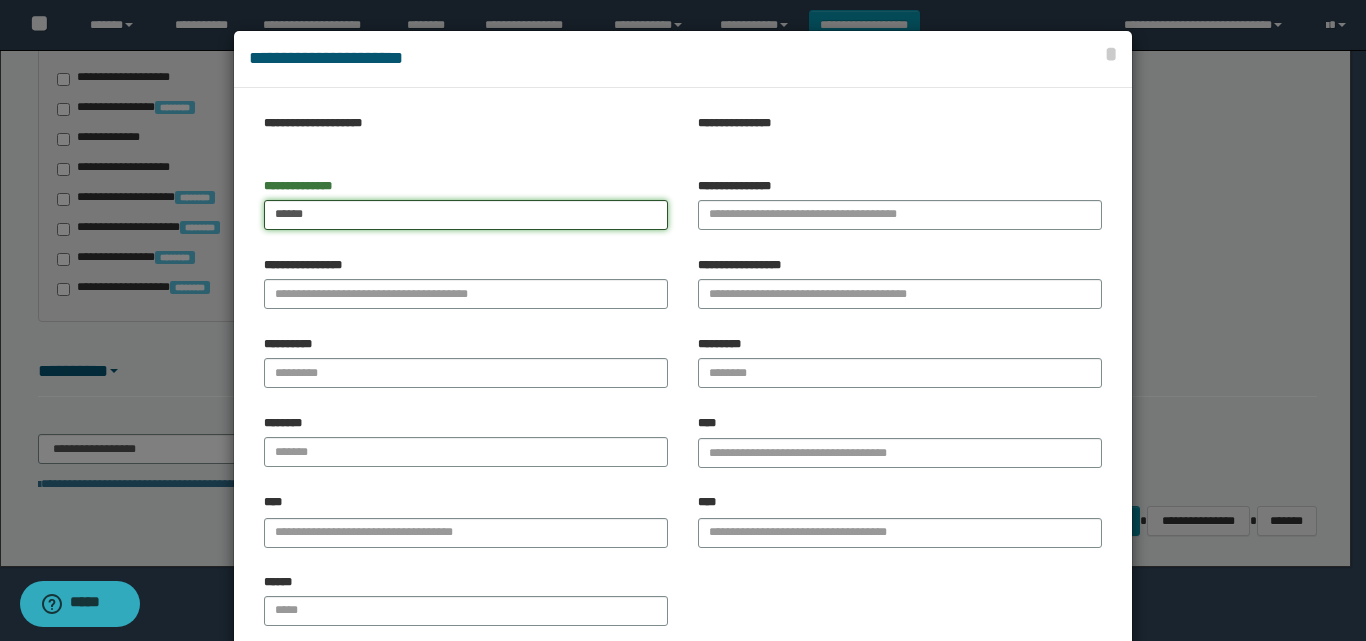 type on "******" 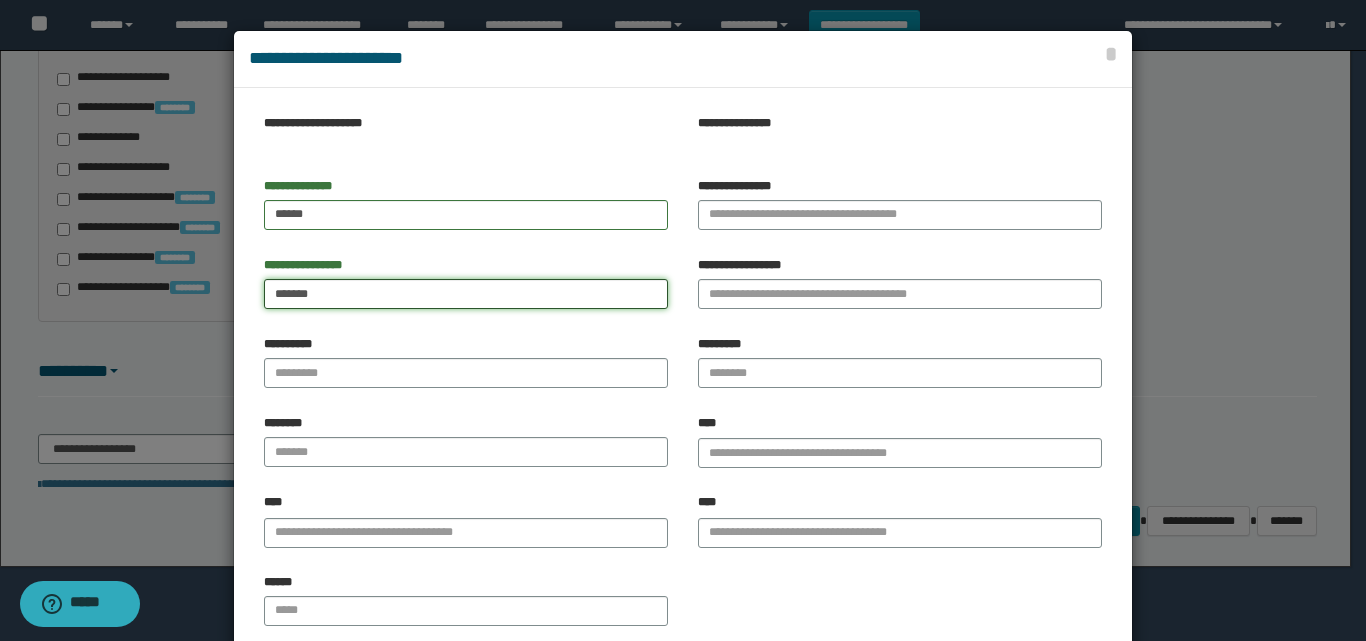 type on "*******" 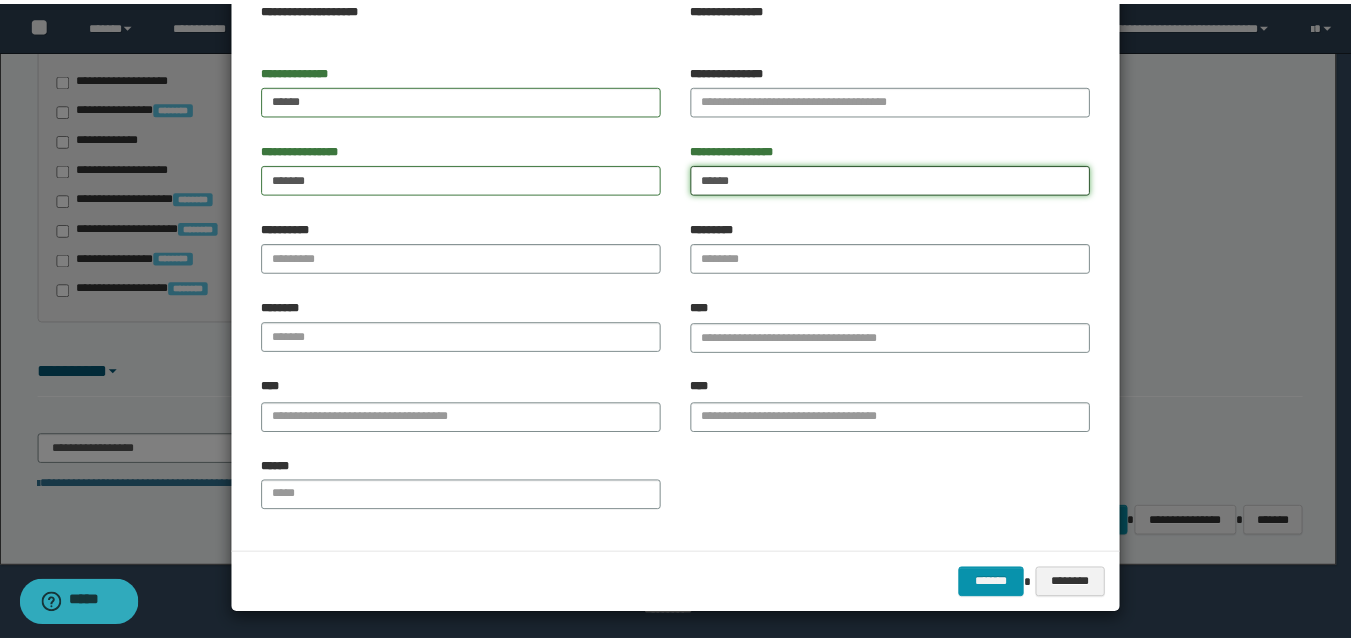 scroll, scrollTop: 119, scrollLeft: 0, axis: vertical 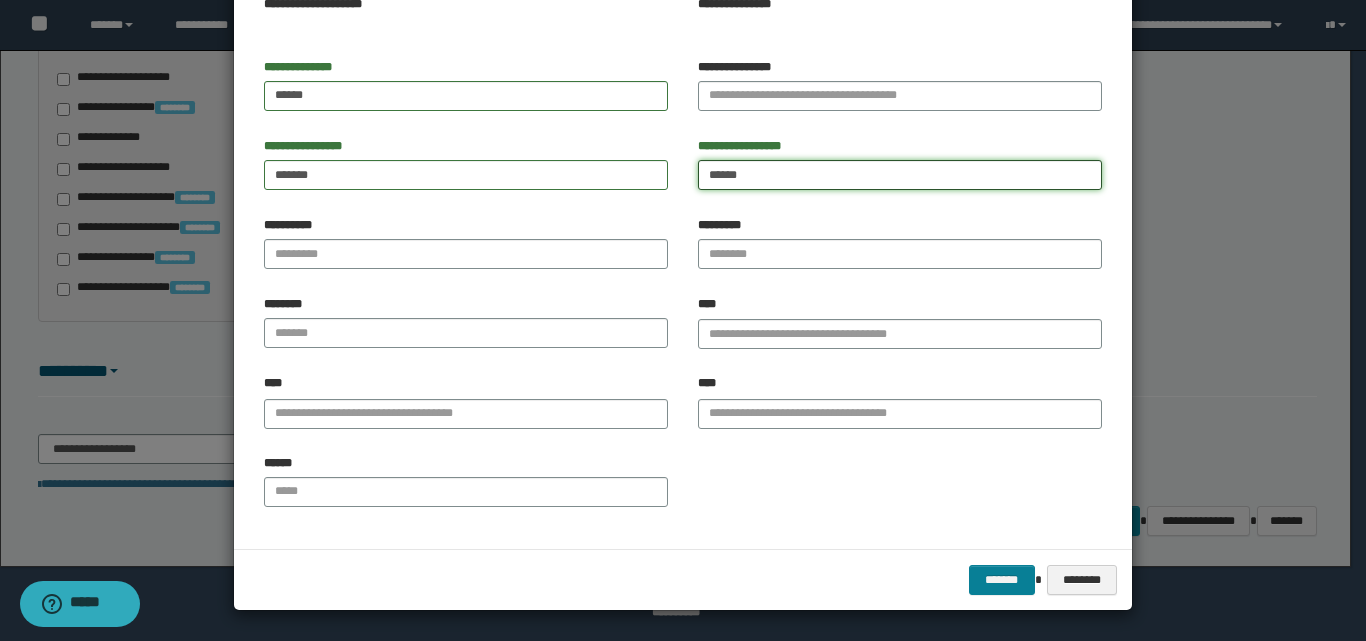 type on "*****" 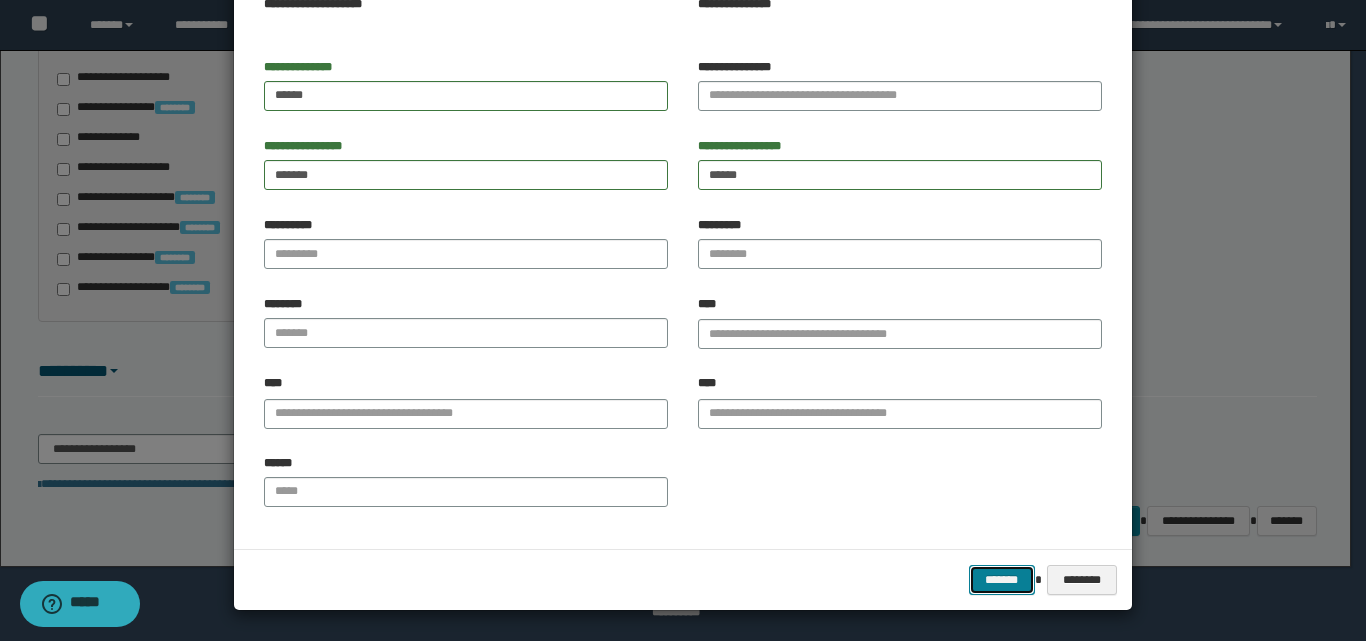 click on "*******" at bounding box center [1002, 580] 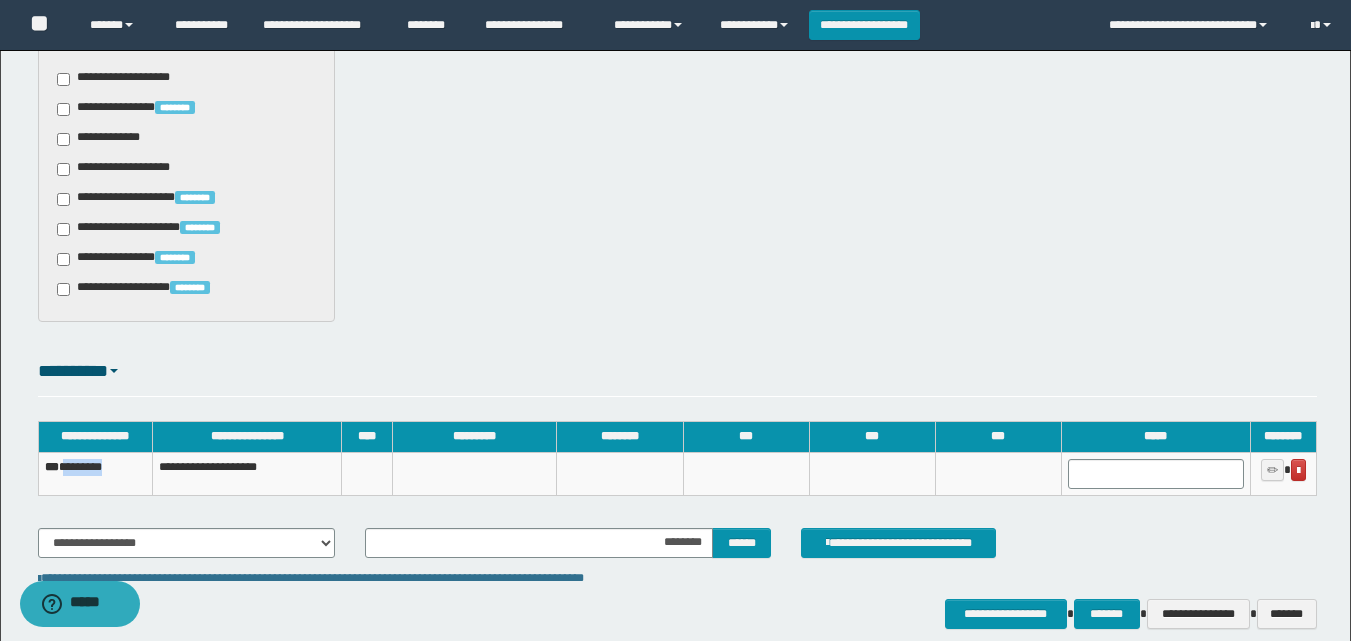 drag, startPoint x: 132, startPoint y: 464, endPoint x: 71, endPoint y: 473, distance: 61.66036 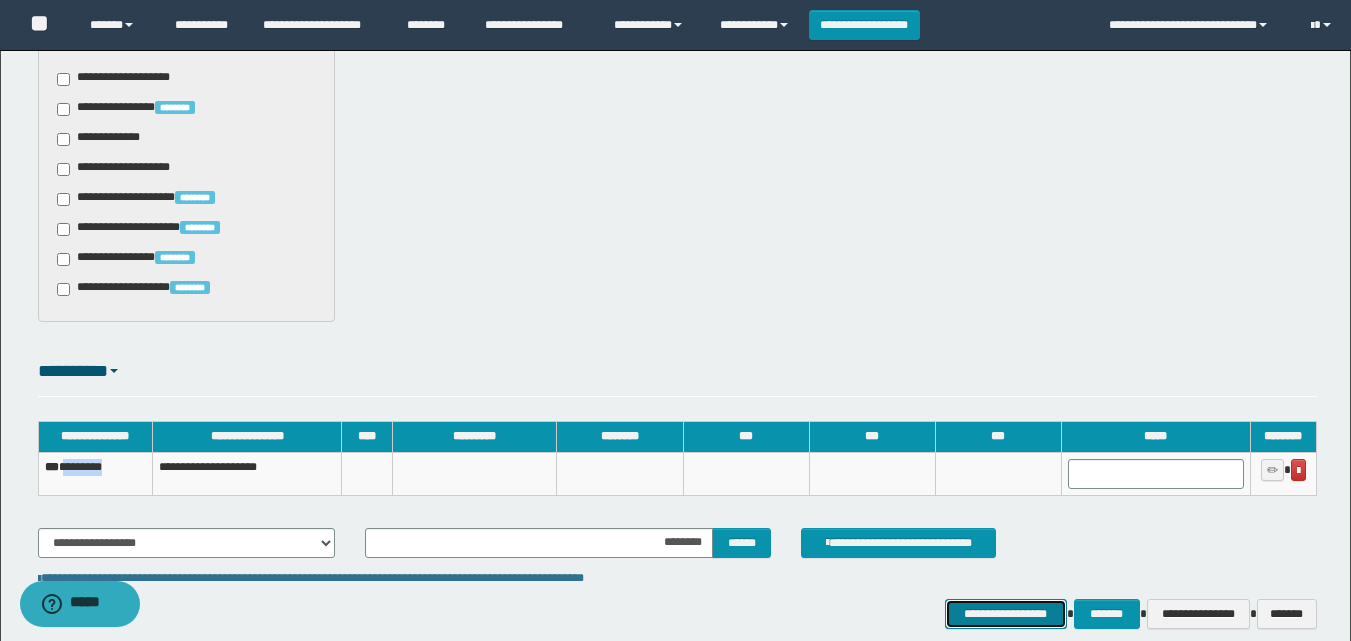click on "**********" at bounding box center [1006, 614] 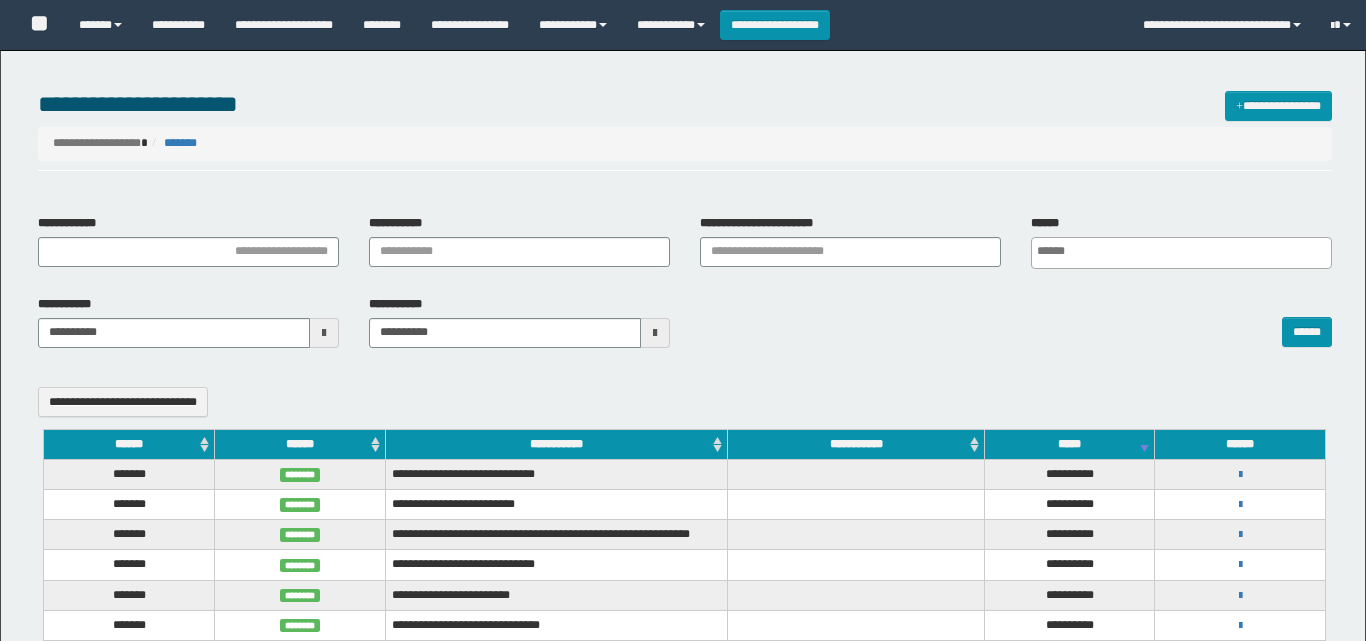 select 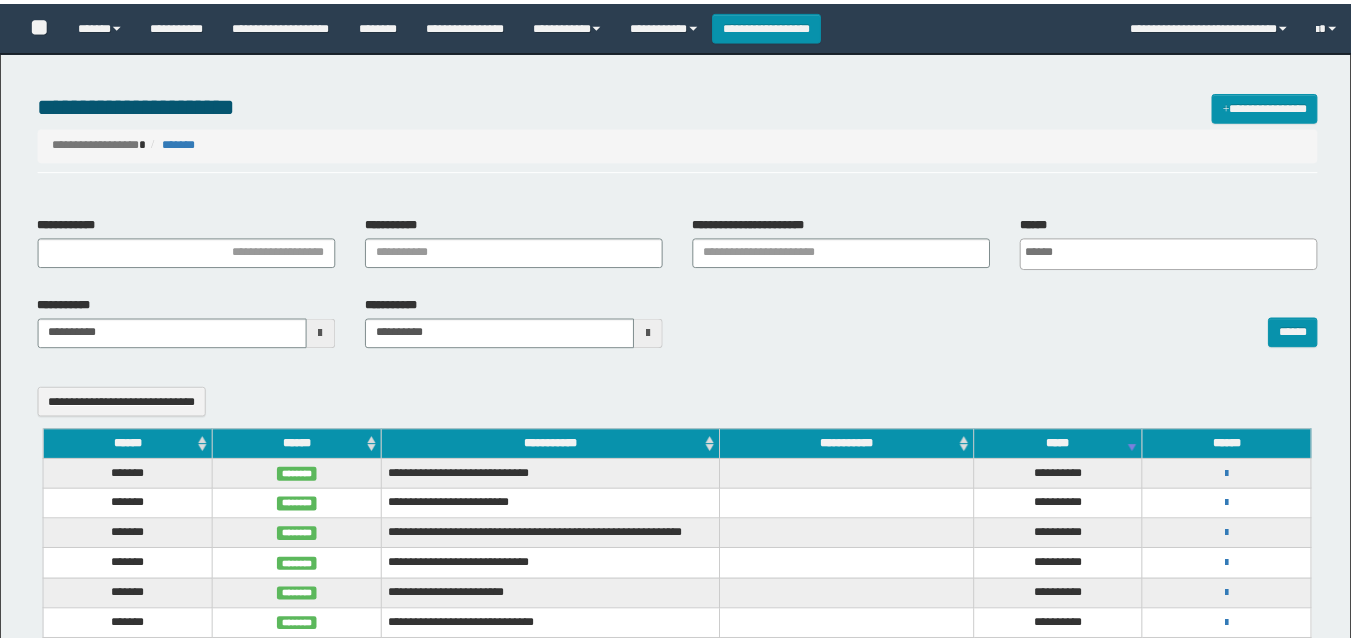 scroll, scrollTop: 0, scrollLeft: 0, axis: both 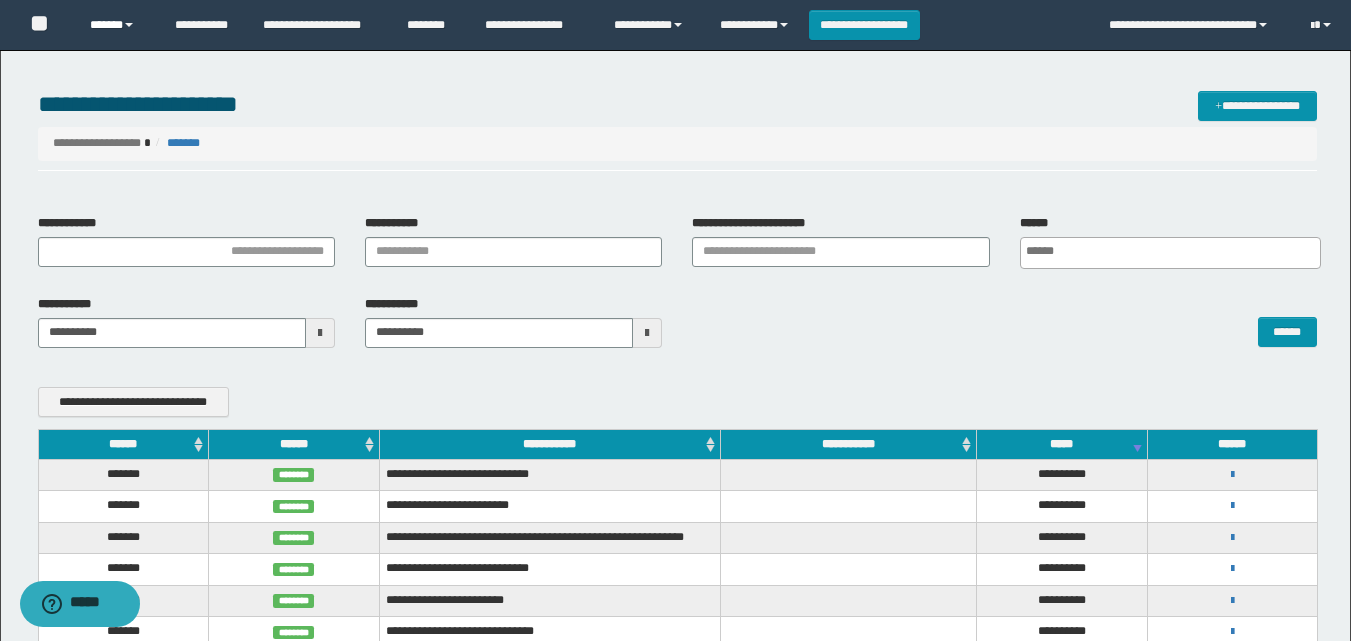 click on "******" at bounding box center (117, 25) 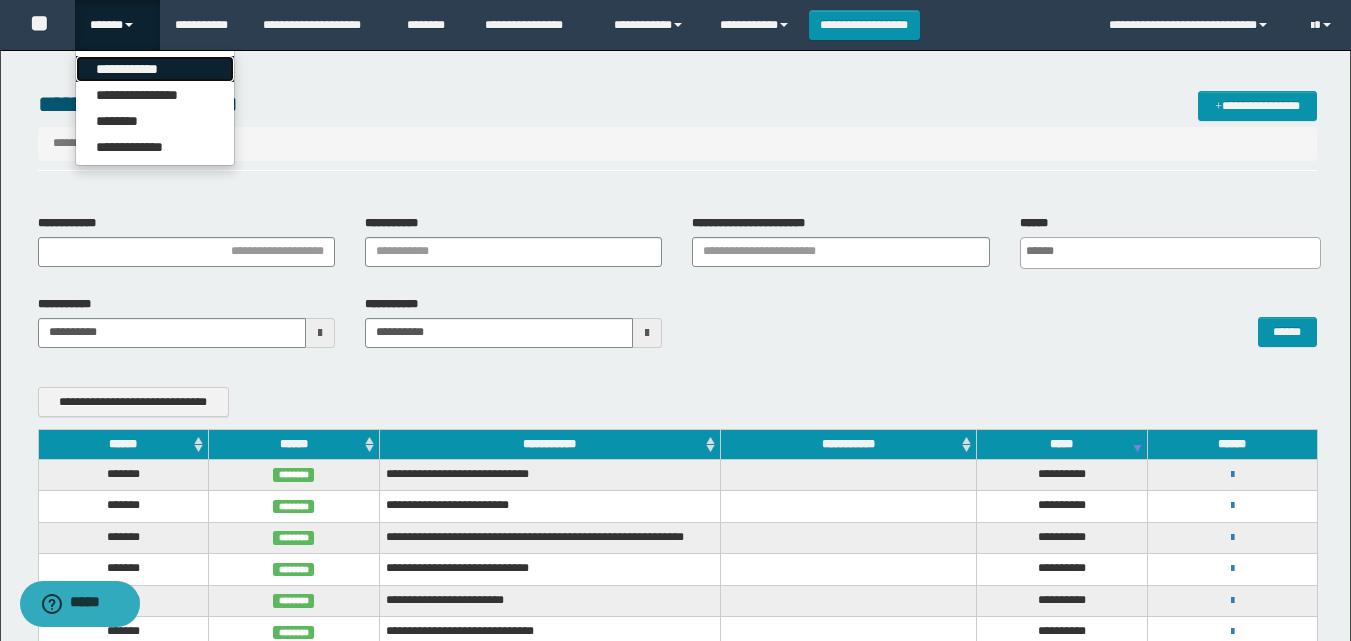drag, startPoint x: 138, startPoint y: 67, endPoint x: 129, endPoint y: 3, distance: 64.629715 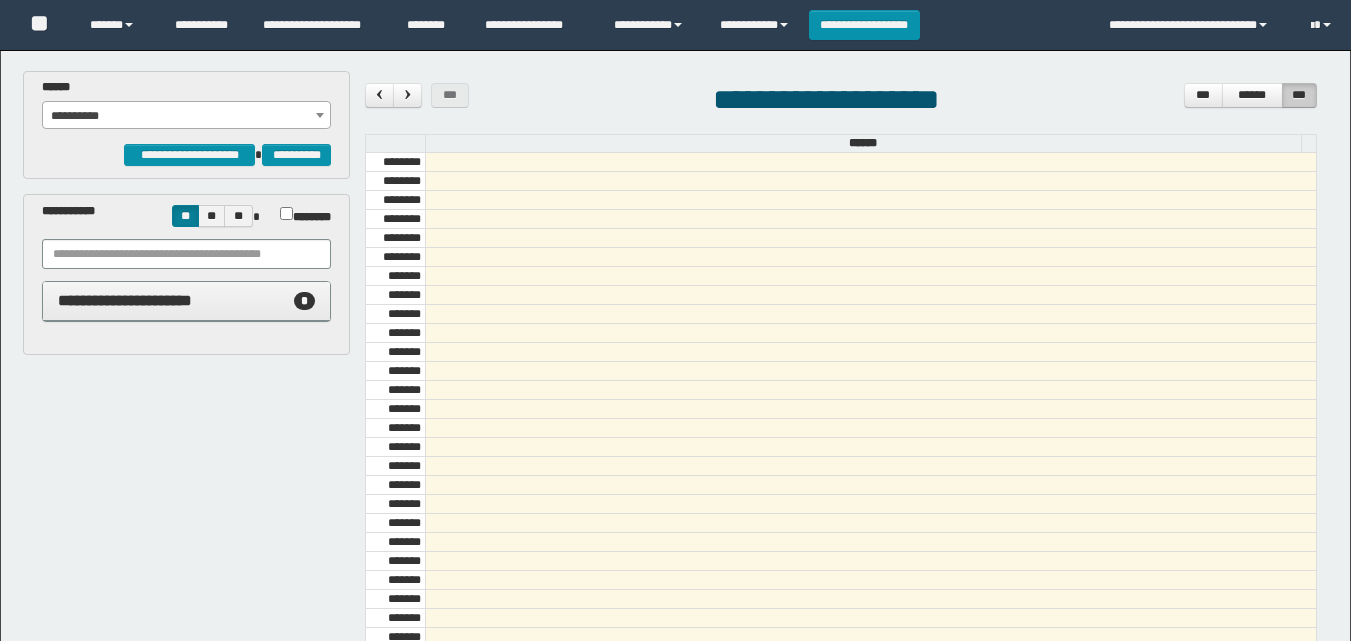scroll, scrollTop: 0, scrollLeft: 0, axis: both 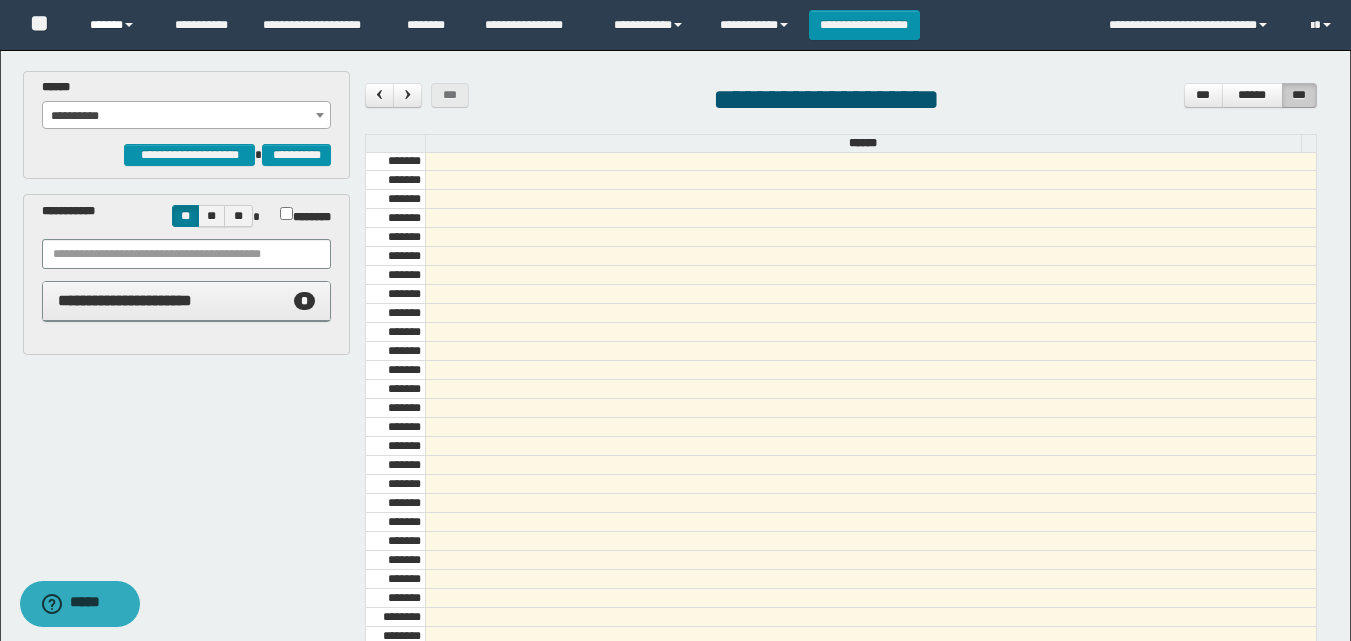 click on "******" at bounding box center (117, 25) 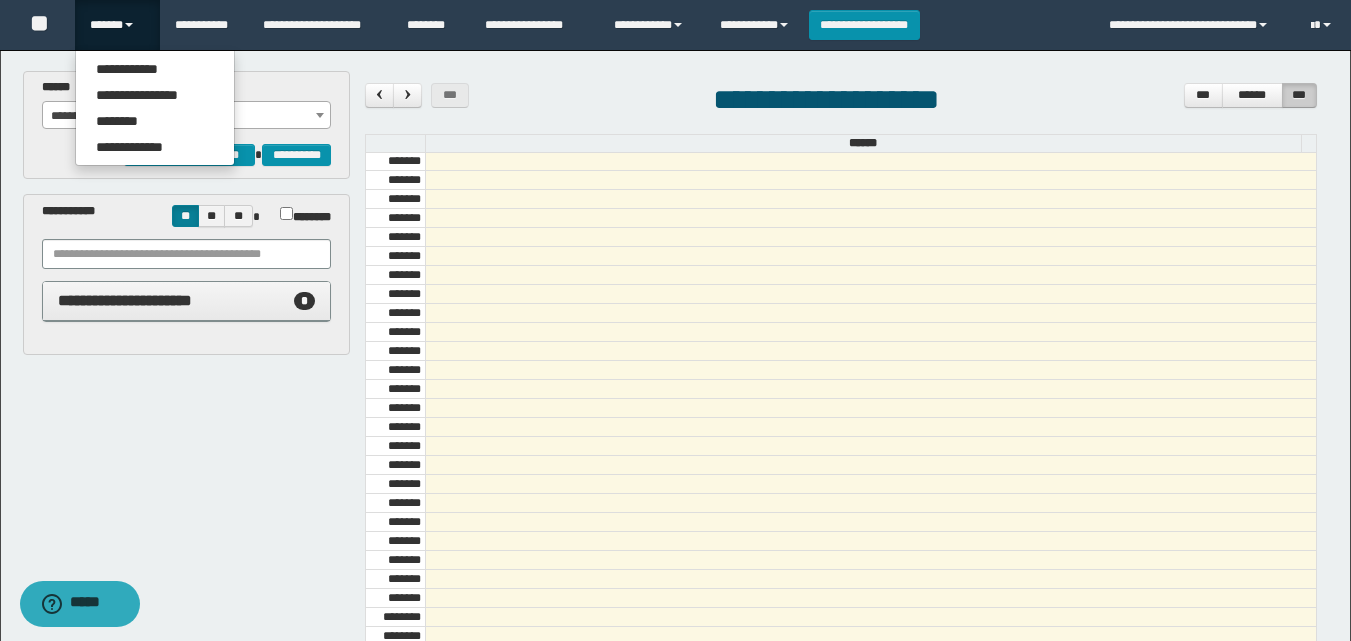 click on "**********" at bounding box center (186, 274) 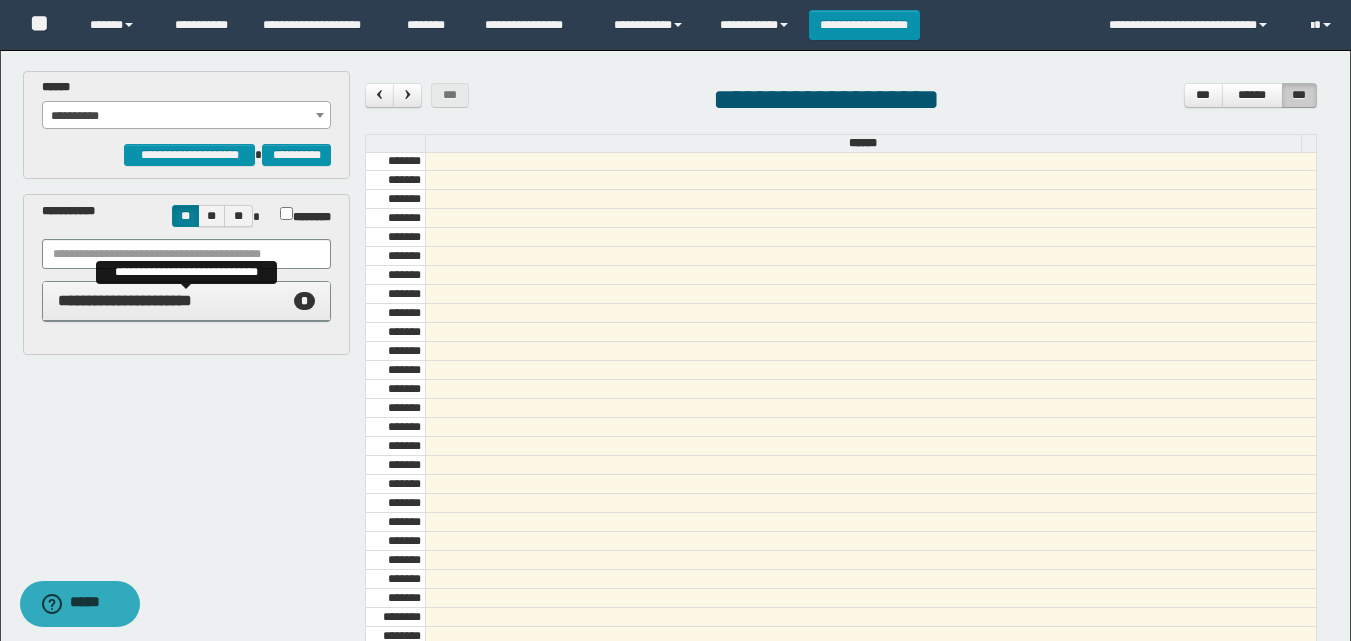 click on "**********" at bounding box center (186, 301) 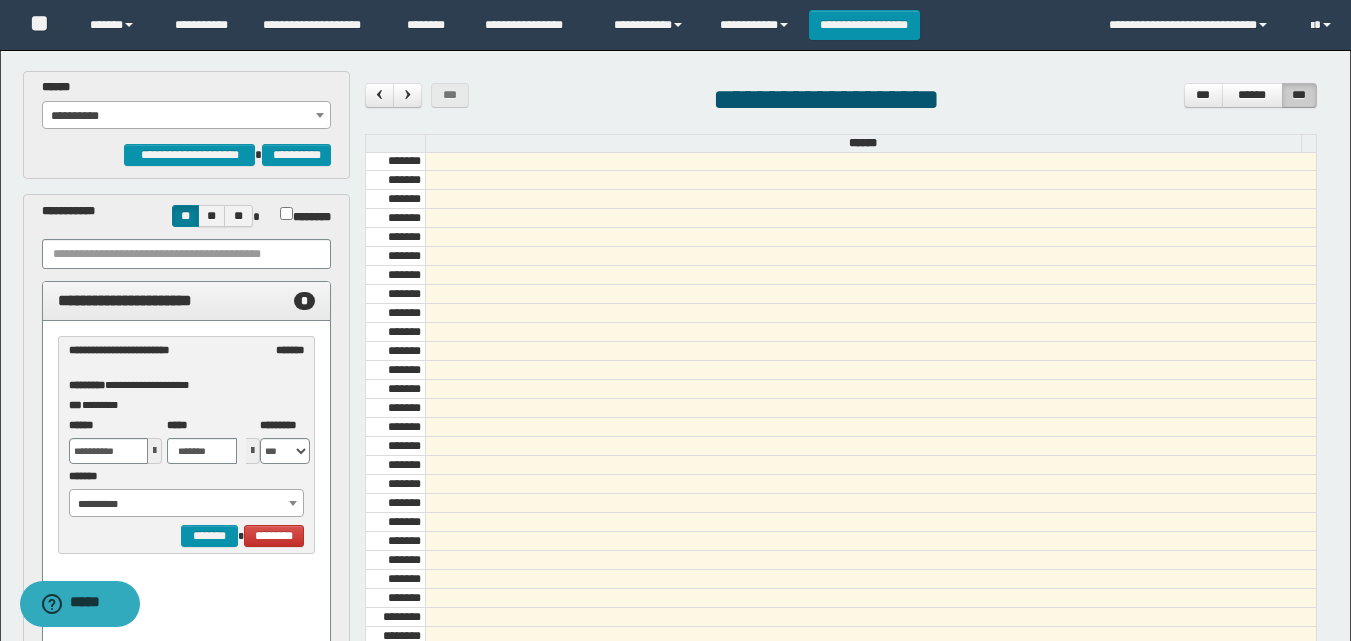 click on "**********" at bounding box center [186, 116] 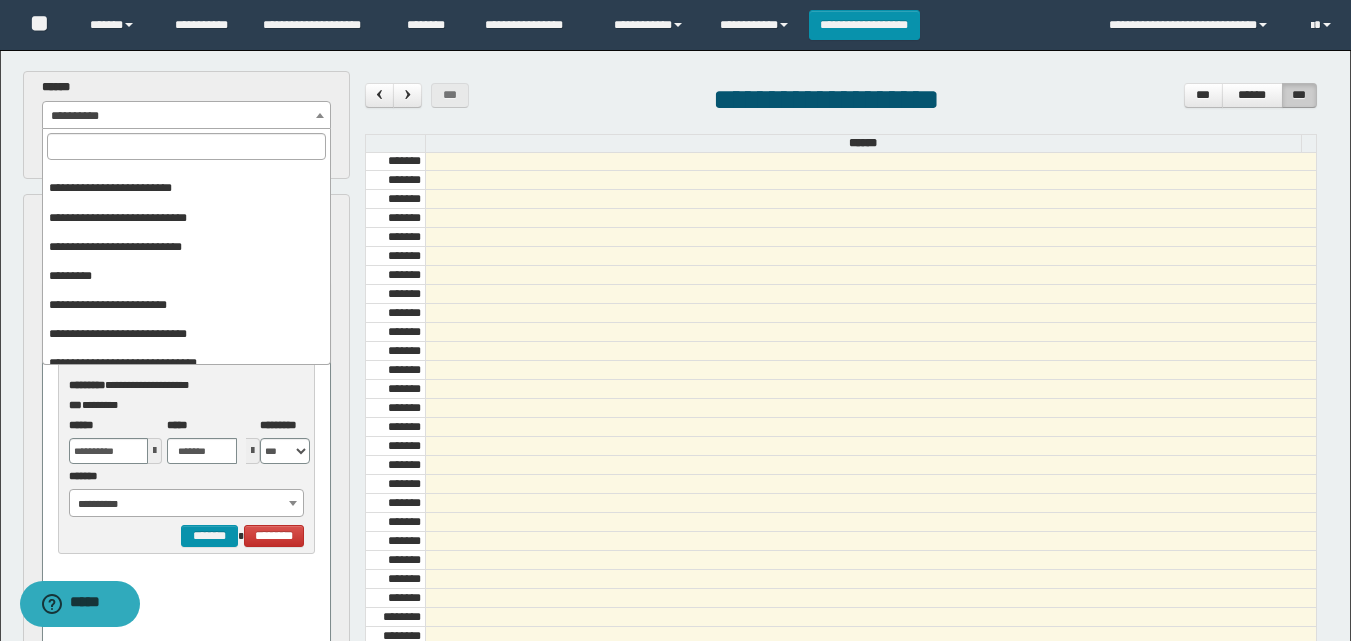 scroll, scrollTop: 325, scrollLeft: 0, axis: vertical 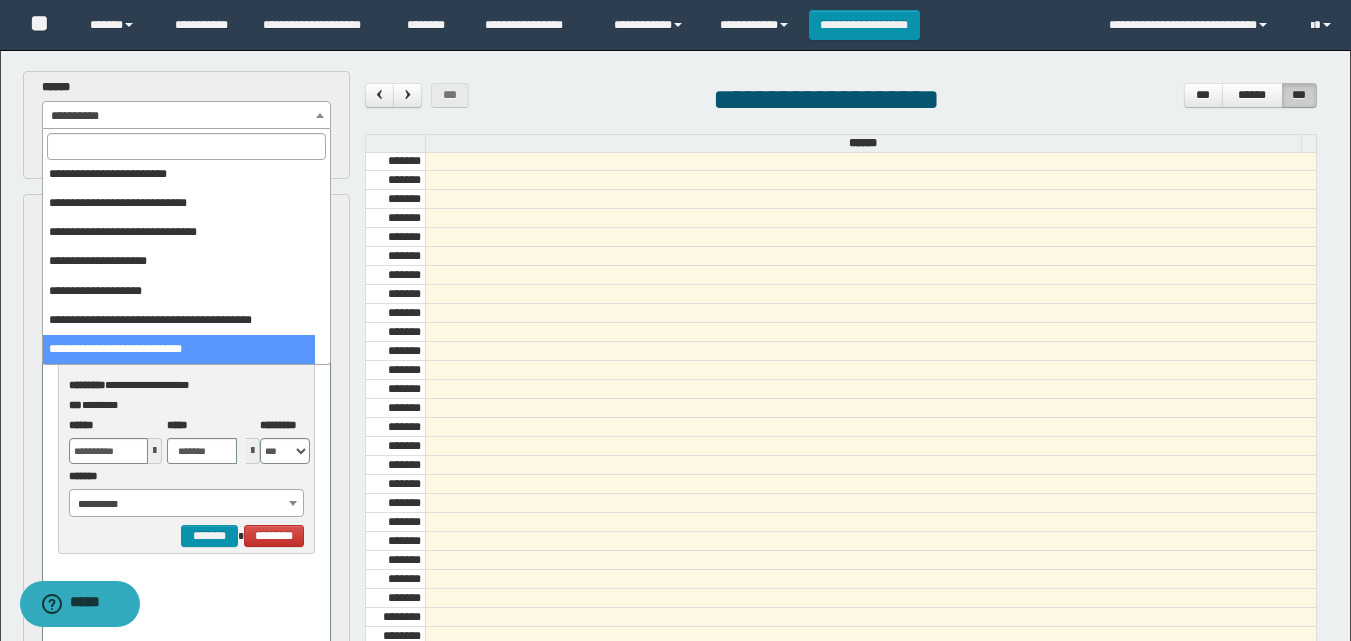 select on "******" 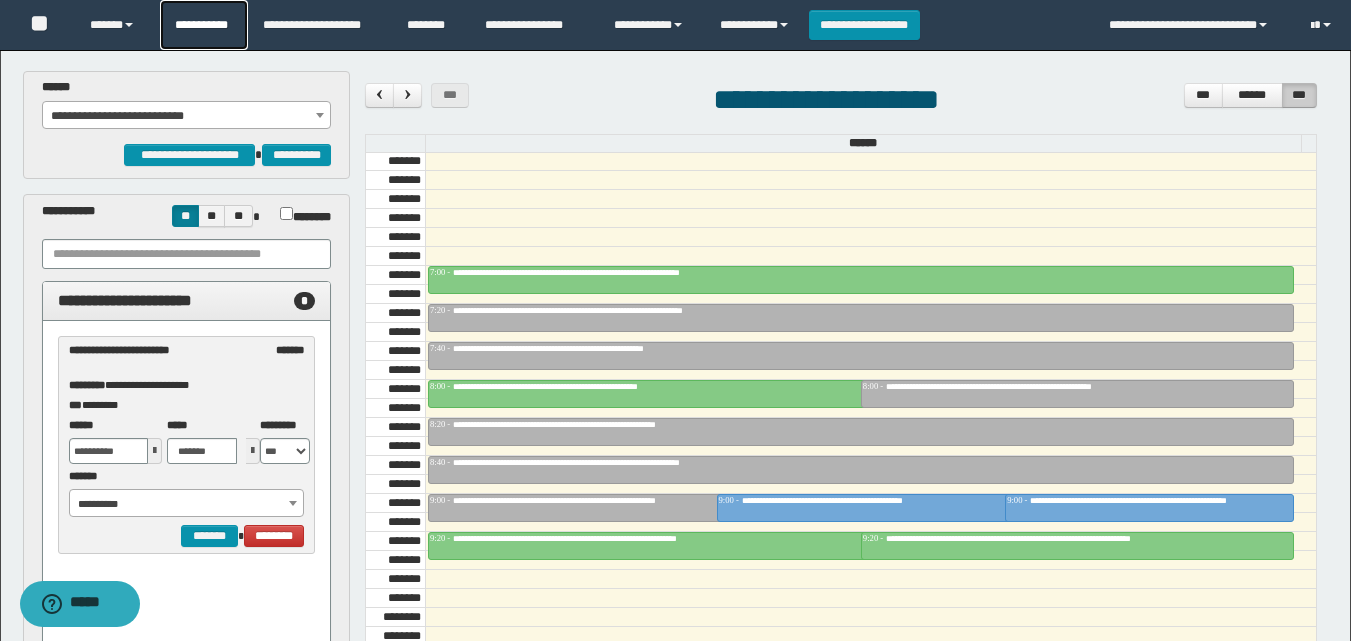 click on "**********" at bounding box center (204, 25) 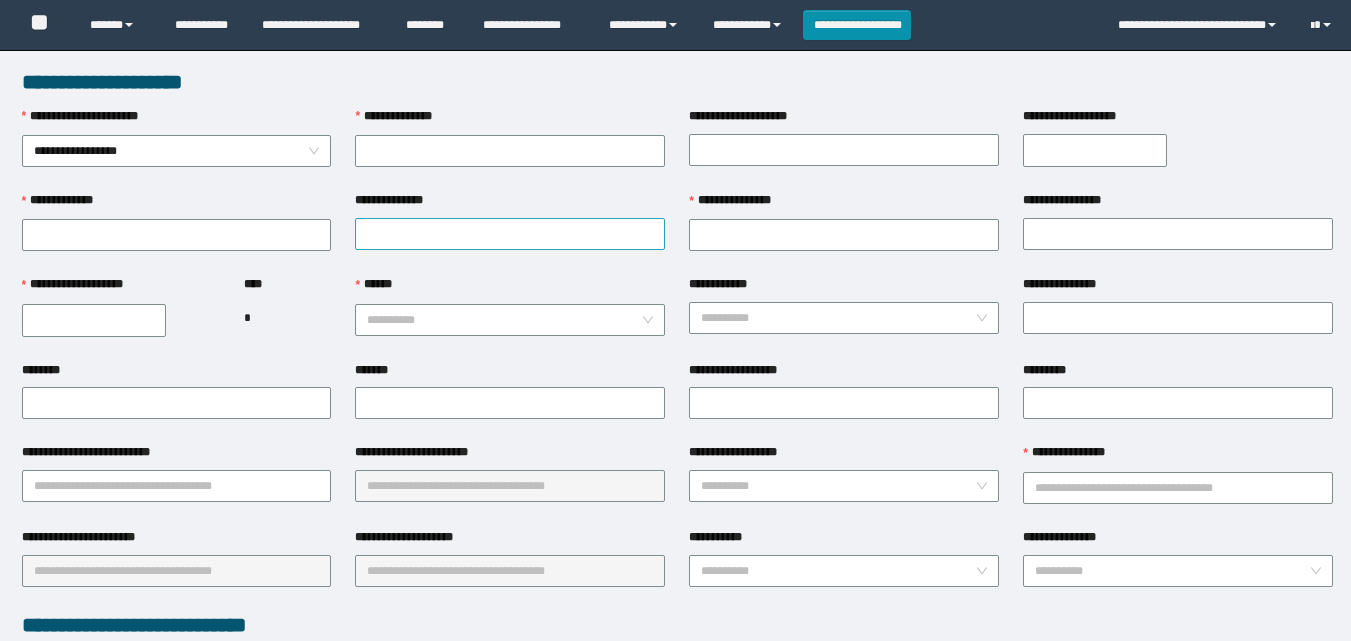 scroll, scrollTop: 0, scrollLeft: 0, axis: both 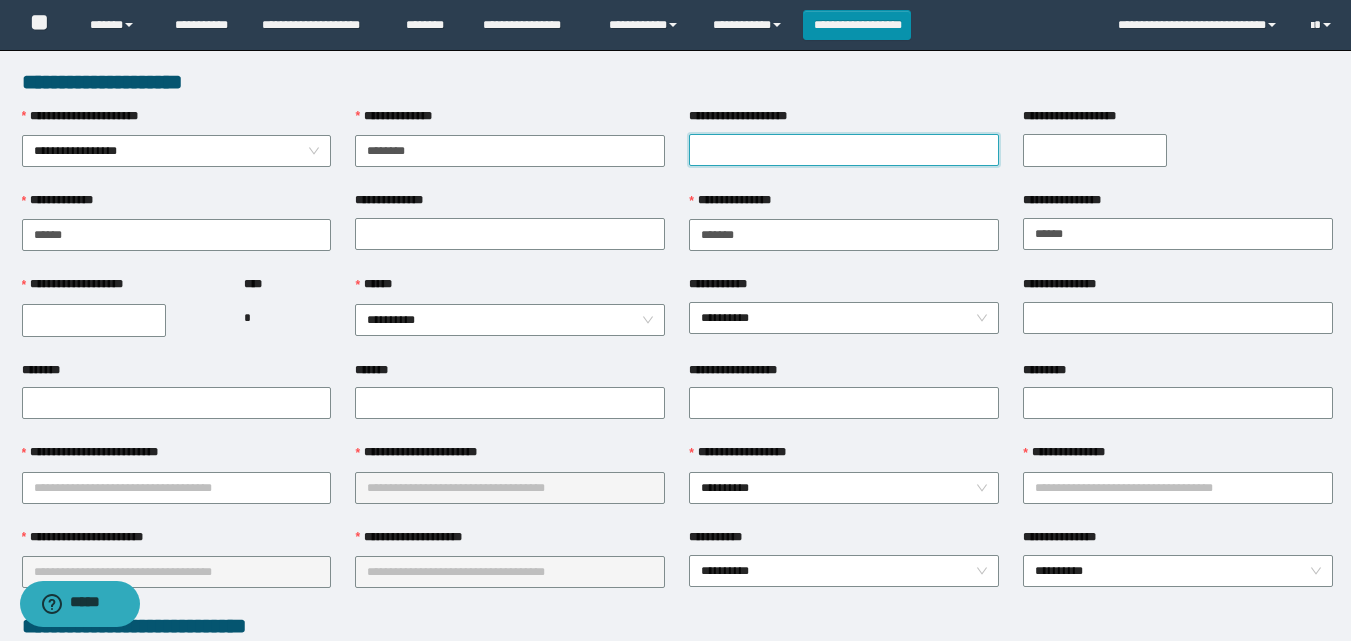 click on "**********" at bounding box center [844, 150] 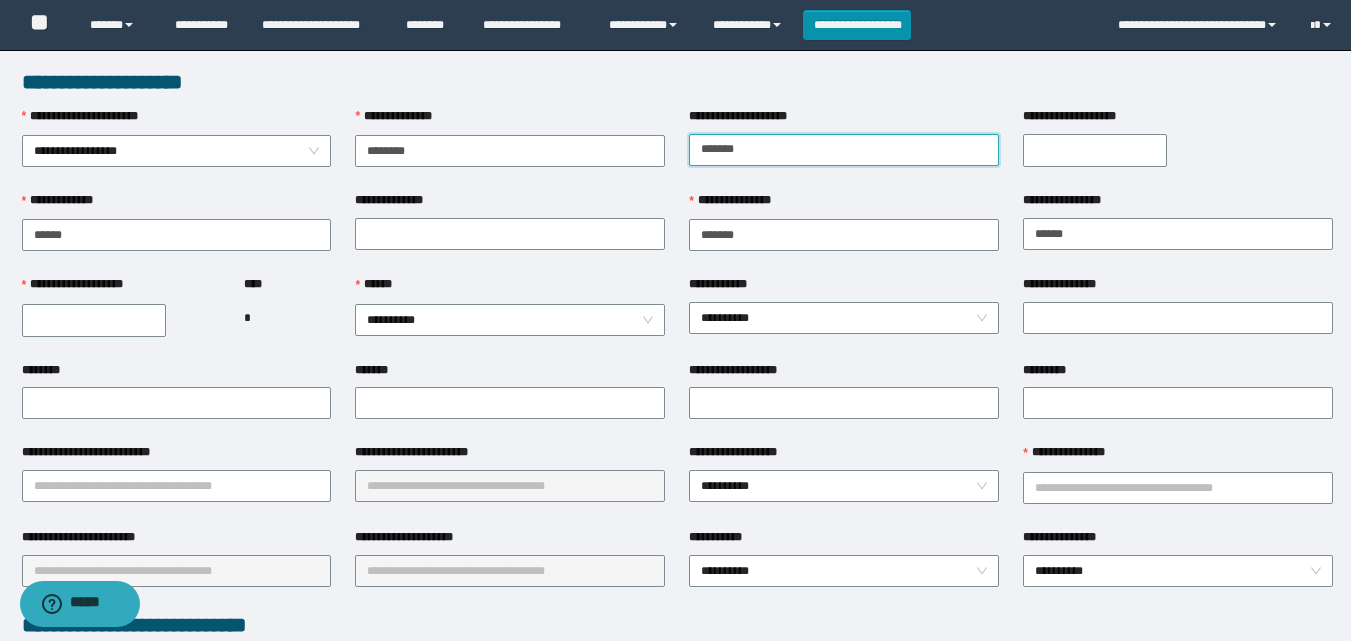 type on "******" 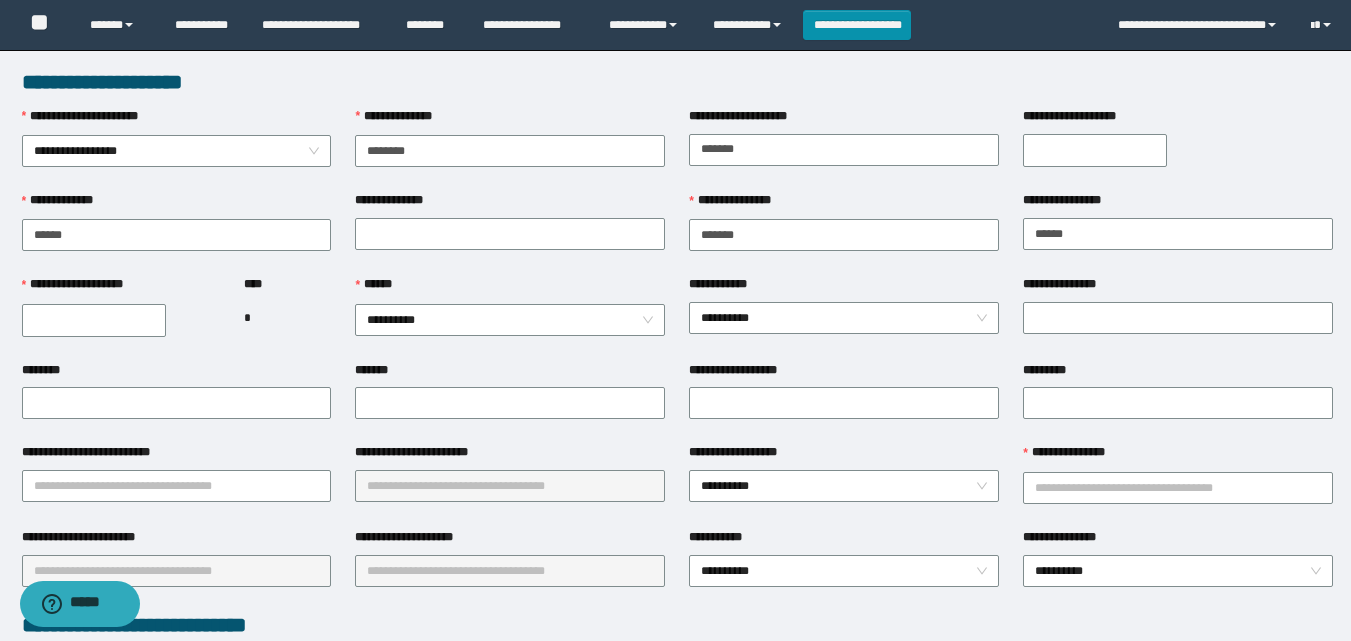 click on "**********" at bounding box center [1095, 150] 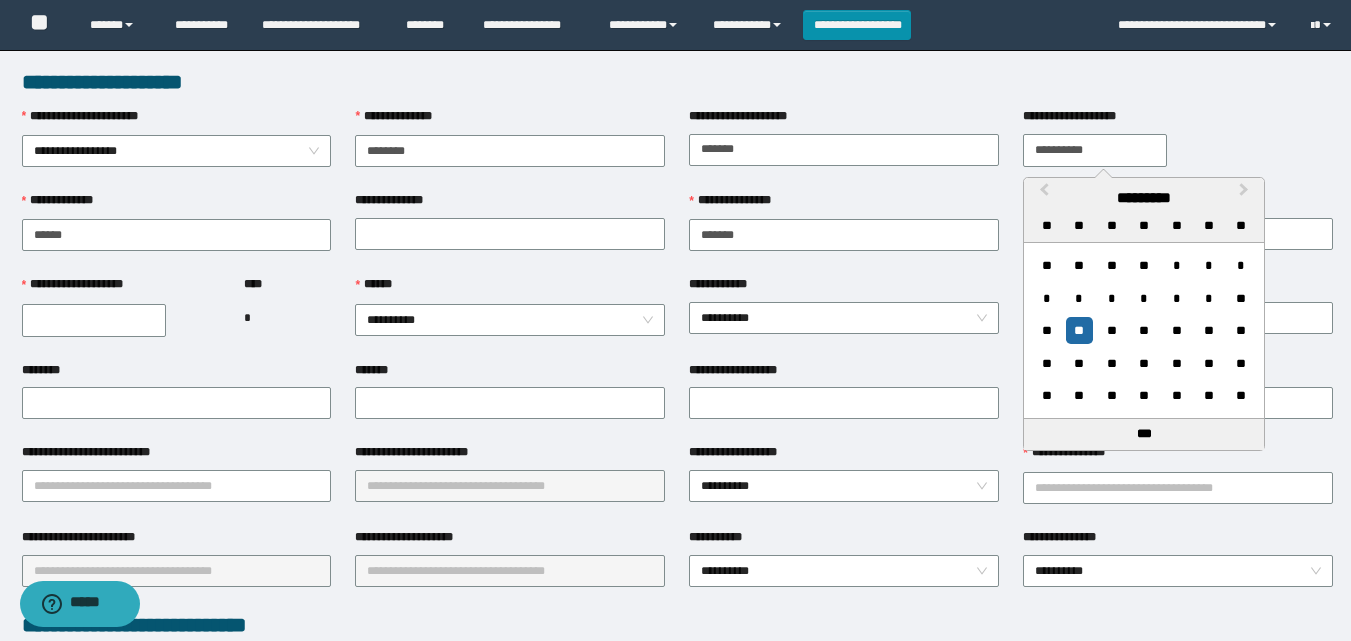 type on "**********" 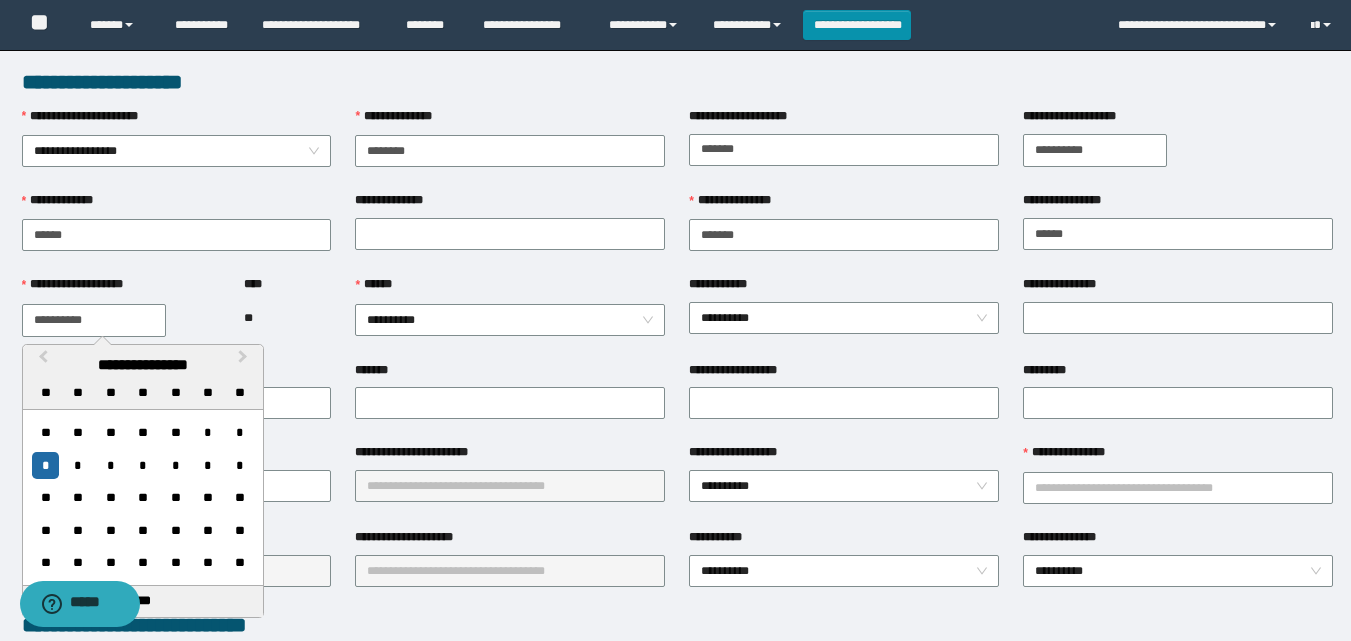 type on "**********" 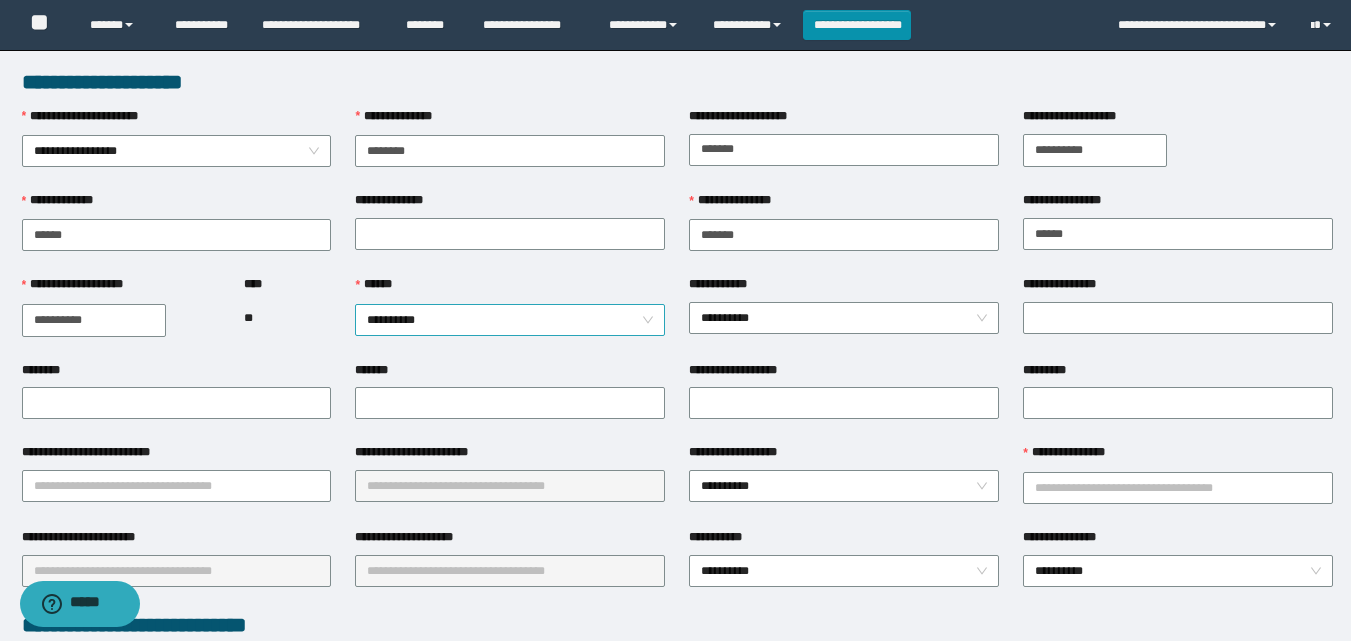 drag, startPoint x: 321, startPoint y: 329, endPoint x: 427, endPoint y: 324, distance: 106.11786 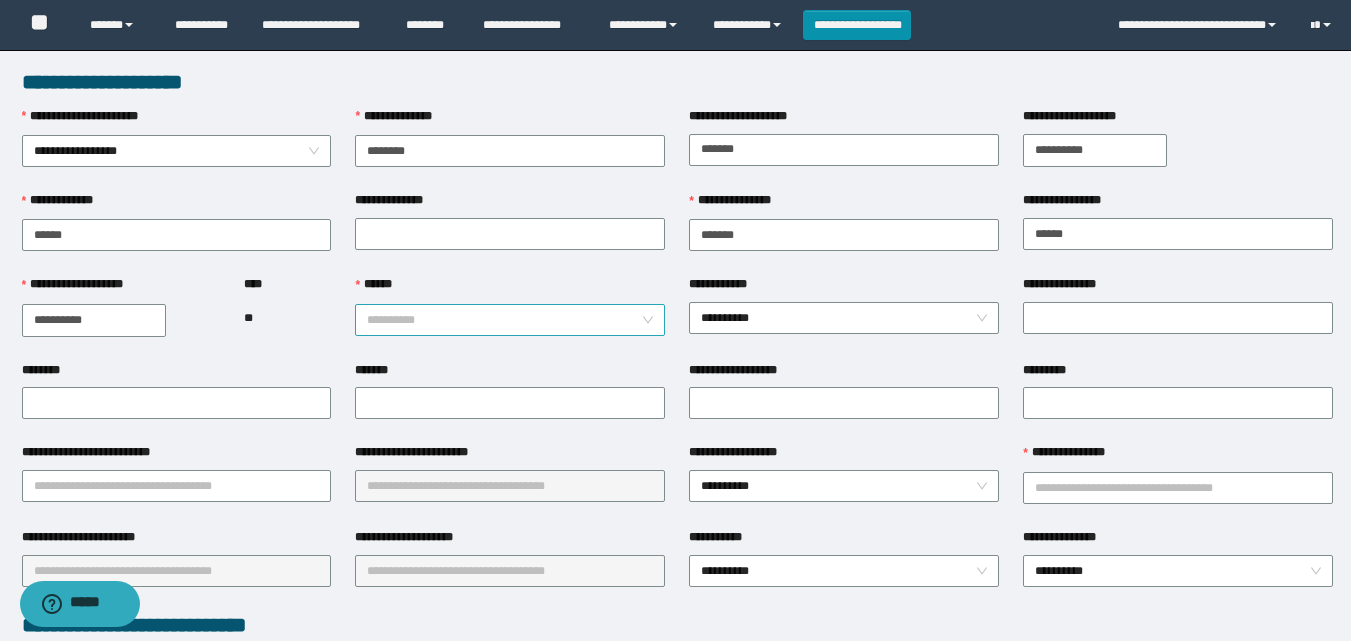 click on "**********" at bounding box center [510, 320] 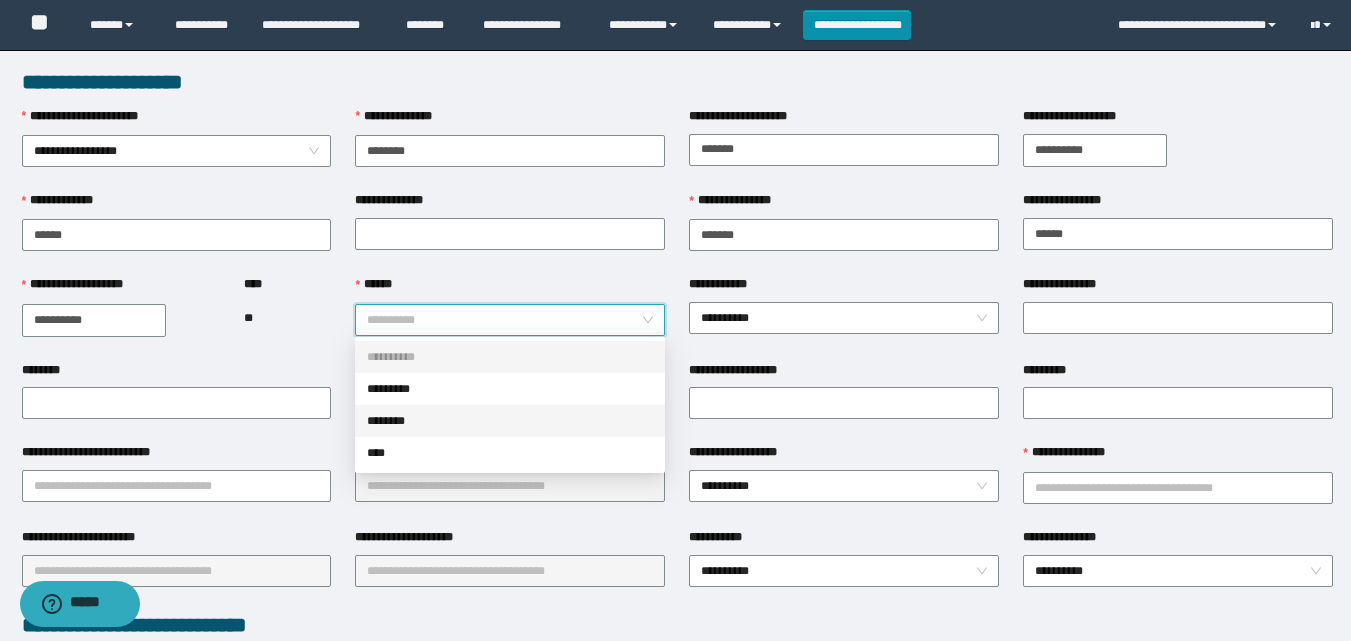 click on "********" at bounding box center (510, 421) 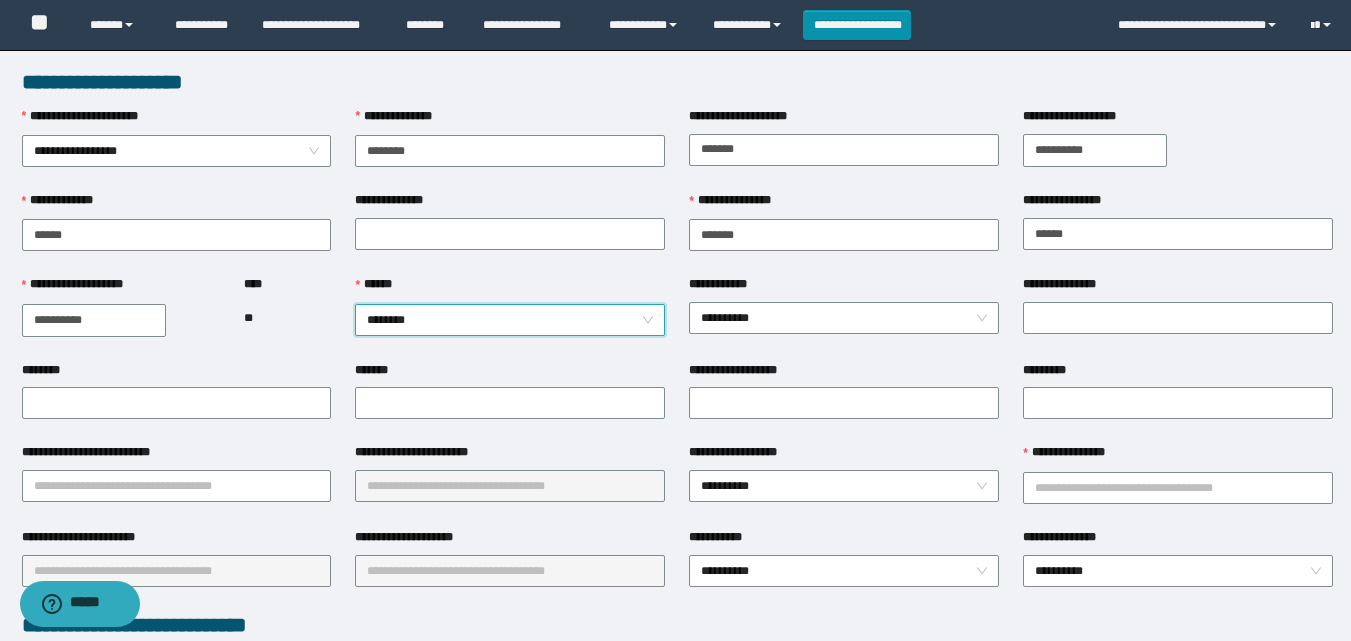 click on "********" at bounding box center (177, 374) 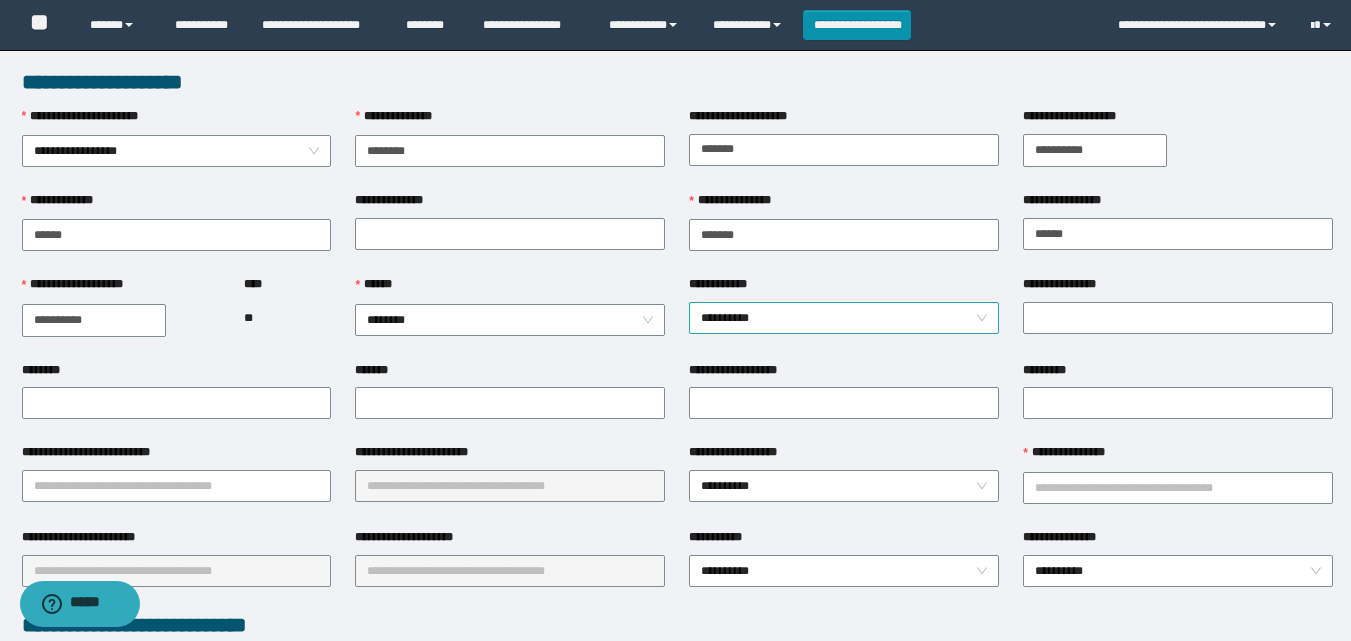 click on "**********" at bounding box center [844, 318] 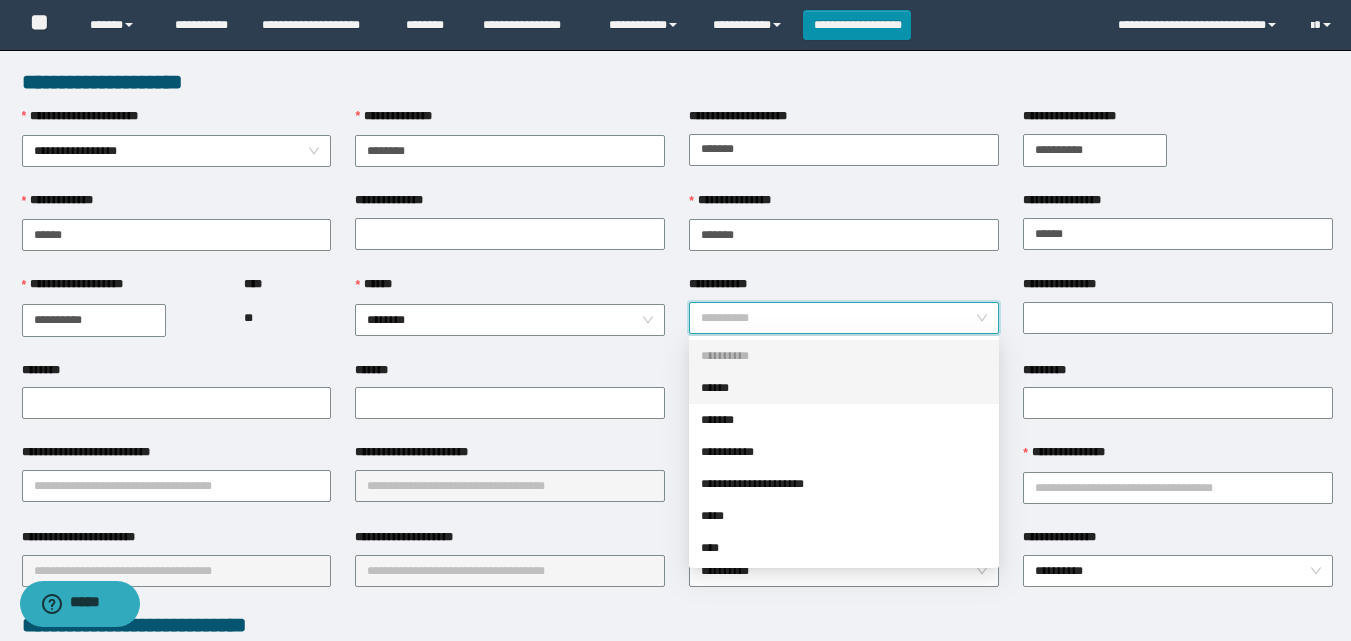 click on "****** ********" at bounding box center (510, 317) 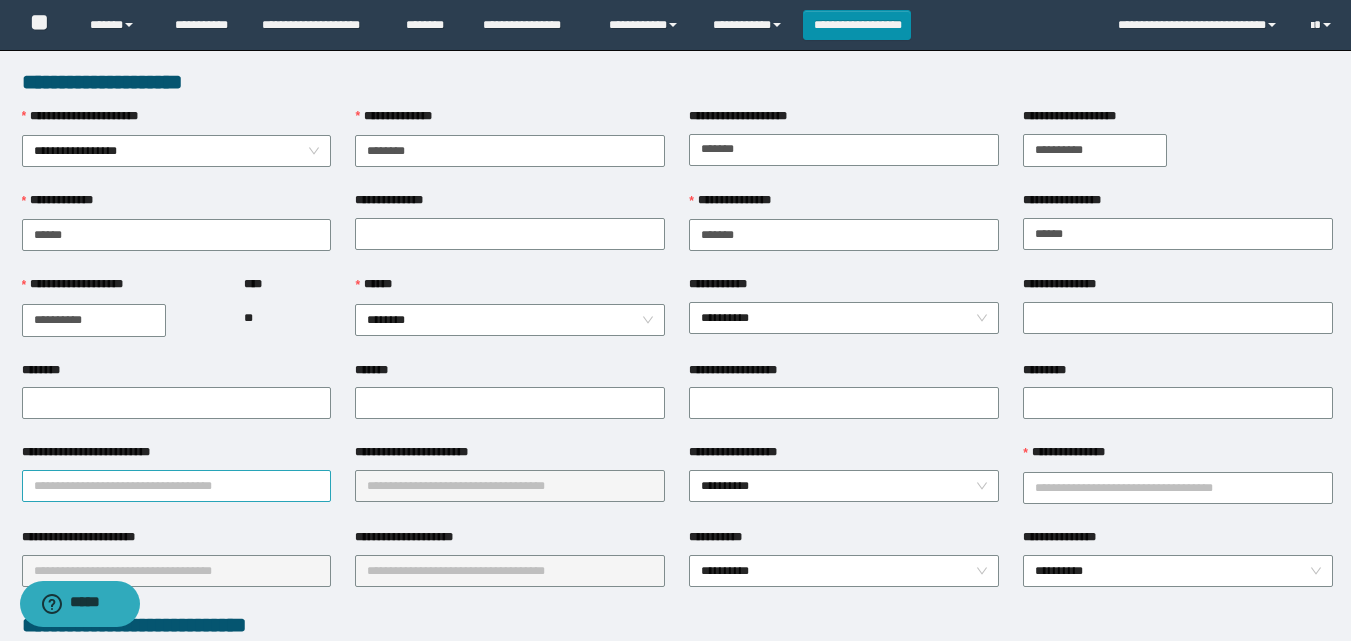click on "**********" at bounding box center [177, 486] 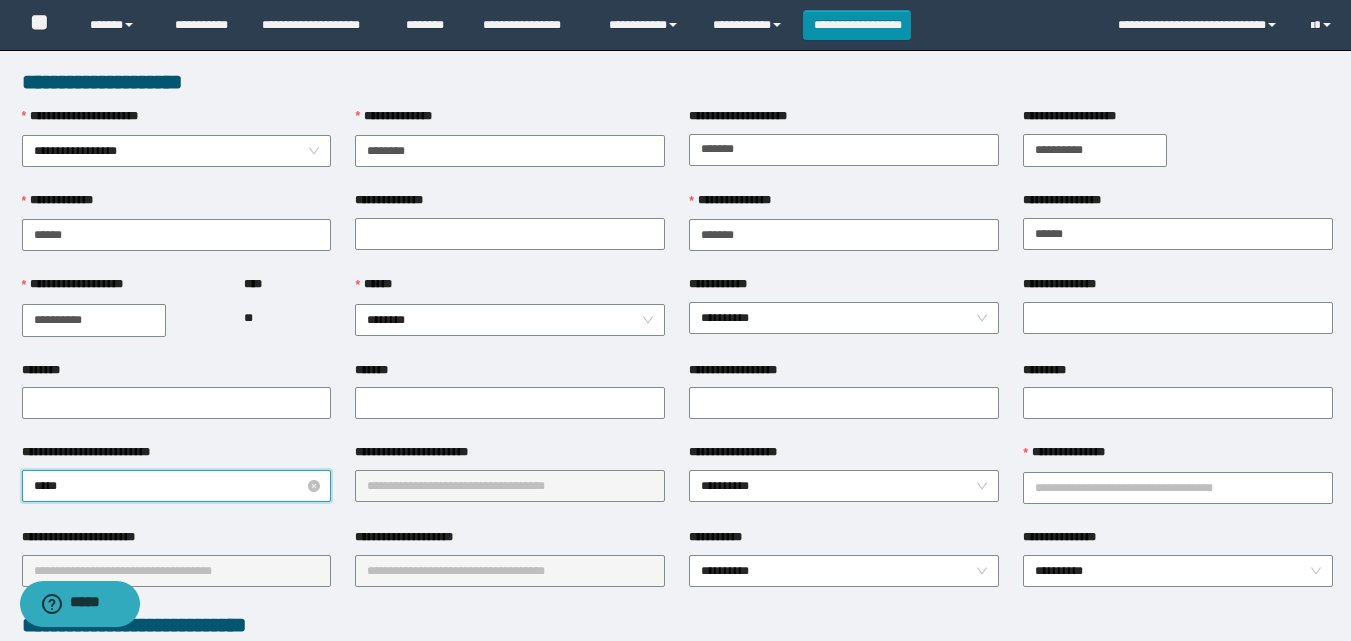 type on "******" 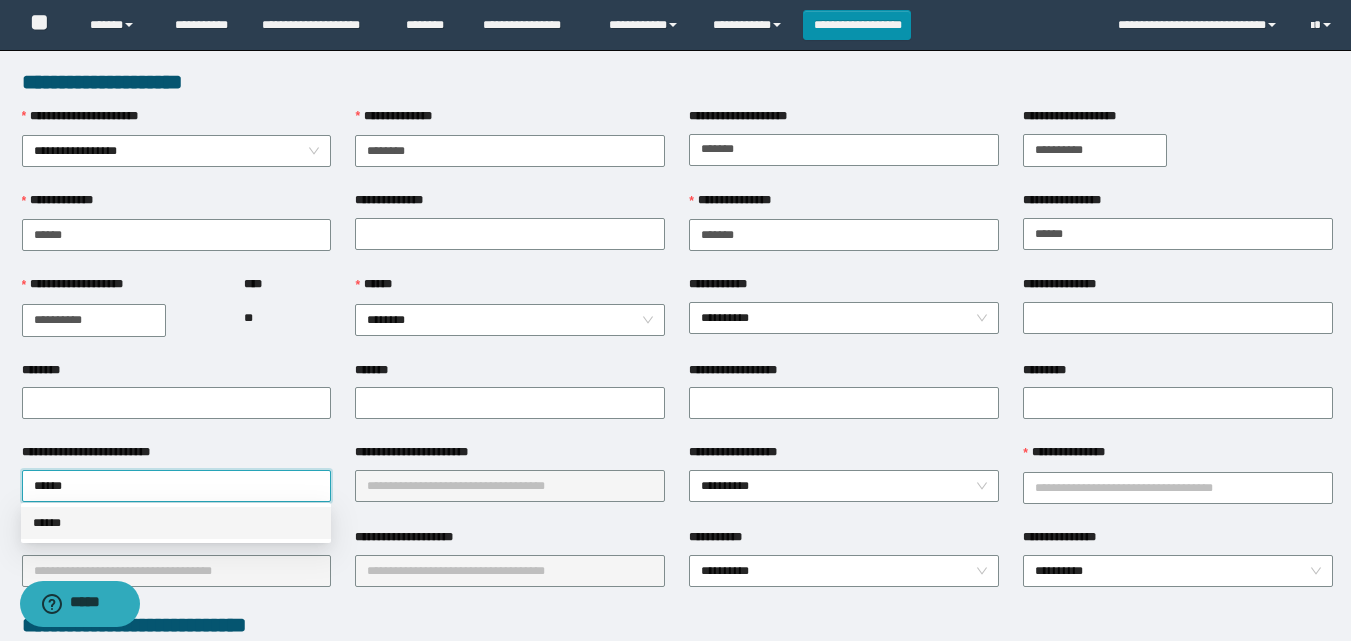 click on "******" at bounding box center [176, 523] 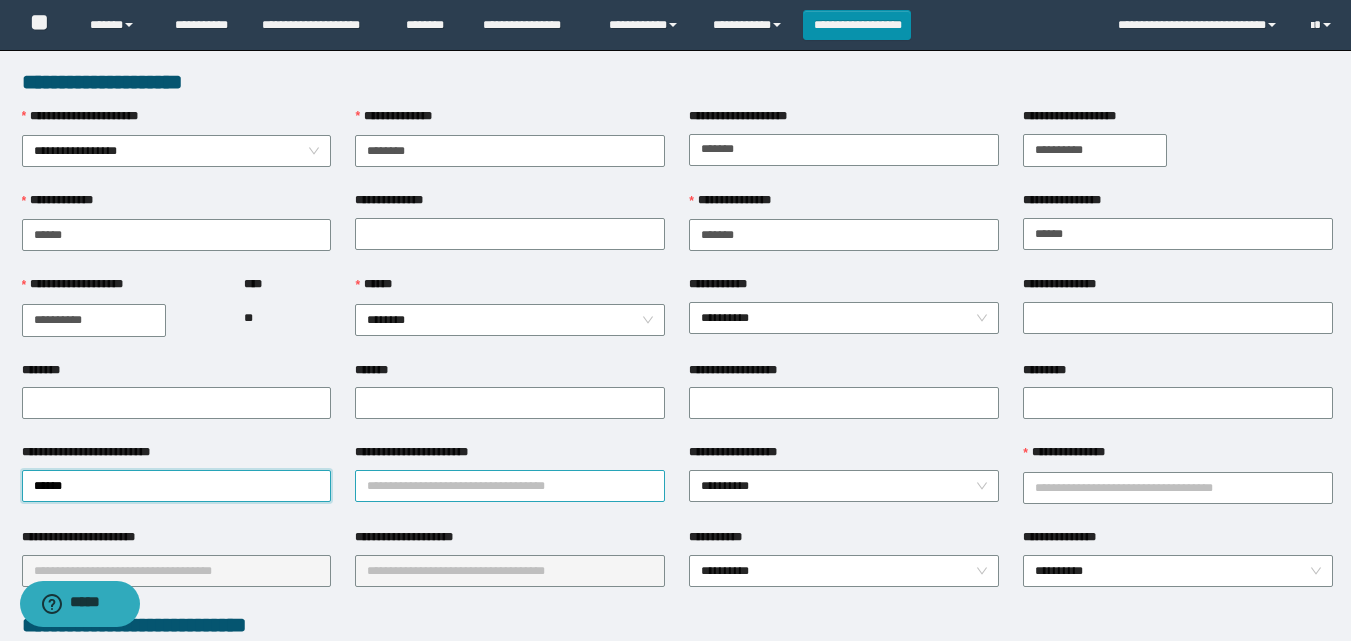 click on "**********" at bounding box center (510, 486) 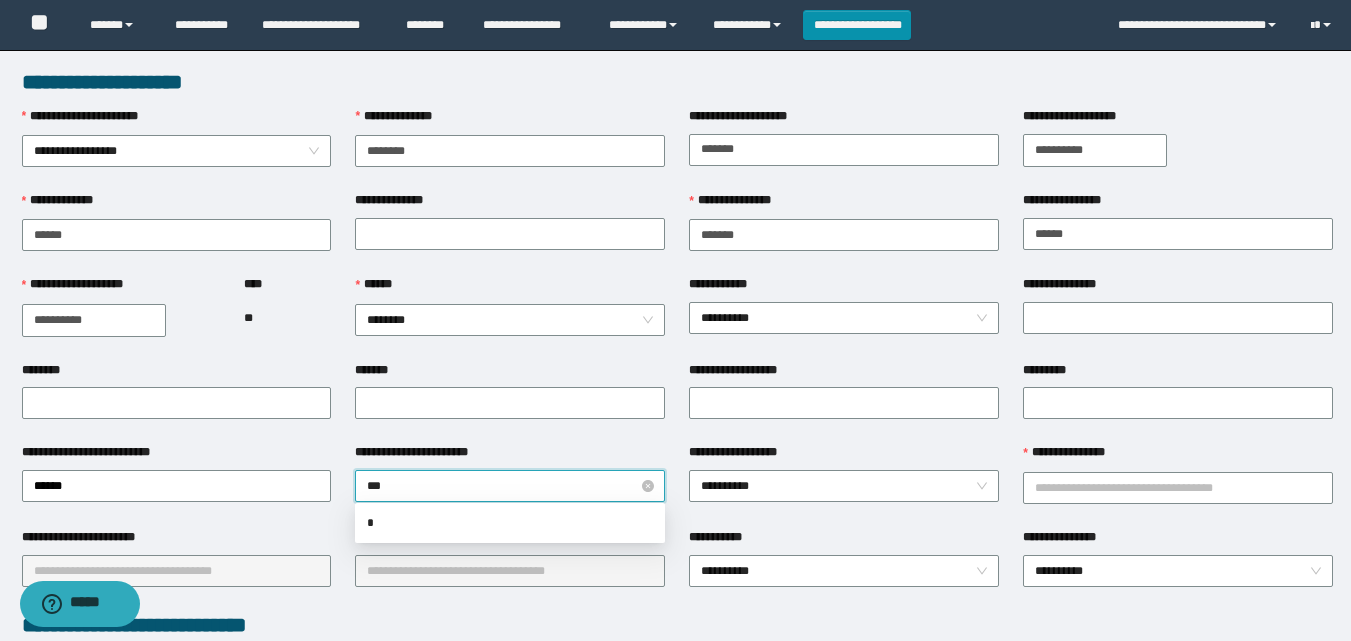 type on "****" 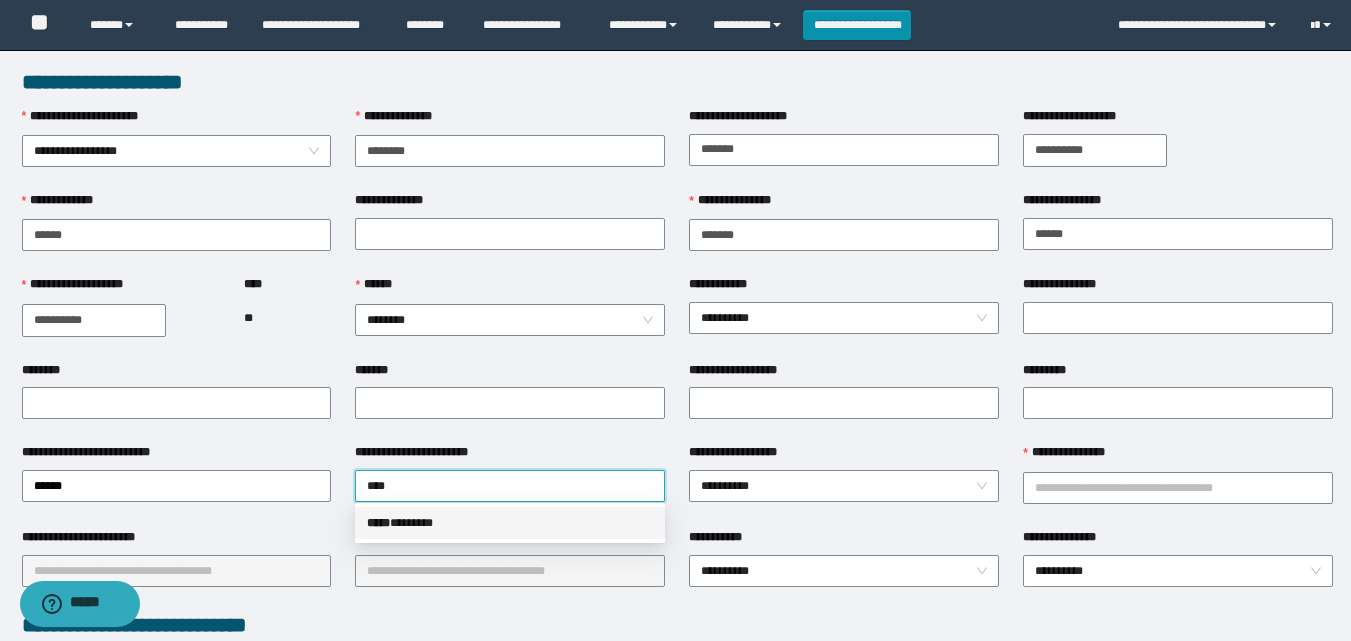 click on "***** * ******" at bounding box center (510, 523) 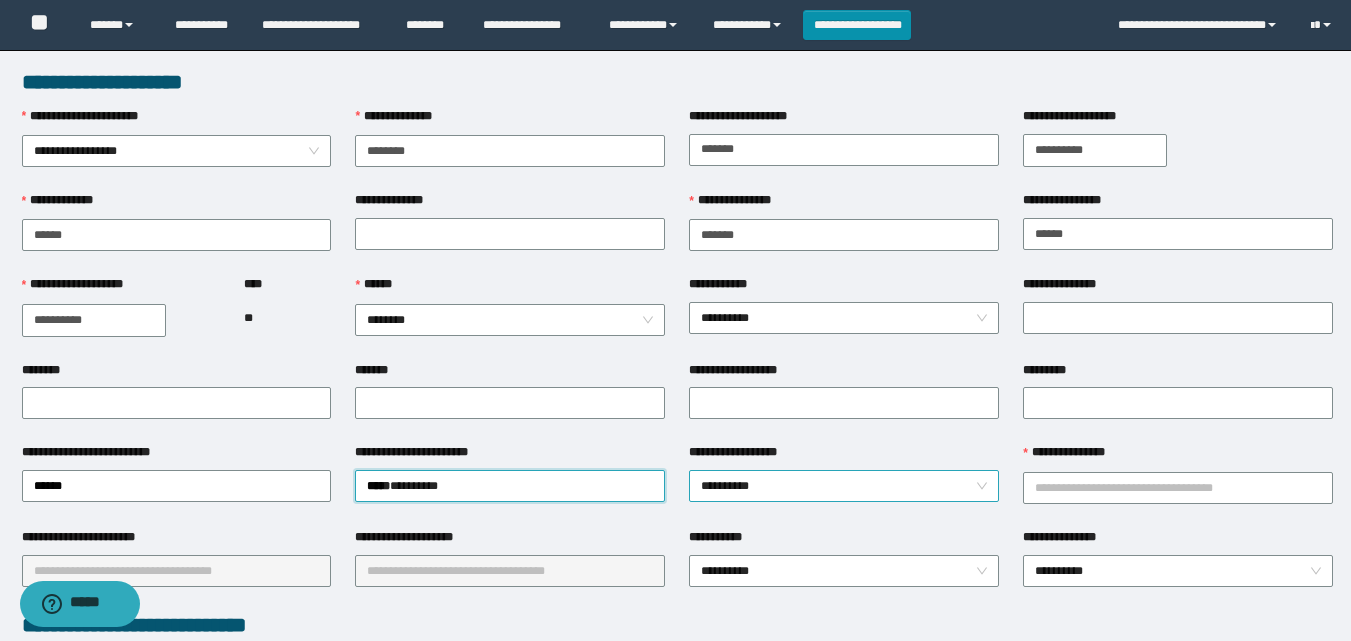 click on "**********" at bounding box center [844, 486] 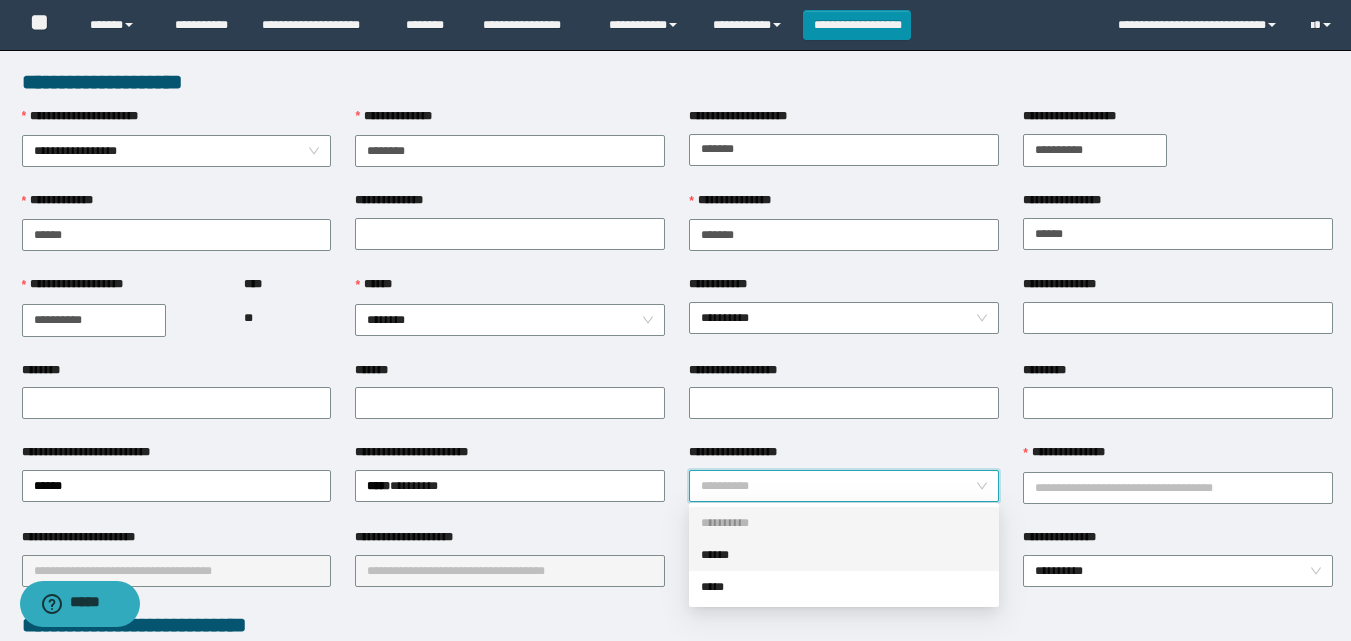 click on "******" at bounding box center [844, 555] 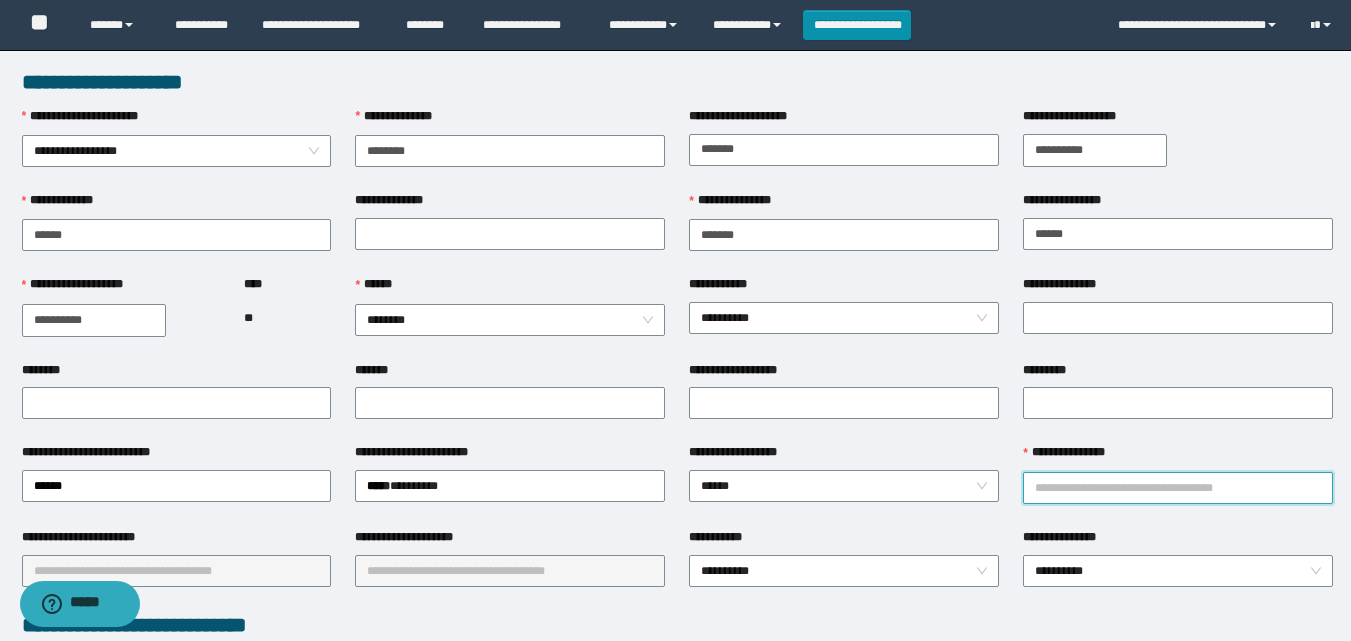 click on "**********" at bounding box center (1178, 488) 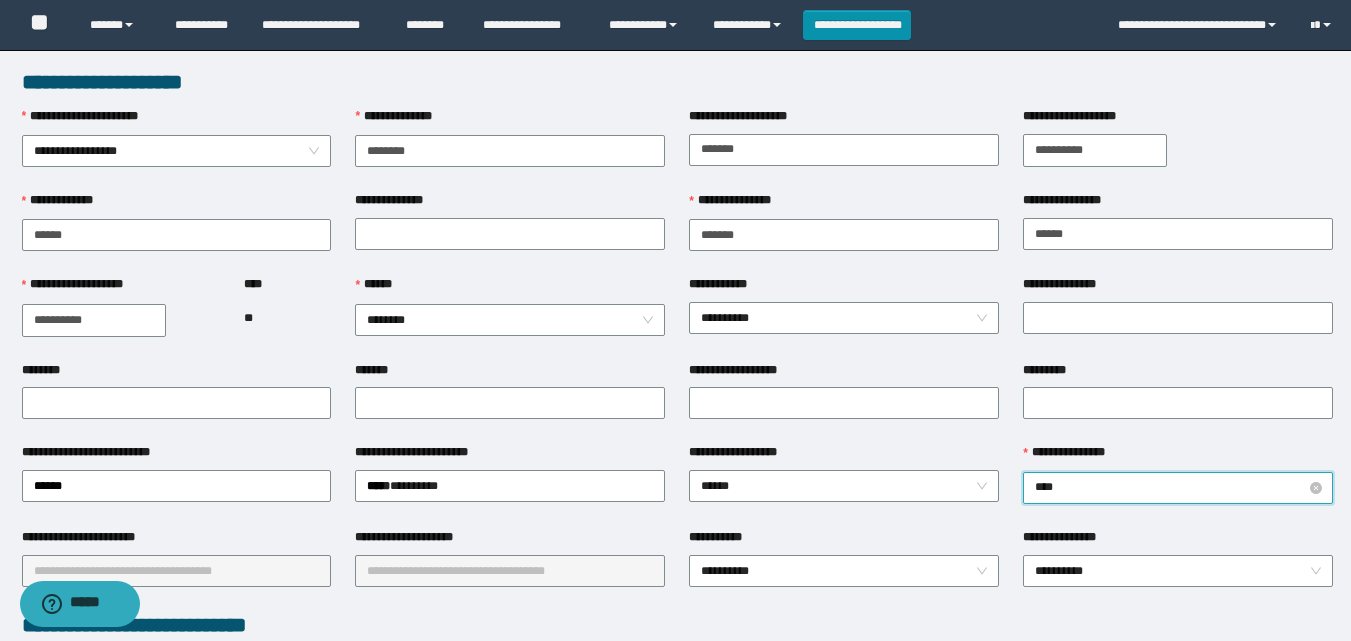 type on "*****" 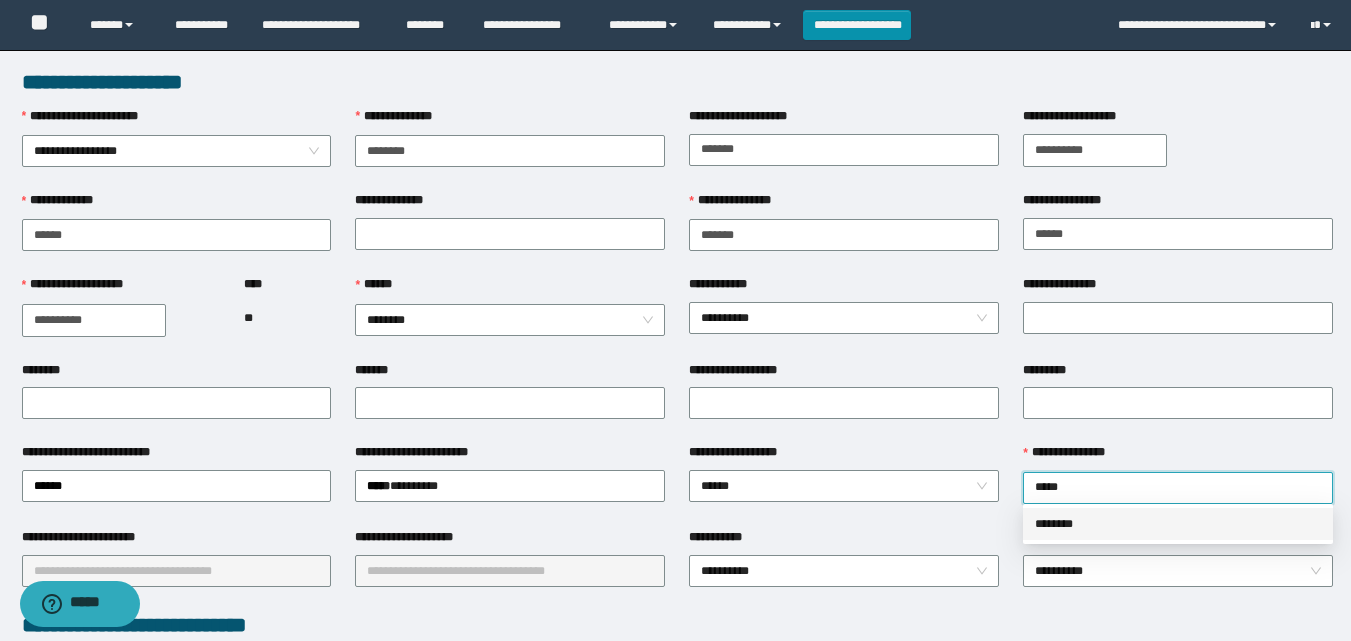 click on "********" at bounding box center [1178, 524] 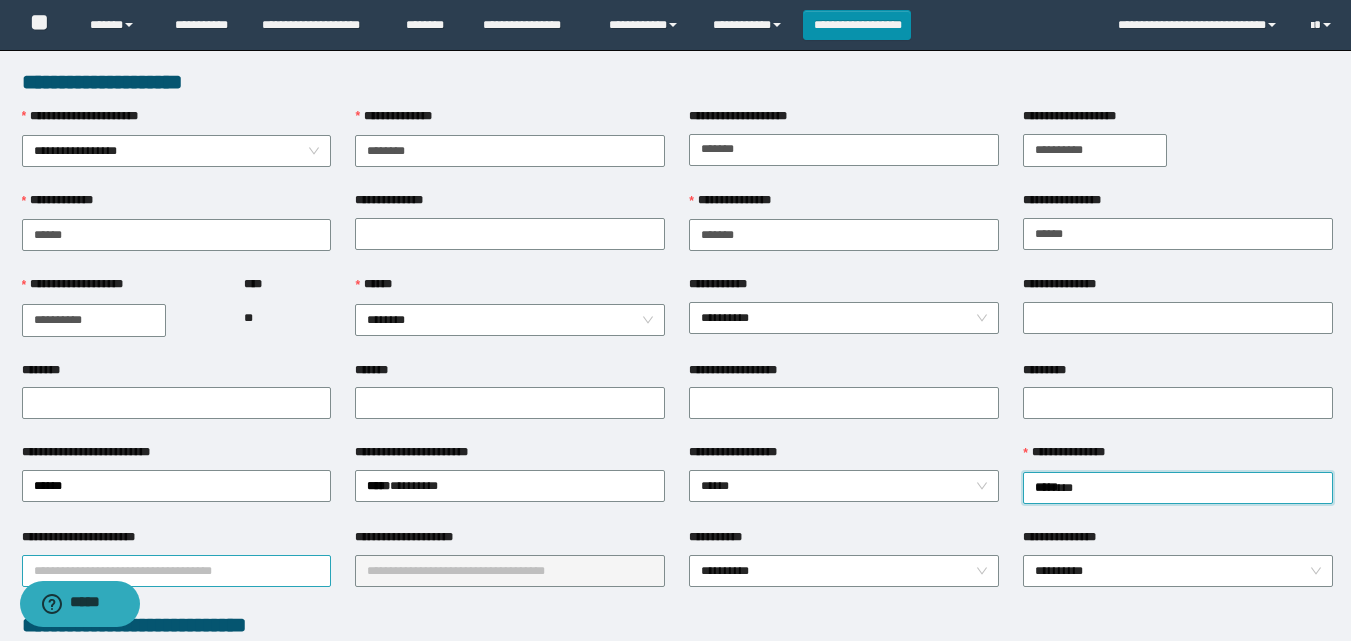 click on "**********" at bounding box center [177, 571] 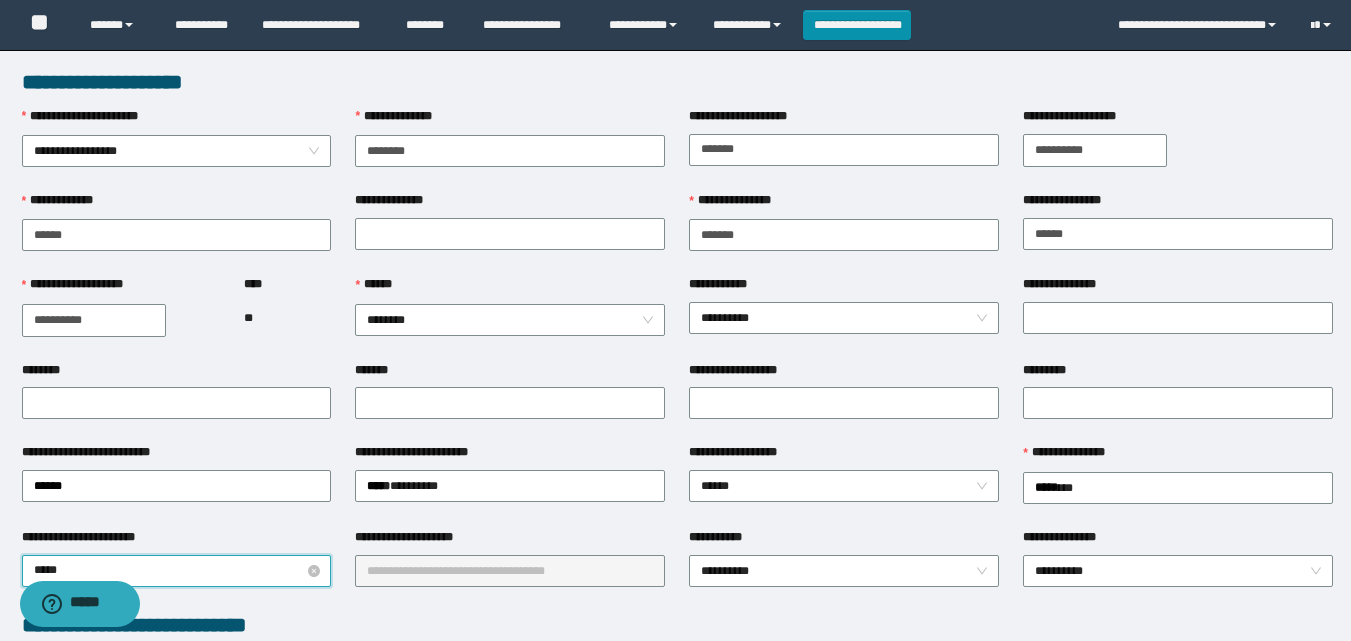 type on "******" 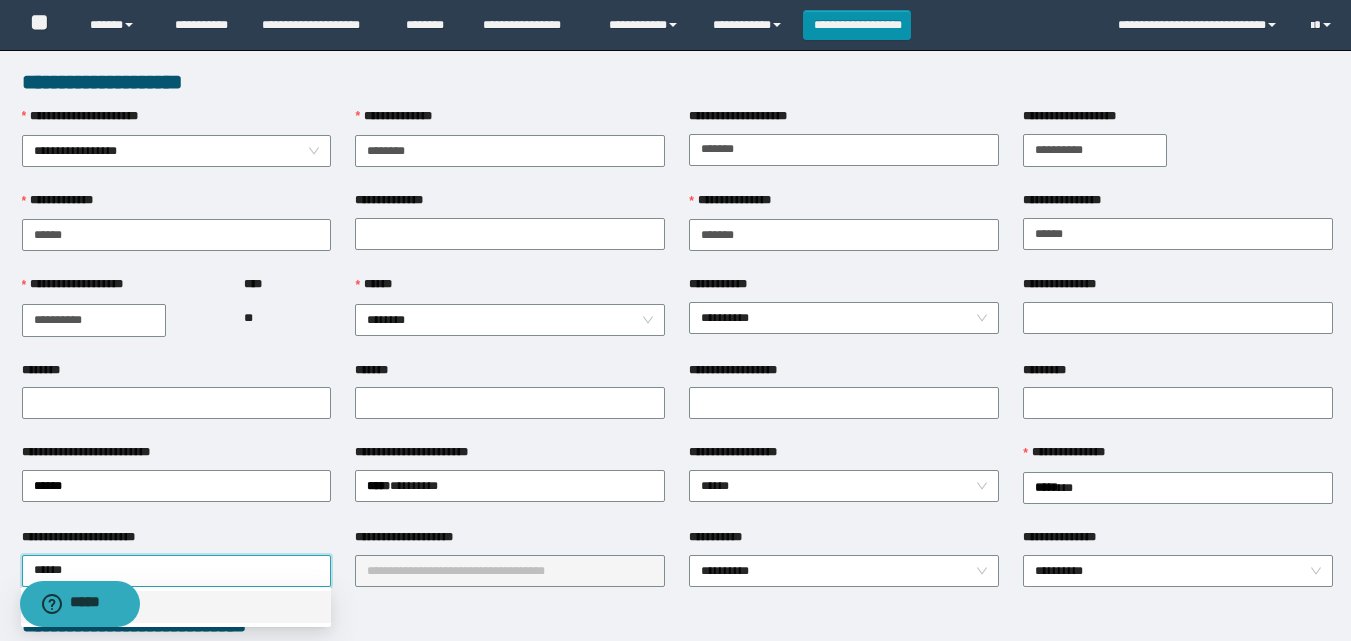 click on "******" at bounding box center (176, 607) 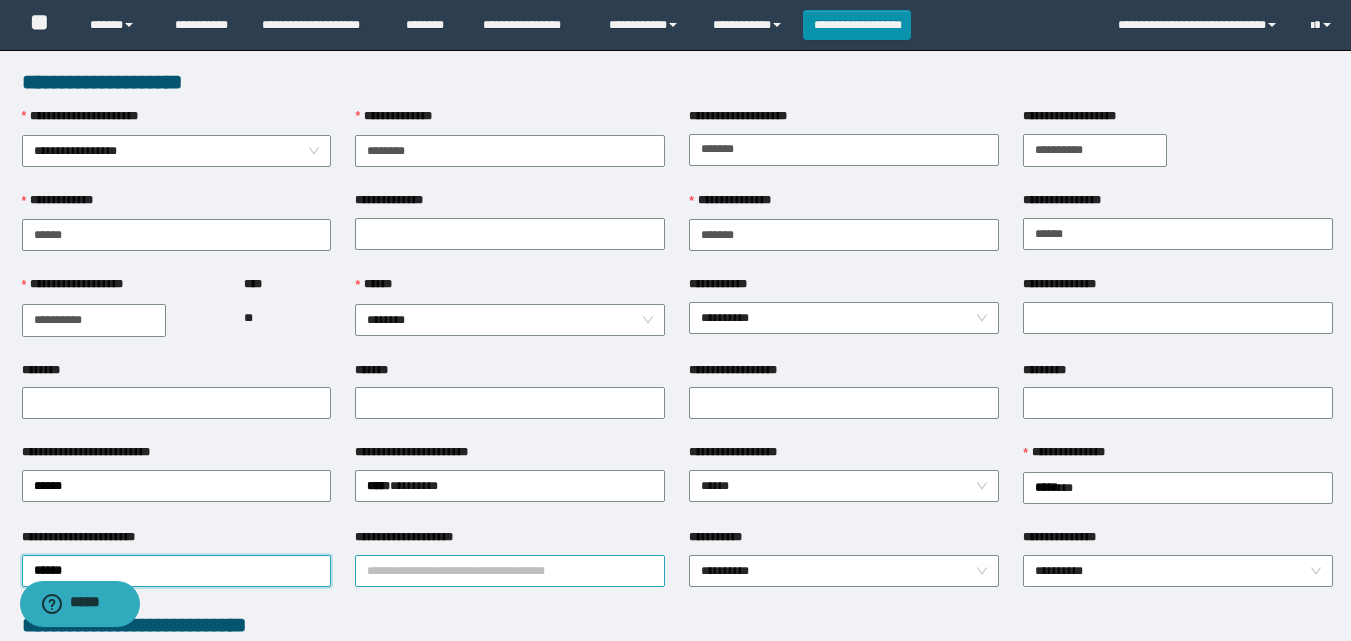 click on "**********" at bounding box center (510, 571) 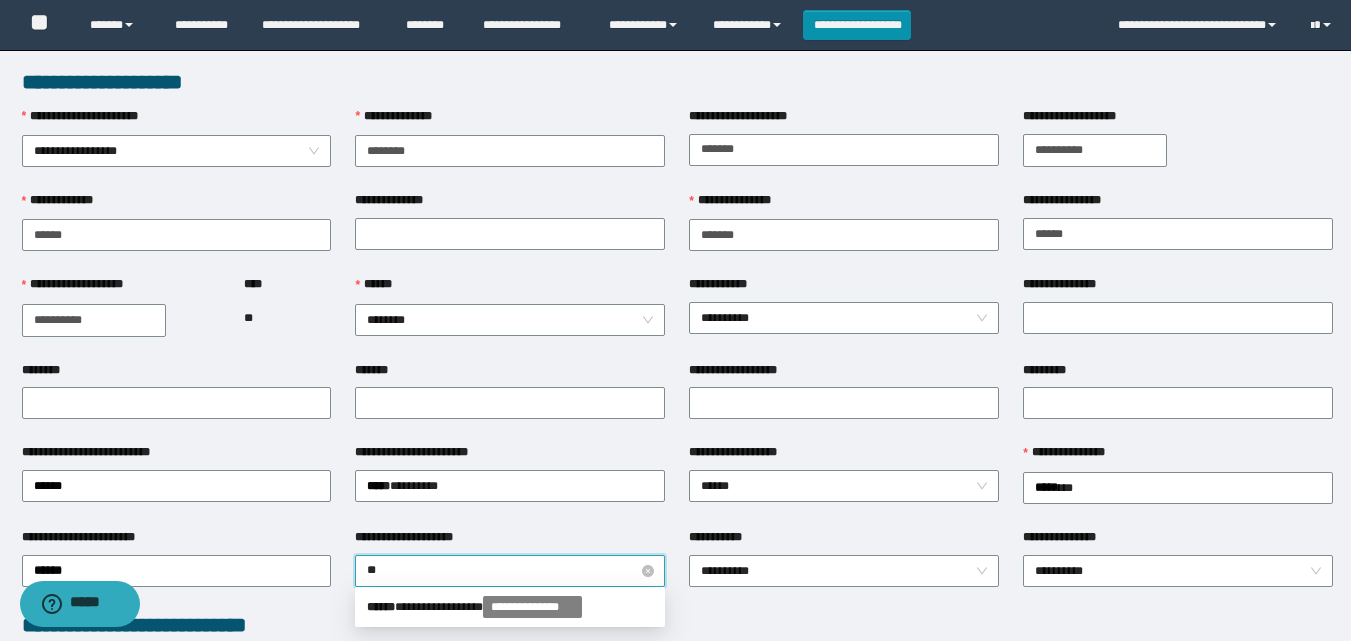 type on "*" 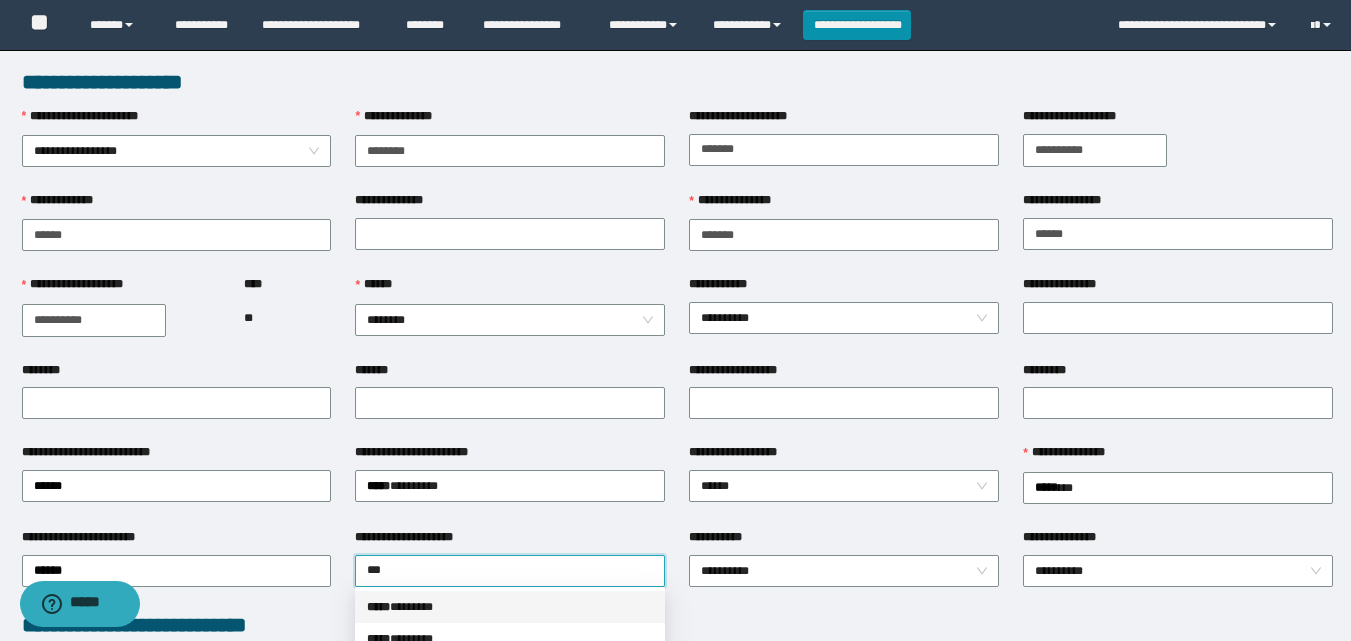 click on "***** * ******" at bounding box center (510, 607) 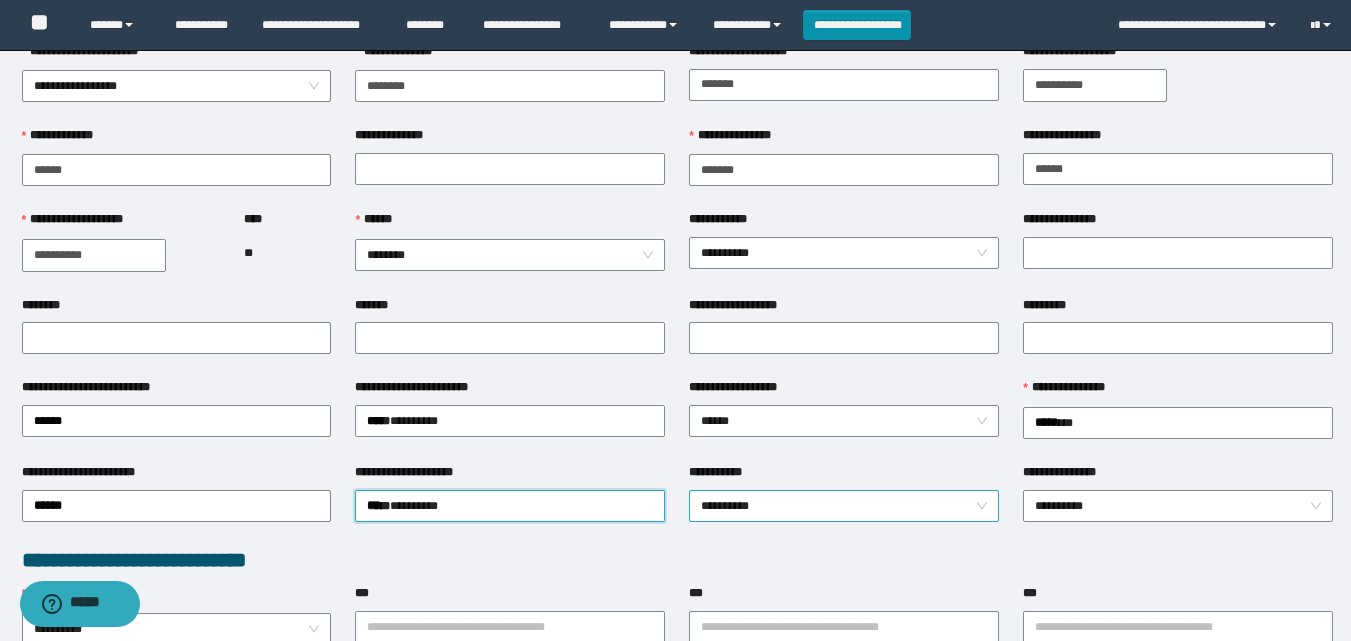 scroll, scrollTop: 100, scrollLeft: 0, axis: vertical 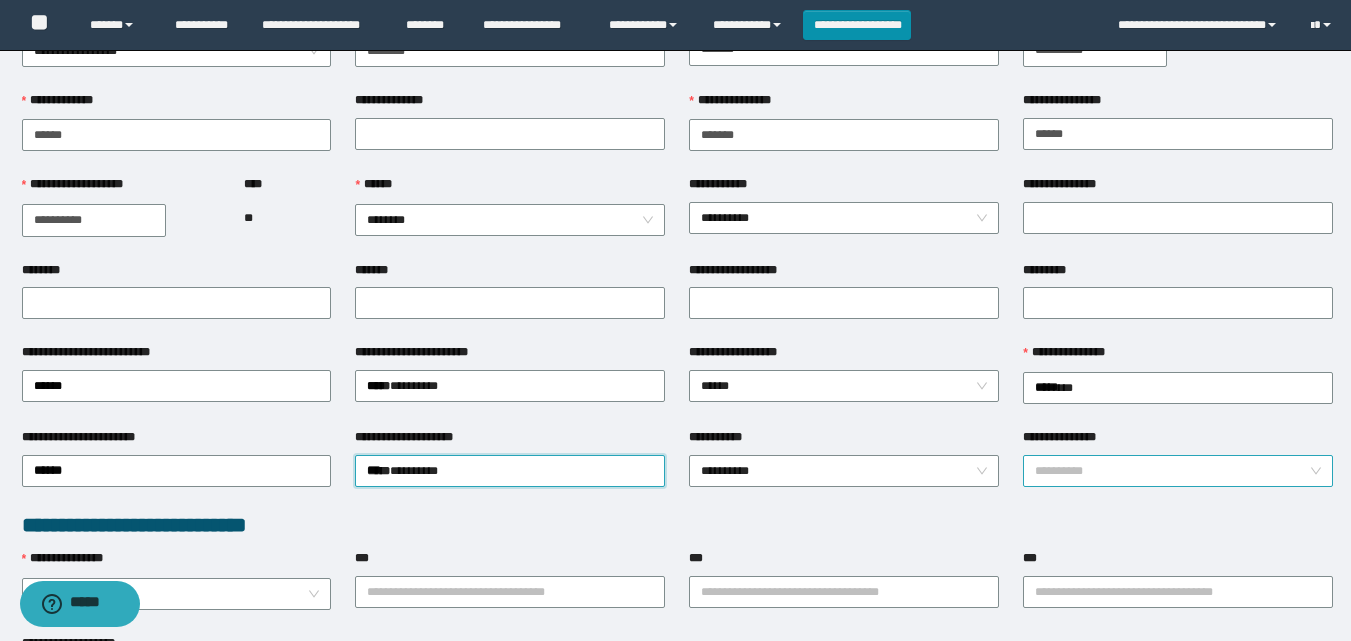 click on "**********" at bounding box center (1178, 471) 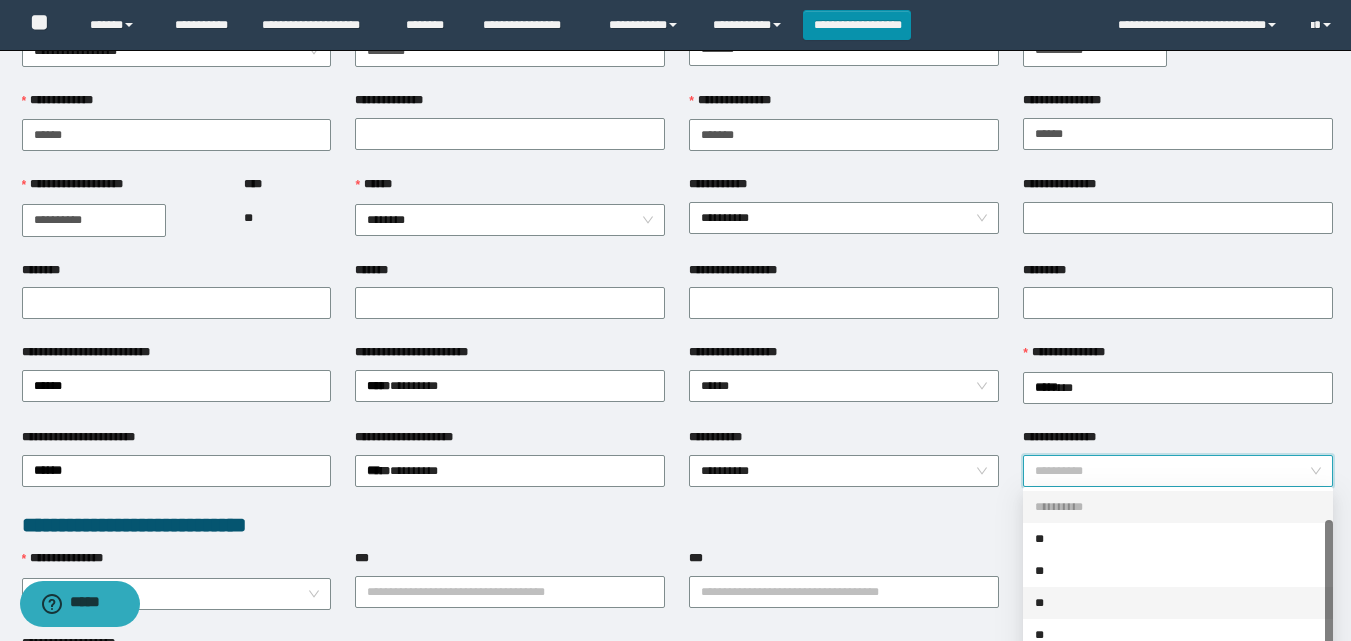 scroll, scrollTop: 32, scrollLeft: 0, axis: vertical 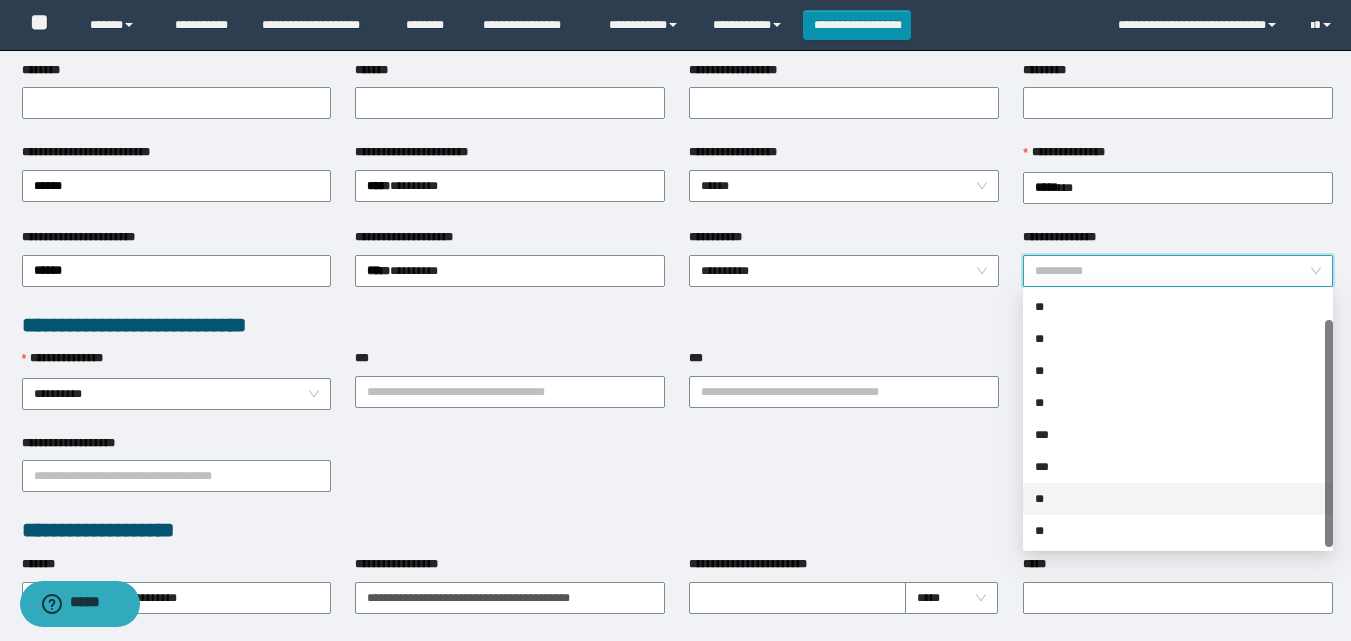 click on "**" at bounding box center (1178, 499) 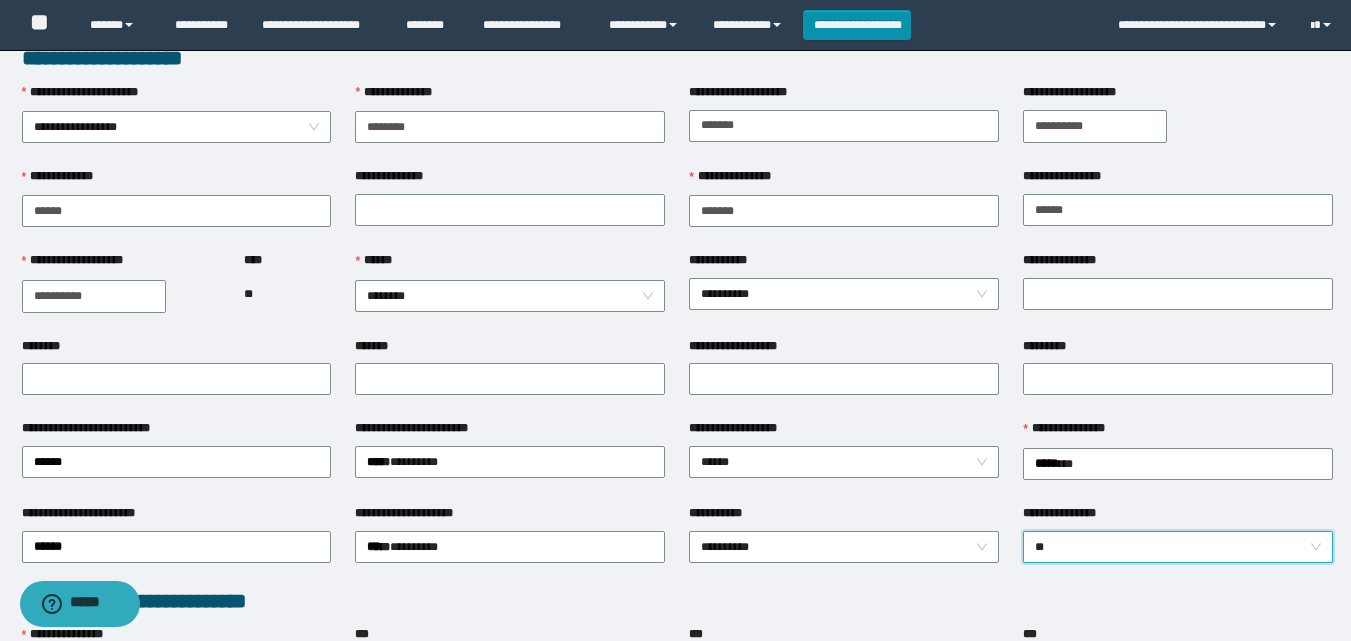 scroll, scrollTop: 0, scrollLeft: 0, axis: both 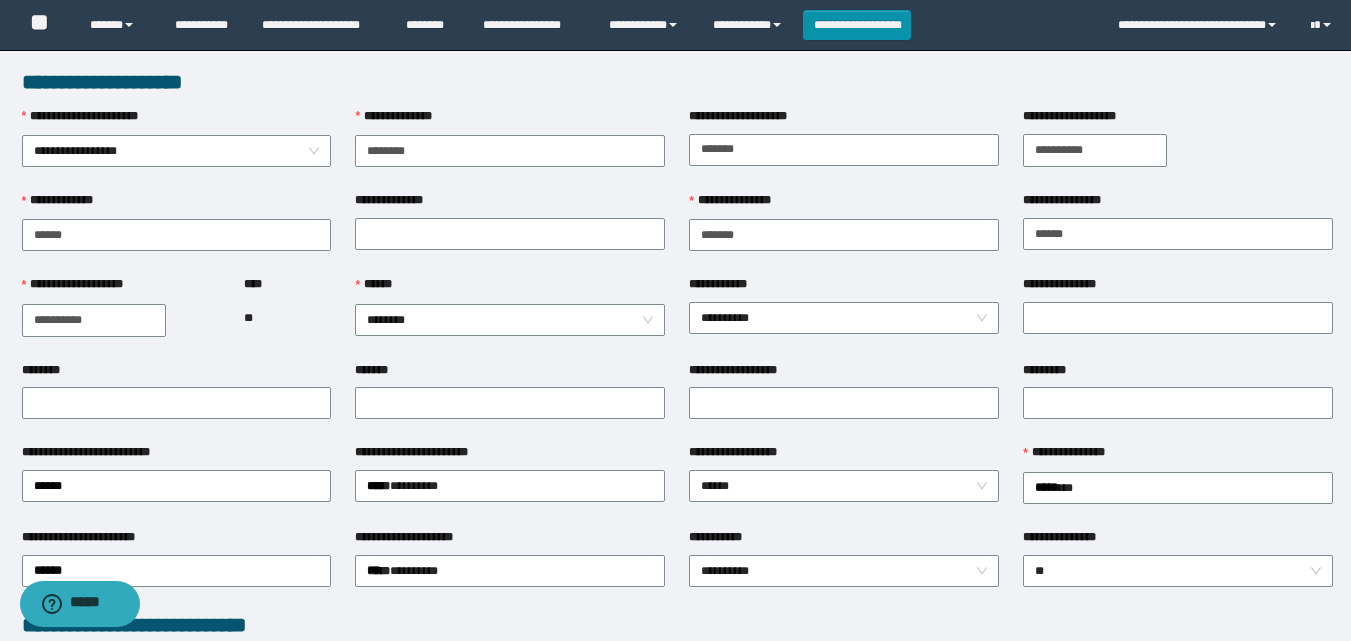 click on "******" at bounding box center [510, 289] 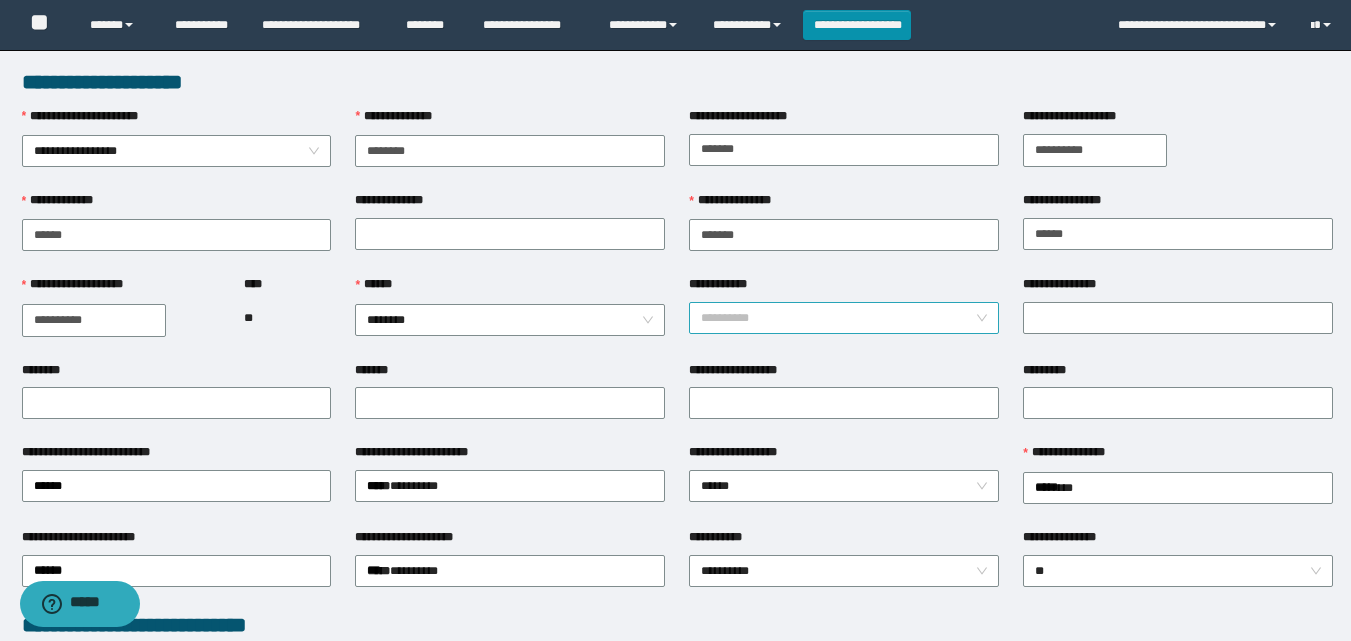 click on "**********" at bounding box center [844, 318] 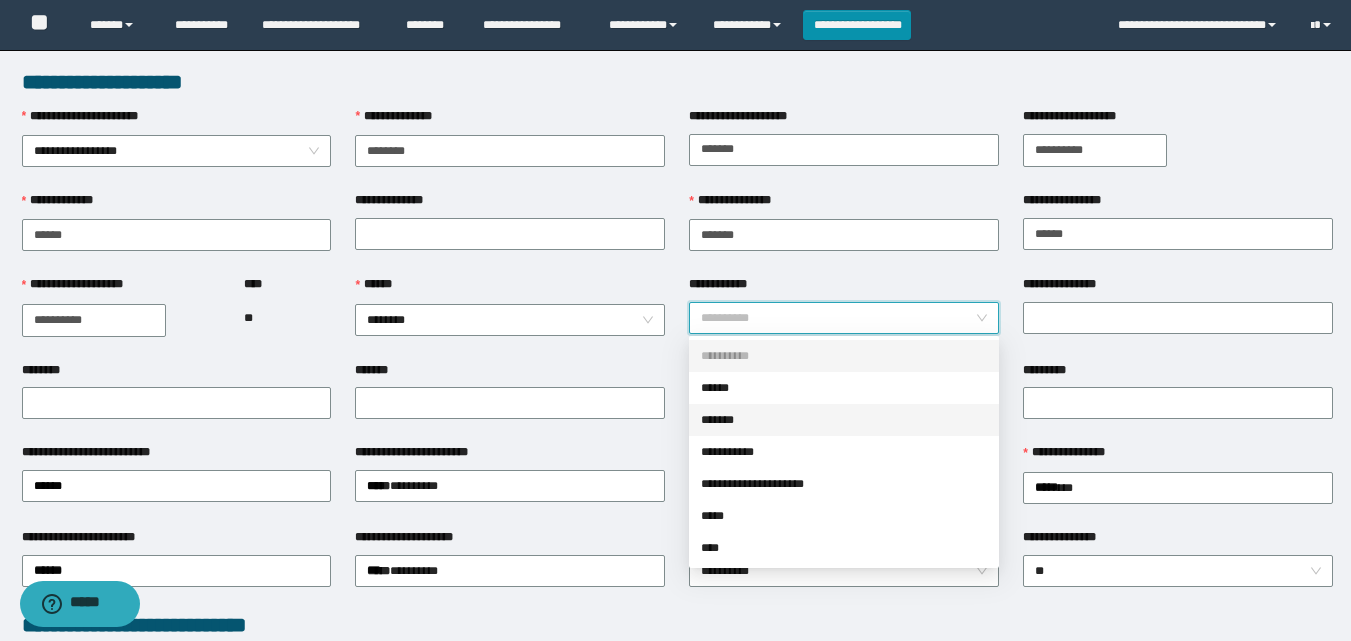 click on "*******" at bounding box center (844, 420) 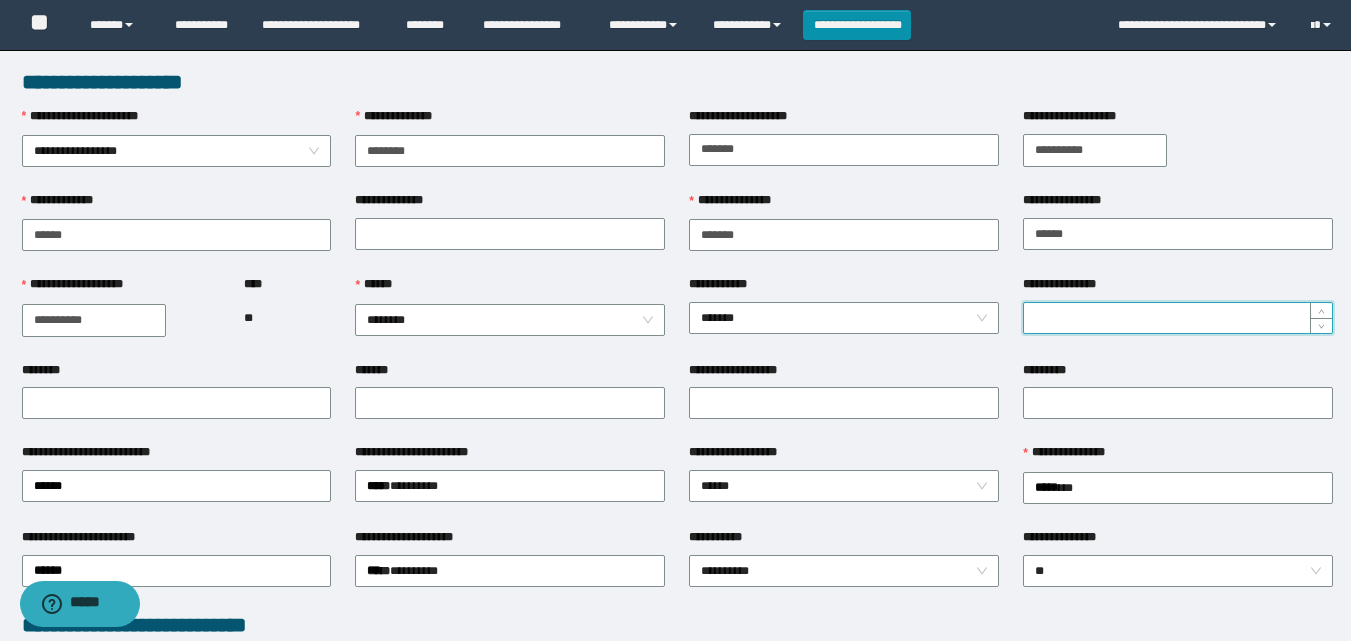 click on "**********" at bounding box center [1178, 318] 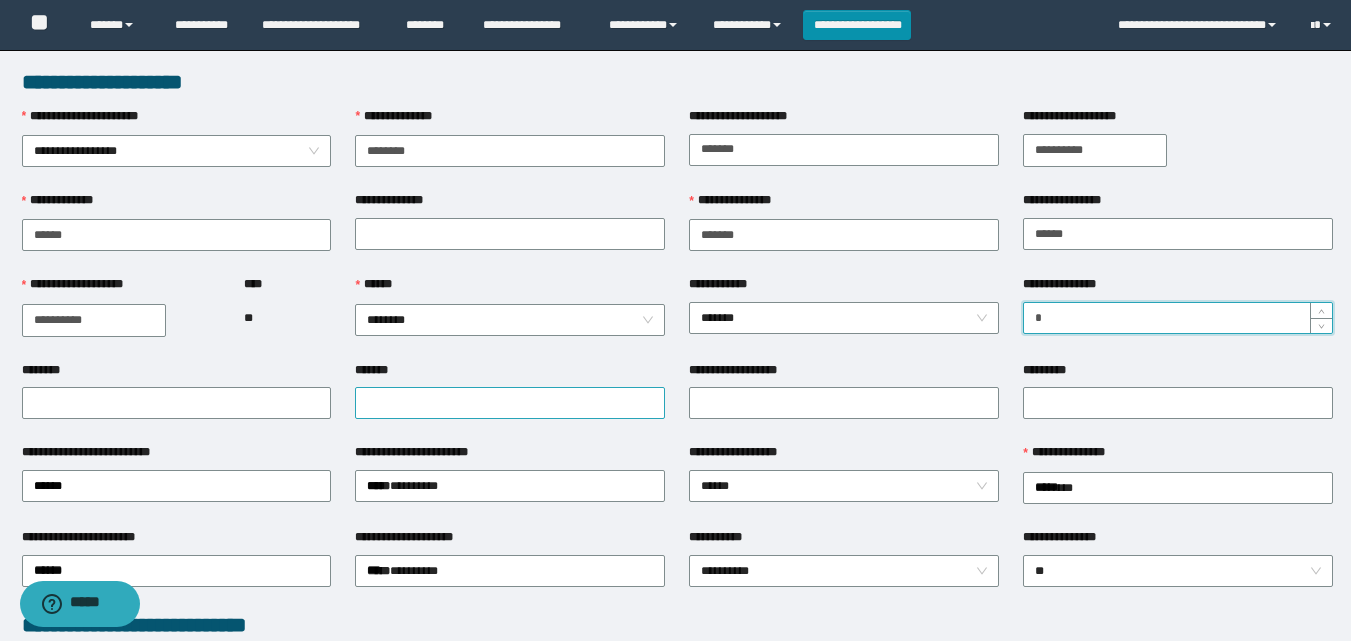 type on "*" 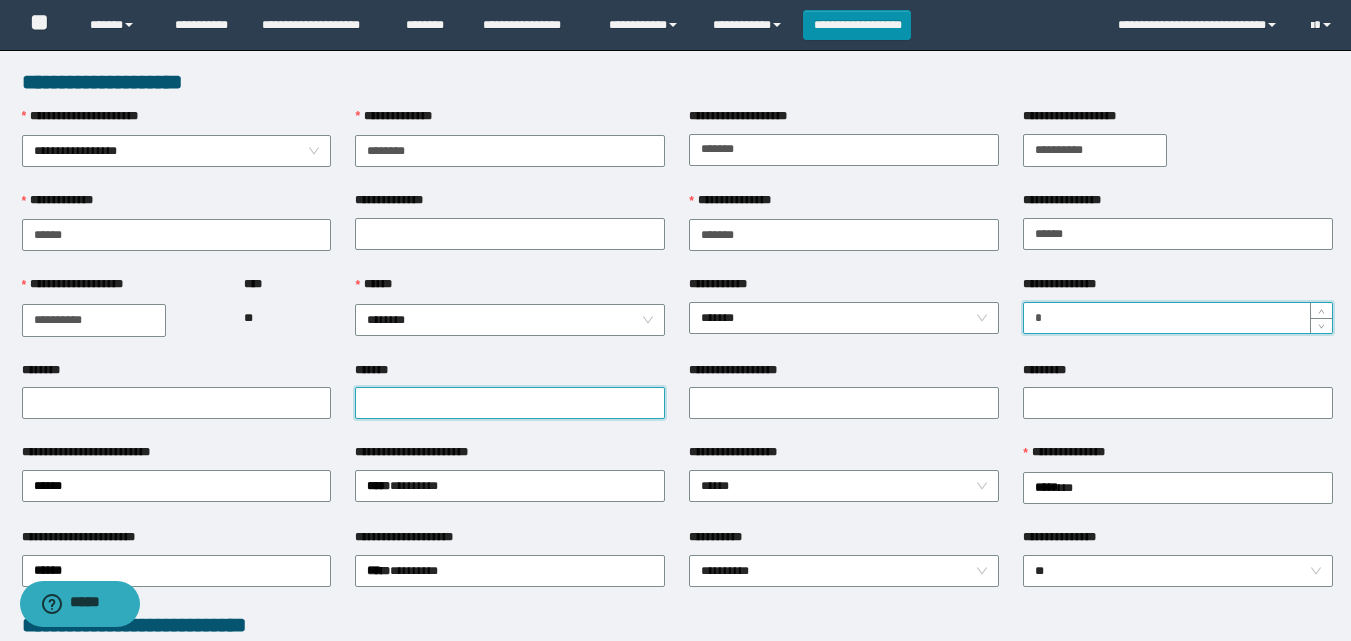 click on "*******" at bounding box center (510, 403) 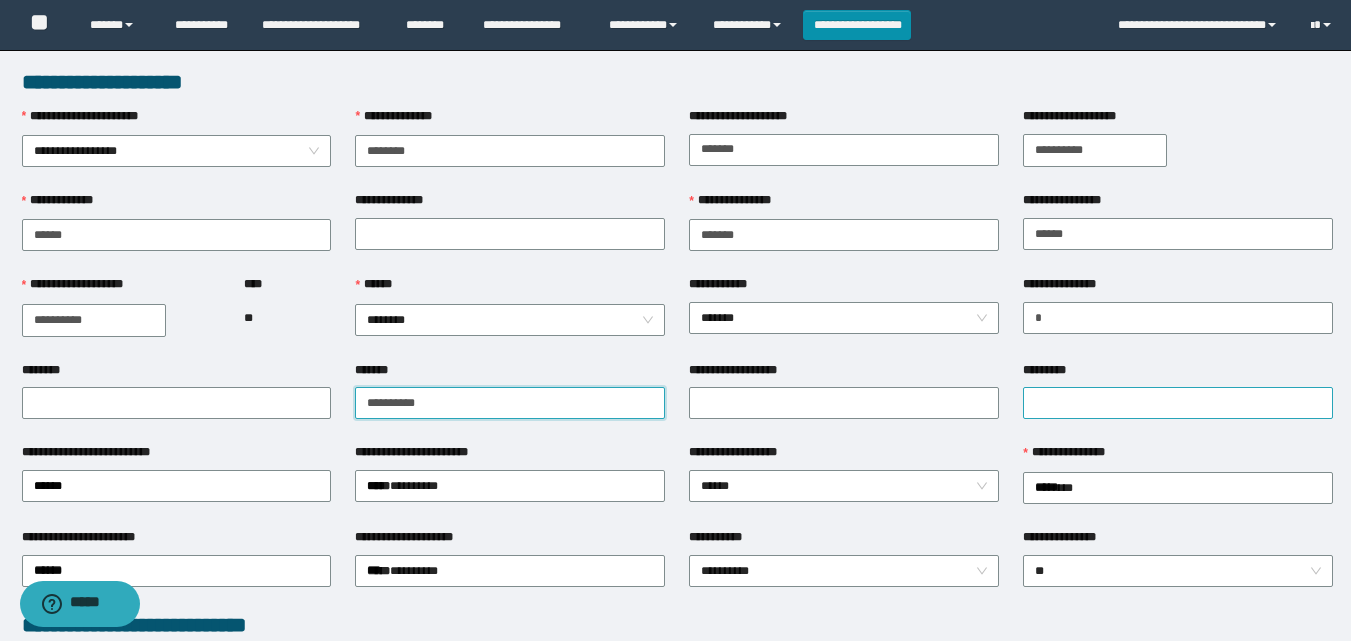 type on "**********" 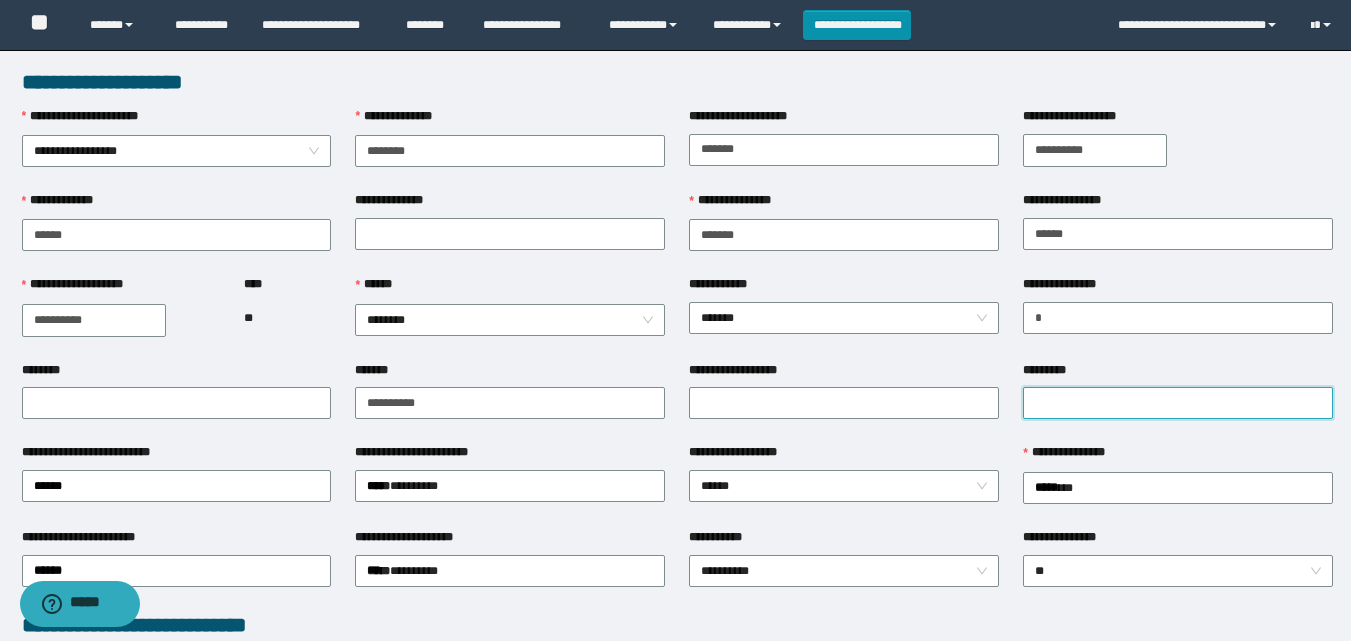 click on "*********" at bounding box center [1178, 403] 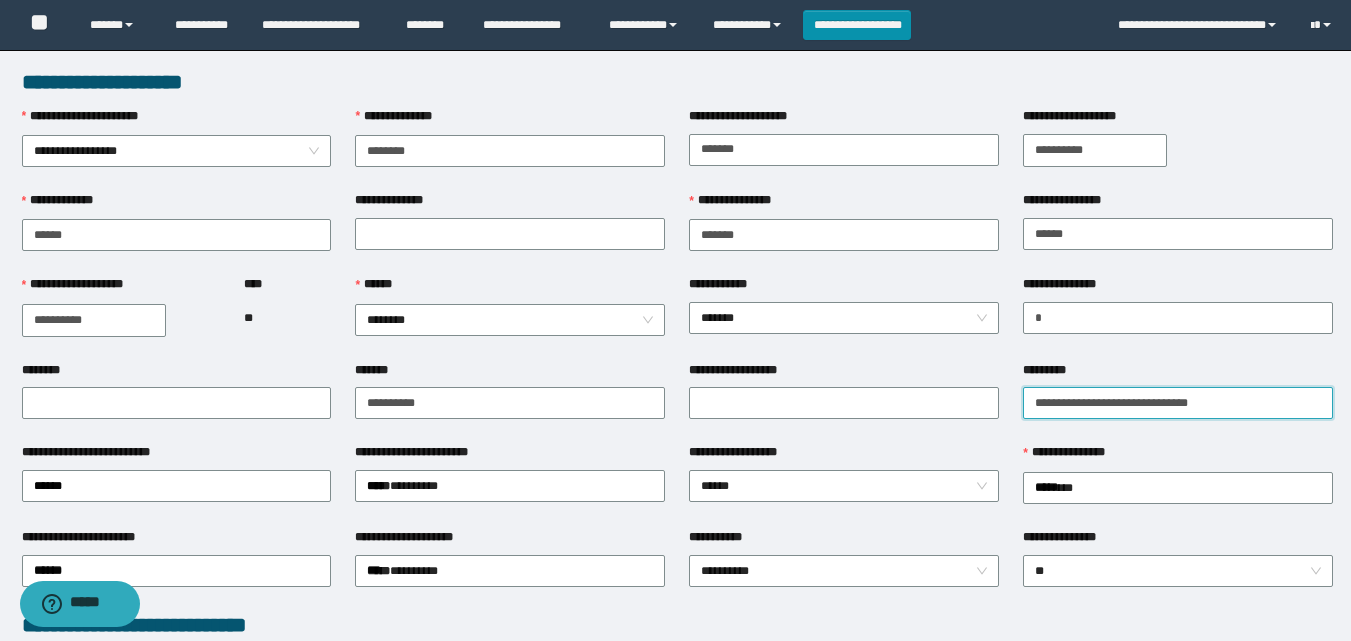 scroll, scrollTop: 200, scrollLeft: 0, axis: vertical 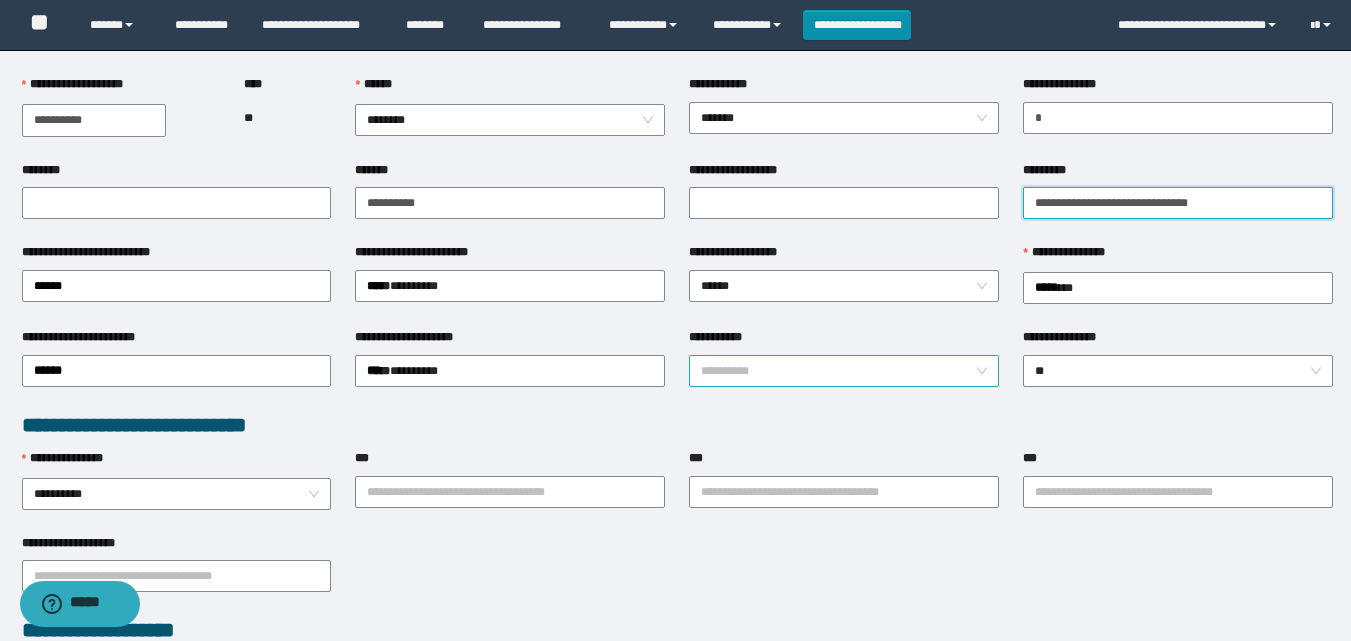 click on "**********" at bounding box center [844, 371] 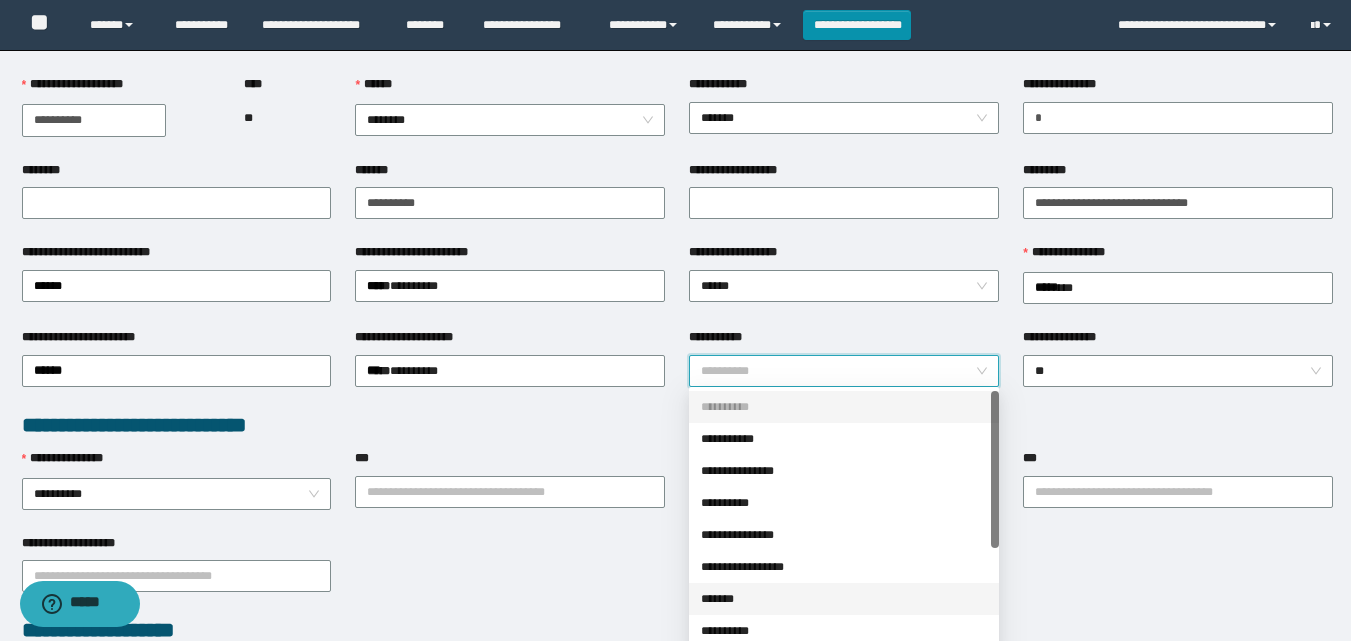 click on "*******" at bounding box center (844, 599) 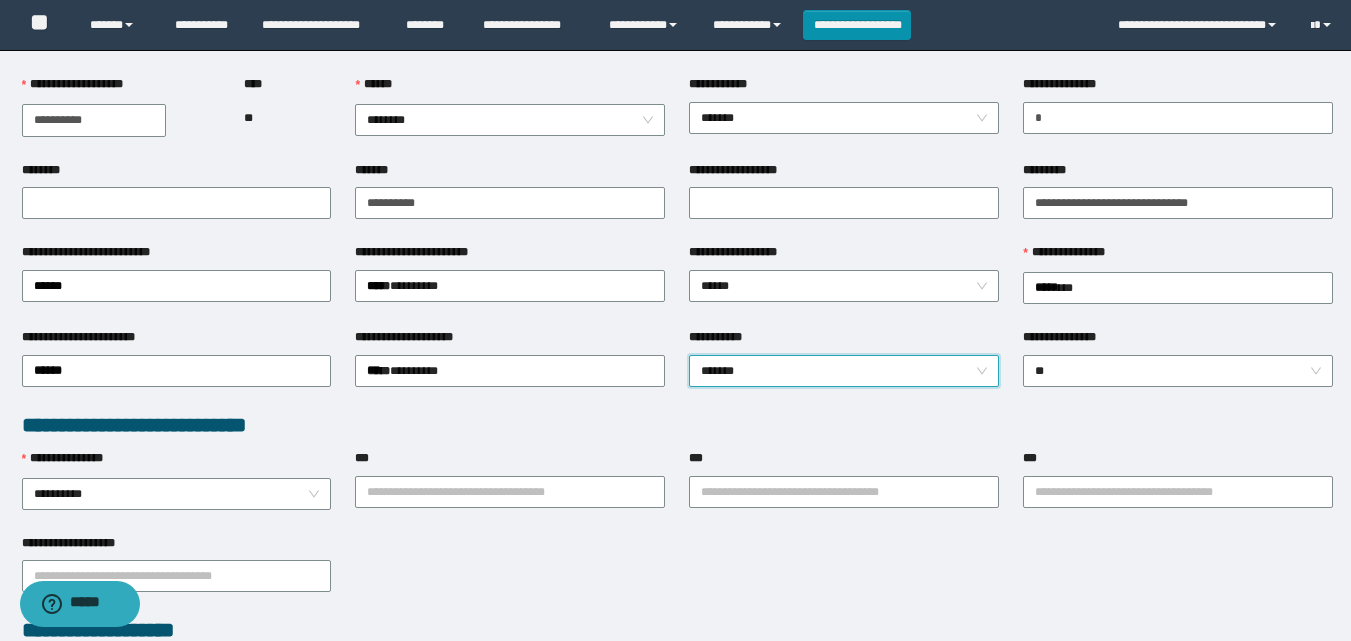 click on "**********" at bounding box center [677, 575] 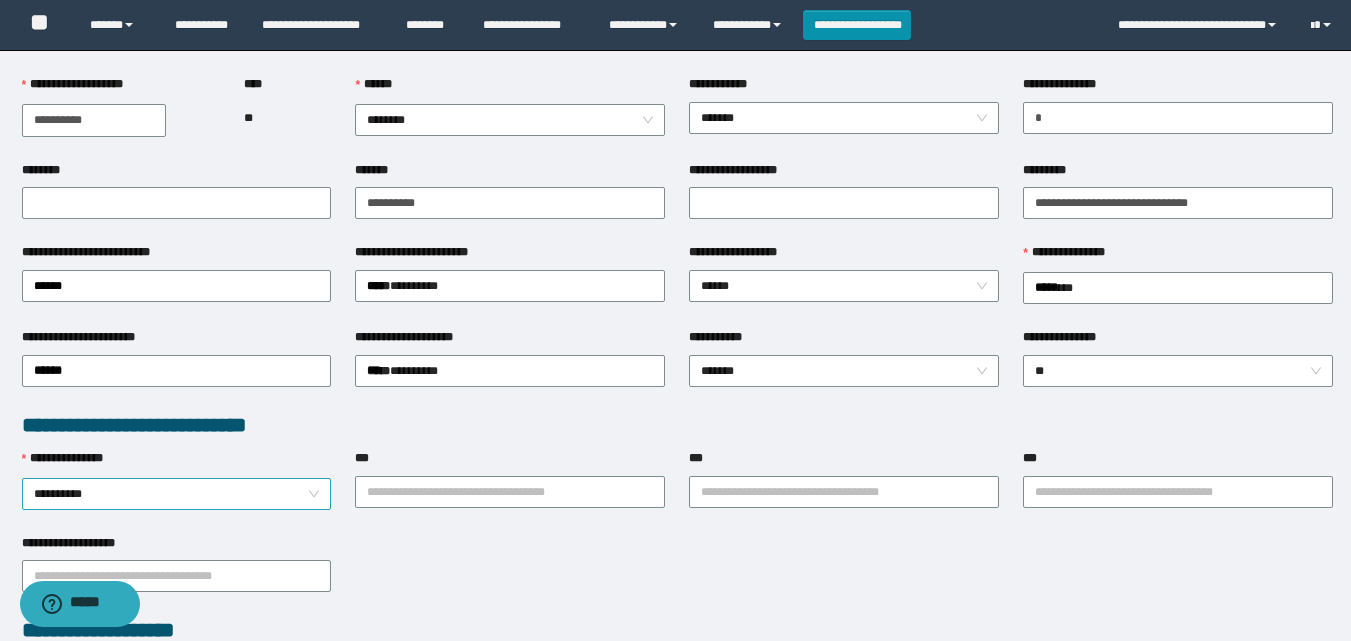 click on "**********" at bounding box center [177, 494] 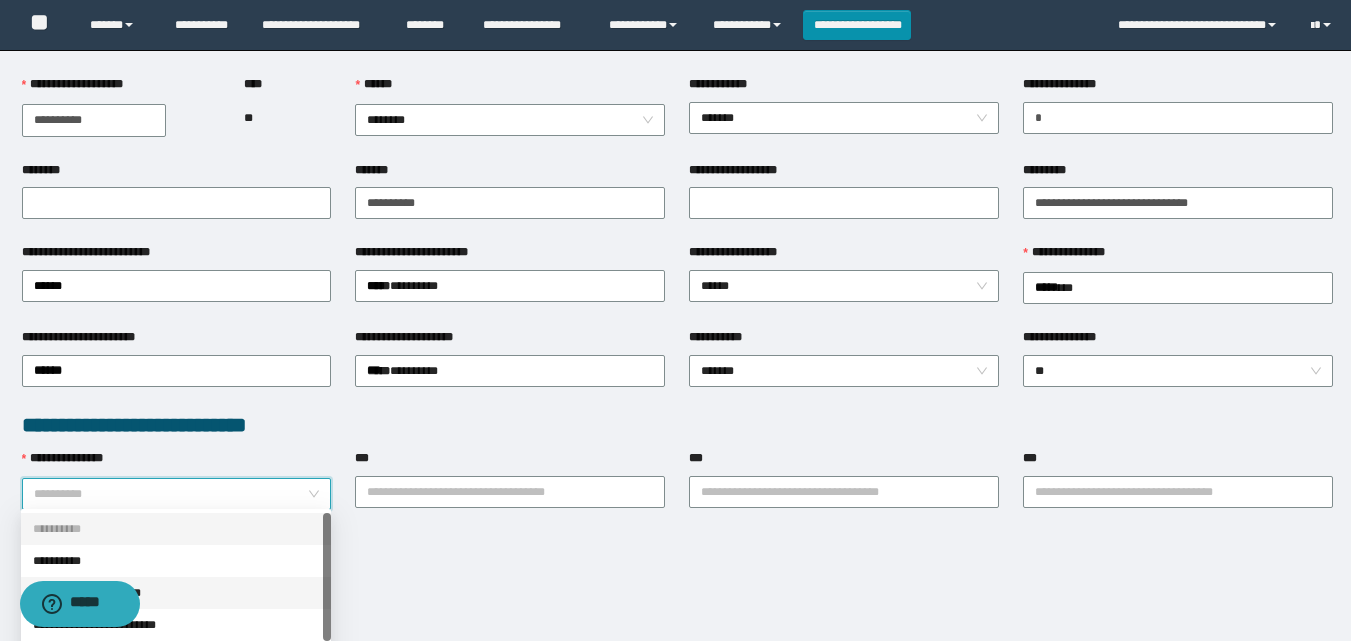 click on "**********" at bounding box center [176, 593] 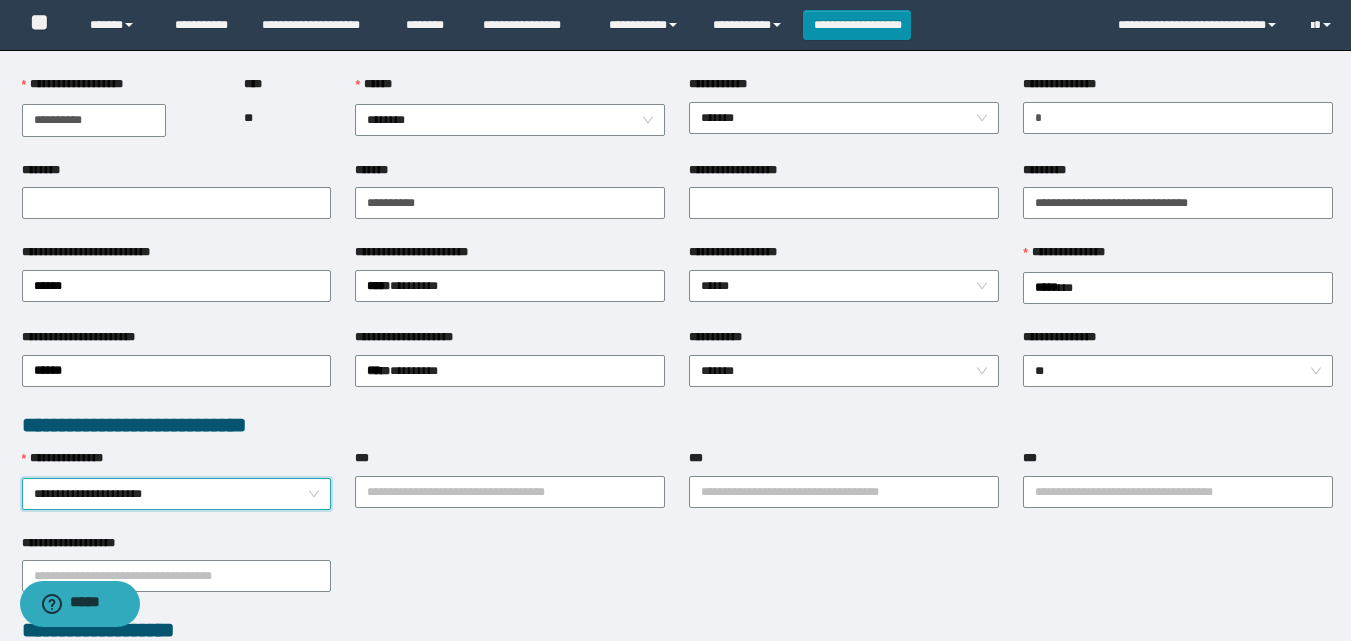 click on "**********" at bounding box center (677, 575) 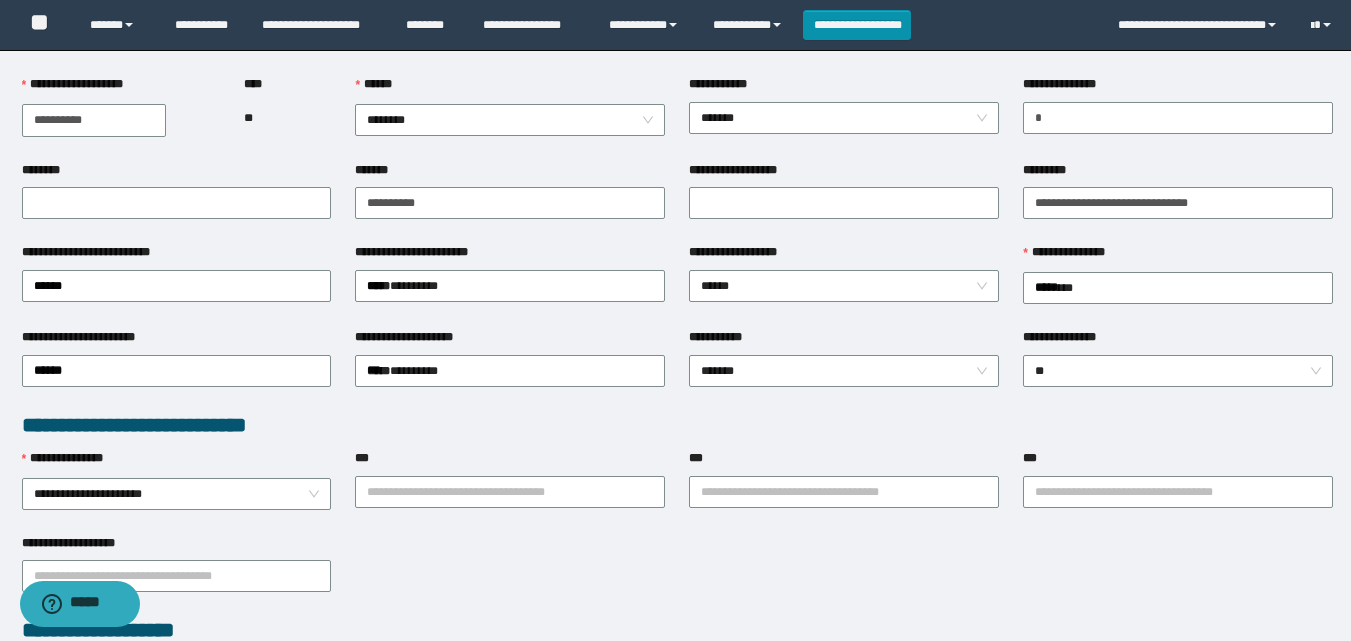 click on "***" at bounding box center [510, 462] 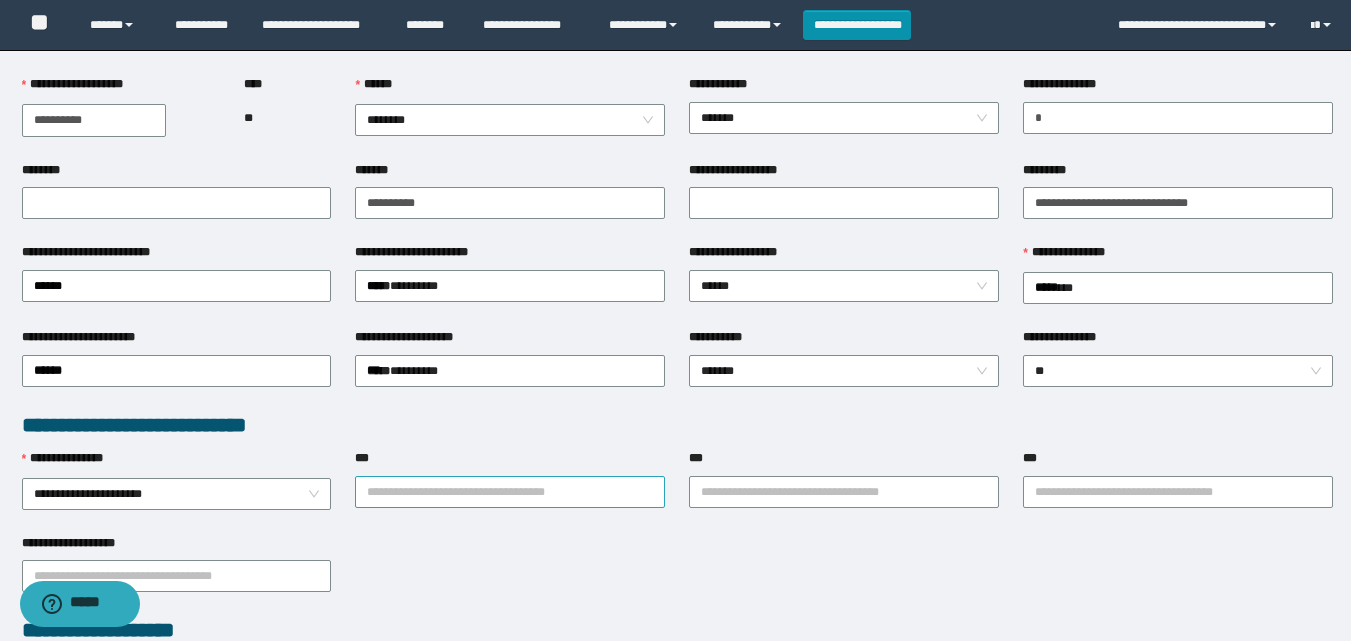 click on "***" at bounding box center (510, 492) 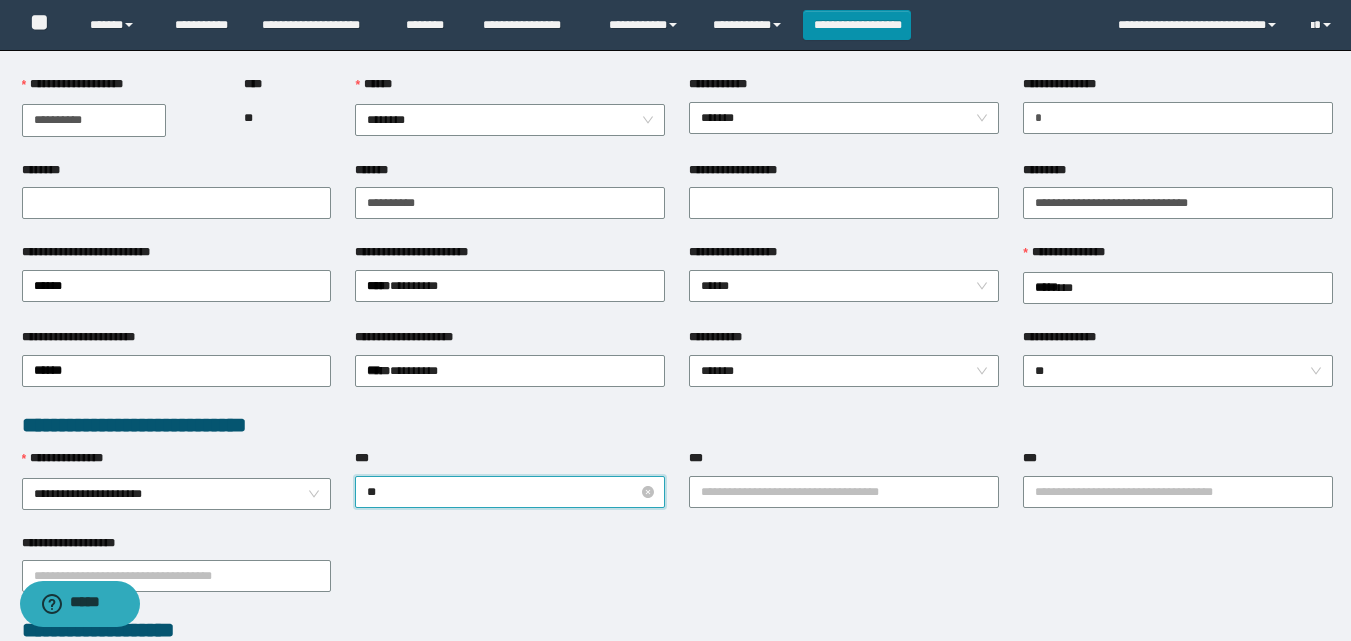 type on "*" 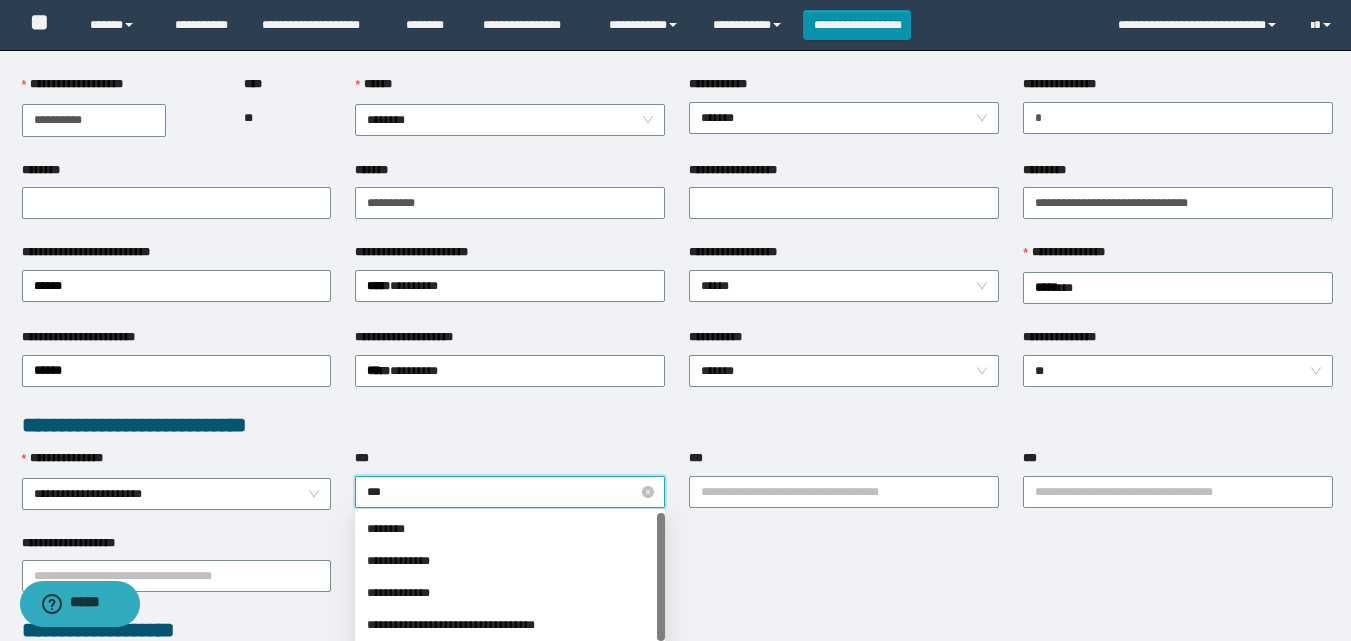 type on "***" 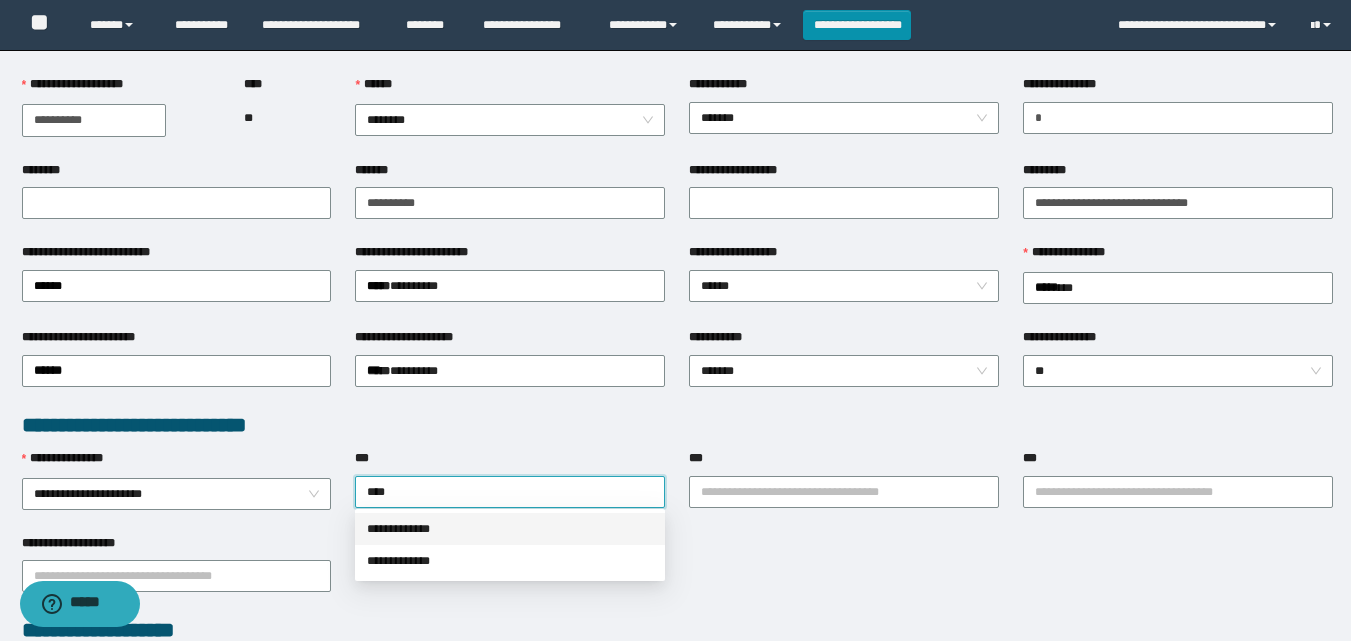 click on "**********" at bounding box center (510, 529) 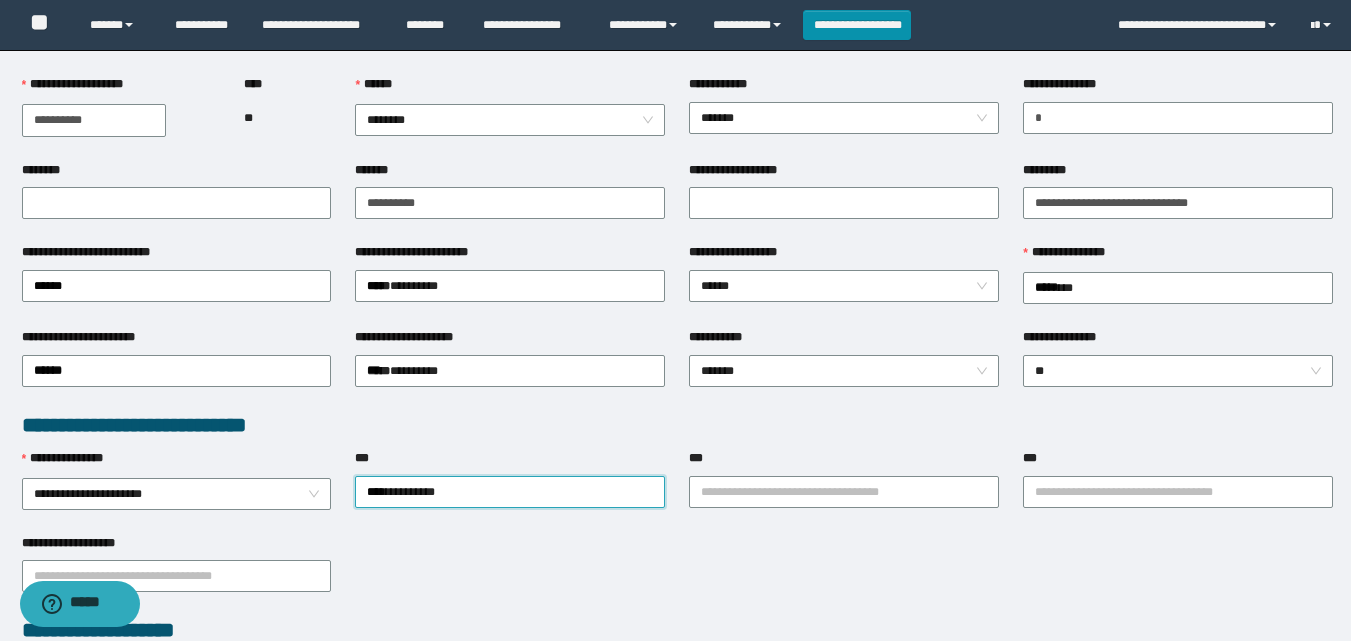 click on "**********" at bounding box center (677, 575) 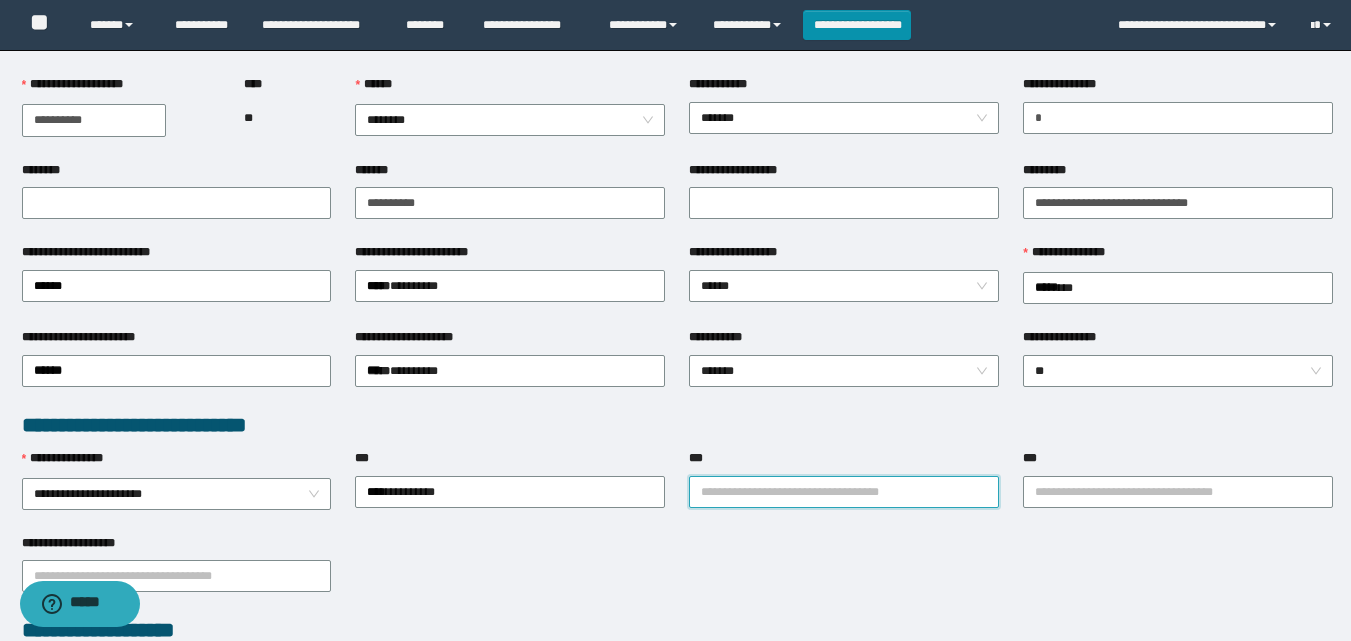 click on "***" at bounding box center [844, 492] 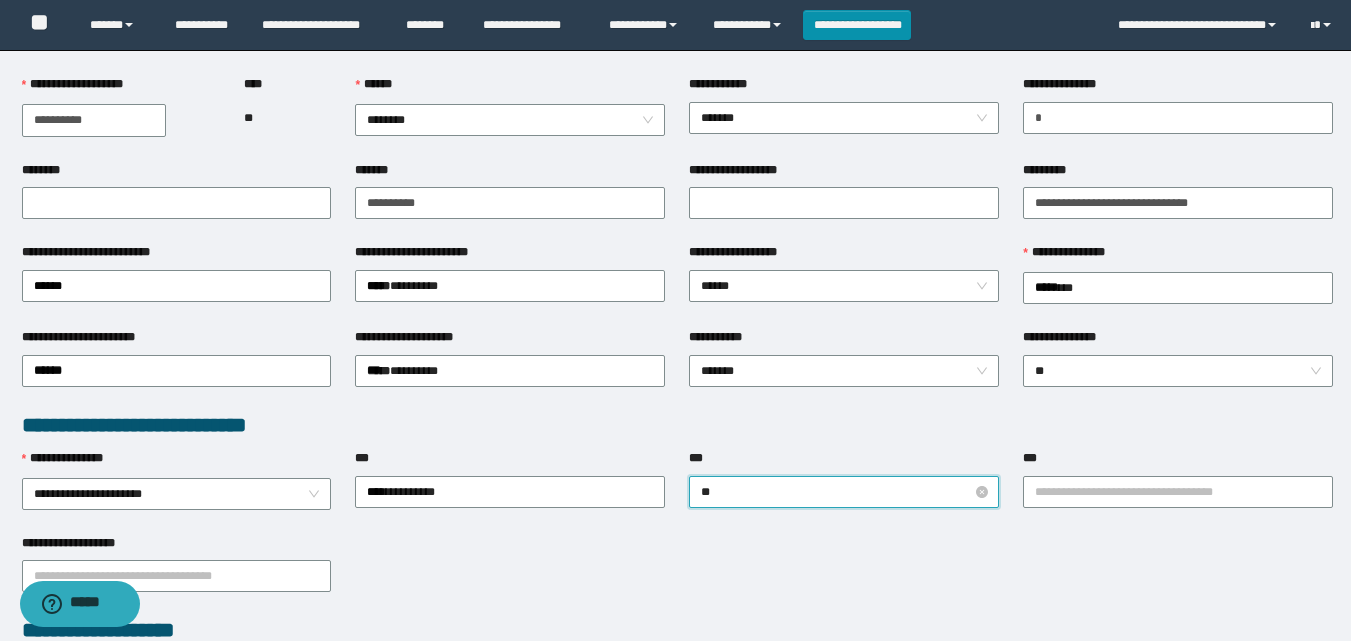 type on "**" 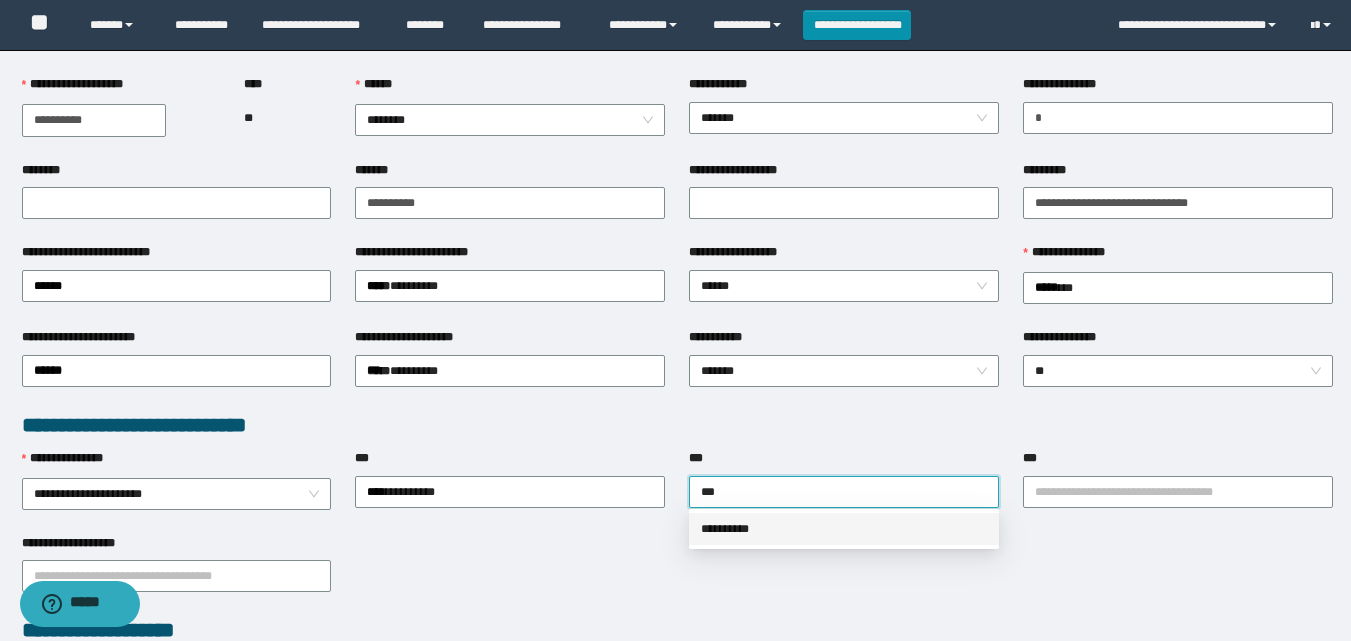 click on "**********" at bounding box center [844, 529] 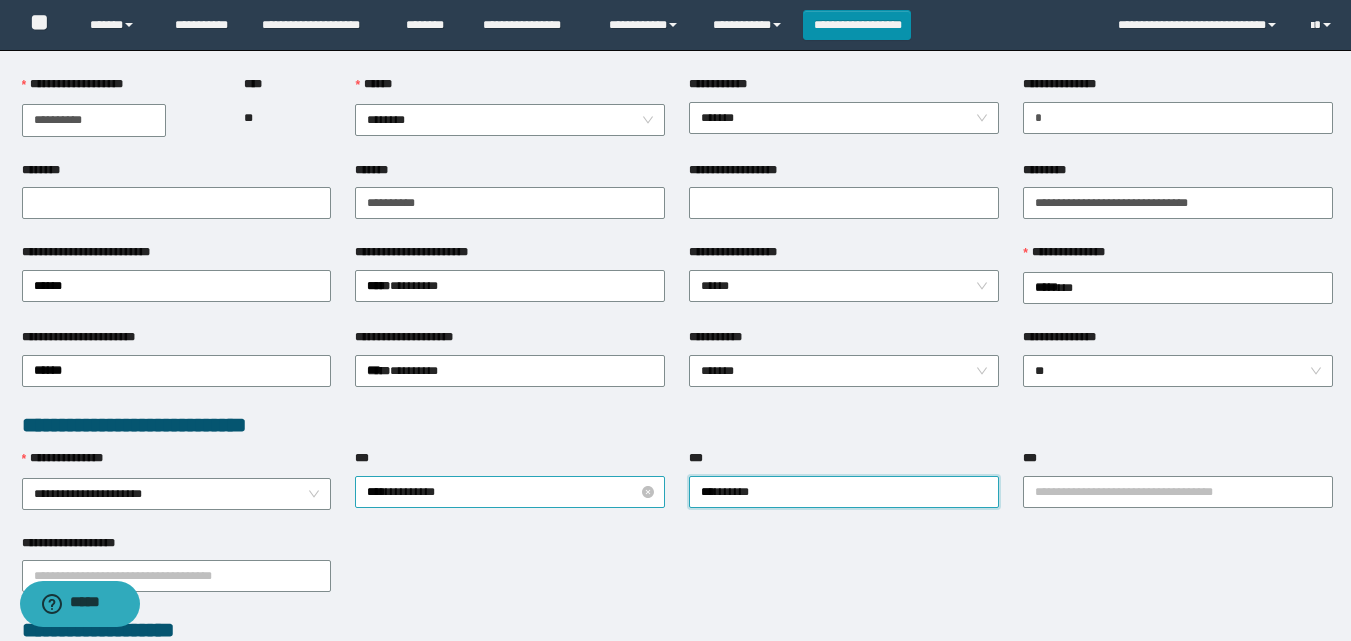 click on "**********" at bounding box center [510, 492] 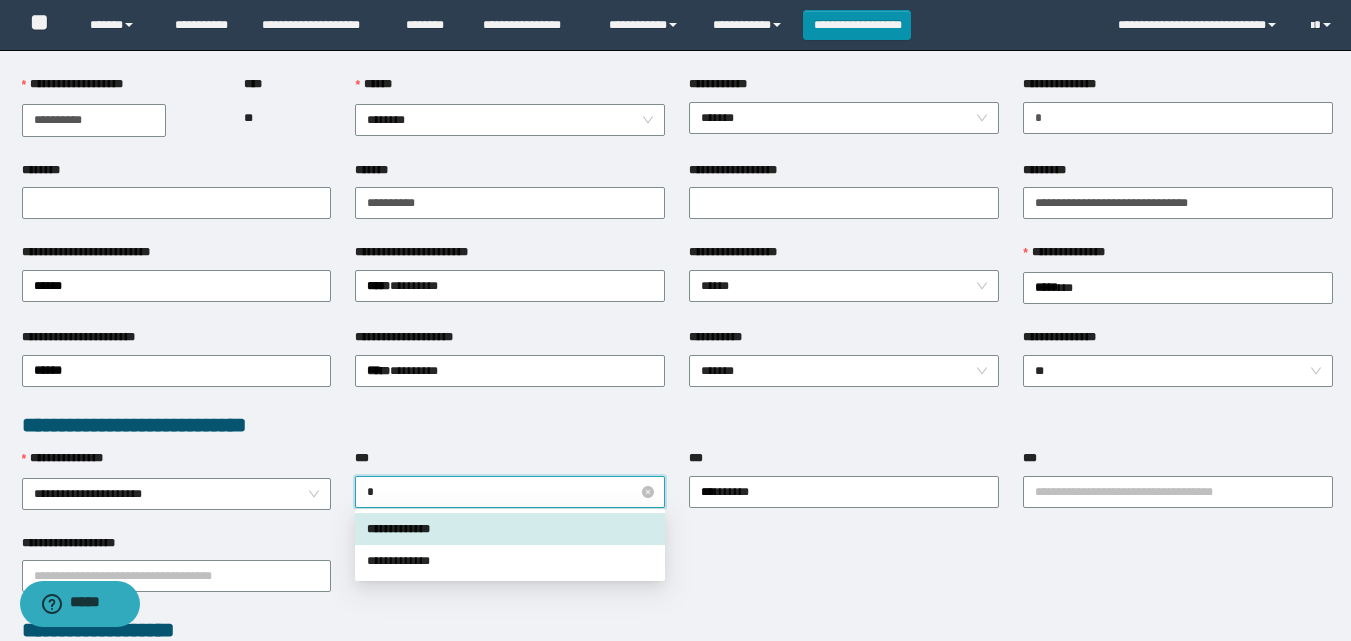 type on "**" 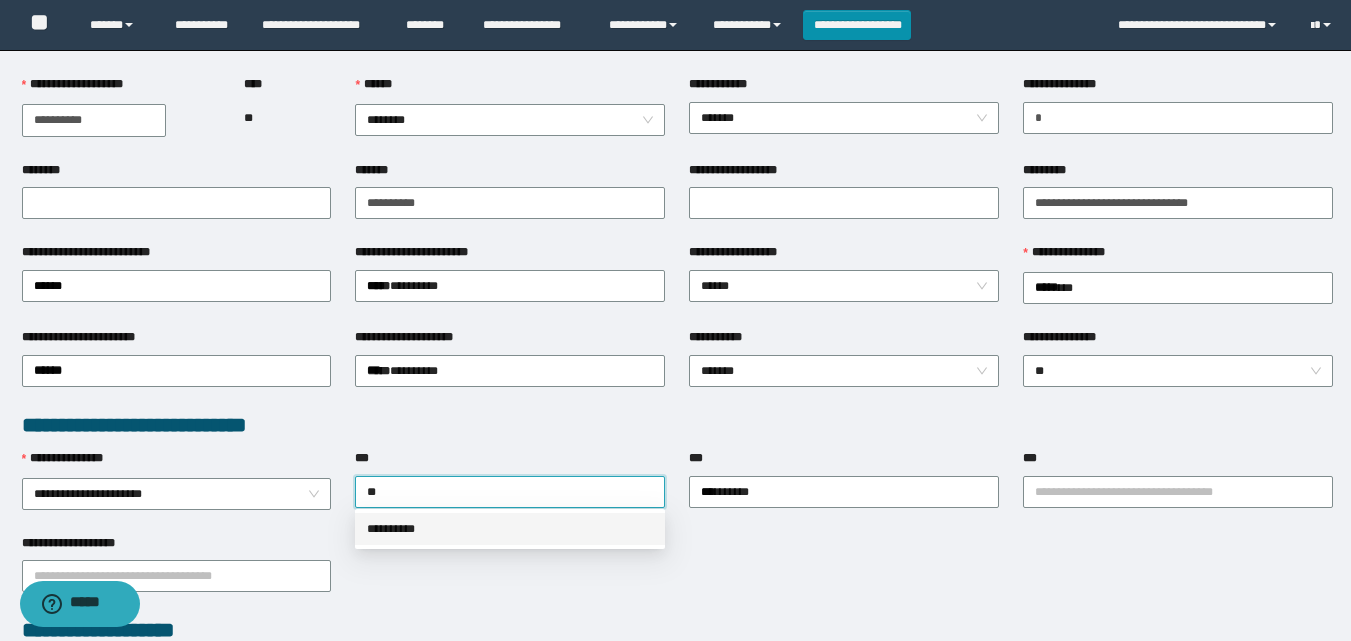 click on "**********" at bounding box center [510, 529] 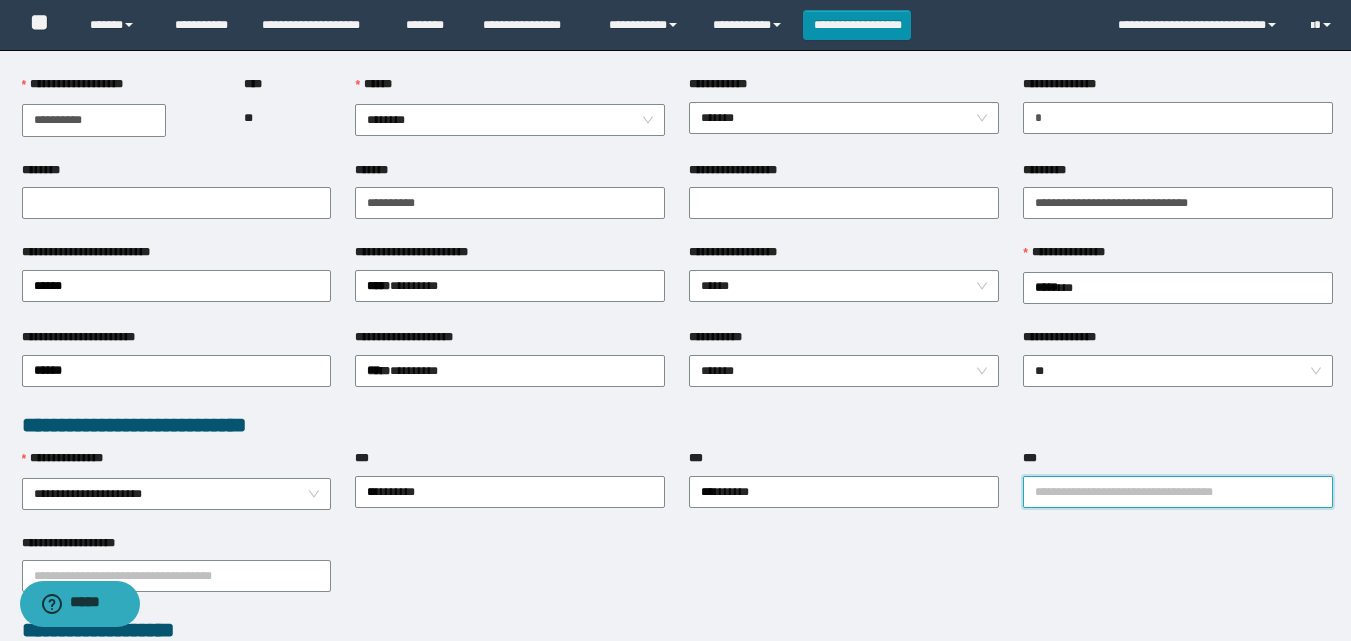 click on "***" at bounding box center [1178, 492] 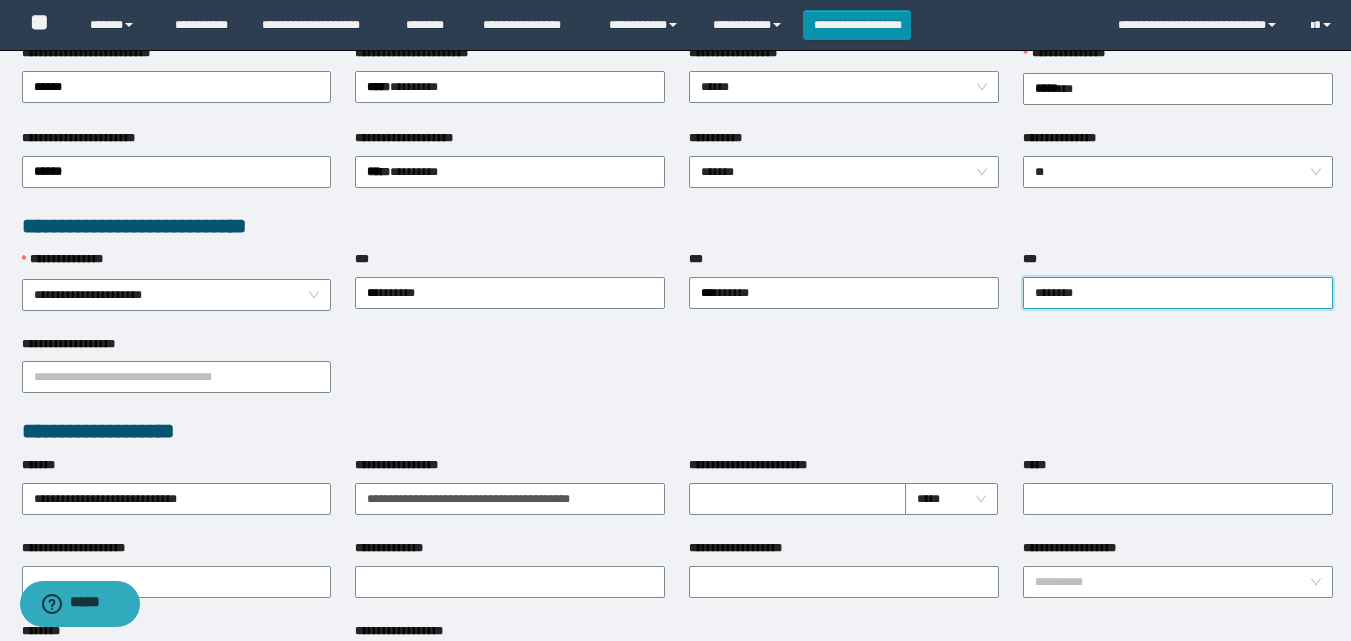 scroll, scrollTop: 400, scrollLeft: 0, axis: vertical 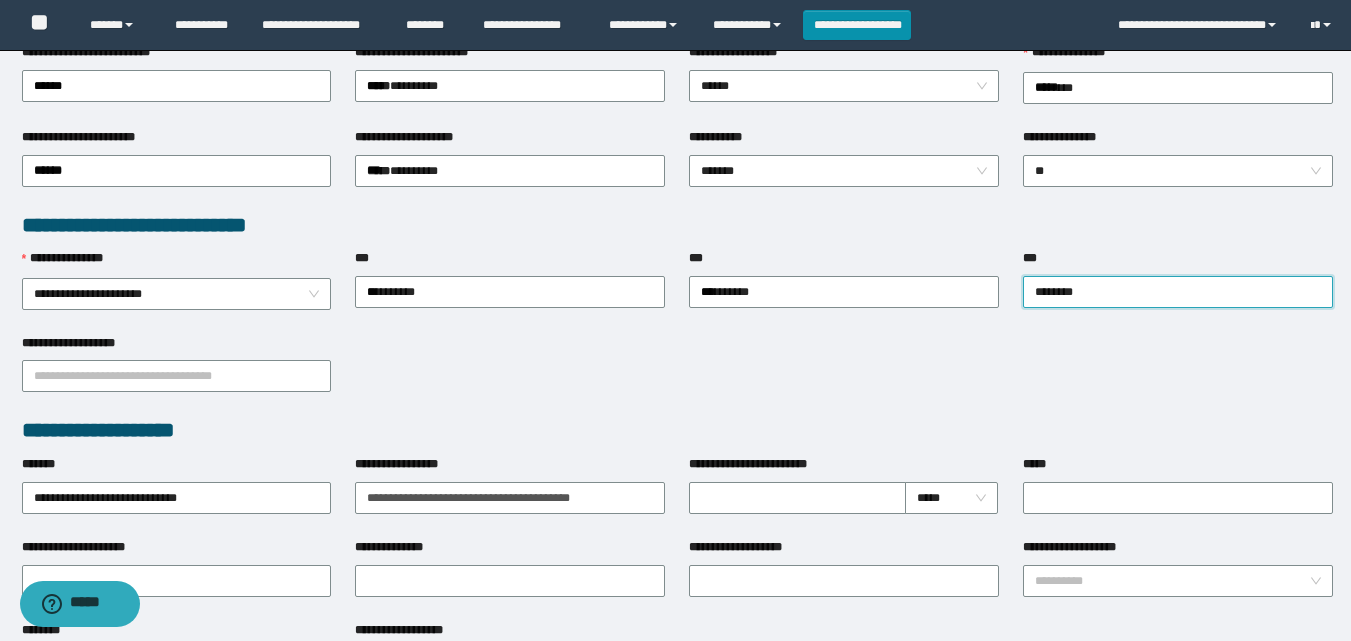type on "*******" 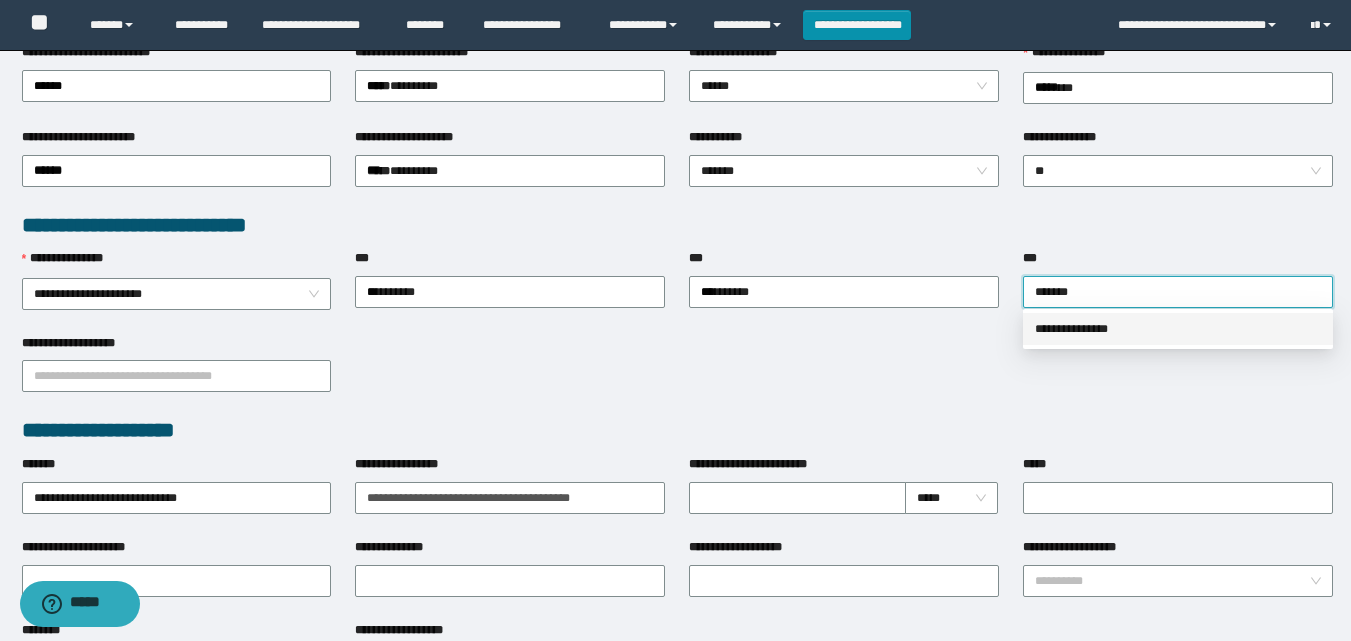 click on "**********" at bounding box center (1178, 329) 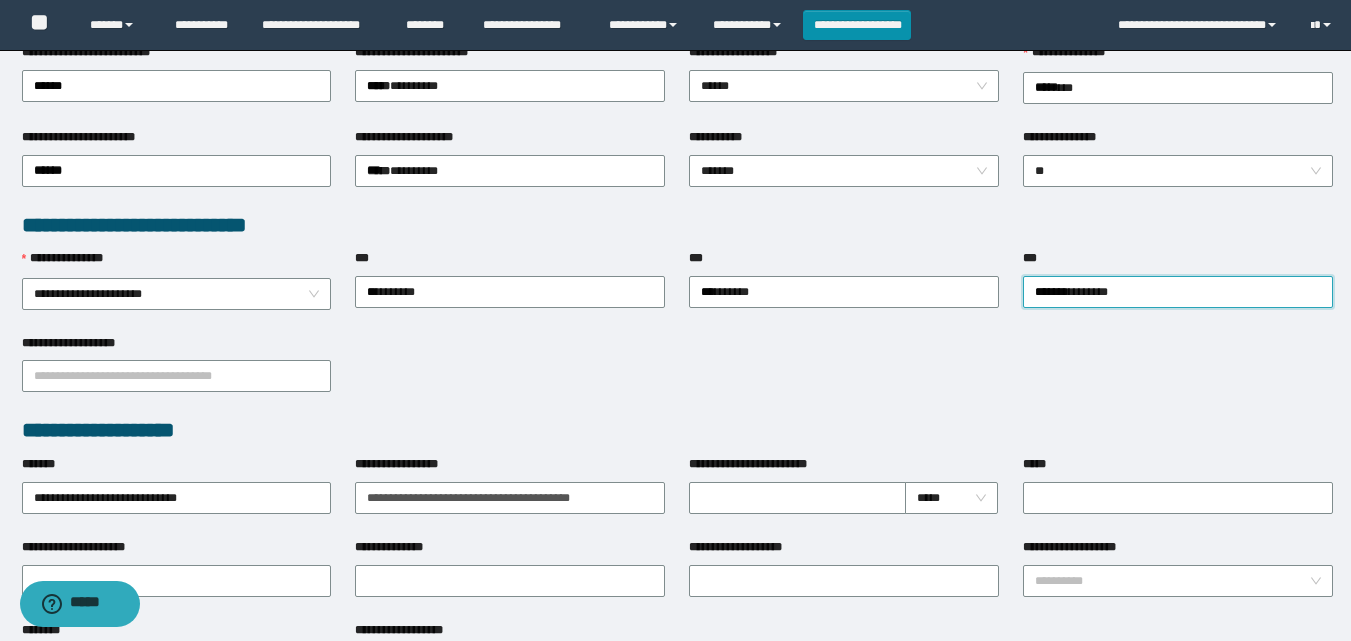 click on "**********" at bounding box center (677, 375) 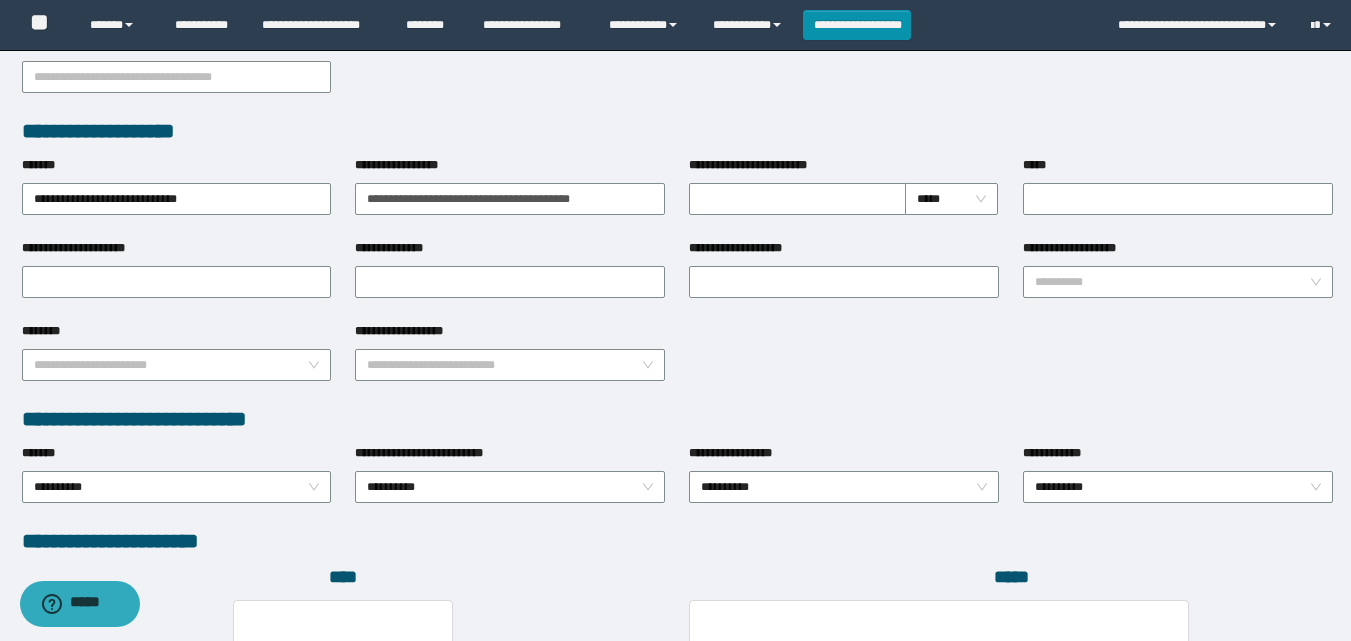 scroll, scrollTop: 700, scrollLeft: 0, axis: vertical 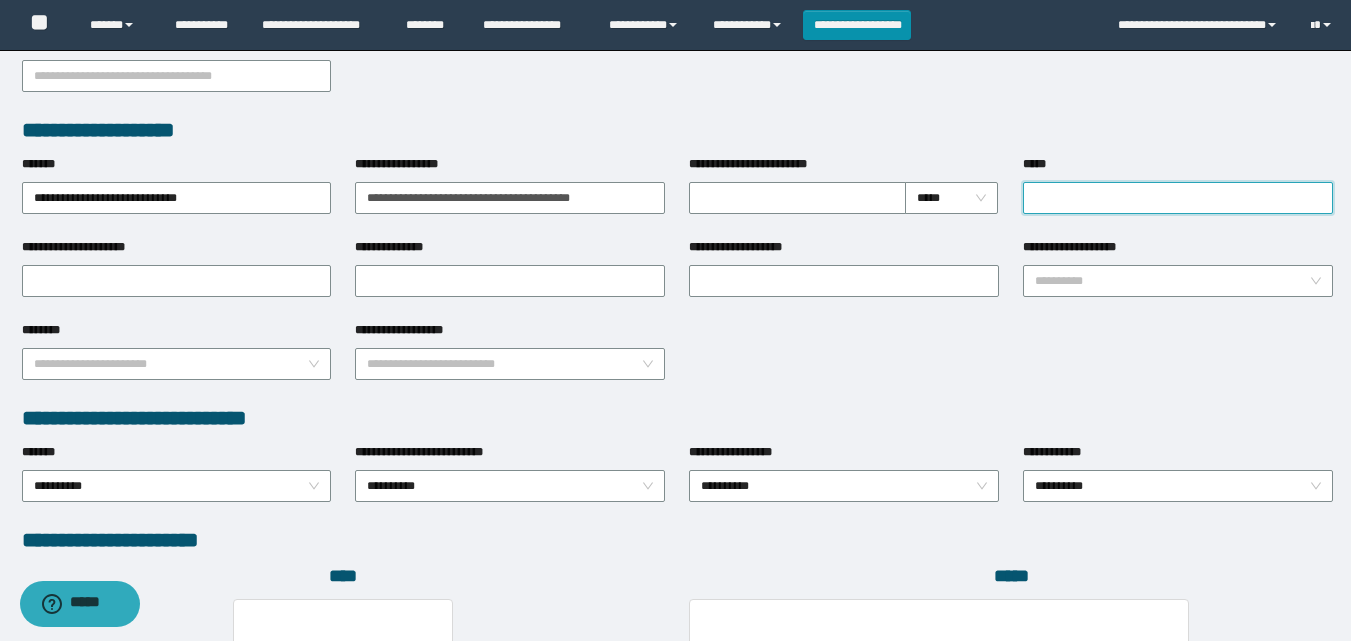click on "*****" at bounding box center (1178, 198) 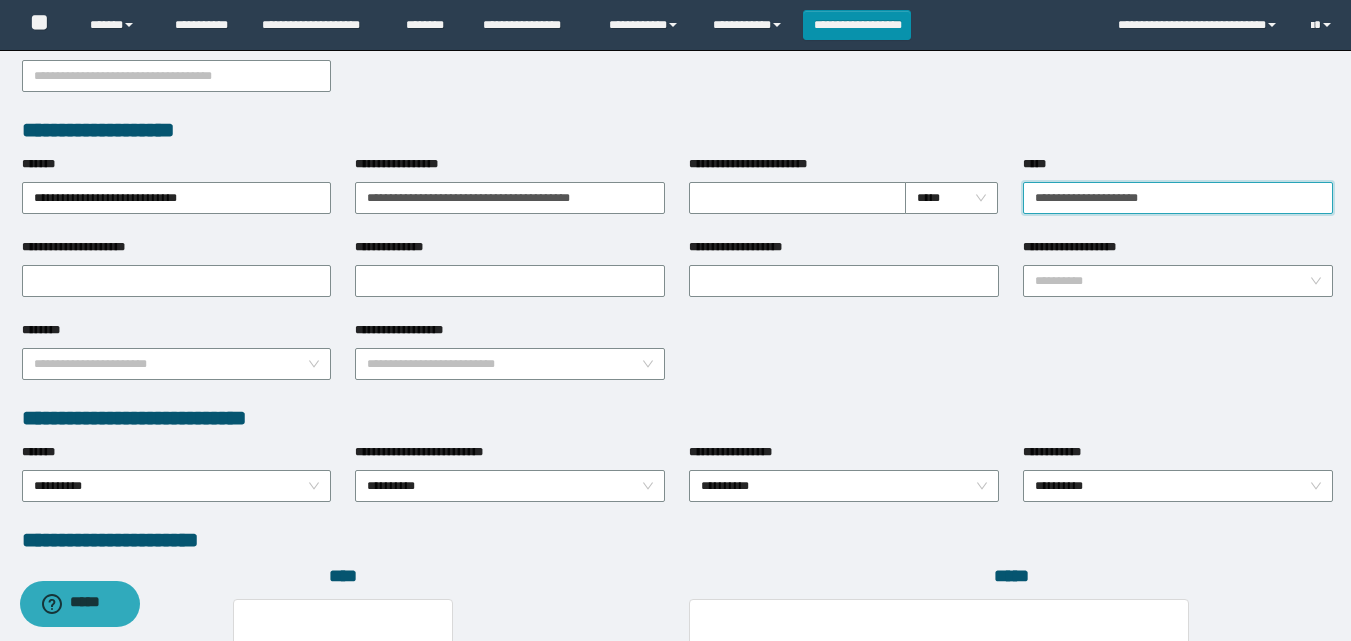 type on "**********" 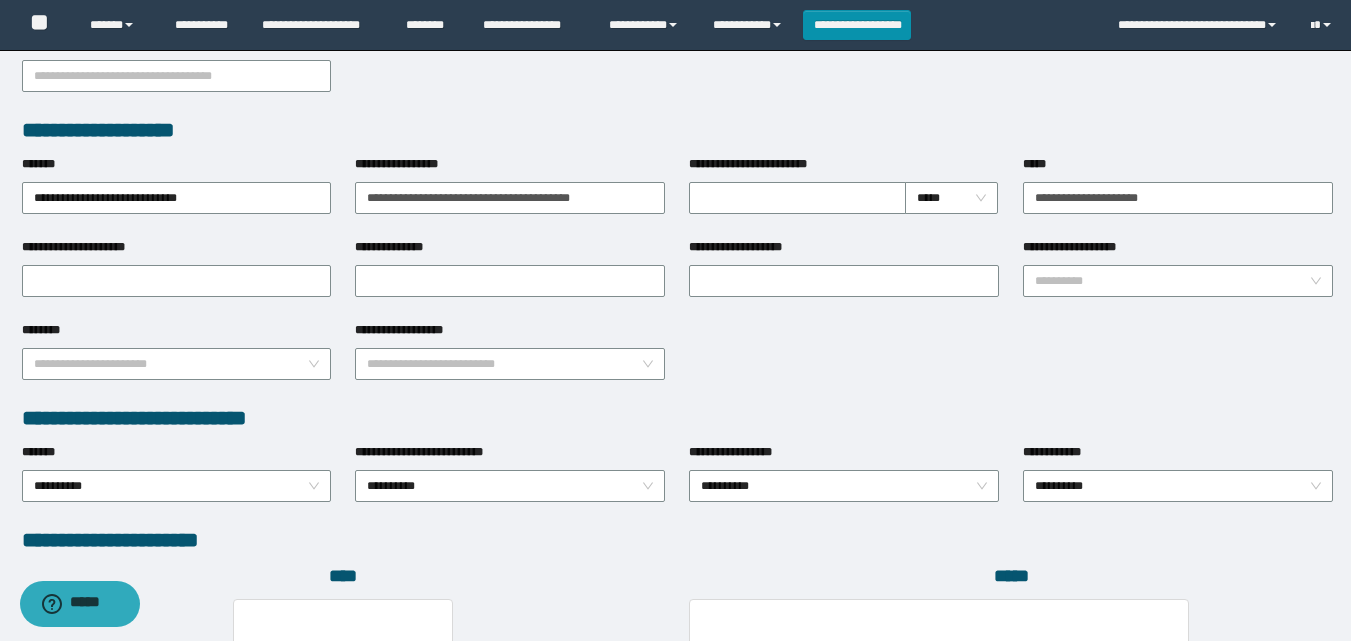click on "**********" at bounding box center [677, 362] 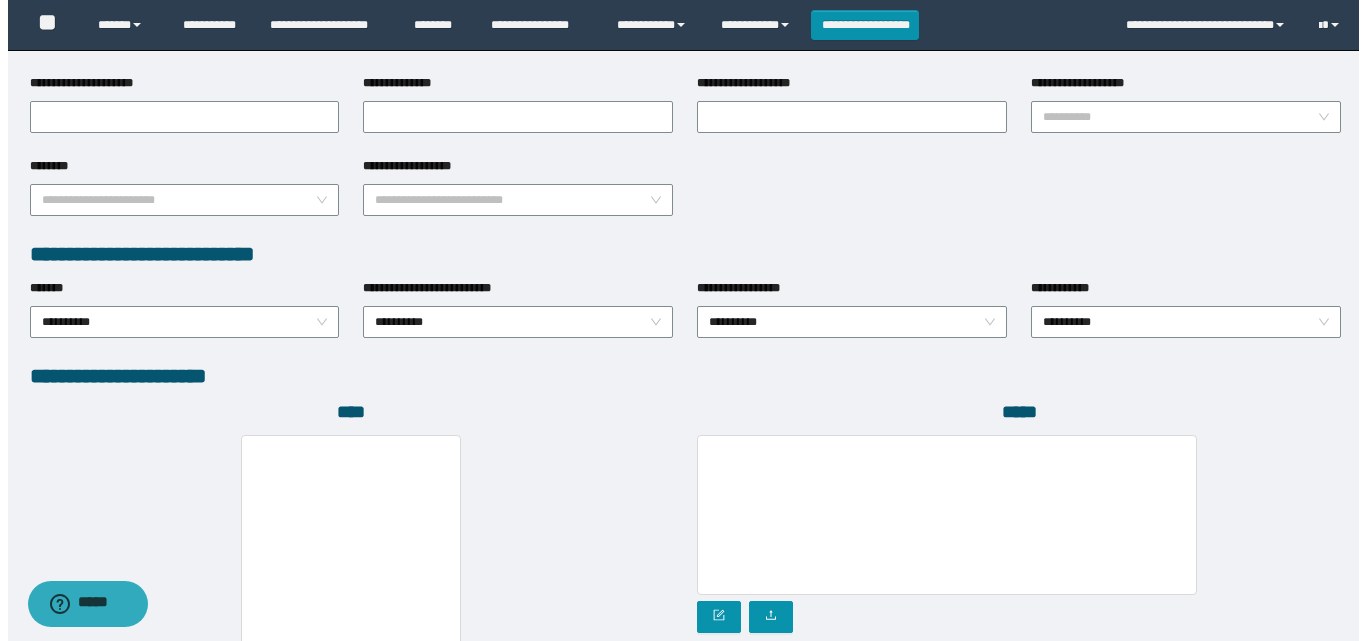 scroll, scrollTop: 1064, scrollLeft: 0, axis: vertical 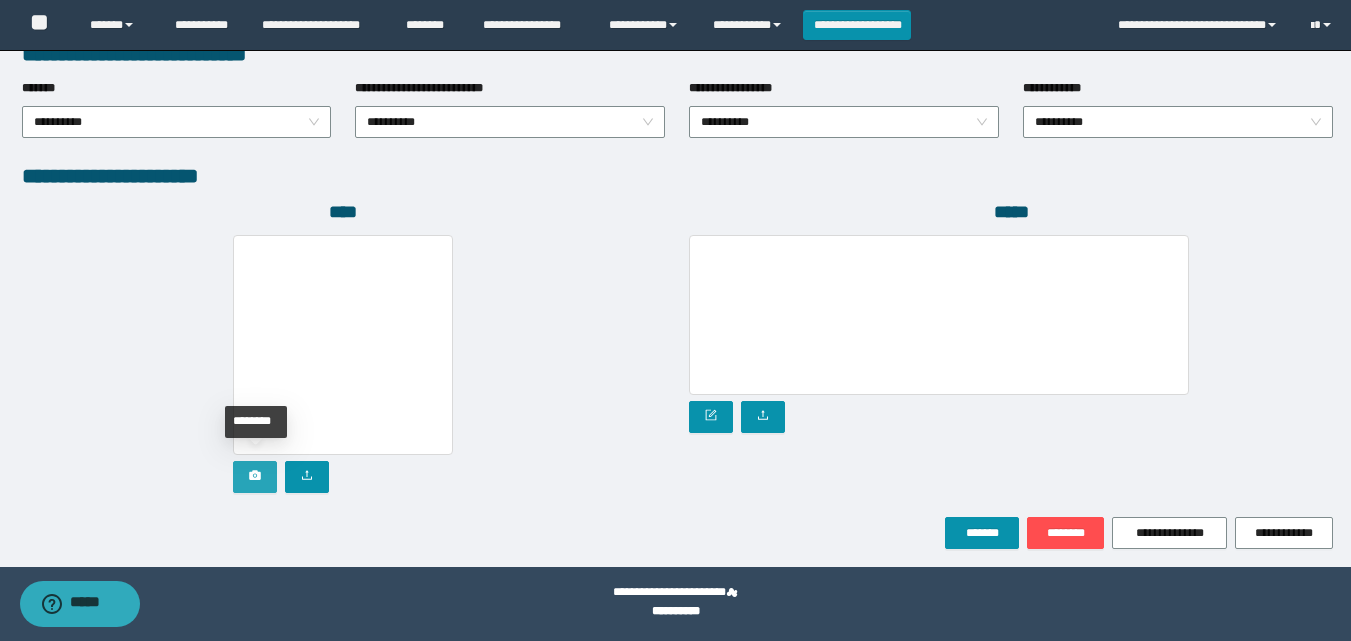 click at bounding box center (255, 477) 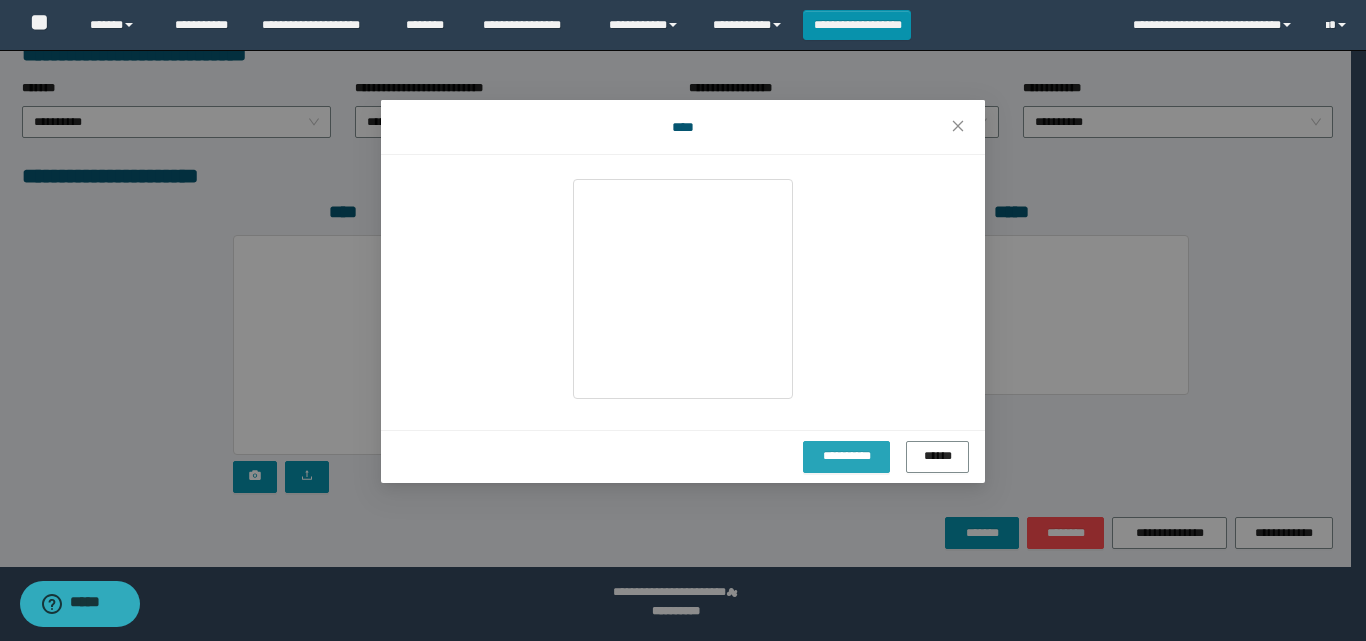 click on "**********" at bounding box center (846, 456) 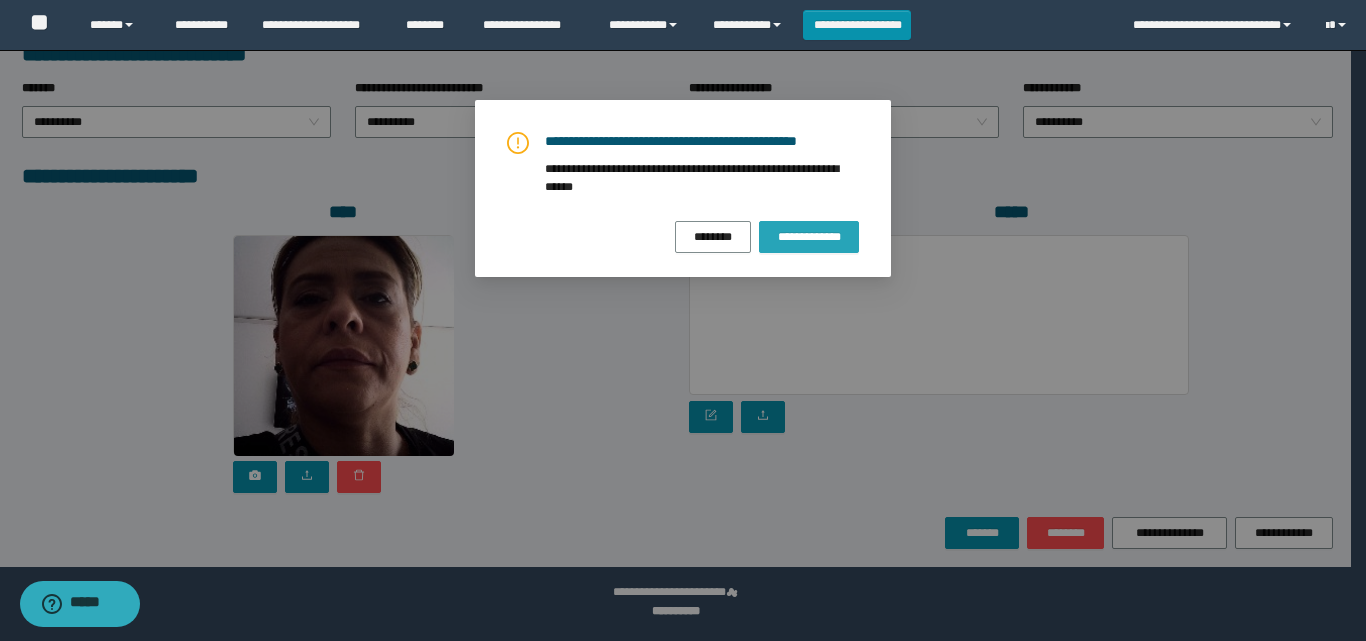 click on "**********" at bounding box center (809, 237) 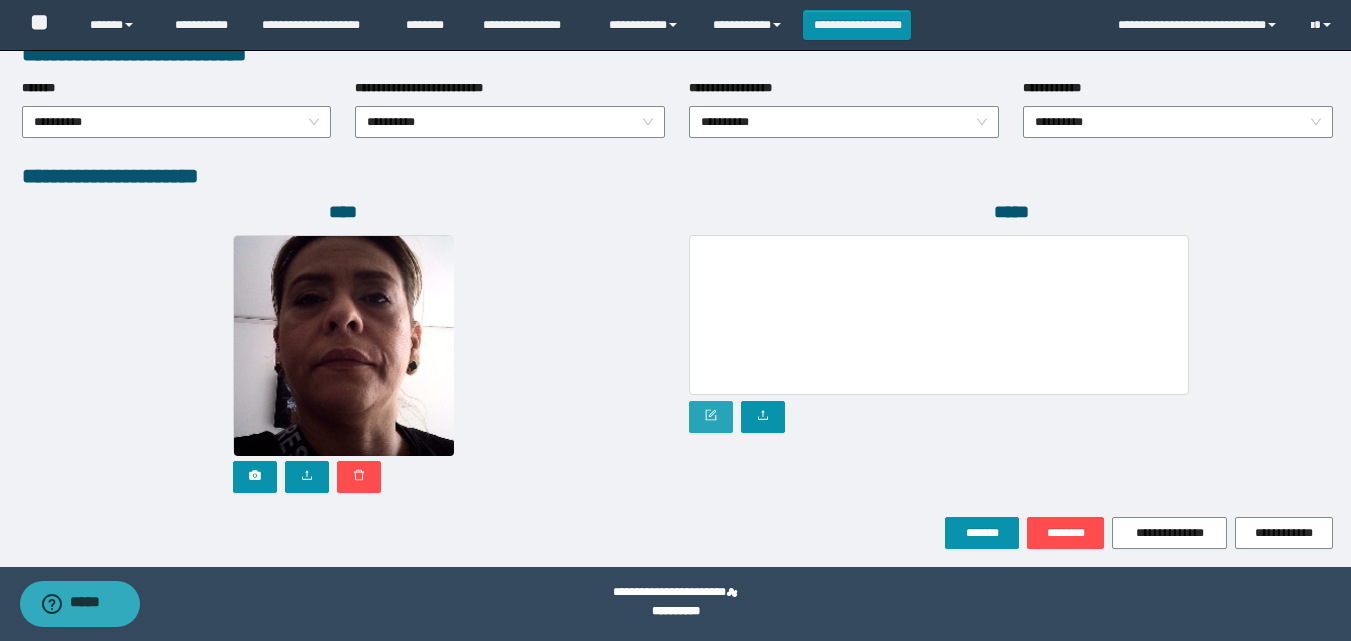 click at bounding box center (711, 417) 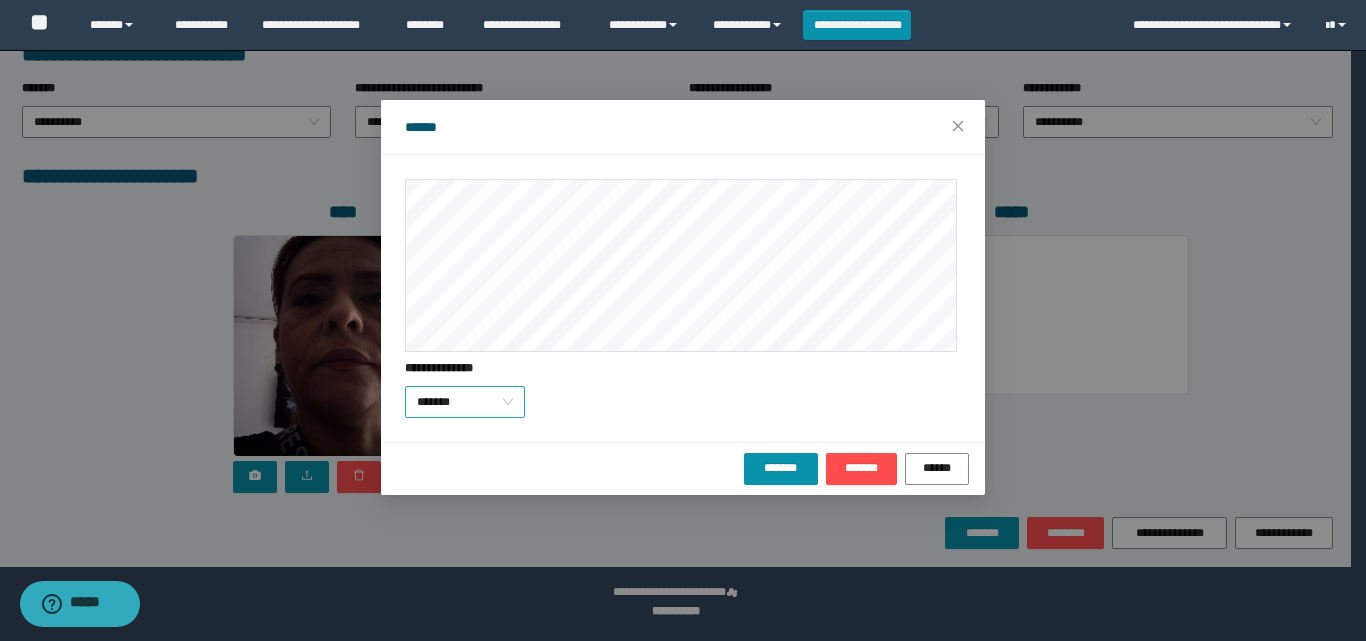 click on "*******" at bounding box center [465, 402] 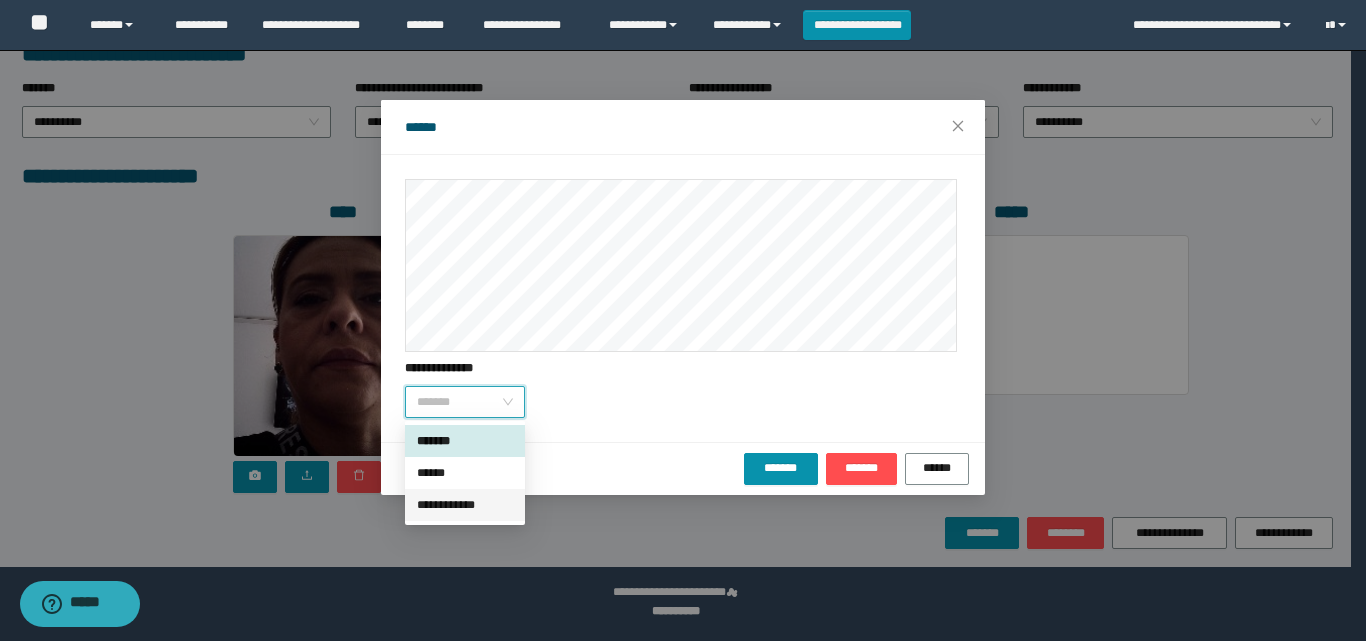click on "**********" at bounding box center [465, 505] 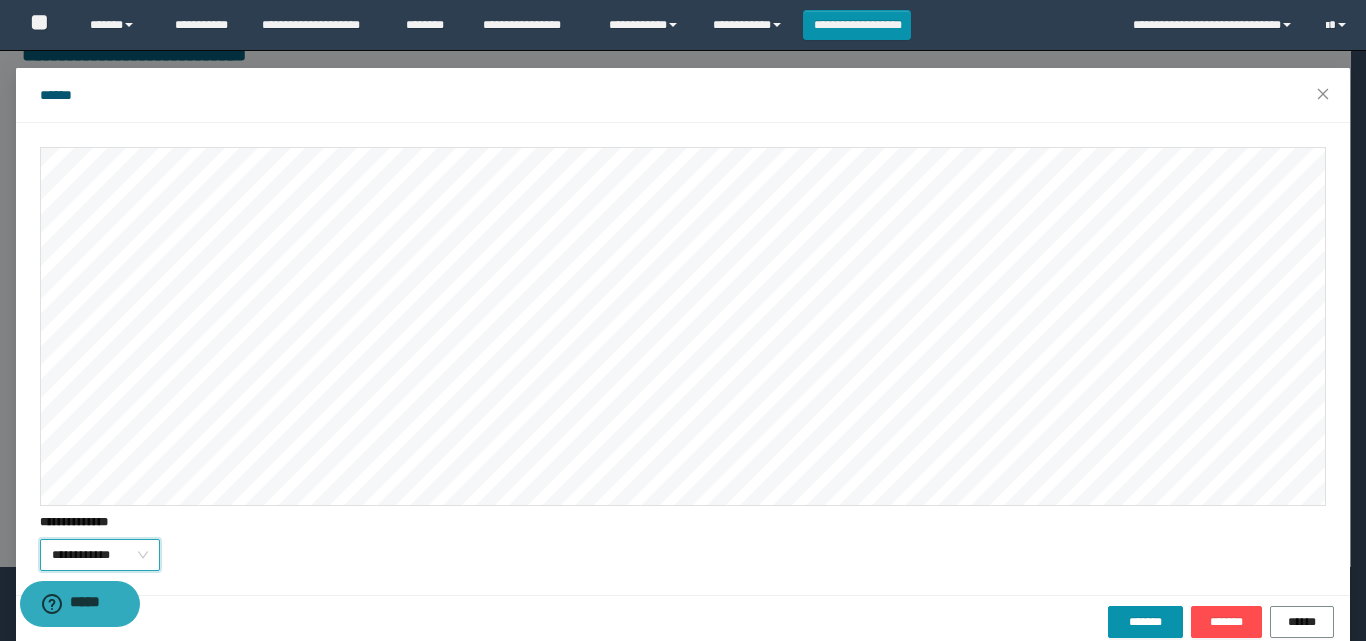 scroll, scrollTop: 61, scrollLeft: 0, axis: vertical 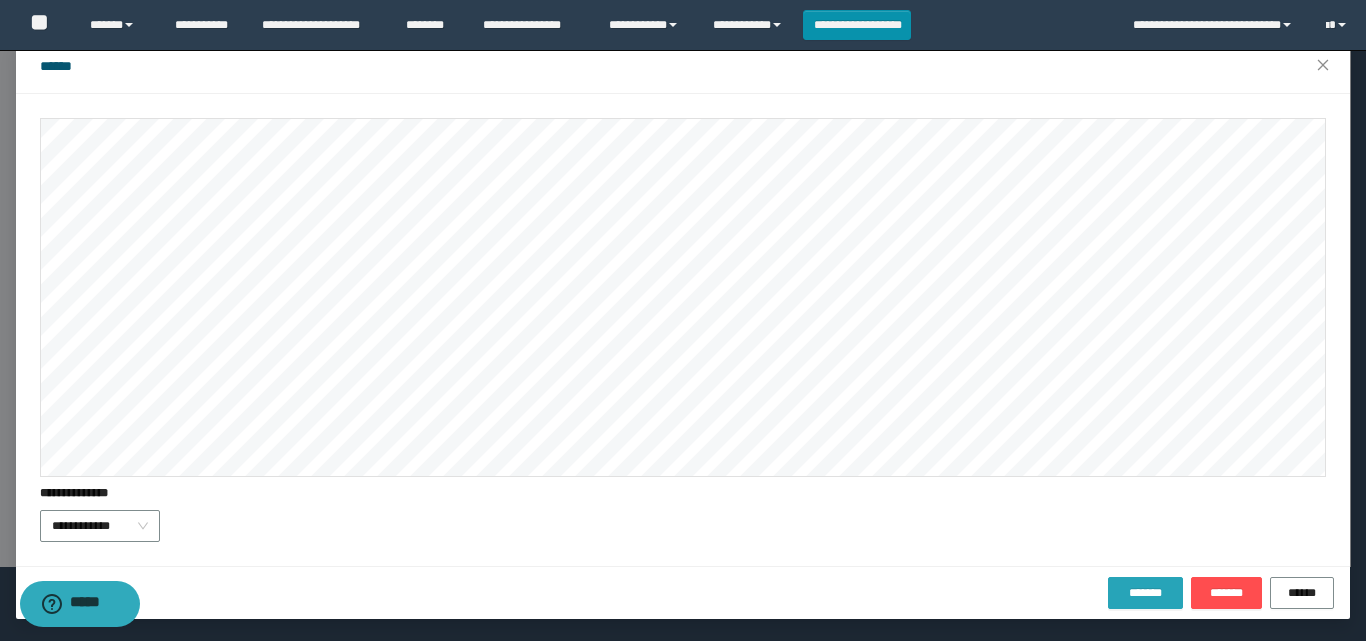 click on "*******" at bounding box center (1145, 593) 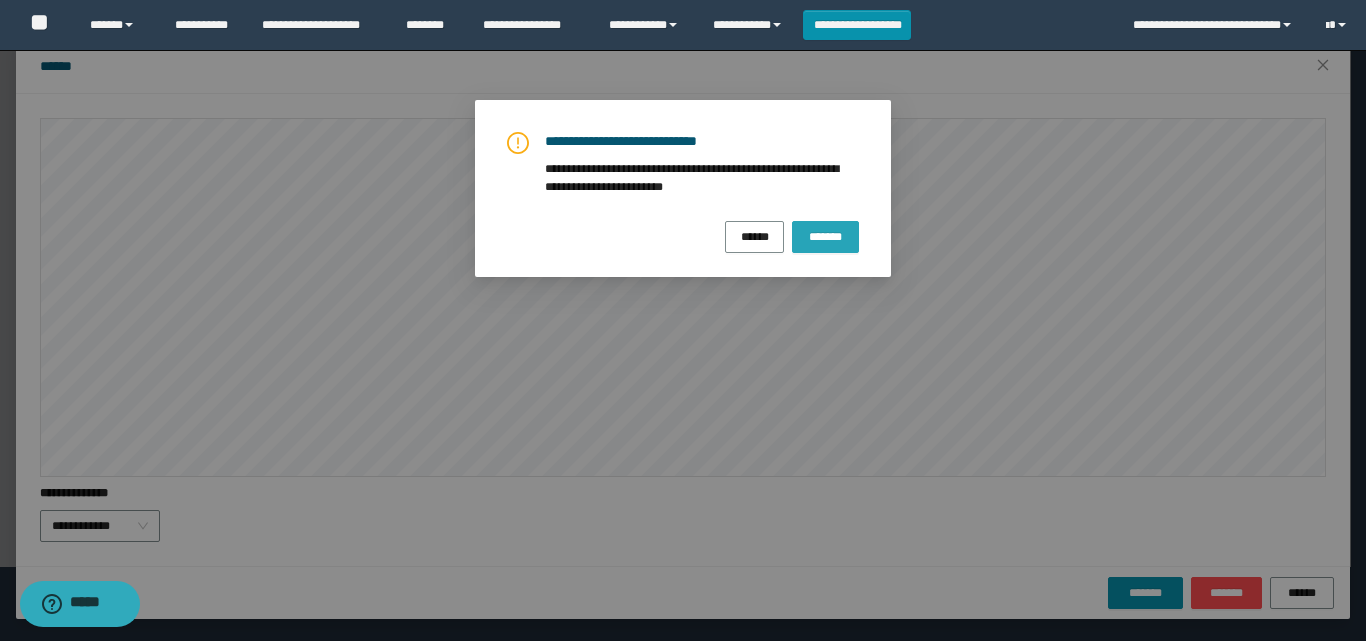 click on "*******" at bounding box center (825, 236) 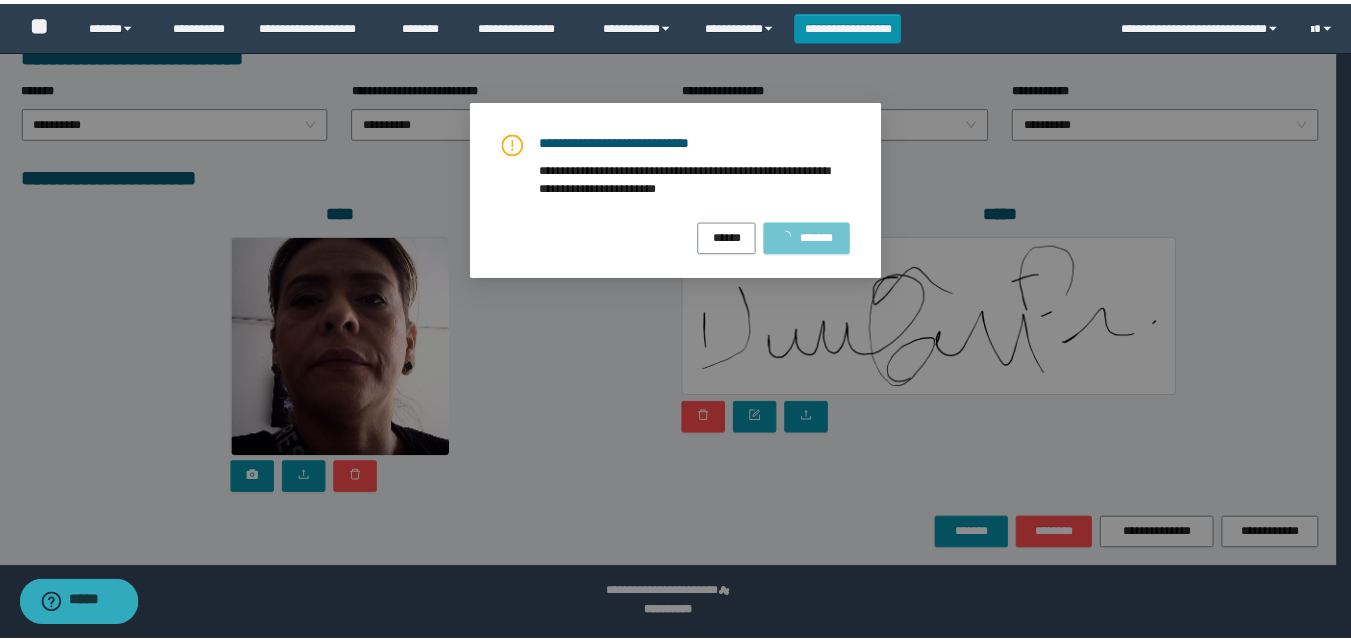 scroll, scrollTop: 0, scrollLeft: 0, axis: both 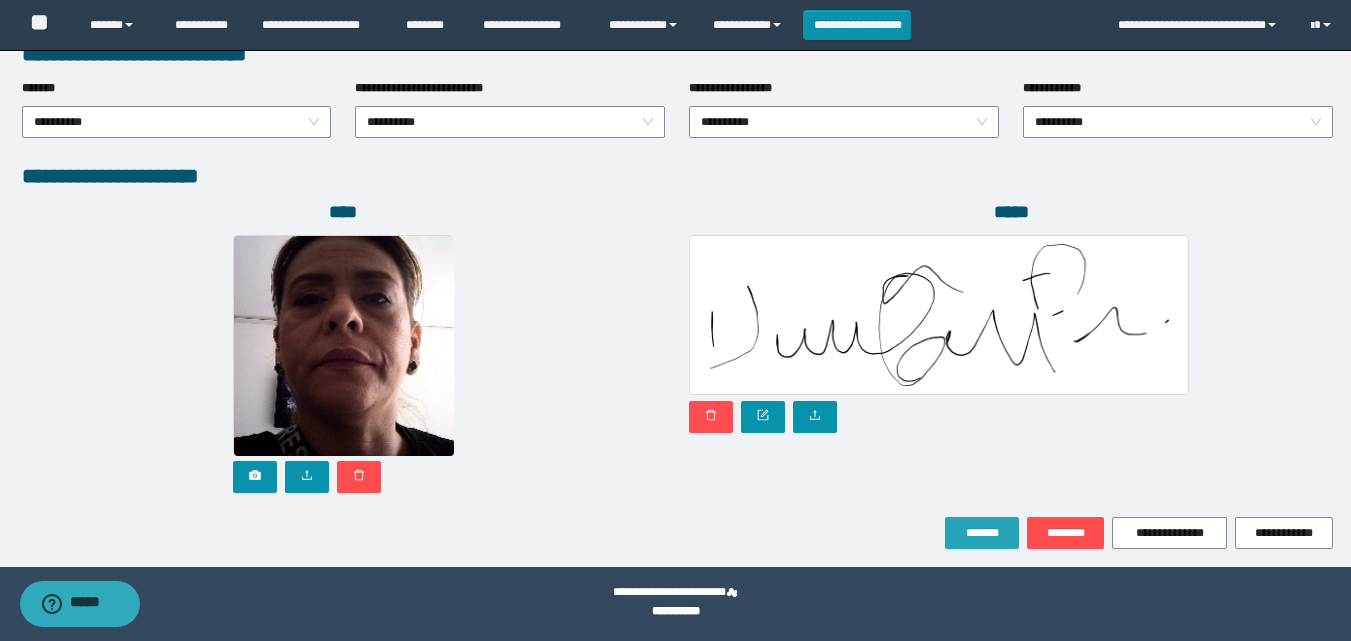 click on "*******" at bounding box center [982, 533] 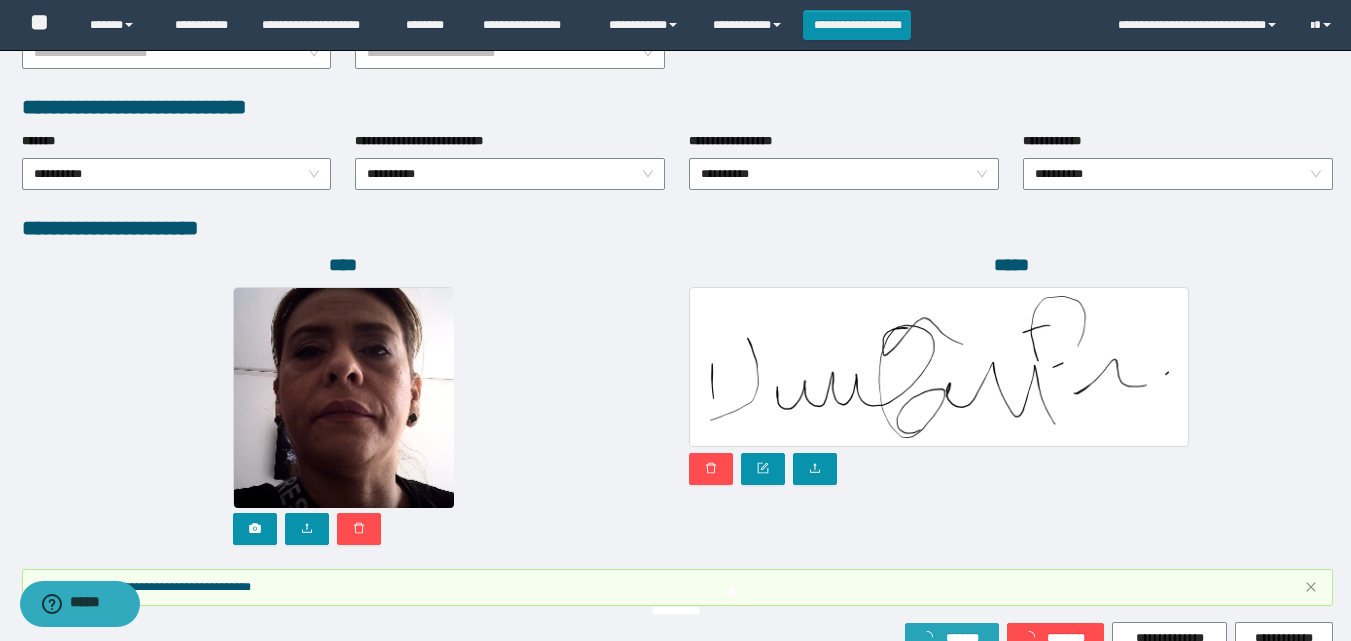 scroll, scrollTop: 1117, scrollLeft: 0, axis: vertical 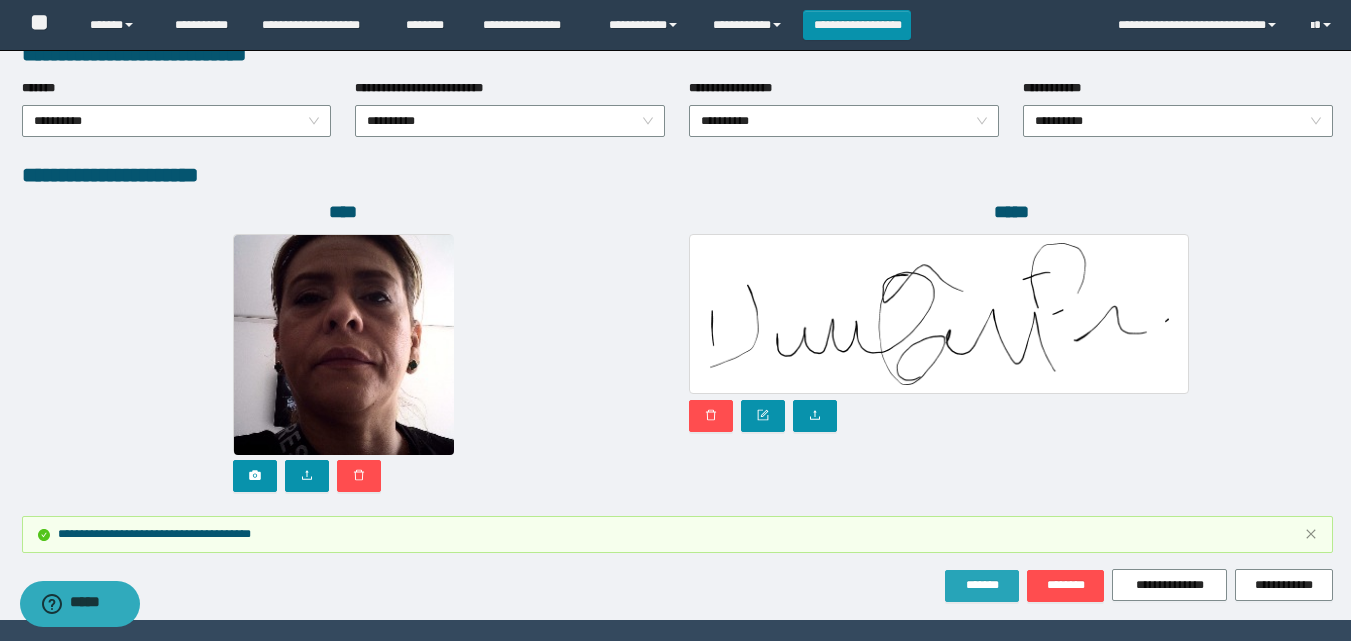 click on "*******" at bounding box center (982, 586) 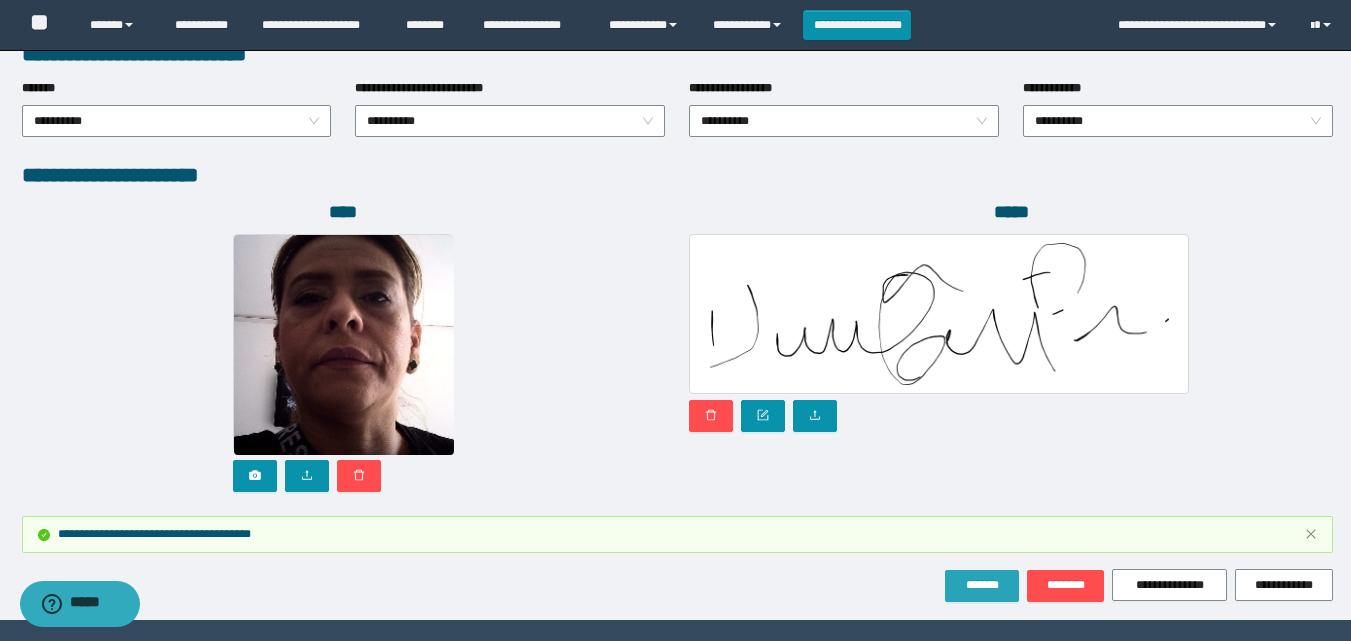 click on "*******" at bounding box center [982, 585] 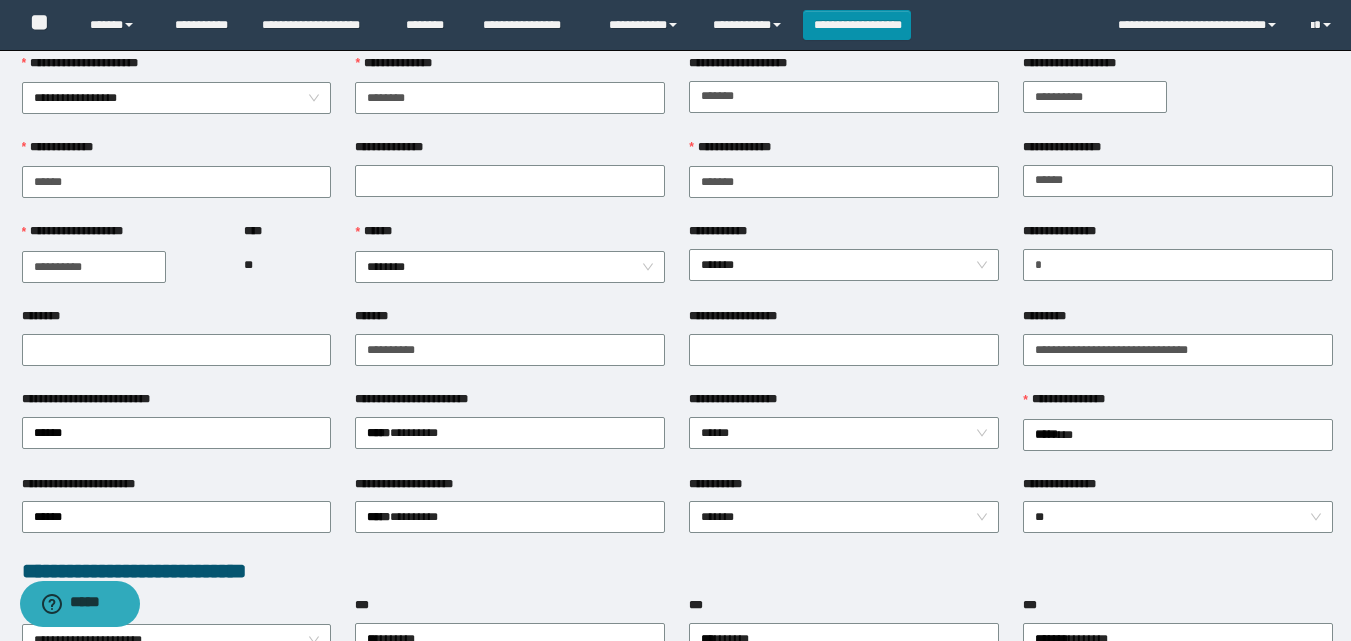 scroll, scrollTop: 0, scrollLeft: 0, axis: both 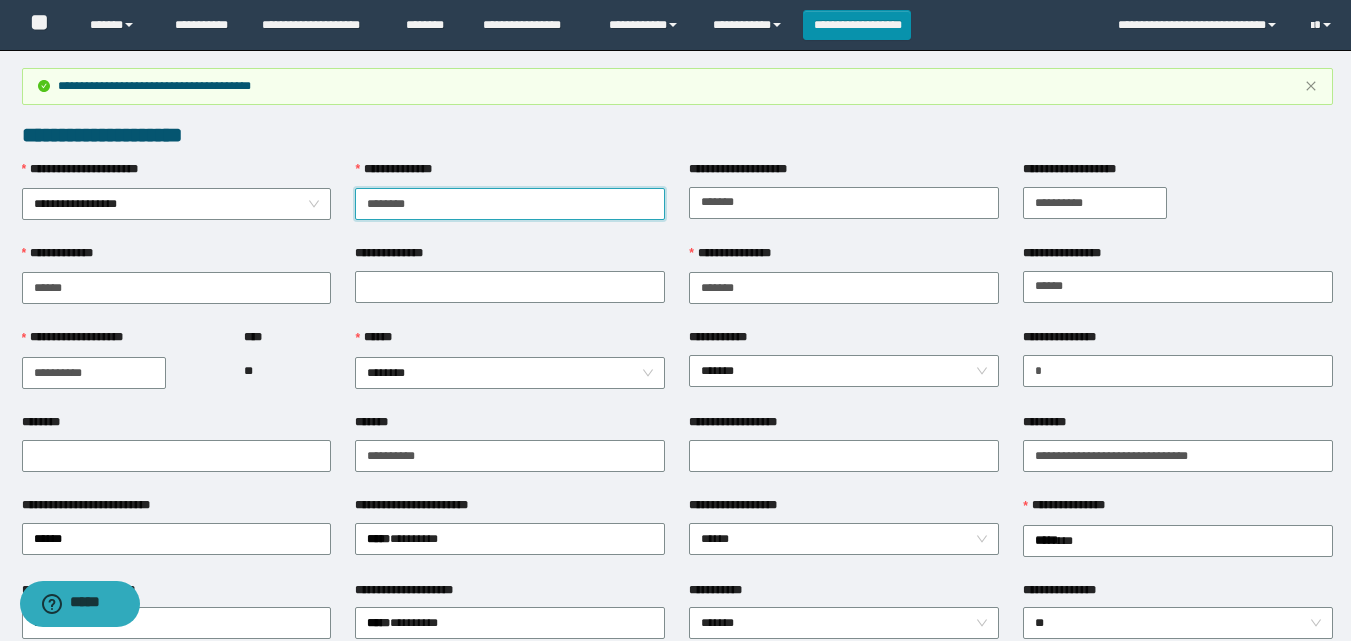 drag, startPoint x: 454, startPoint y: 199, endPoint x: 332, endPoint y: 198, distance: 122.0041 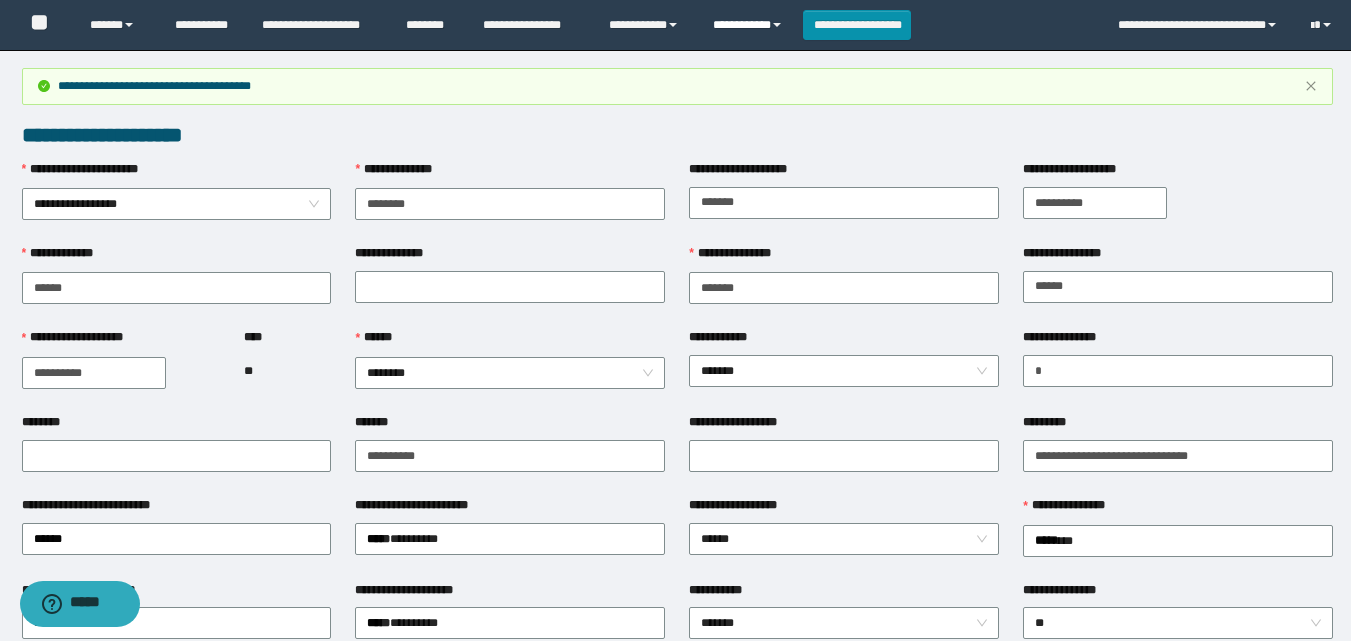 click on "**********" at bounding box center (750, 25) 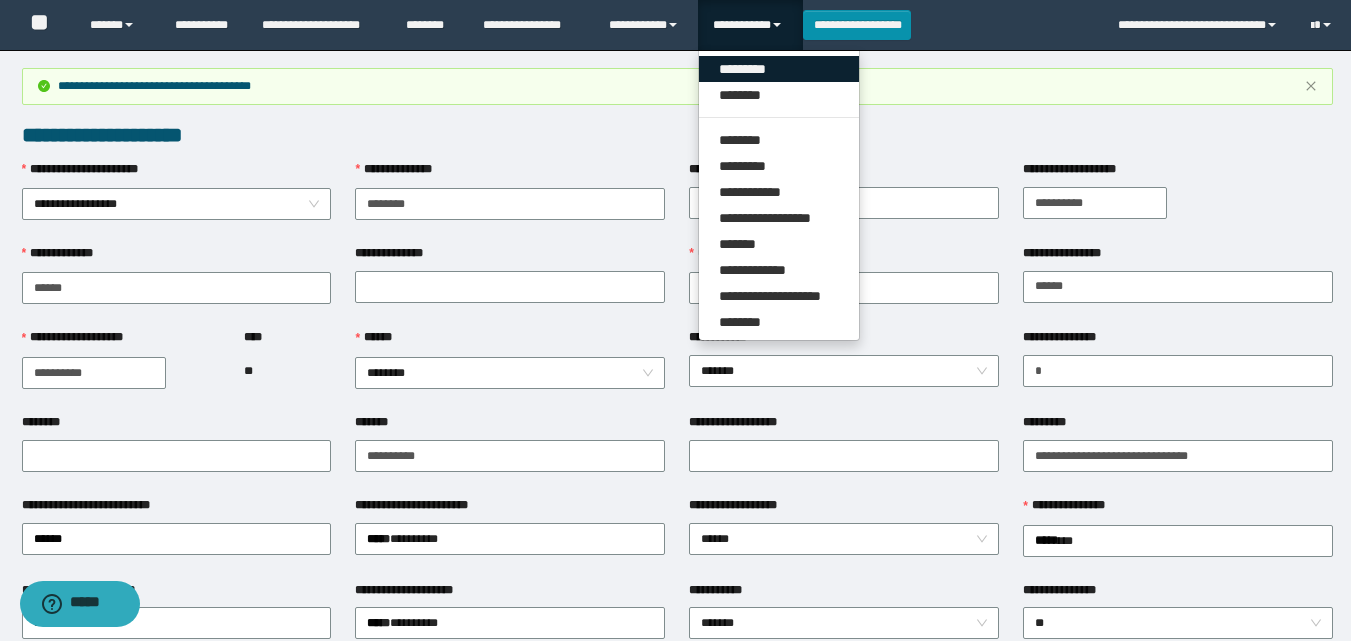 click on "*********" at bounding box center (779, 69) 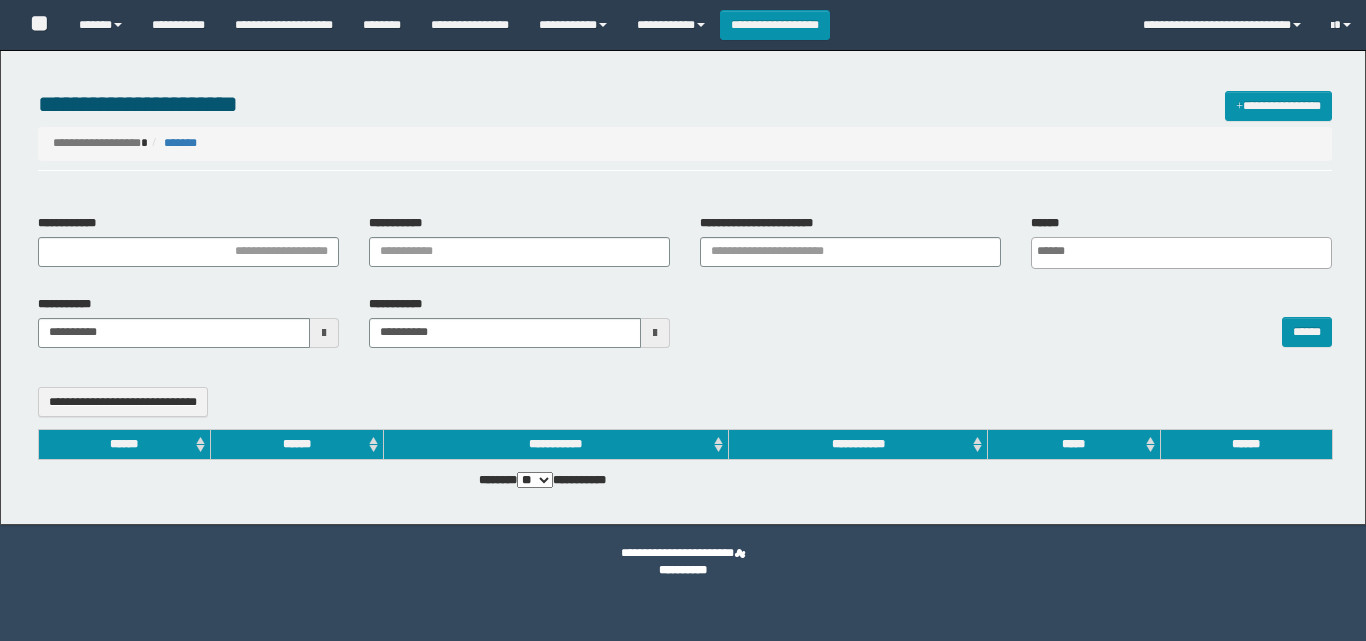 select 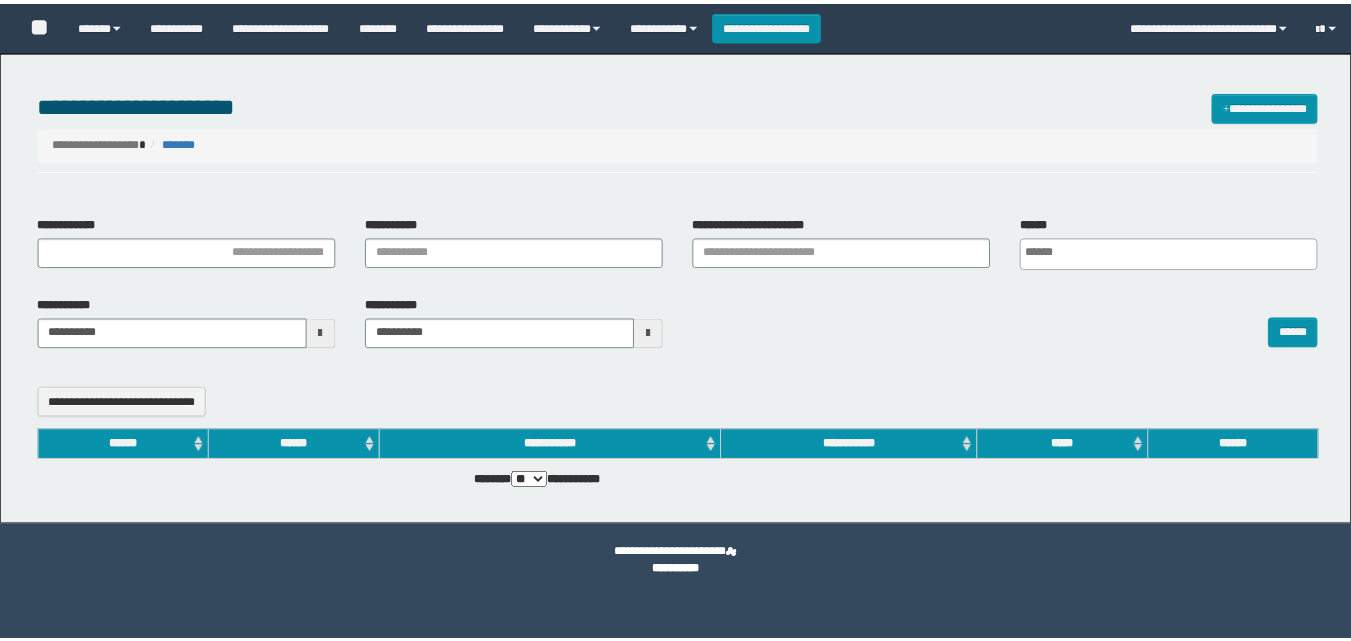 scroll, scrollTop: 0, scrollLeft: 0, axis: both 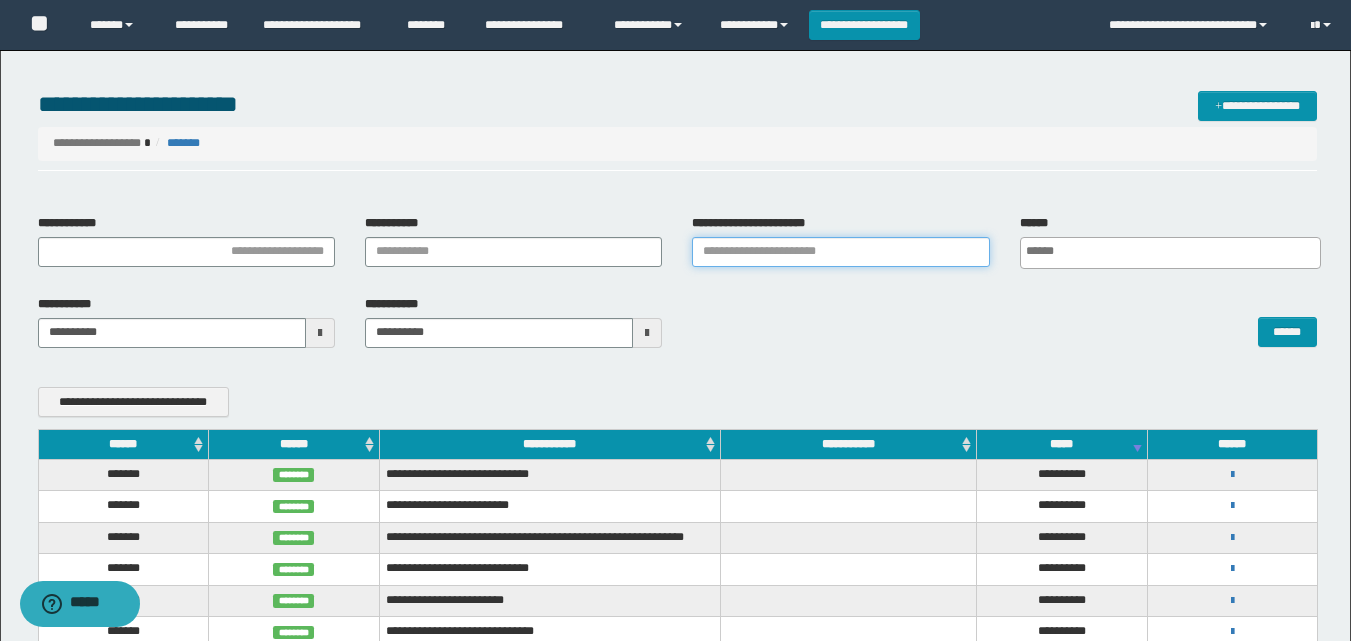 click on "**********" at bounding box center (840, 252) 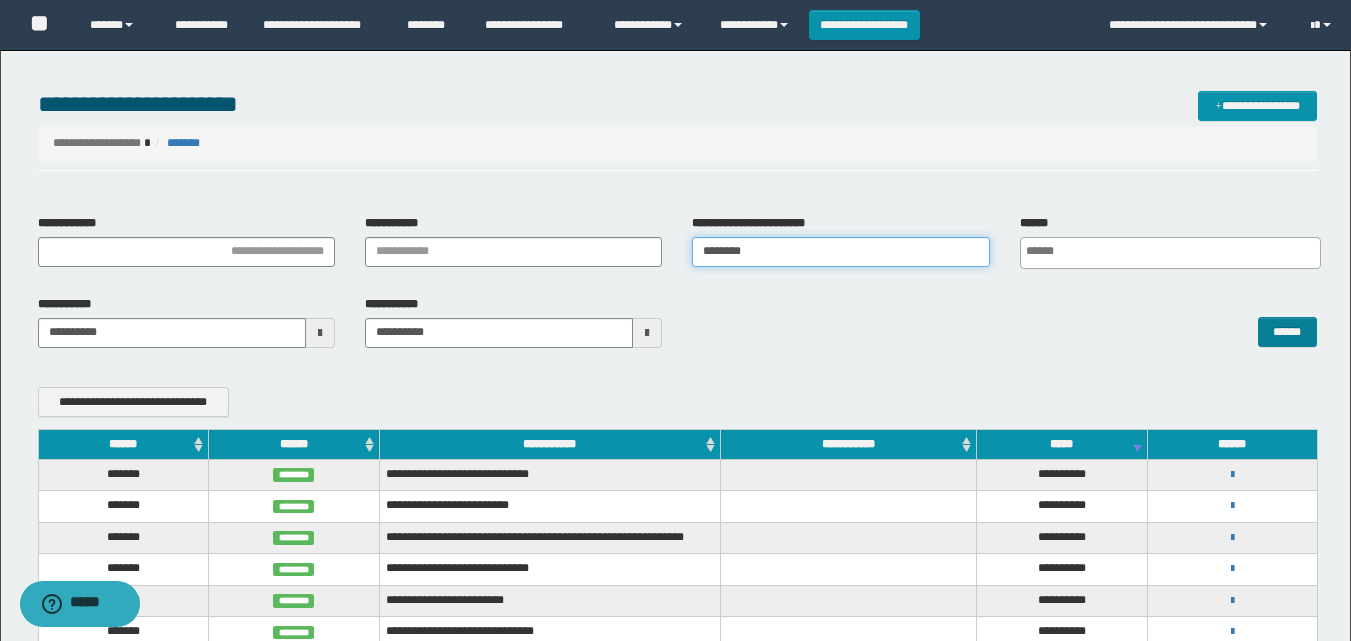 type on "********" 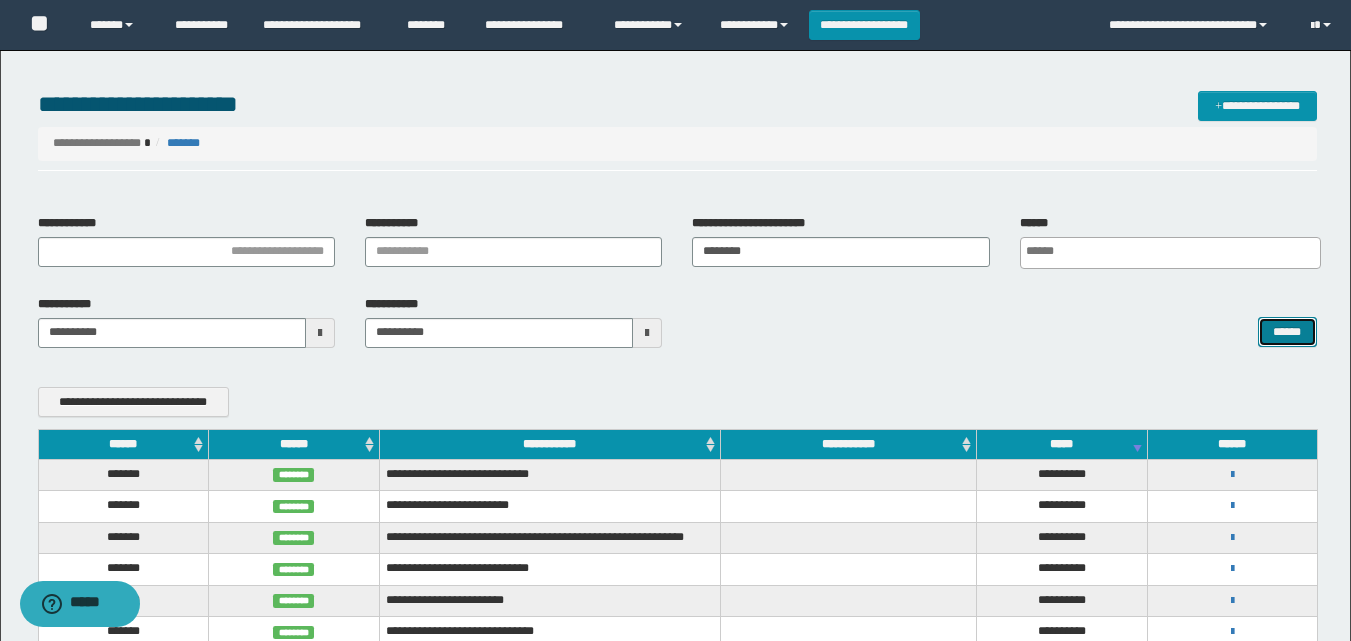 click on "******" at bounding box center [1287, 332] 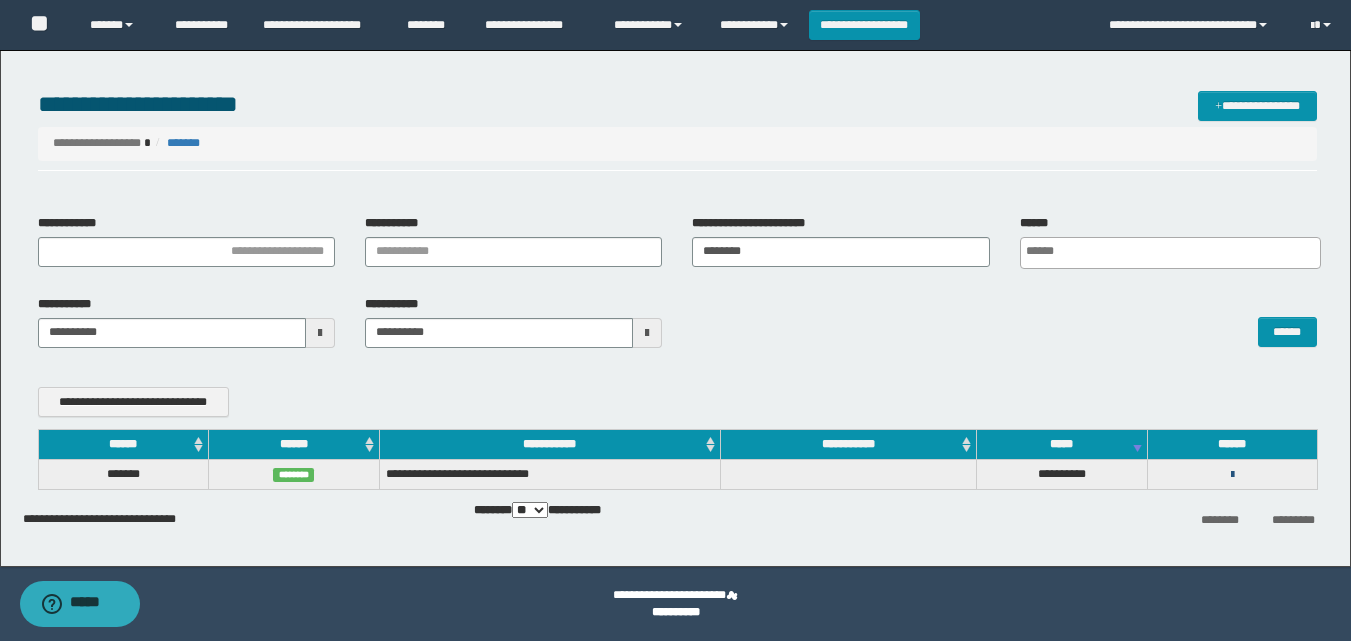 click at bounding box center (1232, 475) 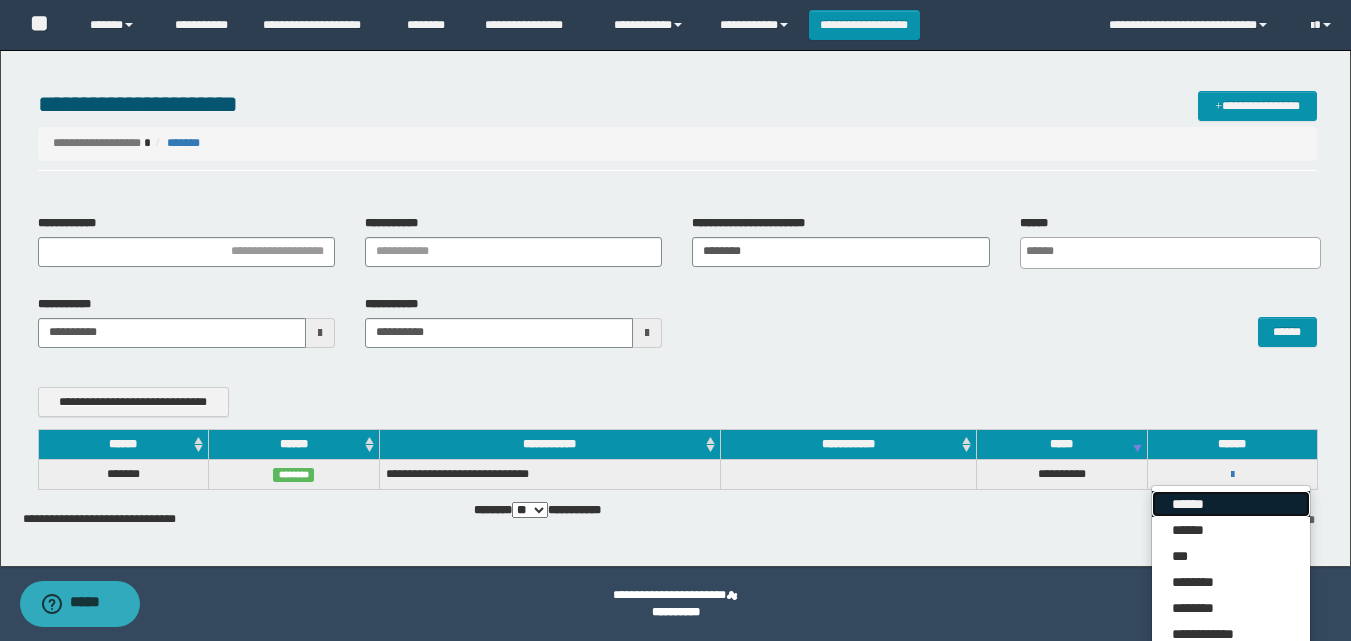 click on "******" at bounding box center (1231, 504) 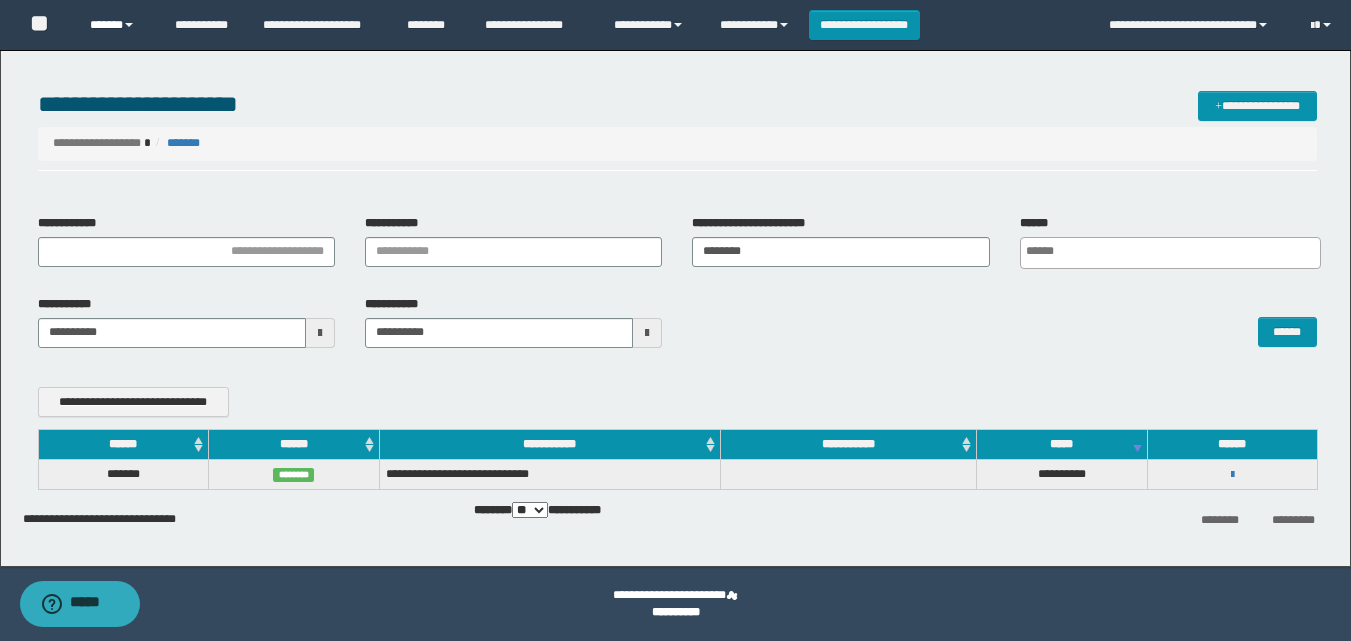 click on "******" at bounding box center [117, 25] 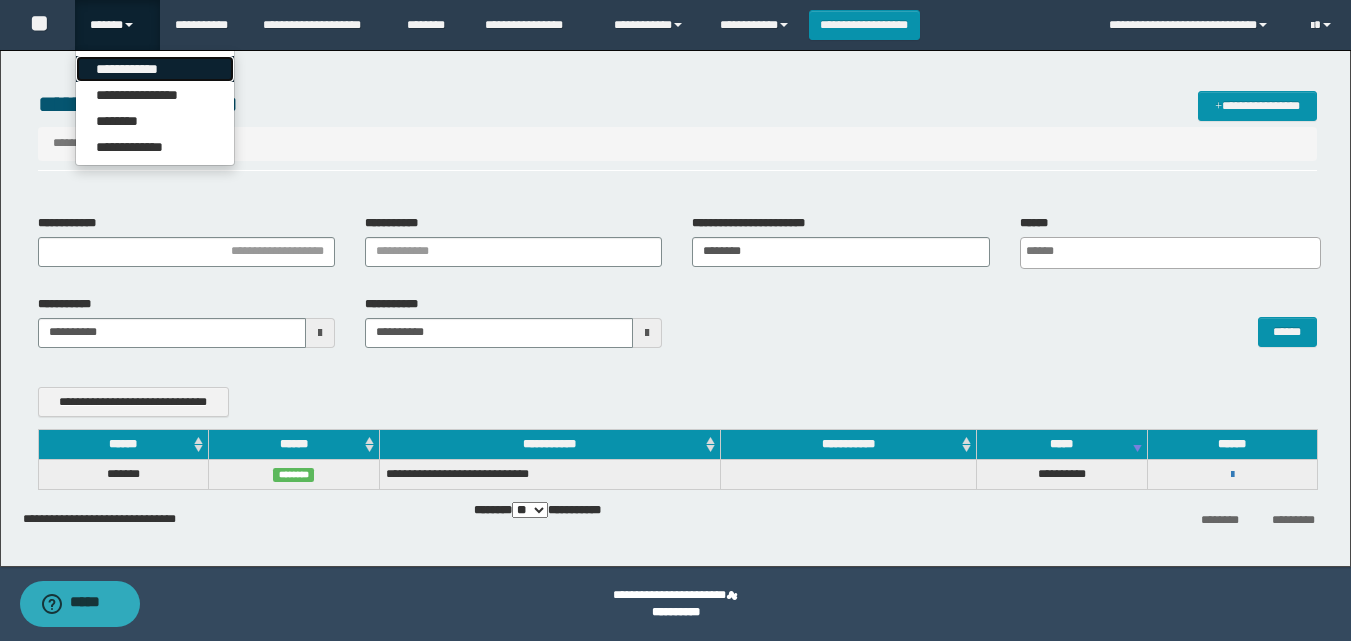 click on "**********" at bounding box center [155, 69] 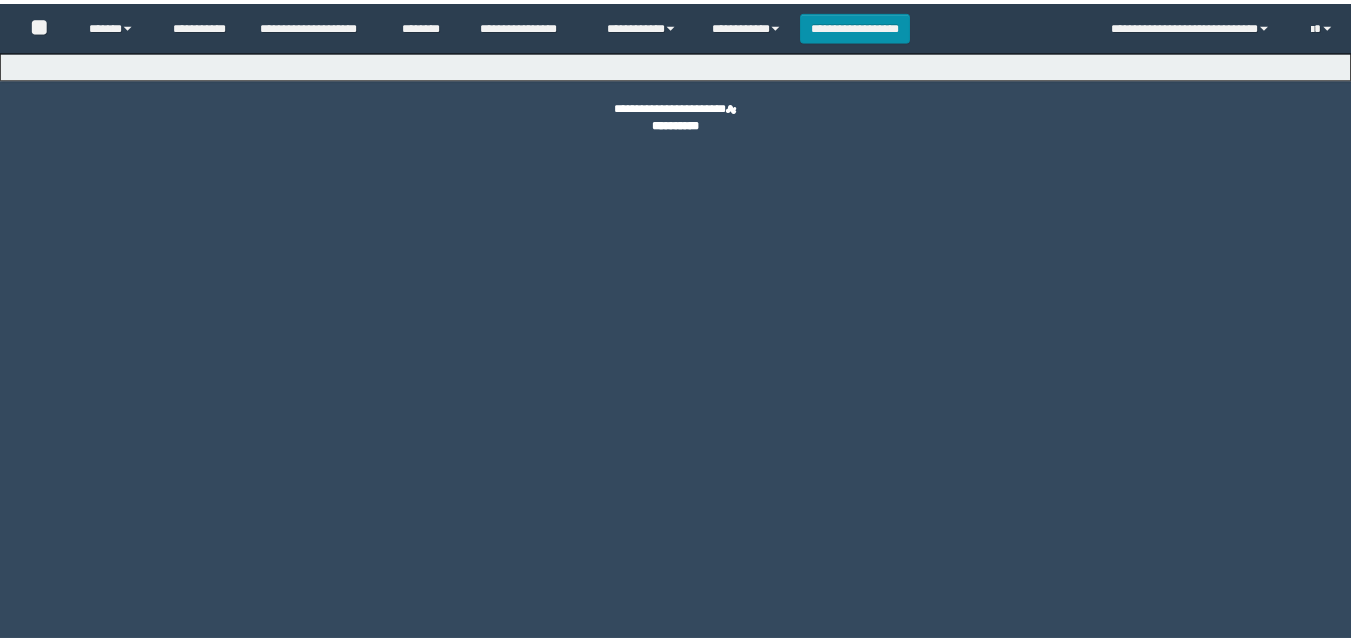 scroll, scrollTop: 0, scrollLeft: 0, axis: both 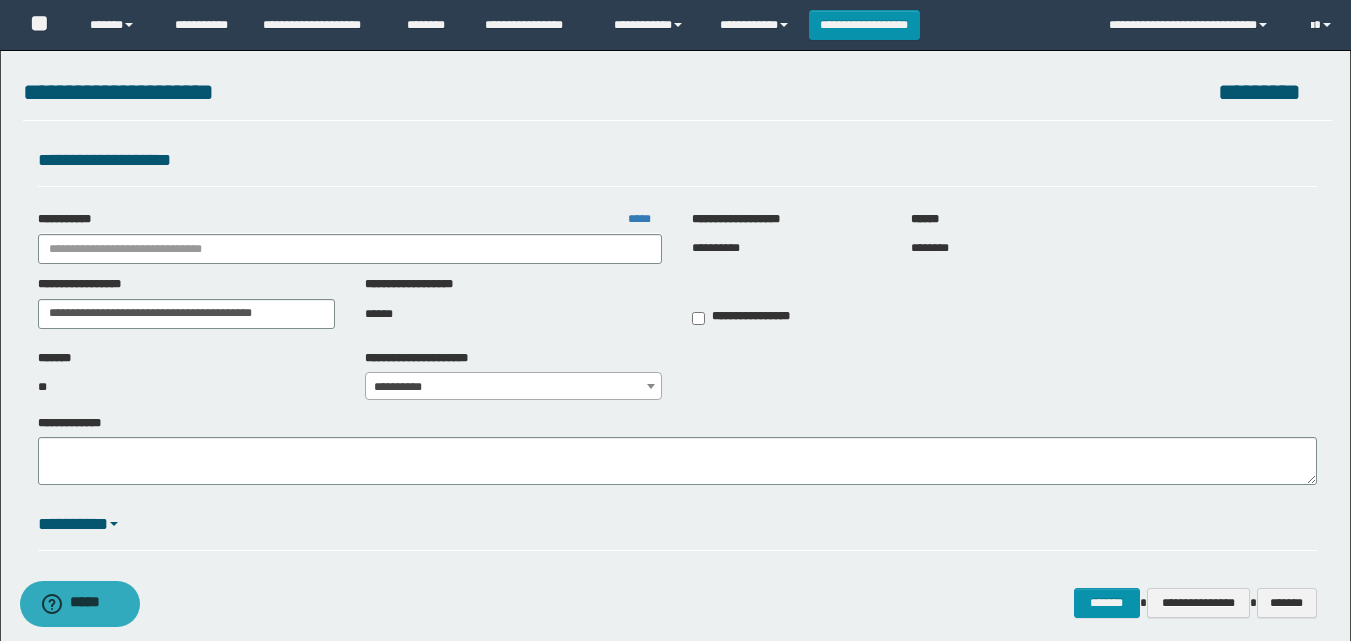 type on "**********" 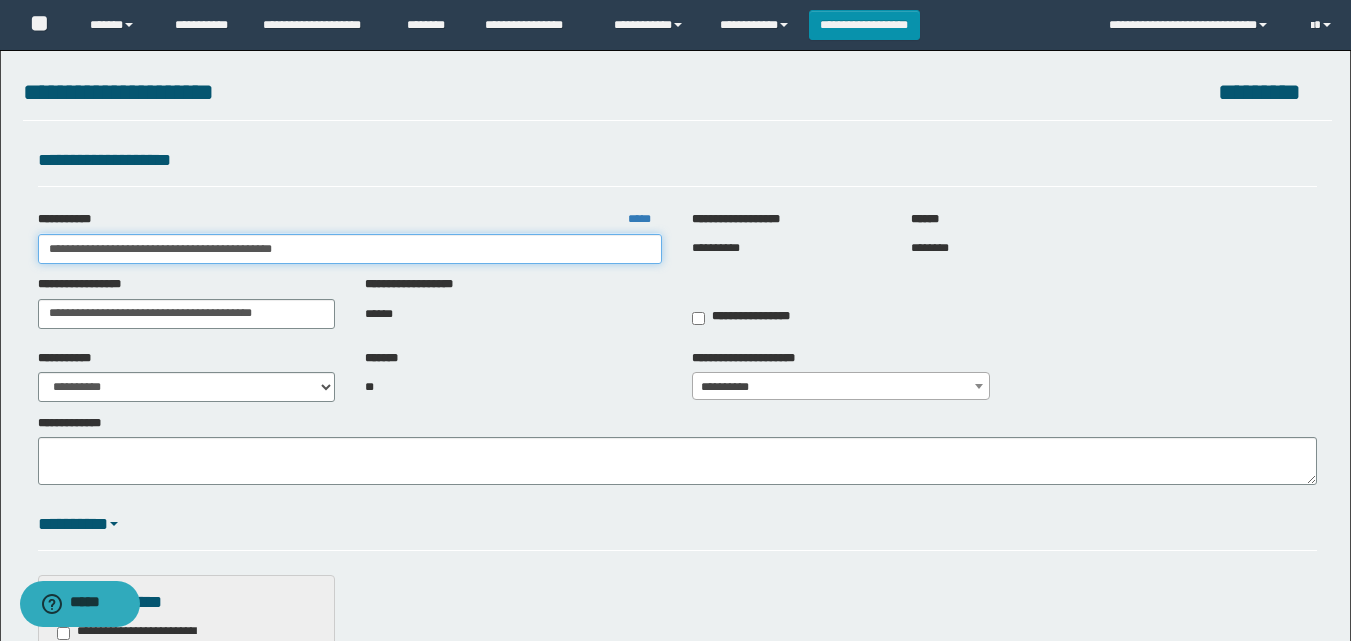 click on "**********" at bounding box center [350, 249] 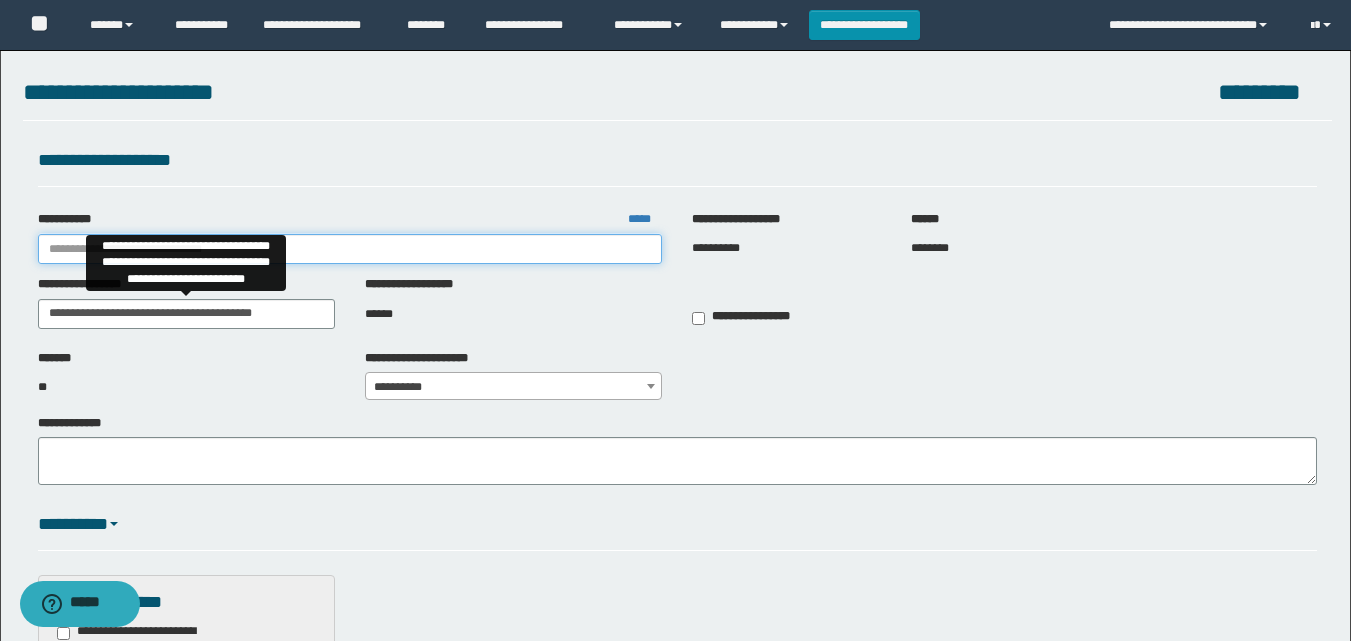 type 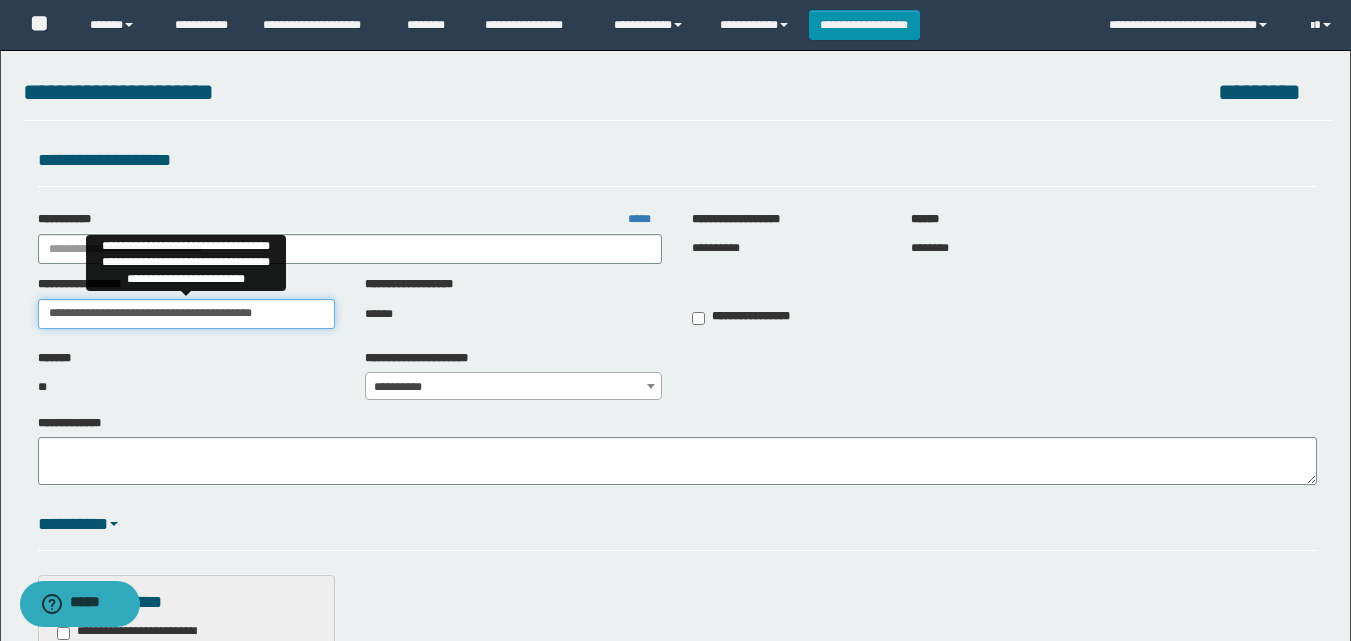 scroll, scrollTop: 0, scrollLeft: 0, axis: both 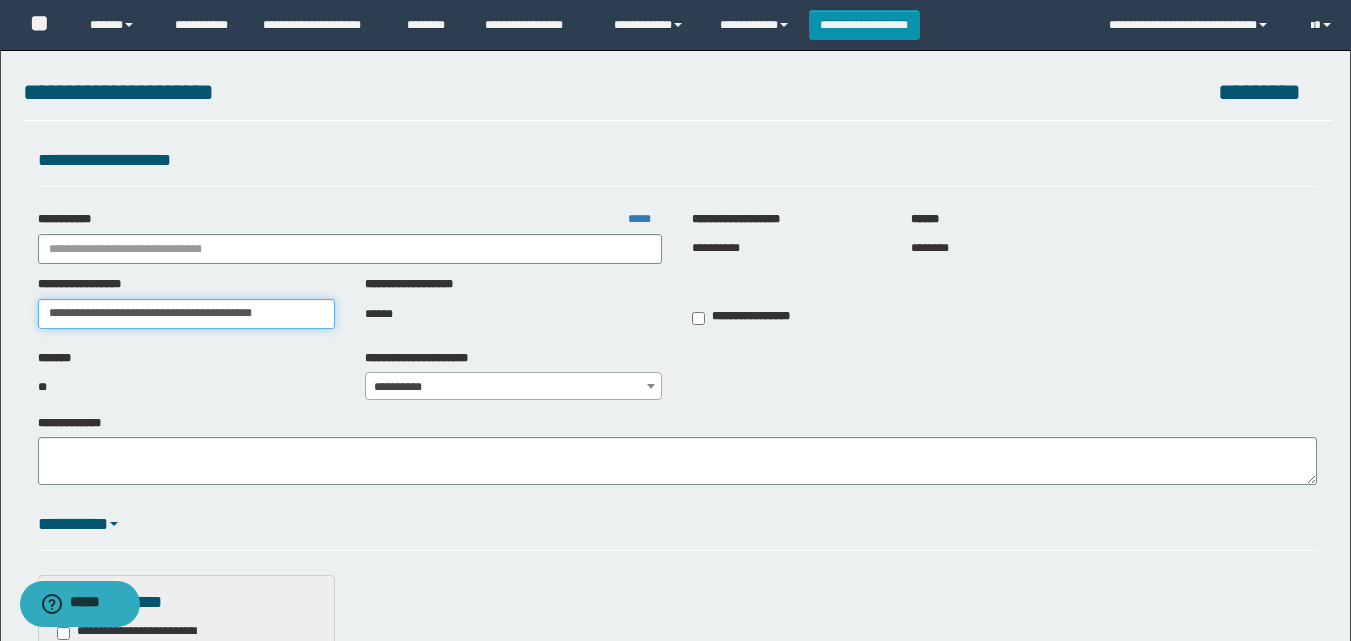 drag, startPoint x: 319, startPoint y: 311, endPoint x: 0, endPoint y: 304, distance: 319.07678 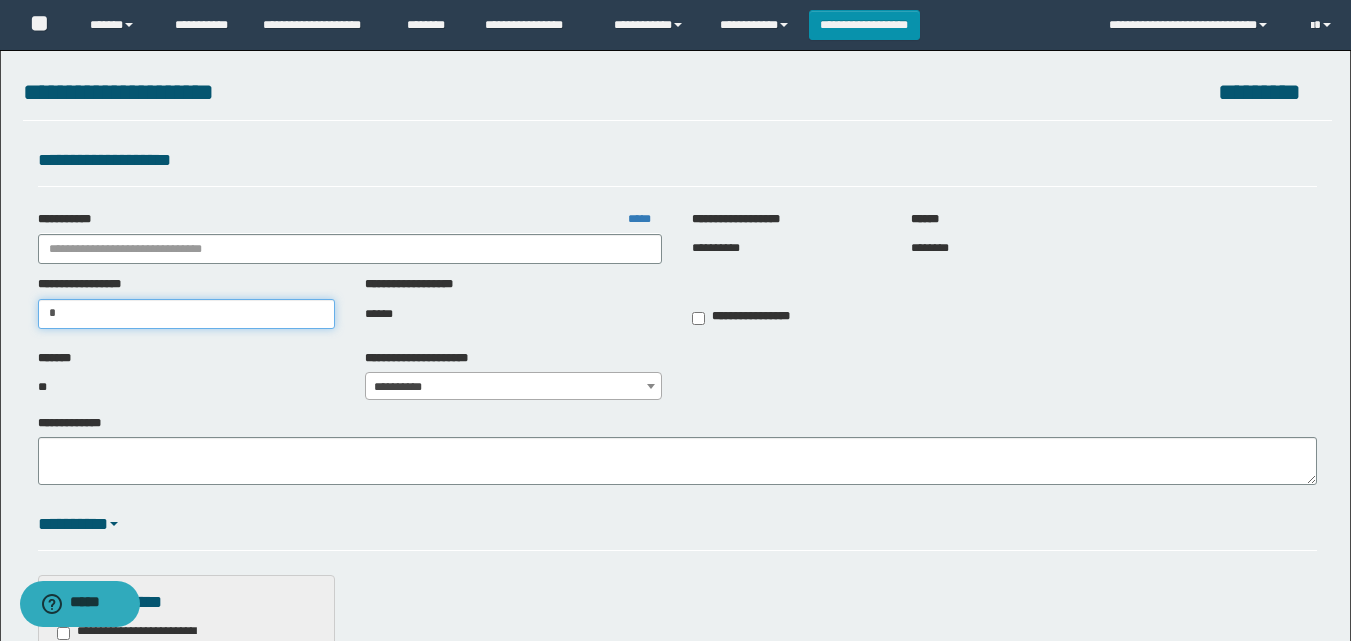 drag, startPoint x: 137, startPoint y: 314, endPoint x: 0, endPoint y: 310, distance: 137.05838 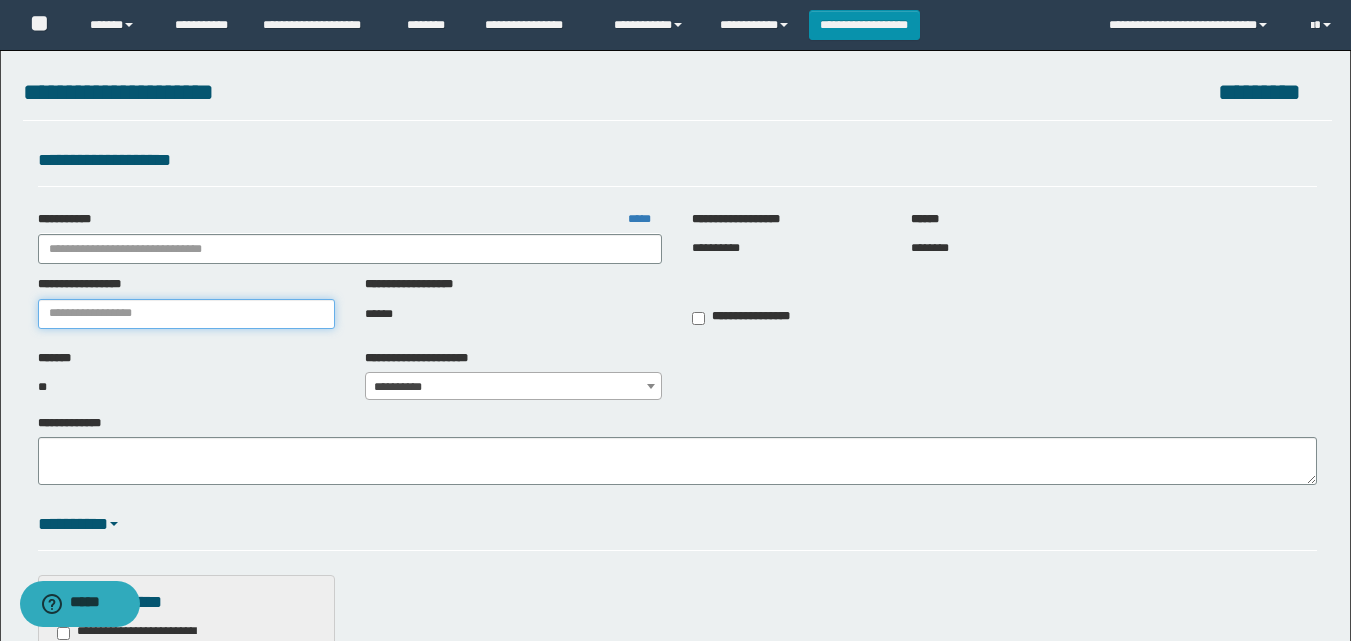 type 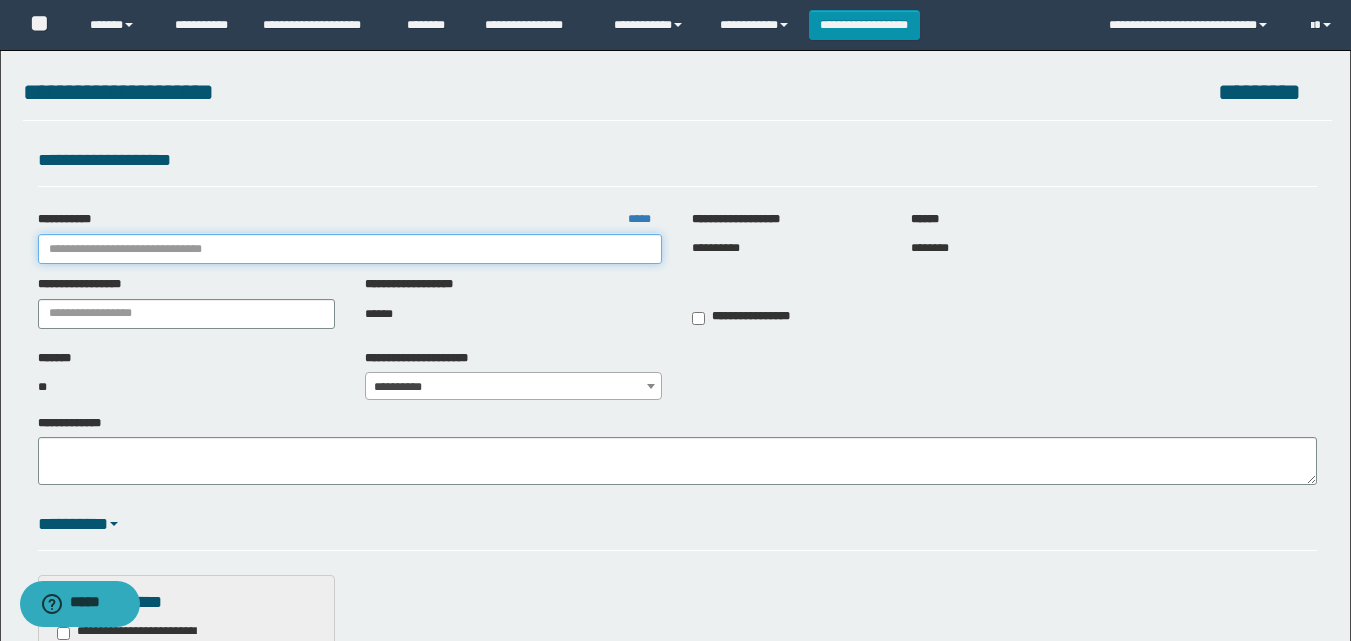 click on "**********" at bounding box center (350, 249) 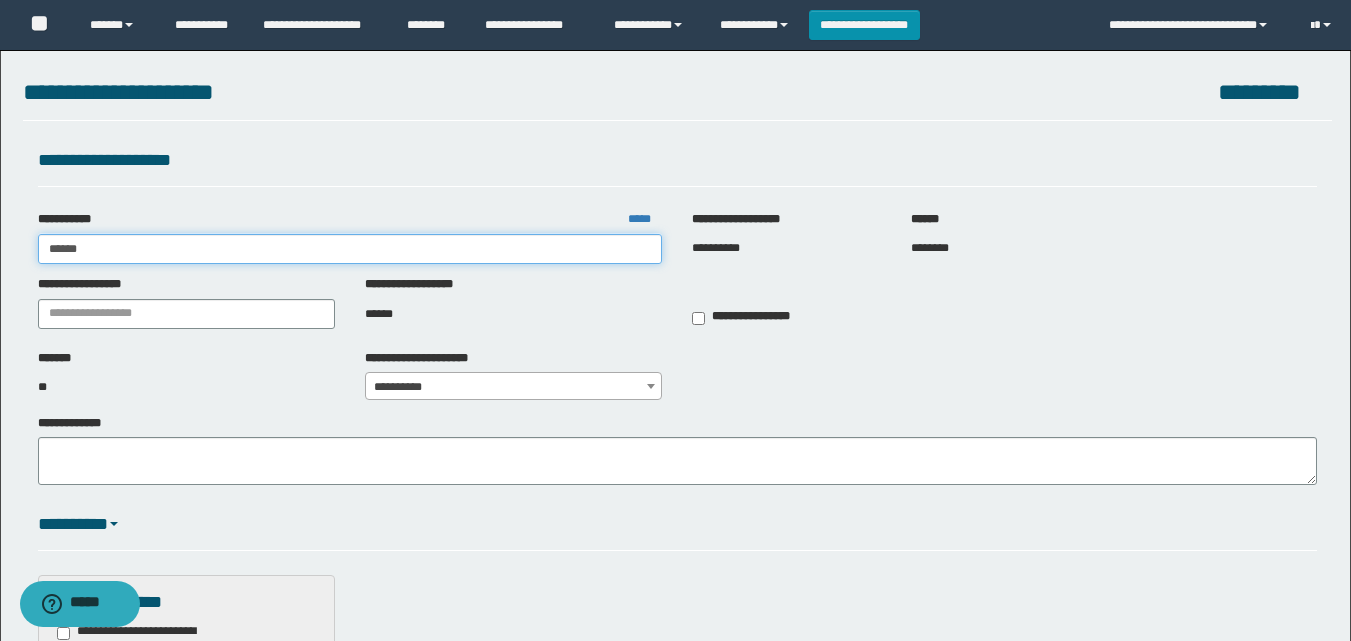 type on "*******" 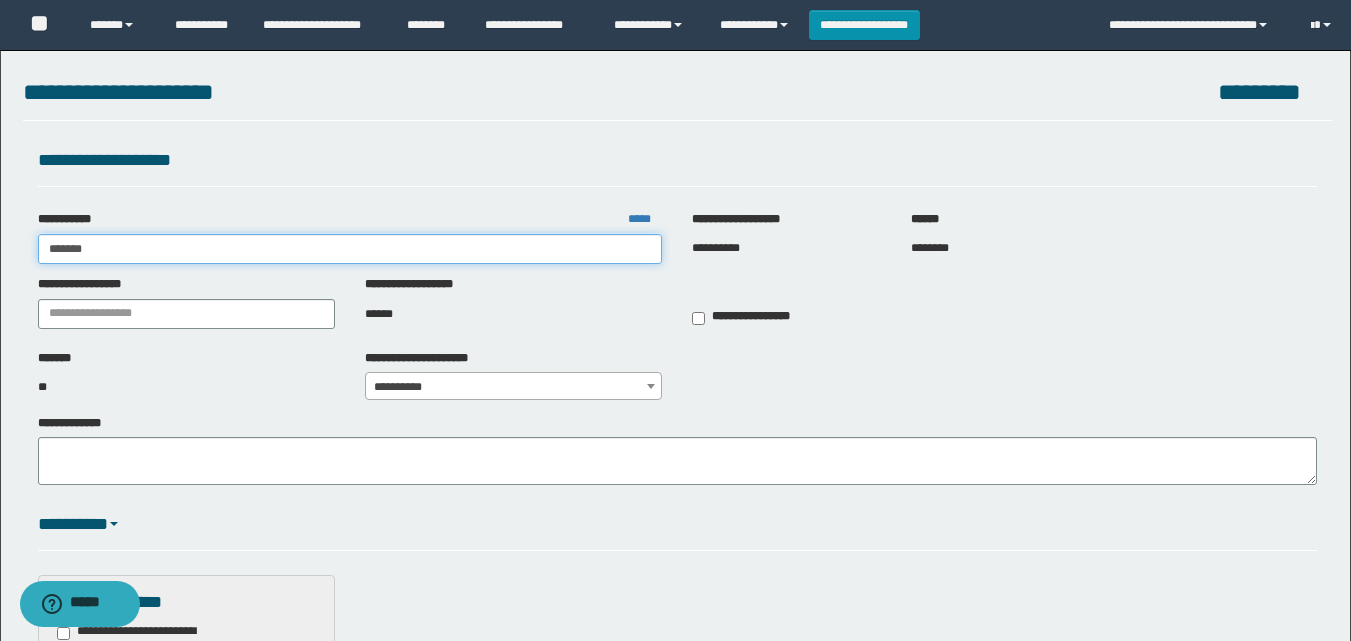 type on "*******" 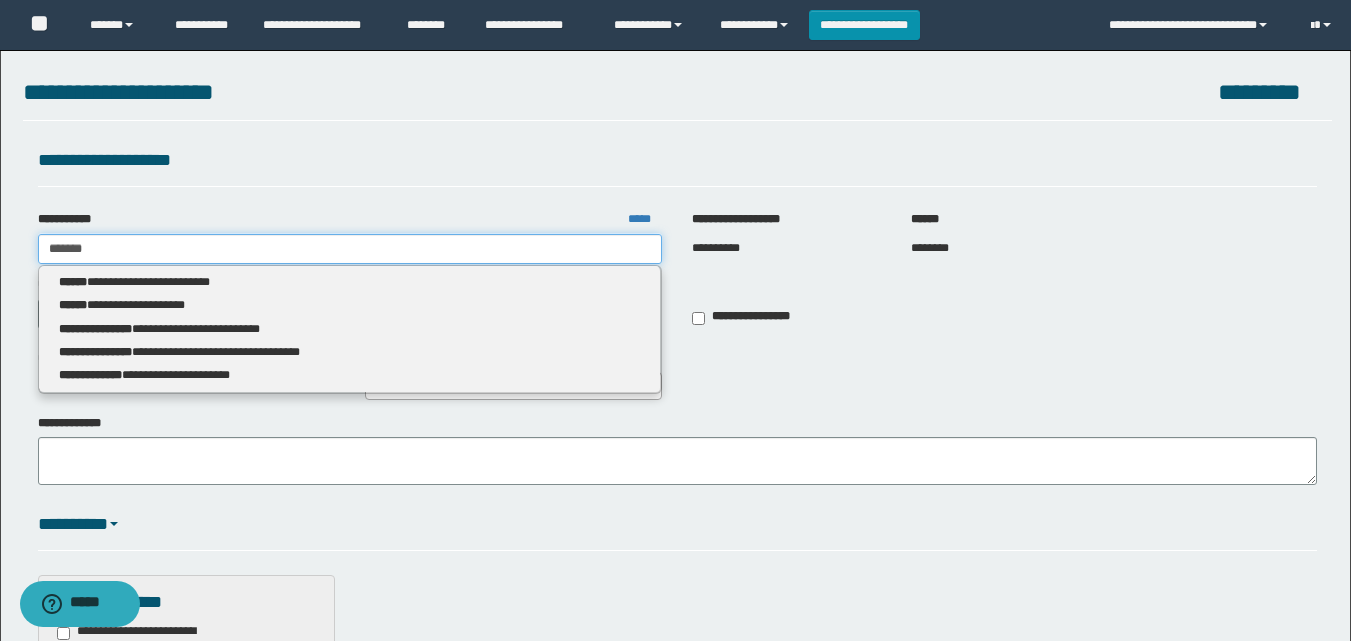 type 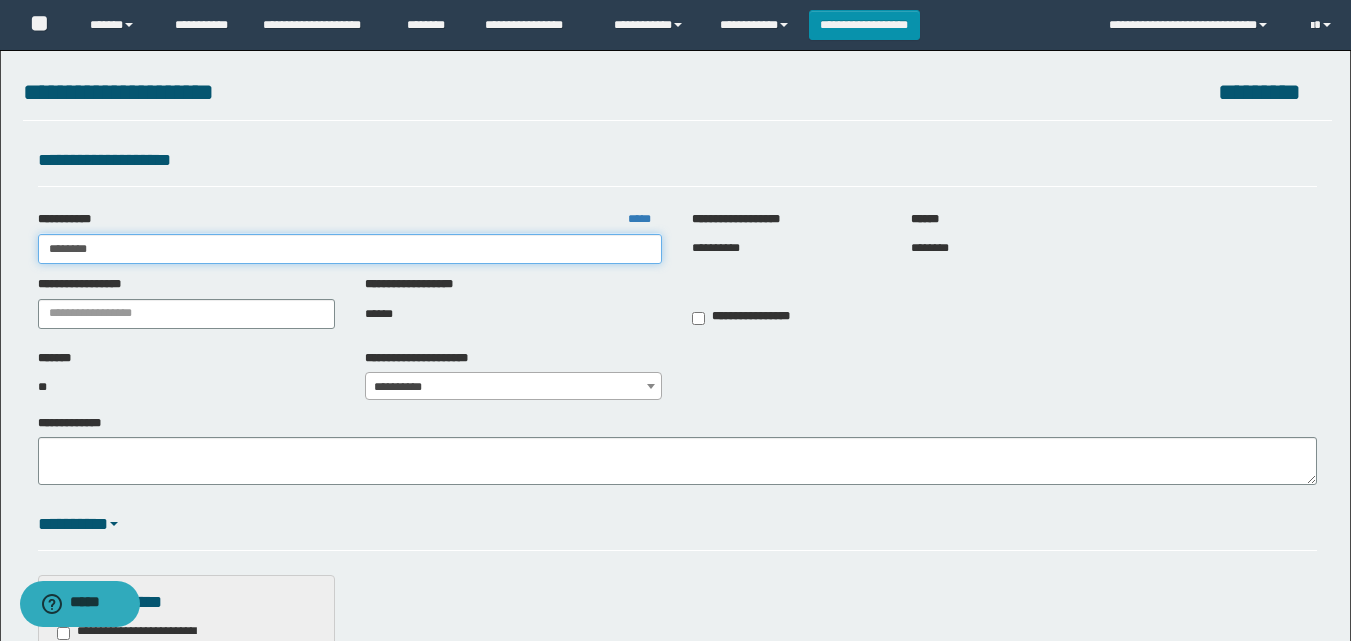 type on "********" 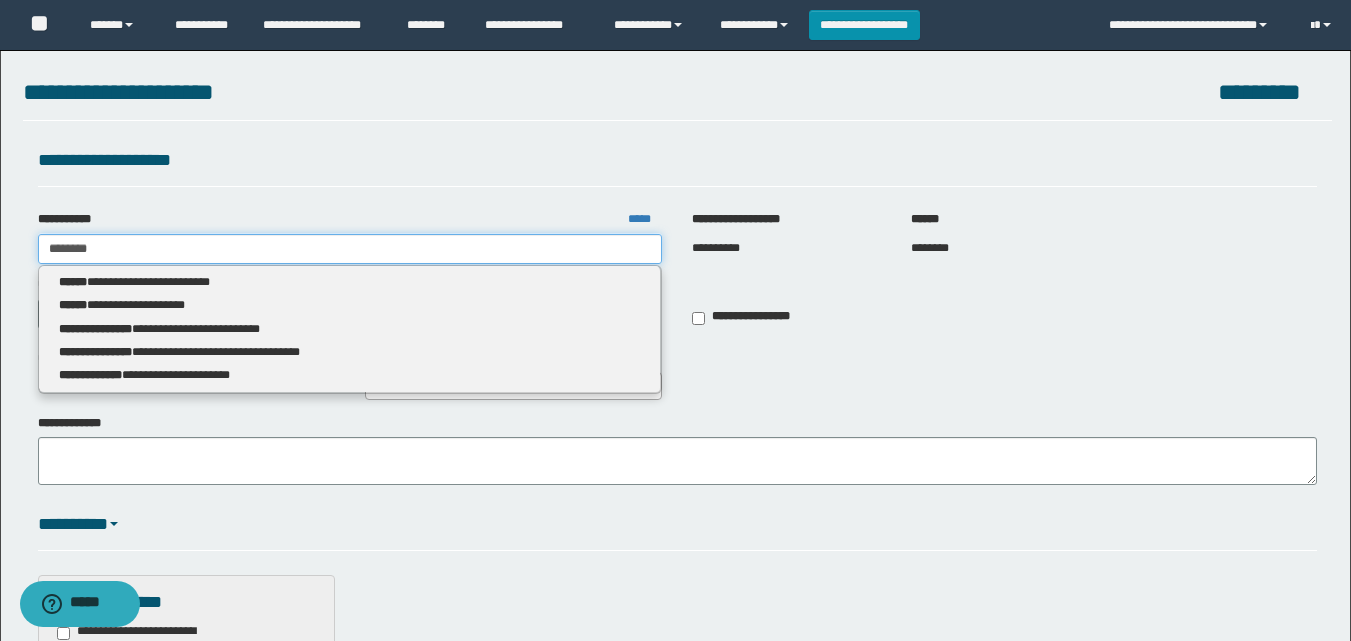 type 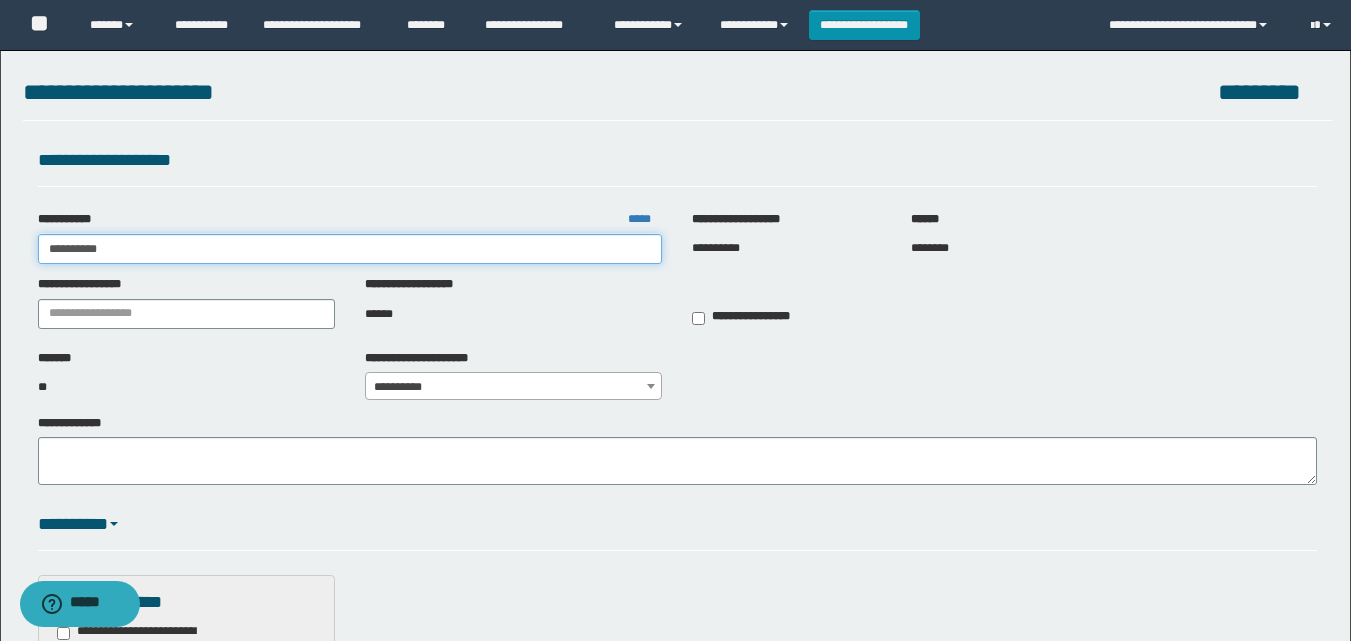 type on "**********" 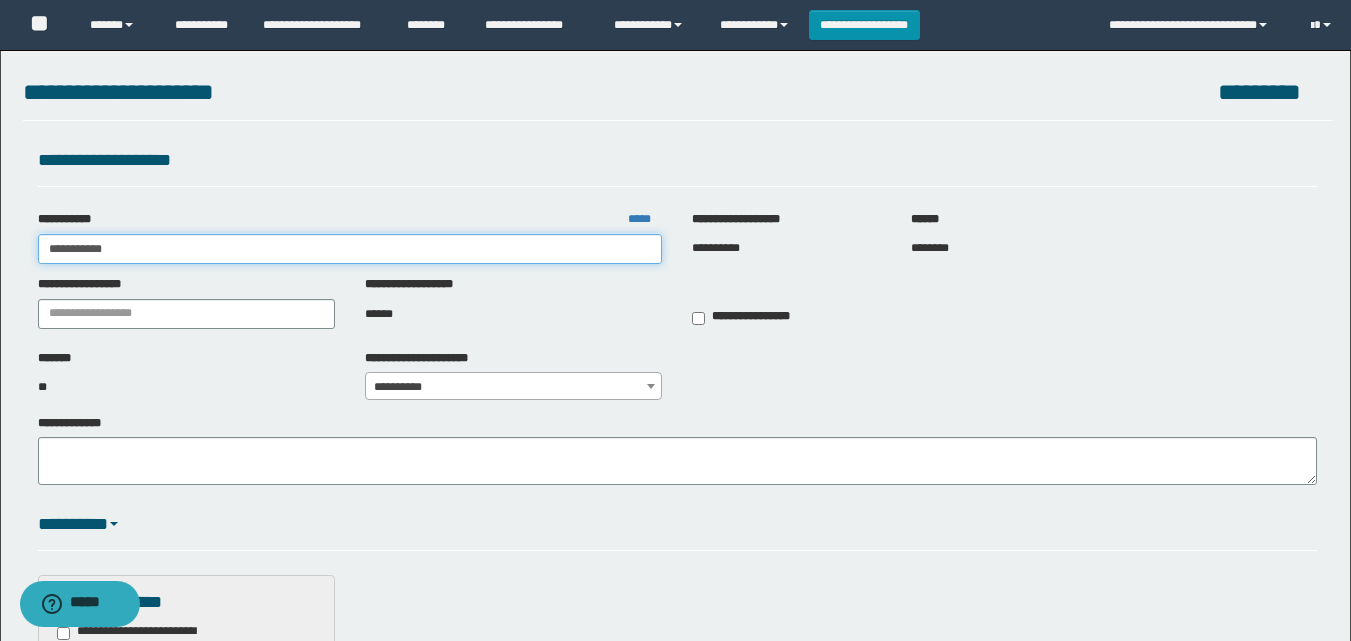 type on "**********" 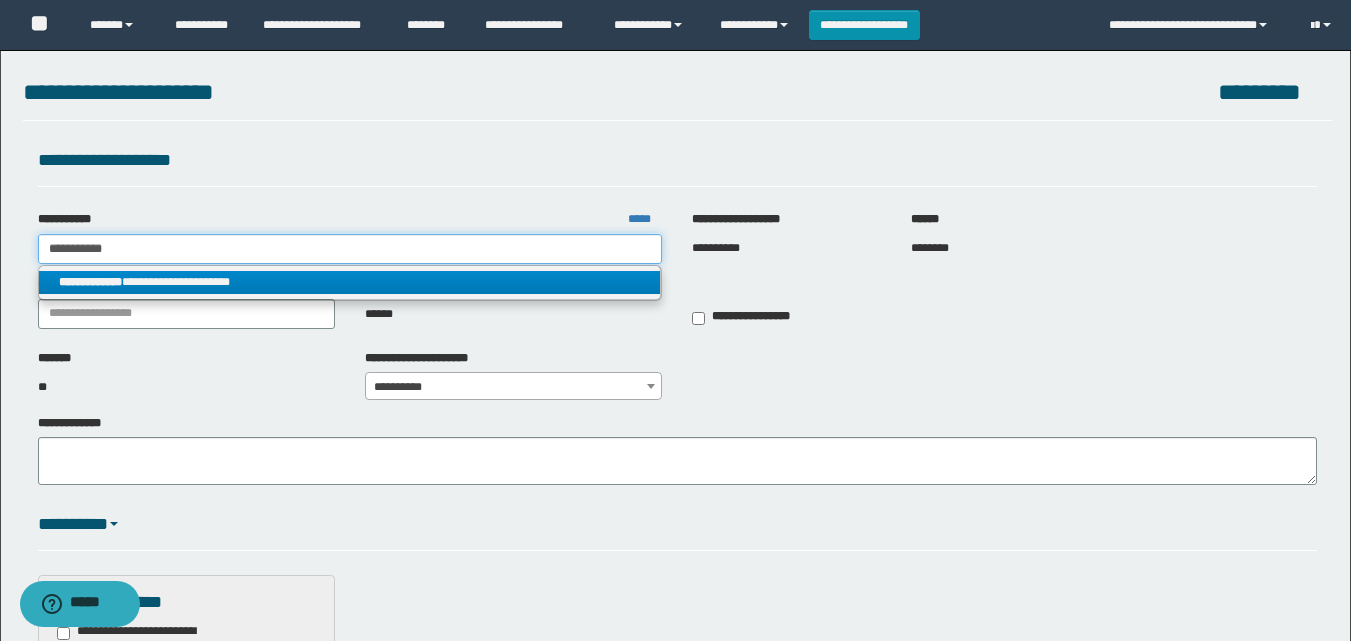 type on "**********" 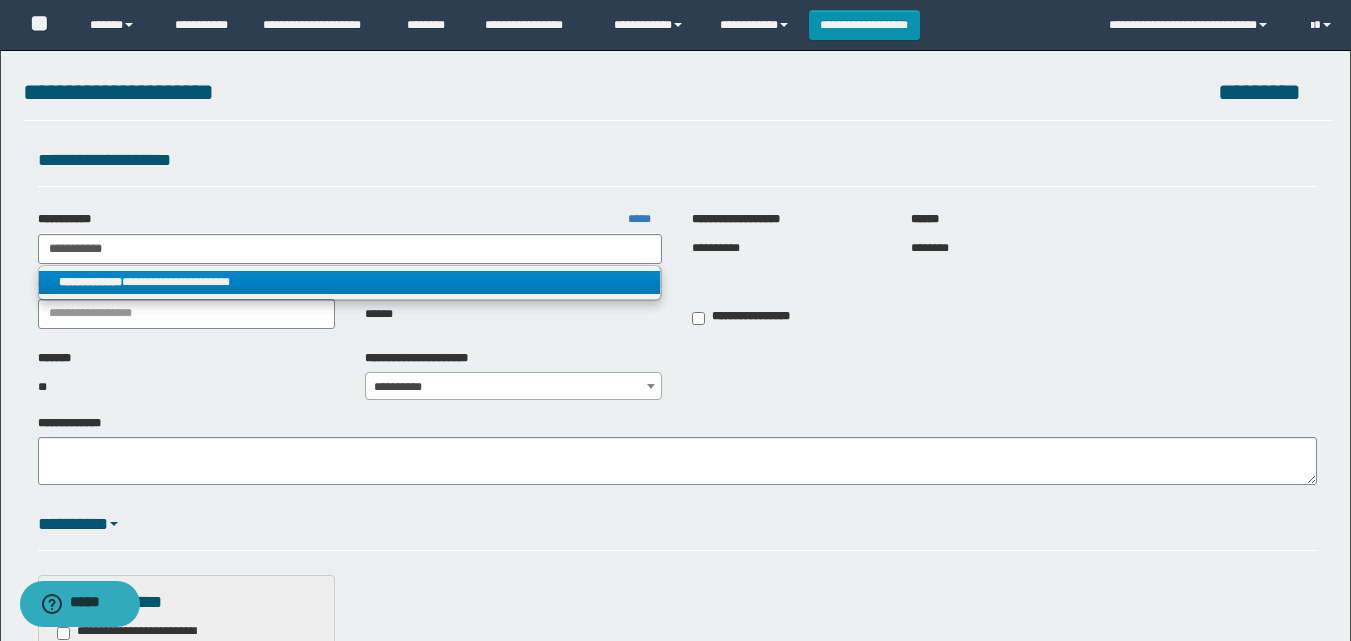 click on "**********" at bounding box center (350, 282) 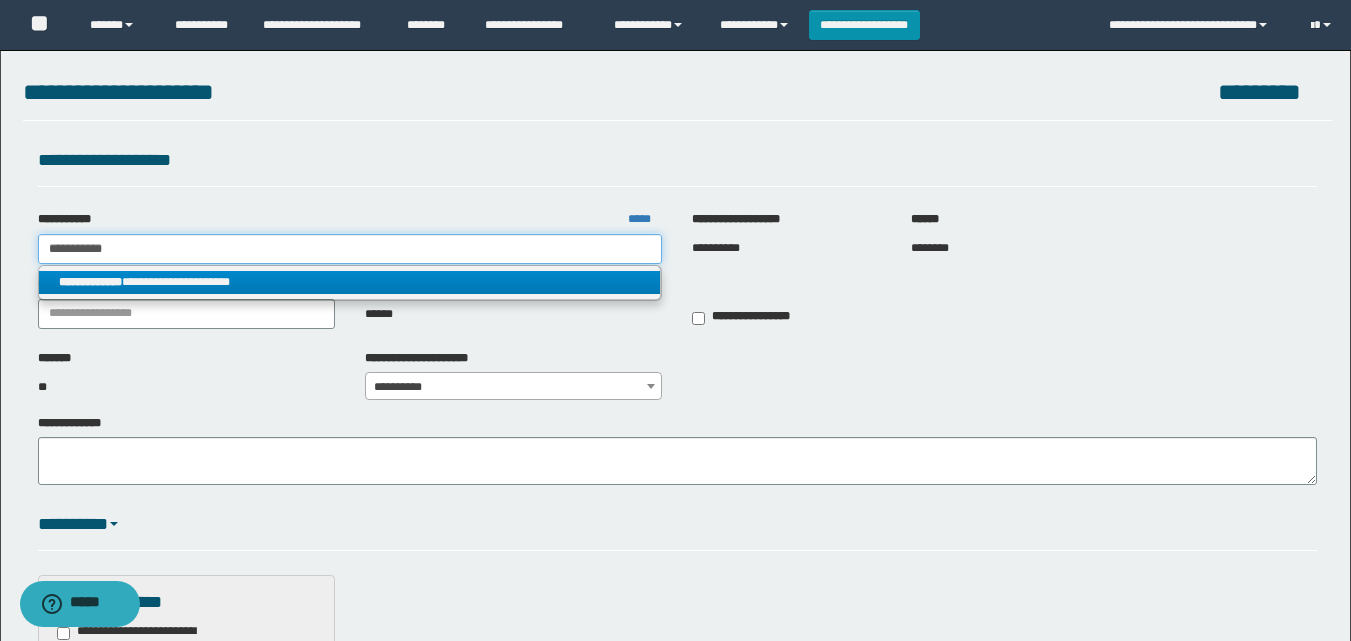 type 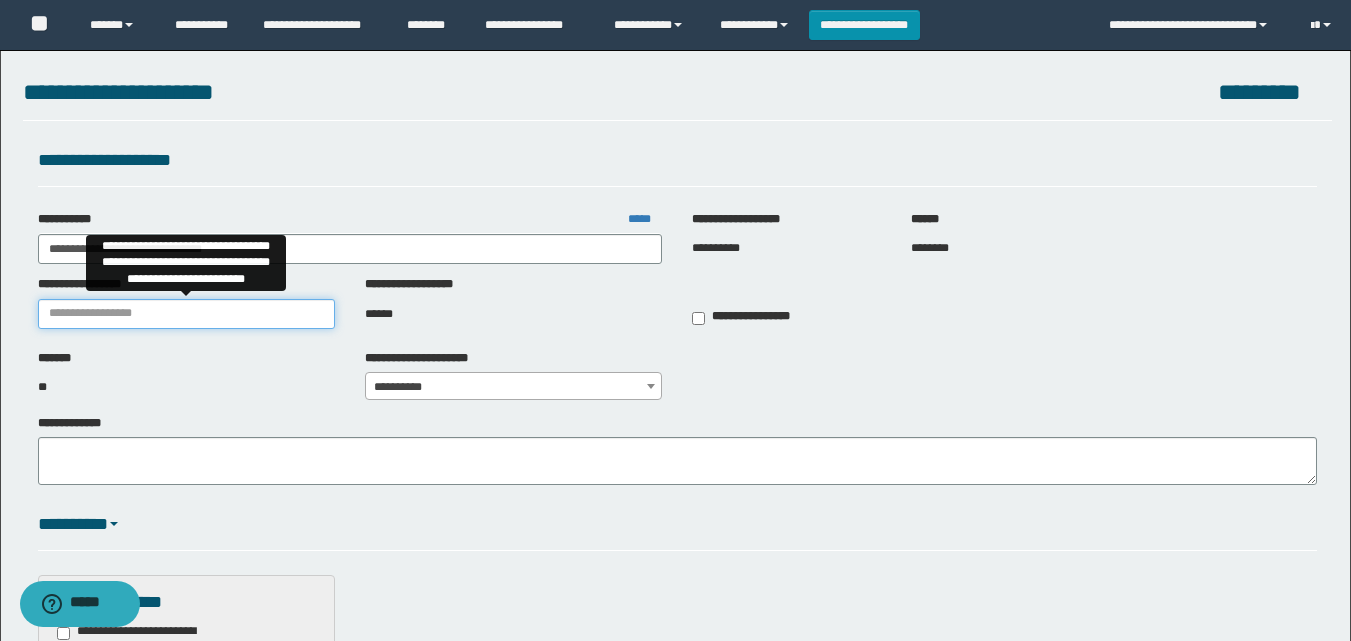 click on "**********" at bounding box center [186, 314] 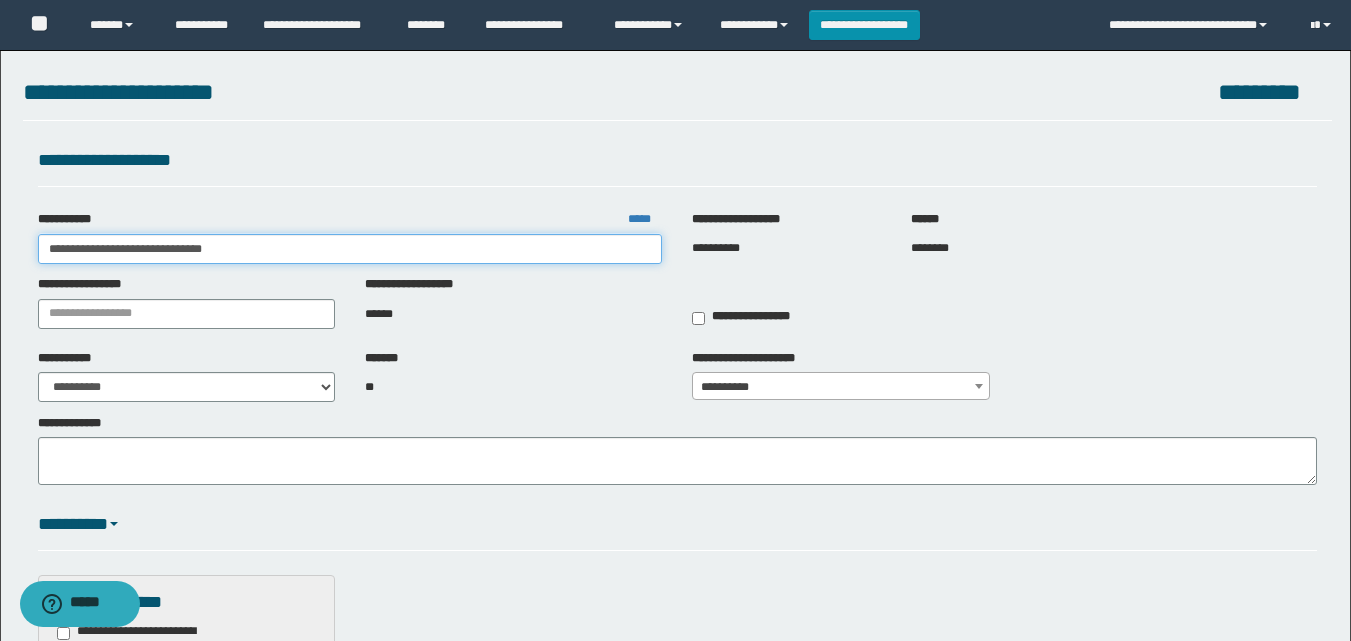 click on "**********" at bounding box center (350, 249) 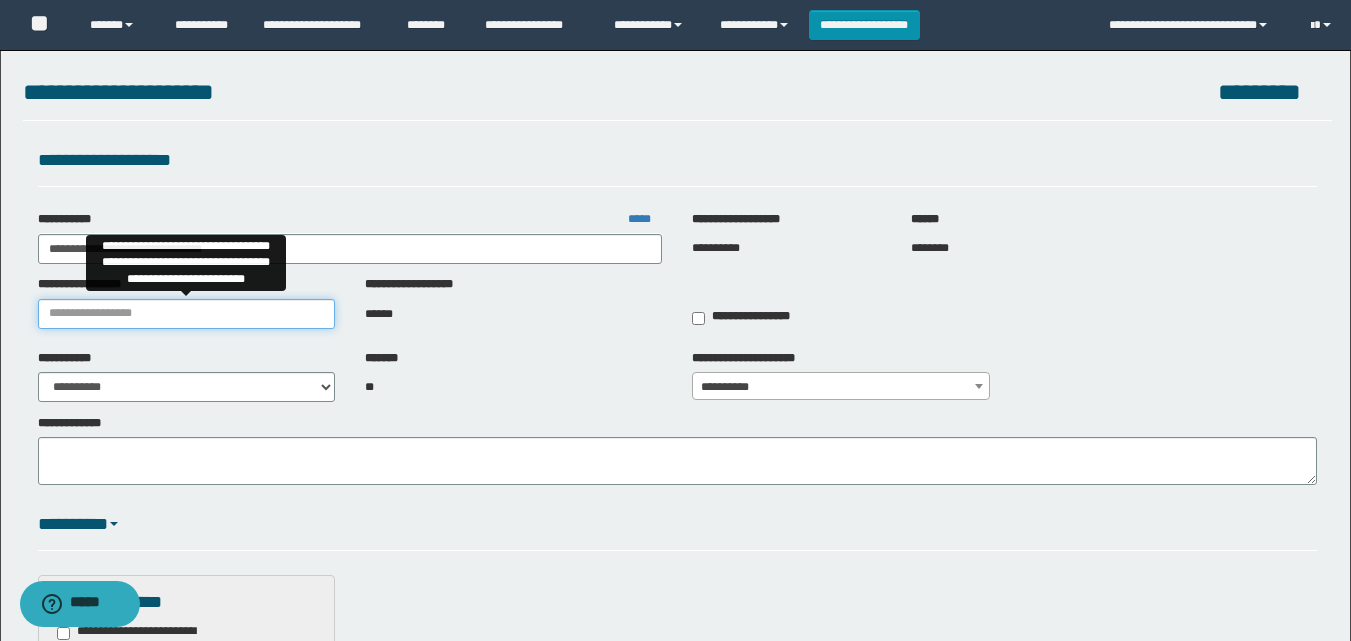 click on "**********" at bounding box center [186, 314] 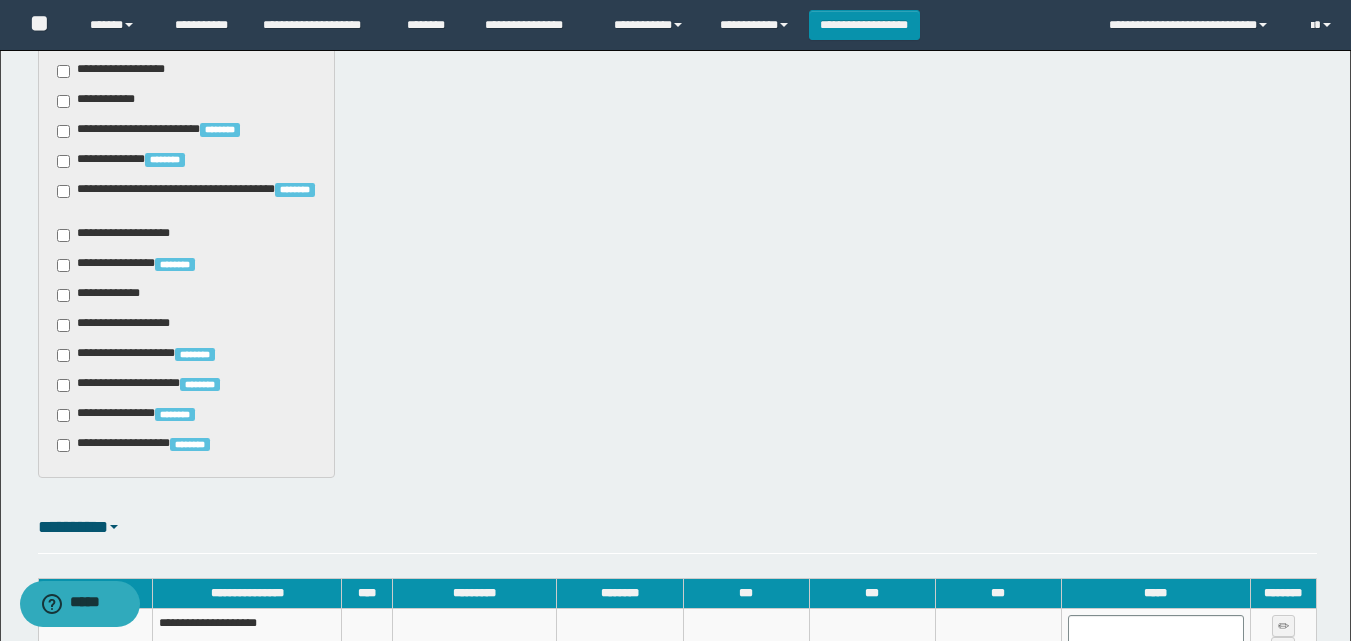 scroll, scrollTop: 1071, scrollLeft: 0, axis: vertical 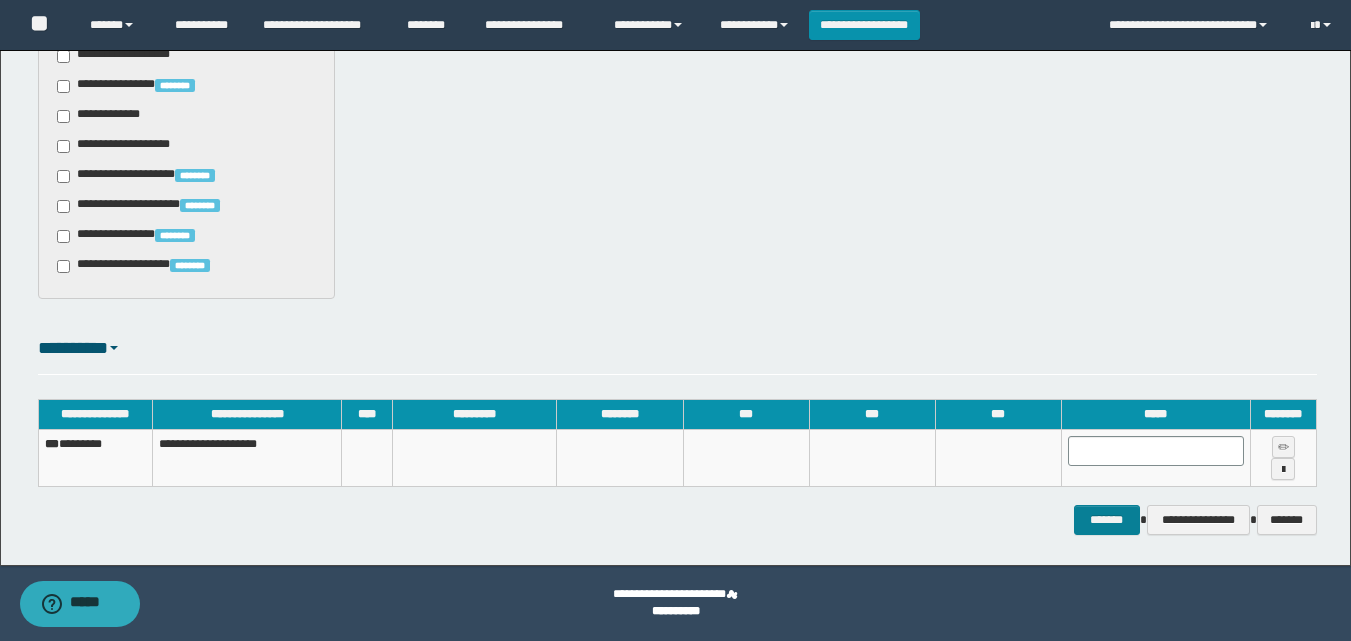 type on "**********" 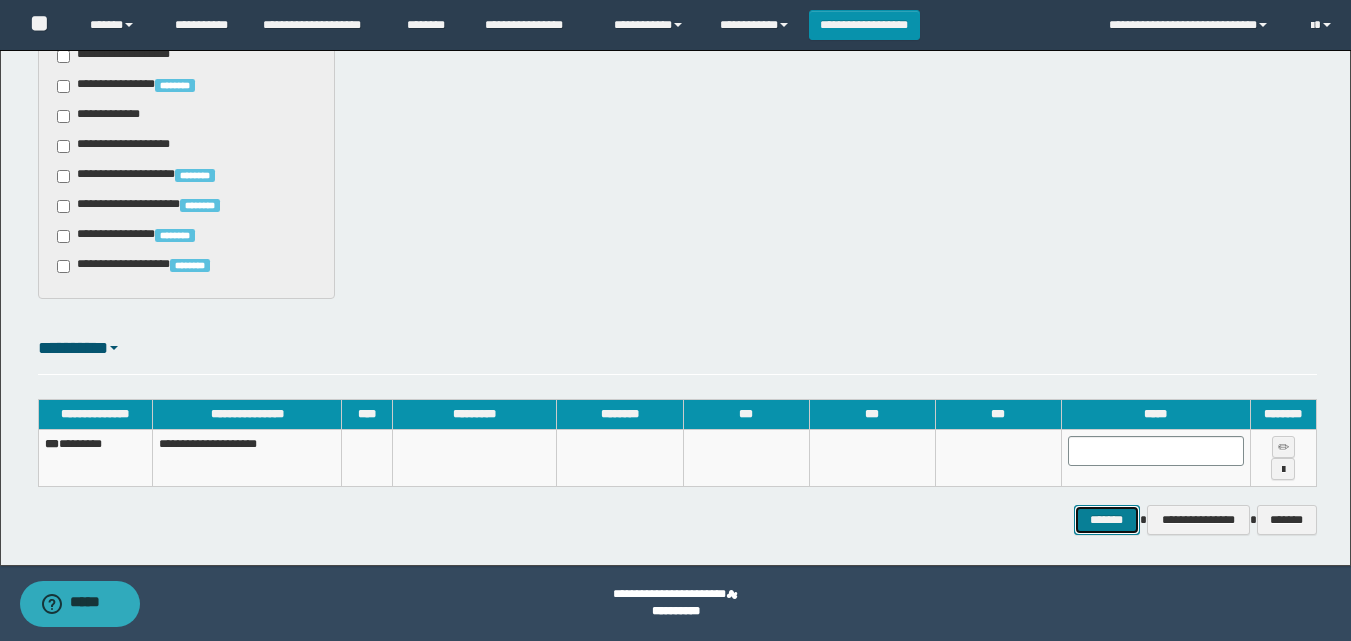 click on "*******" at bounding box center [1107, 520] 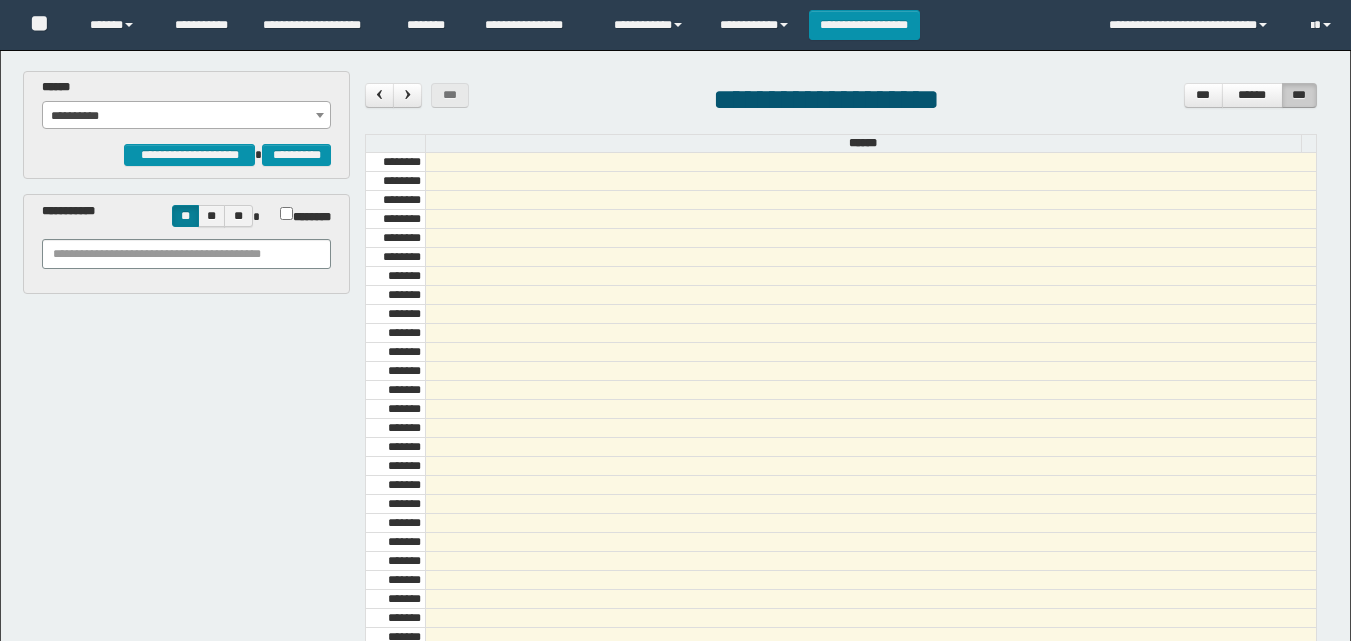 scroll, scrollTop: 0, scrollLeft: 0, axis: both 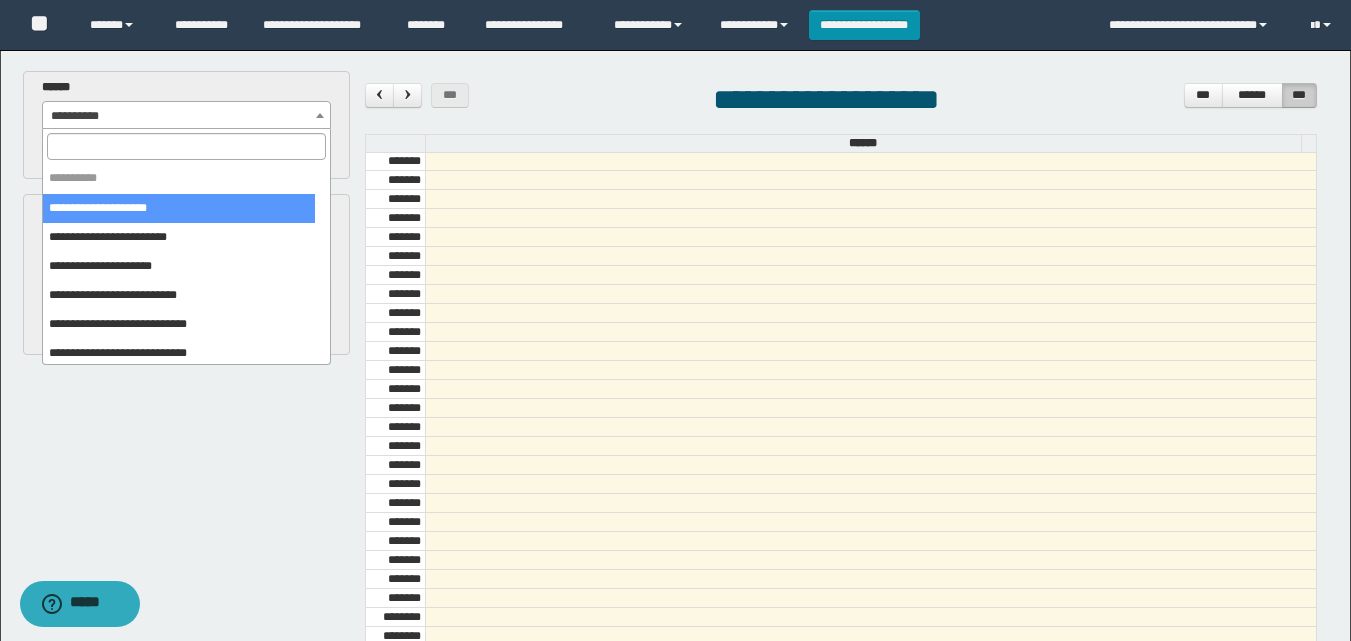 click on "**********" at bounding box center [186, 116] 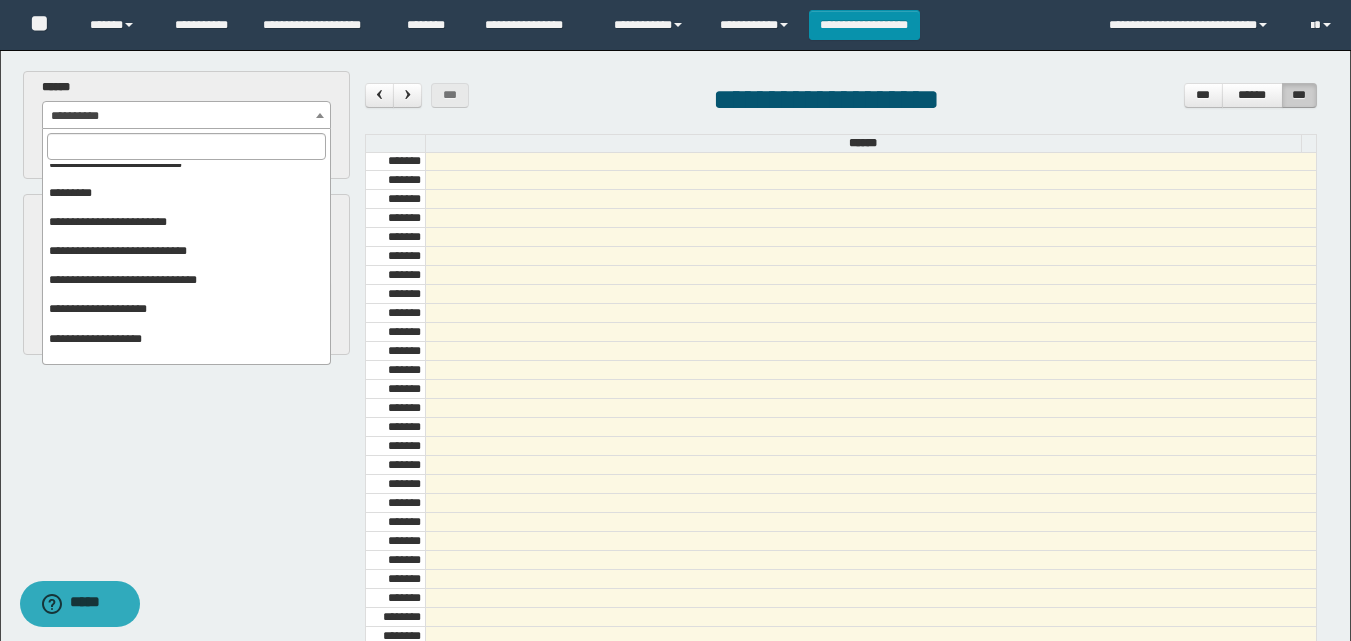 scroll, scrollTop: 325, scrollLeft: 0, axis: vertical 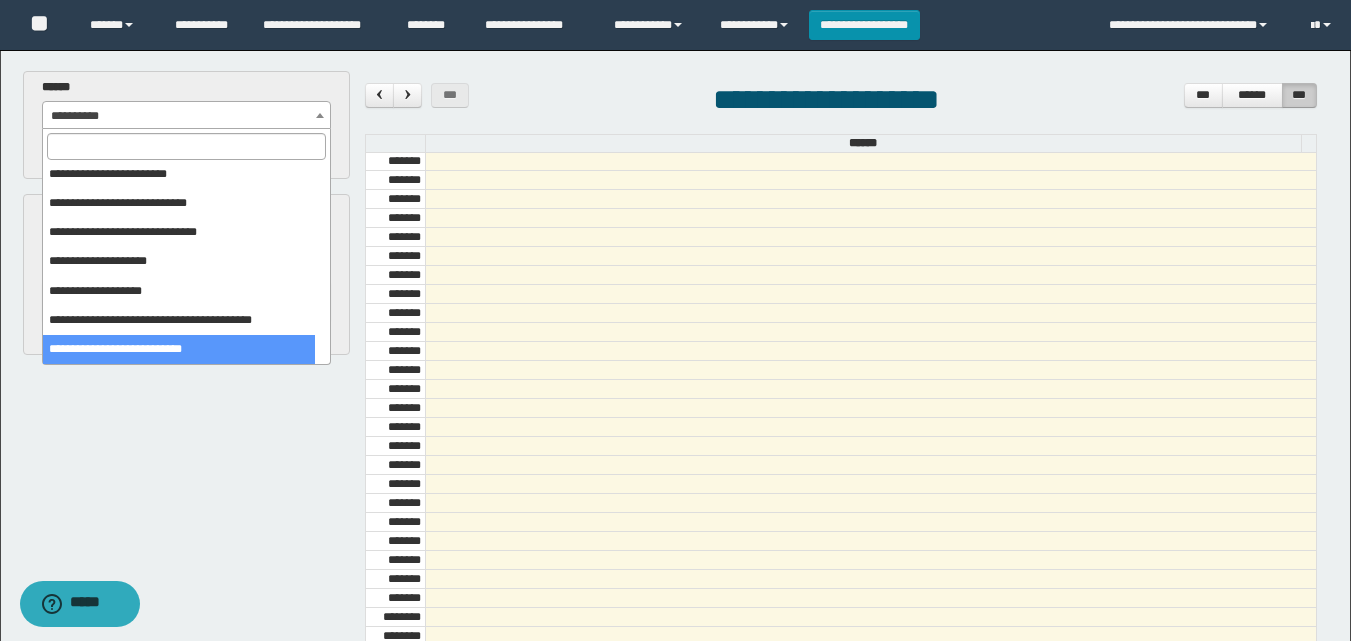 select on "******" 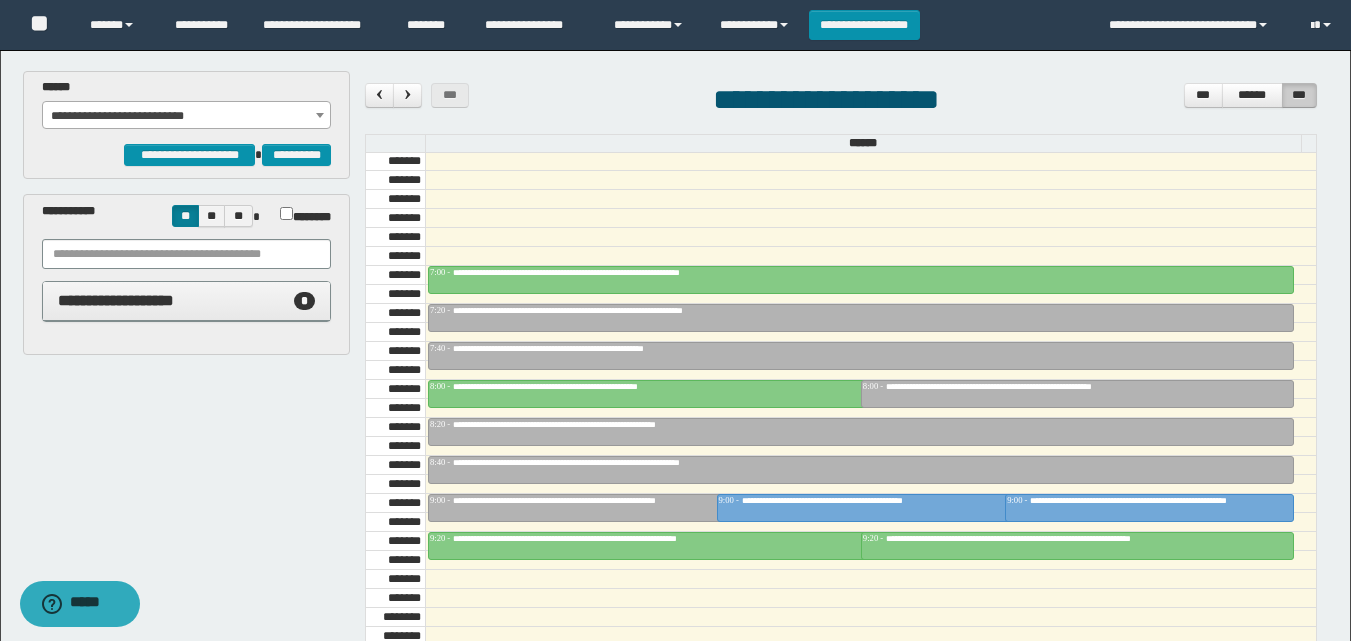 click on "**********" at bounding box center [186, 301] 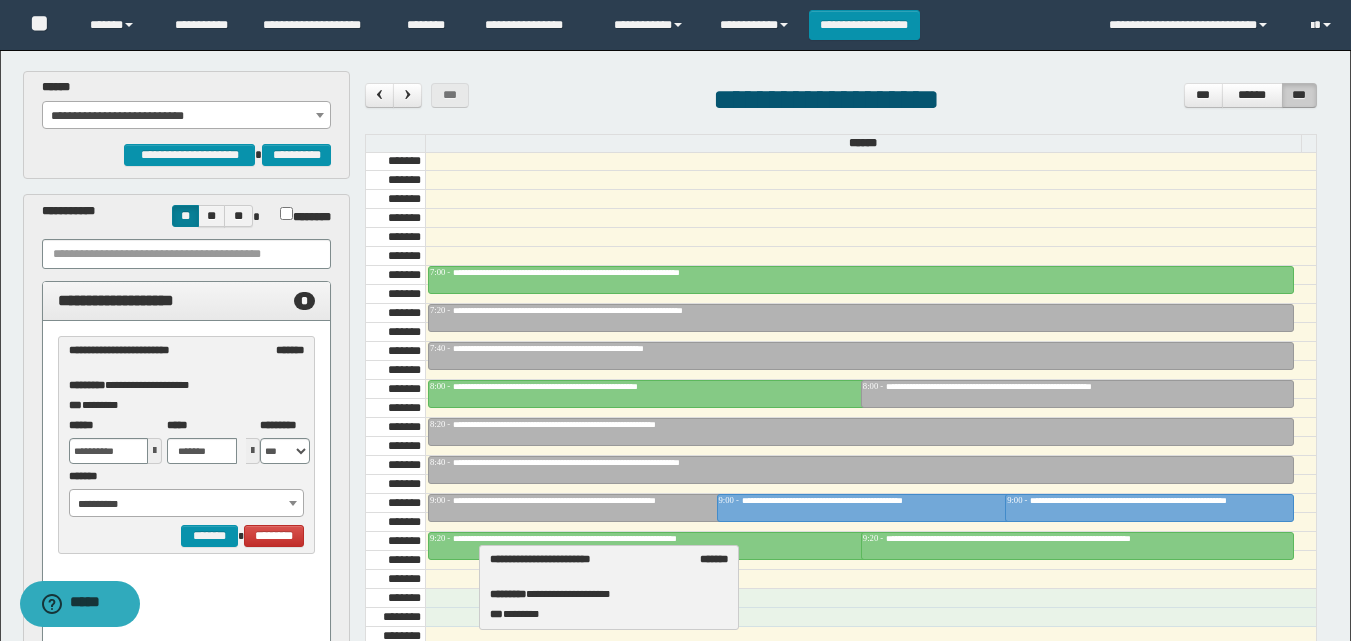 drag, startPoint x: 150, startPoint y: 390, endPoint x: 571, endPoint y: 598, distance: 469.5796 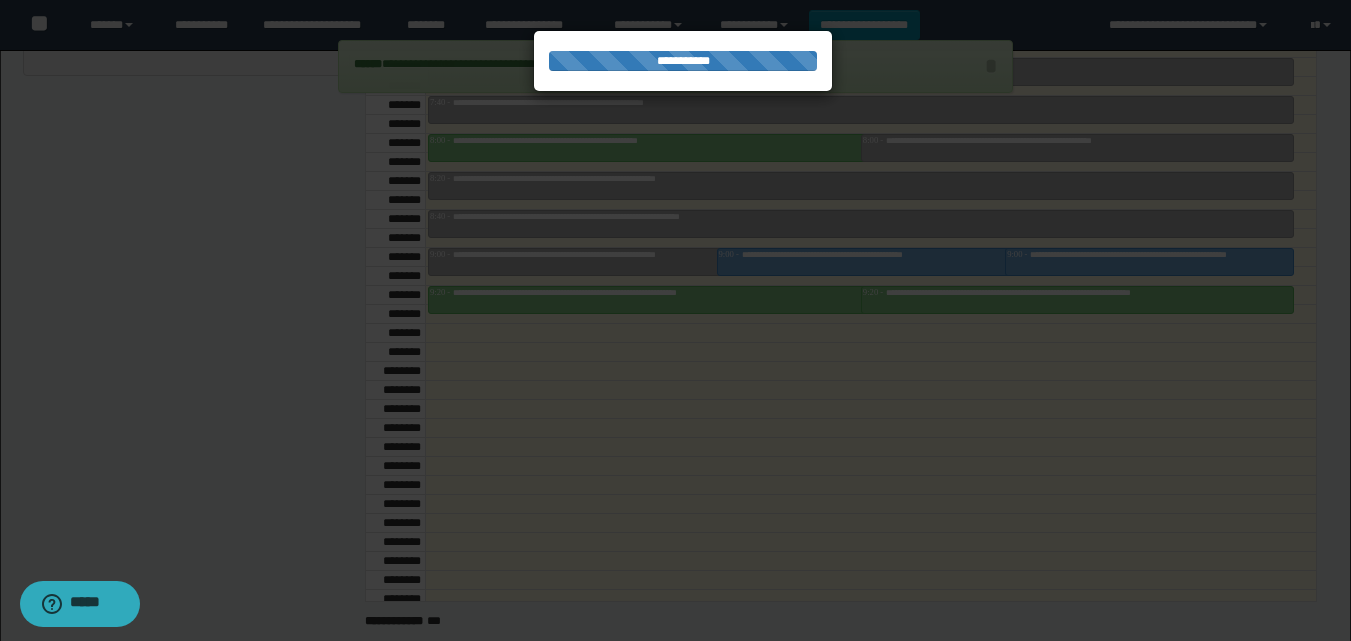 scroll, scrollTop: 300, scrollLeft: 0, axis: vertical 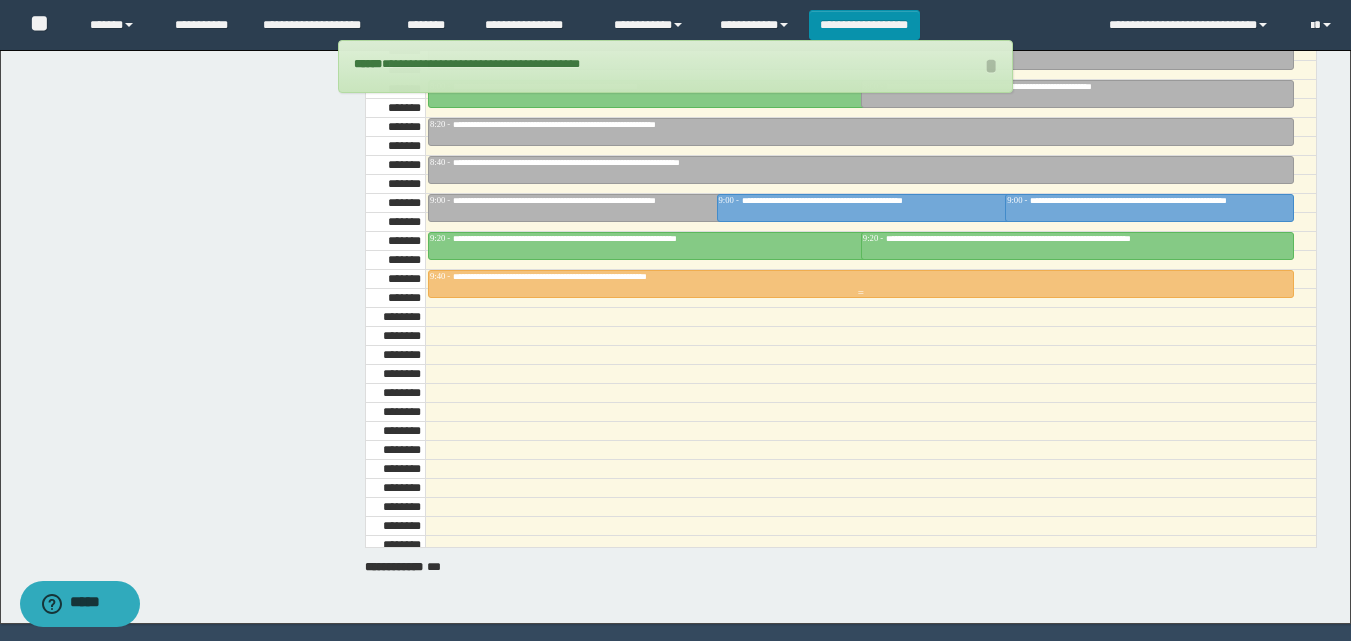 click on "**********" at bounding box center (595, 276) 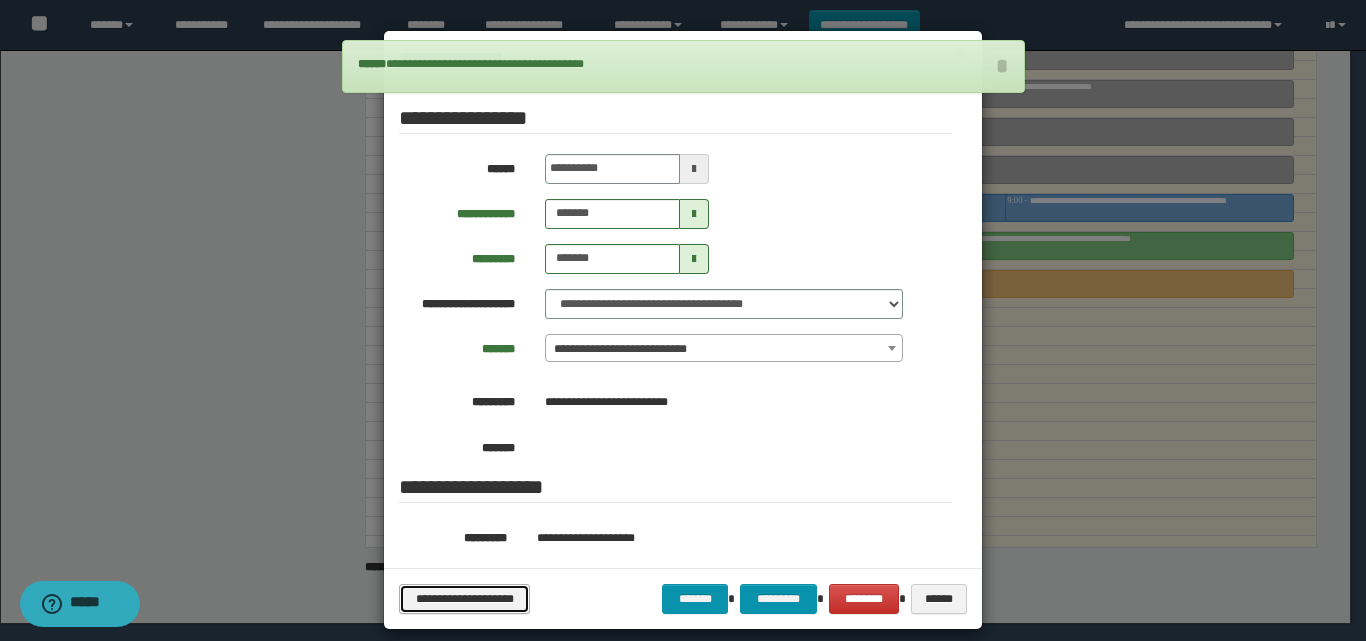 click on "**********" at bounding box center (464, 599) 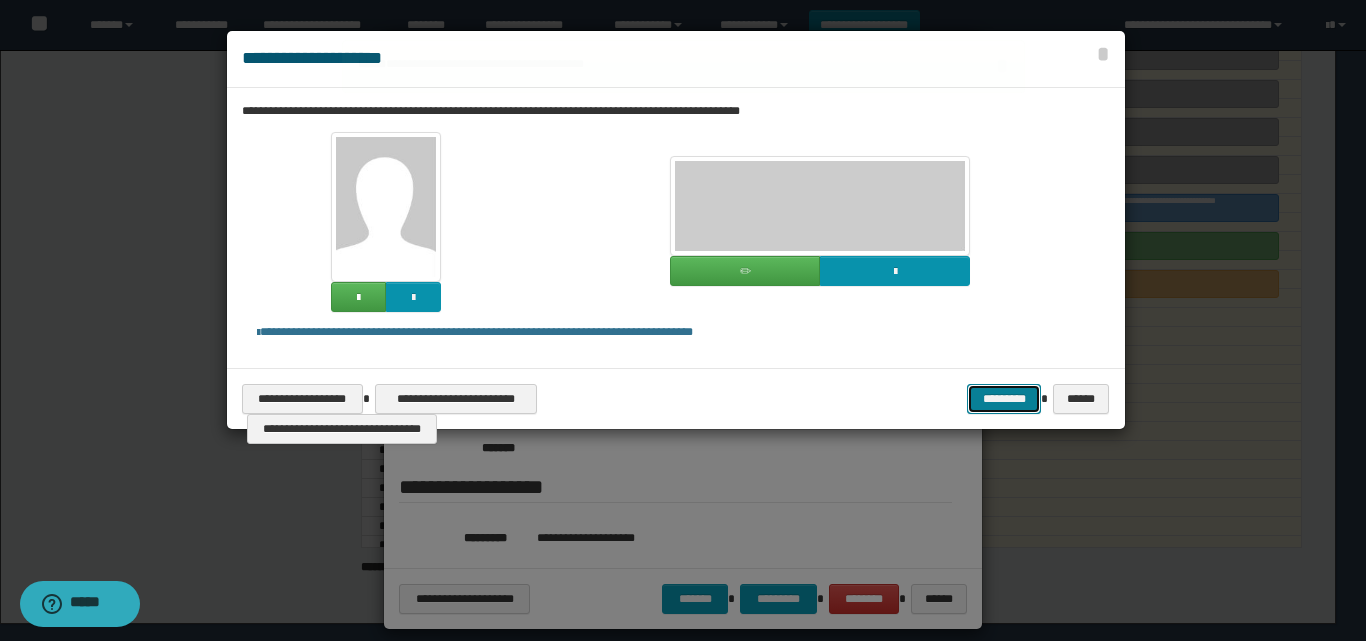 click on "*********" at bounding box center (1004, 399) 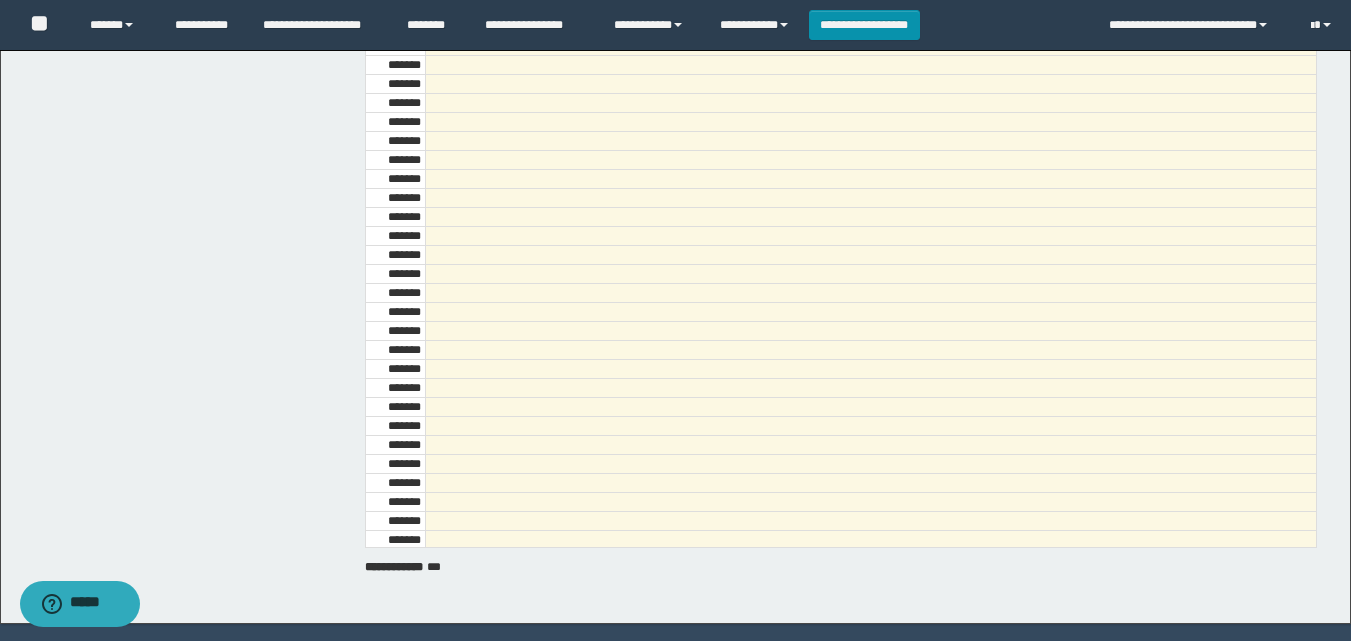 scroll, scrollTop: 0, scrollLeft: 0, axis: both 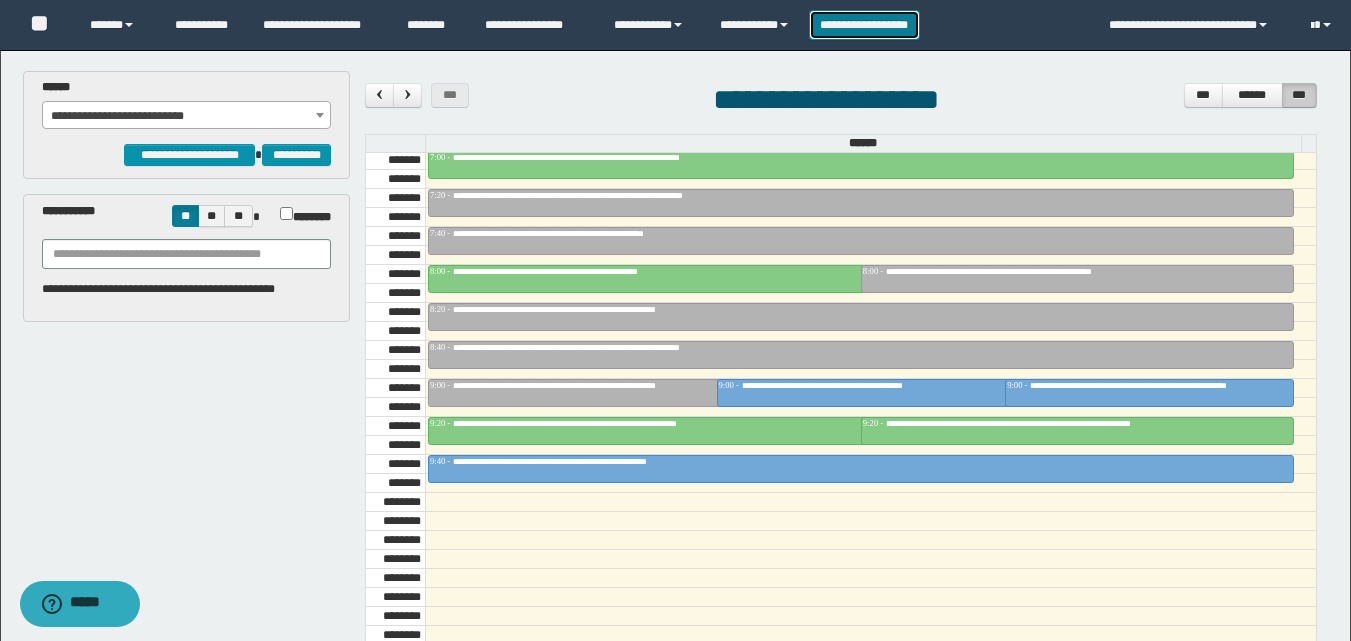 click on "**********" at bounding box center [864, 25] 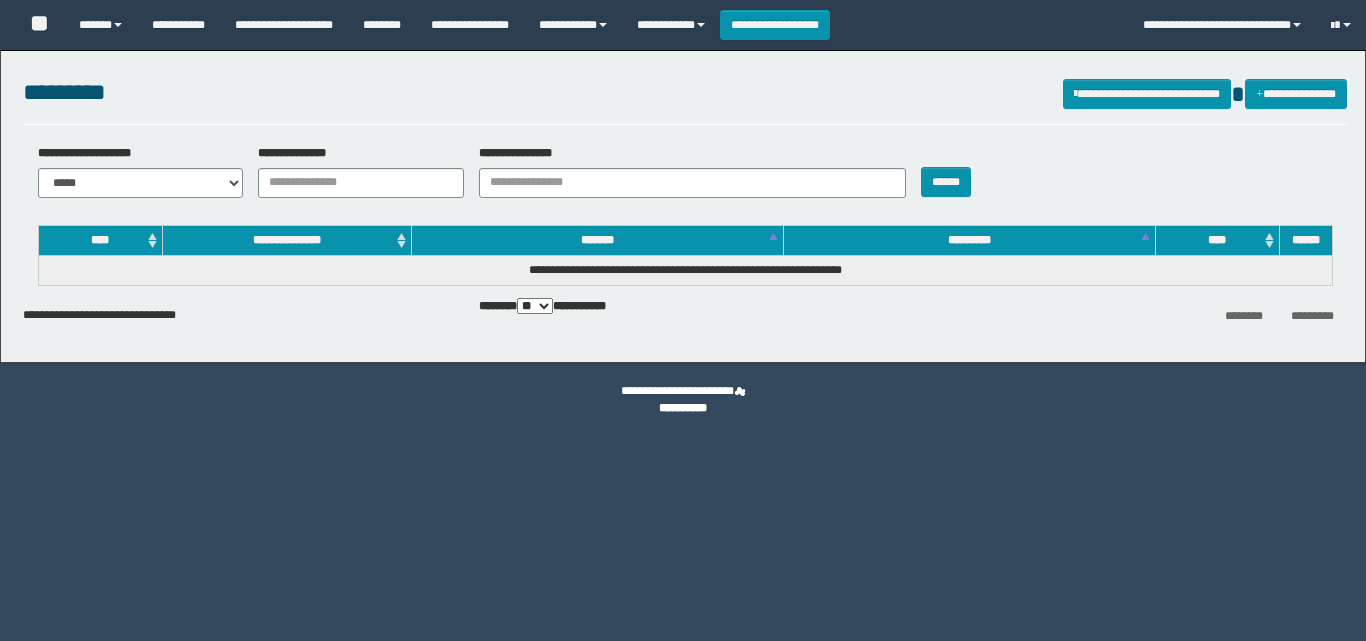 scroll, scrollTop: 0, scrollLeft: 0, axis: both 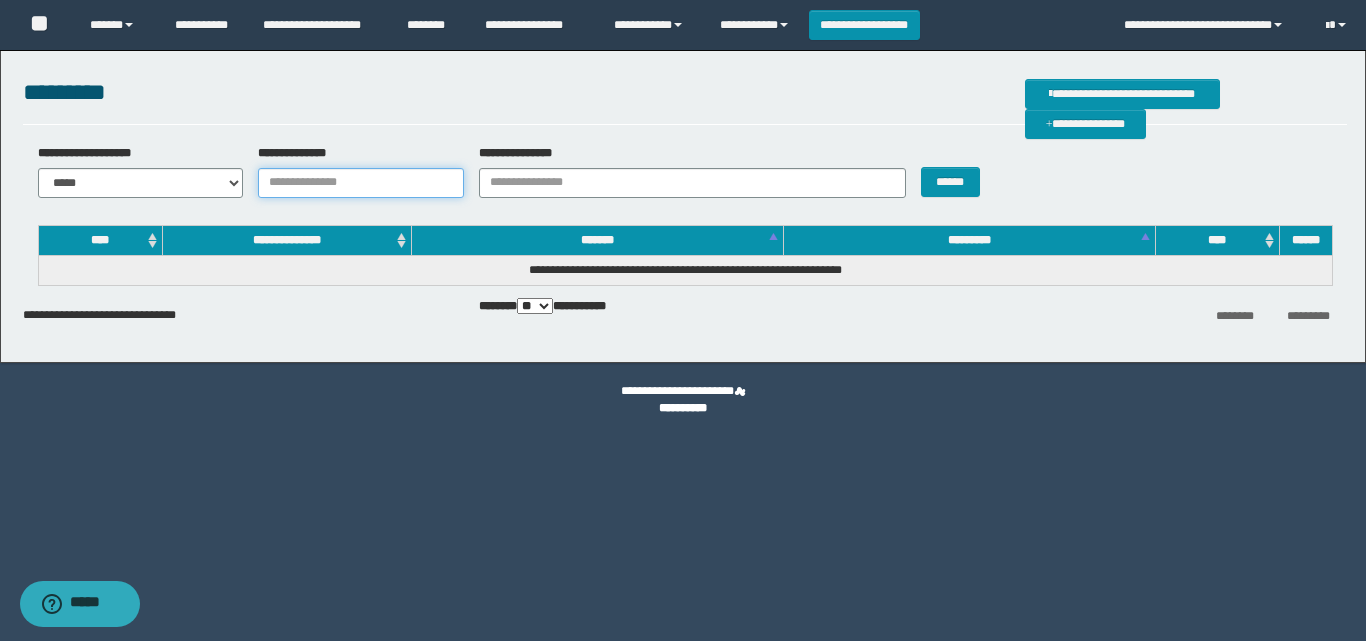 click on "**********" at bounding box center (361, 183) 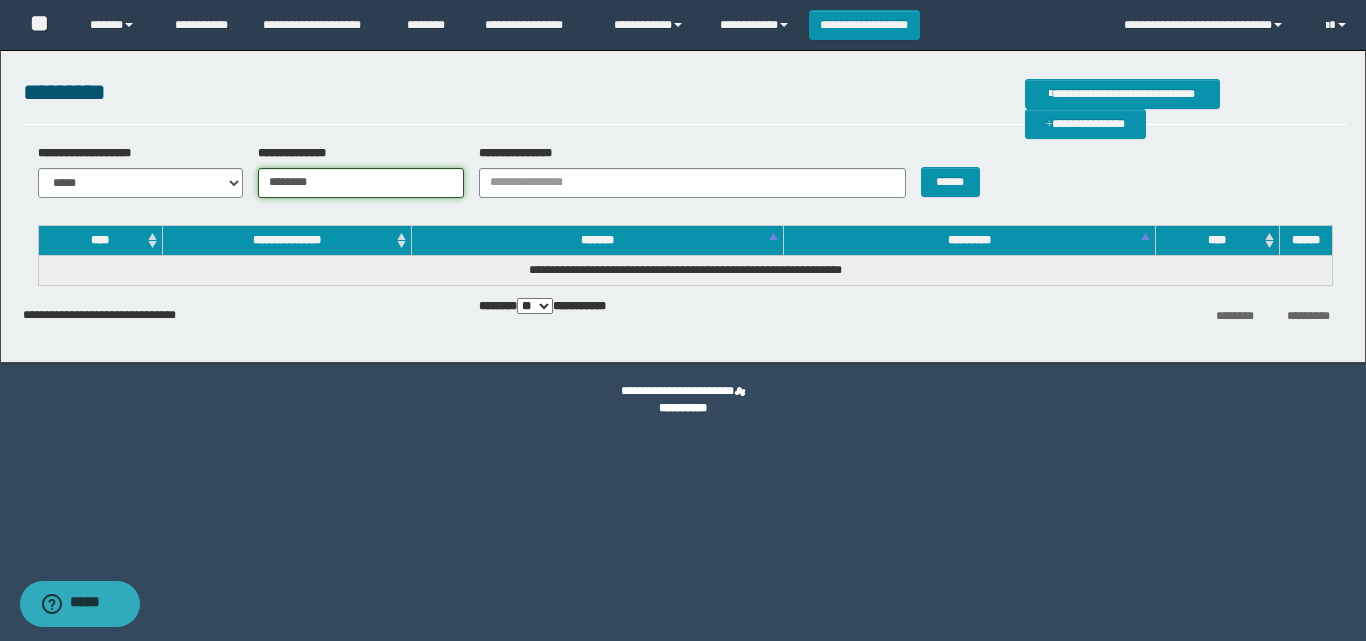 type on "********" 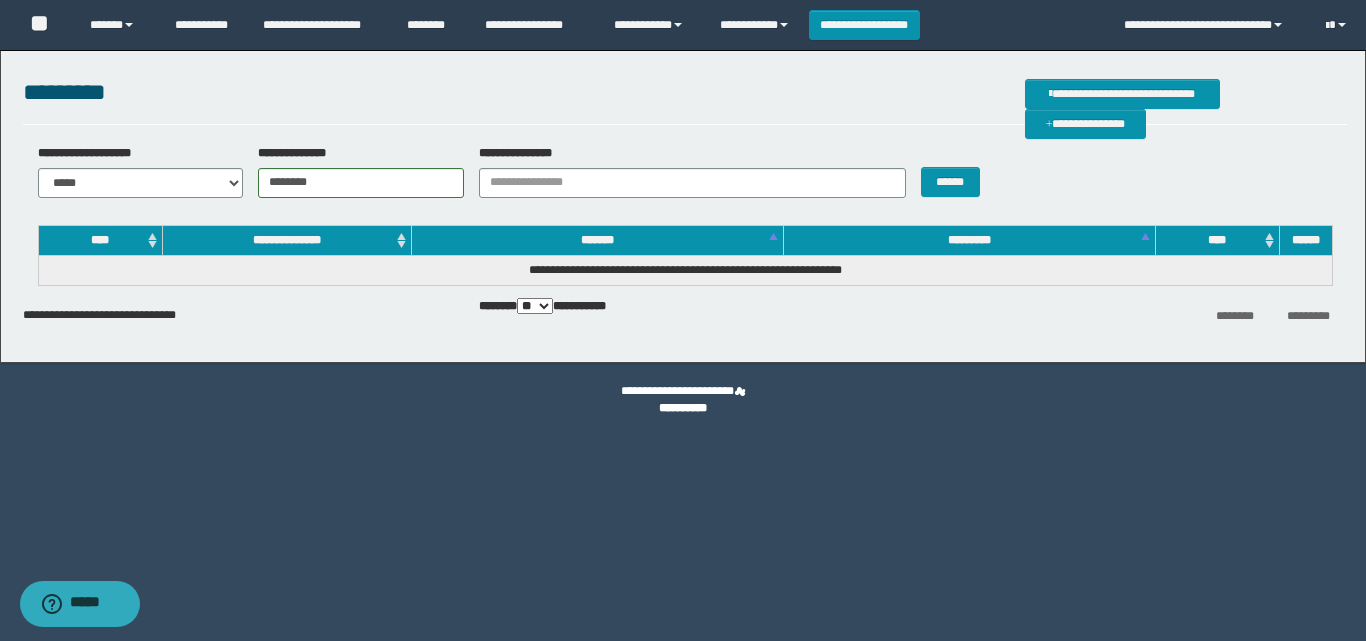 click on "******" at bounding box center (961, 171) 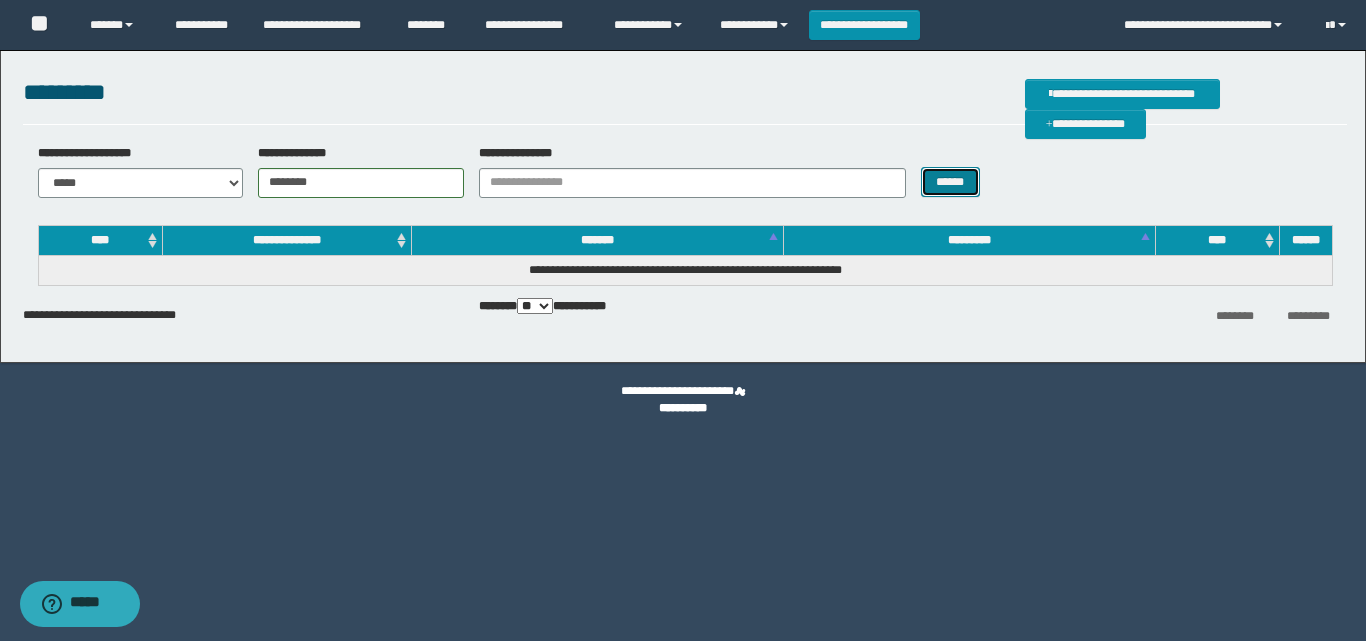 click on "******" at bounding box center (950, 182) 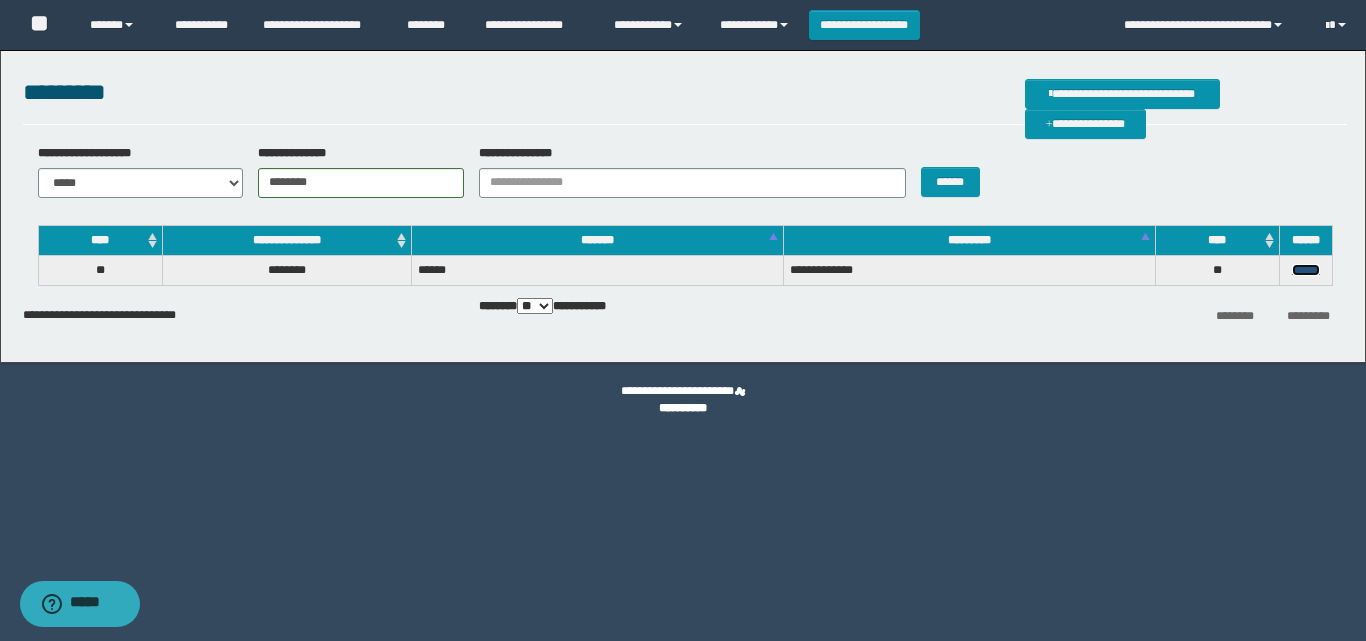click on "******" at bounding box center [1306, 270] 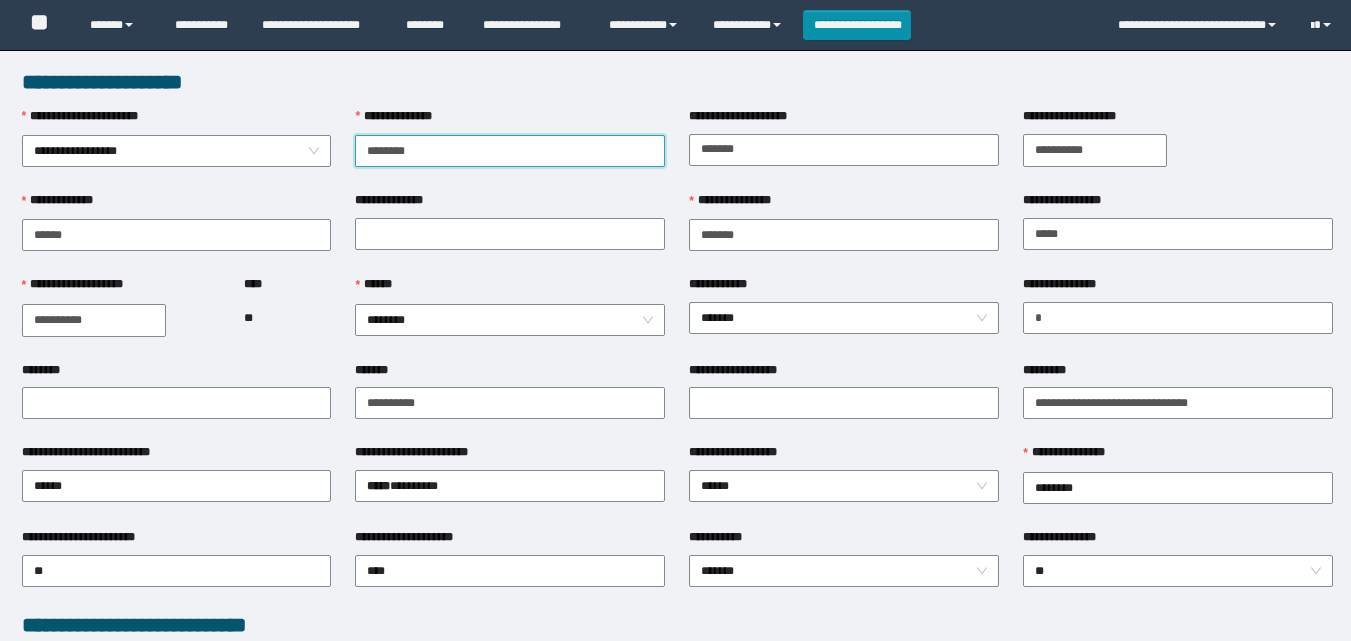 scroll, scrollTop: 0, scrollLeft: 0, axis: both 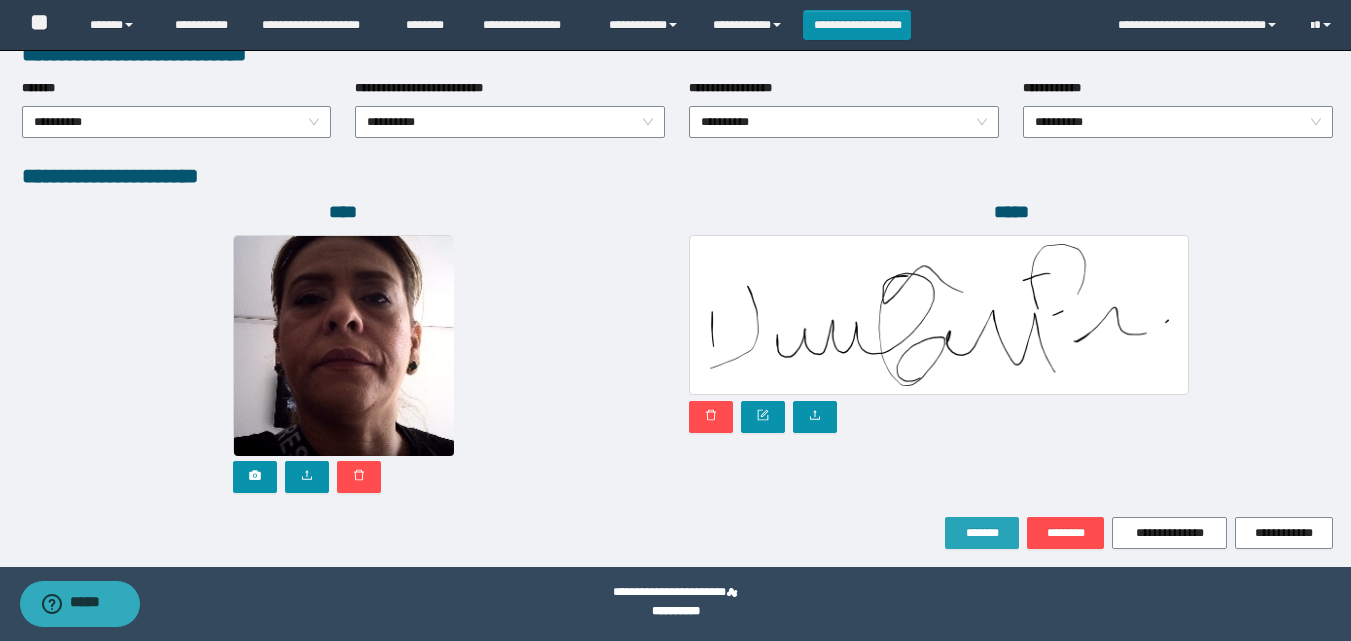 click on "*******" at bounding box center [982, 533] 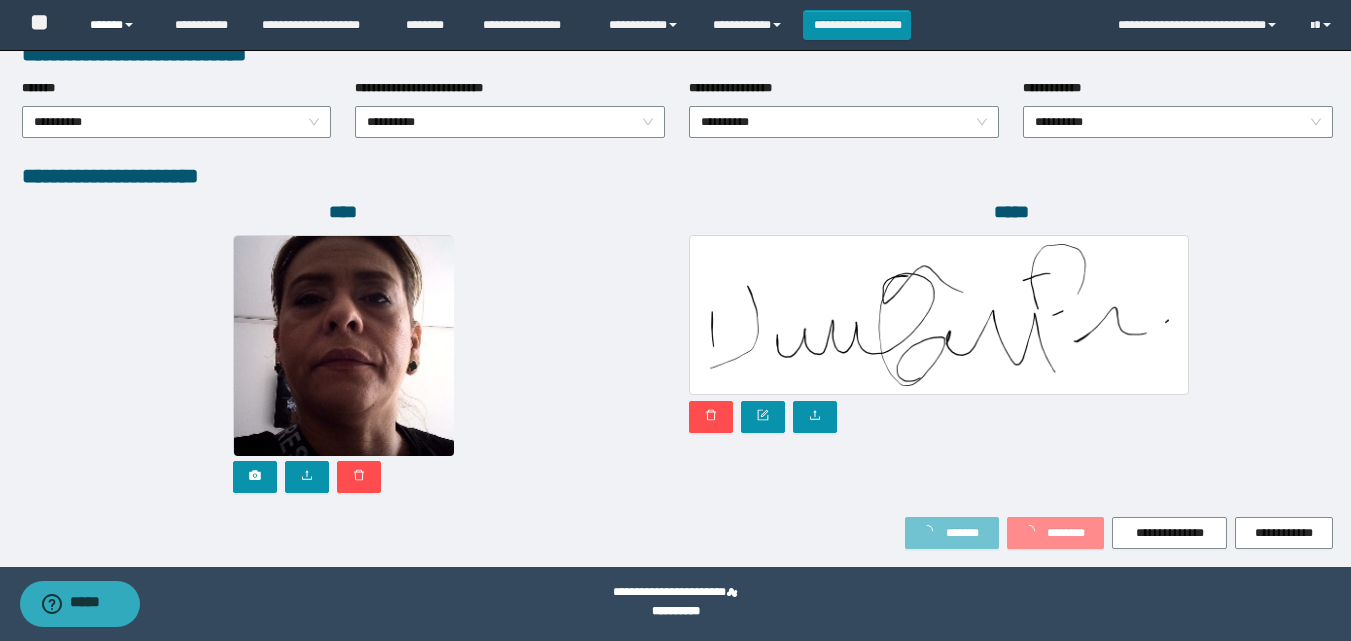 scroll, scrollTop: 1117, scrollLeft: 0, axis: vertical 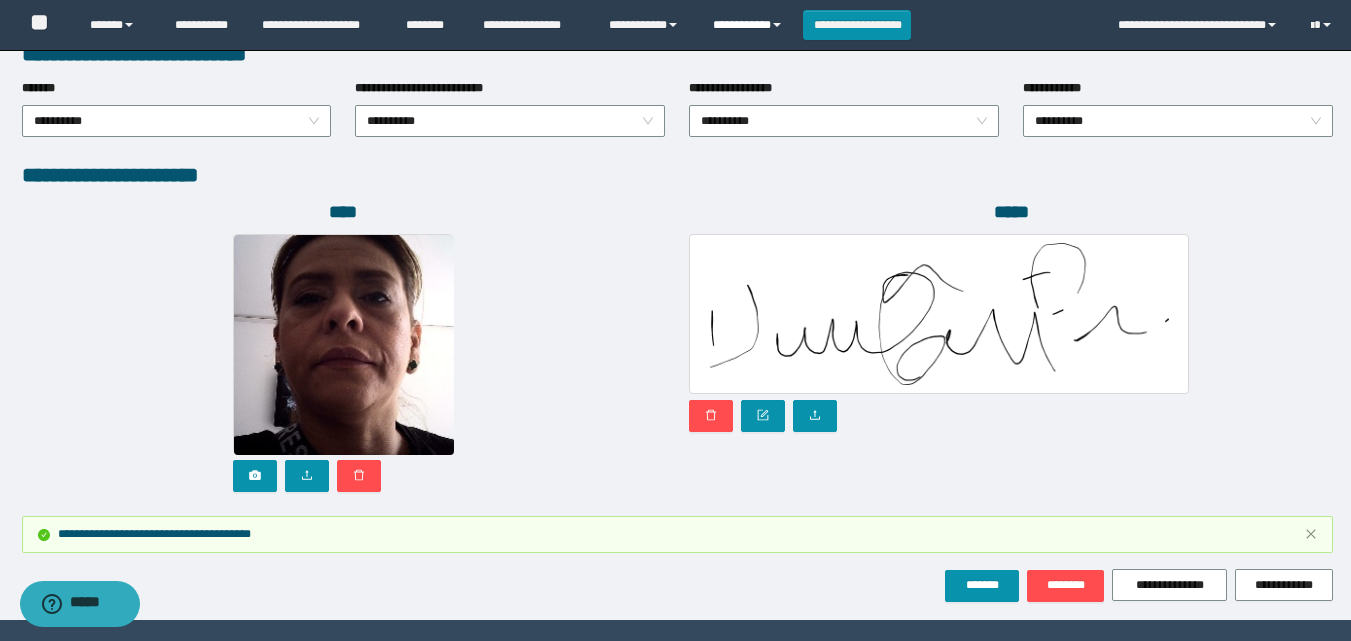 click on "**********" at bounding box center [750, 25] 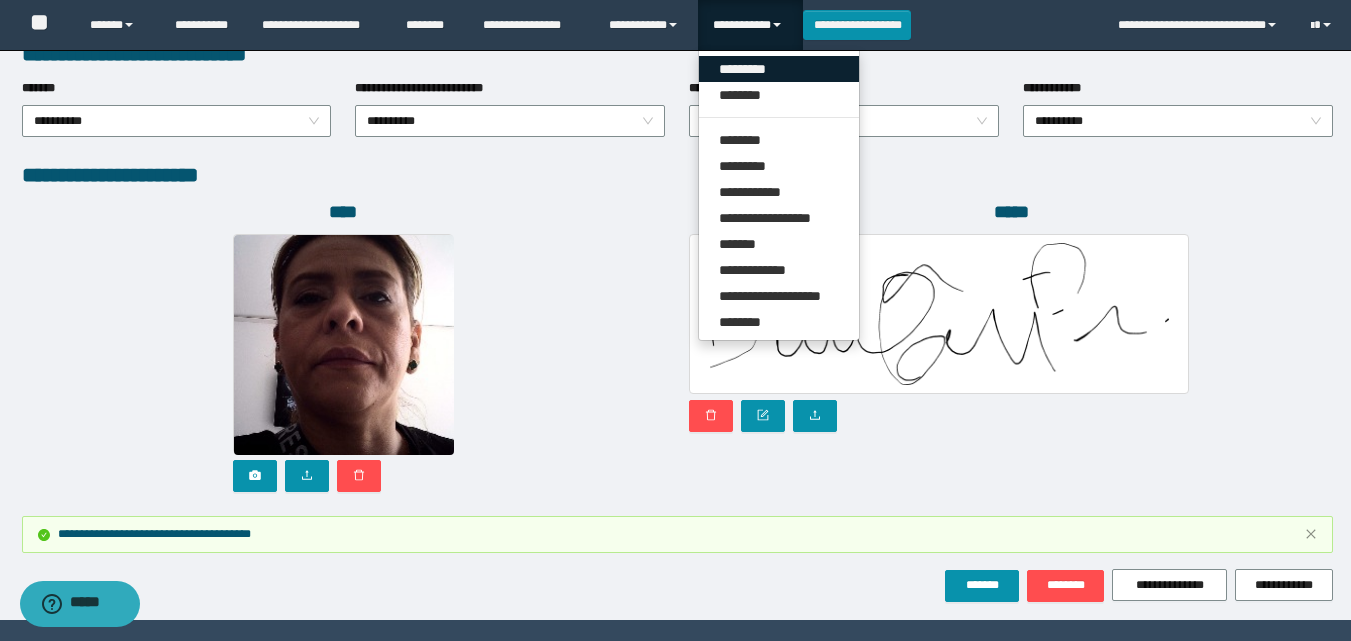 click on "*********" at bounding box center (779, 69) 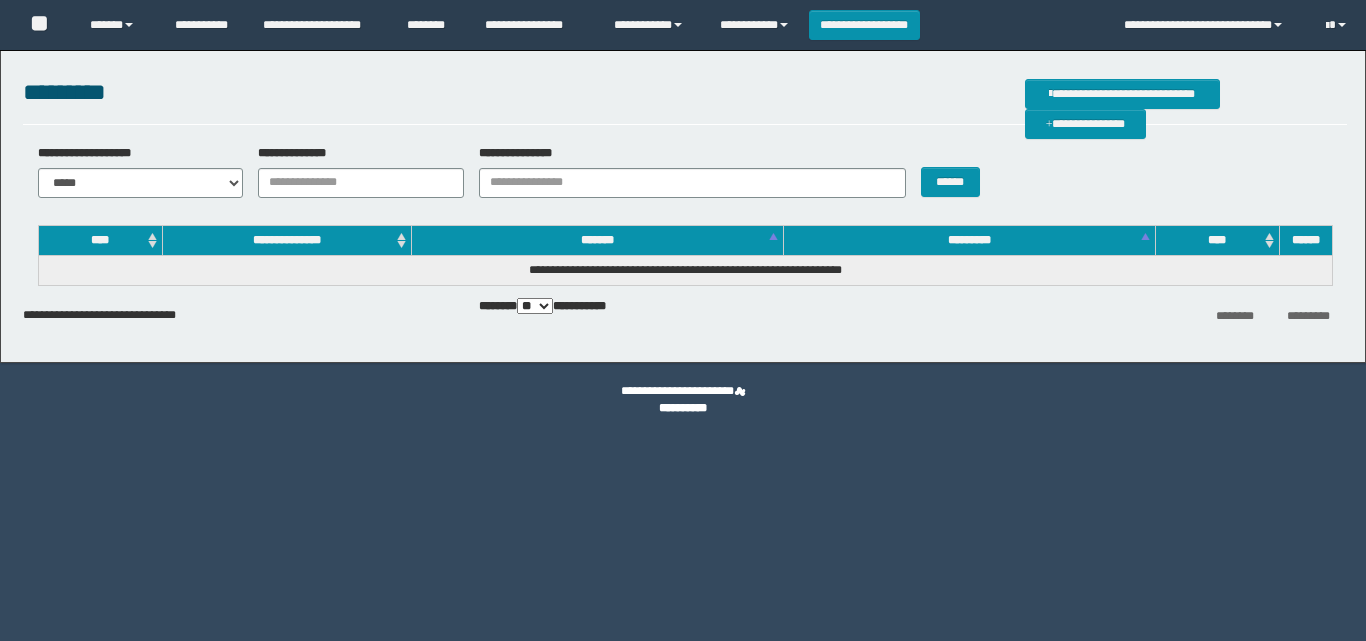 scroll, scrollTop: 0, scrollLeft: 0, axis: both 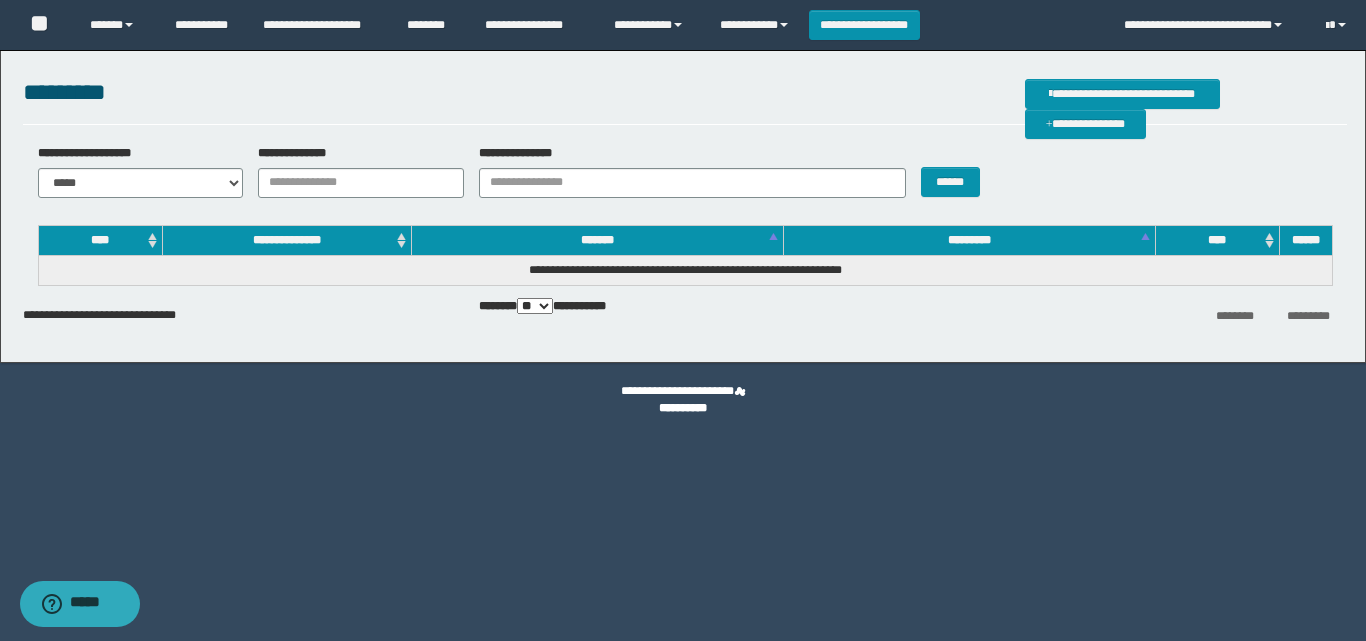 click on "**********" at bounding box center (683, 400) 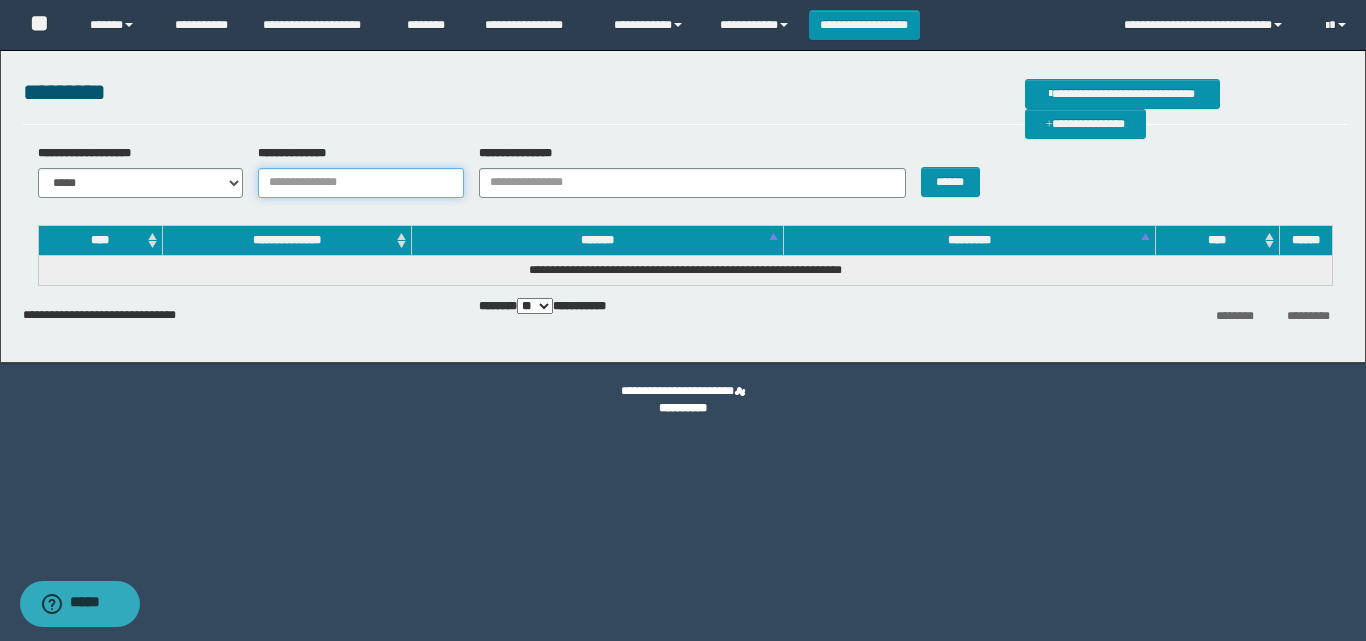 click on "**********" at bounding box center [361, 183] 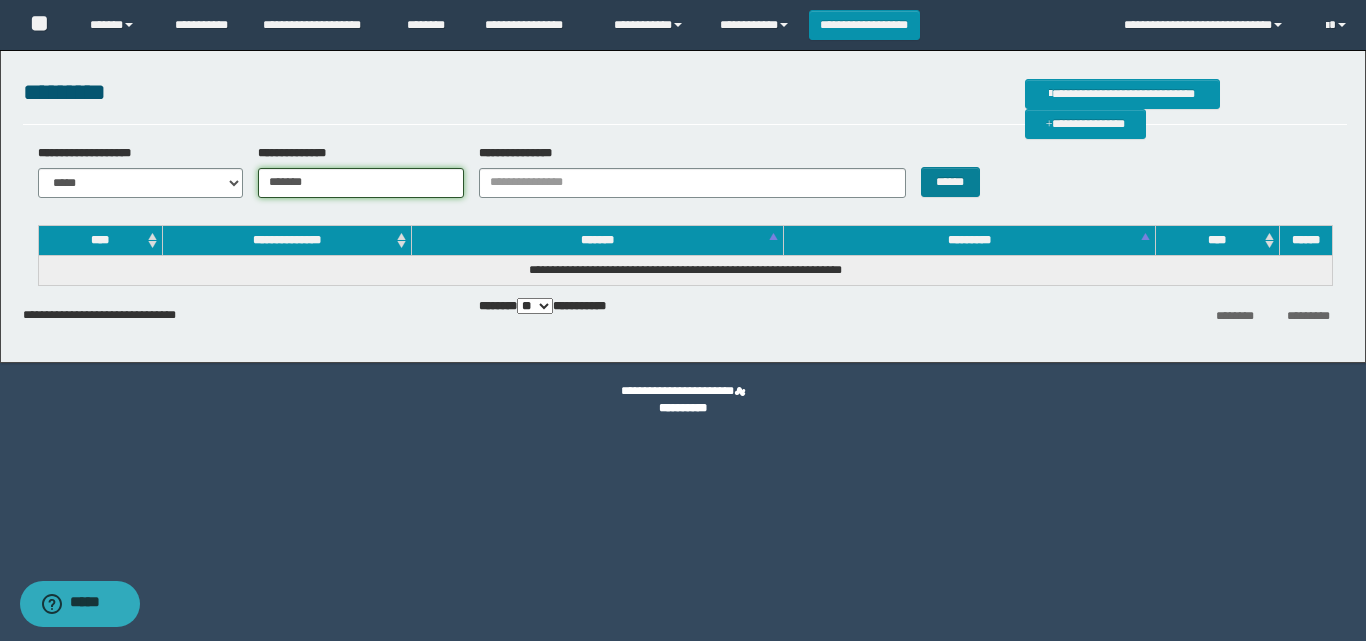 type on "*******" 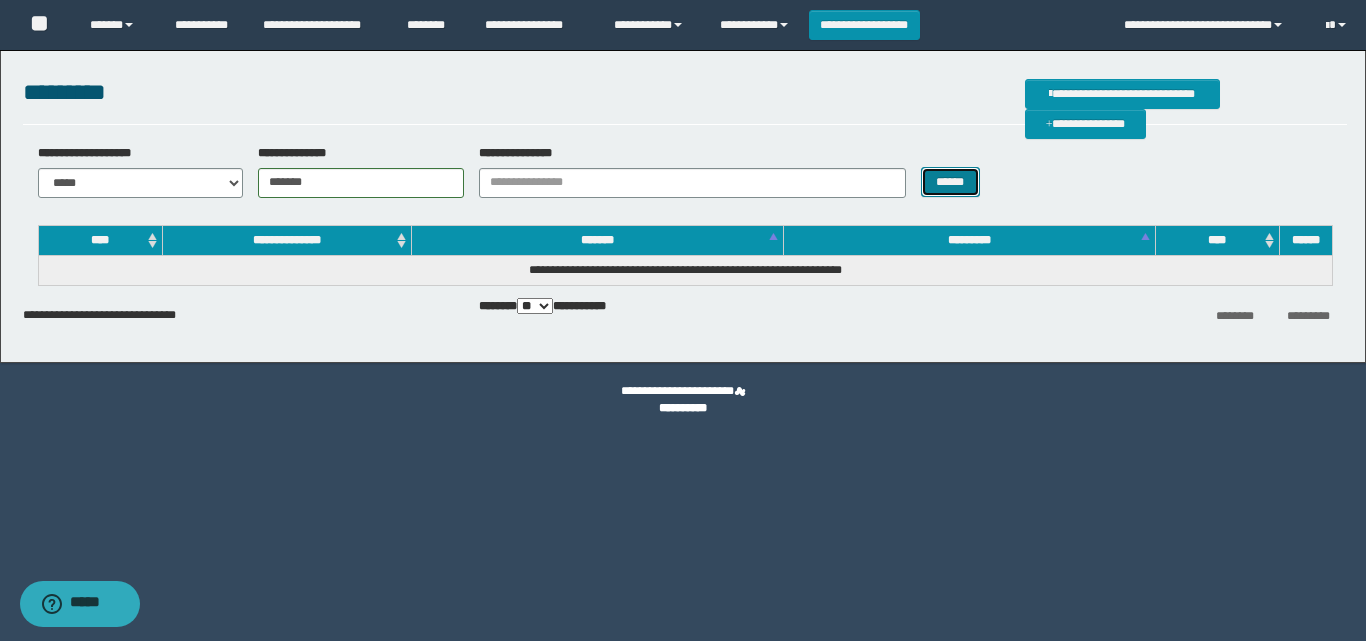 click on "******" at bounding box center [950, 182] 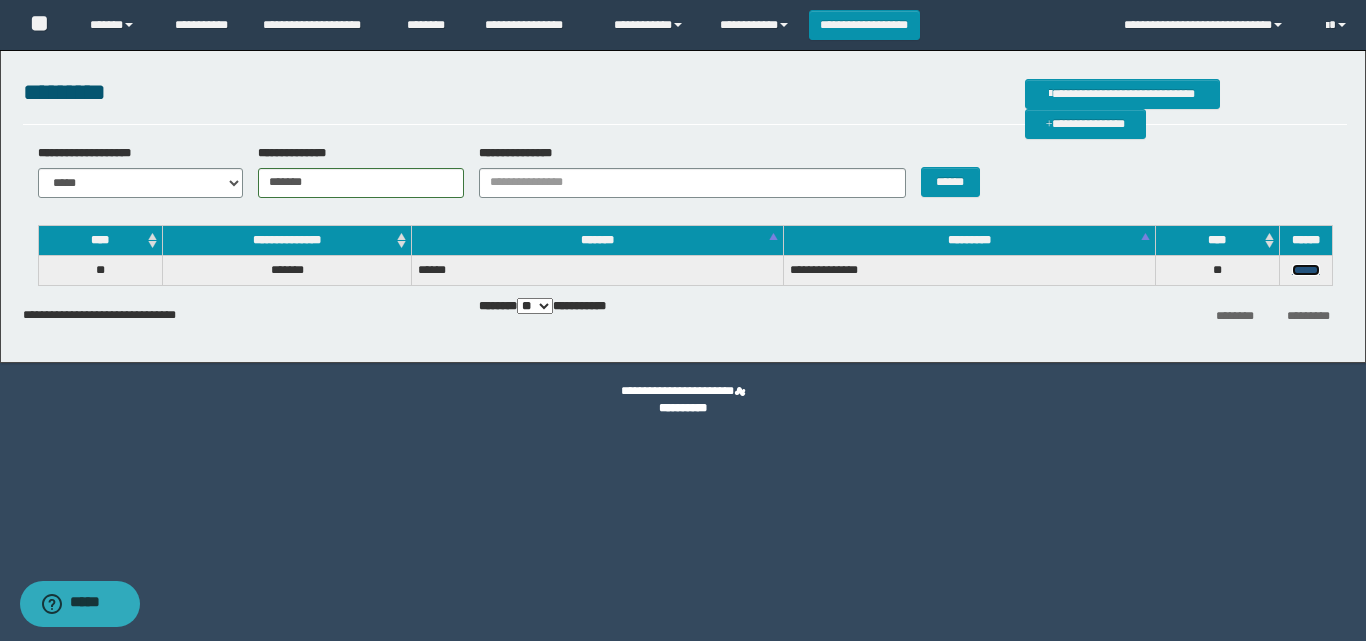 click on "******" at bounding box center (1306, 270) 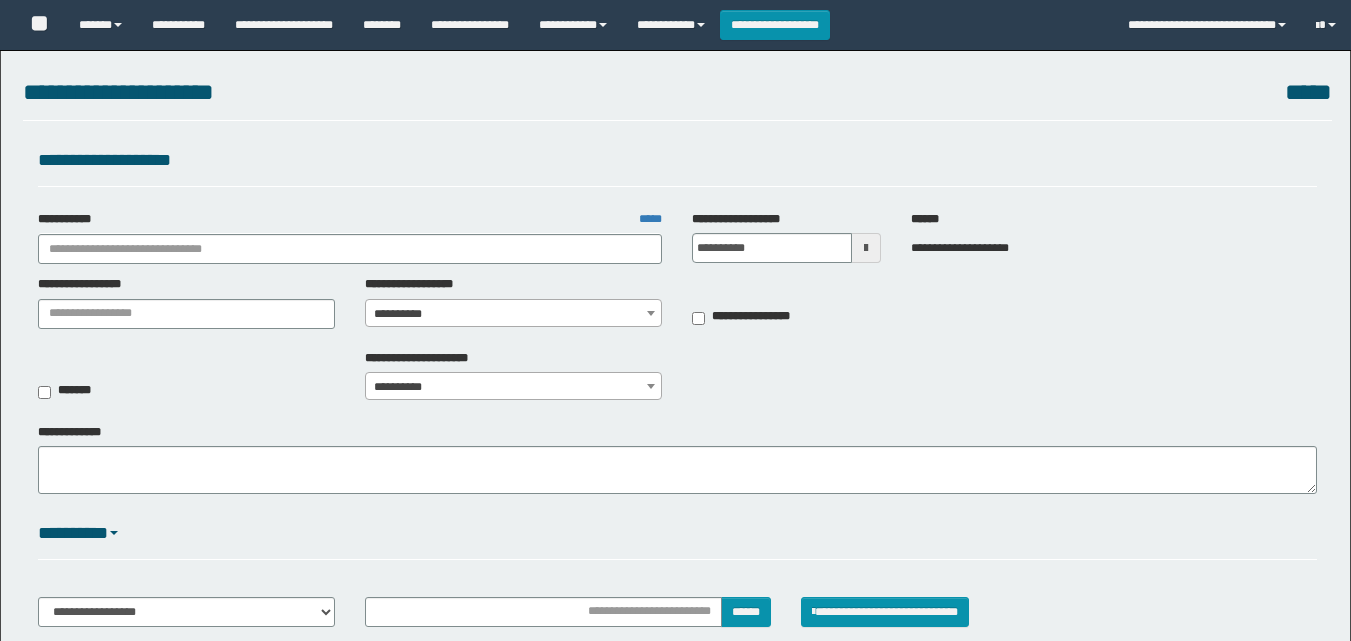 scroll, scrollTop: 0, scrollLeft: 0, axis: both 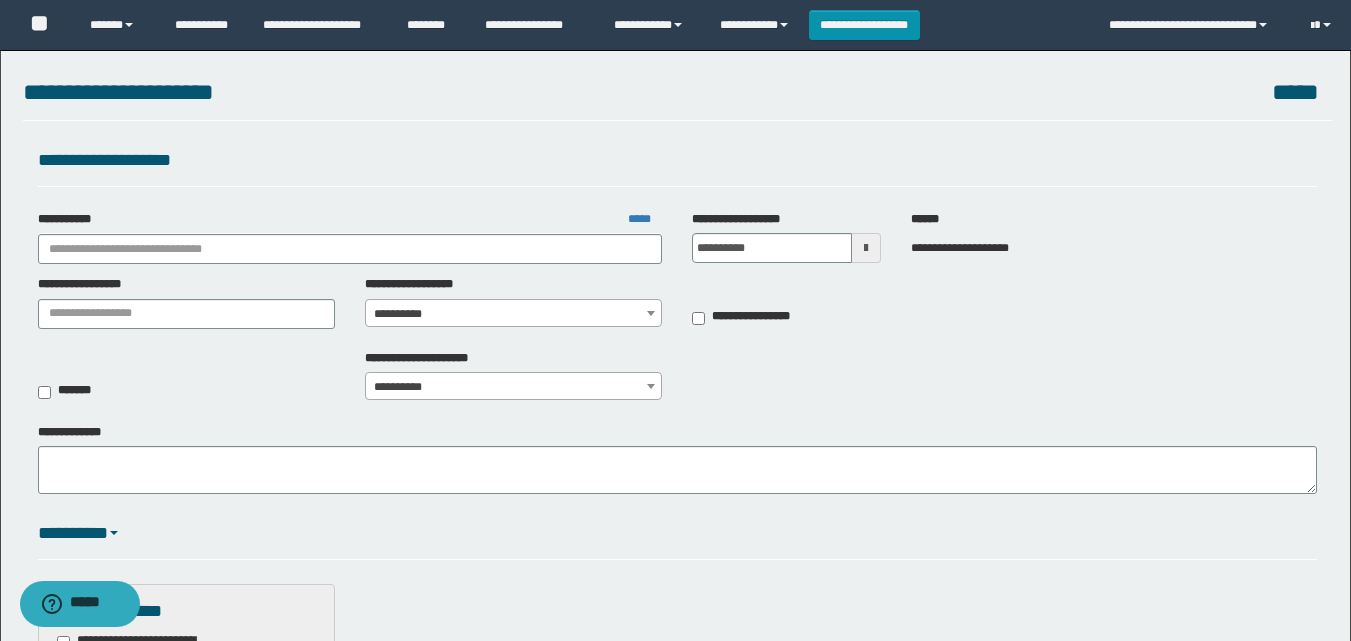 click on "**********" at bounding box center (350, 237) 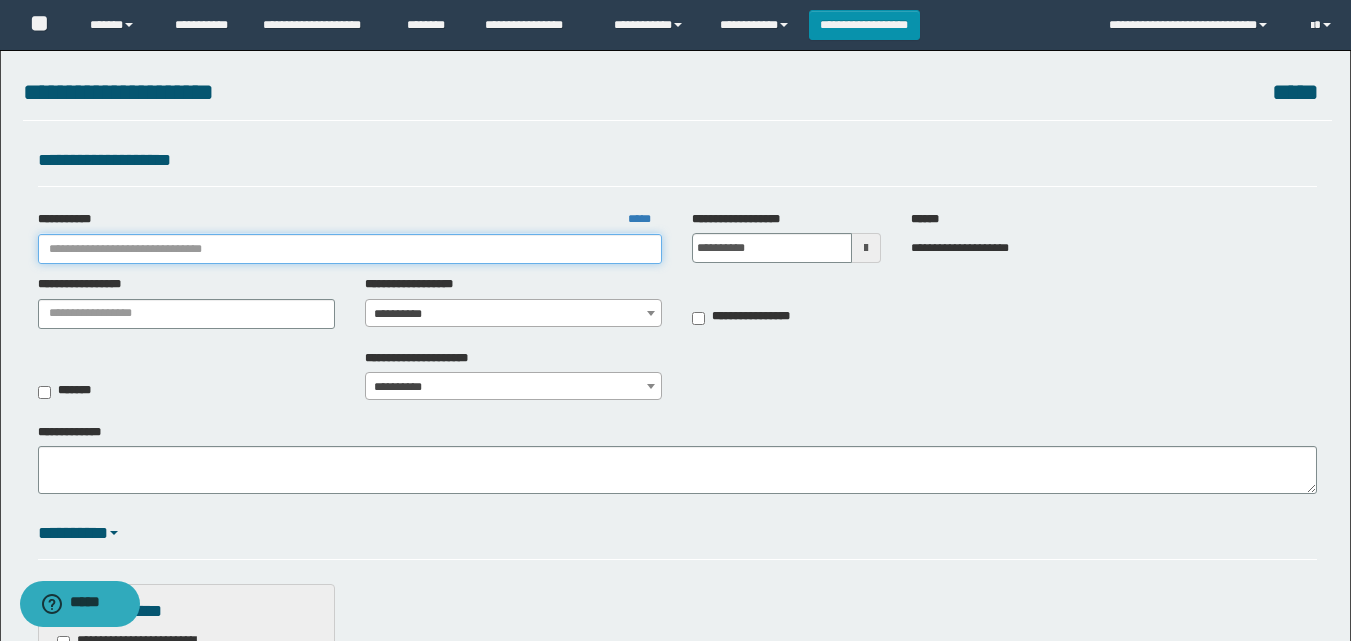 click on "**********" at bounding box center (350, 249) 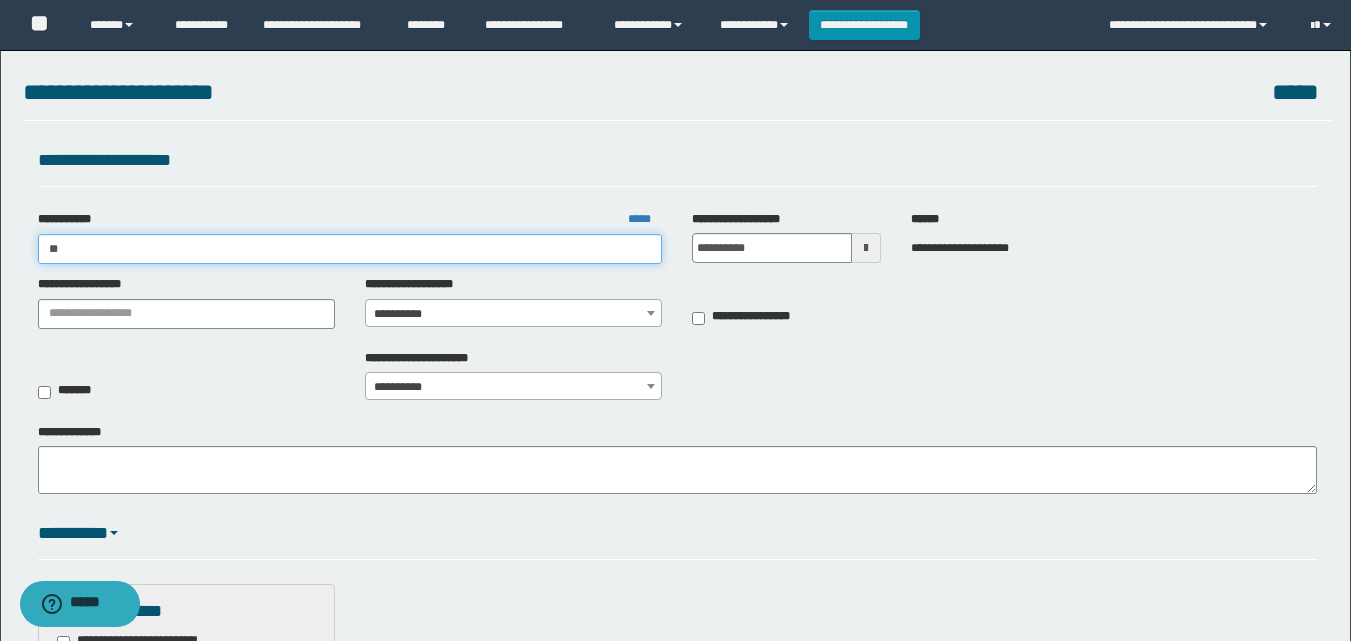 type on "***" 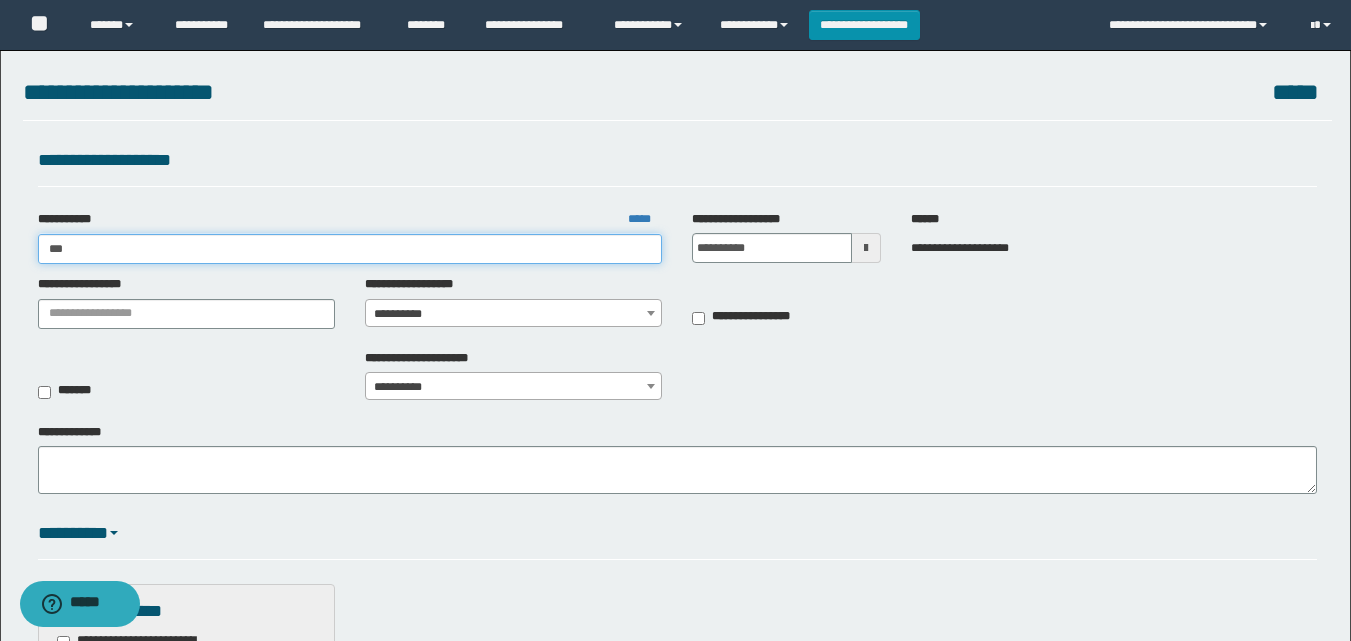 type on "***" 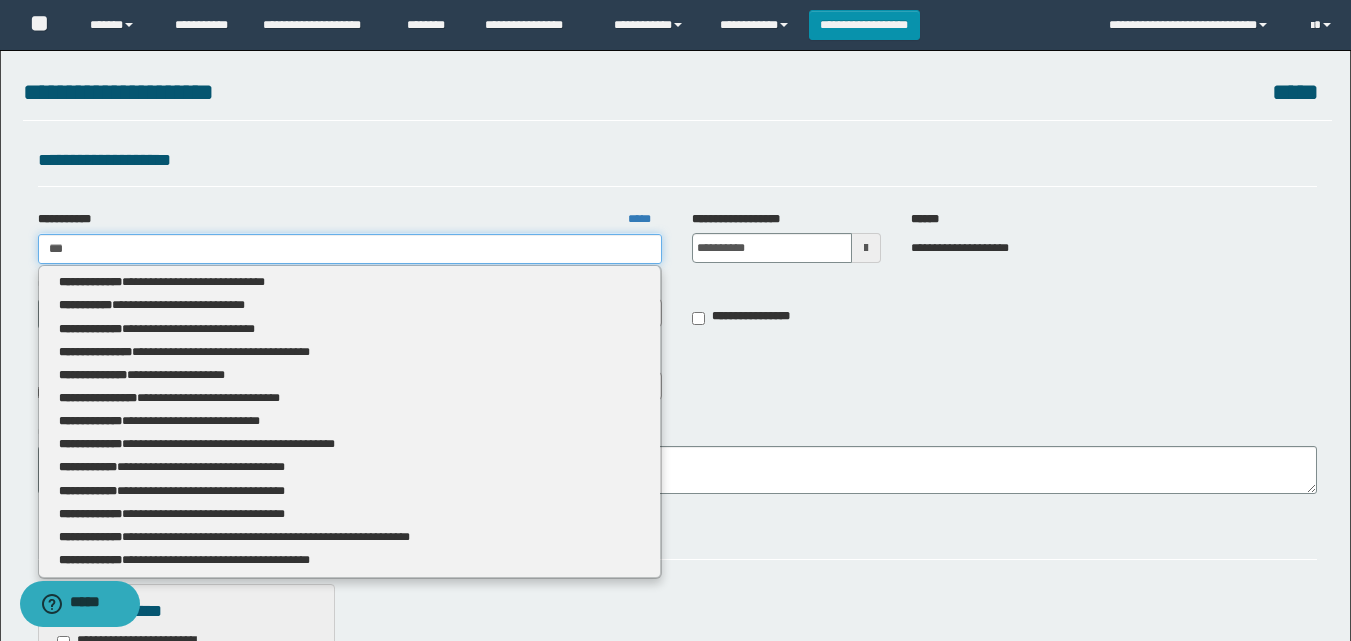 type 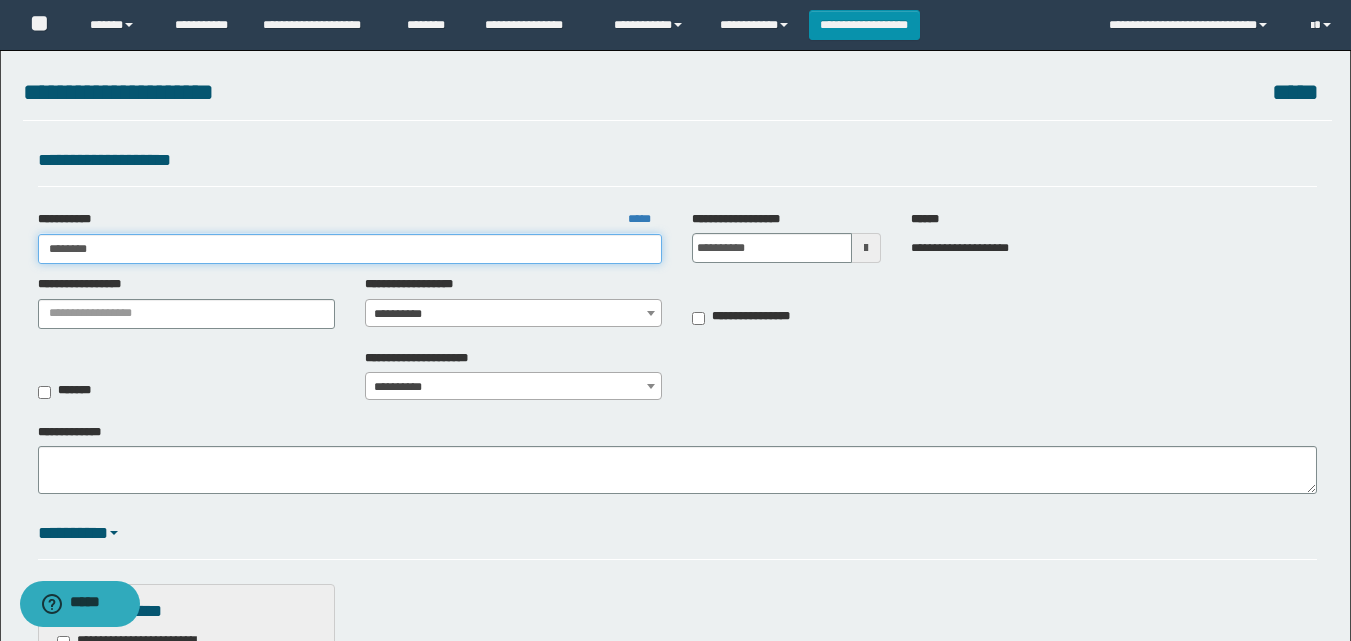 type on "********" 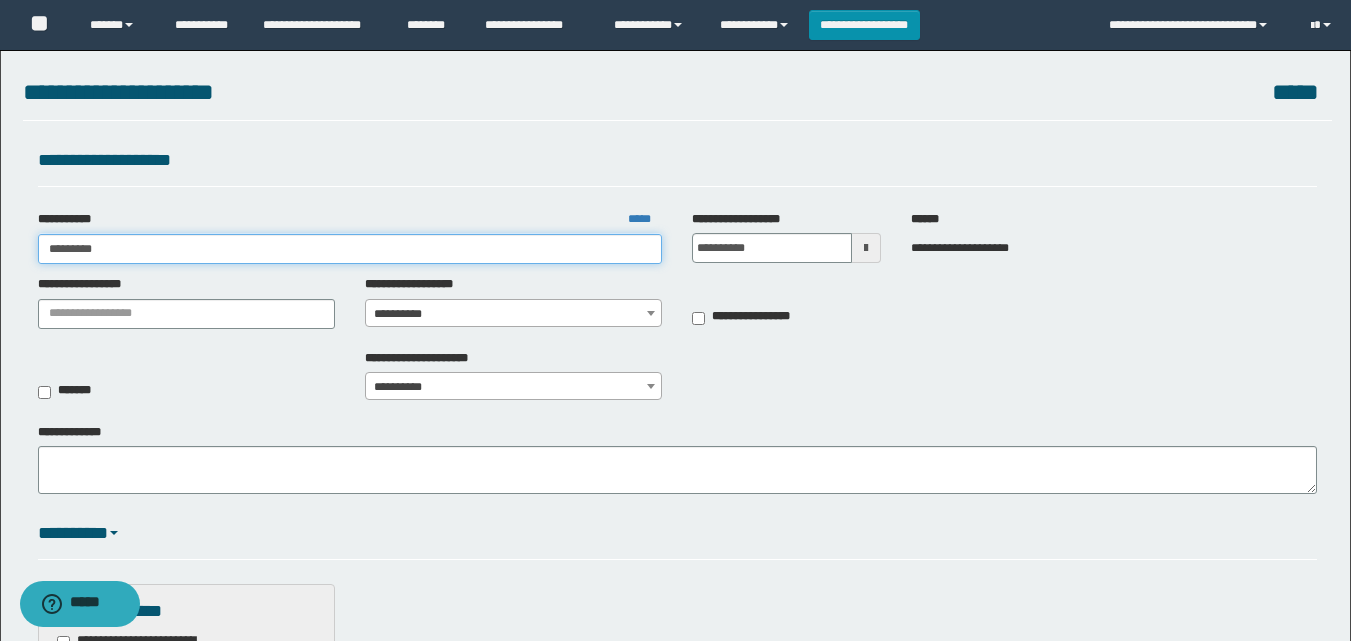 type on "********" 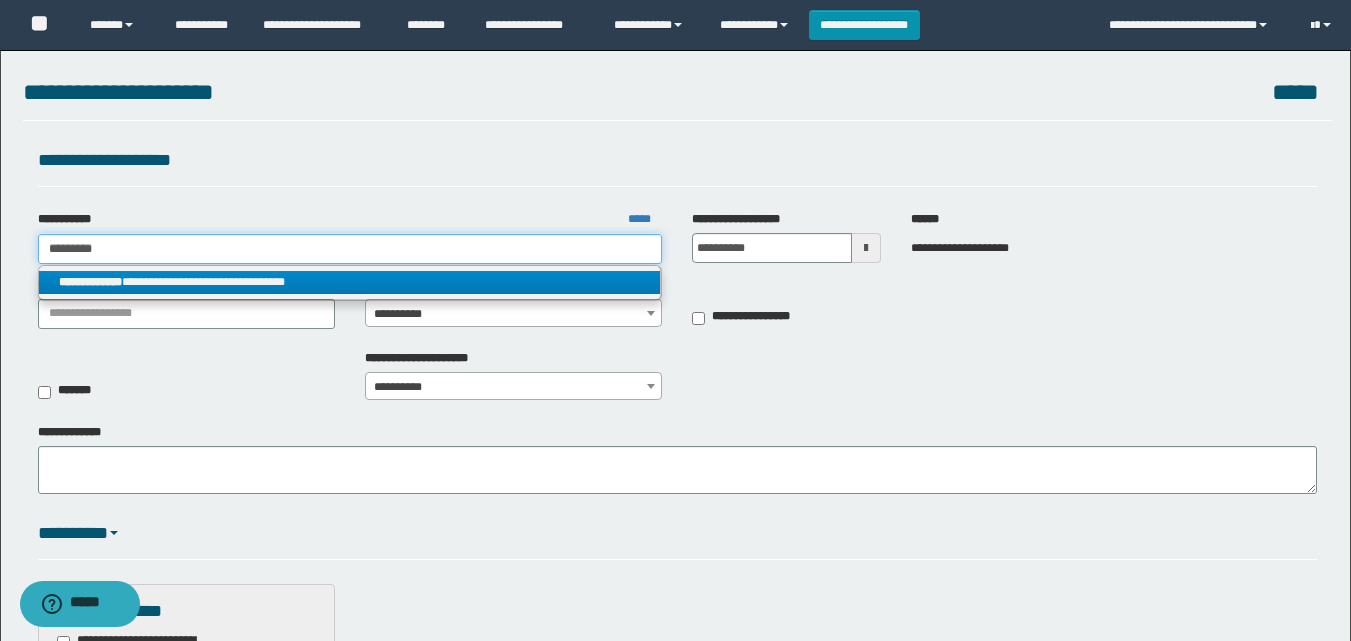 type on "********" 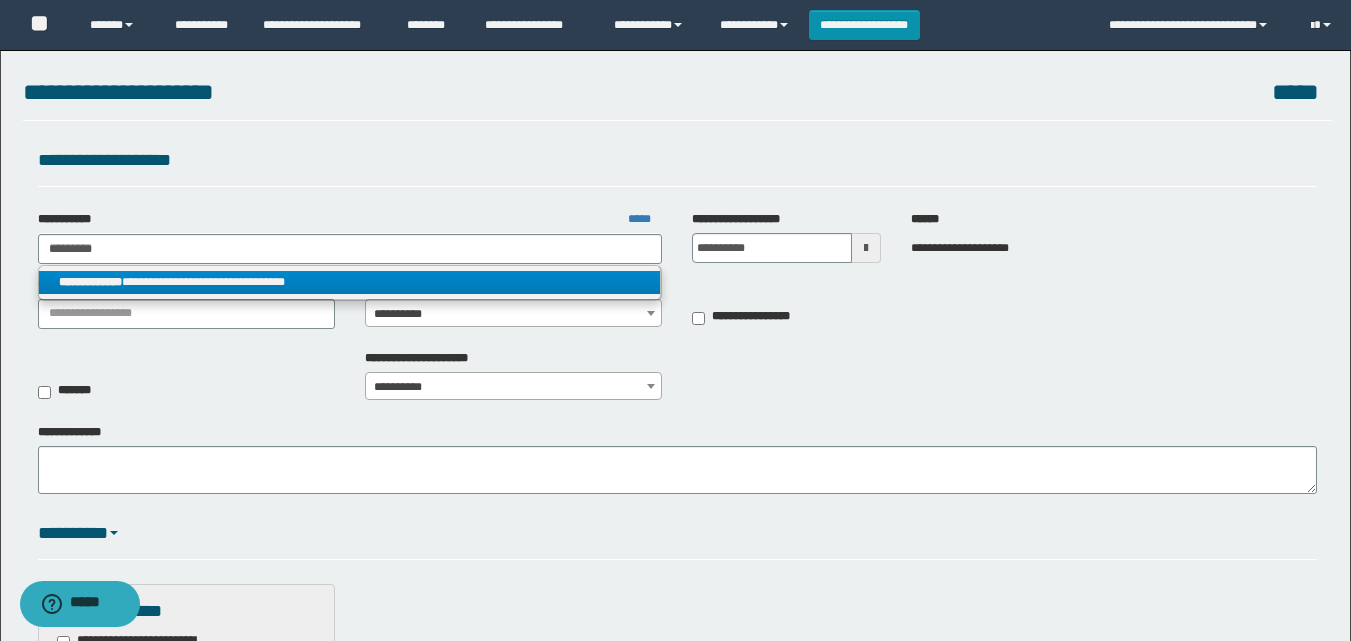 click on "**********" at bounding box center (350, 282) 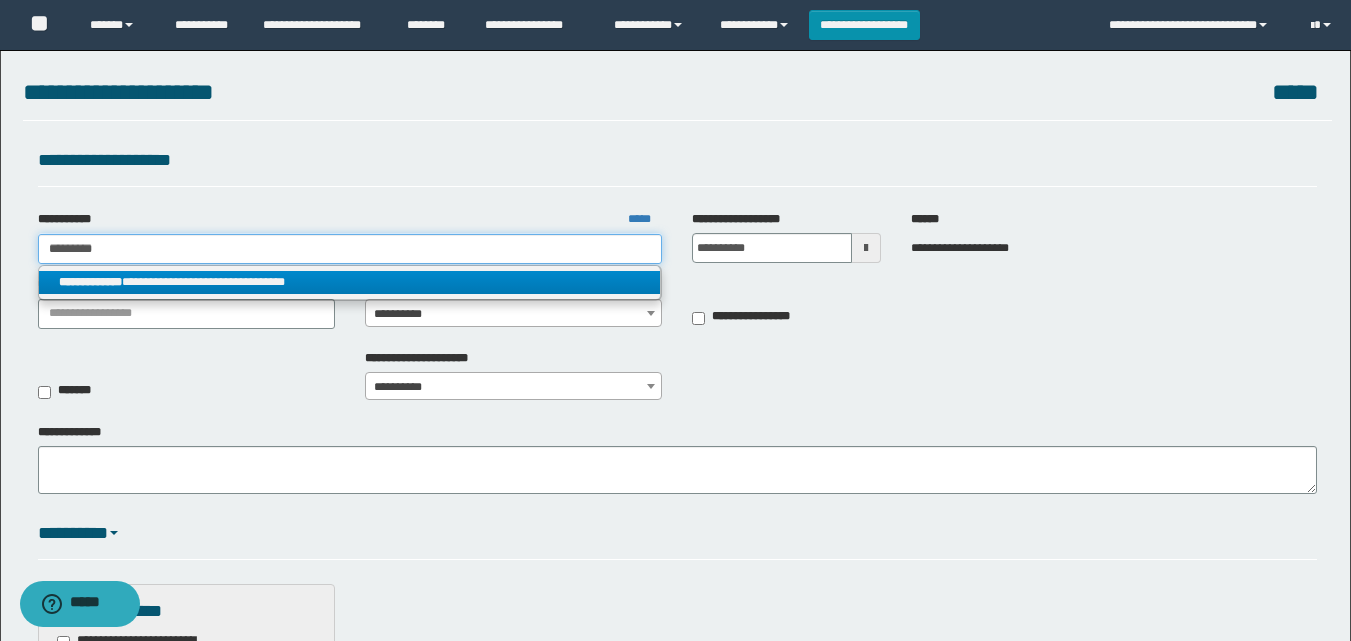 type 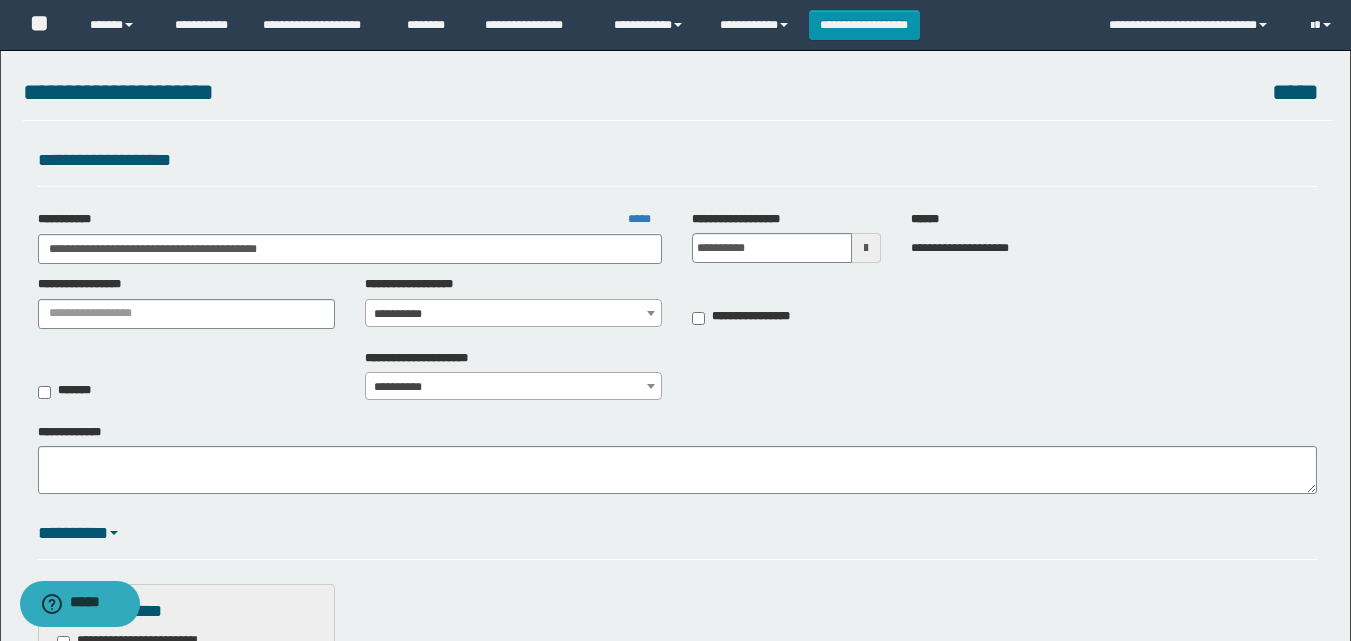 click on "**********" at bounding box center (513, 314) 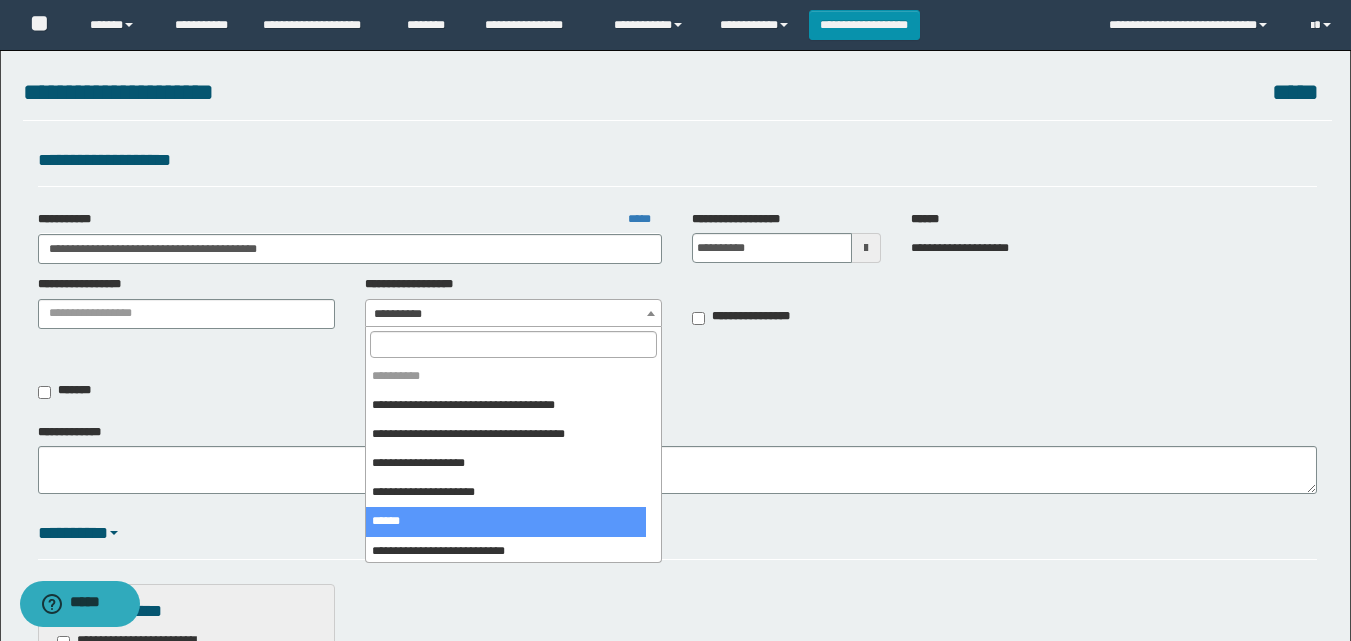 select on "***" 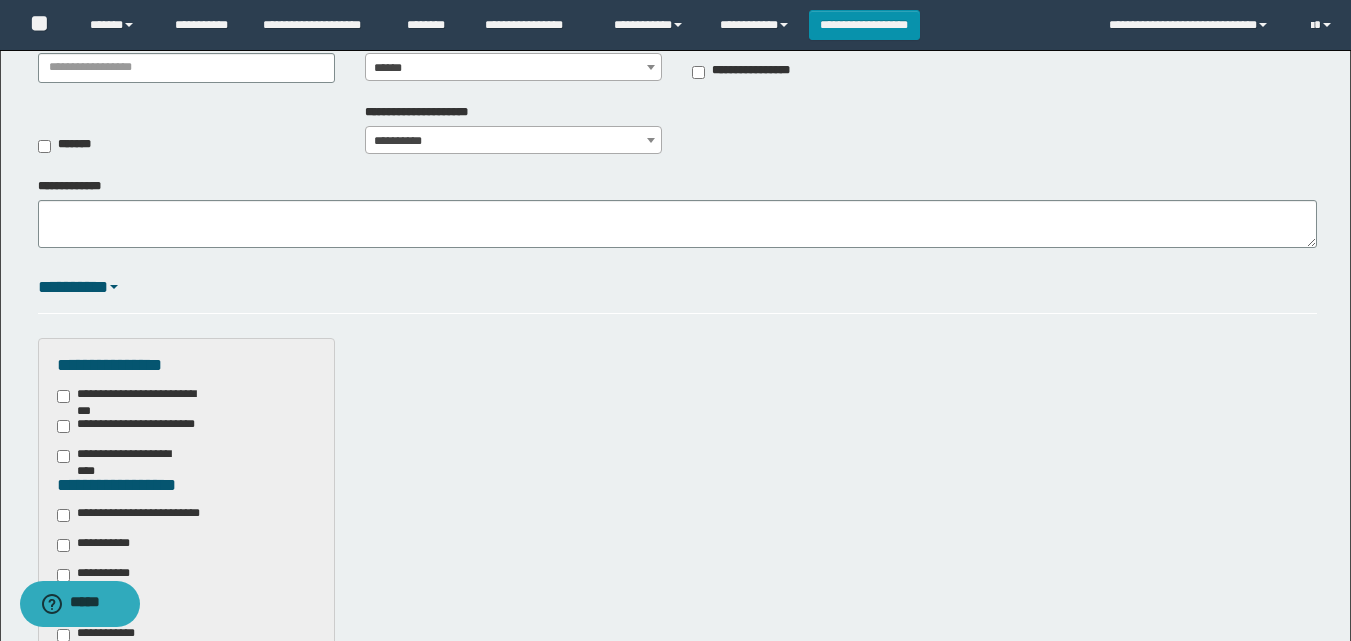scroll, scrollTop: 400, scrollLeft: 0, axis: vertical 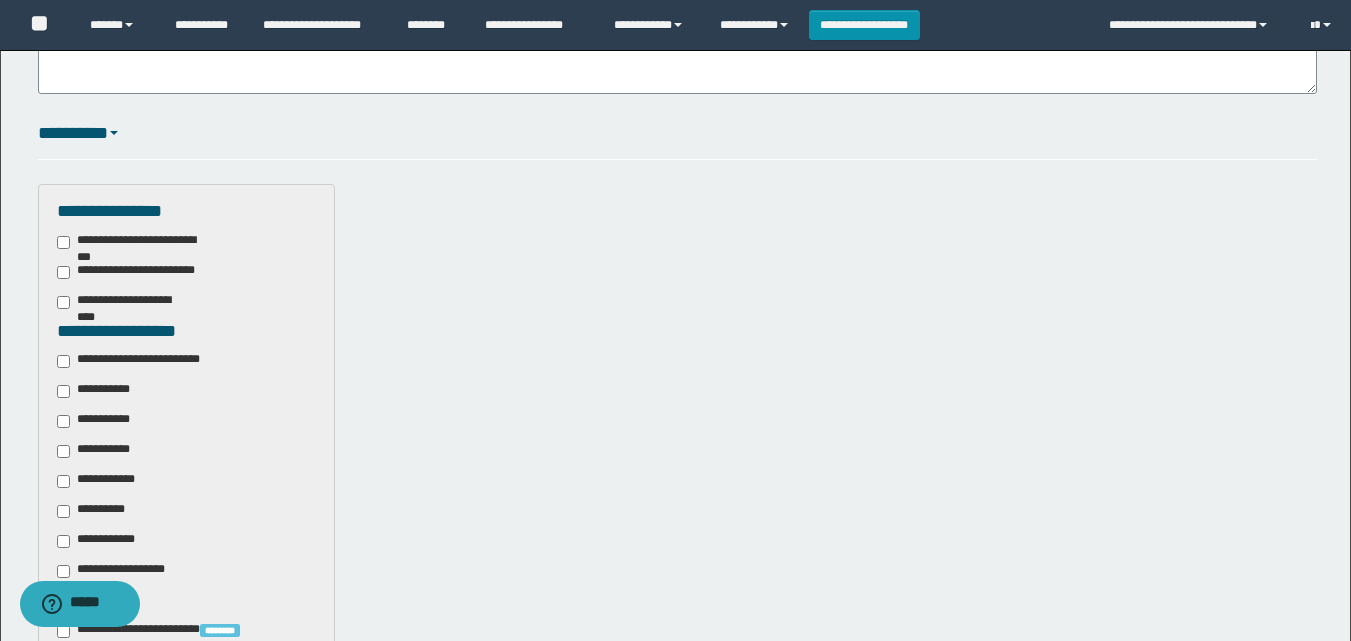 click on "**********" at bounding box center [143, 361] 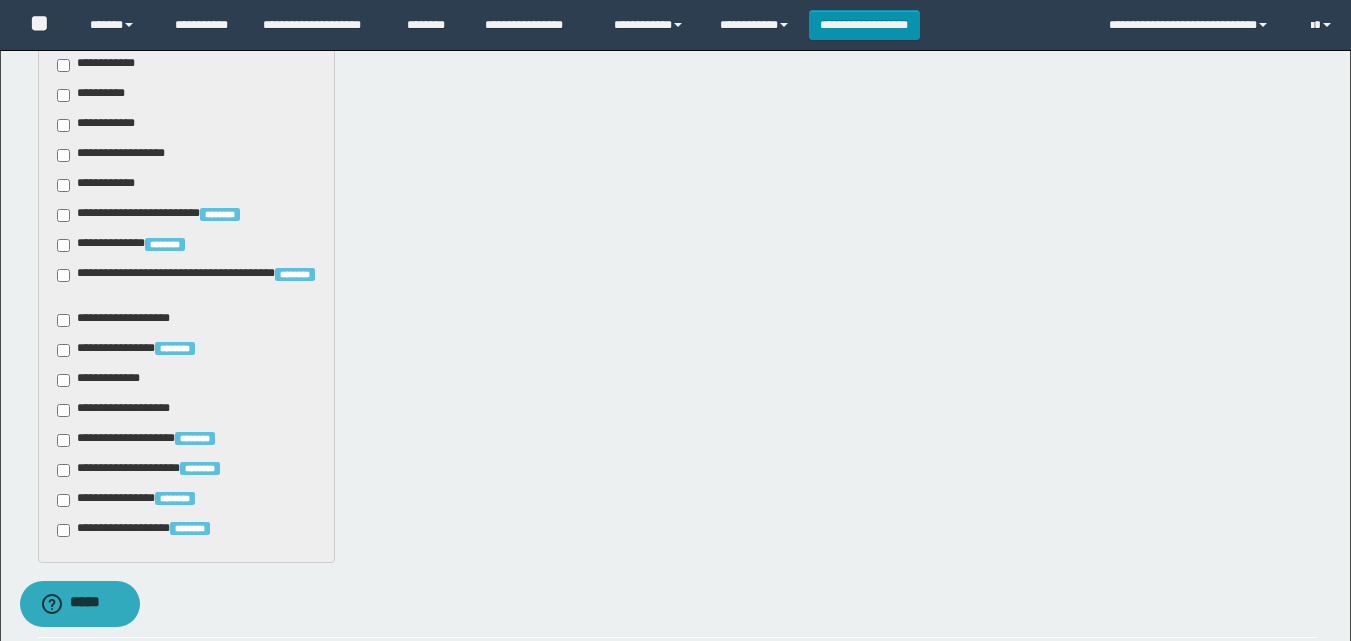 scroll, scrollTop: 1057, scrollLeft: 0, axis: vertical 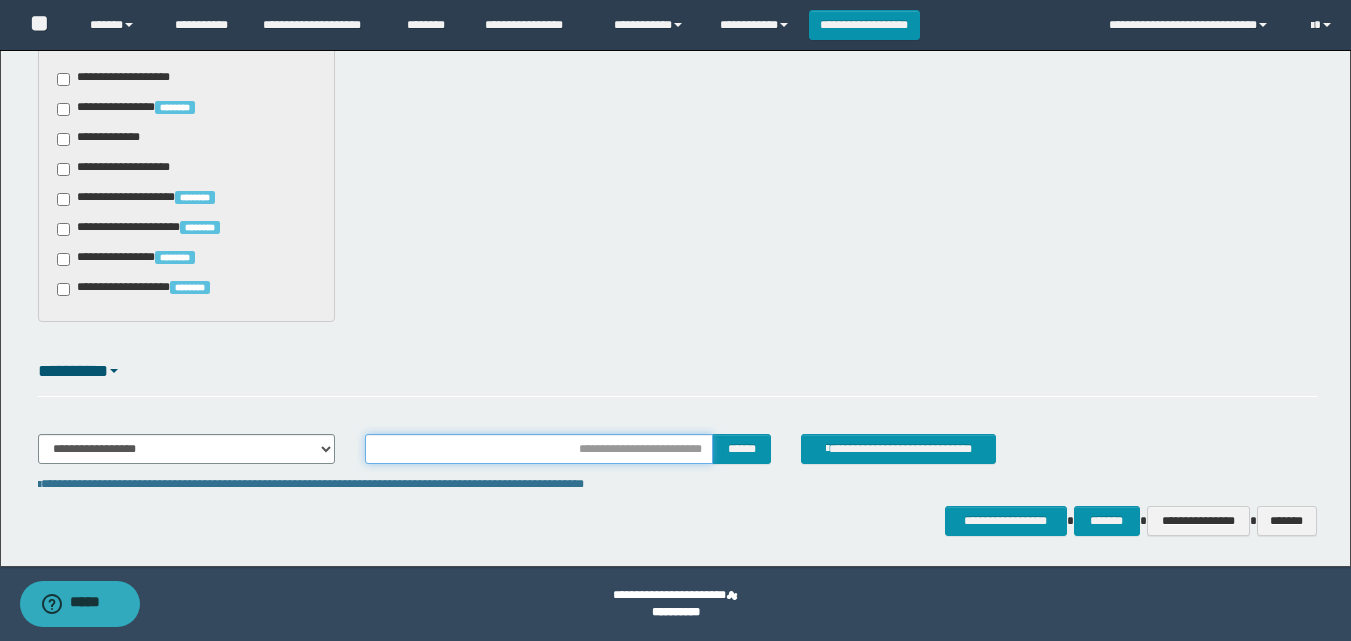 click at bounding box center (539, 449) 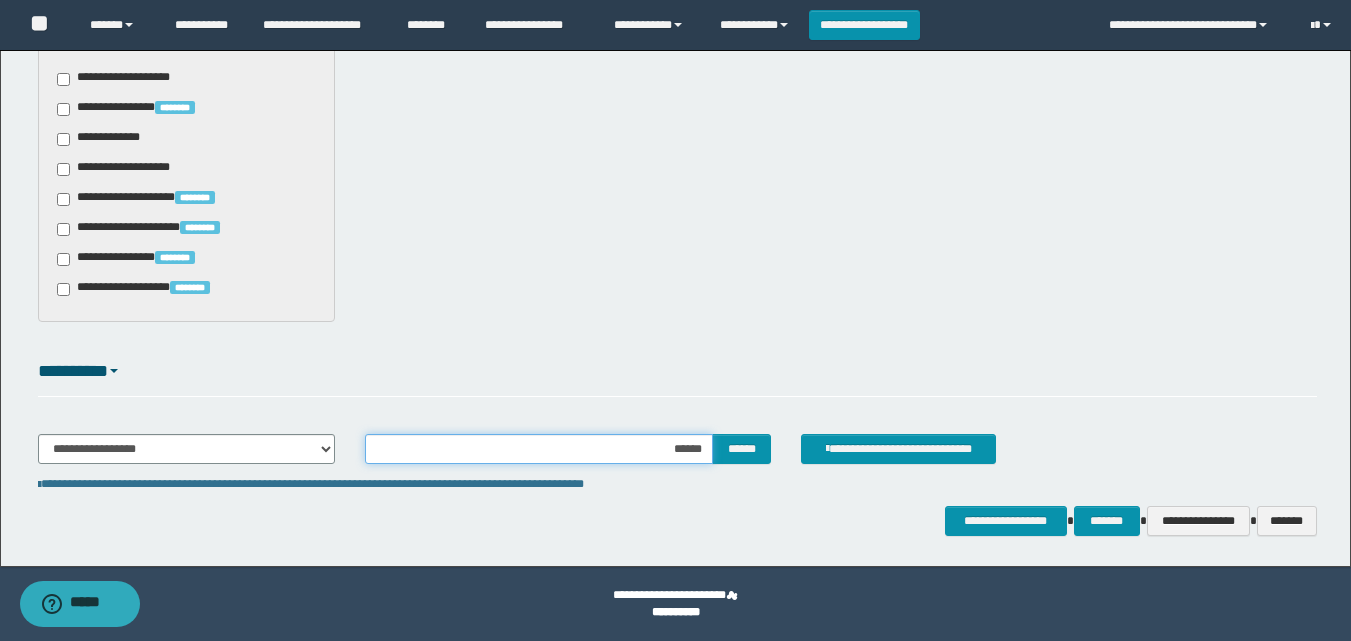 type on "*******" 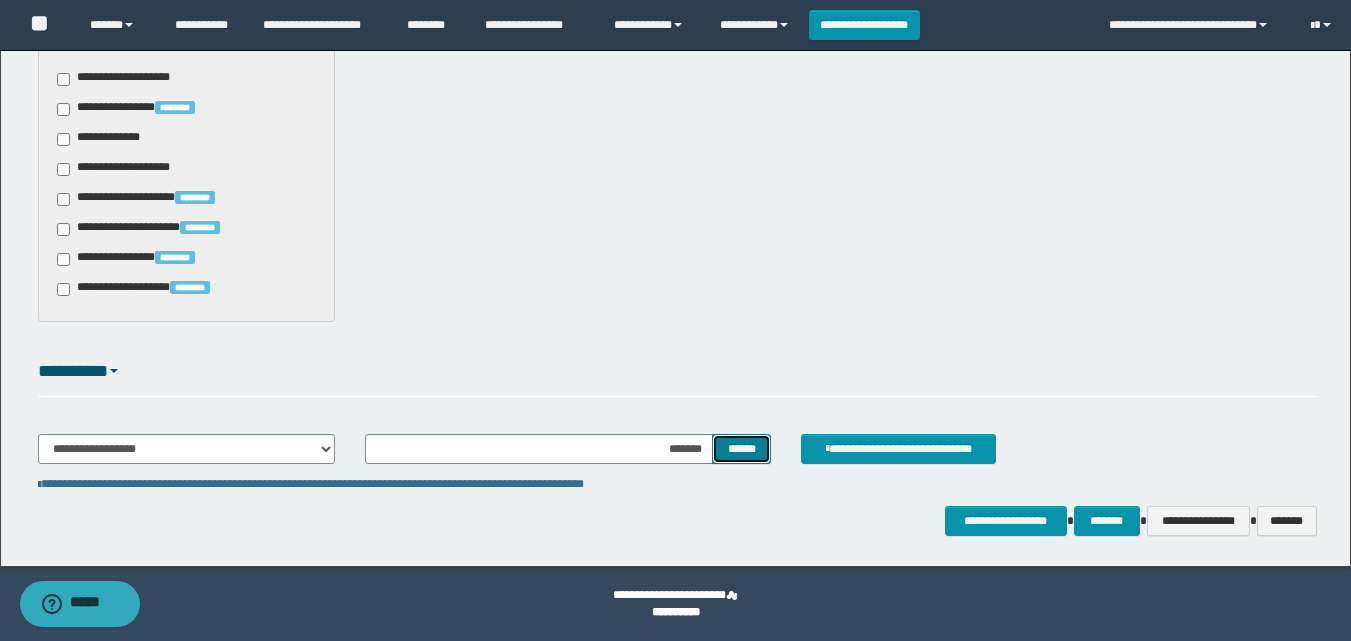 click on "******" at bounding box center (741, 449) 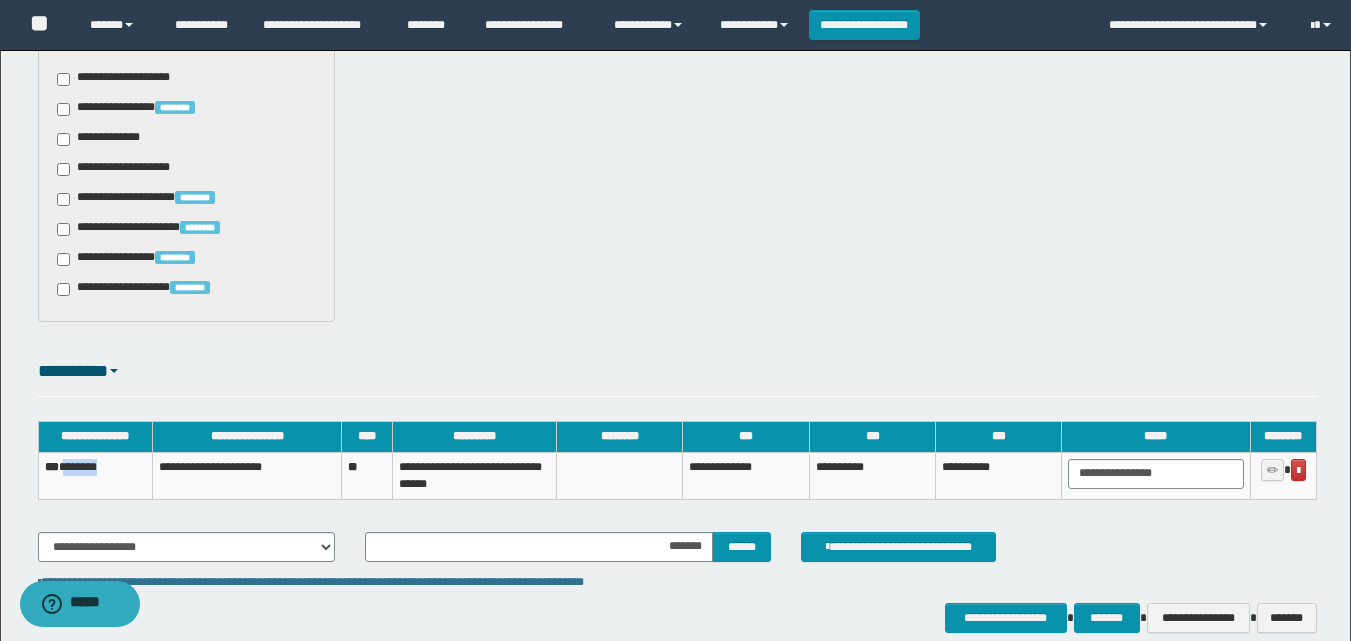 drag, startPoint x: 131, startPoint y: 461, endPoint x: 72, endPoint y: 464, distance: 59.07622 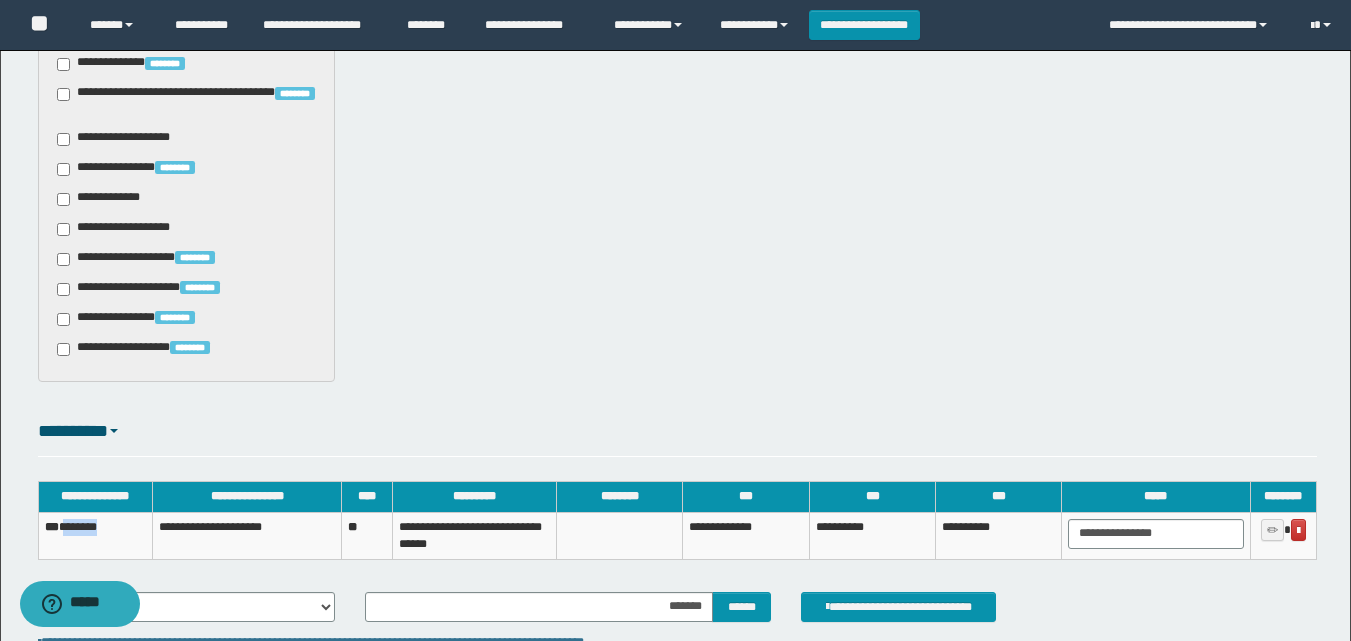 scroll, scrollTop: 1154, scrollLeft: 0, axis: vertical 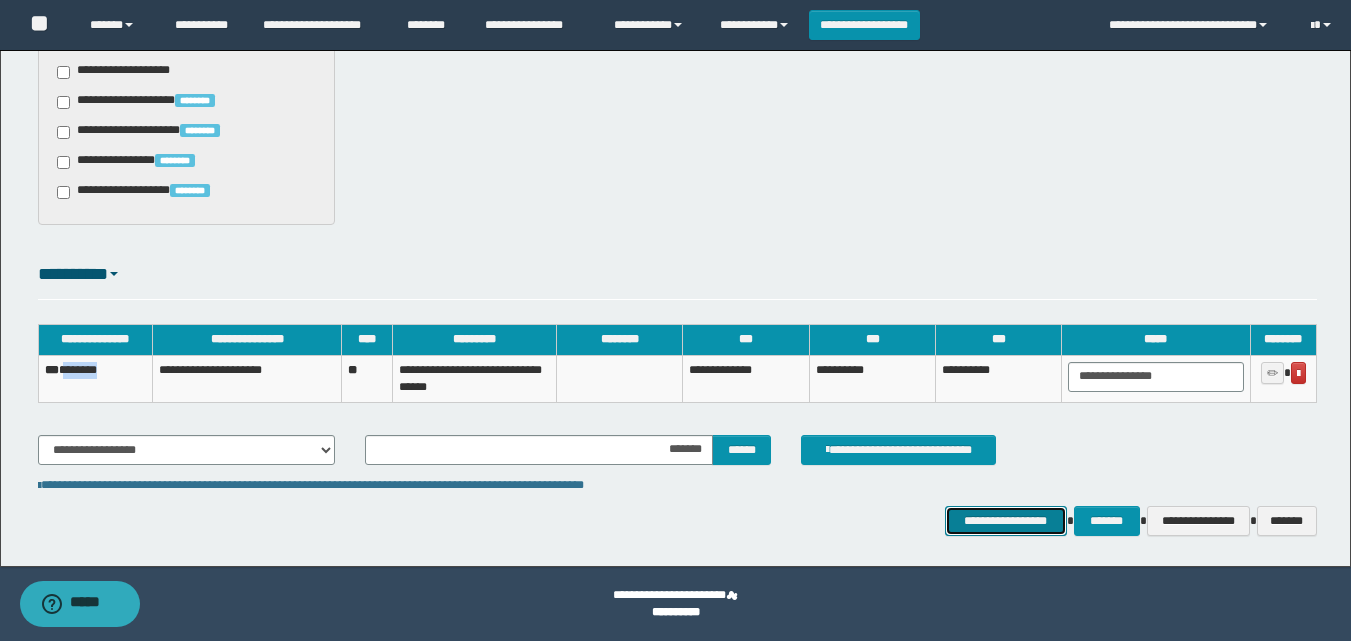 click on "**********" at bounding box center [1006, 521] 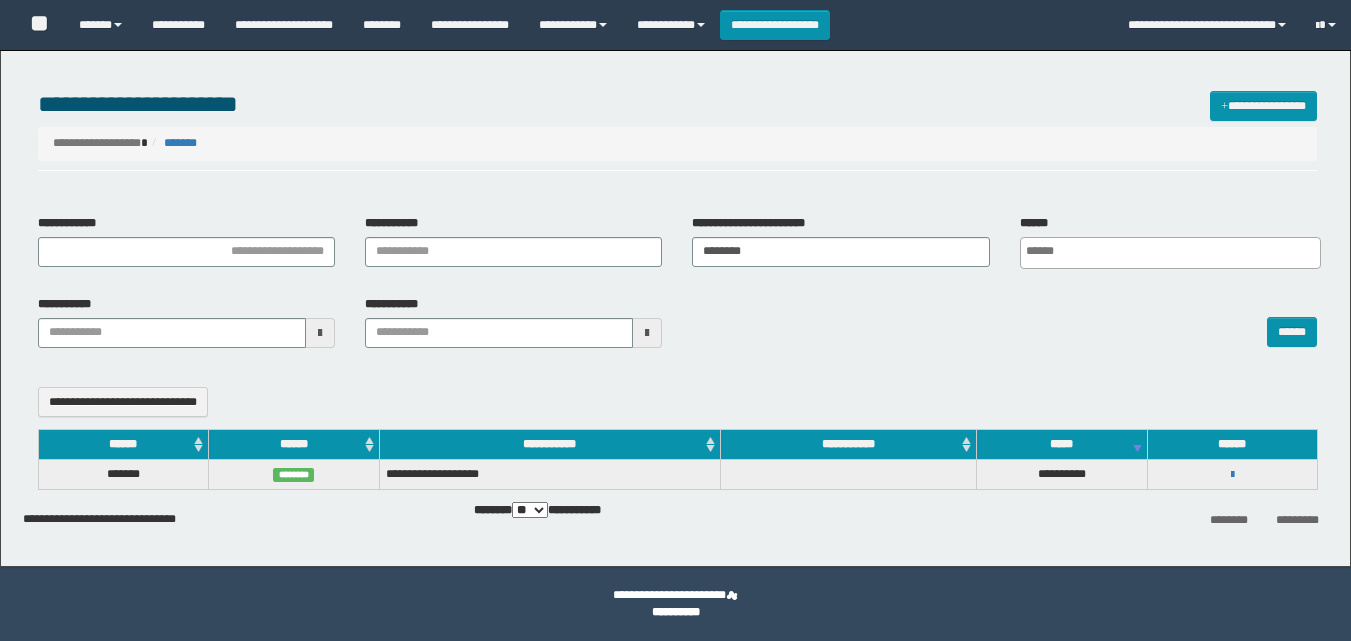 select 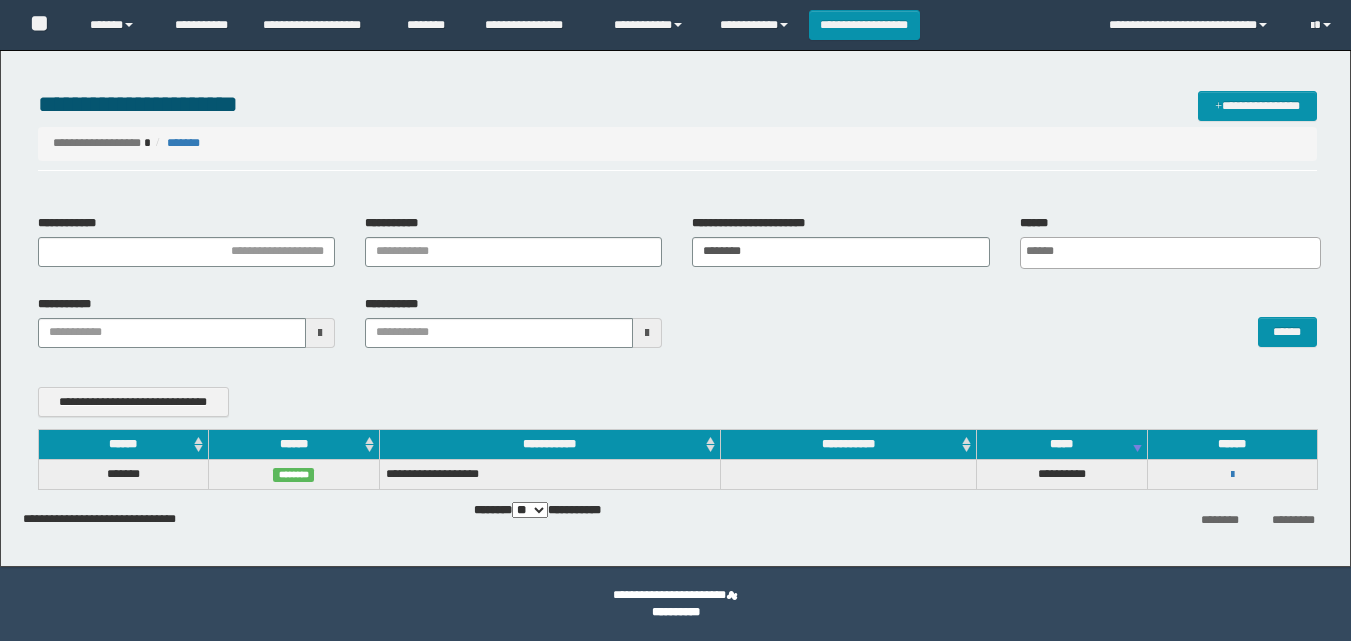 scroll, scrollTop: 0, scrollLeft: 0, axis: both 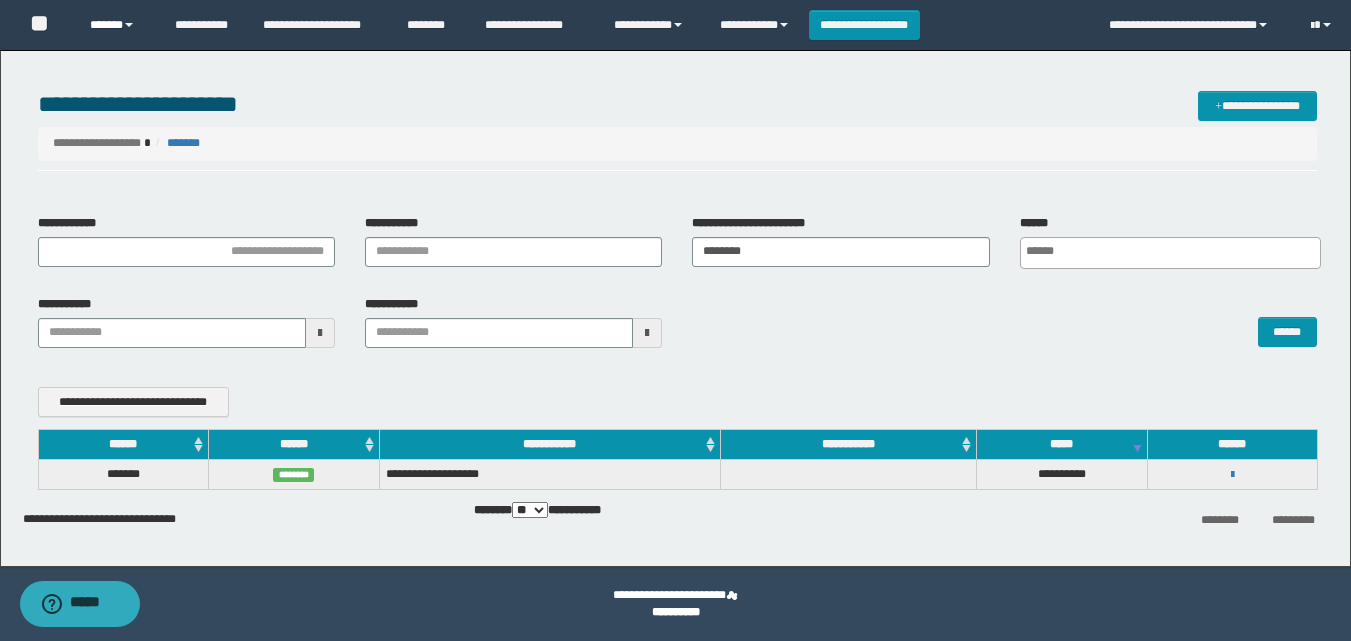 click on "******" at bounding box center [117, 25] 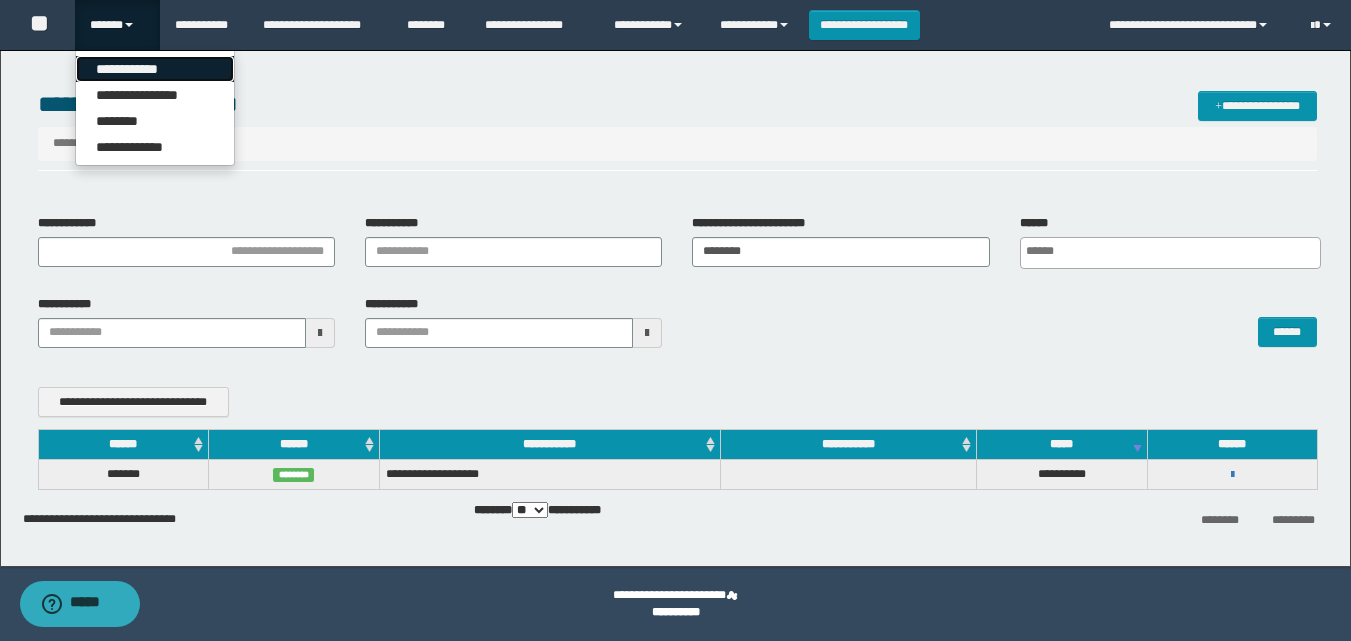 click on "**********" at bounding box center (155, 69) 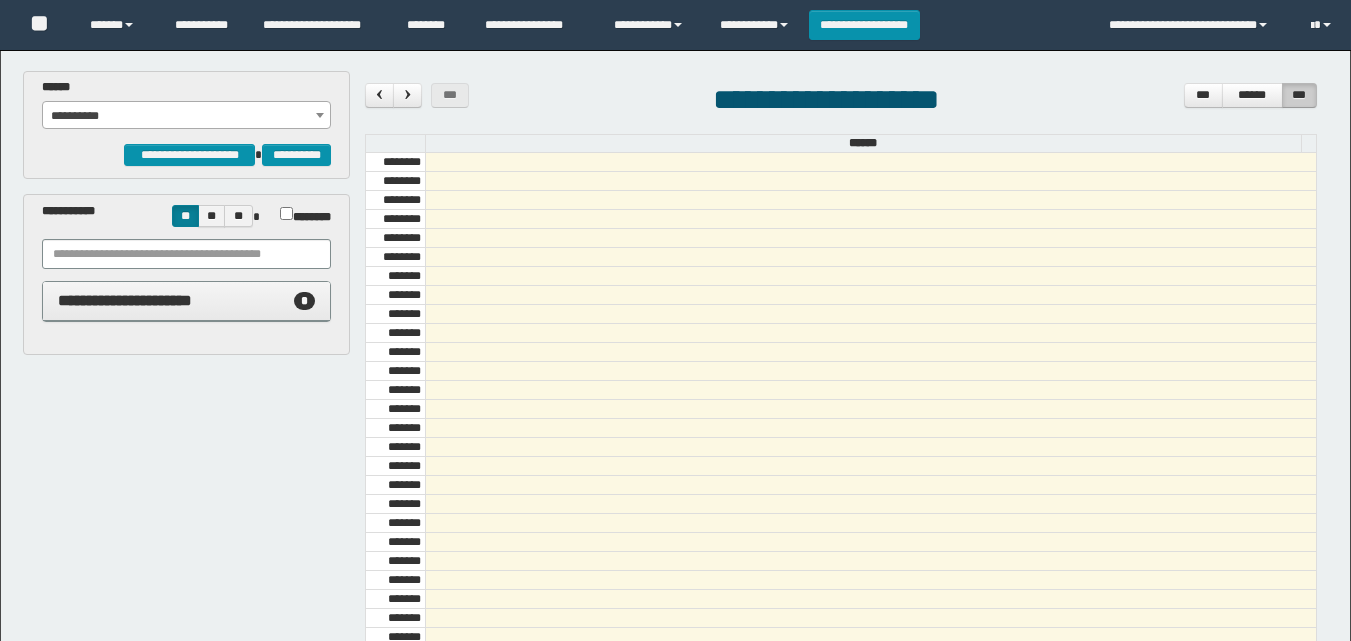 scroll, scrollTop: 0, scrollLeft: 0, axis: both 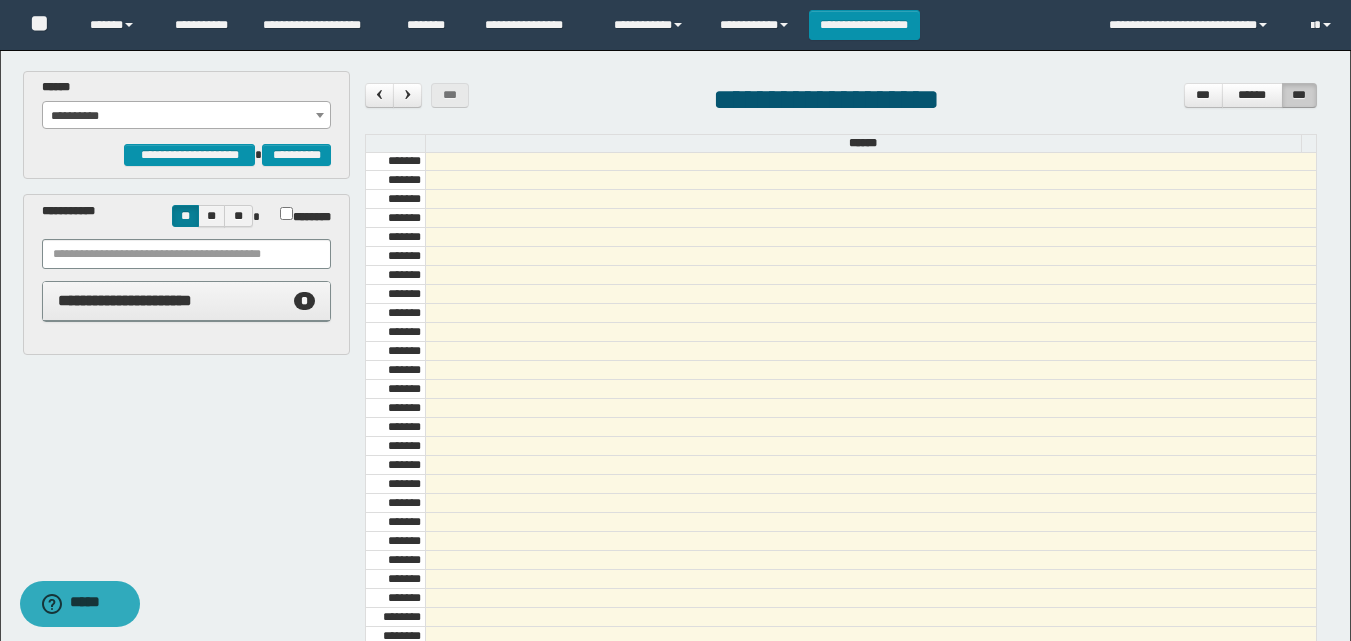 click on "**********" at bounding box center (186, 116) 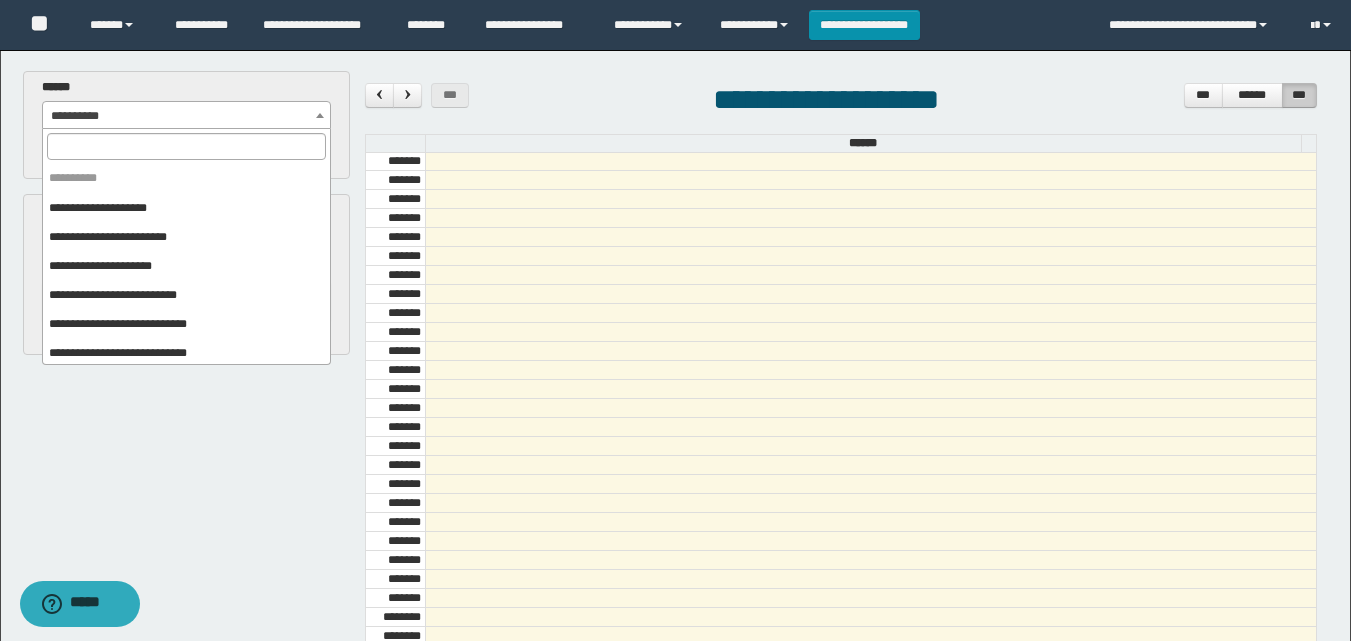 scroll, scrollTop: 325, scrollLeft: 0, axis: vertical 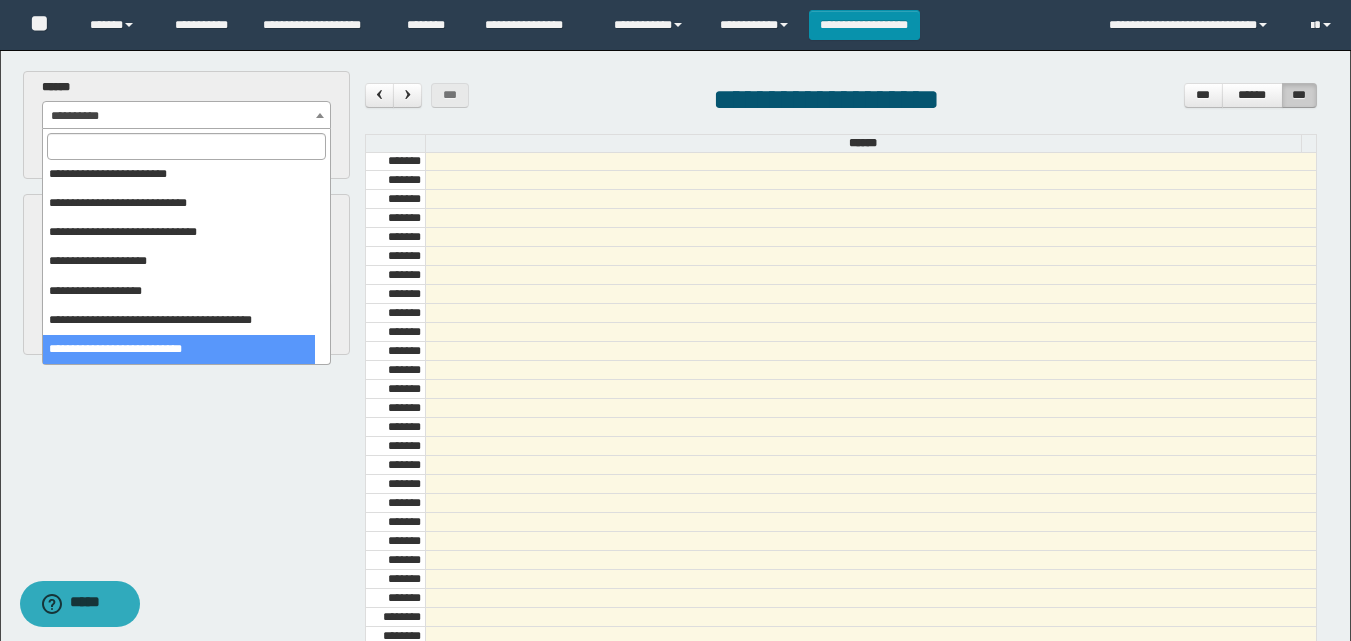 select on "******" 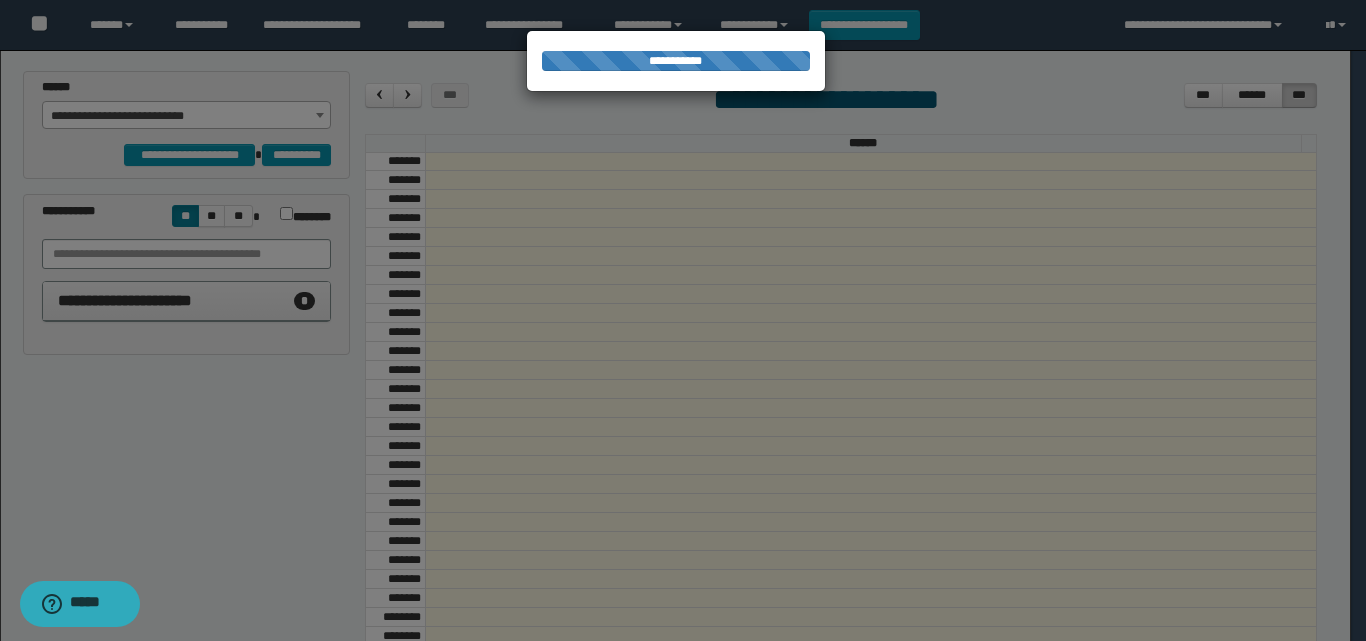 click at bounding box center [683, 320] 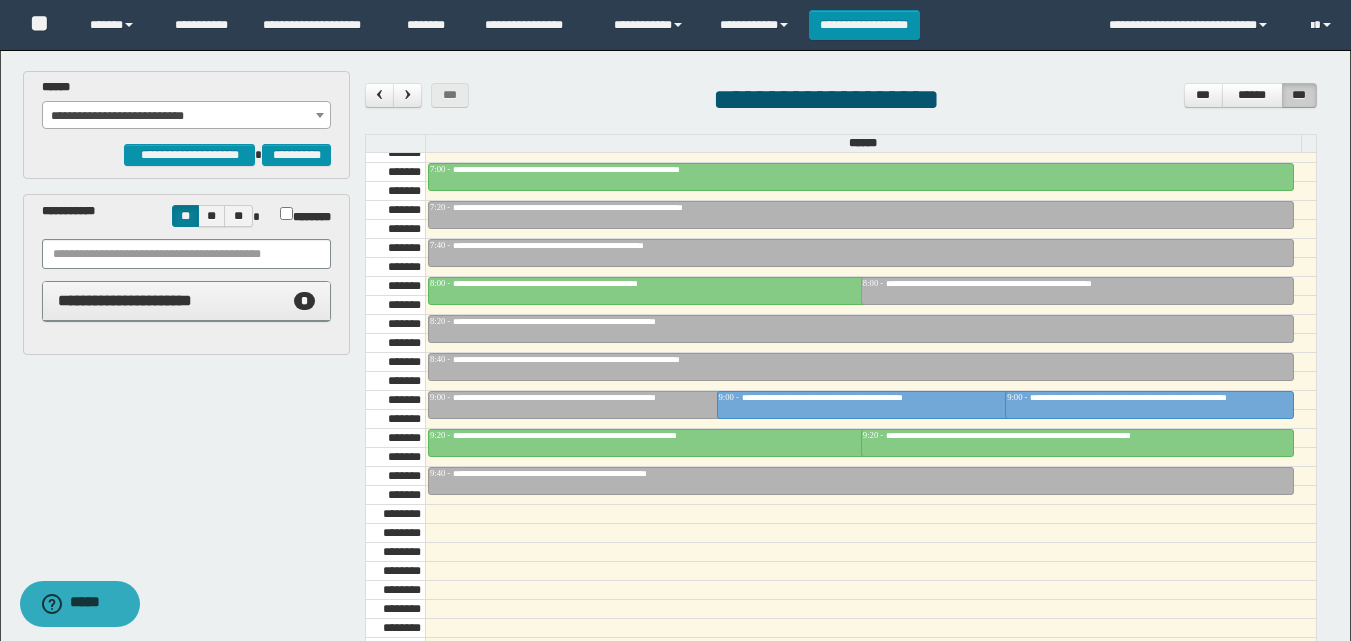 scroll, scrollTop: 1085, scrollLeft: 0, axis: vertical 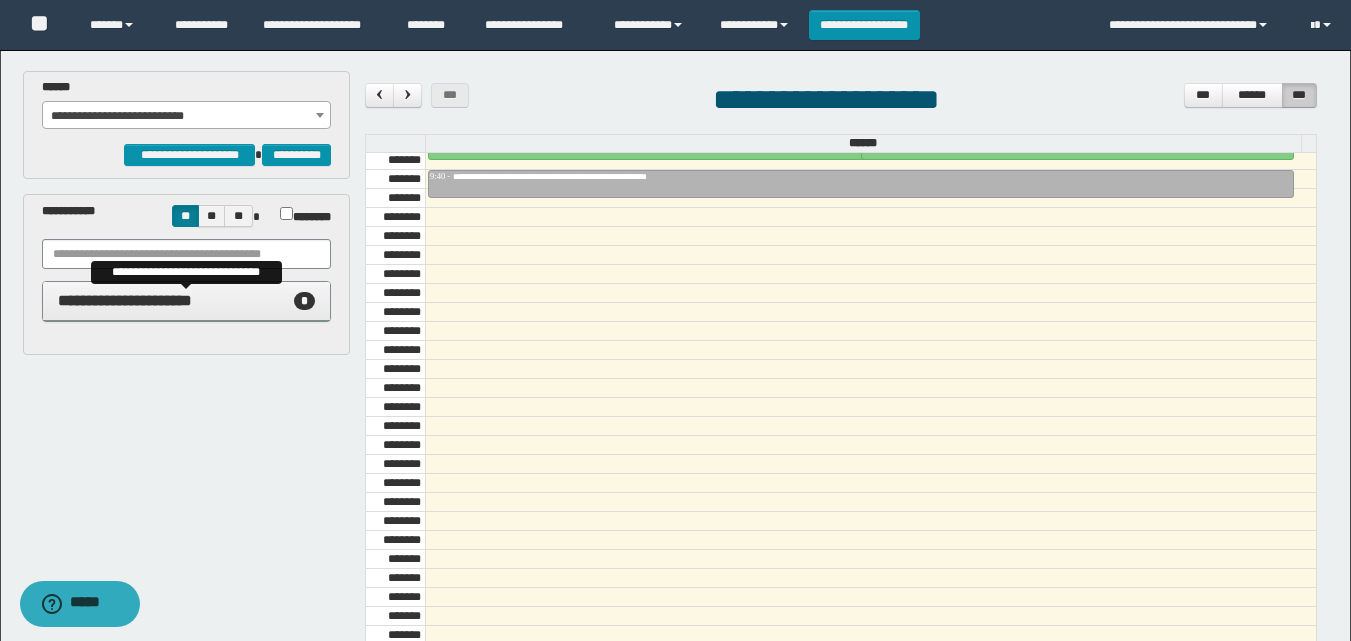 click on "**********" at bounding box center (125, 300) 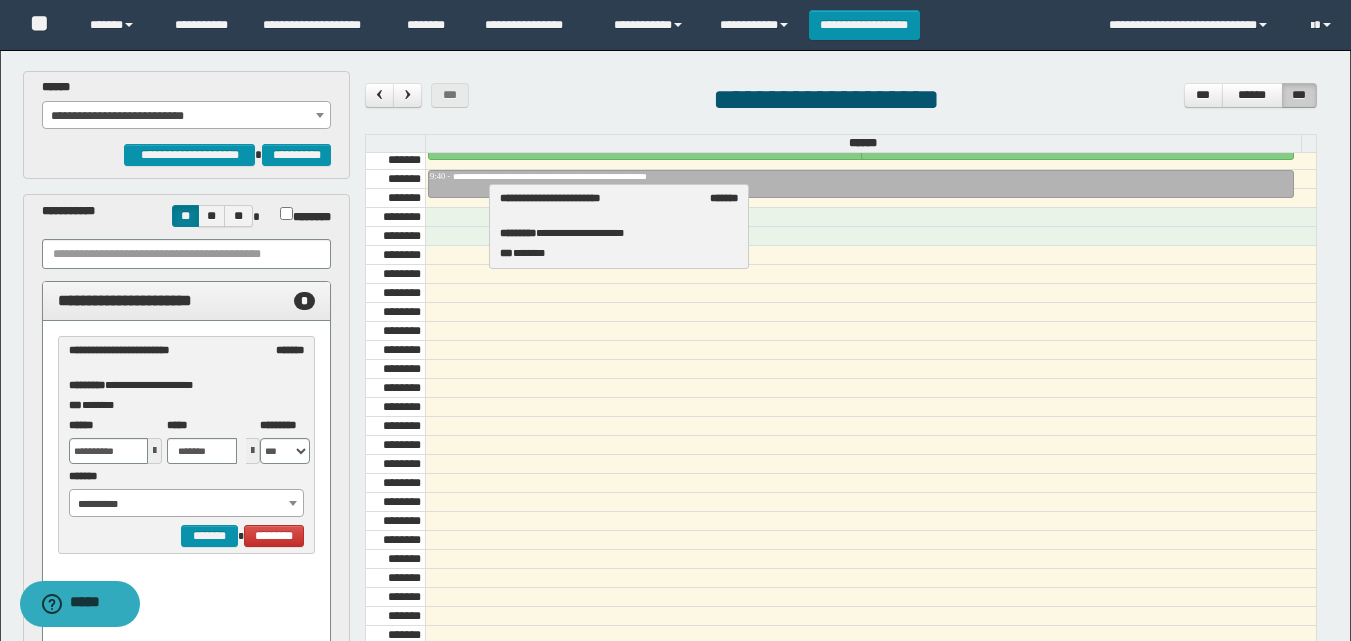 drag, startPoint x: 194, startPoint y: 371, endPoint x: 625, endPoint y: 219, distance: 457.01752 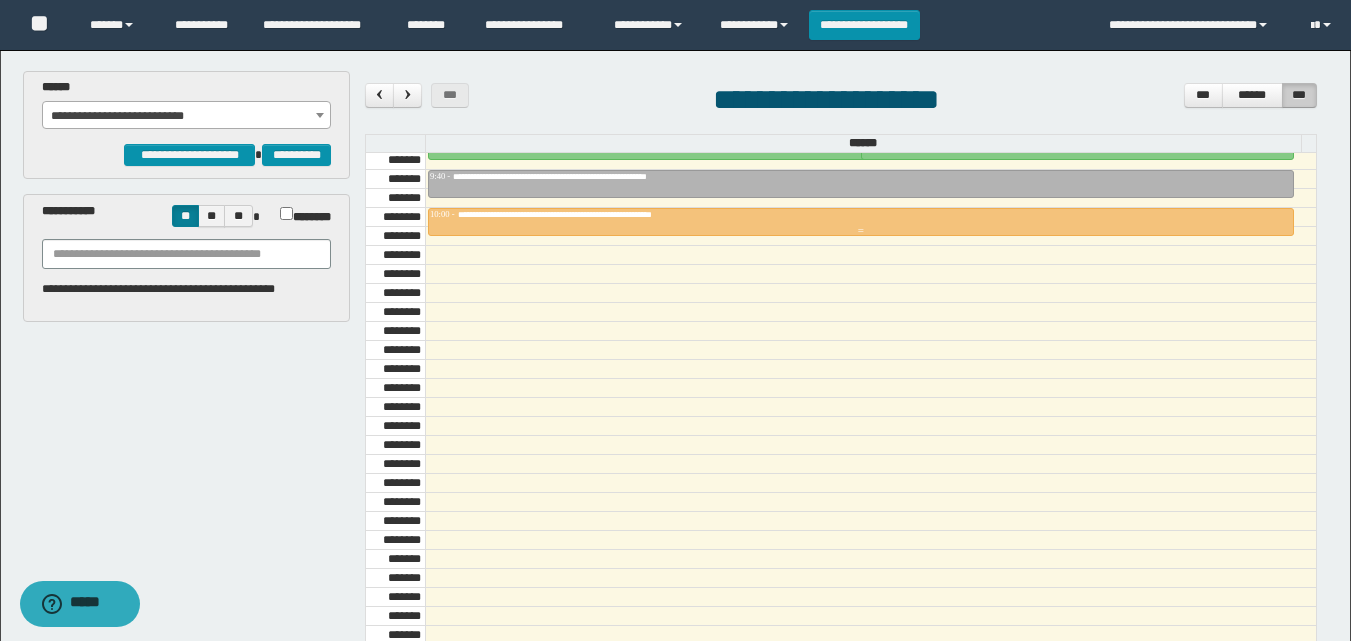 click on "**********" at bounding box center [587, 214] 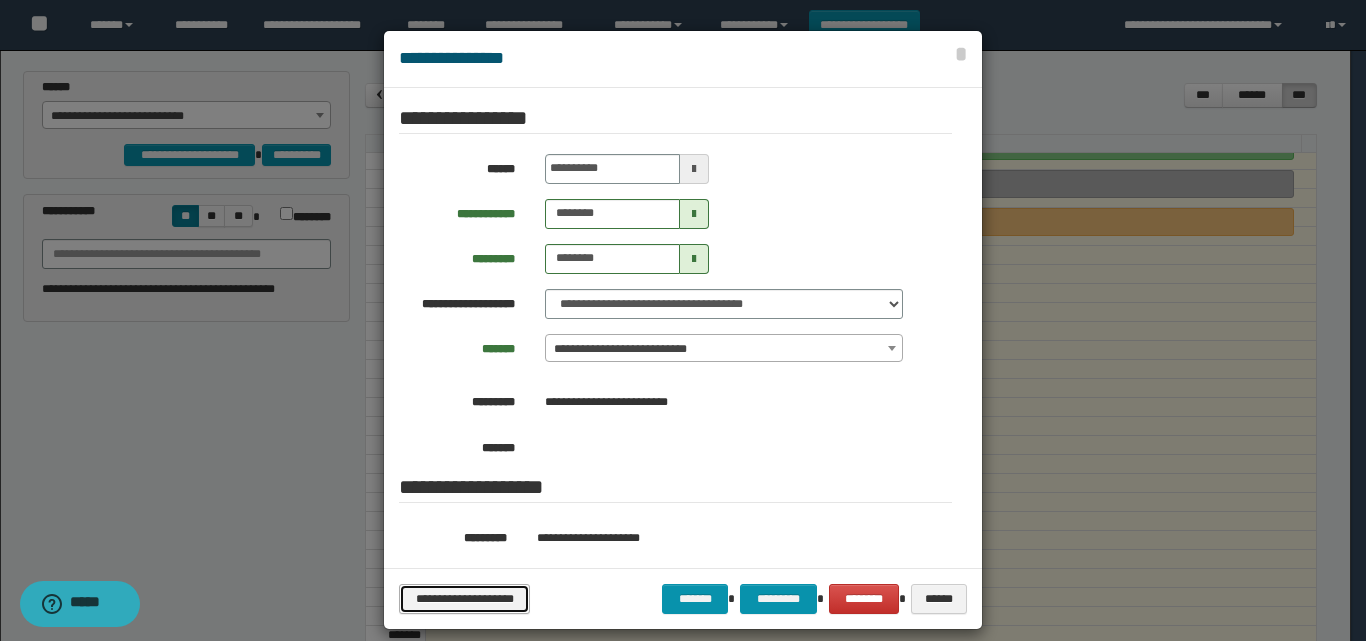 click on "**********" at bounding box center [464, 599] 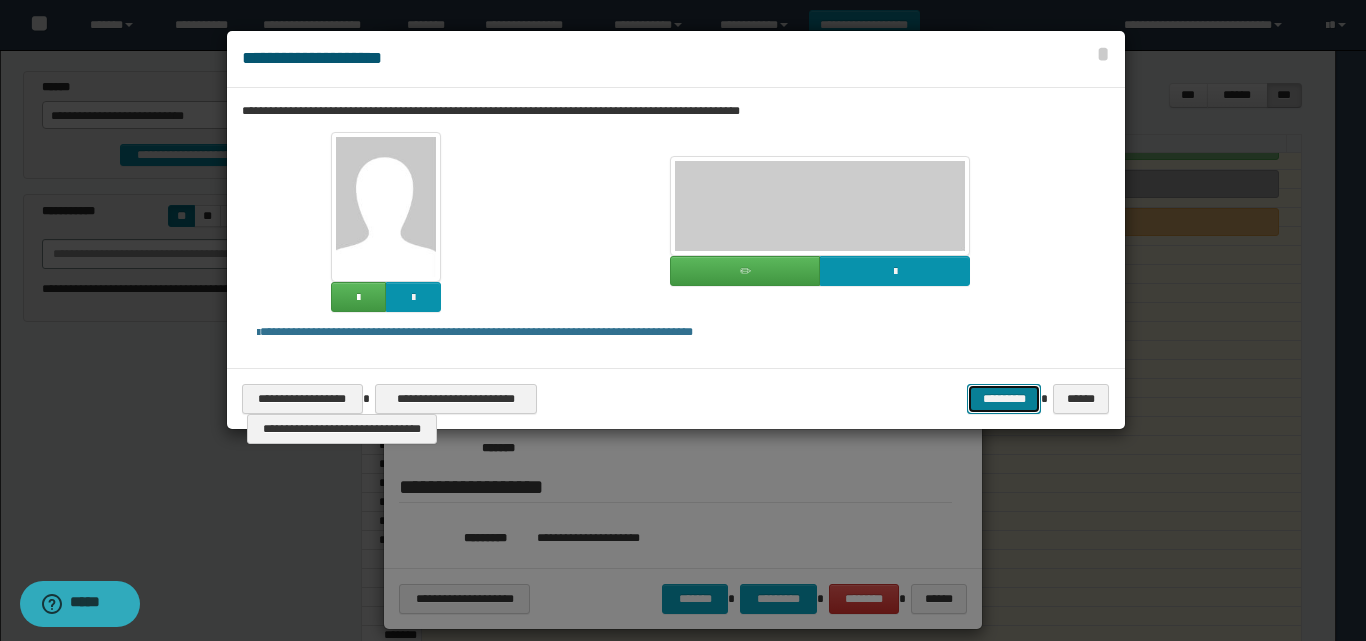 click on "*********" at bounding box center (1004, 399) 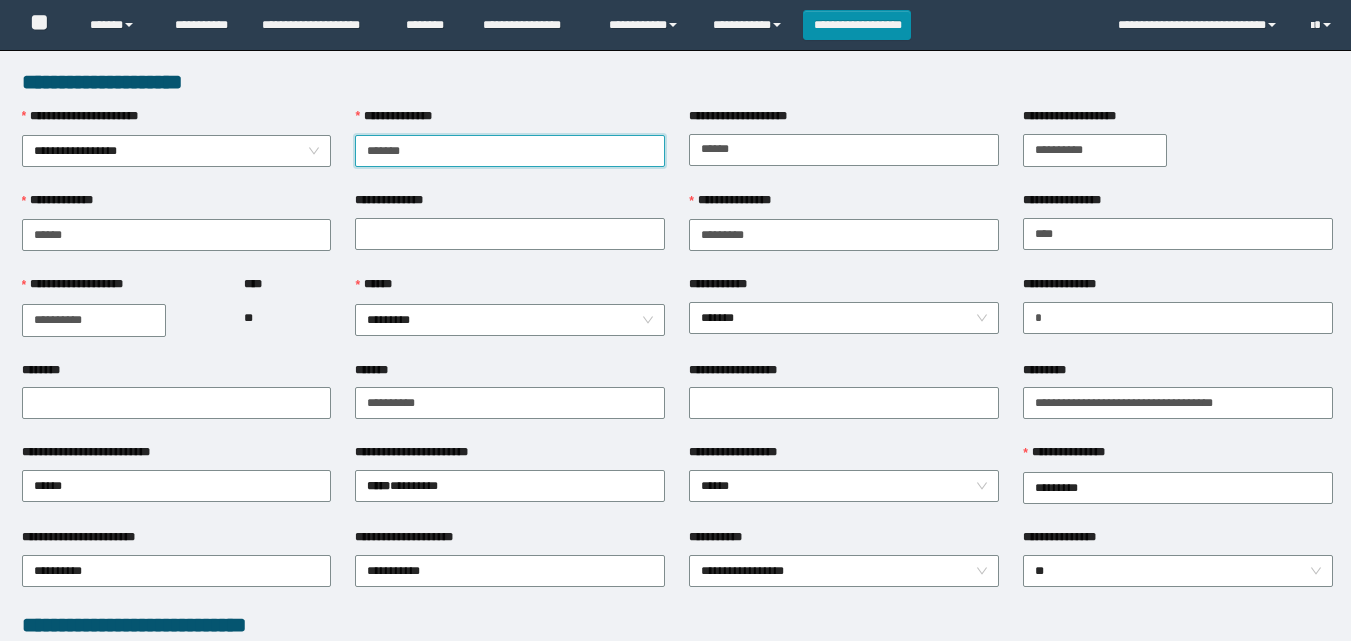 scroll, scrollTop: 0, scrollLeft: 0, axis: both 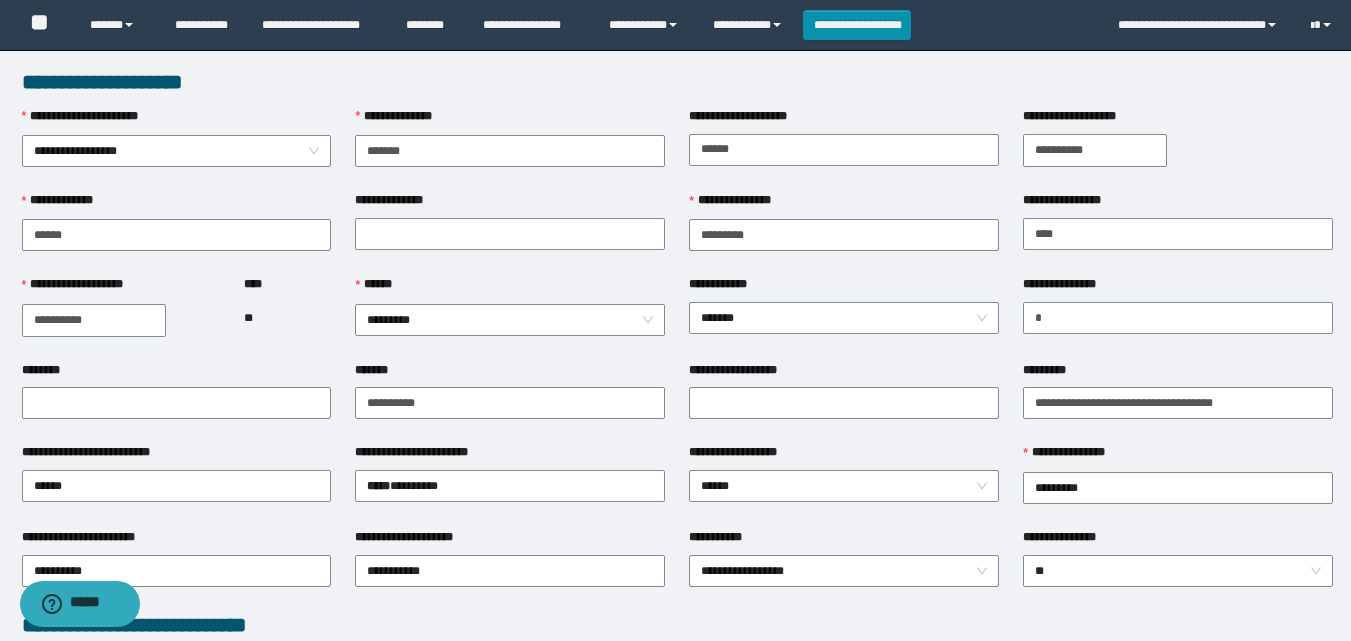 click on "******" at bounding box center (510, 289) 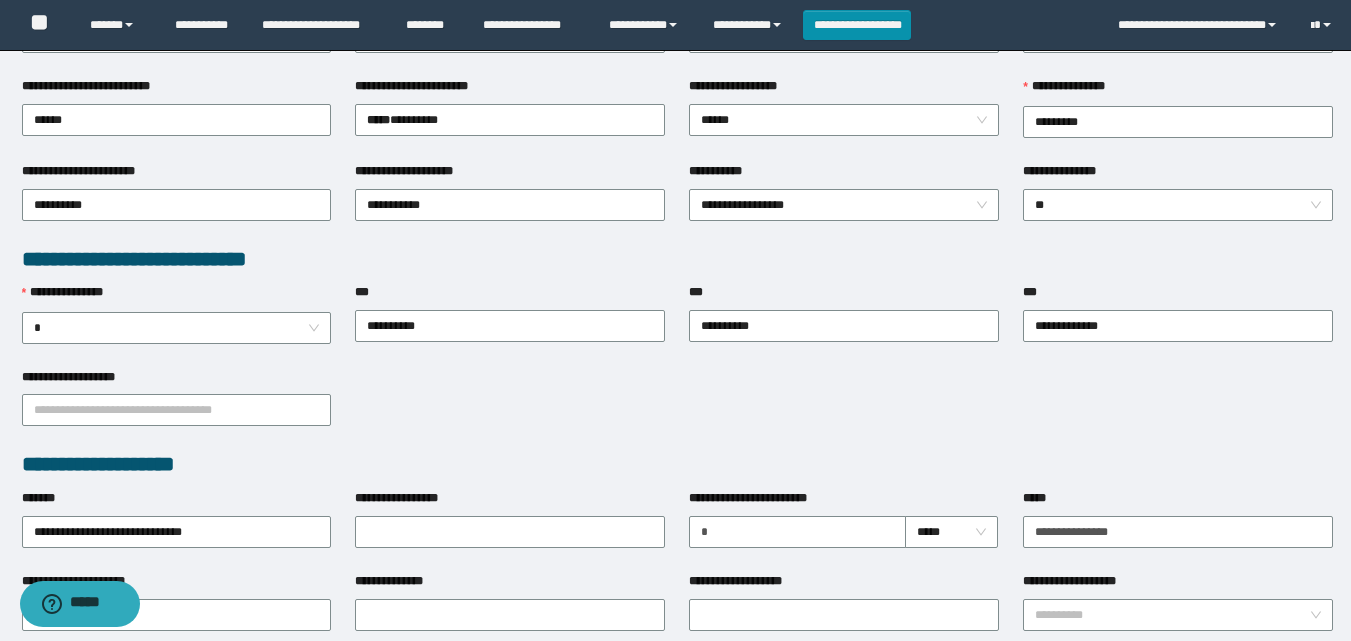 scroll, scrollTop: 400, scrollLeft: 0, axis: vertical 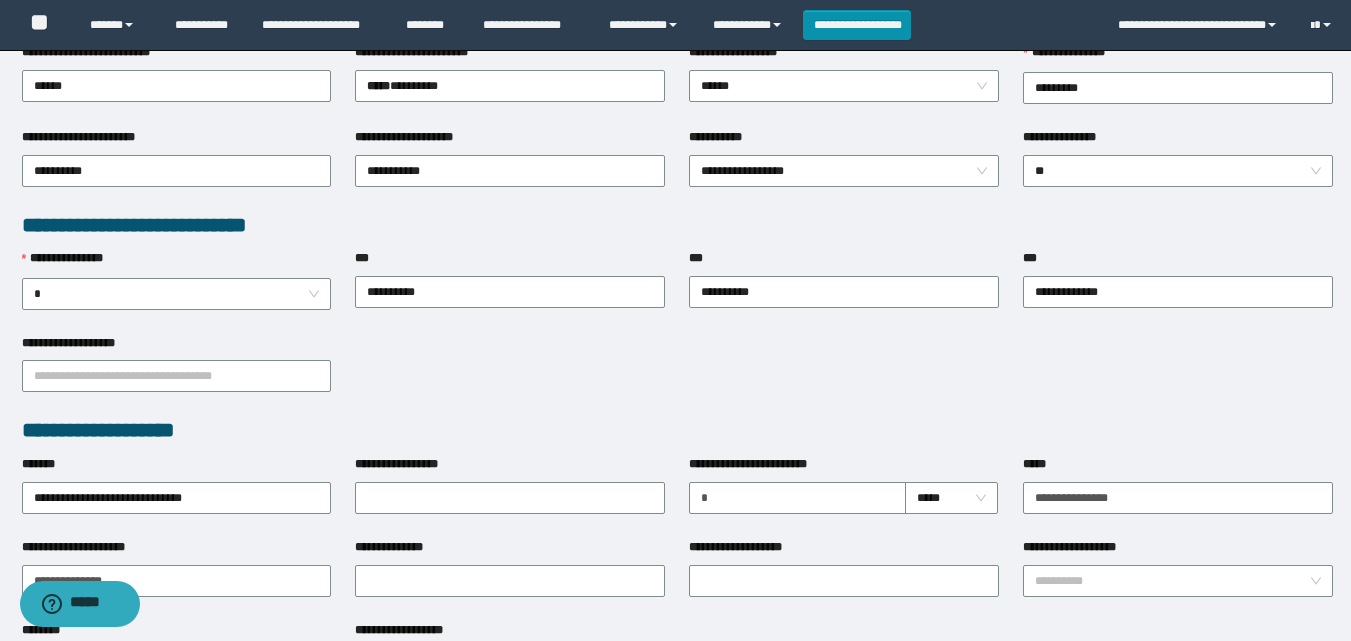 click on "**********" at bounding box center [677, 375] 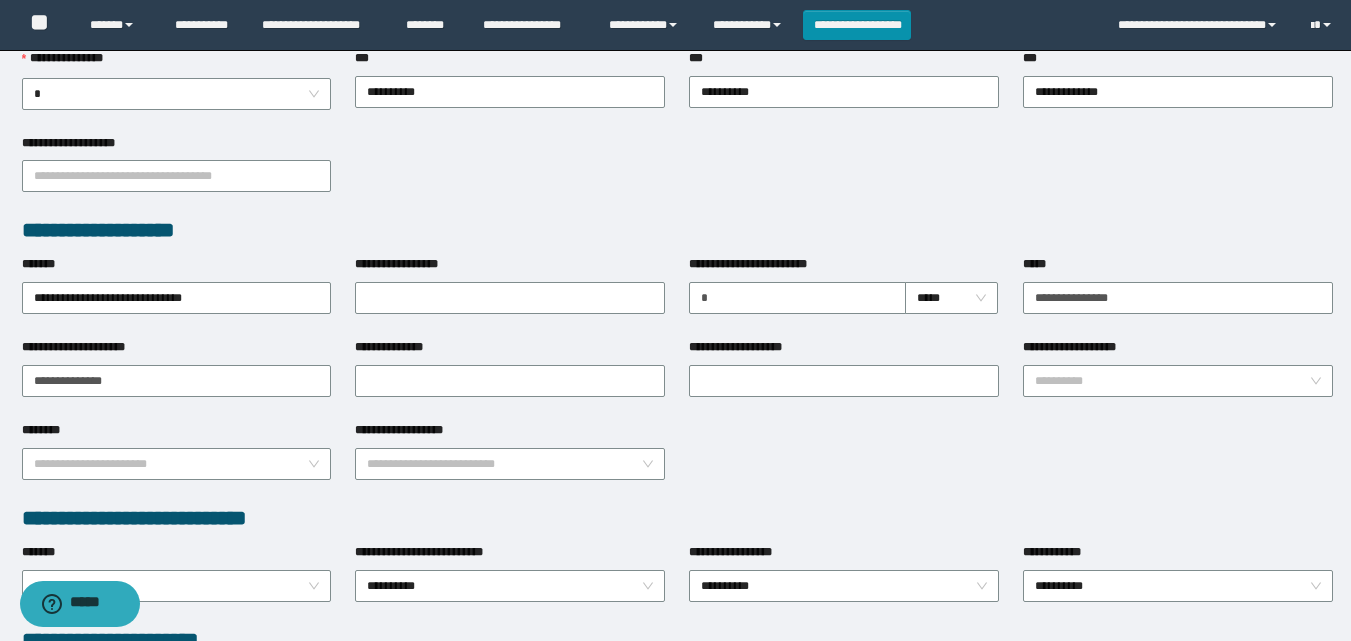 click on "**********" at bounding box center (677, 462) 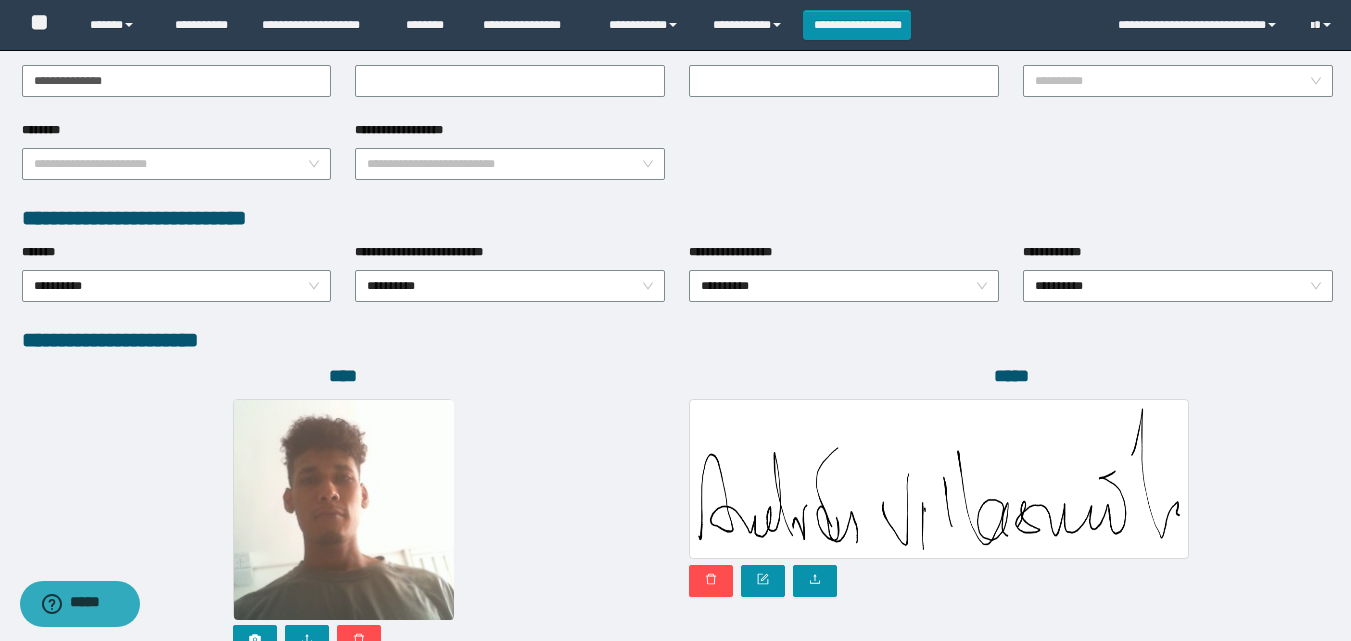 scroll, scrollTop: 1064, scrollLeft: 0, axis: vertical 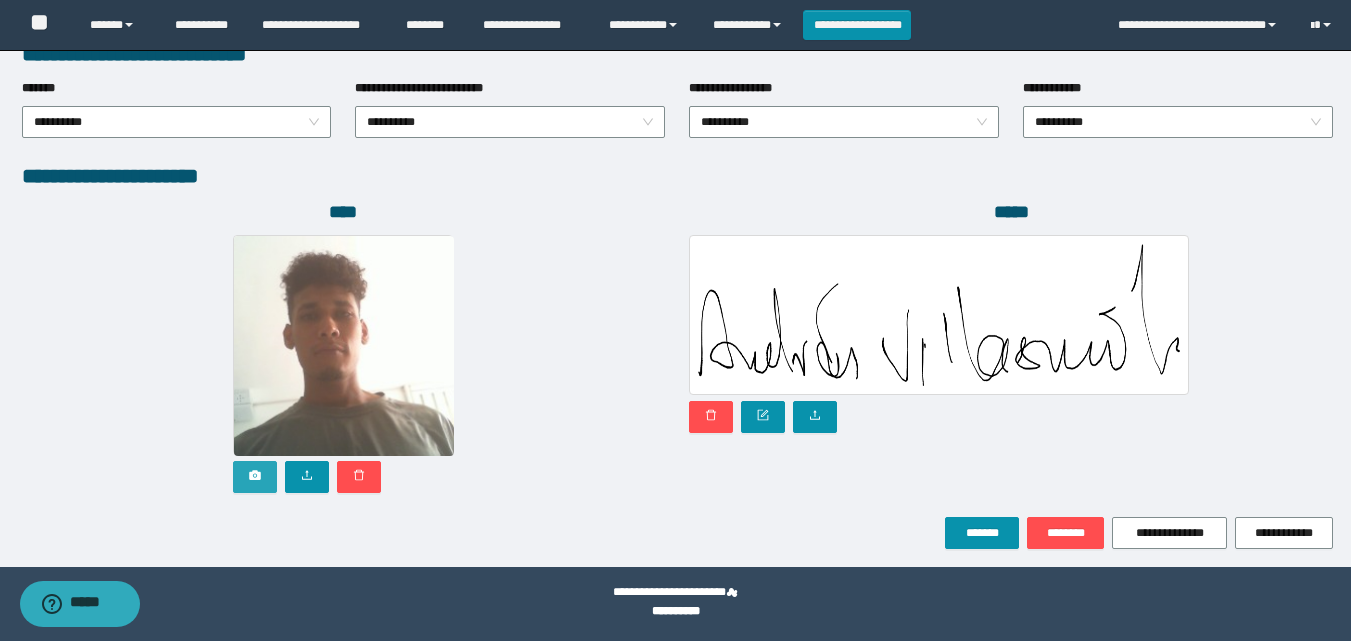 click at bounding box center (255, 477) 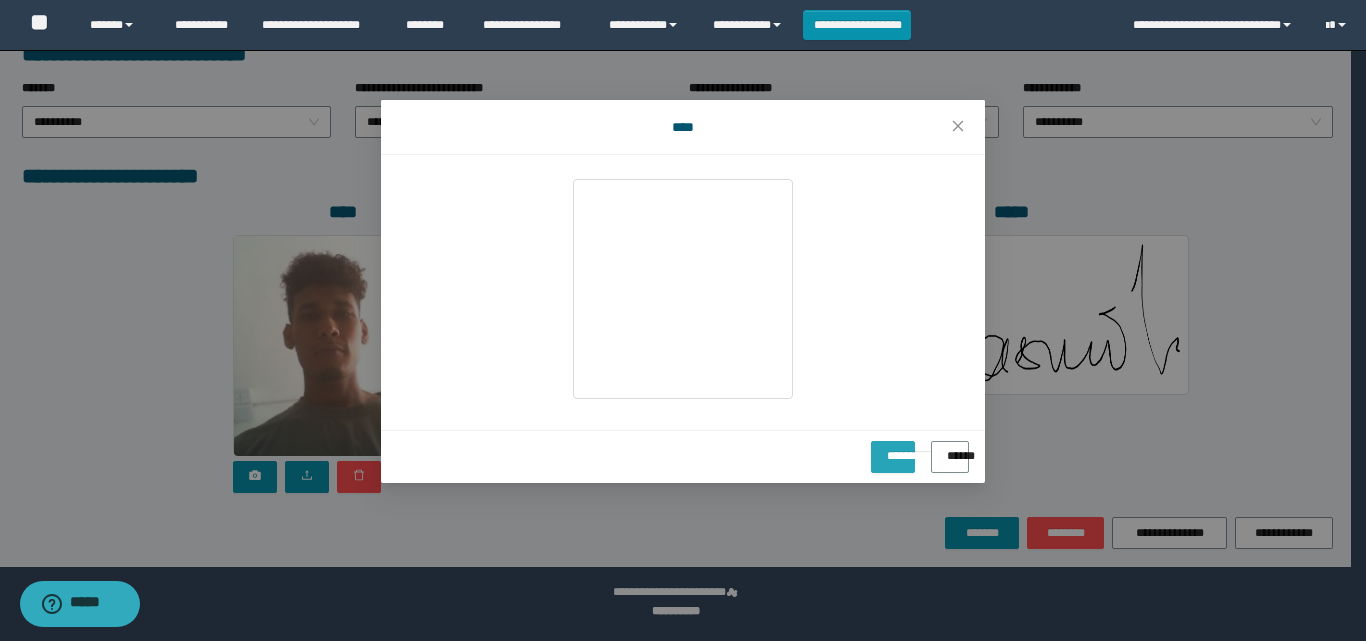 click on "**********" at bounding box center [893, 449] 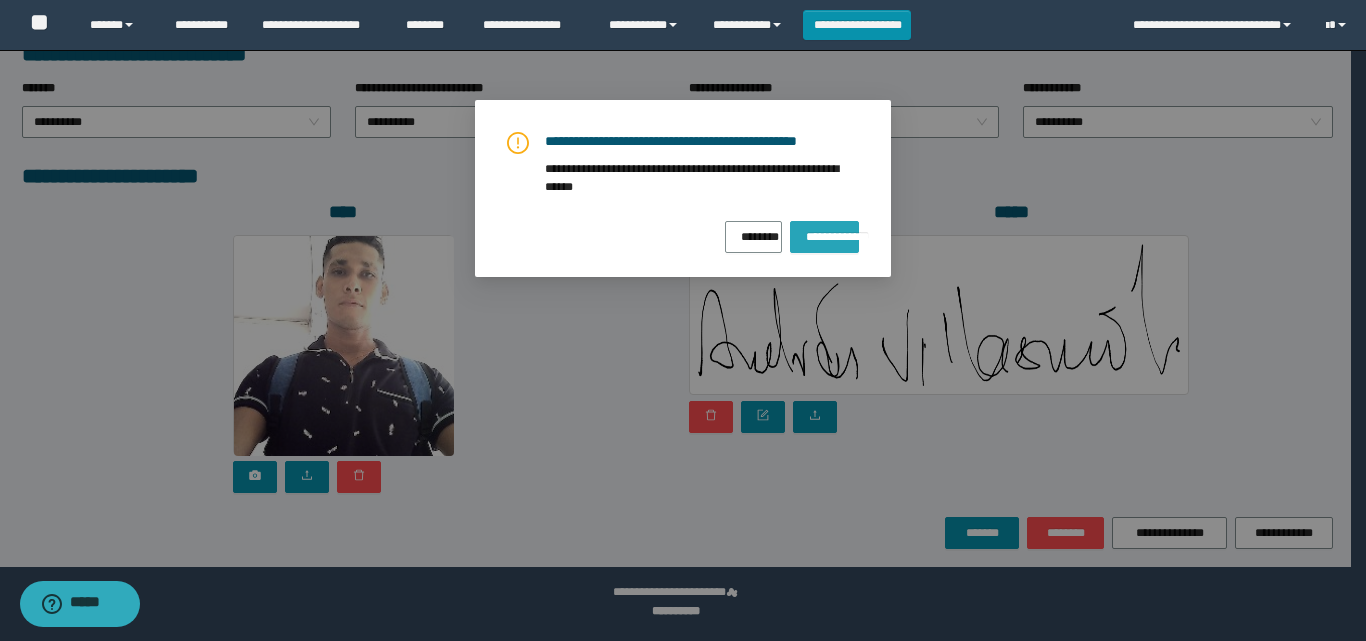click on "**********" at bounding box center (824, 233) 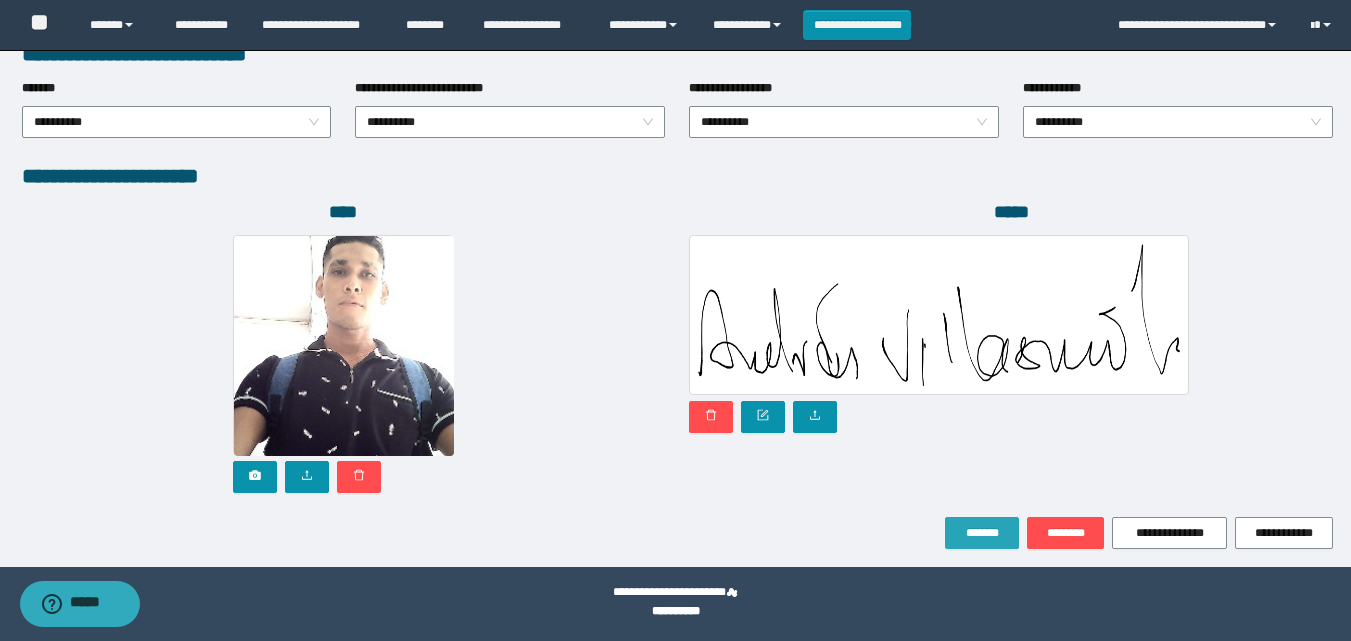 click on "*******" at bounding box center [982, 533] 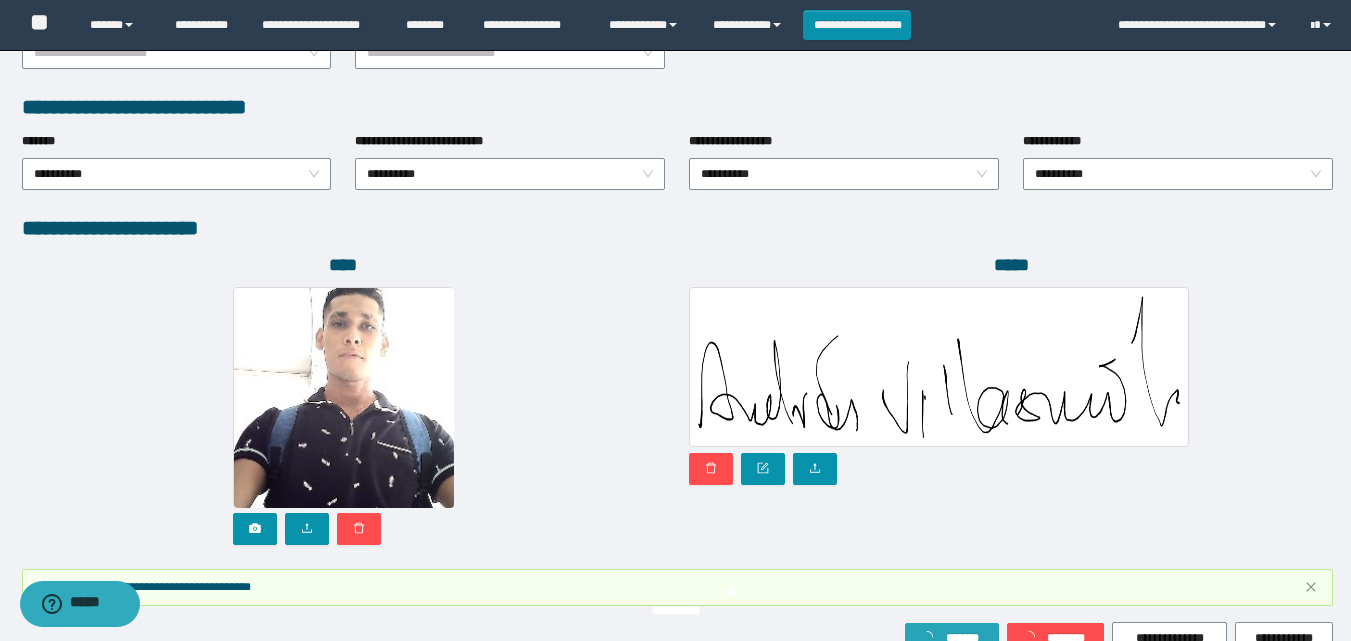 scroll, scrollTop: 1117, scrollLeft: 0, axis: vertical 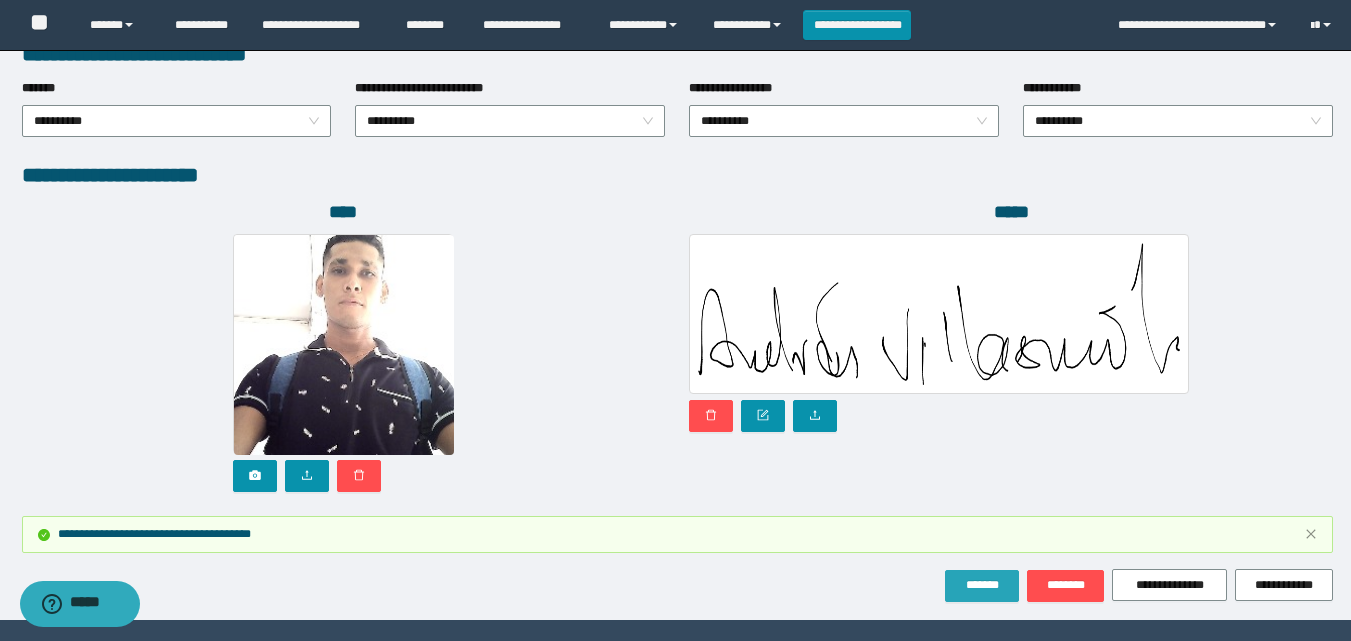 click on "*******" at bounding box center [982, 585] 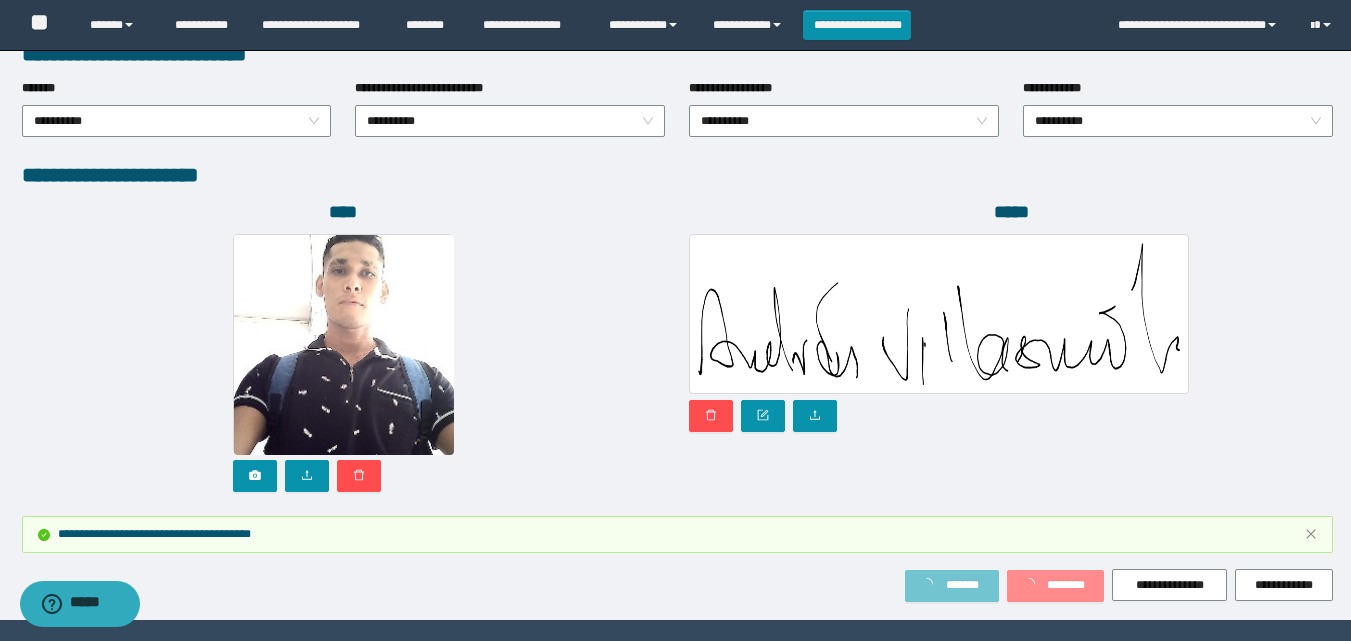 click on "*******" at bounding box center (962, 585) 